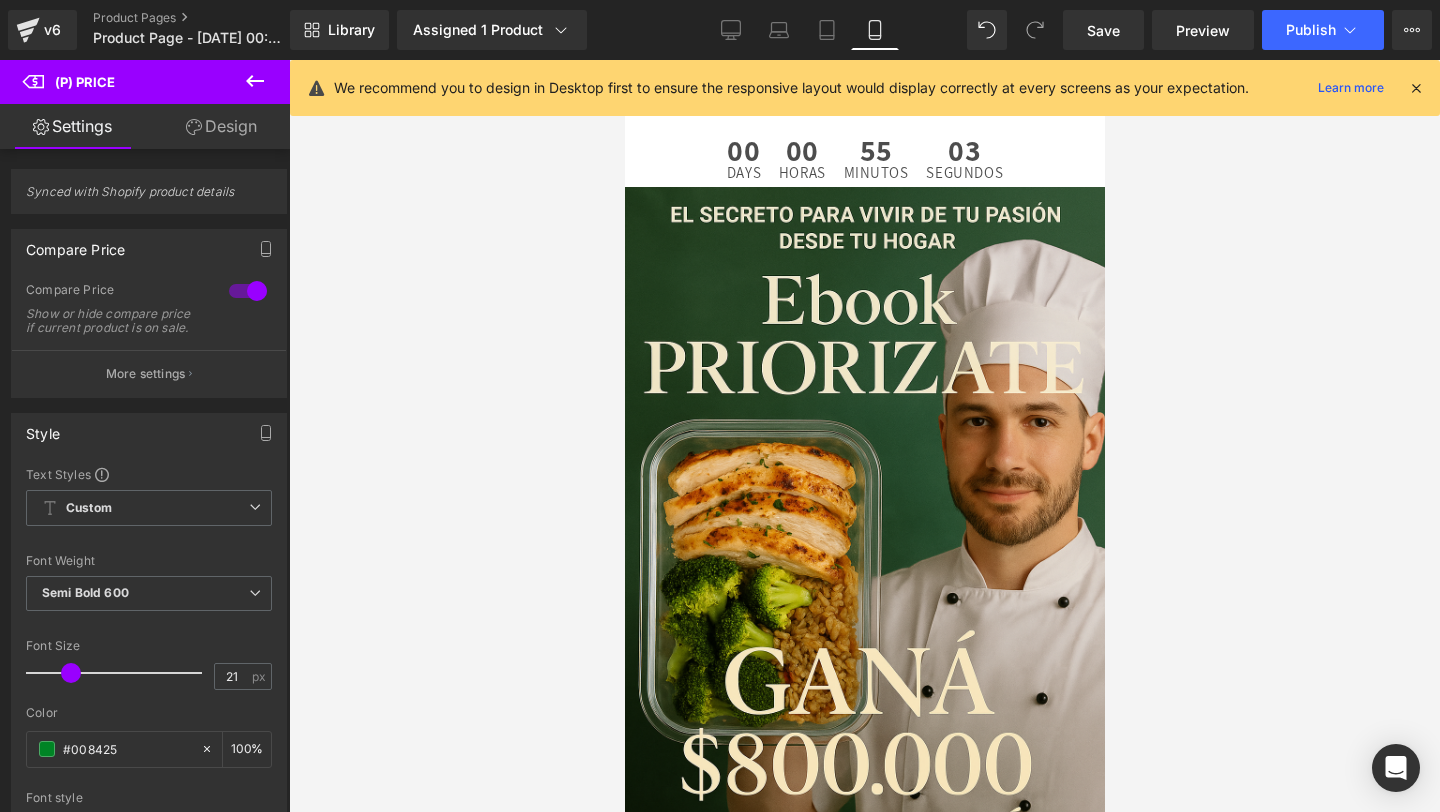 scroll, scrollTop: 3527, scrollLeft: 0, axis: vertical 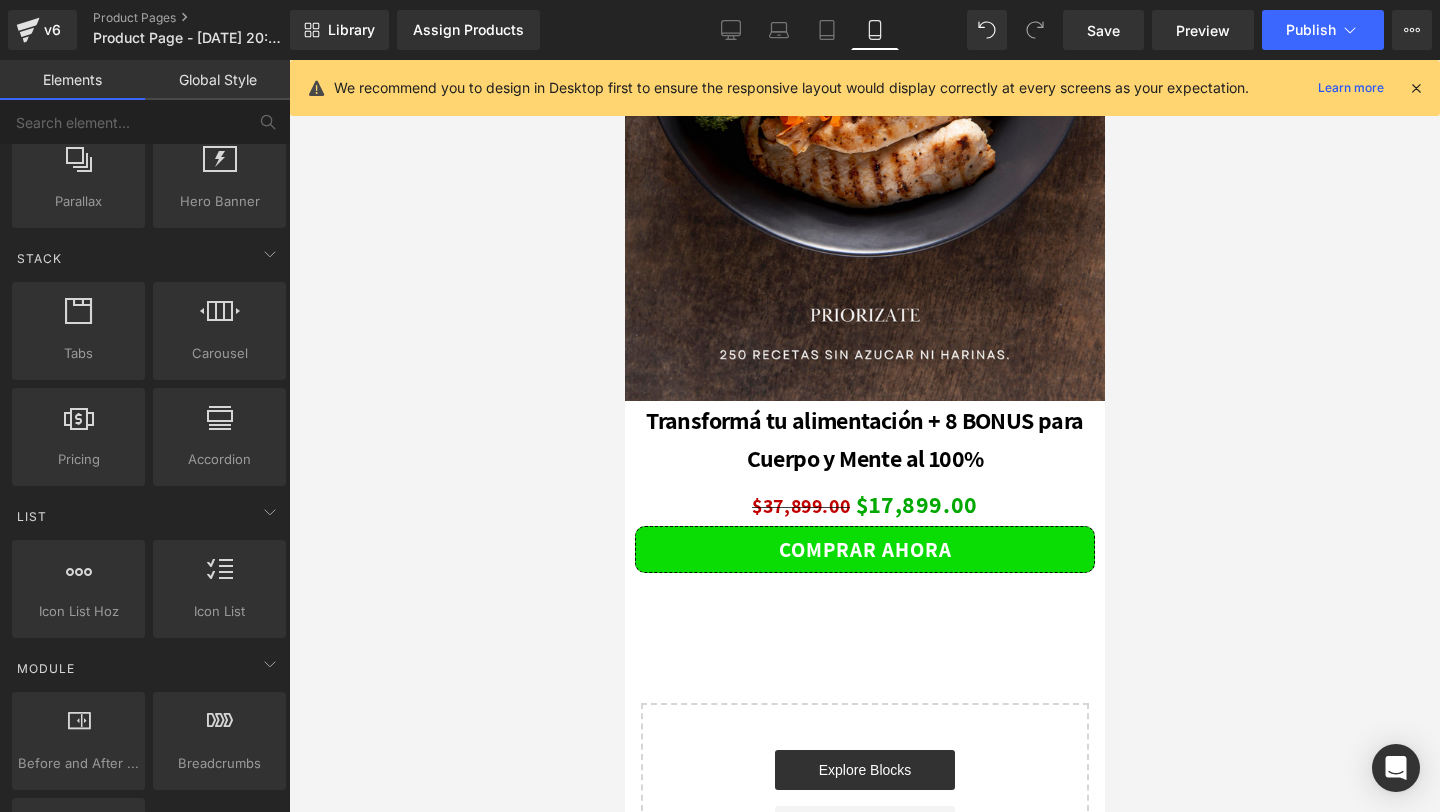 click on "Elements" at bounding box center (72, 80) 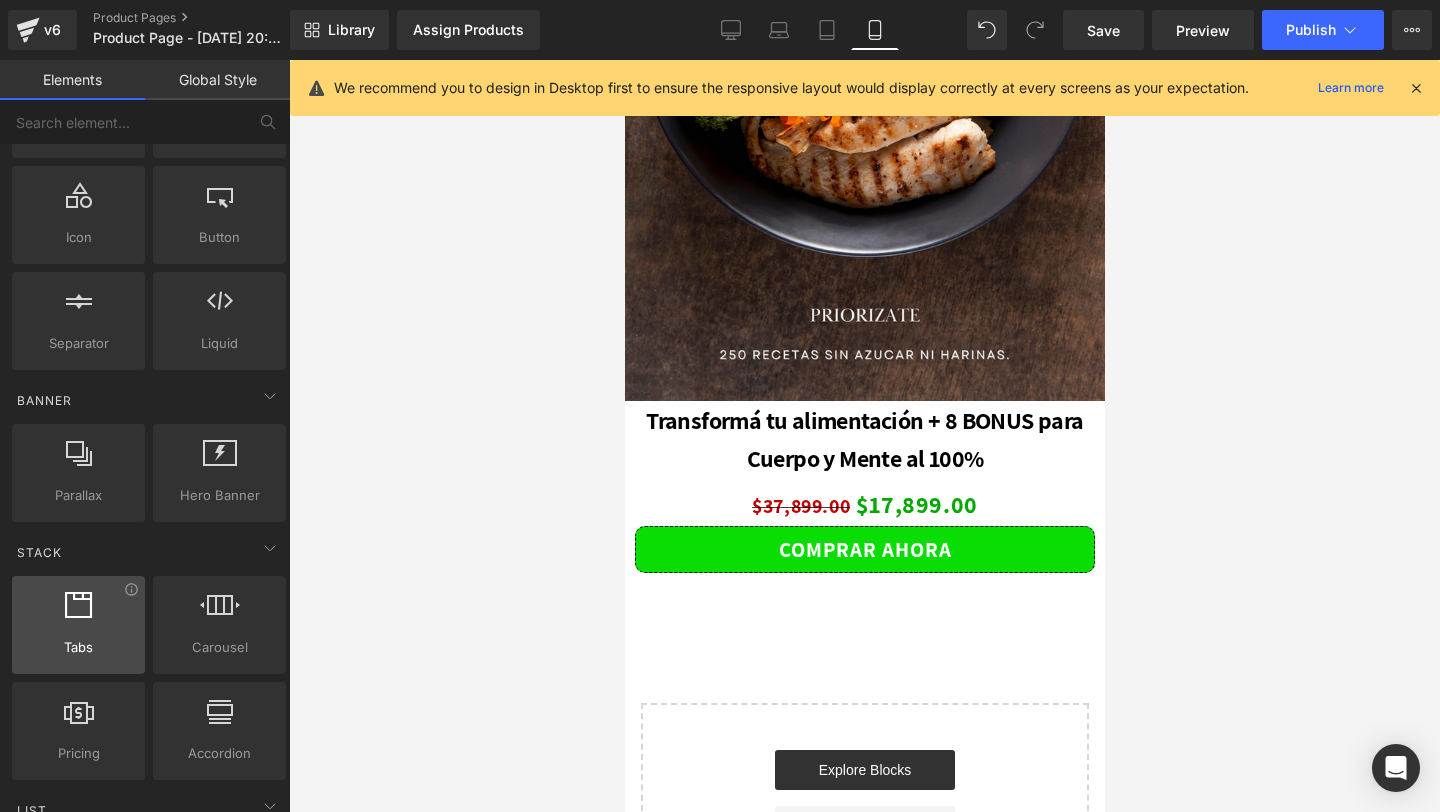 scroll, scrollTop: 0, scrollLeft: 0, axis: both 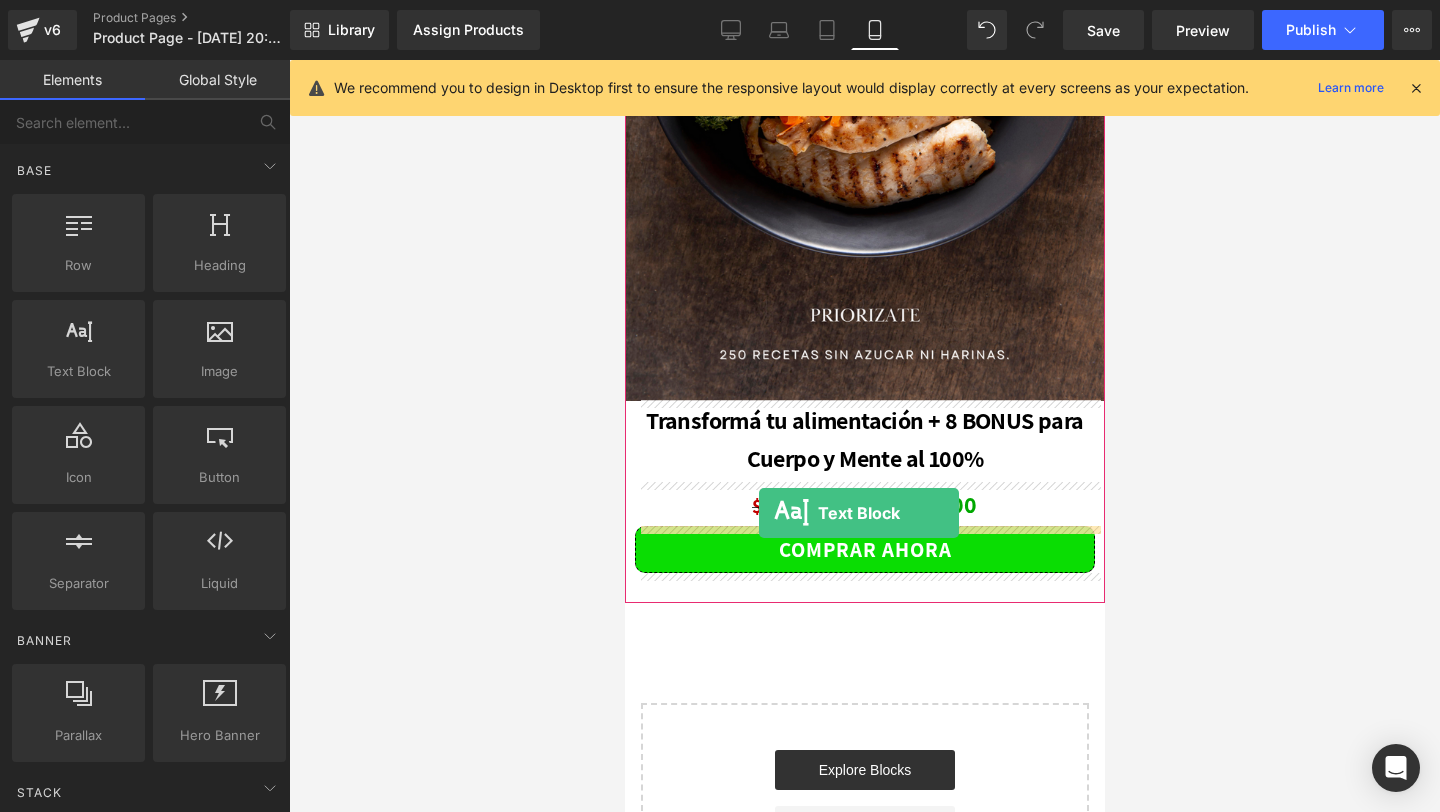 drag, startPoint x: 710, startPoint y: 396, endPoint x: 758, endPoint y: 513, distance: 126.46343 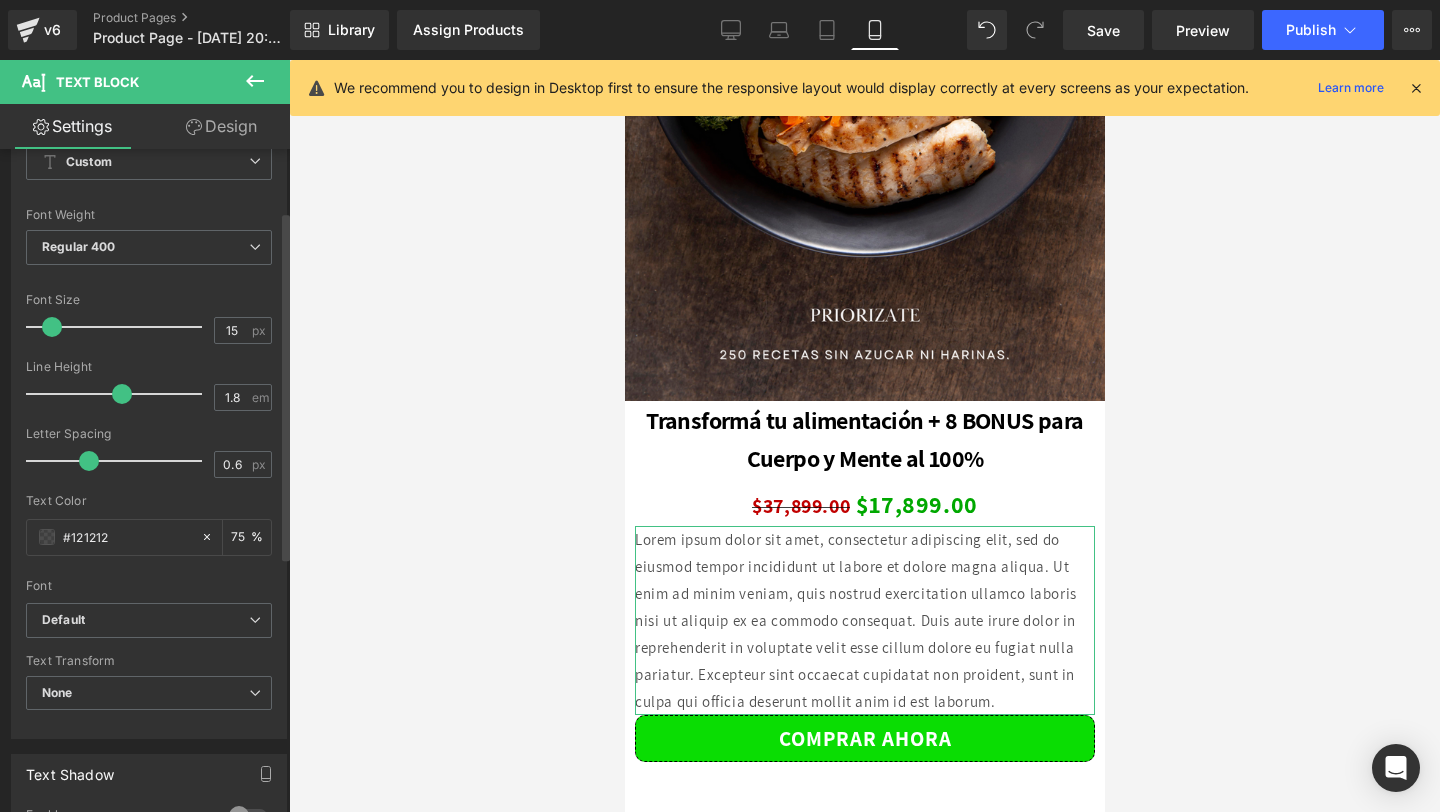 scroll, scrollTop: 122, scrollLeft: 0, axis: vertical 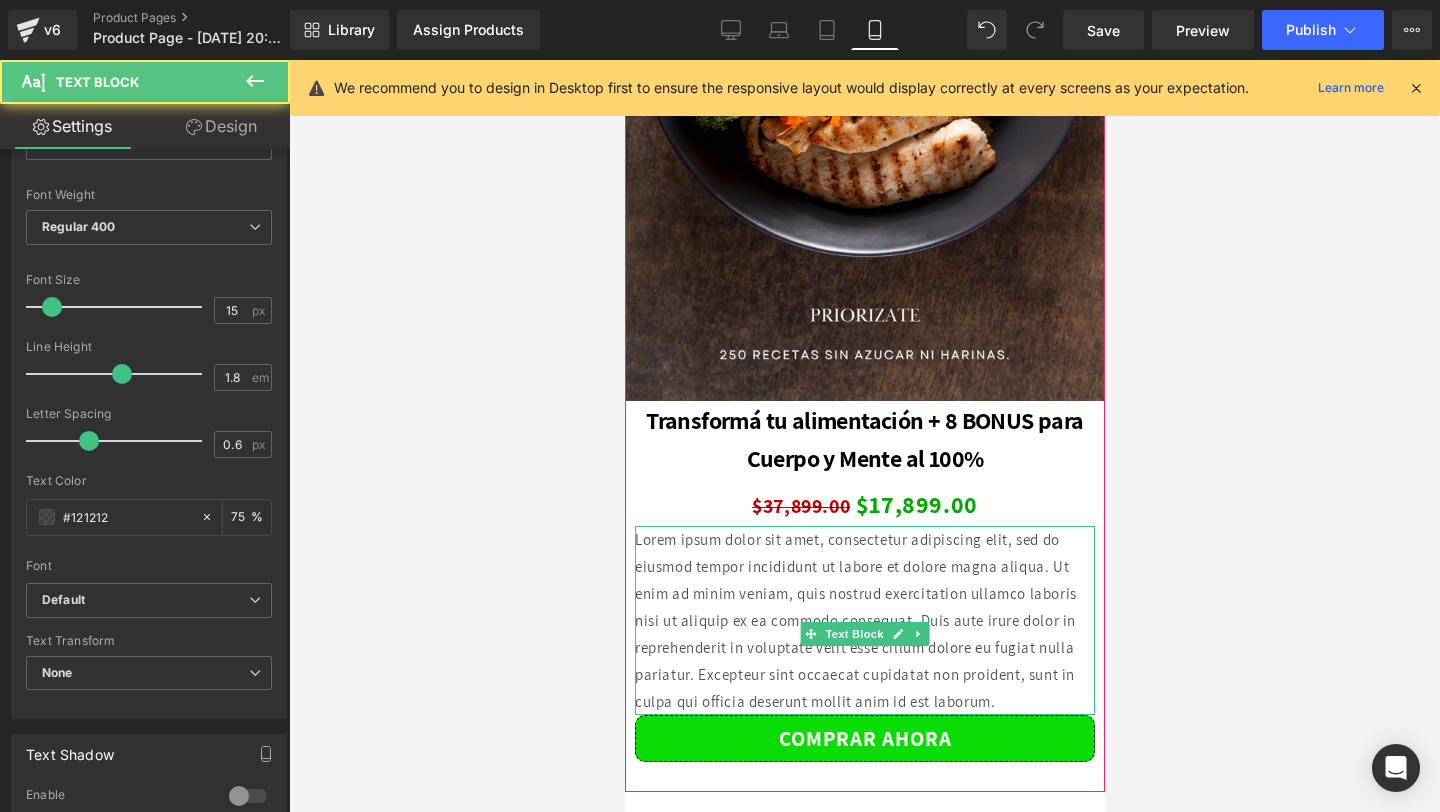 click on "Lorem ipsum dolor sit amet, consectetur adipiscing elit, sed do eiusmod tempor incididunt ut labore et dolore magna aliqua. Ut enim ad minim veniam, quis nostrud exercitation ullamco laboris nisi ut aliquip ex ea commodo consequat. Duis aute irure dolor in reprehenderit in voluptate velit esse cillum dolore eu fugiat nulla pariatur. Excepteur sint occaecat cupidatat non proident, sunt in culpa qui officia deserunt mollit anim id est laborum." at bounding box center (864, 620) 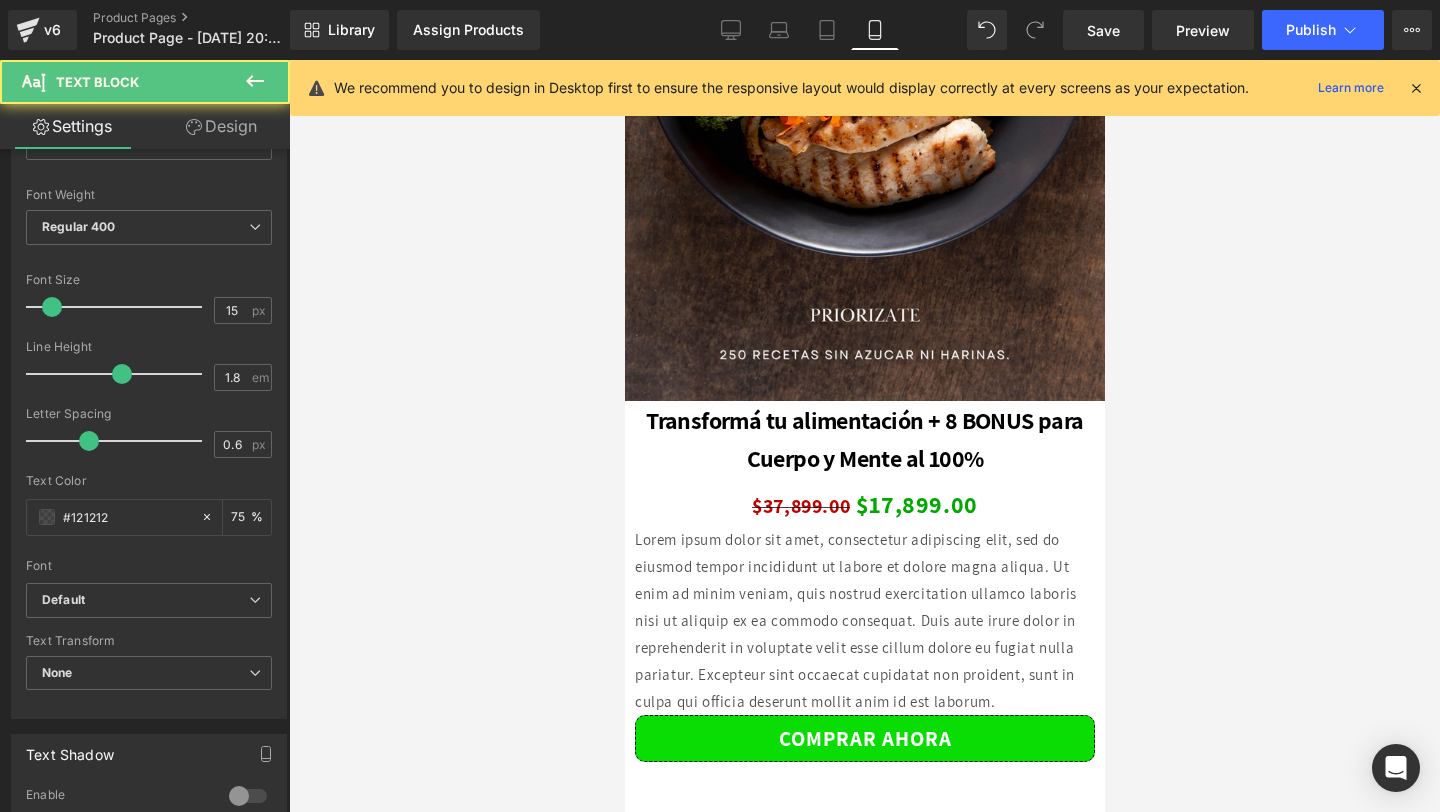 click on "Rendering Content" at bounding box center (720, 733) 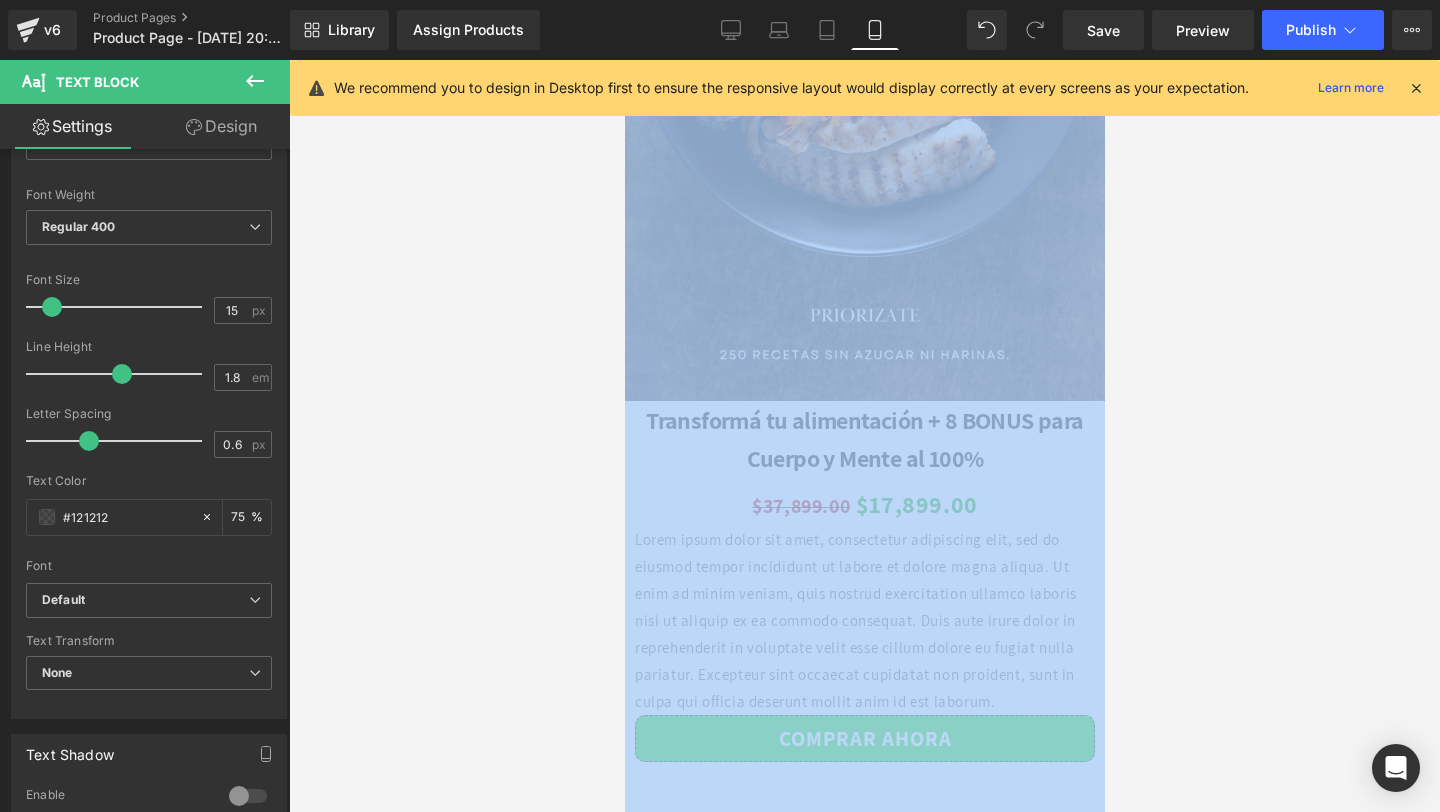 drag, startPoint x: 698, startPoint y: 729, endPoint x: 621, endPoint y: 534, distance: 209.6521 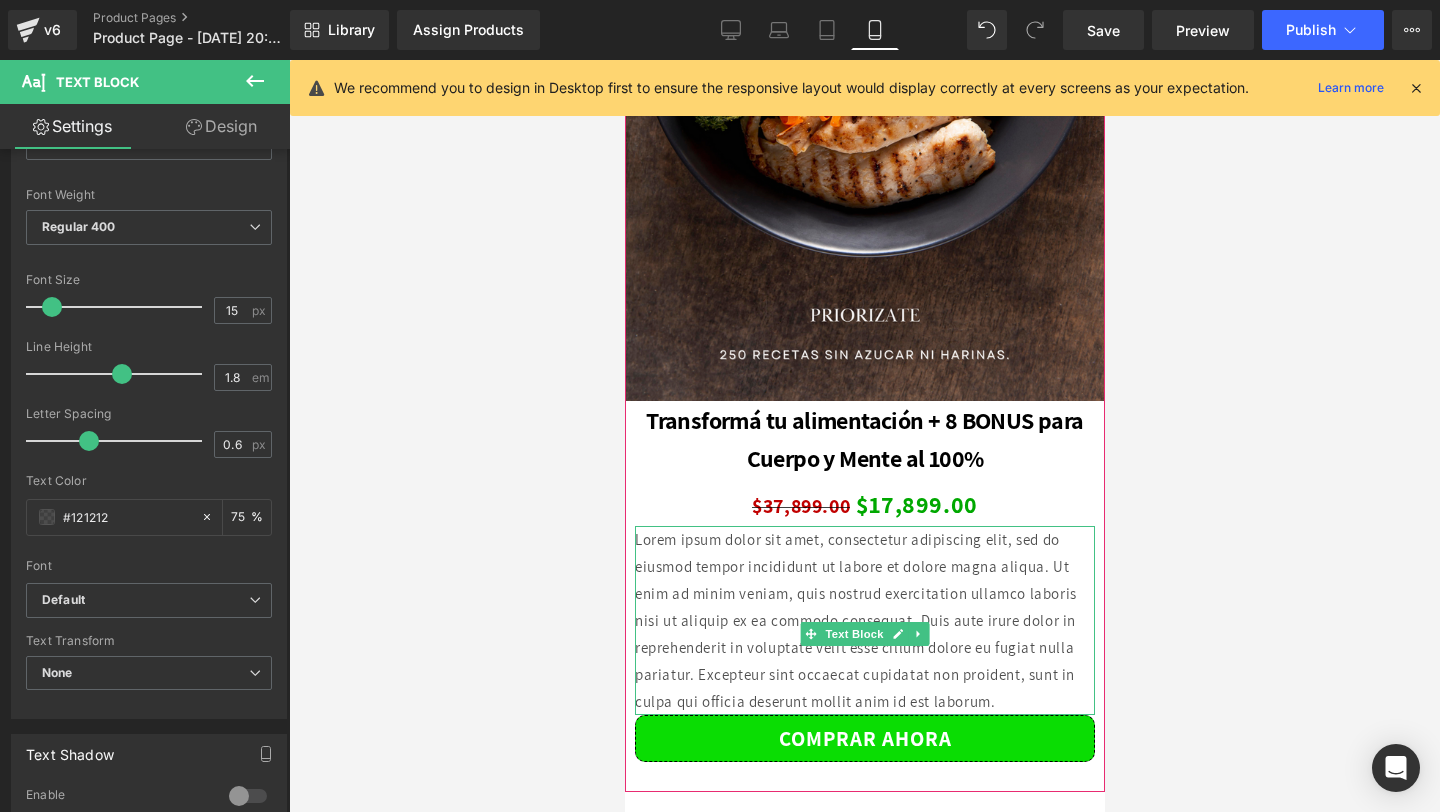 click on "Lorem ipsum dolor sit amet, consectetur adipiscing elit, sed do eiusmod tempor incididunt ut labore et dolore magna aliqua. Ut enim ad minim veniam, quis nostrud exercitation ullamco laboris nisi ut aliquip ex ea commodo consequat. Duis aute irure dolor in reprehenderit in voluptate velit esse cillum dolore eu fugiat nulla pariatur. Excepteur sint occaecat cupidatat non proident, sunt in culpa qui officia deserunt mollit anim id est laborum." at bounding box center (864, 620) 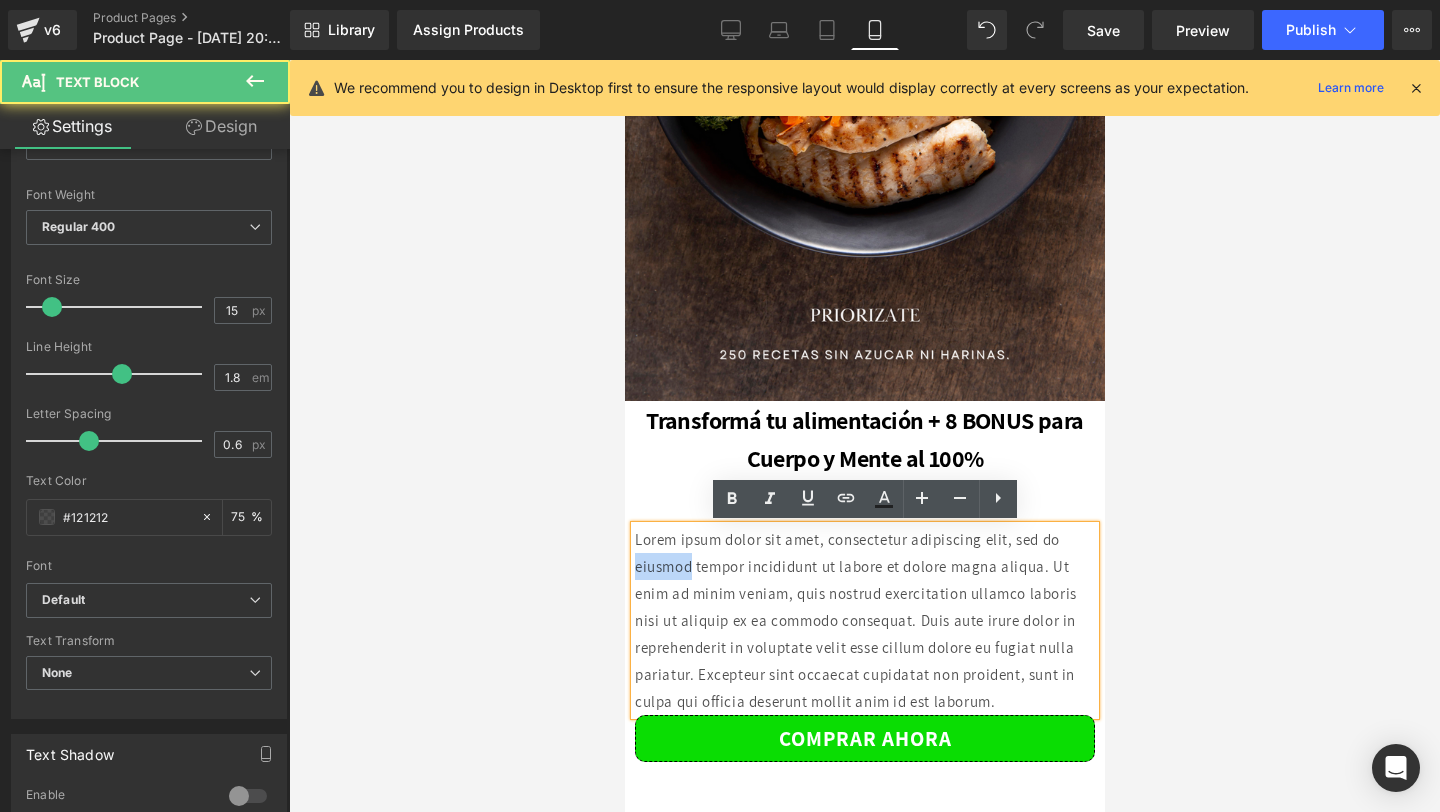 click on "Lorem ipsum dolor sit amet, consectetur adipiscing elit, sed do eiusmod tempor incididunt ut labore et dolore magna aliqua. Ut enim ad minim veniam, quis nostrud exercitation ullamco laboris nisi ut aliquip ex ea commodo consequat. Duis aute irure dolor in reprehenderit in voluptate velit esse cillum dolore eu fugiat nulla pariatur. Excepteur sint occaecat cupidatat non proident, sunt in culpa qui officia deserunt mollit anim id est laborum." at bounding box center (864, 620) 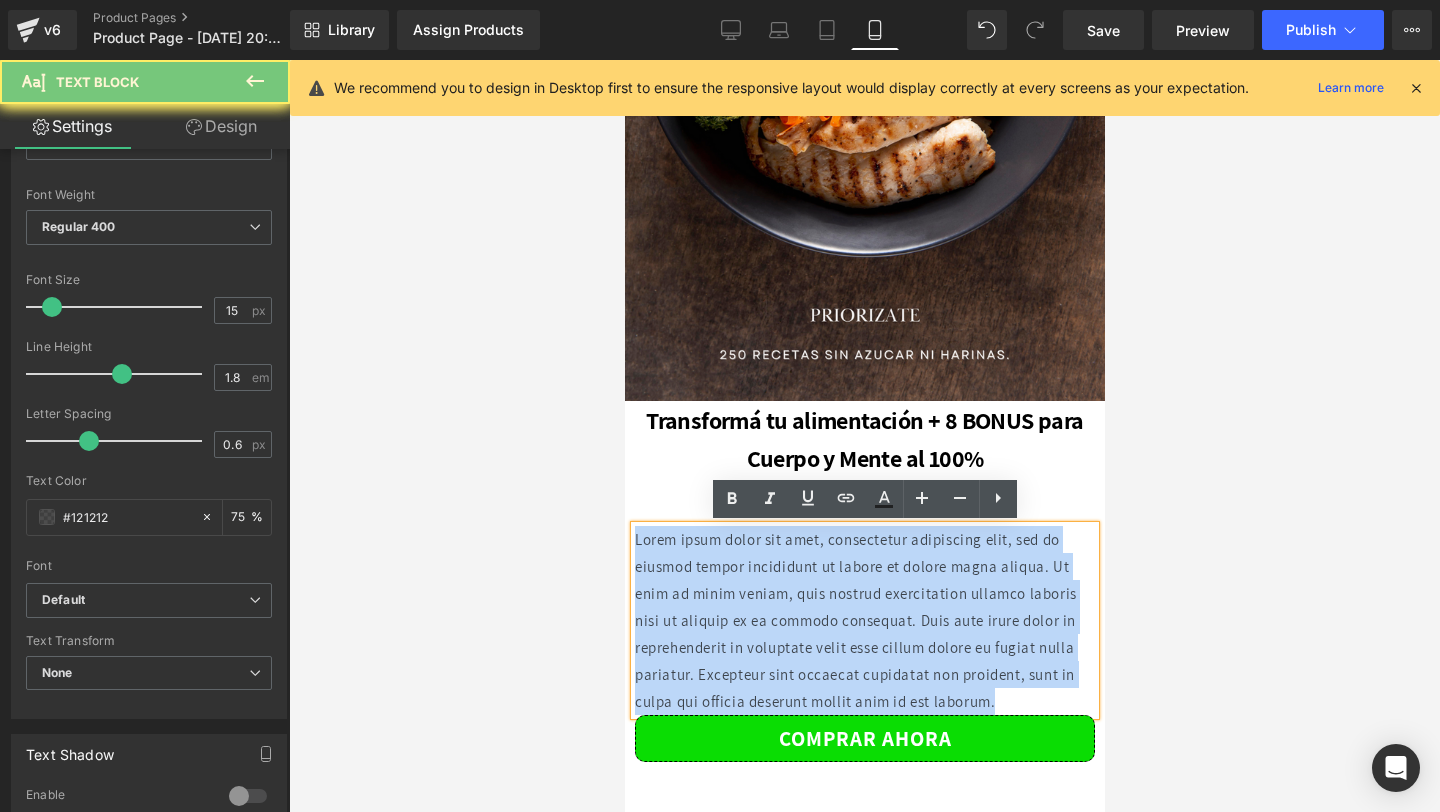 click on "Lorem ipsum dolor sit amet, consectetur adipiscing elit, sed do eiusmod tempor incididunt ut labore et dolore magna aliqua. Ut enim ad minim veniam, quis nostrud exercitation ullamco laboris nisi ut aliquip ex ea commodo consequat. Duis aute irure dolor in reprehenderit in voluptate velit esse cillum dolore eu fugiat nulla pariatur. Excepteur sint occaecat cupidatat non proident, sunt in culpa qui officia deserunt mollit anim id est laborum." at bounding box center [864, 620] 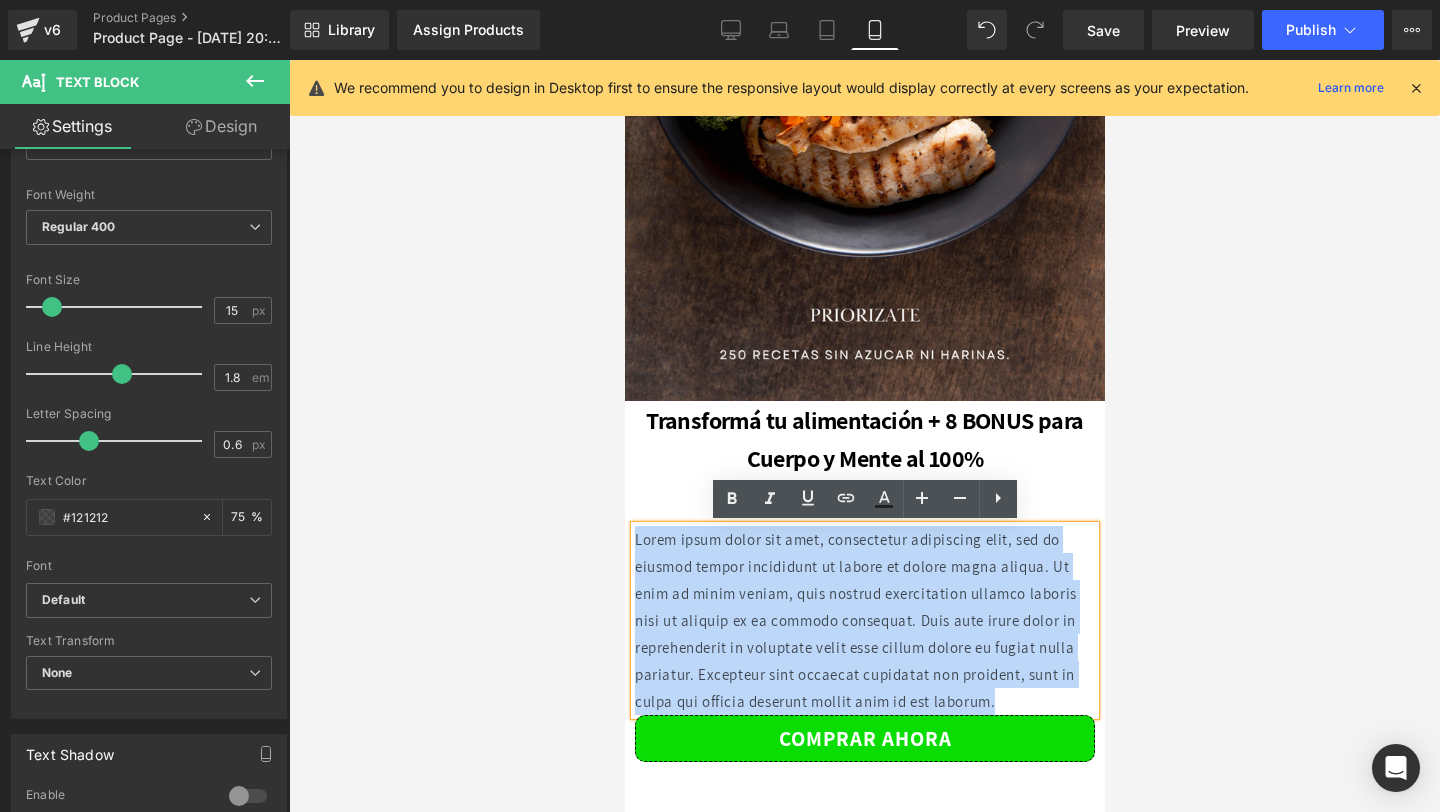 type 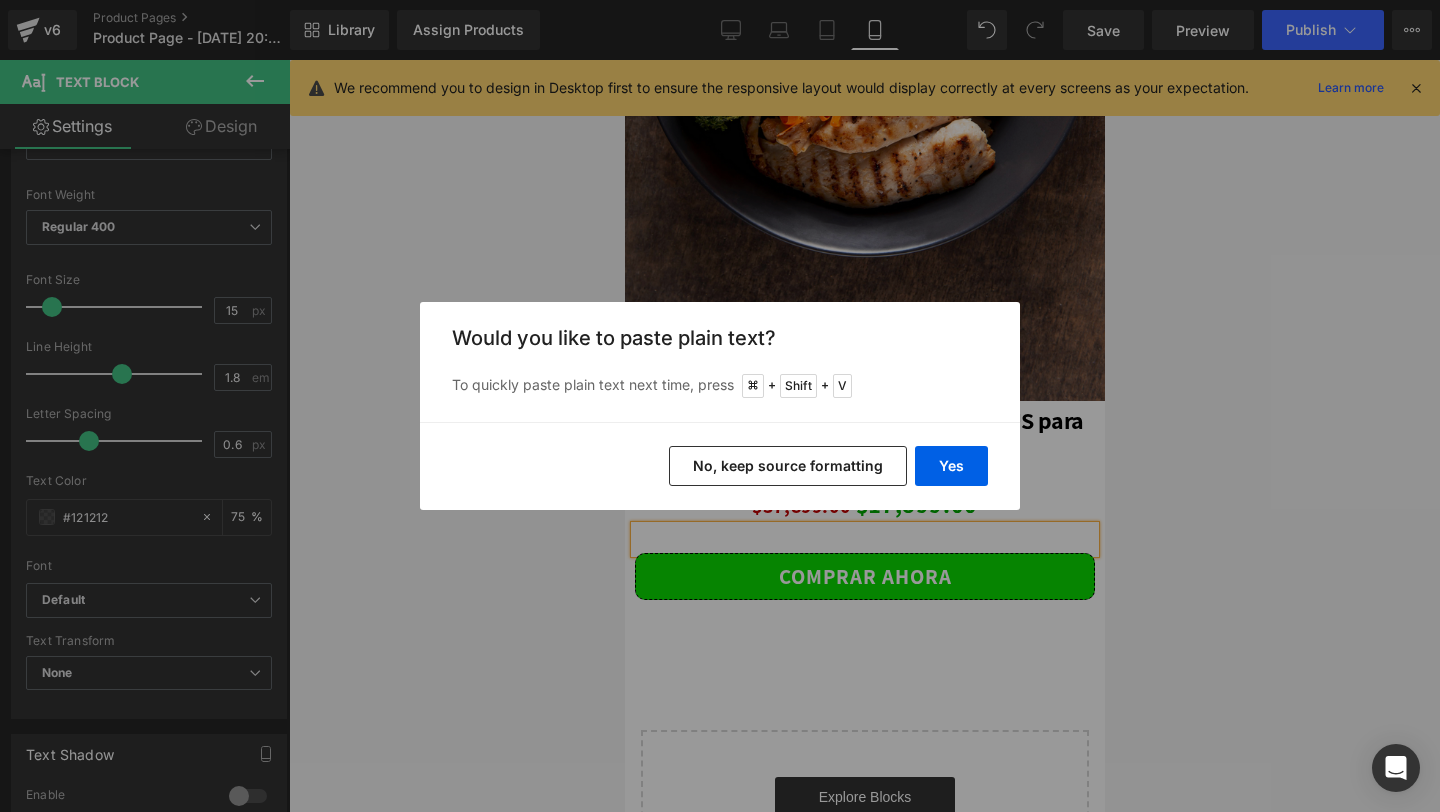click on "No, keep source formatting" at bounding box center [788, 466] 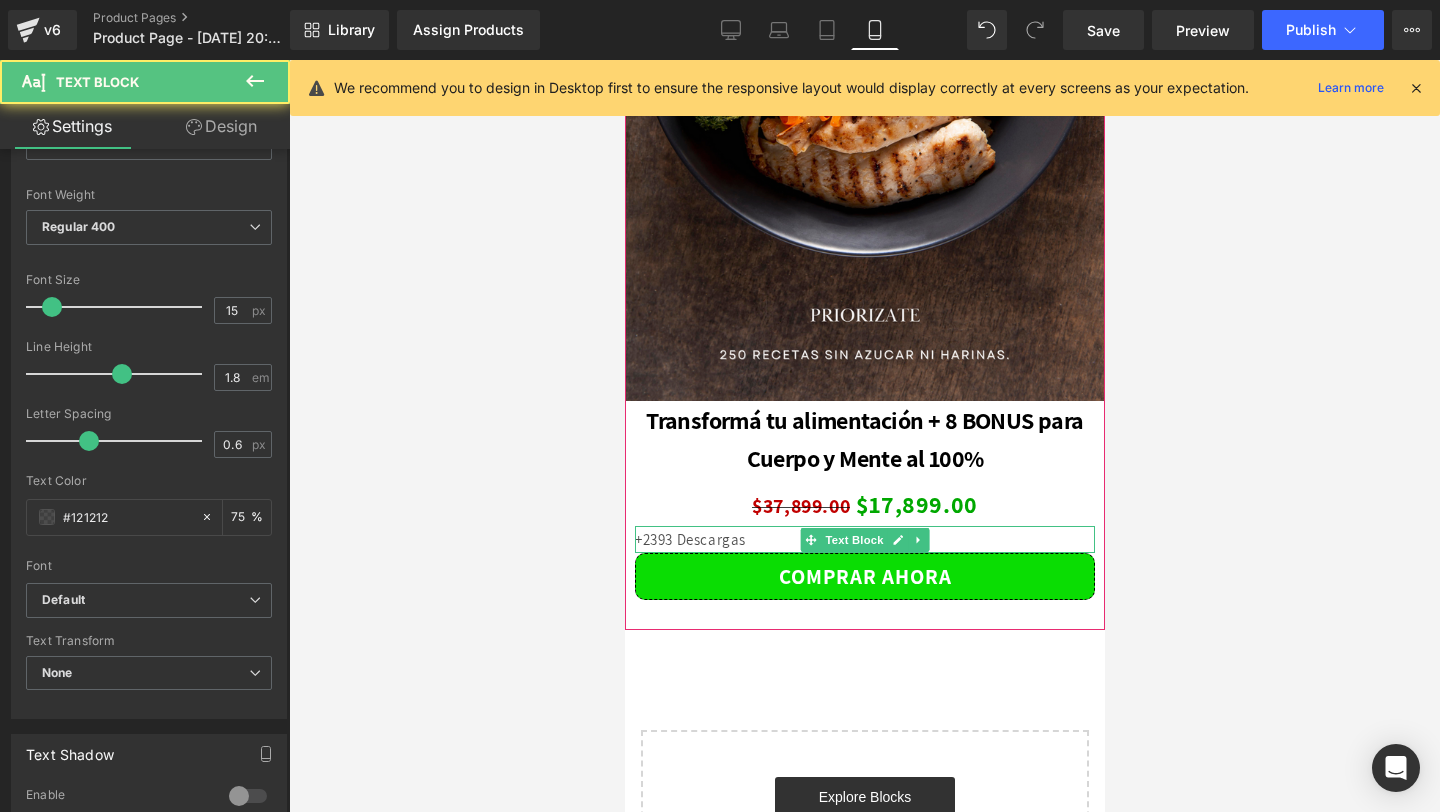 click on "+2393 Descargas" at bounding box center (689, 539) 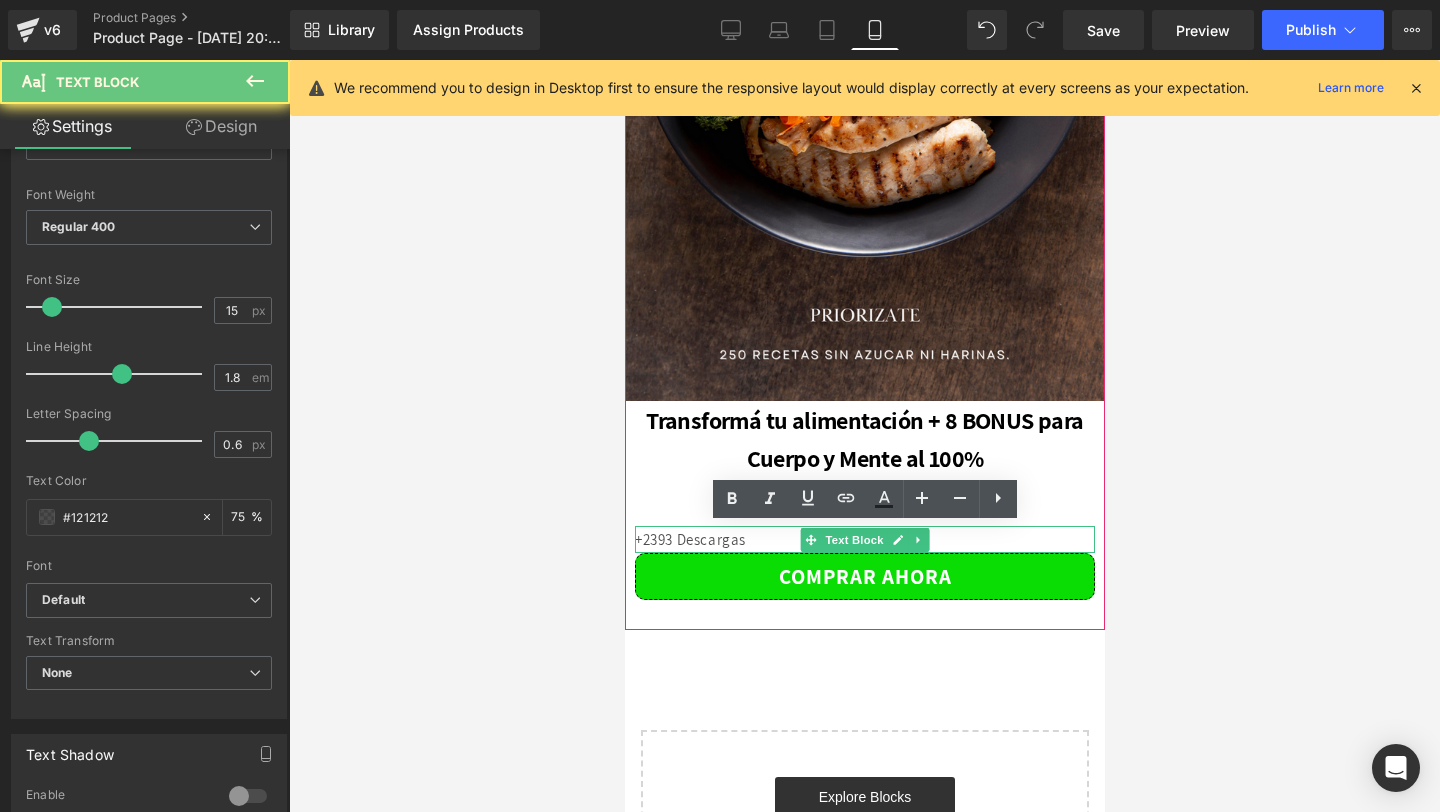 click on "+2393 Descargas" at bounding box center [689, 539] 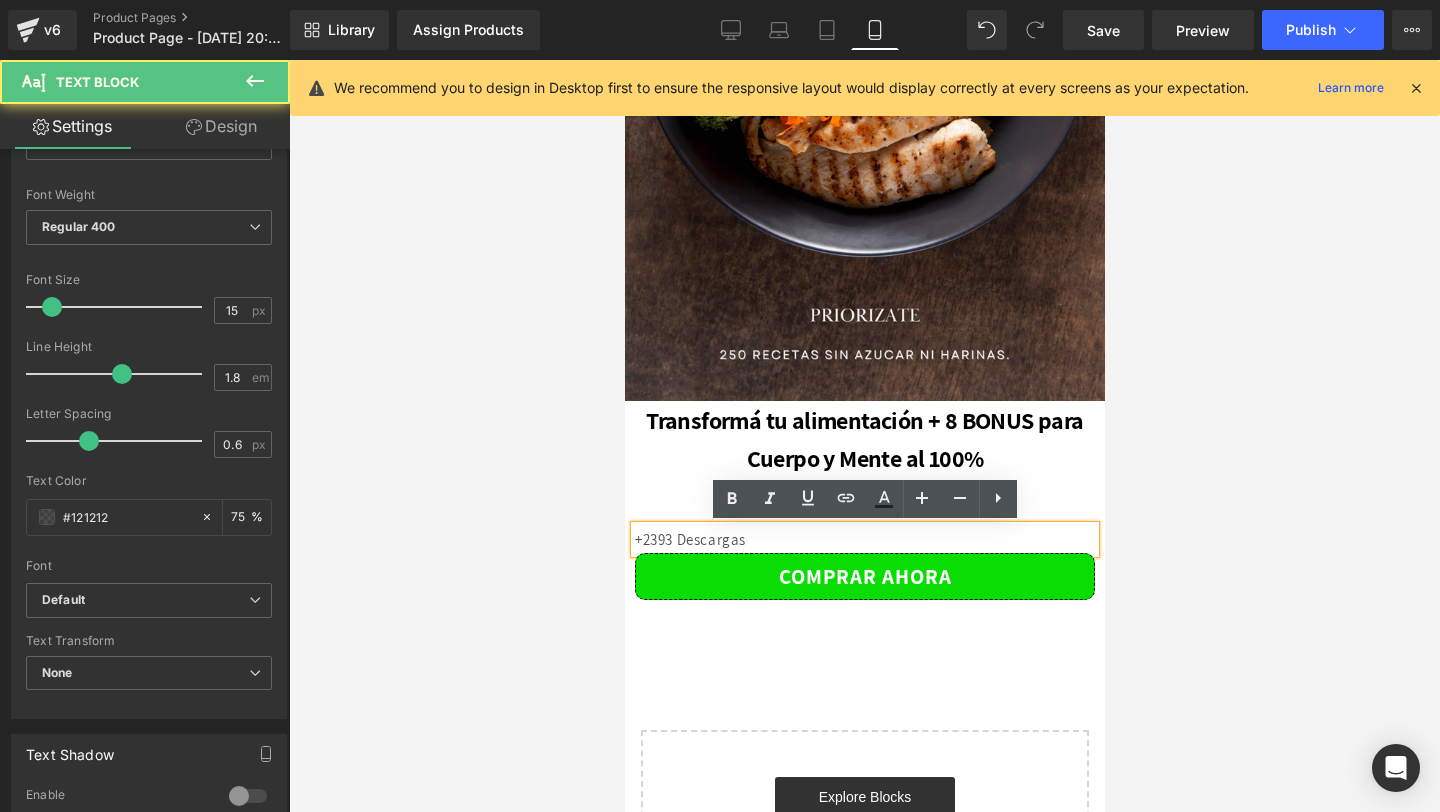 click on "+2393 Descargas" at bounding box center (689, 539) 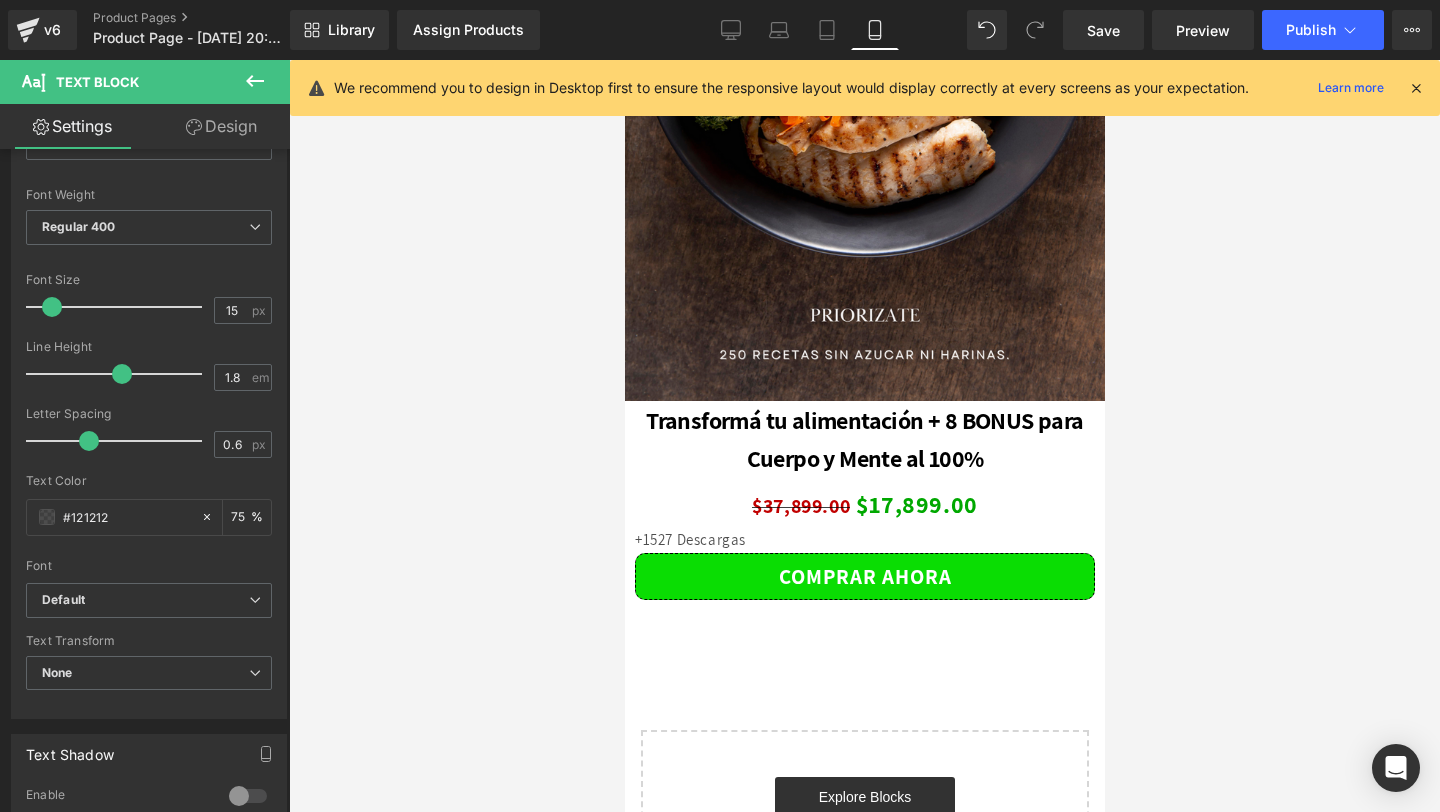 click at bounding box center [864, 436] 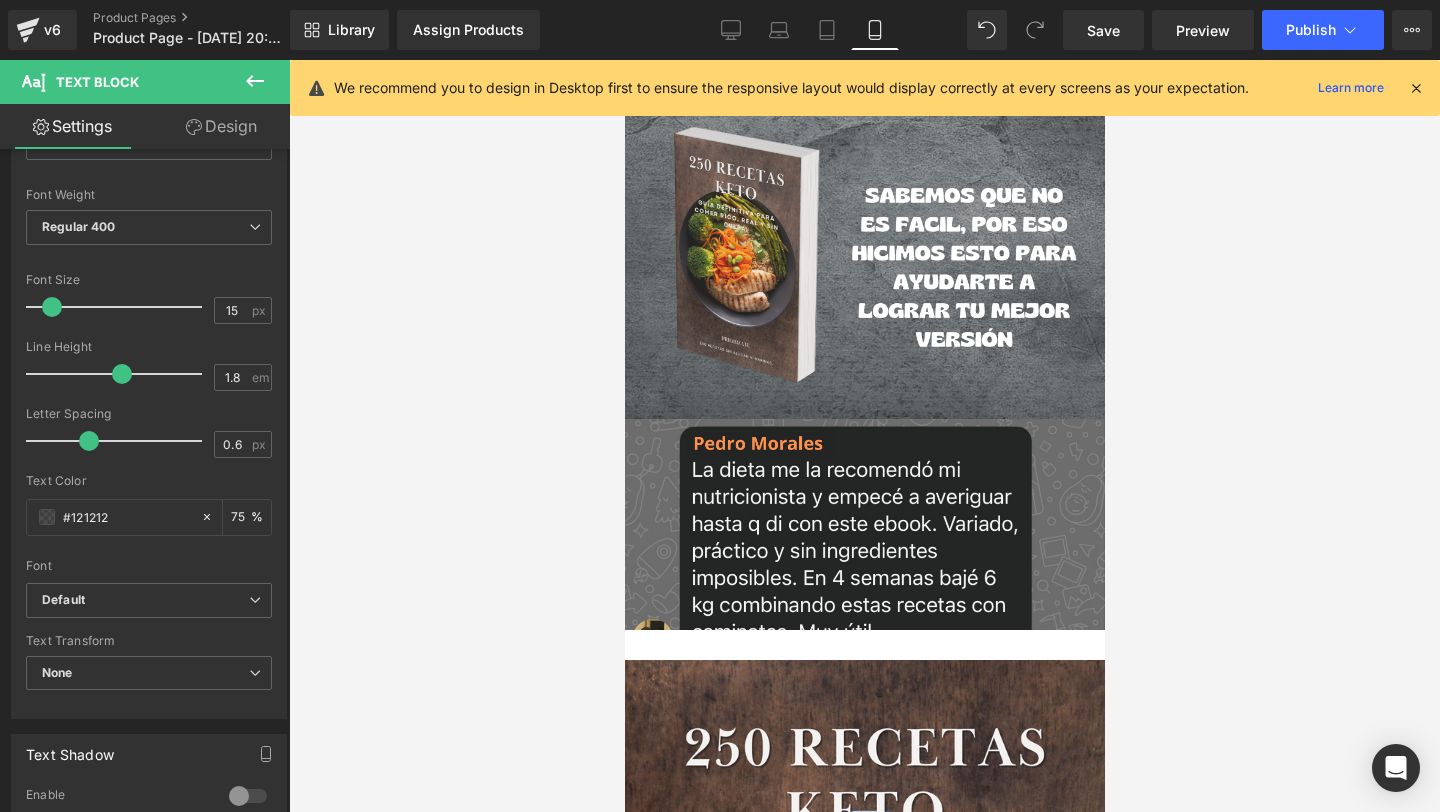 scroll, scrollTop: 4211, scrollLeft: 0, axis: vertical 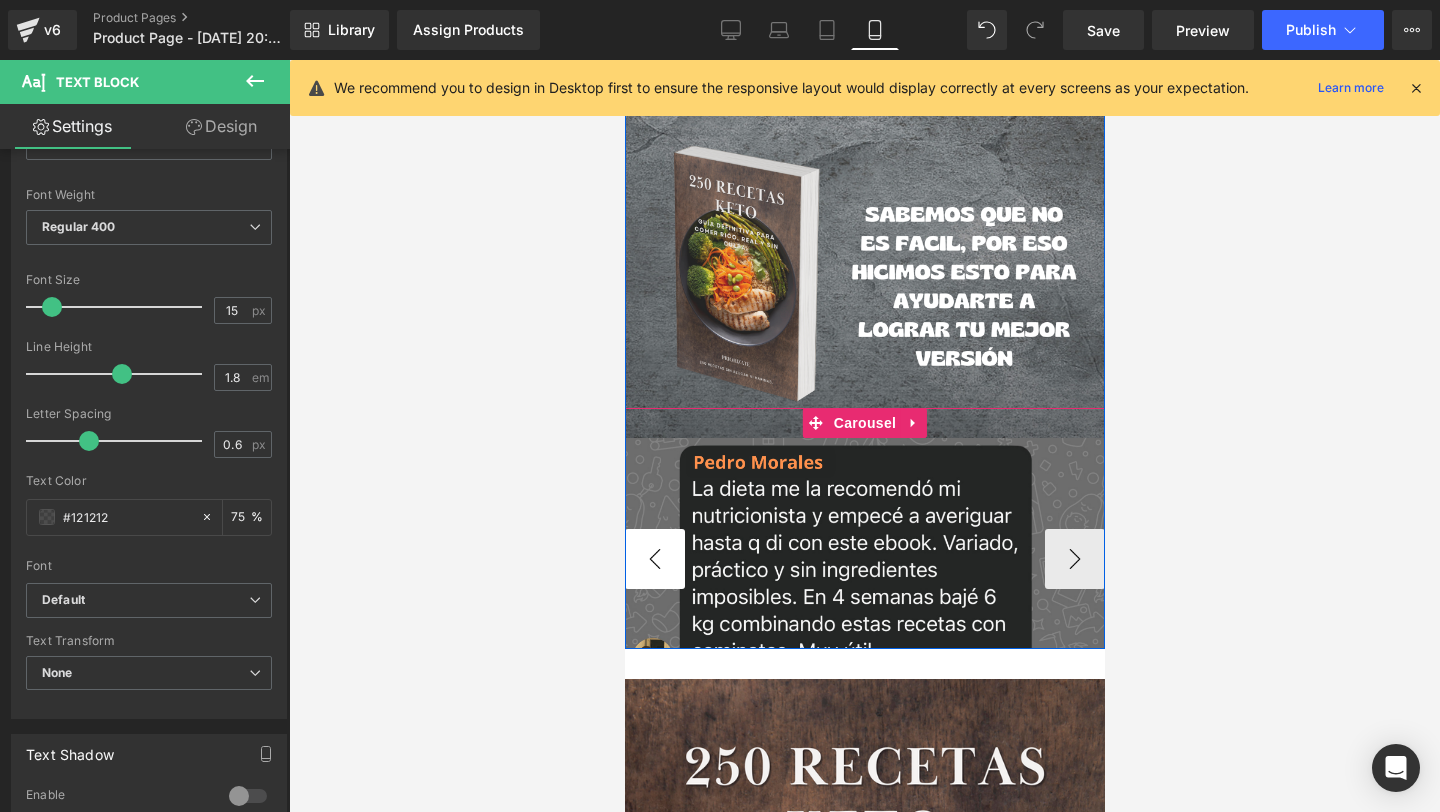 click on "‹" at bounding box center [654, 559] 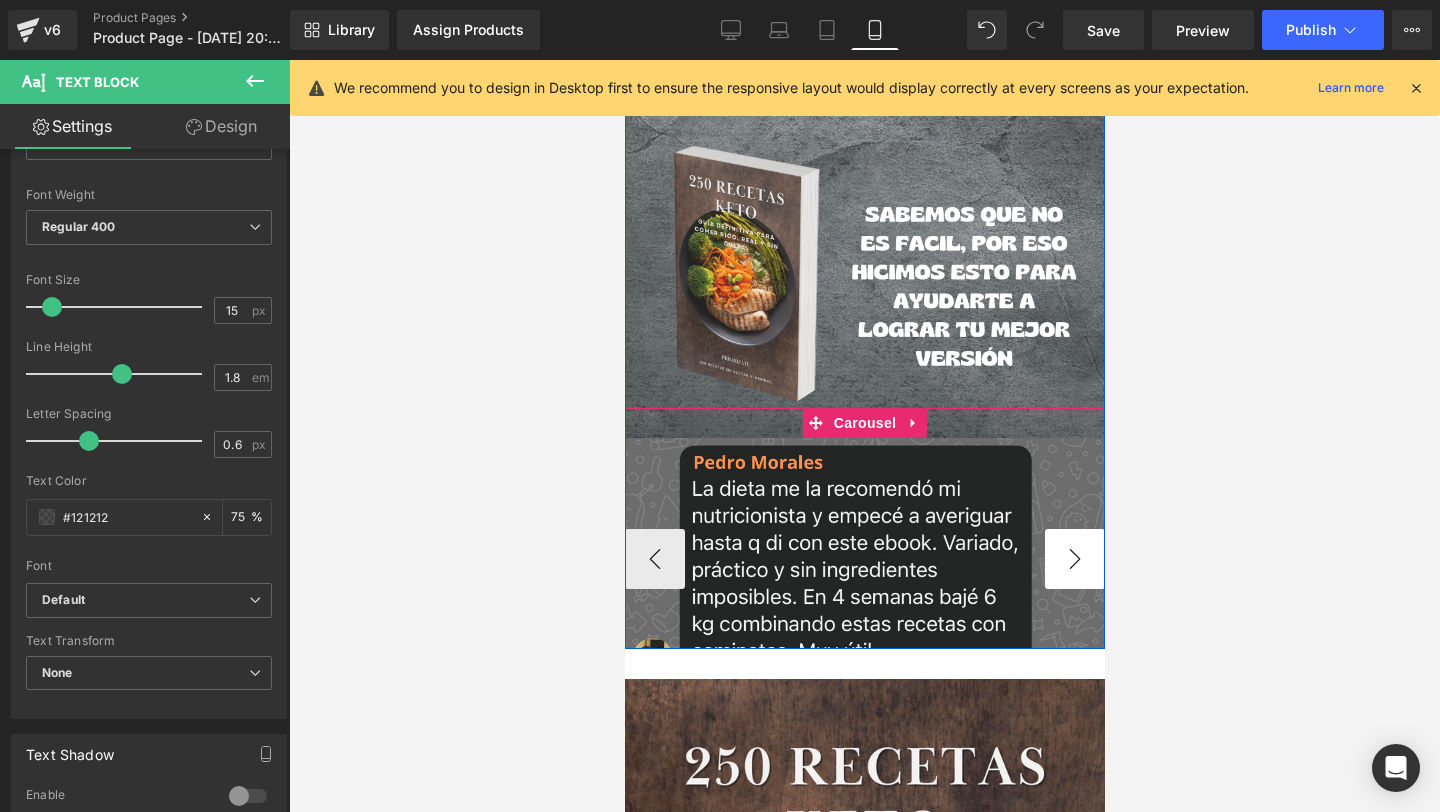 click on "›" at bounding box center (1074, 559) 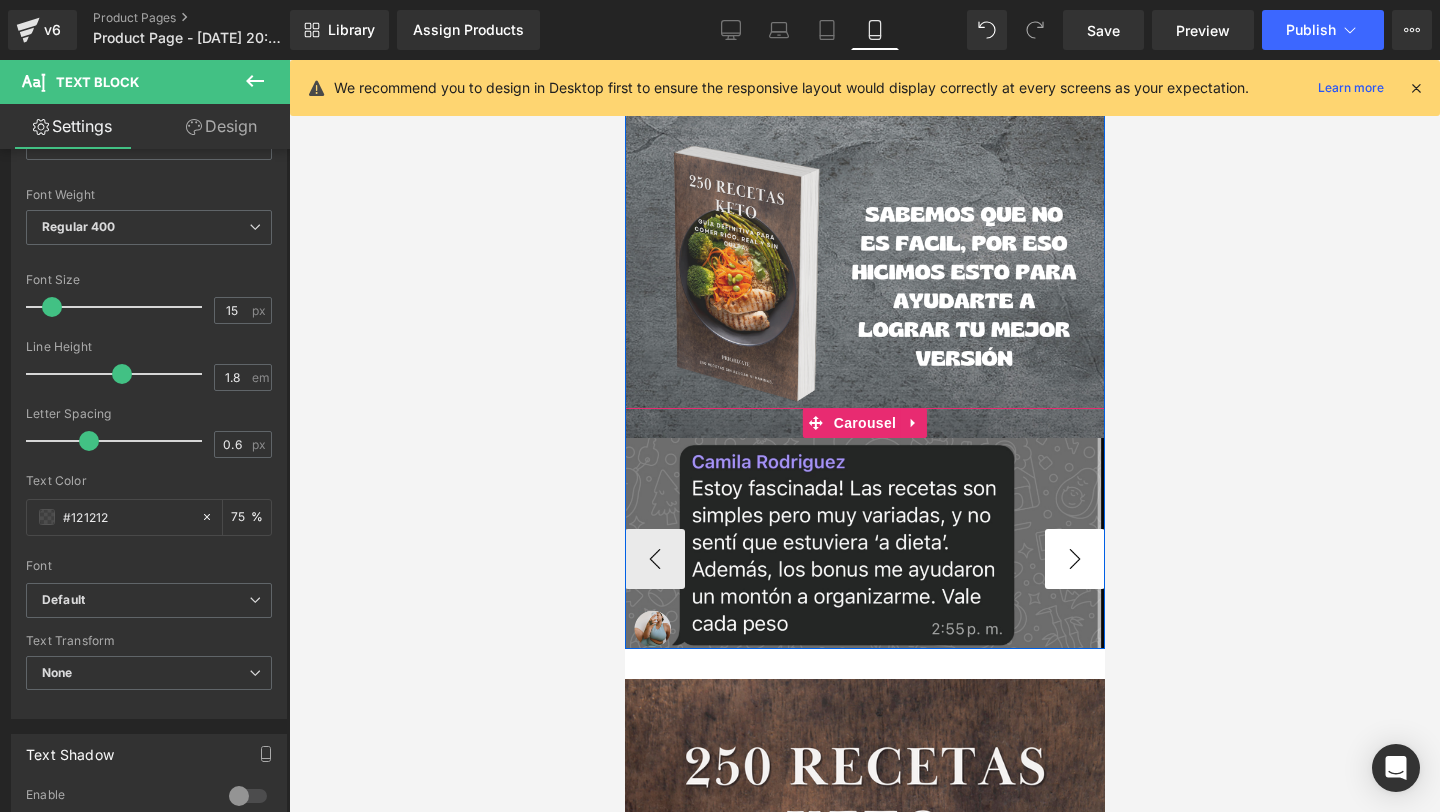 click on "›" at bounding box center (1074, 559) 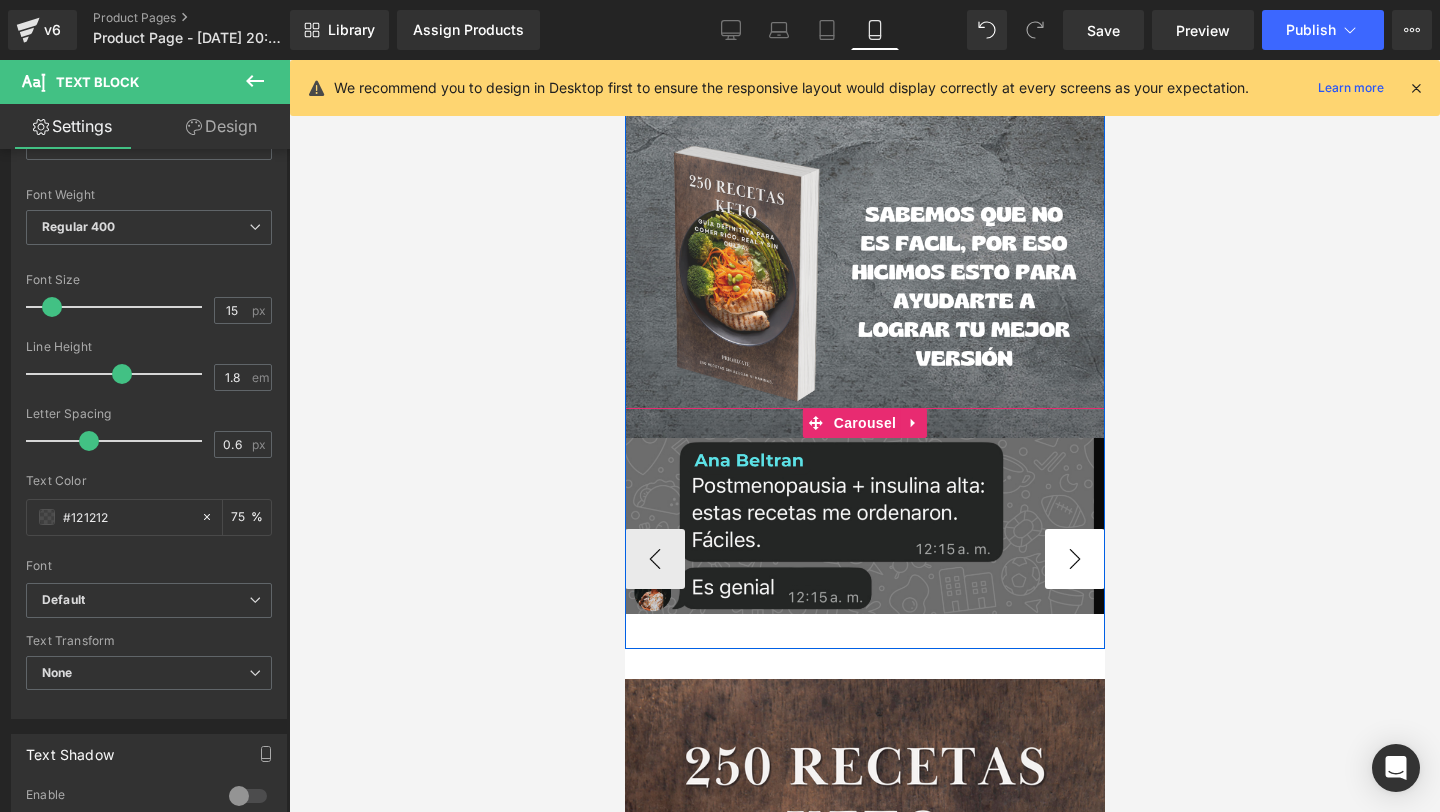 click on "›" at bounding box center (1074, 559) 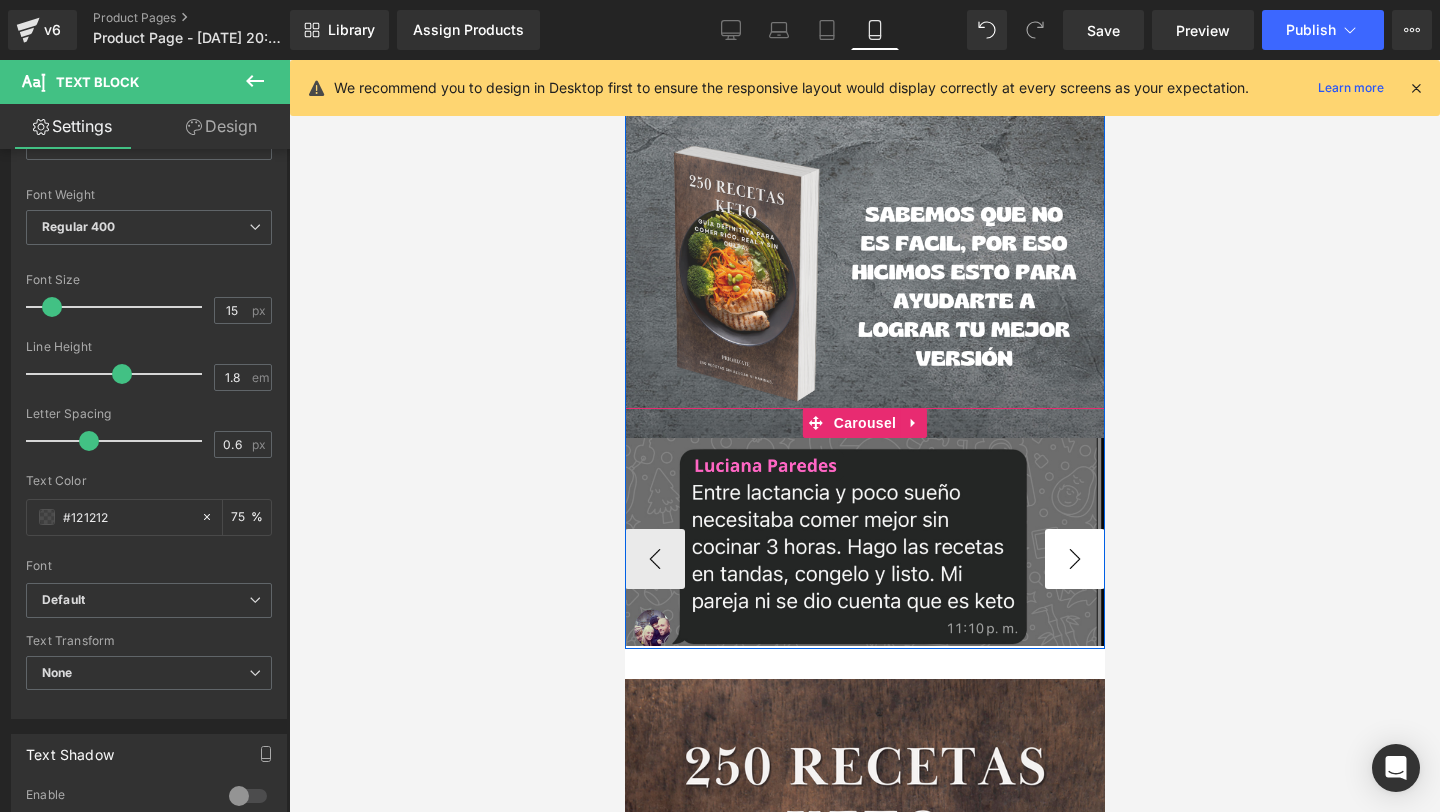 click on "›" at bounding box center [1074, 559] 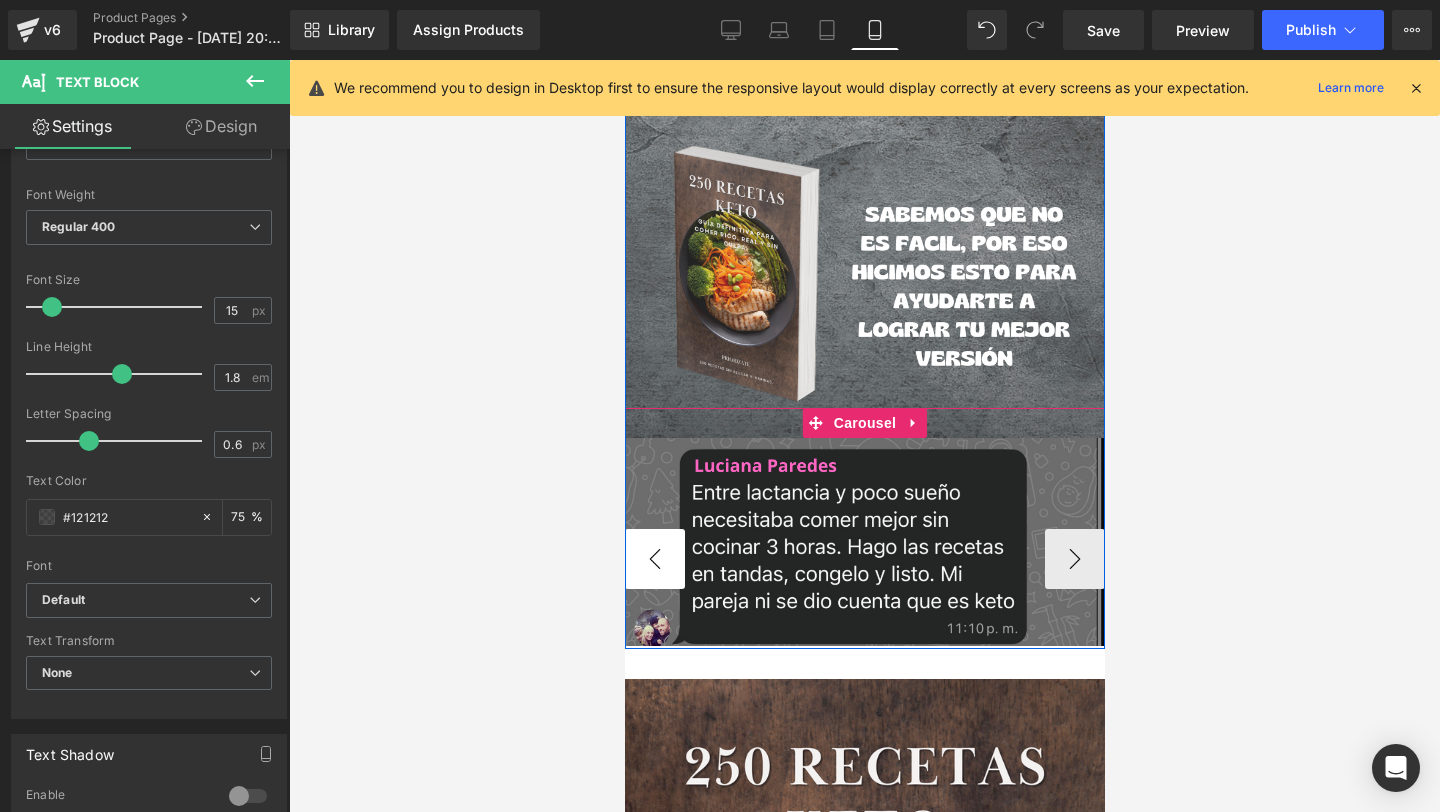 click on "‹" at bounding box center (654, 559) 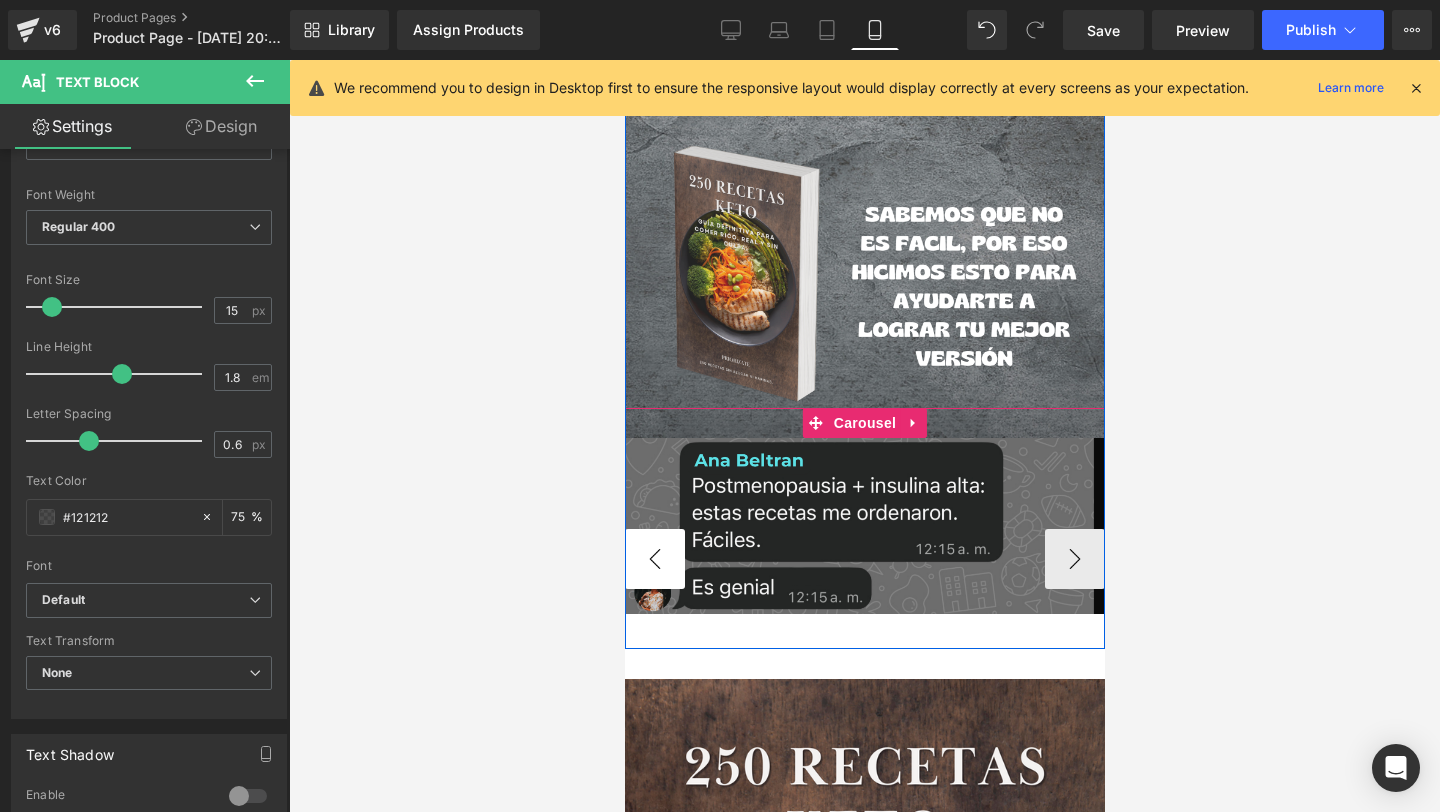 click on "‹" at bounding box center (654, 559) 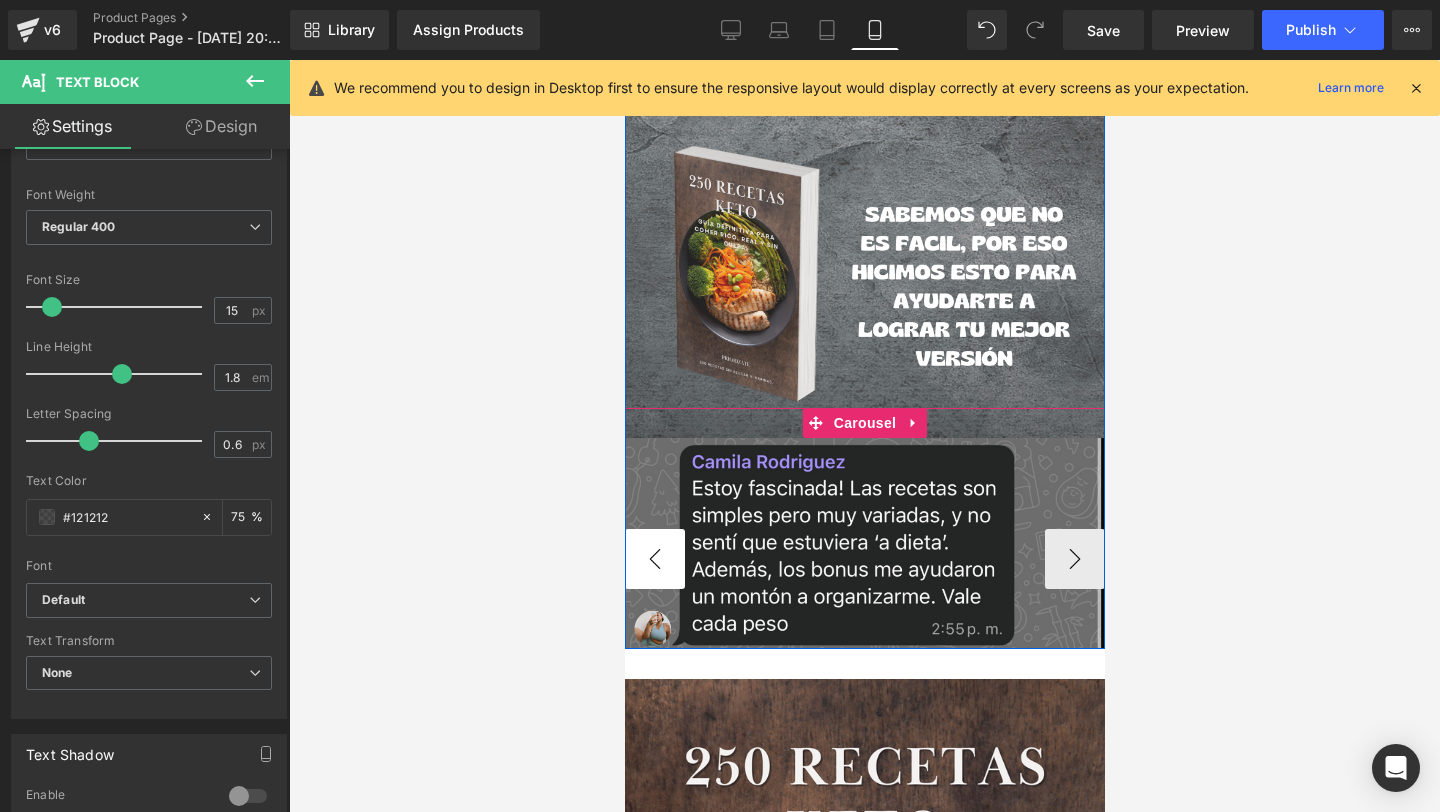 click on "‹" at bounding box center (654, 559) 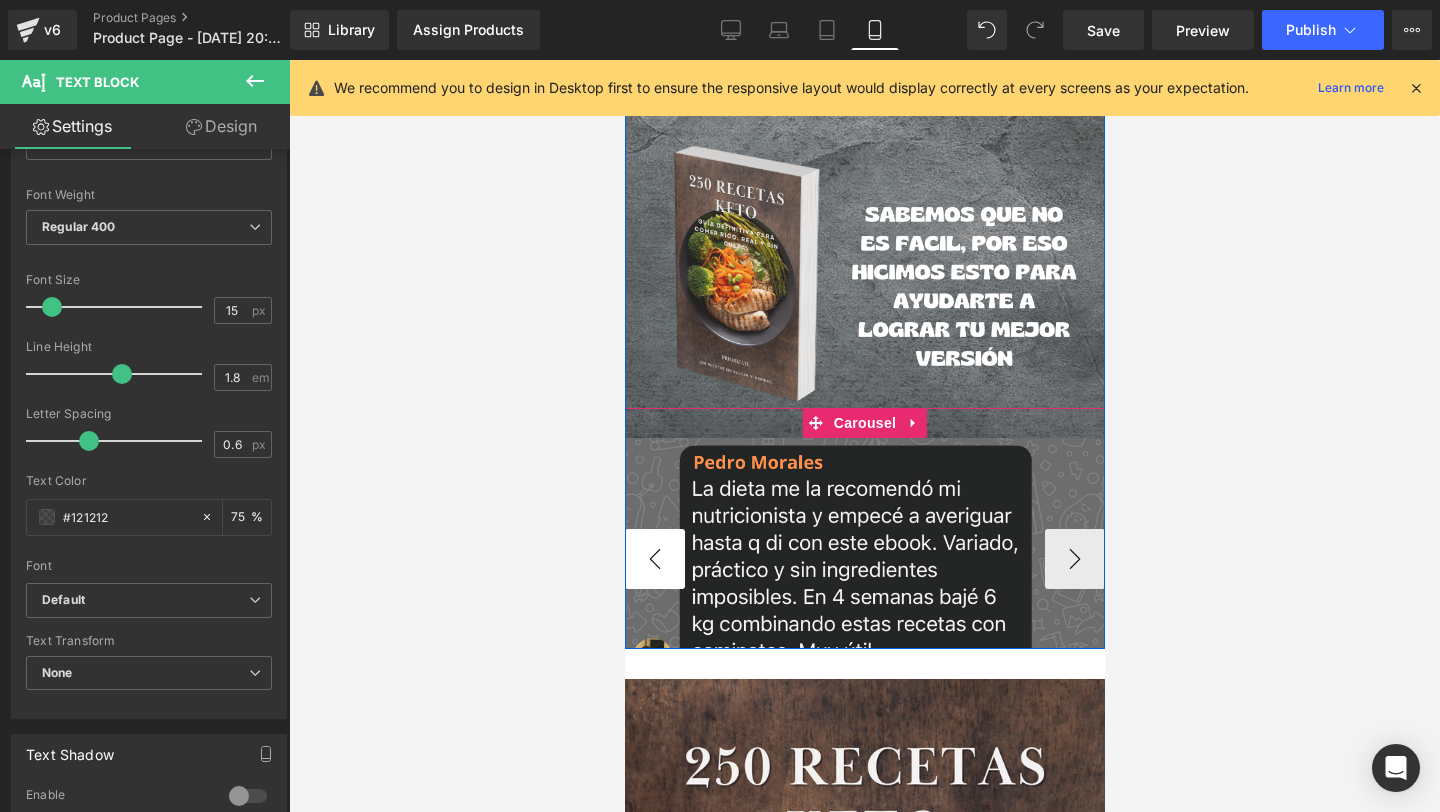 click on "‹" at bounding box center [654, 559] 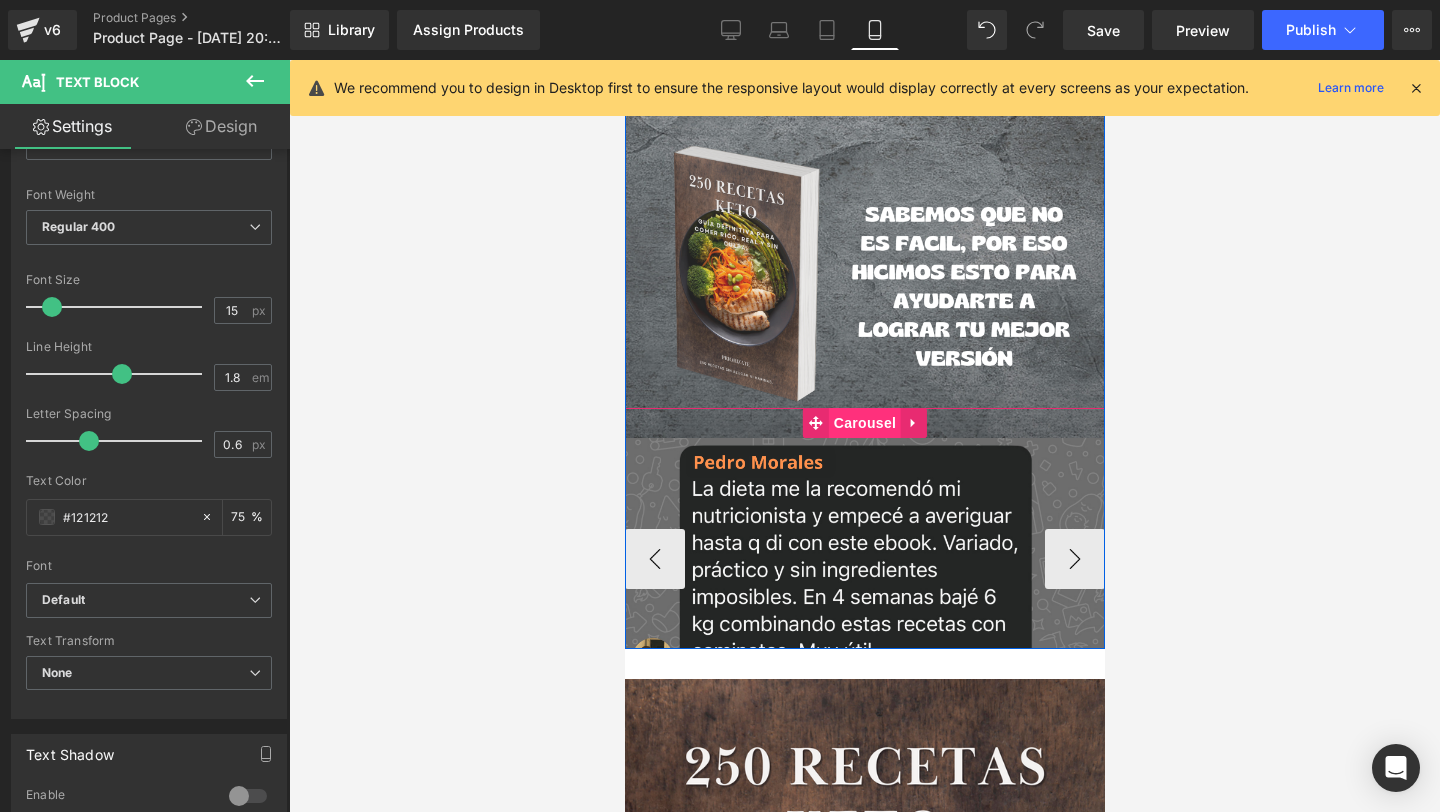 click on "Carousel" at bounding box center (864, 423) 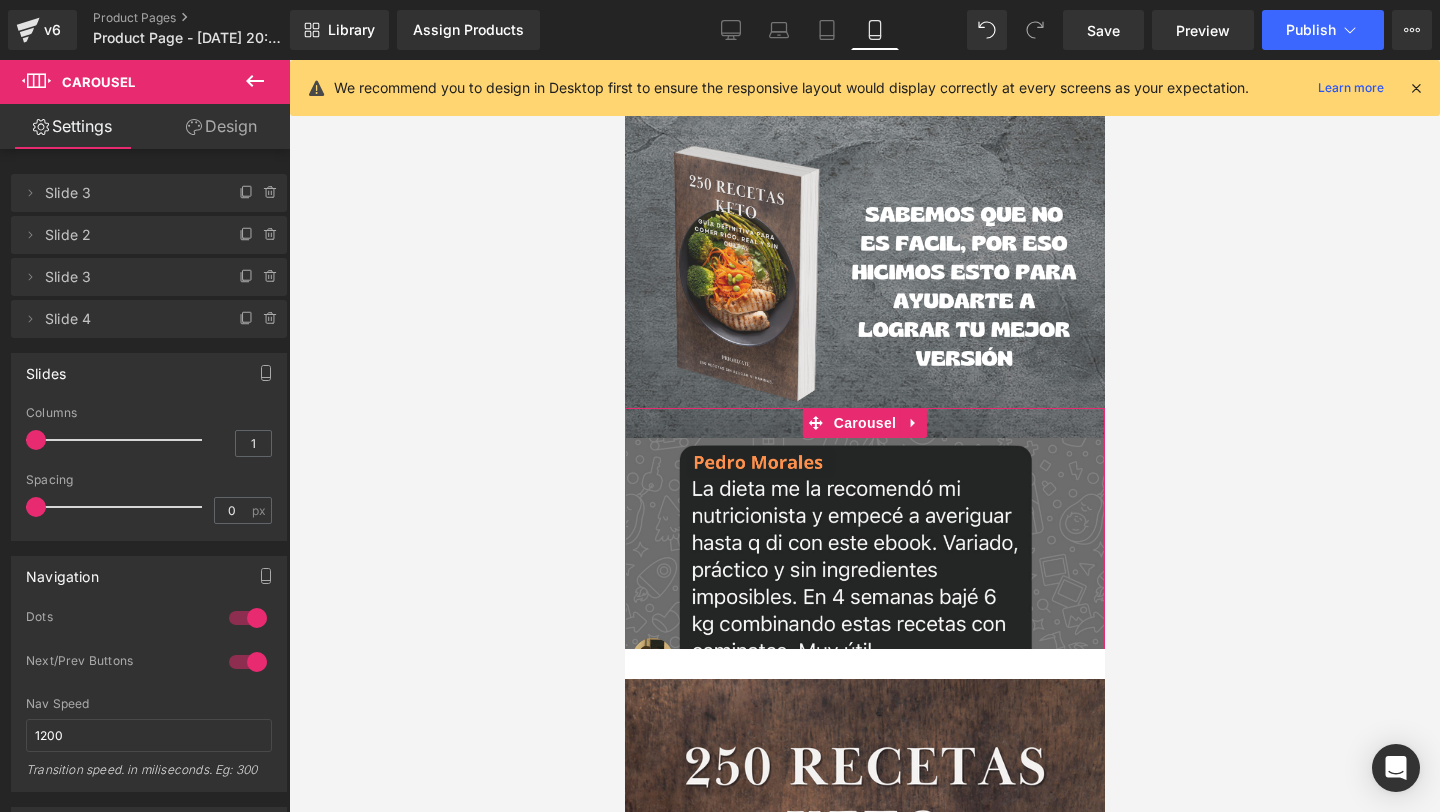 click on "Design" at bounding box center [221, 126] 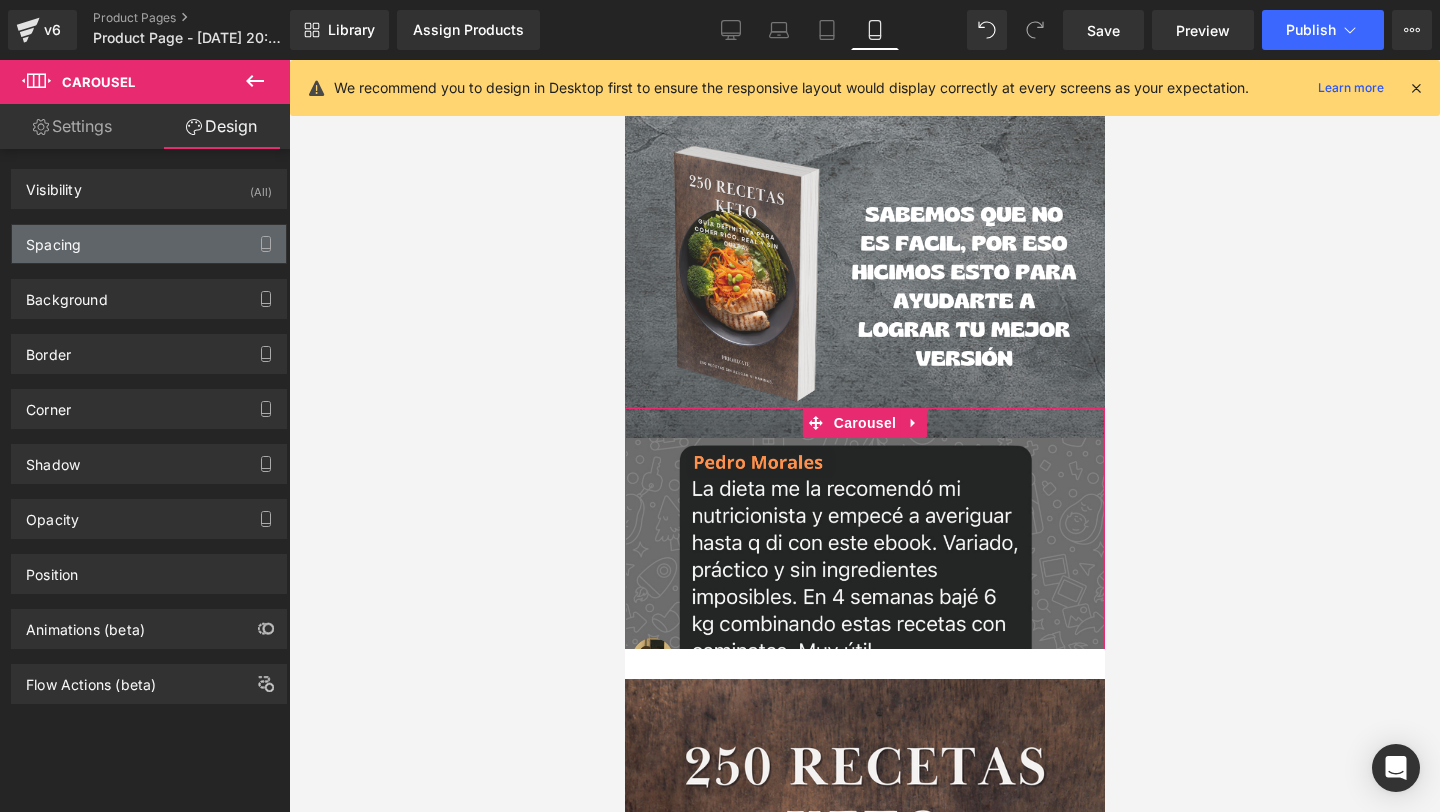 click on "Spacing" at bounding box center (149, 244) 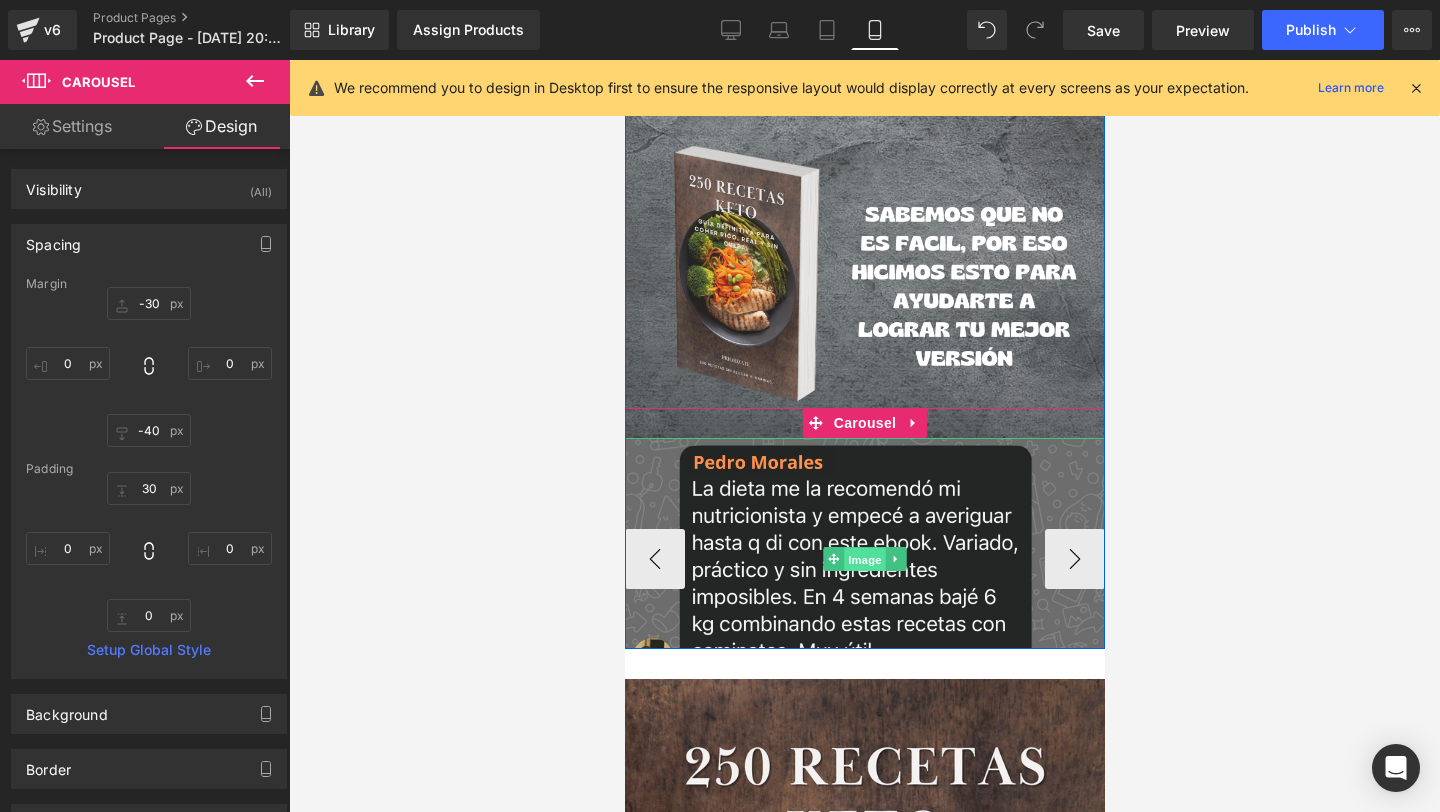 click on "Image" at bounding box center (864, 559) 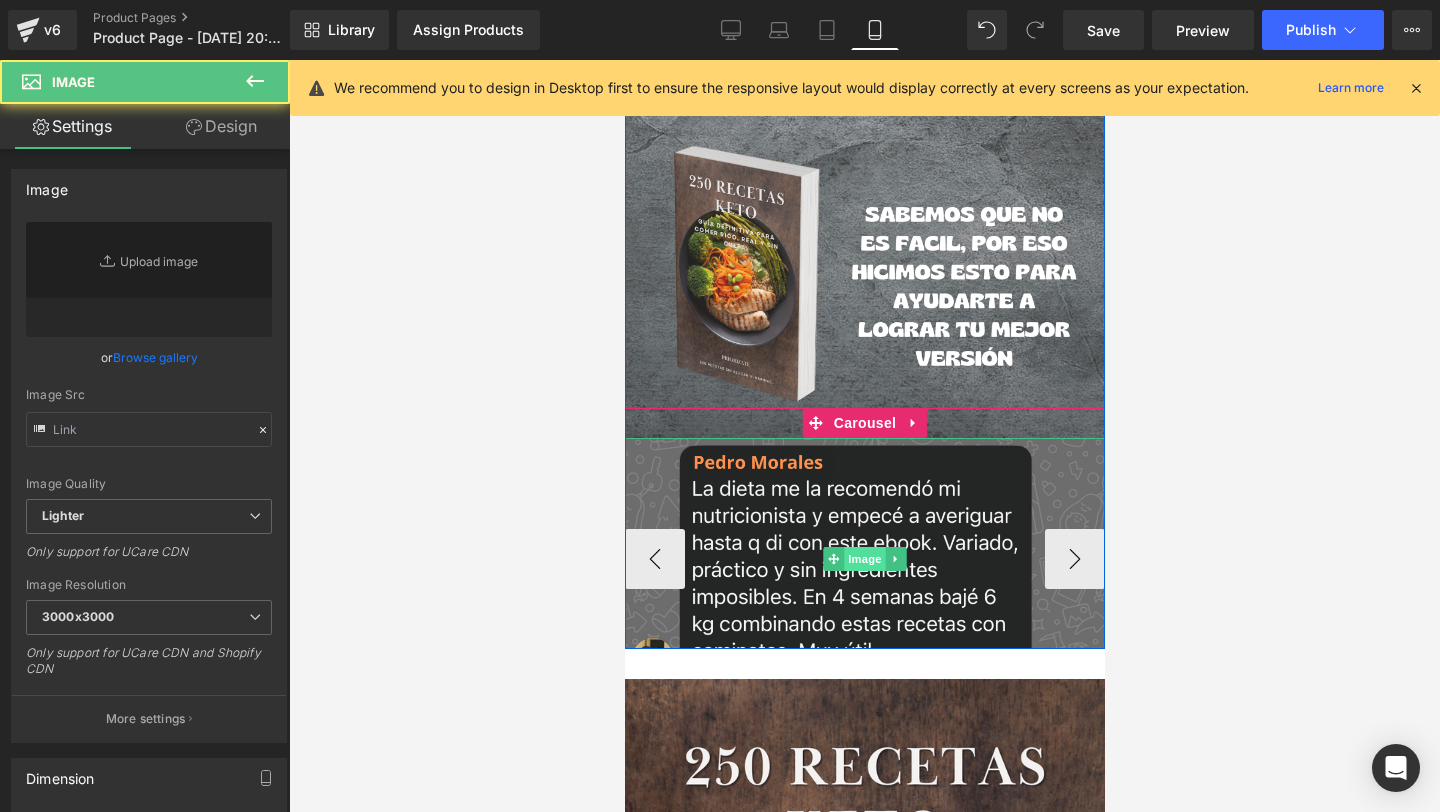 type on "https://i.ibb.co/gnwjP6n/Resen-a3.png" 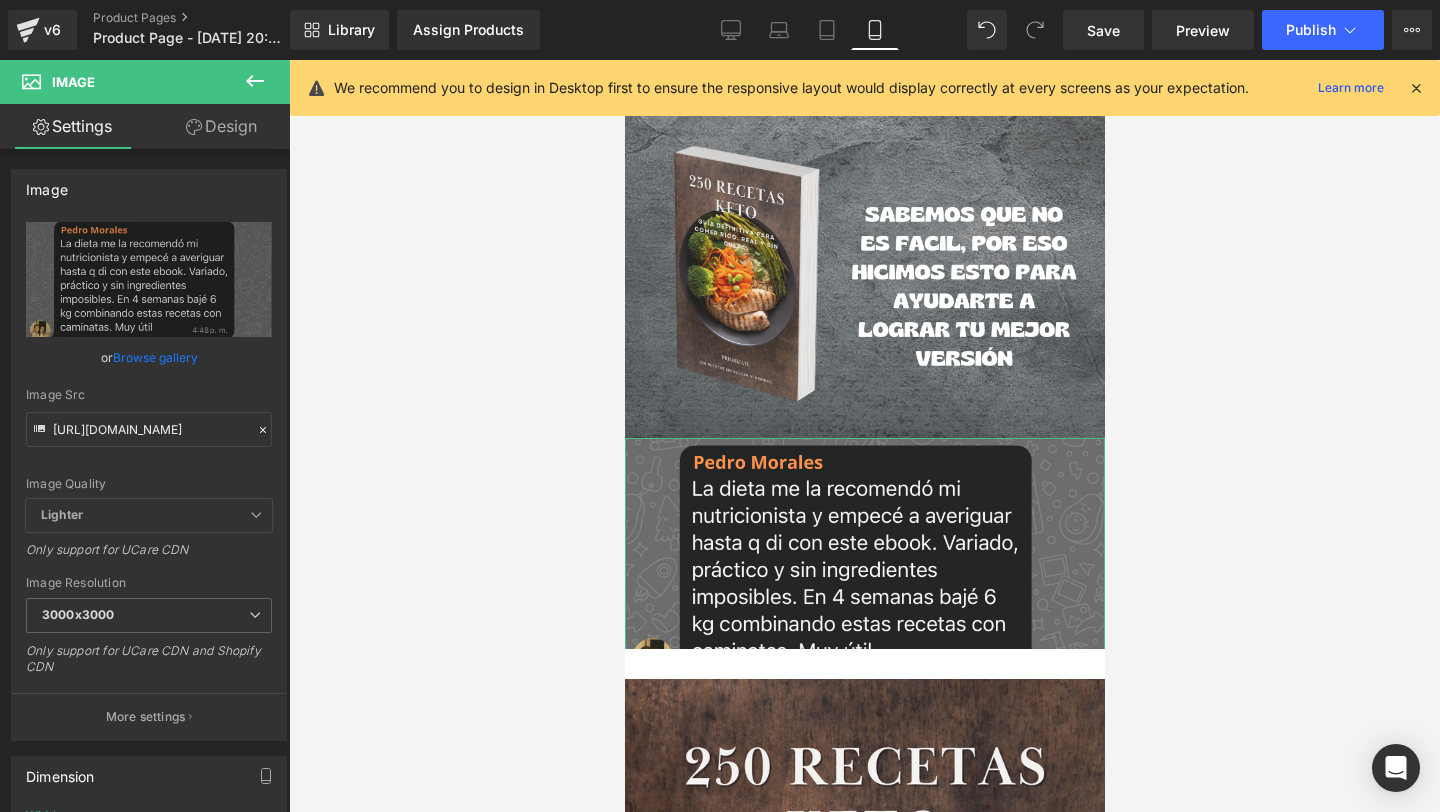 click on "Design" at bounding box center (221, 126) 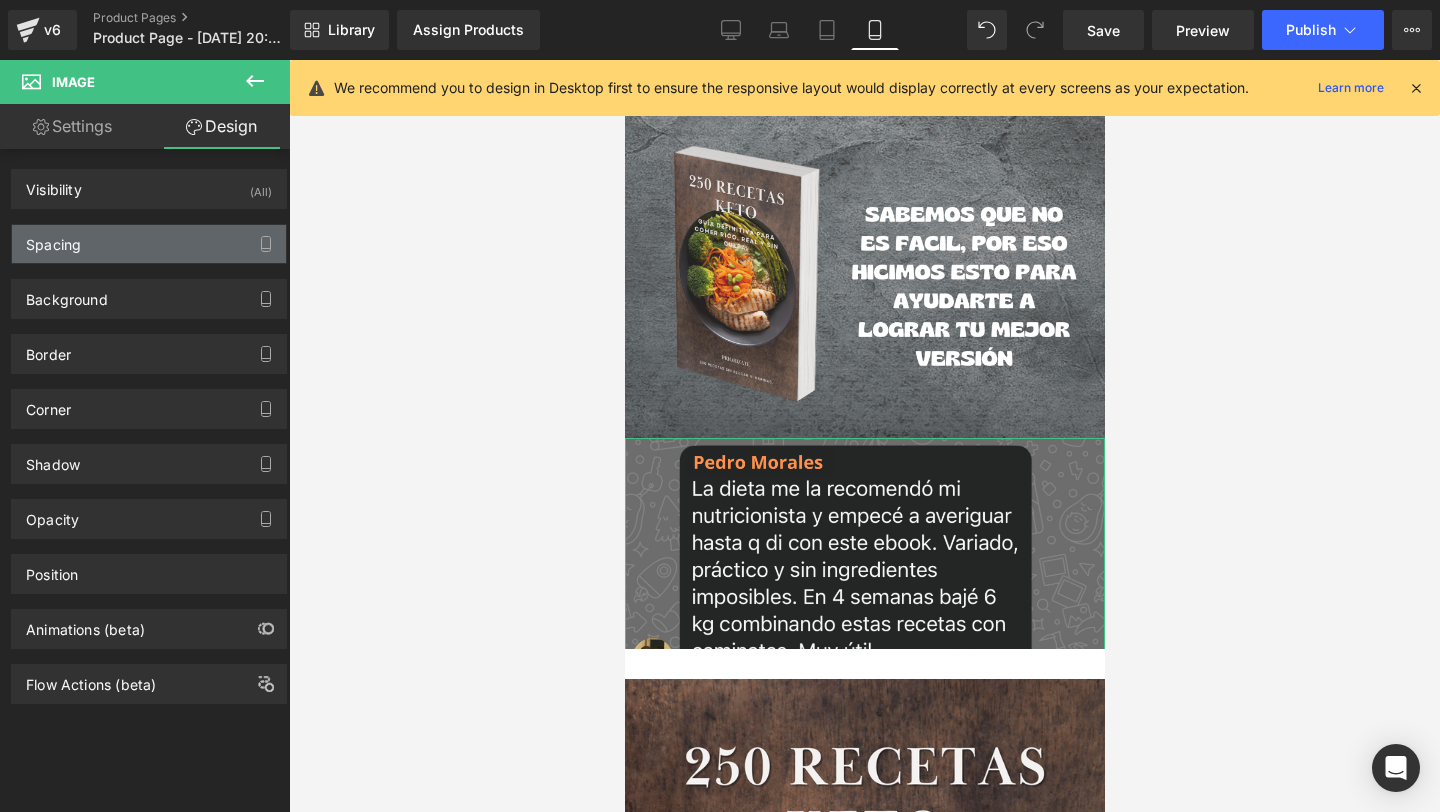 type on "0" 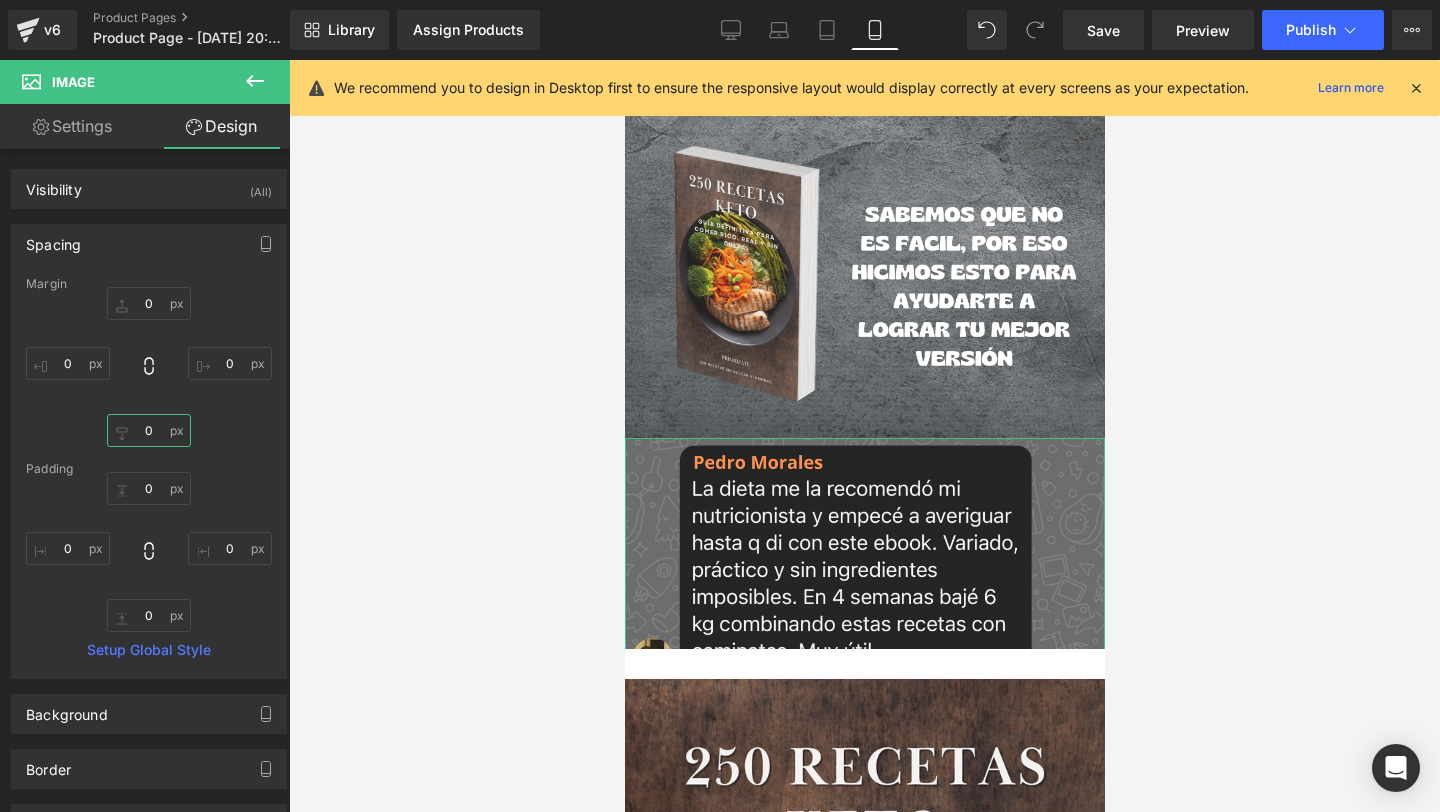 click on "0" at bounding box center (149, 430) 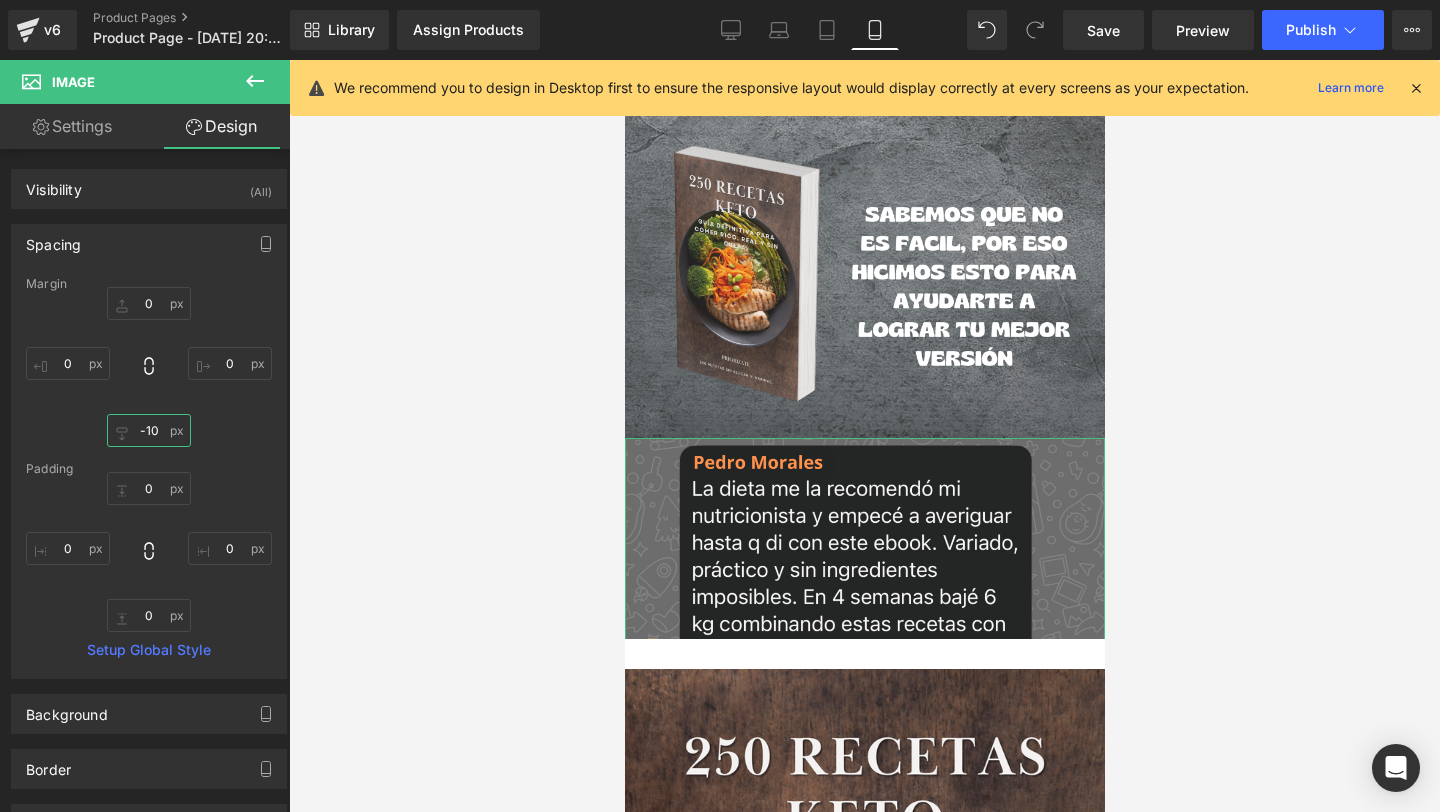 type on "-10\" 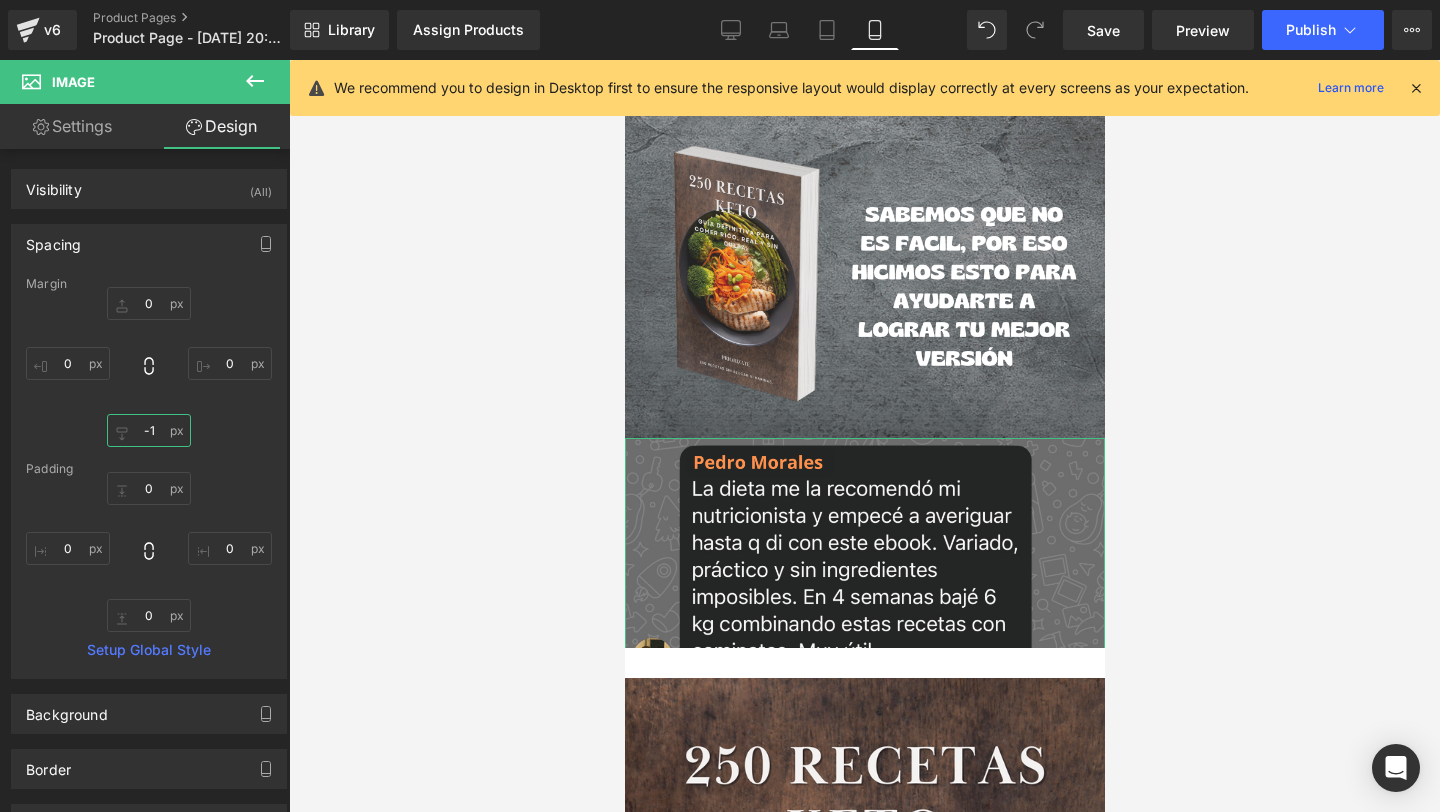 type on "-" 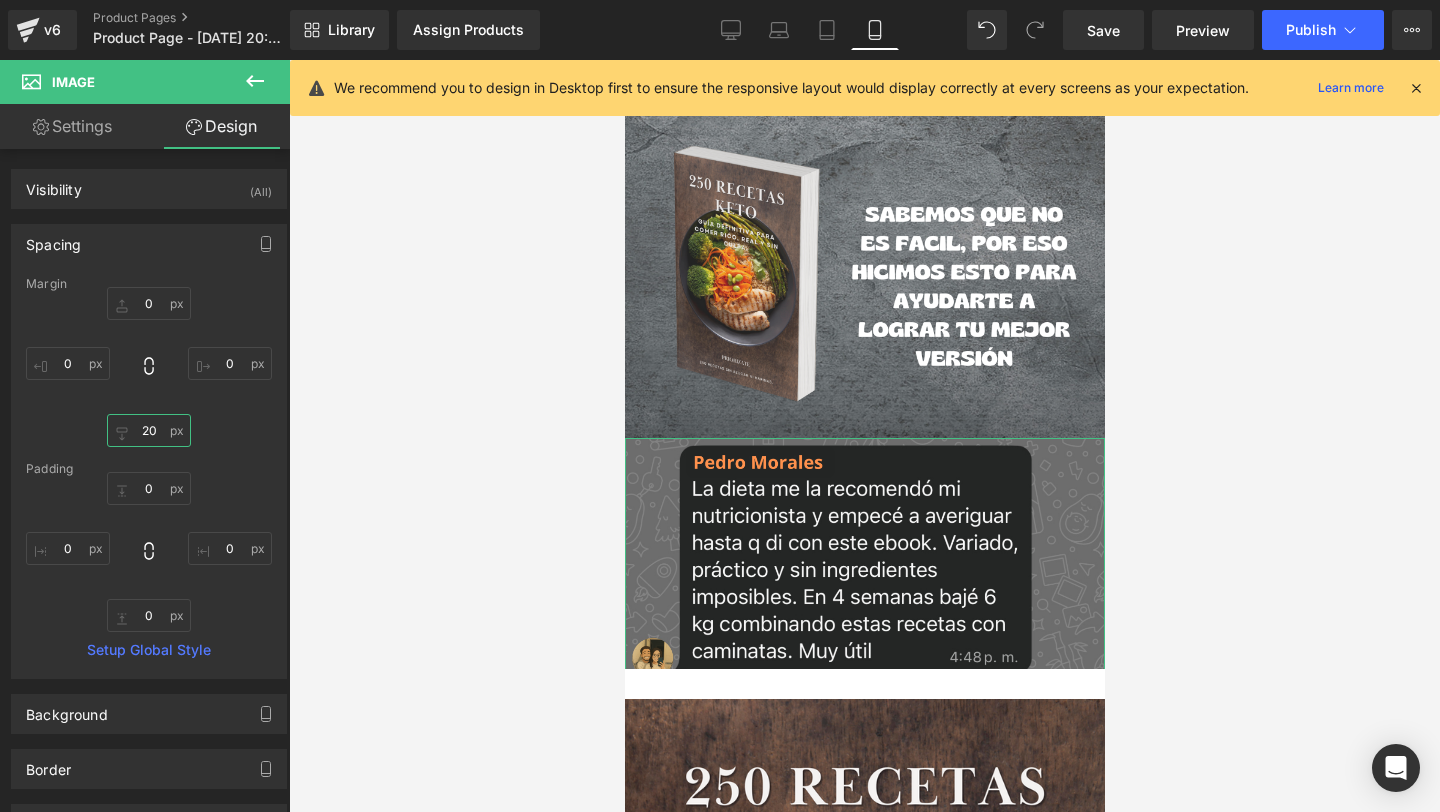 type on "2" 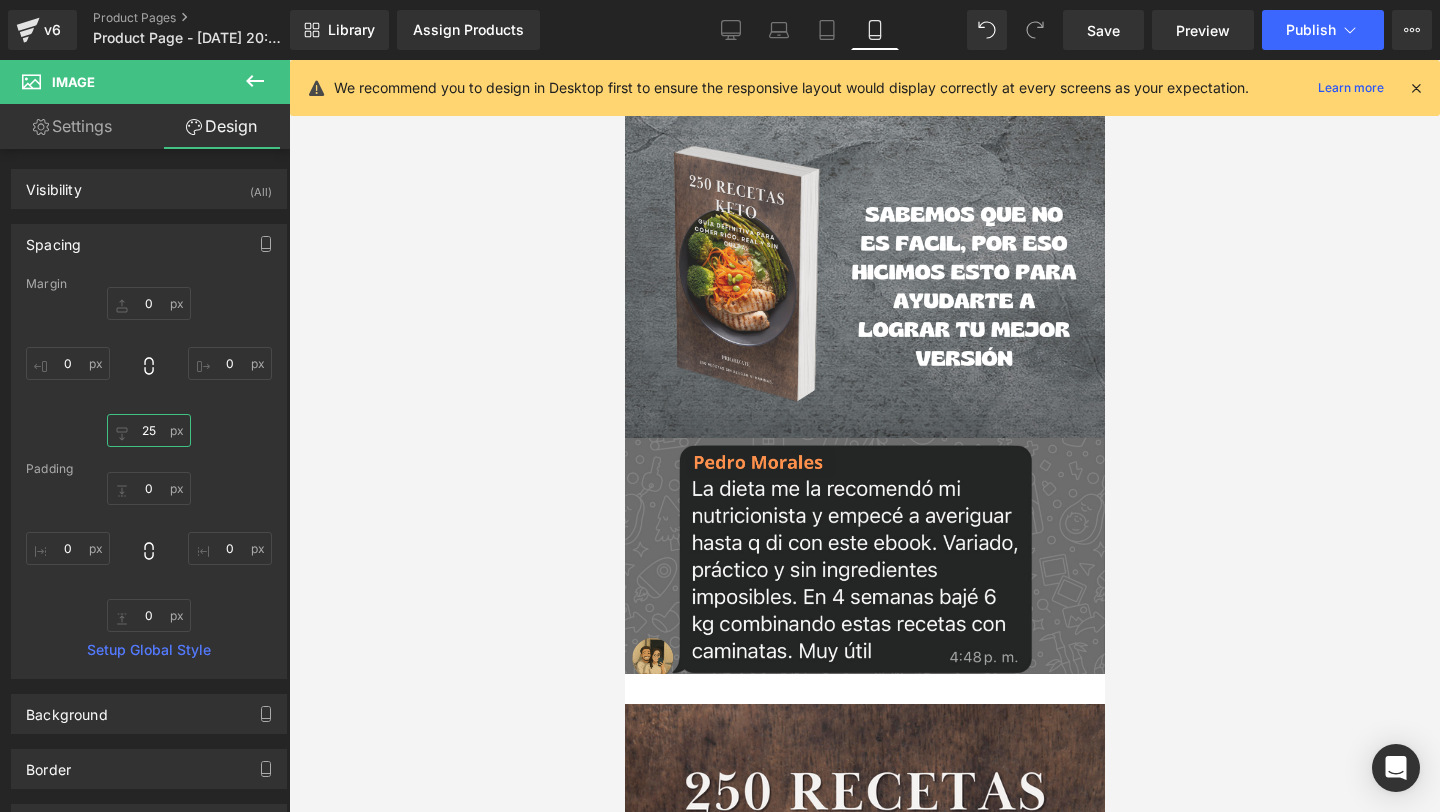 type on "25" 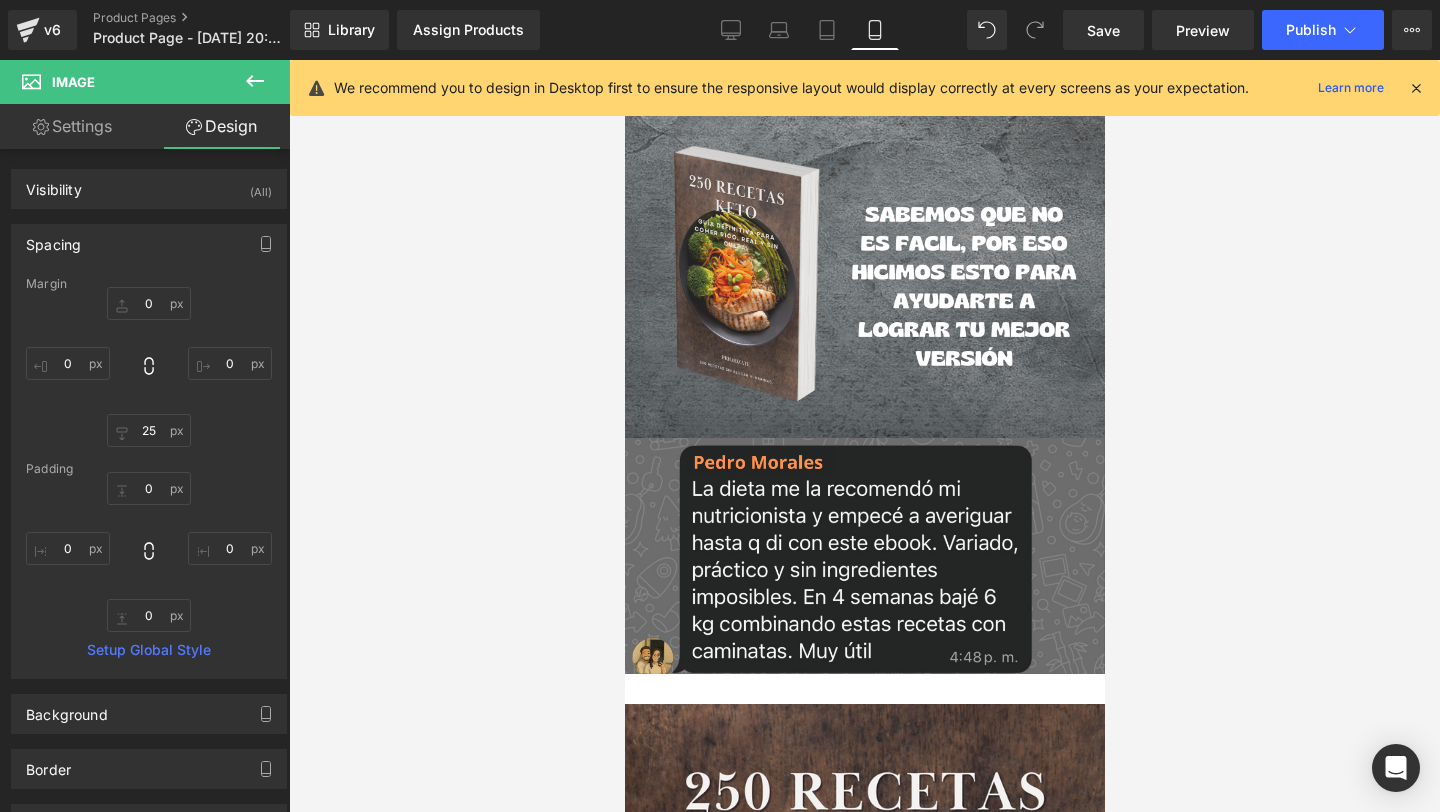 drag, startPoint x: 410, startPoint y: 338, endPoint x: 375, endPoint y: 284, distance: 64.3506 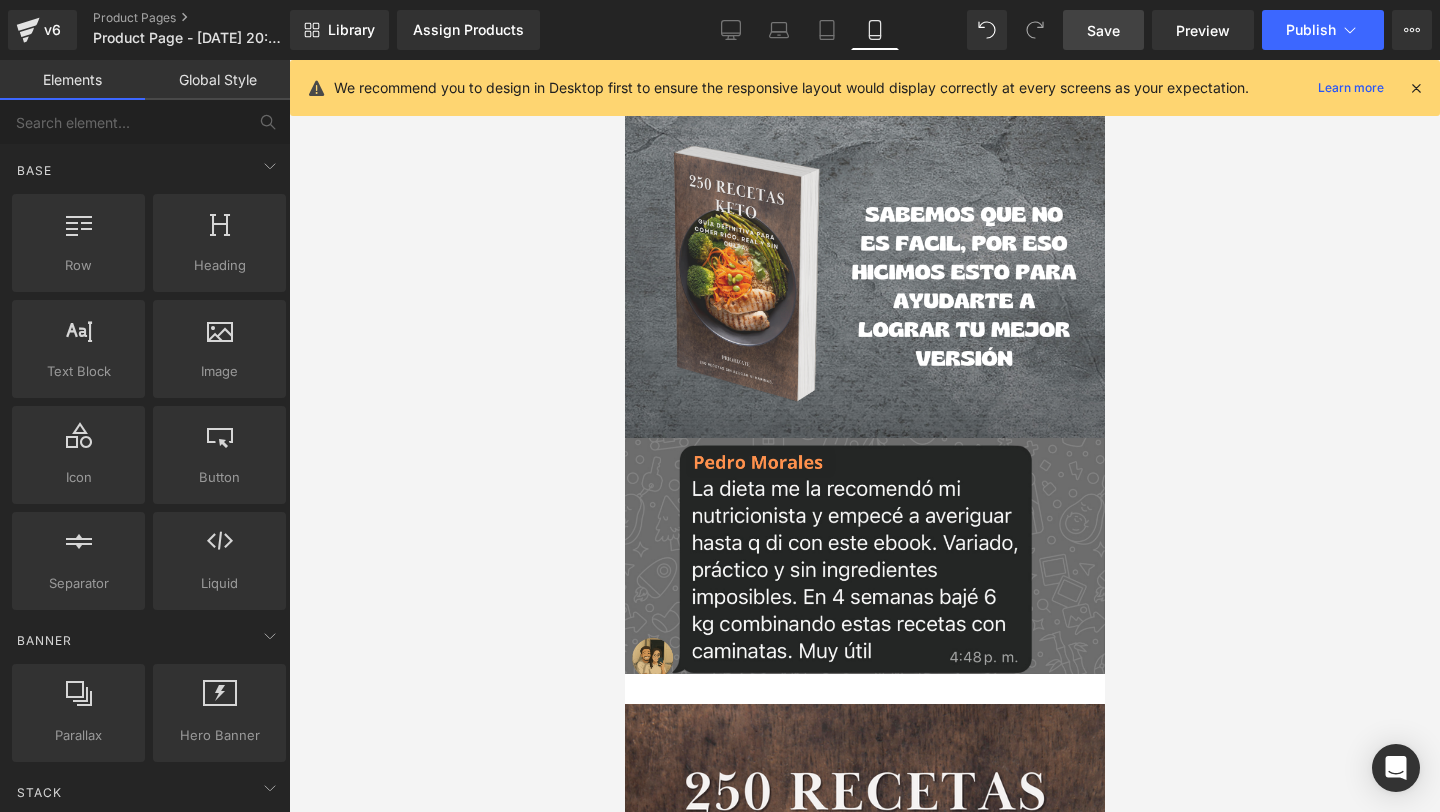 click on "Save" at bounding box center (1103, 30) 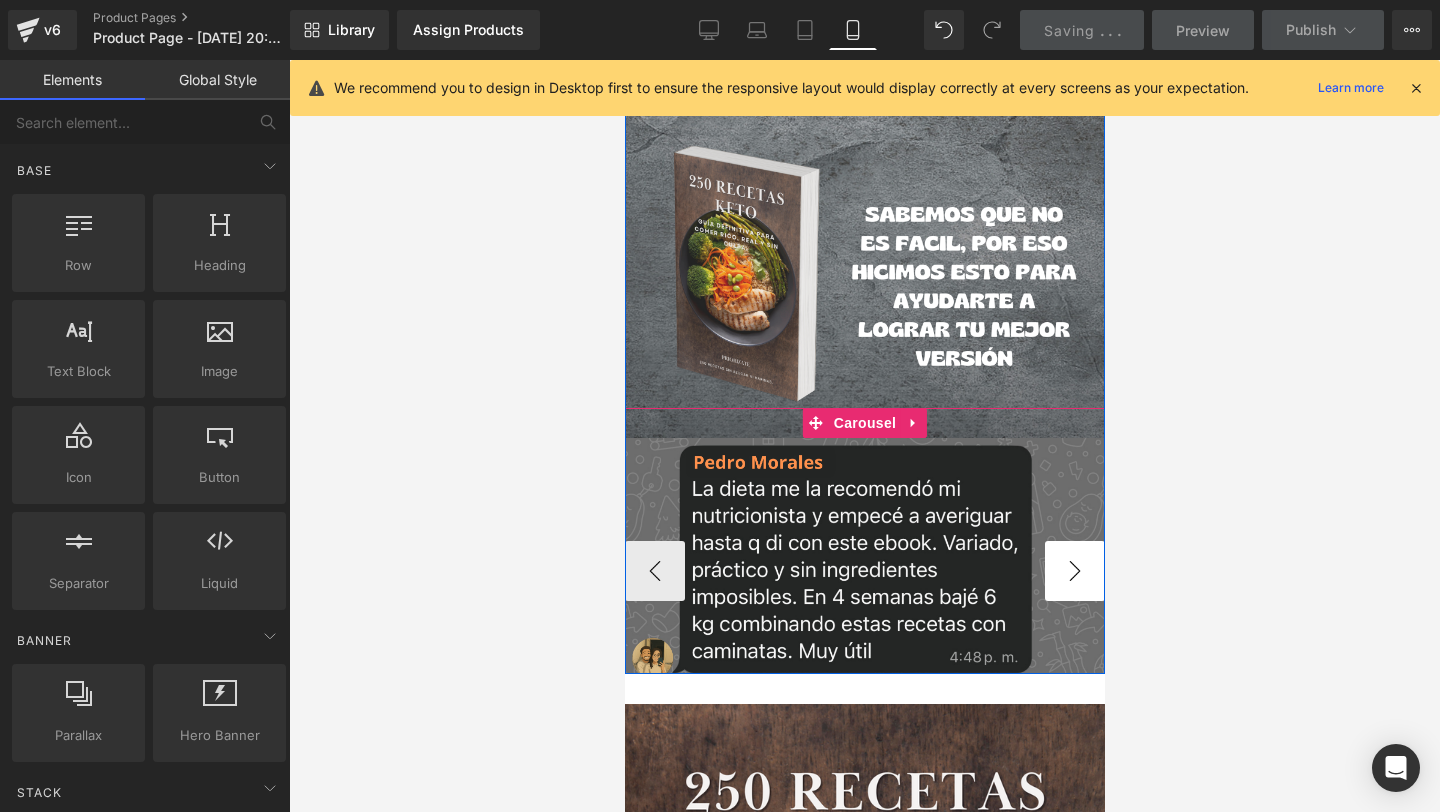 click on "›" at bounding box center (1074, 571) 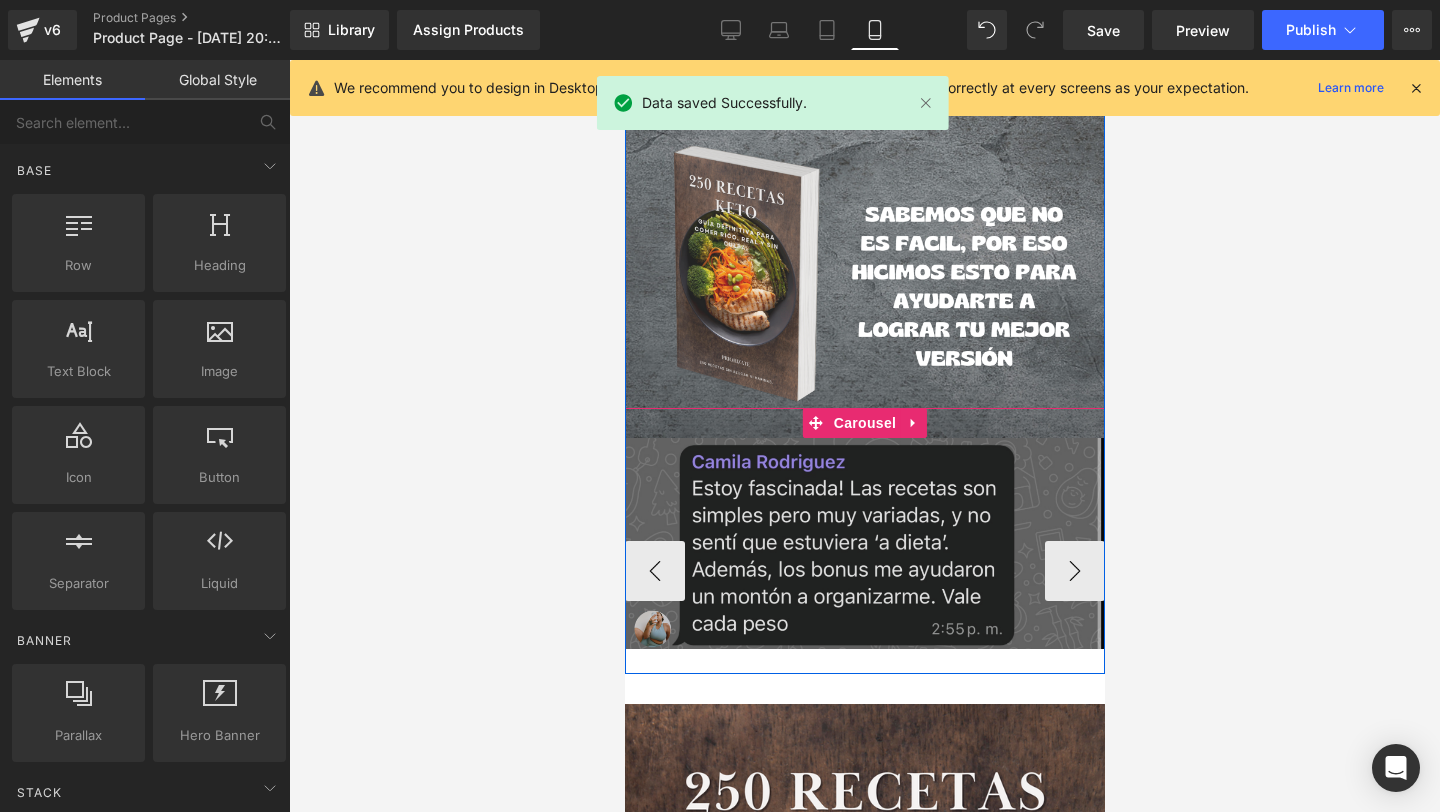 click at bounding box center [864, 543] 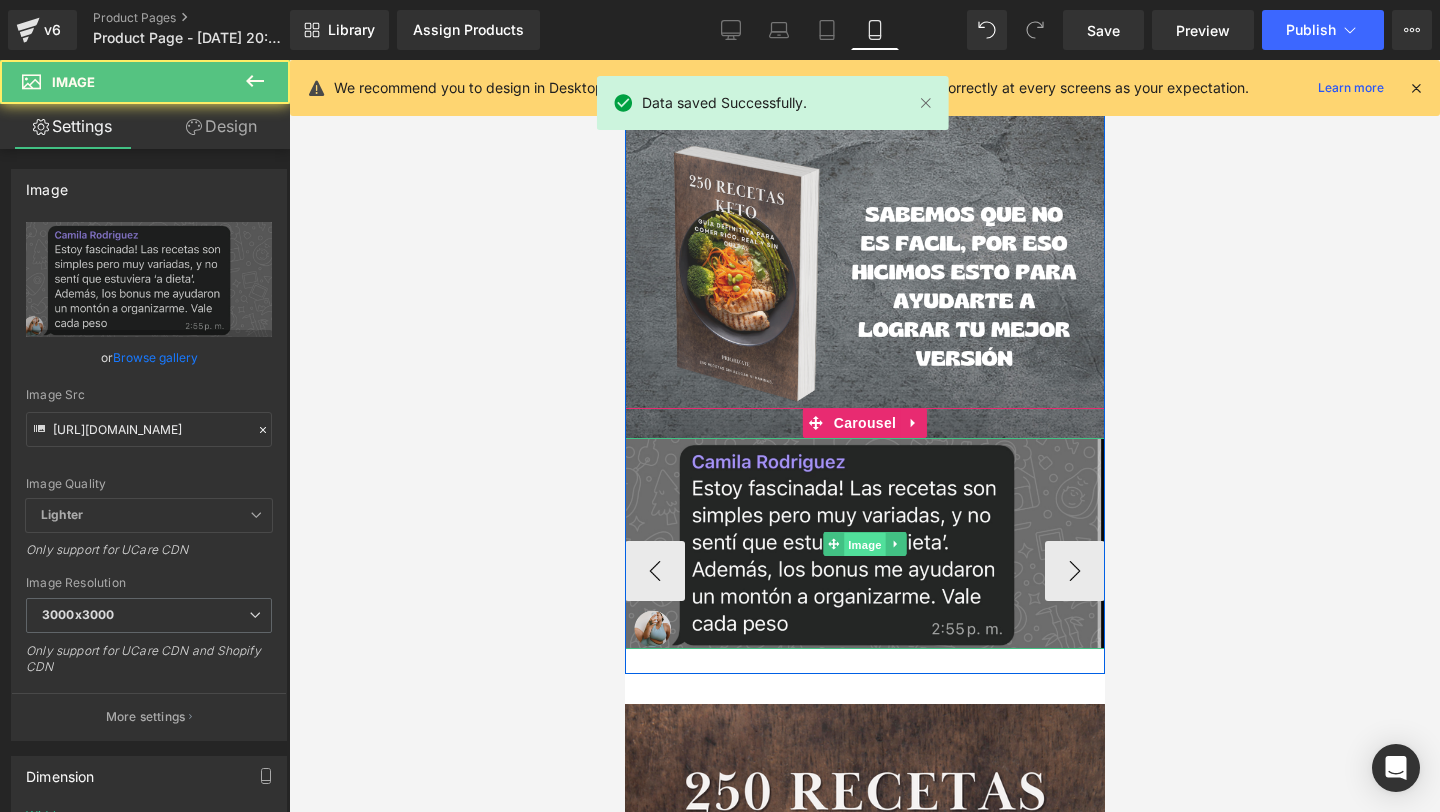 click on "Image" at bounding box center [864, 544] 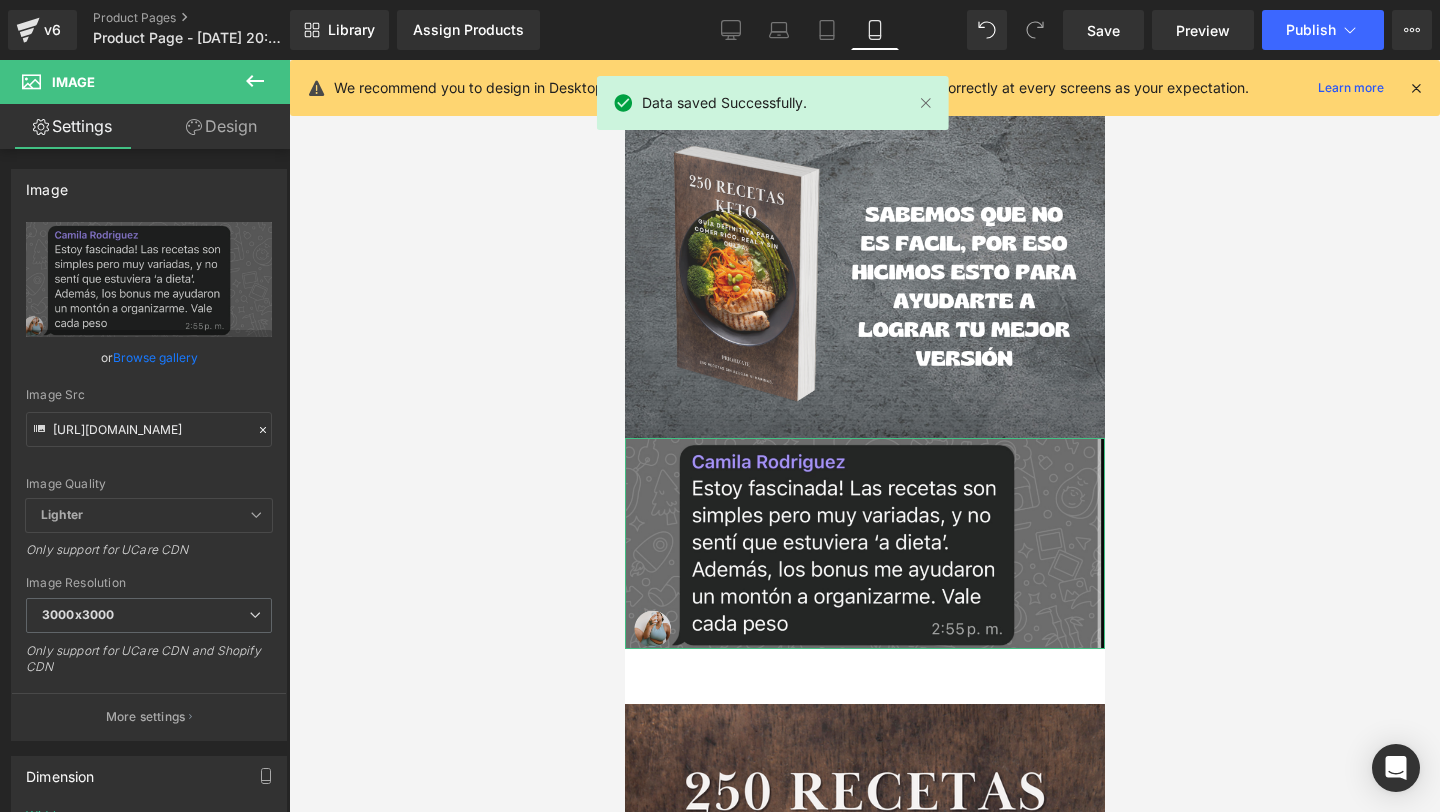 click on "Design" at bounding box center (221, 126) 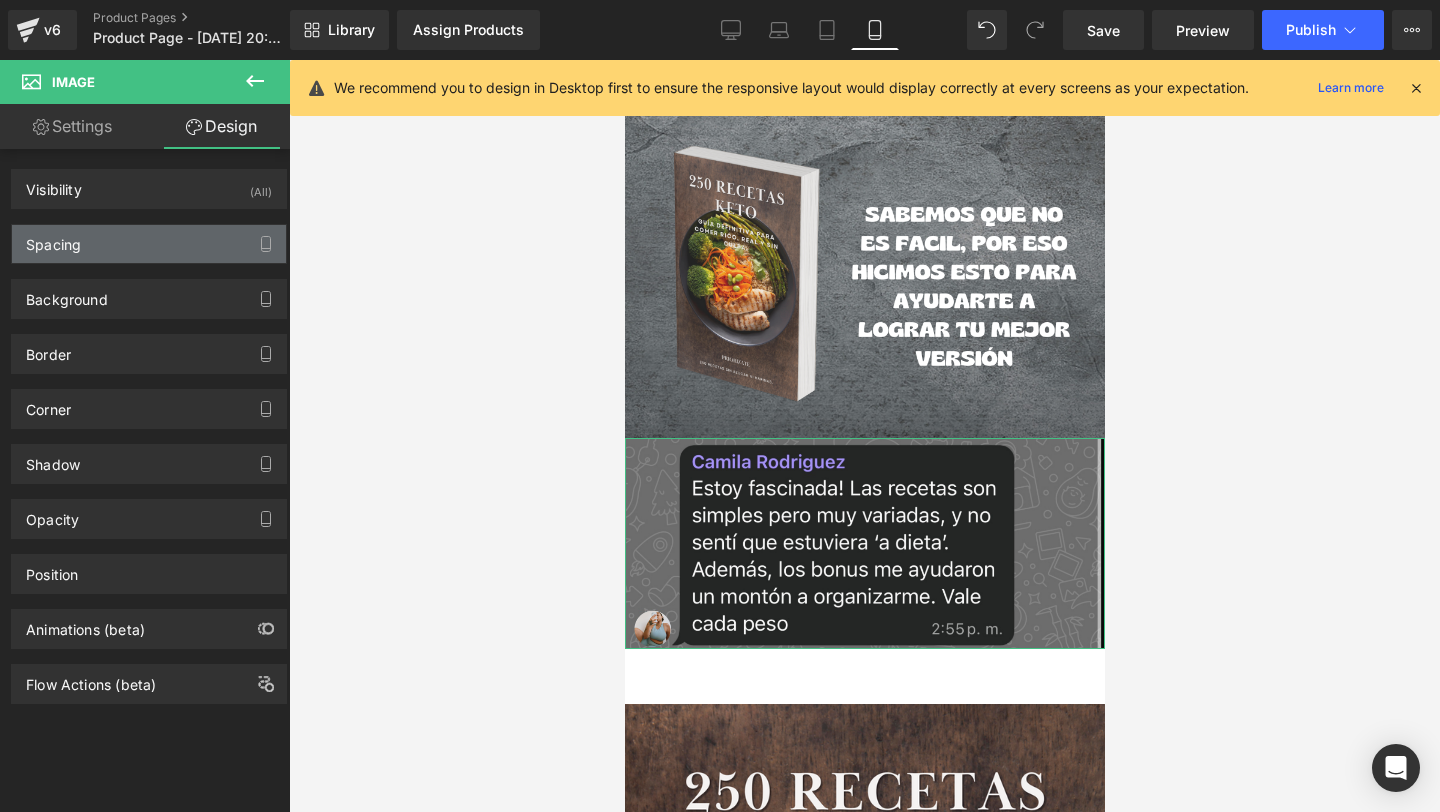 click on "Spacing" at bounding box center [149, 244] 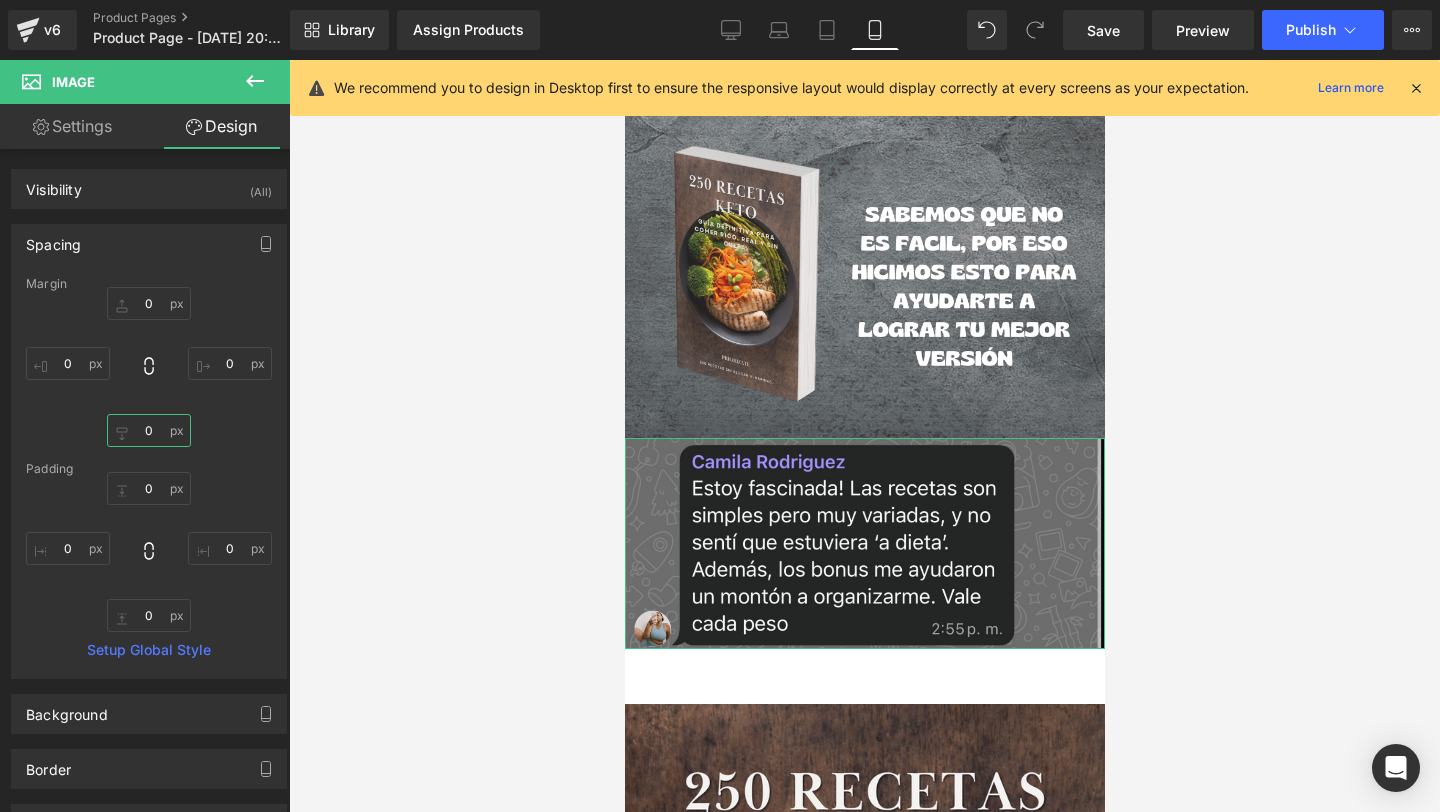 click on "0" at bounding box center [149, 430] 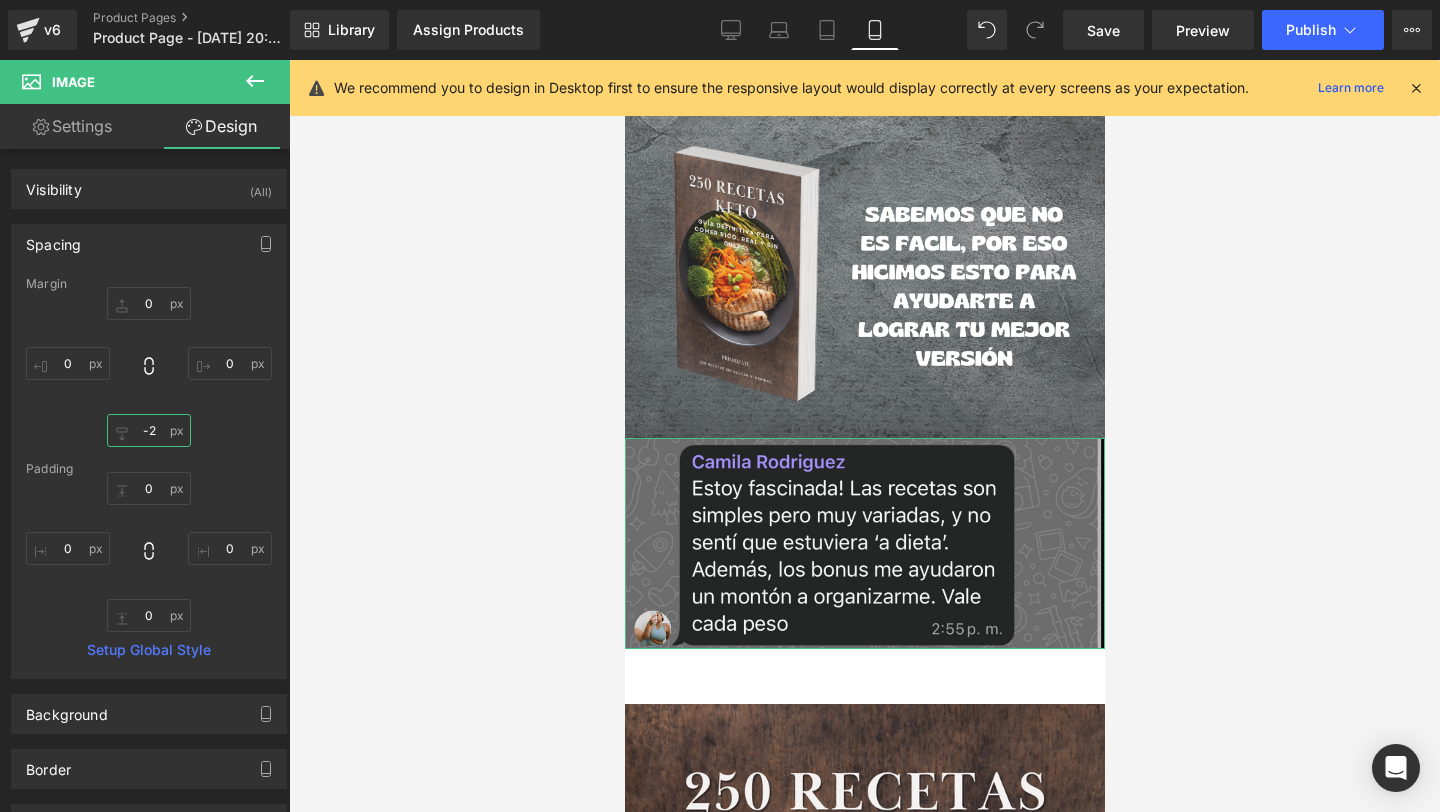 type on "-" 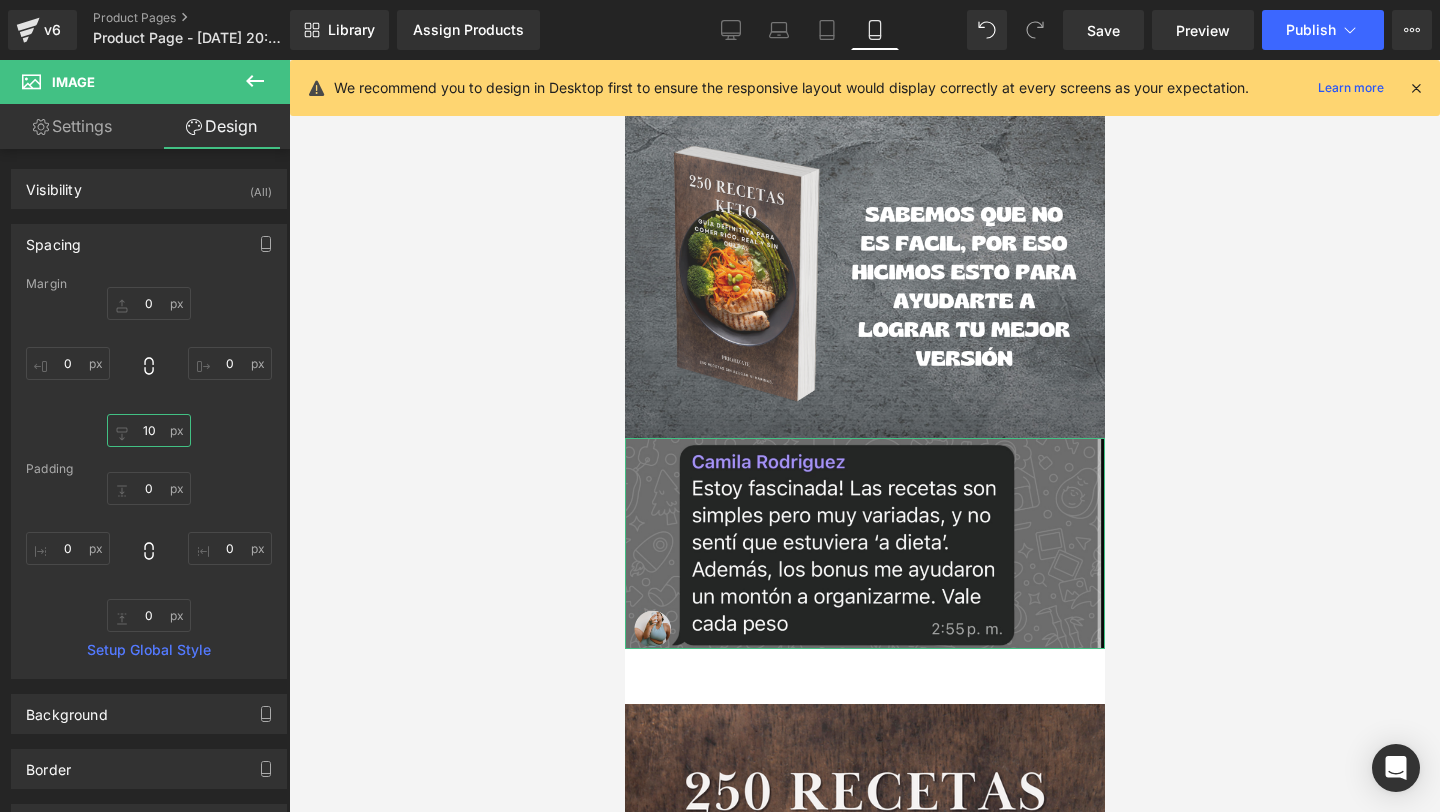 type on "1" 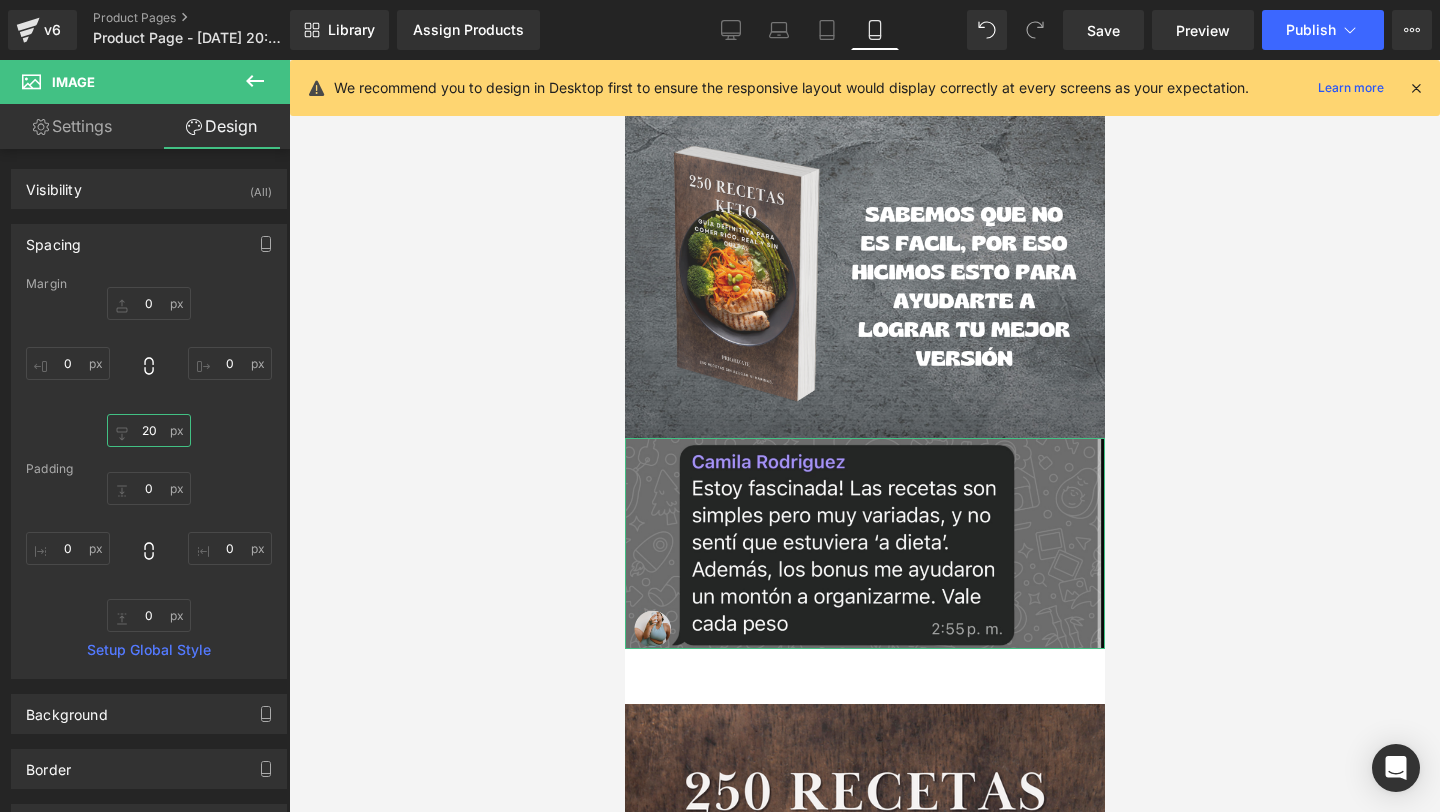 type on "2" 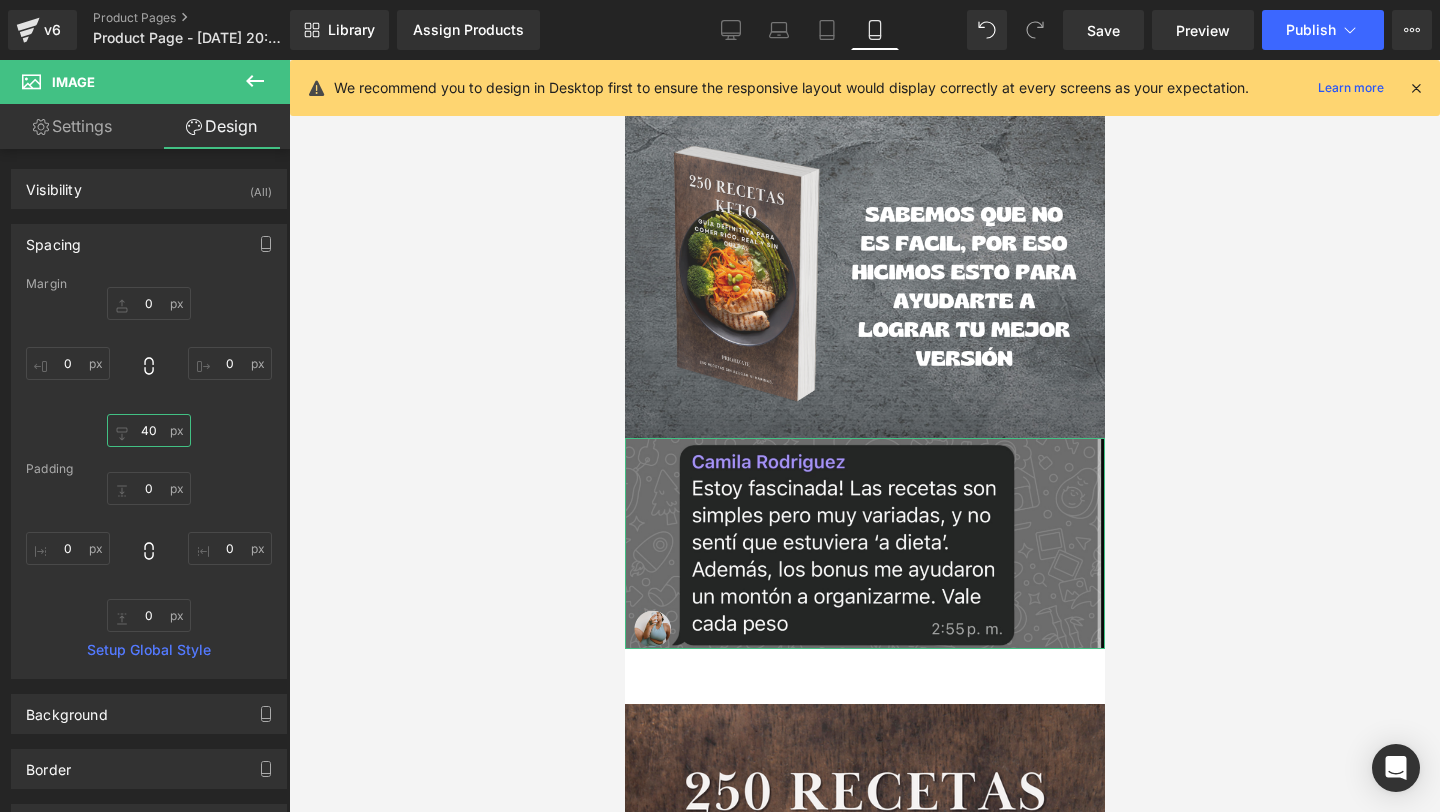 type on "40" 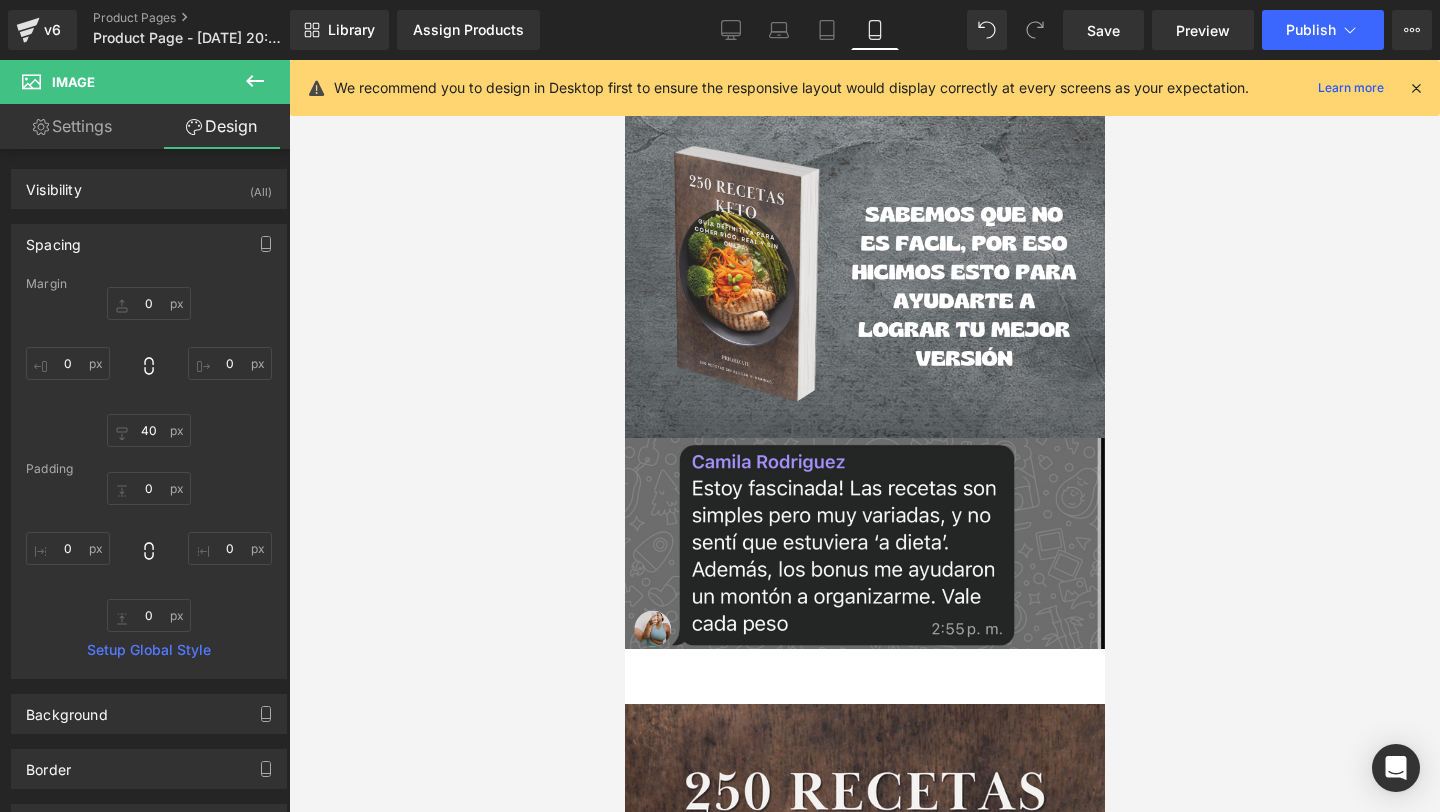 click at bounding box center (864, 436) 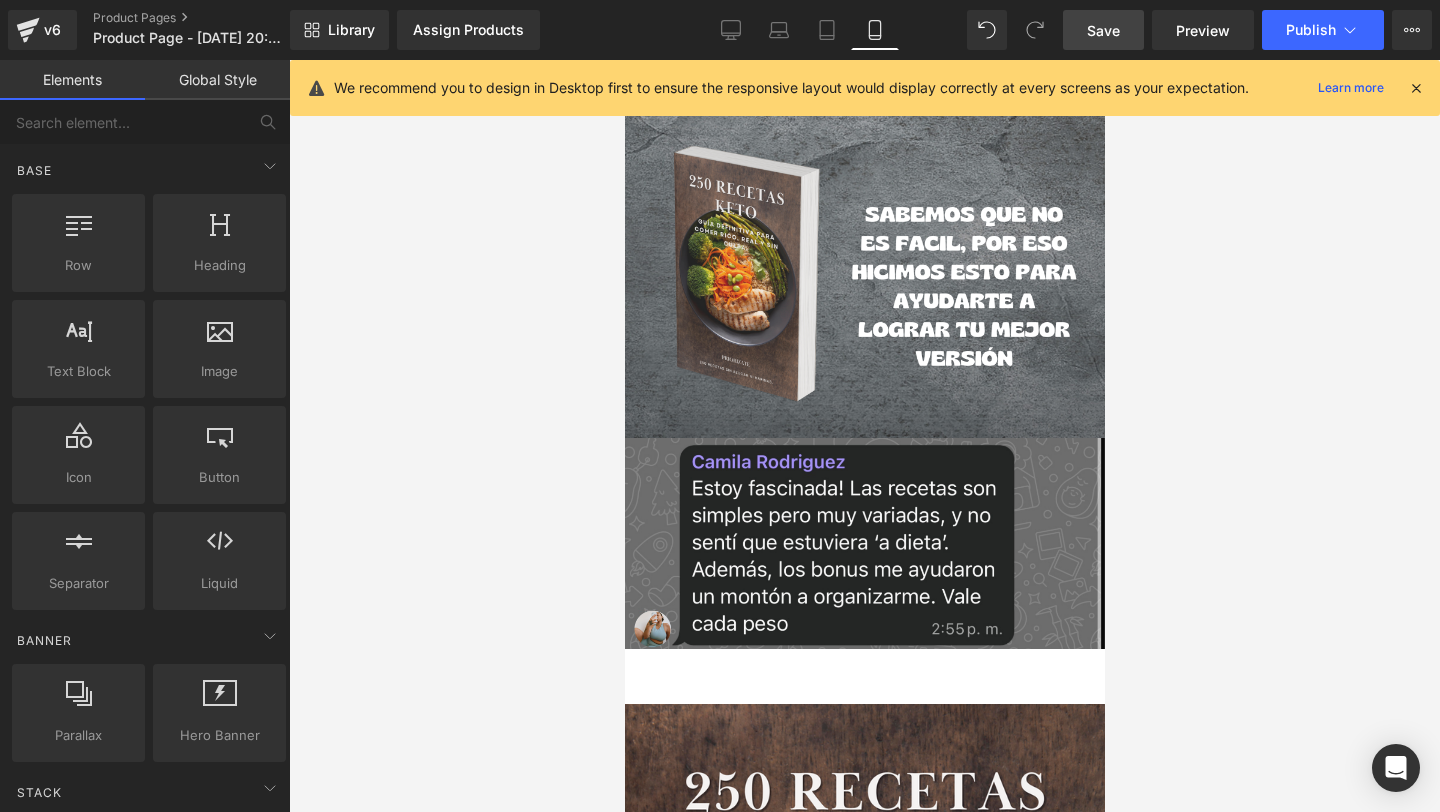 click on "Save" at bounding box center [1103, 30] 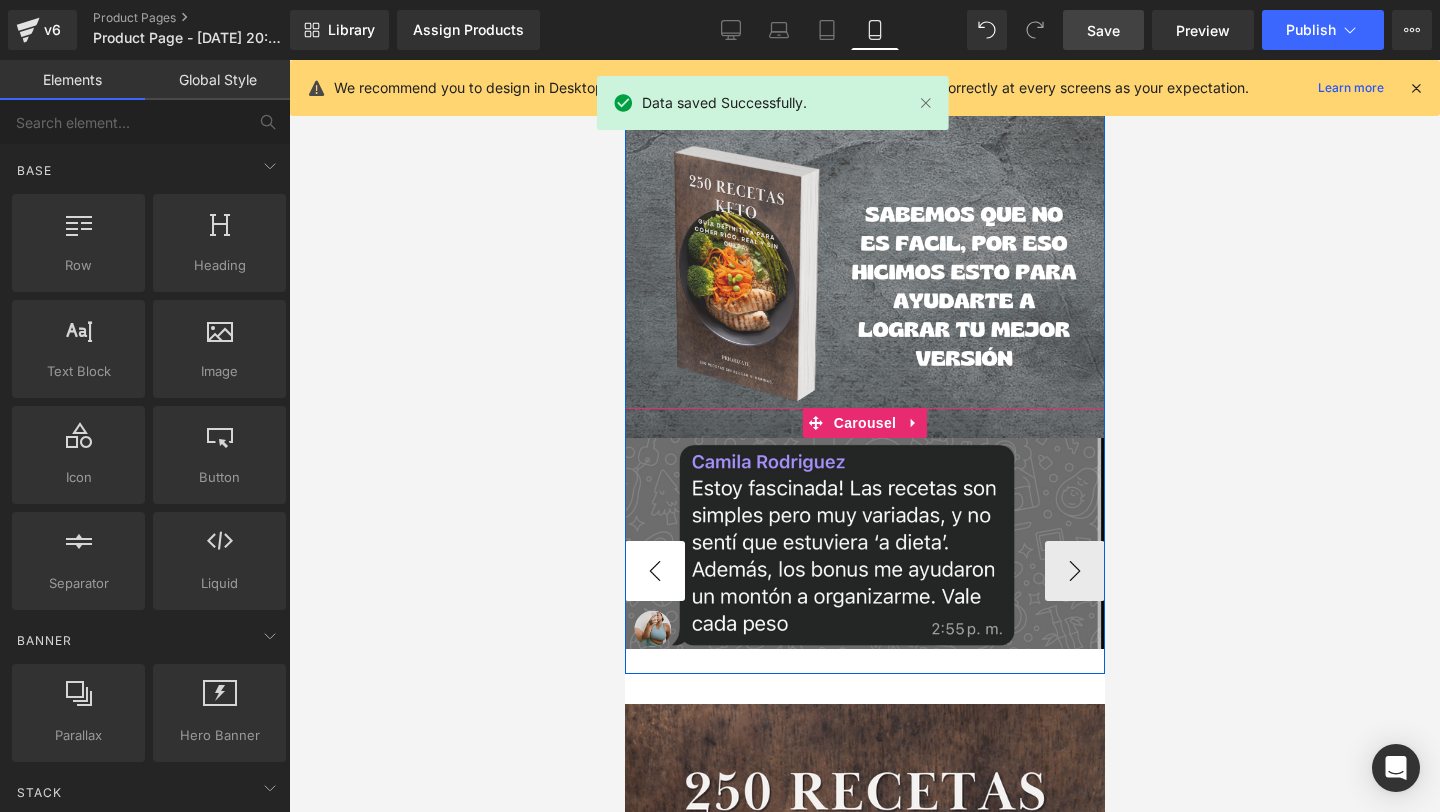click on "‹" at bounding box center [654, 571] 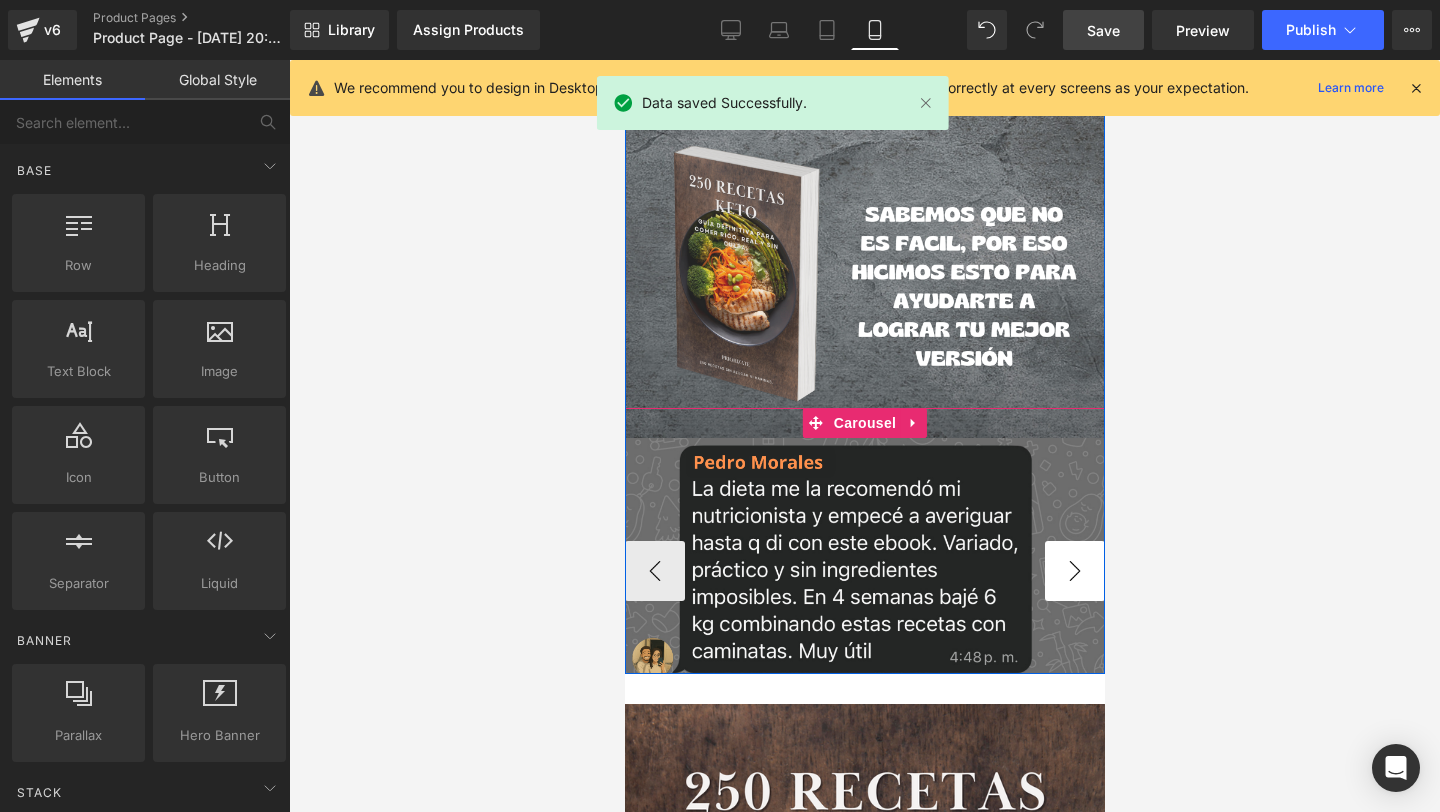 click on "›" at bounding box center (1074, 571) 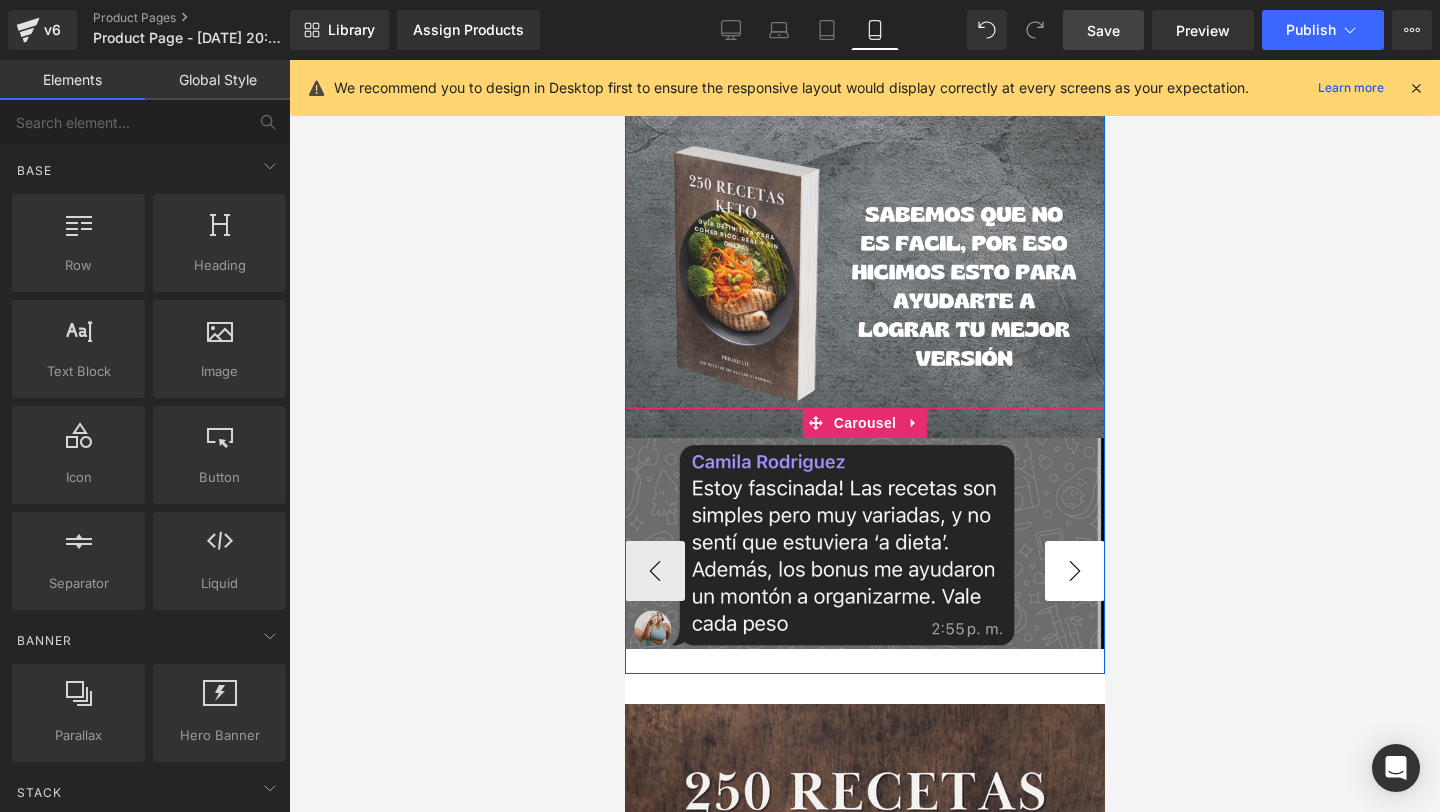 click on "›" at bounding box center [1074, 571] 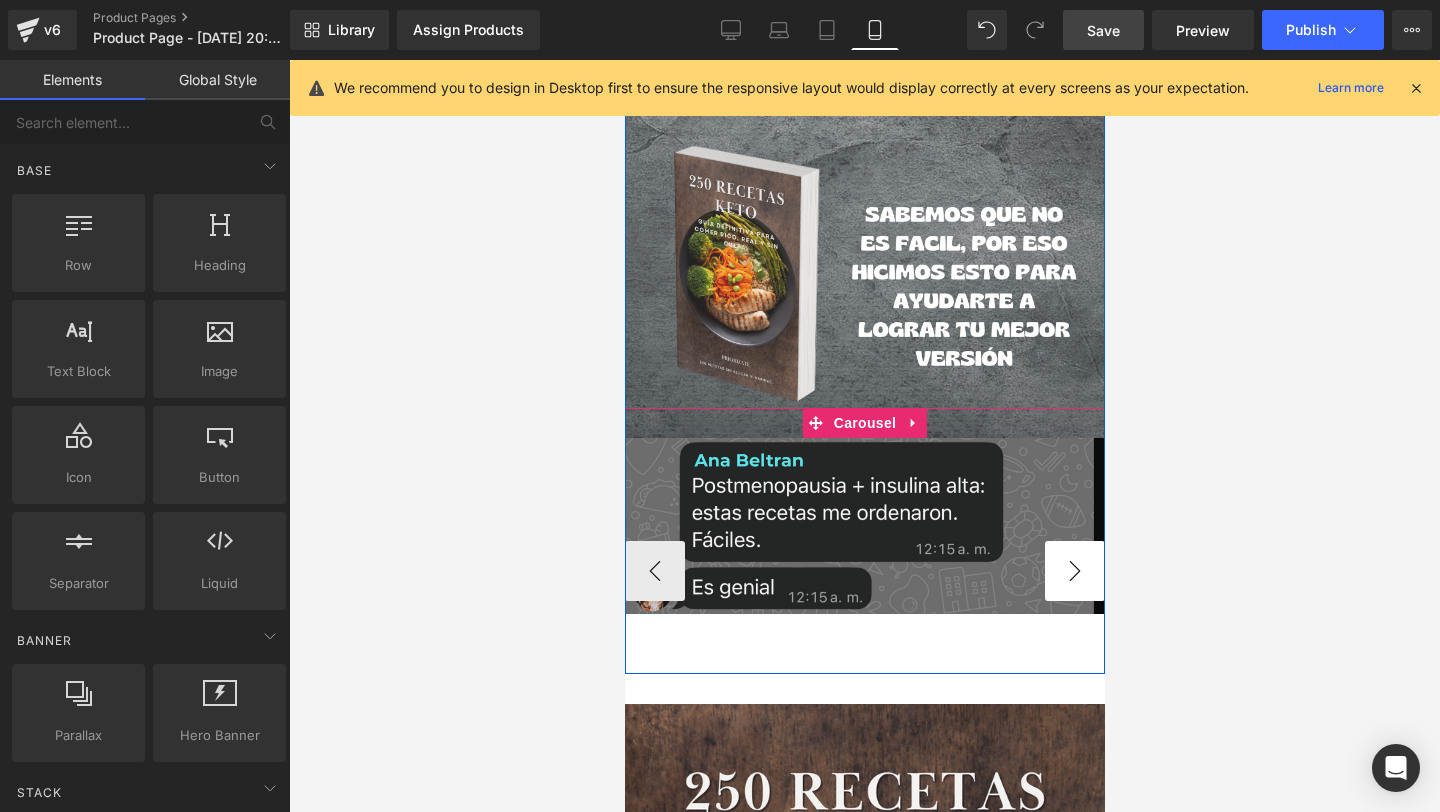 click on "›" at bounding box center (1074, 571) 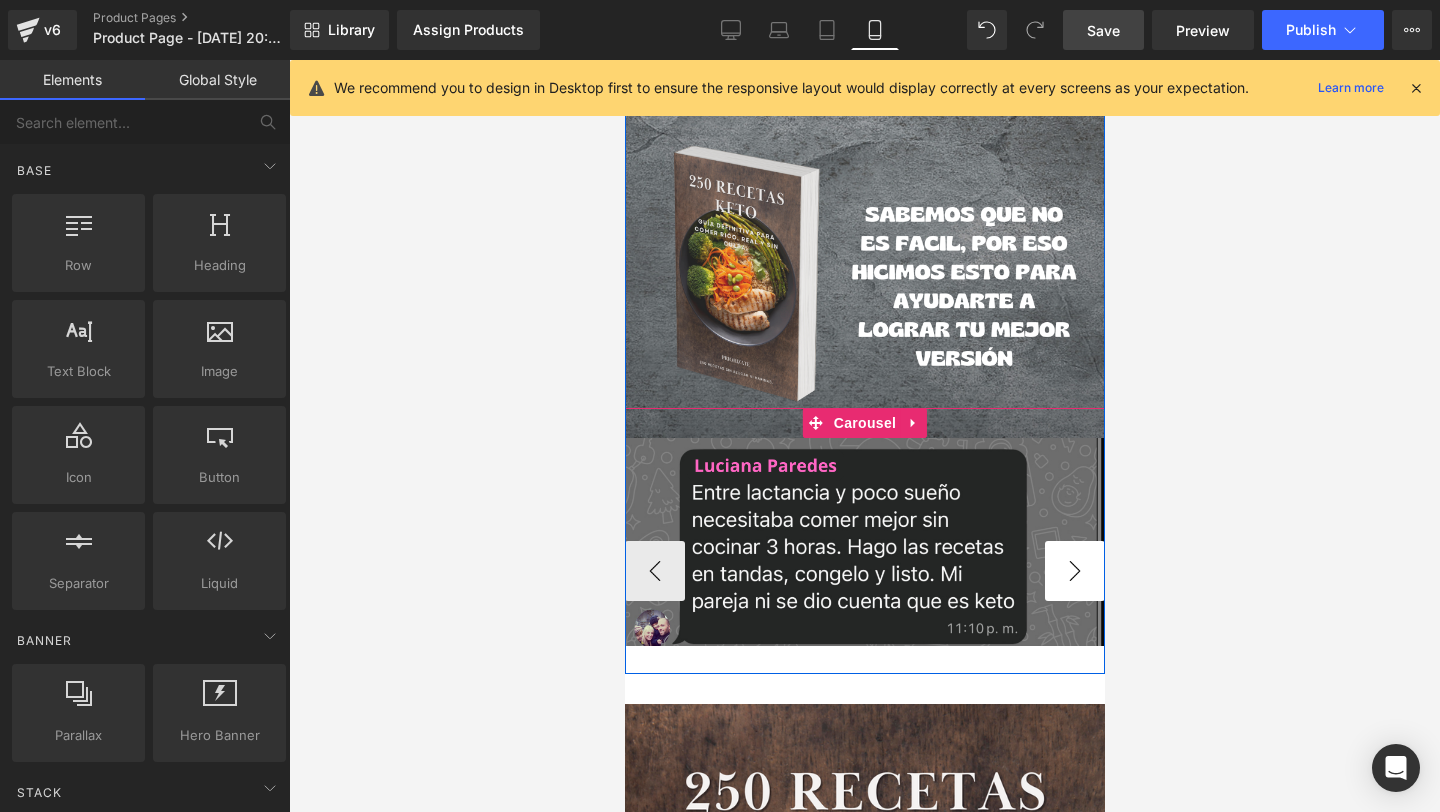 click on "›" at bounding box center [1074, 571] 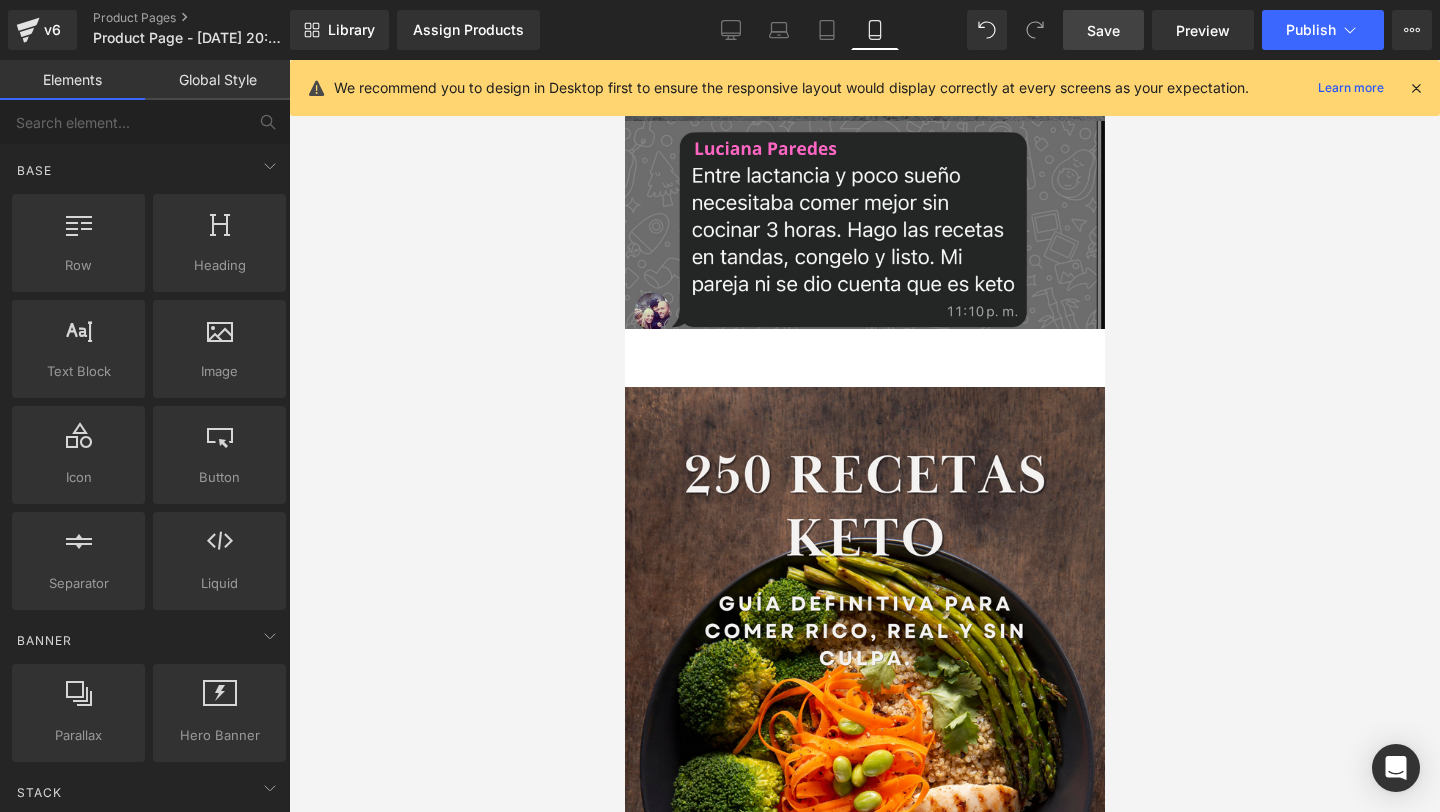 scroll, scrollTop: 4322, scrollLeft: 0, axis: vertical 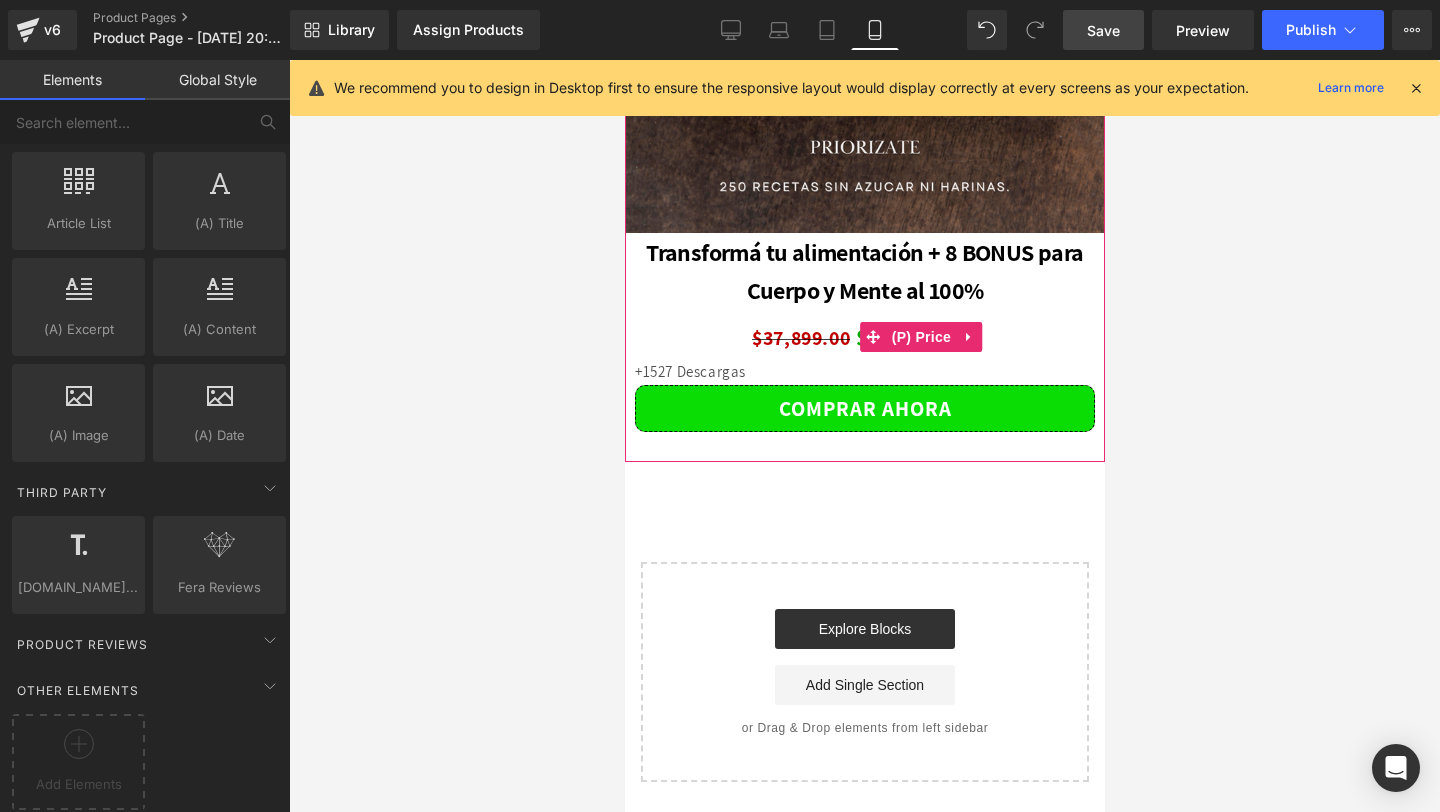 type 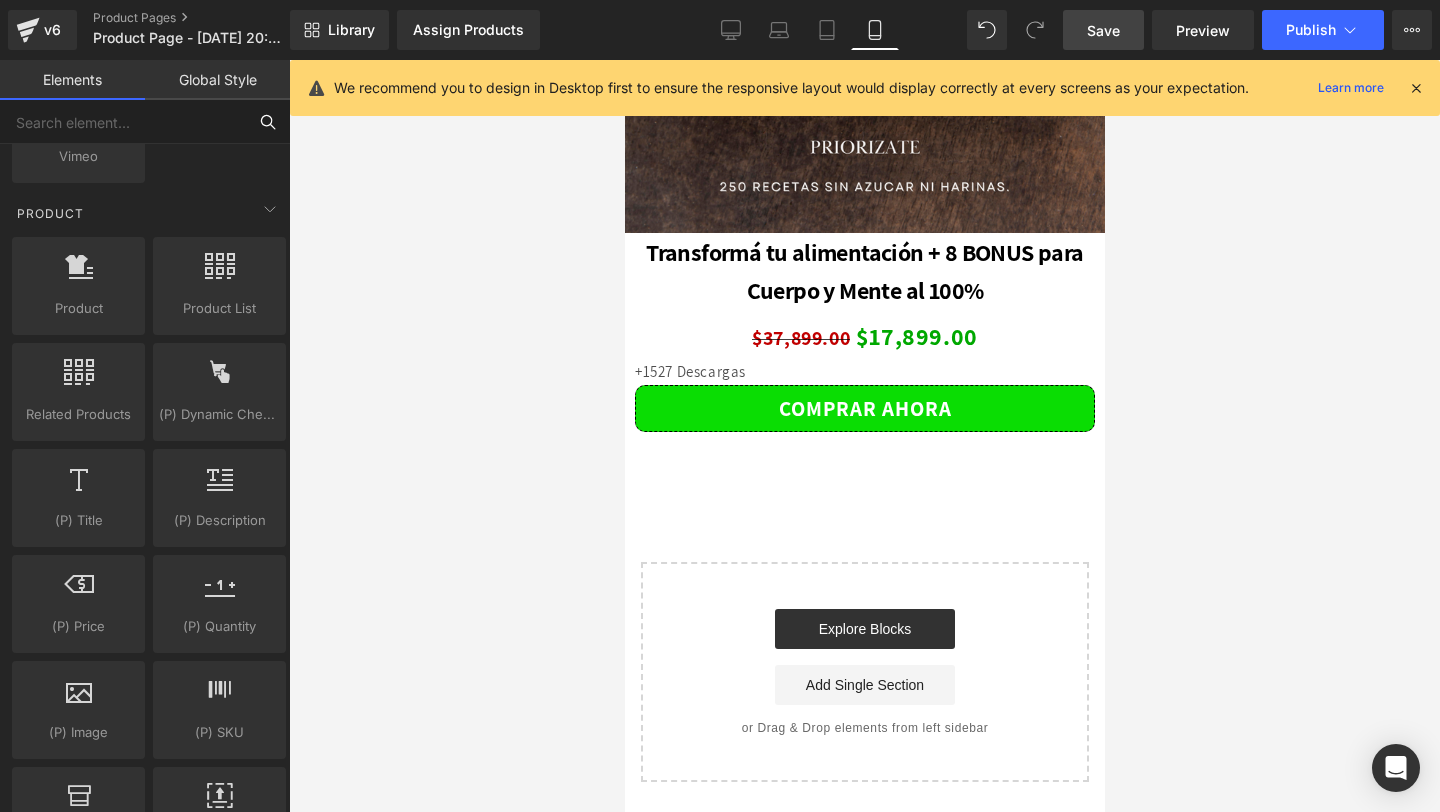 click at bounding box center [123, 122] 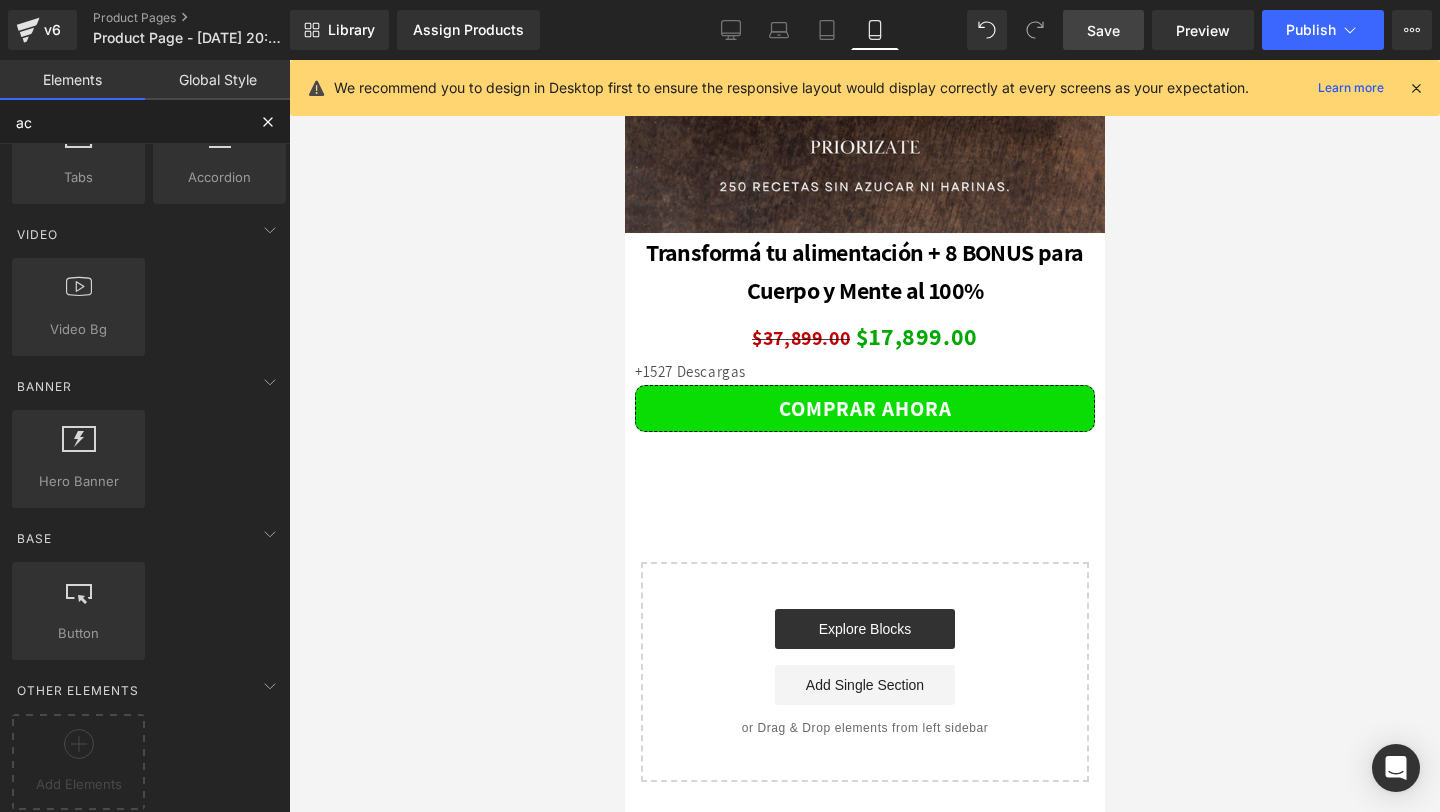 scroll, scrollTop: 560, scrollLeft: 0, axis: vertical 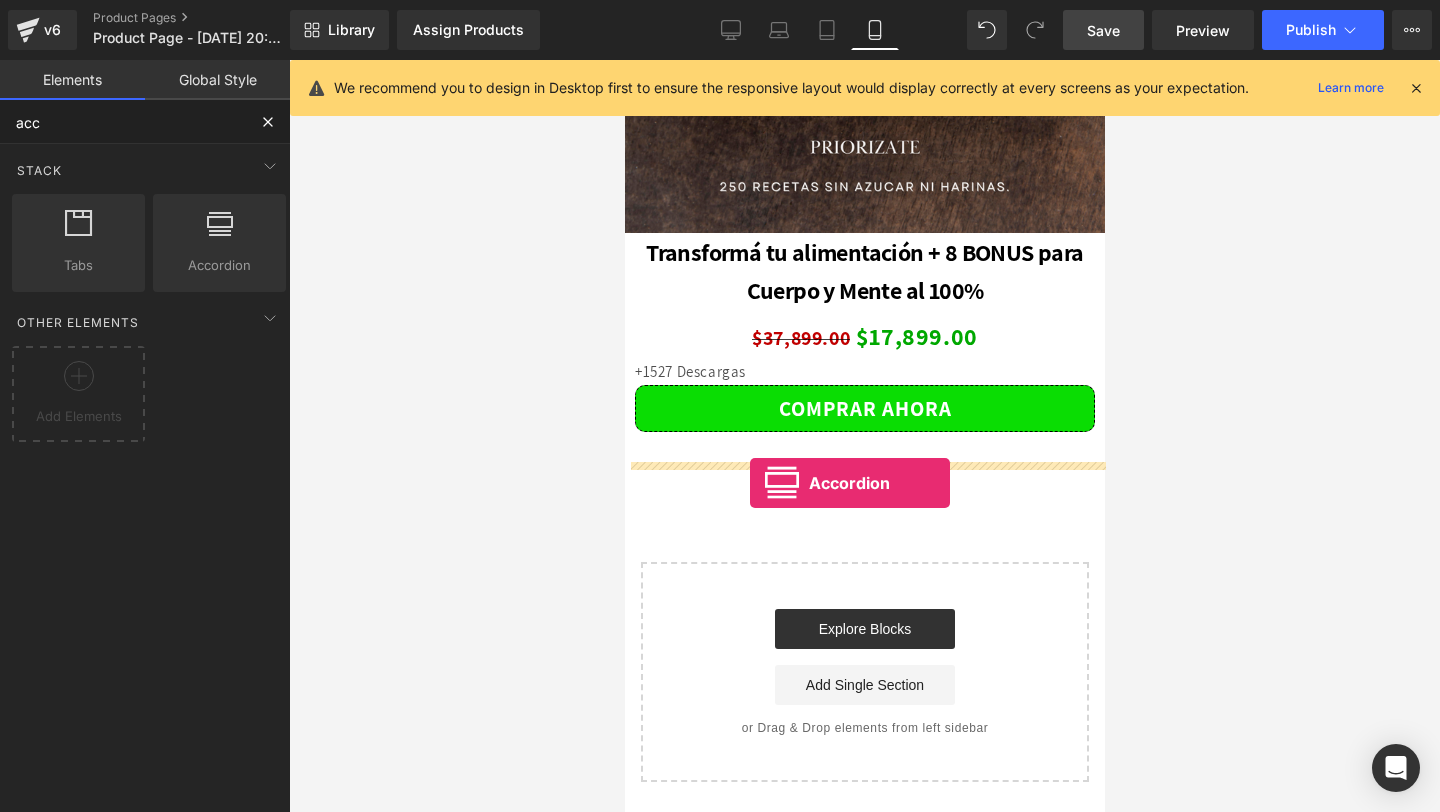 drag, startPoint x: 825, startPoint y: 310, endPoint x: 749, endPoint y: 483, distance: 188.95767 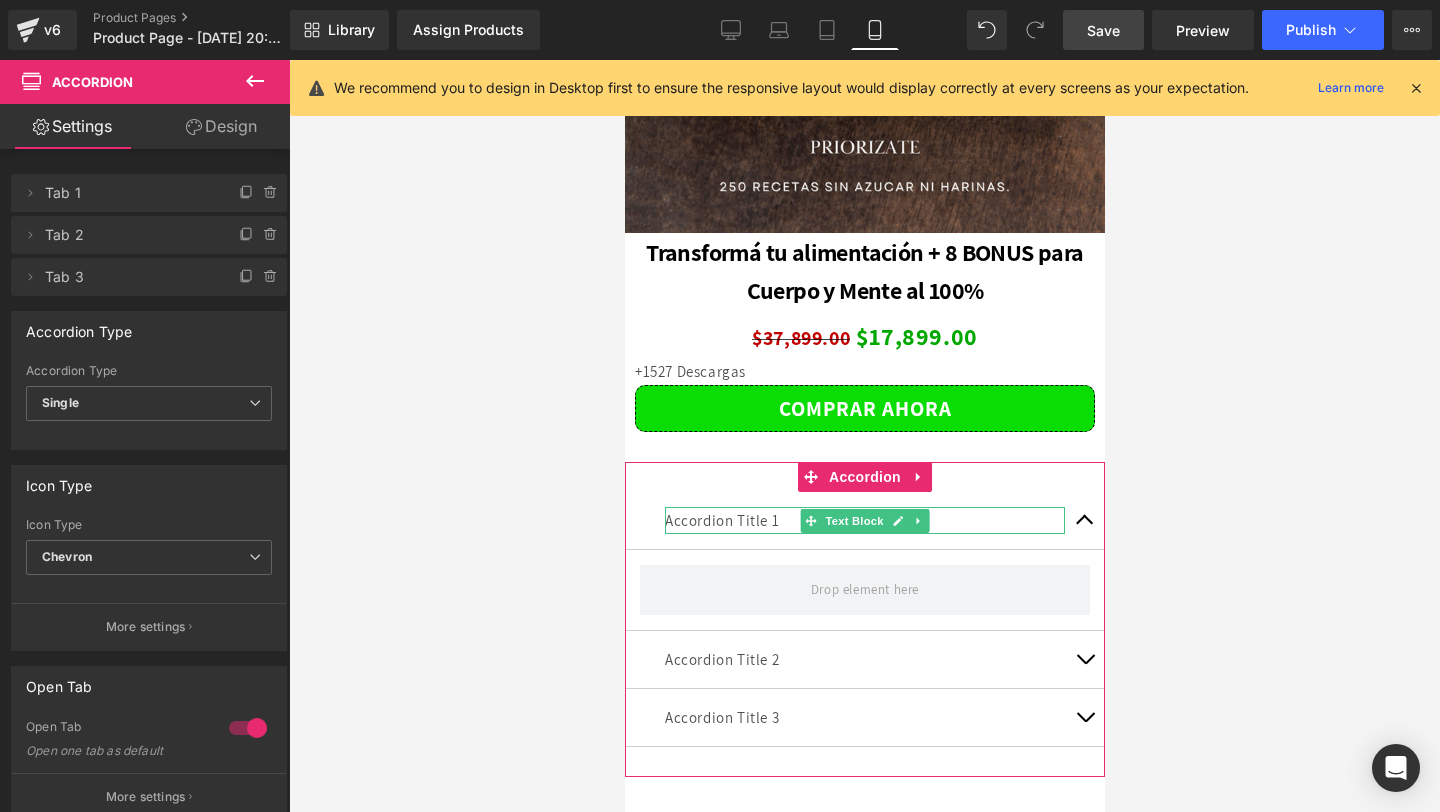 click on "Accordion Title 1" at bounding box center (864, 520) 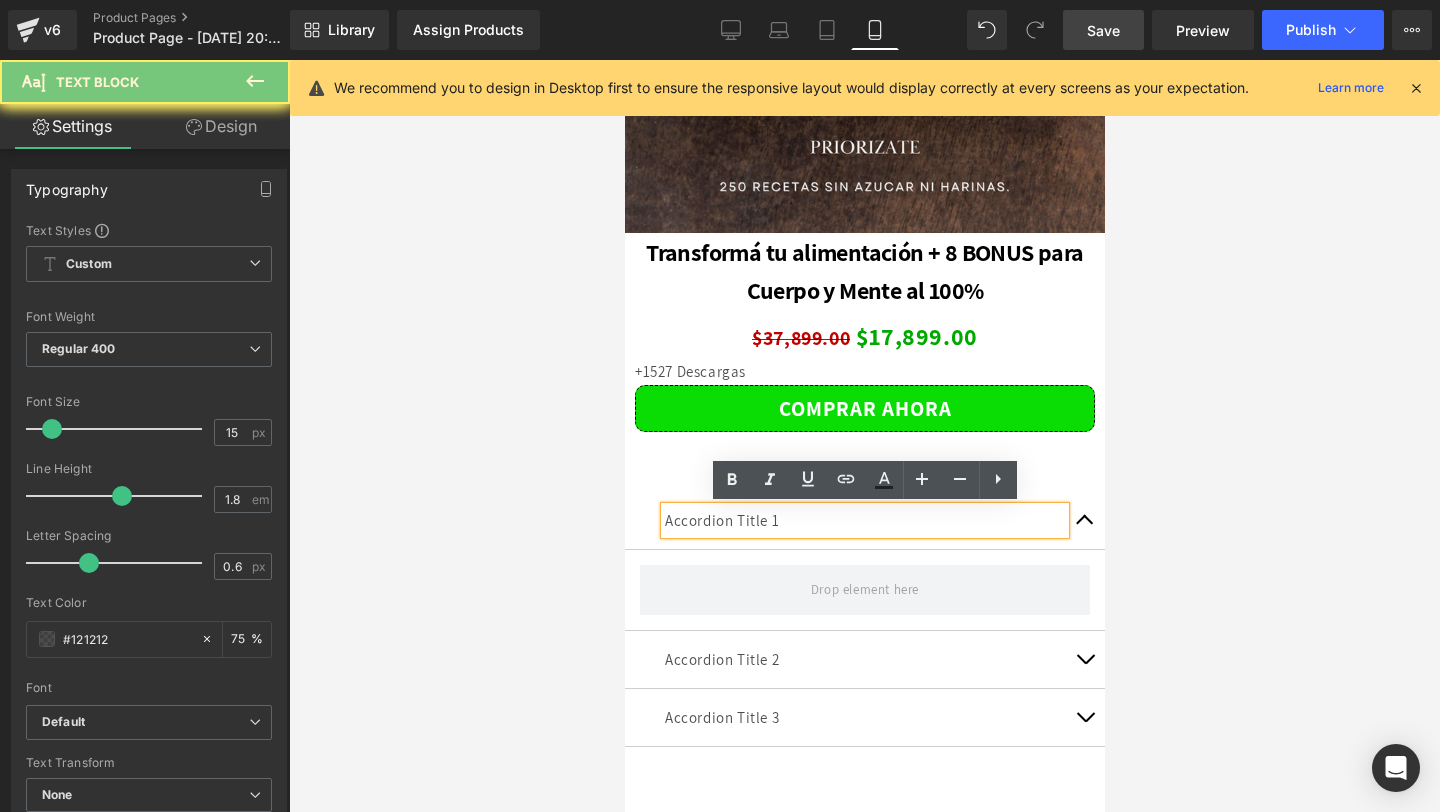 click on "Accordion Title 1" at bounding box center [864, 520] 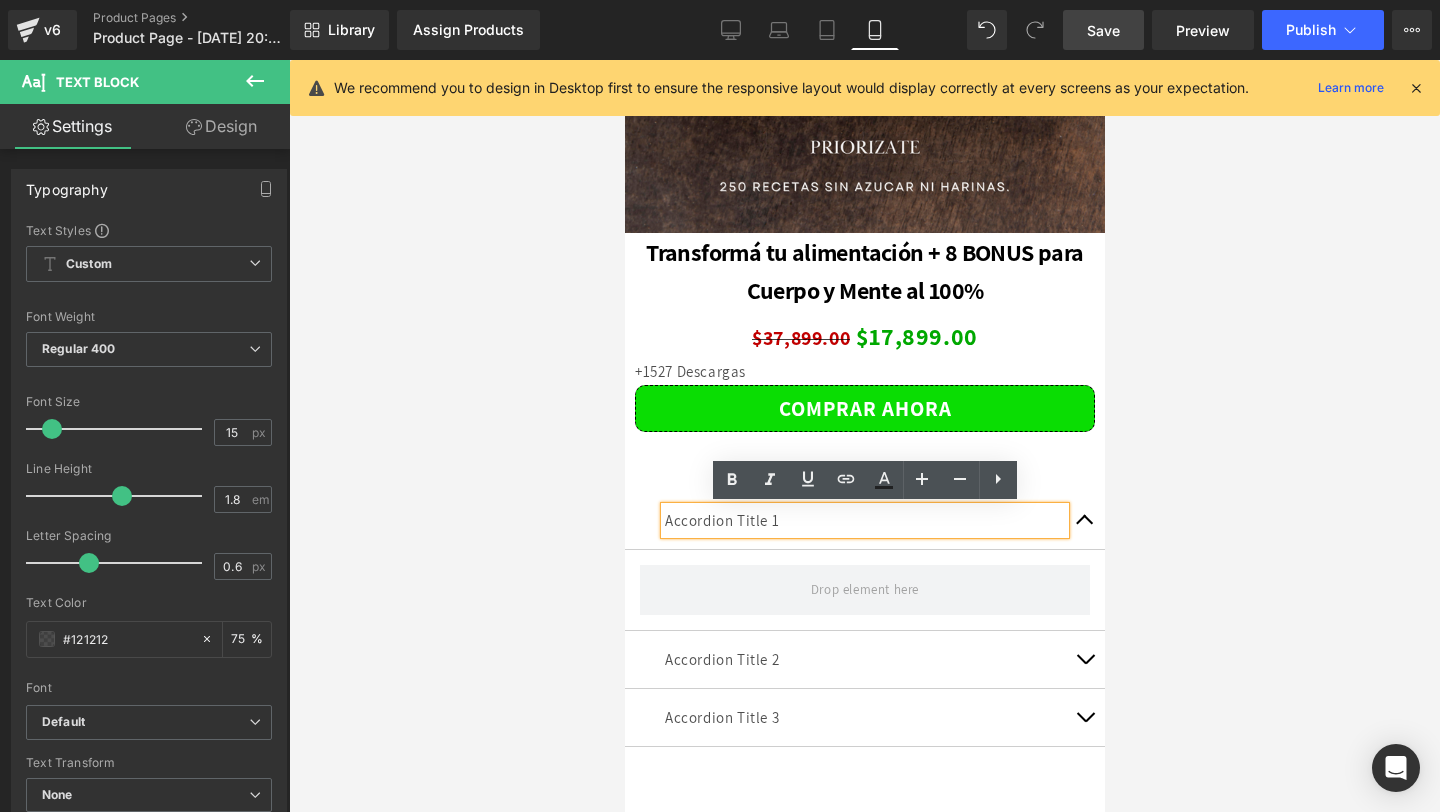 click on "Accordion Title 1" at bounding box center (864, 520) 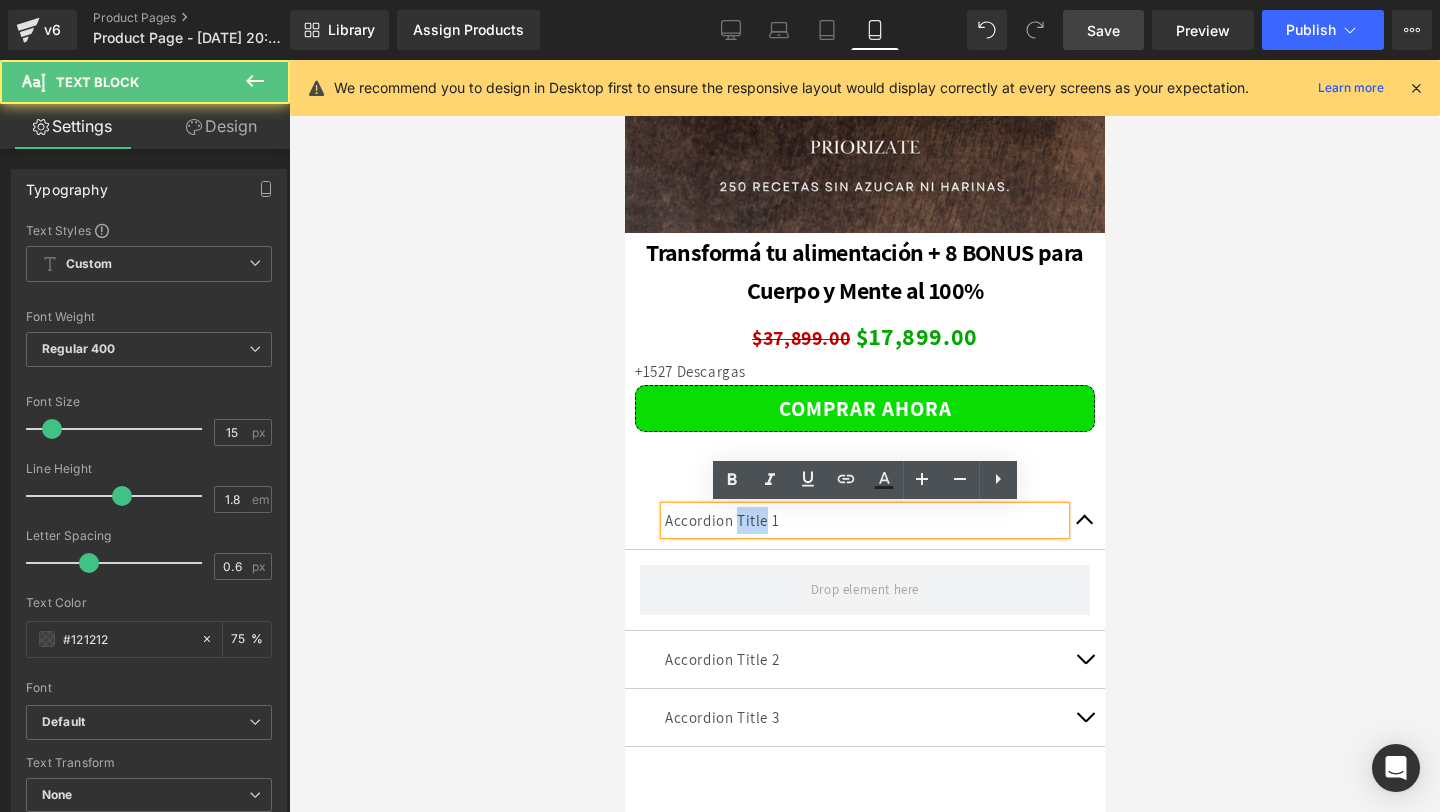 click on "Accordion Title 1" at bounding box center (864, 520) 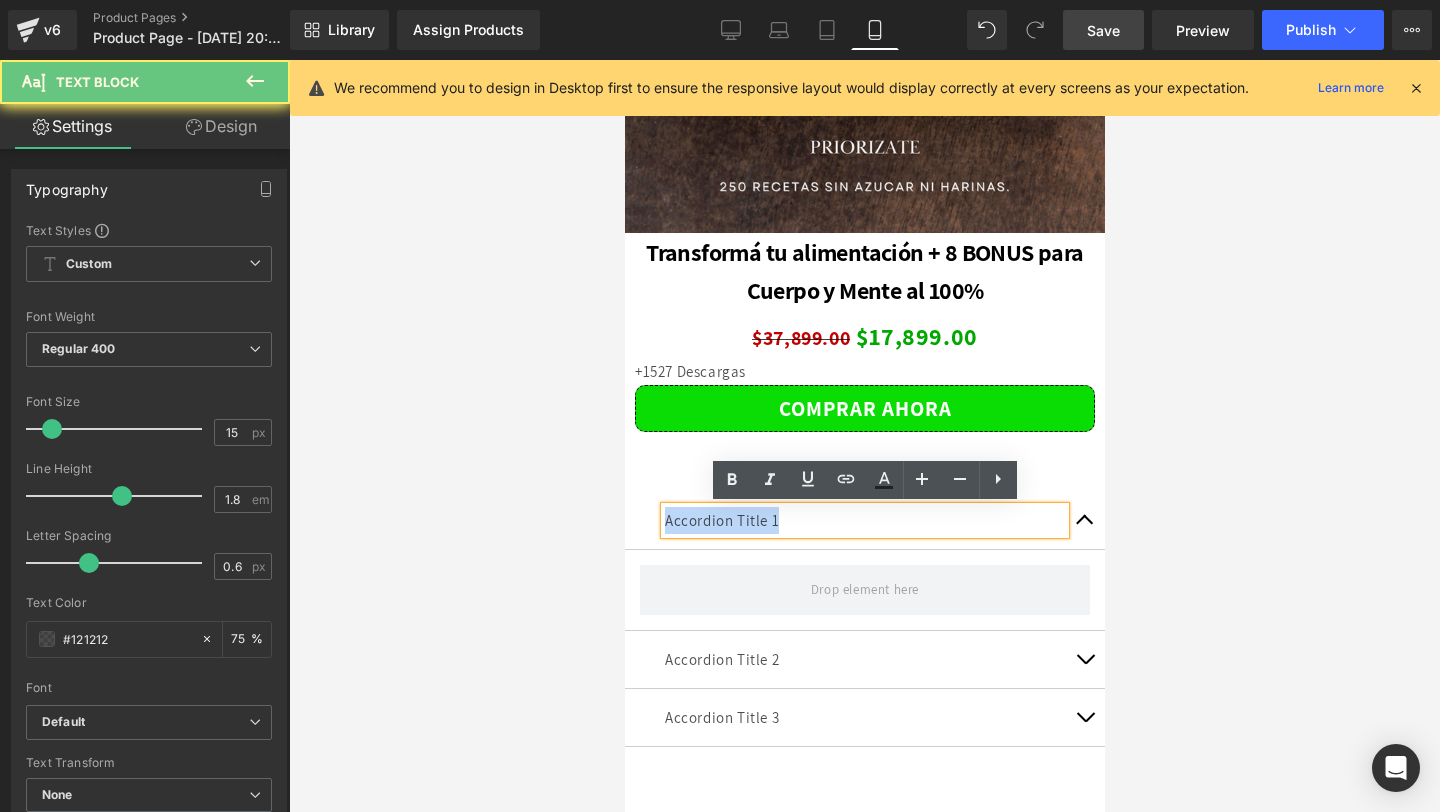click on "Accordion Title 1" at bounding box center (864, 520) 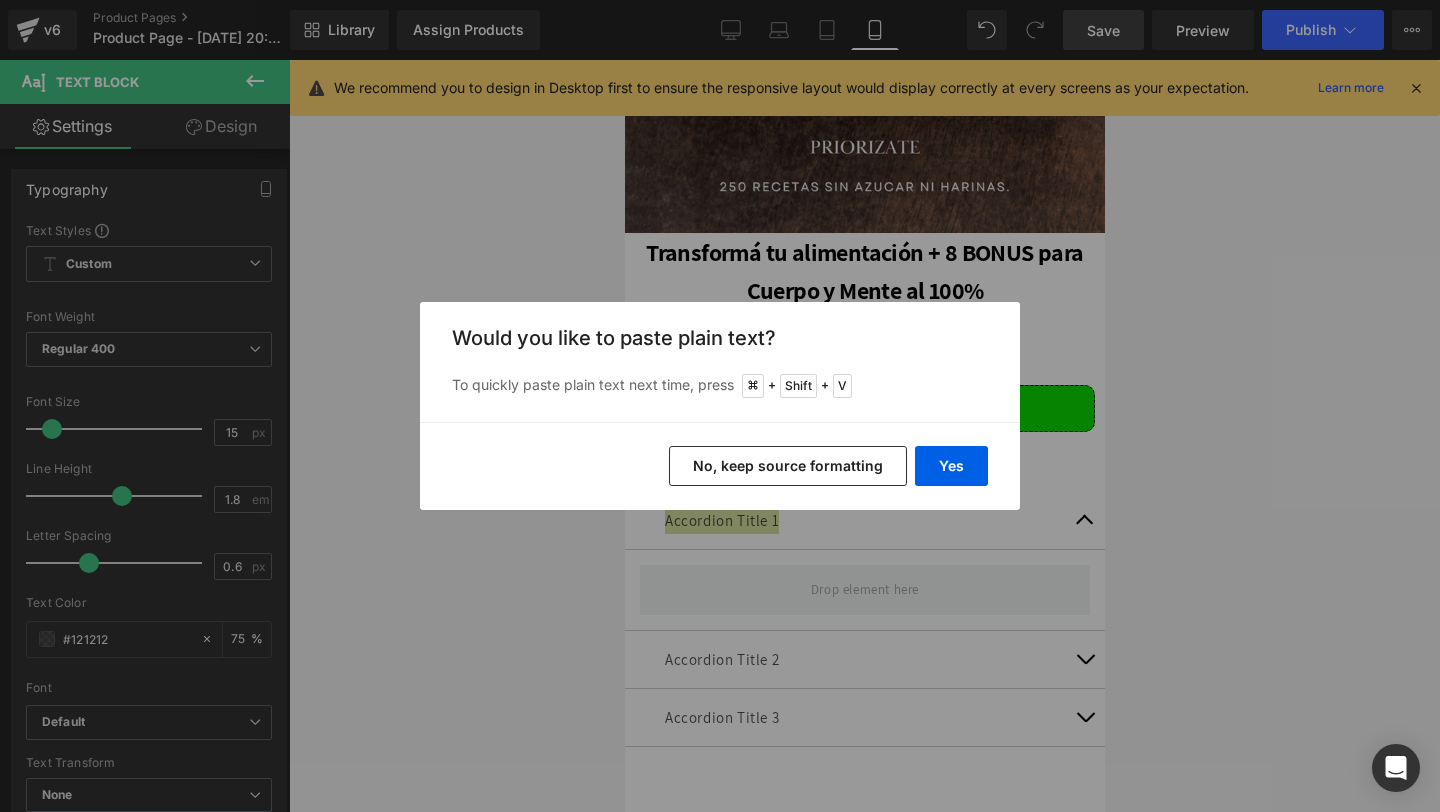 click on "No, keep source formatting" at bounding box center [788, 466] 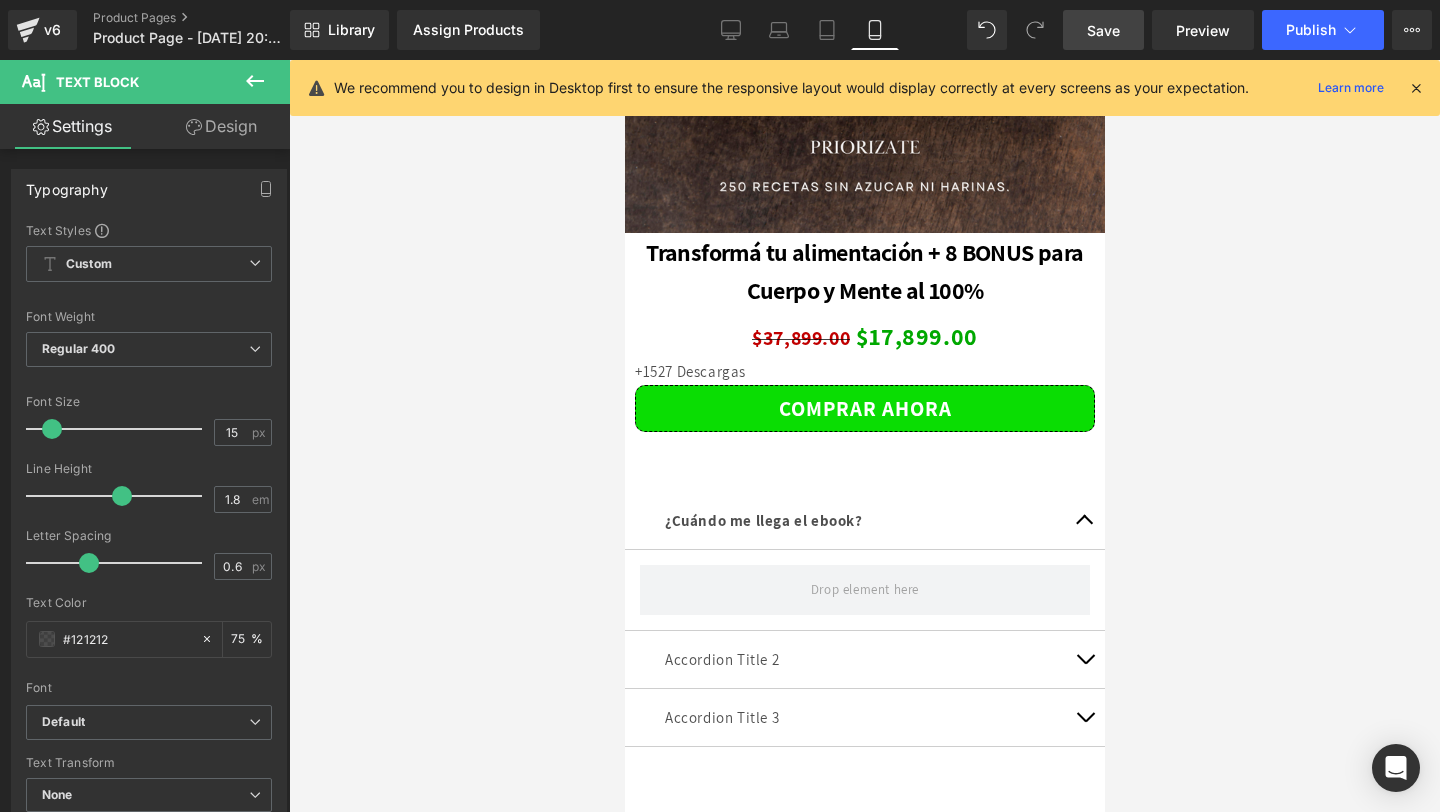 click 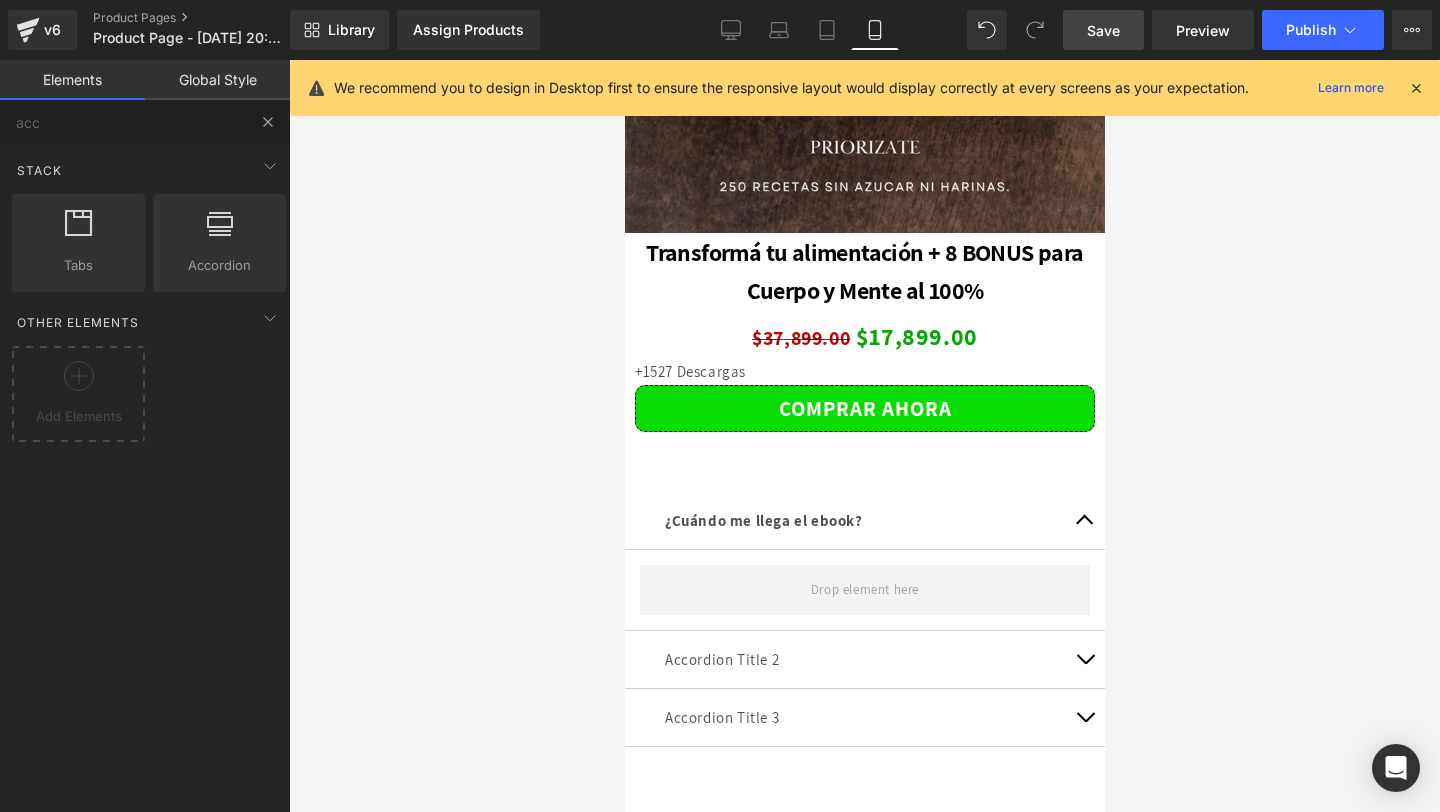 click at bounding box center [268, 122] 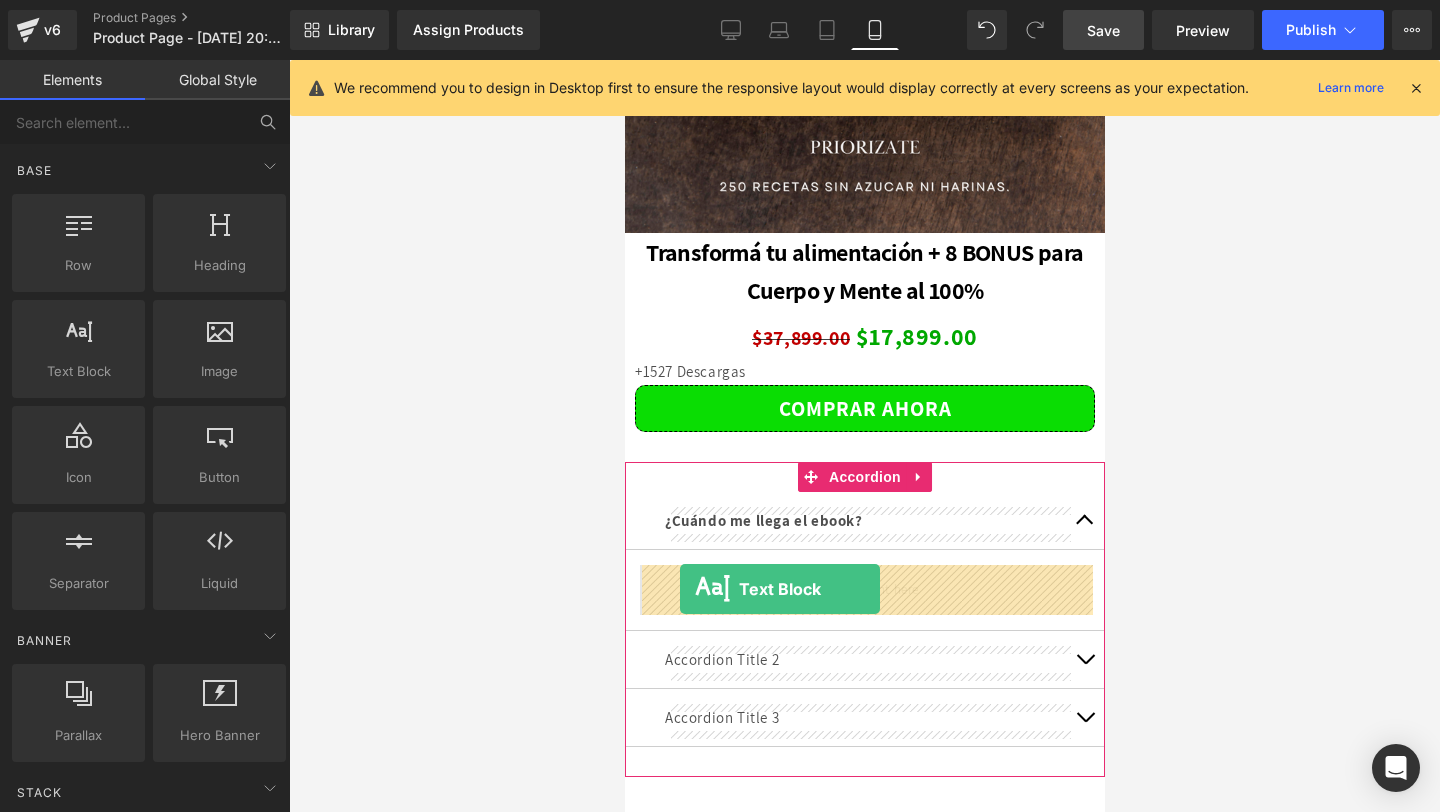 drag, startPoint x: 679, startPoint y: 440, endPoint x: 679, endPoint y: 589, distance: 149 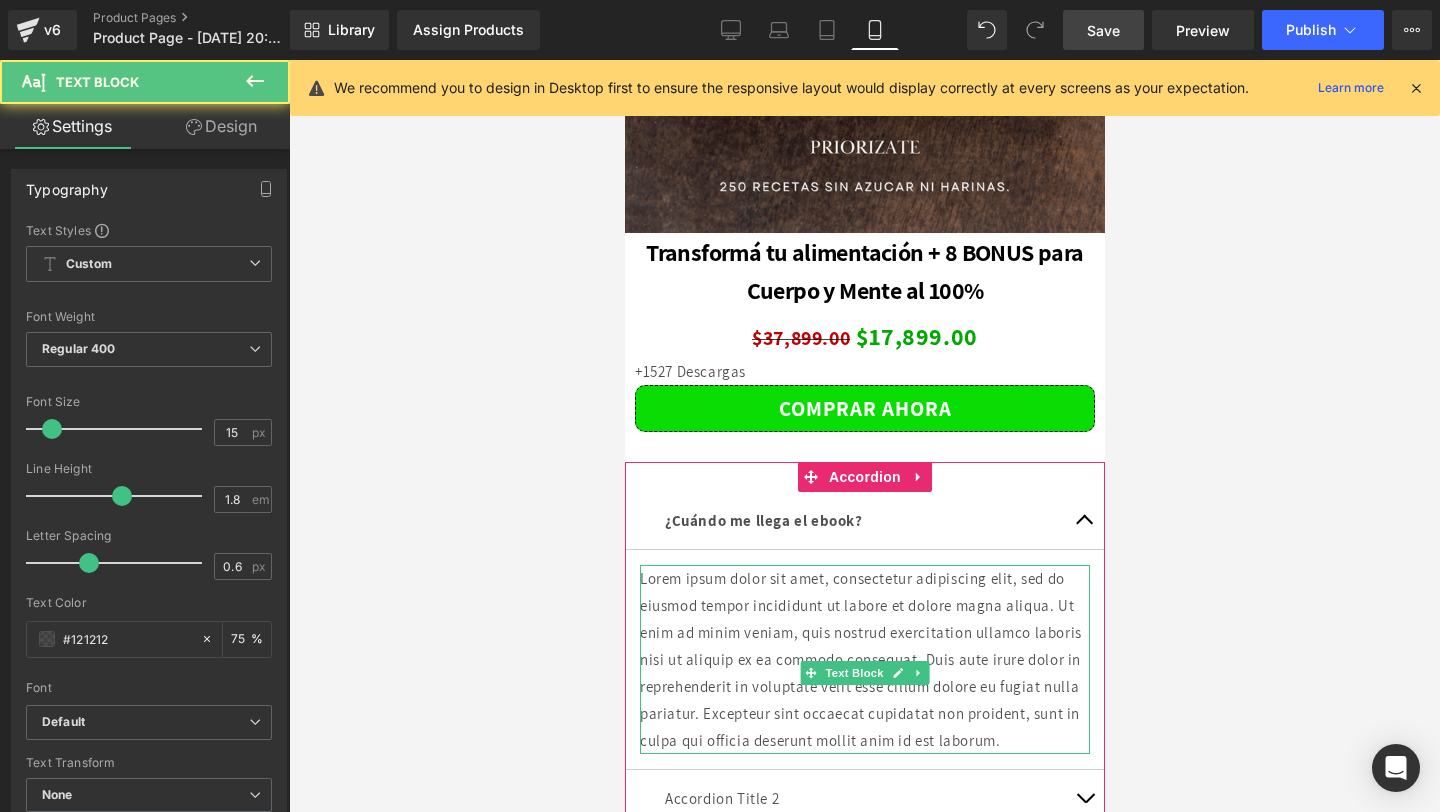 click on "Lorem ipsum dolor sit amet, consectetur adipiscing elit, sed do eiusmod tempor incididunt ut labore et dolore magna aliqua. Ut enim ad minim veniam, quis nostrud exercitation ullamco laboris nisi ut aliquip ex ea commodo consequat. Duis aute irure dolor in reprehenderit in voluptate velit esse cillum dolore eu fugiat nulla pariatur. Excepteur sint occaecat cupidatat non proident, sunt in culpa qui officia deserunt mollit anim id est laborum." at bounding box center (864, 659) 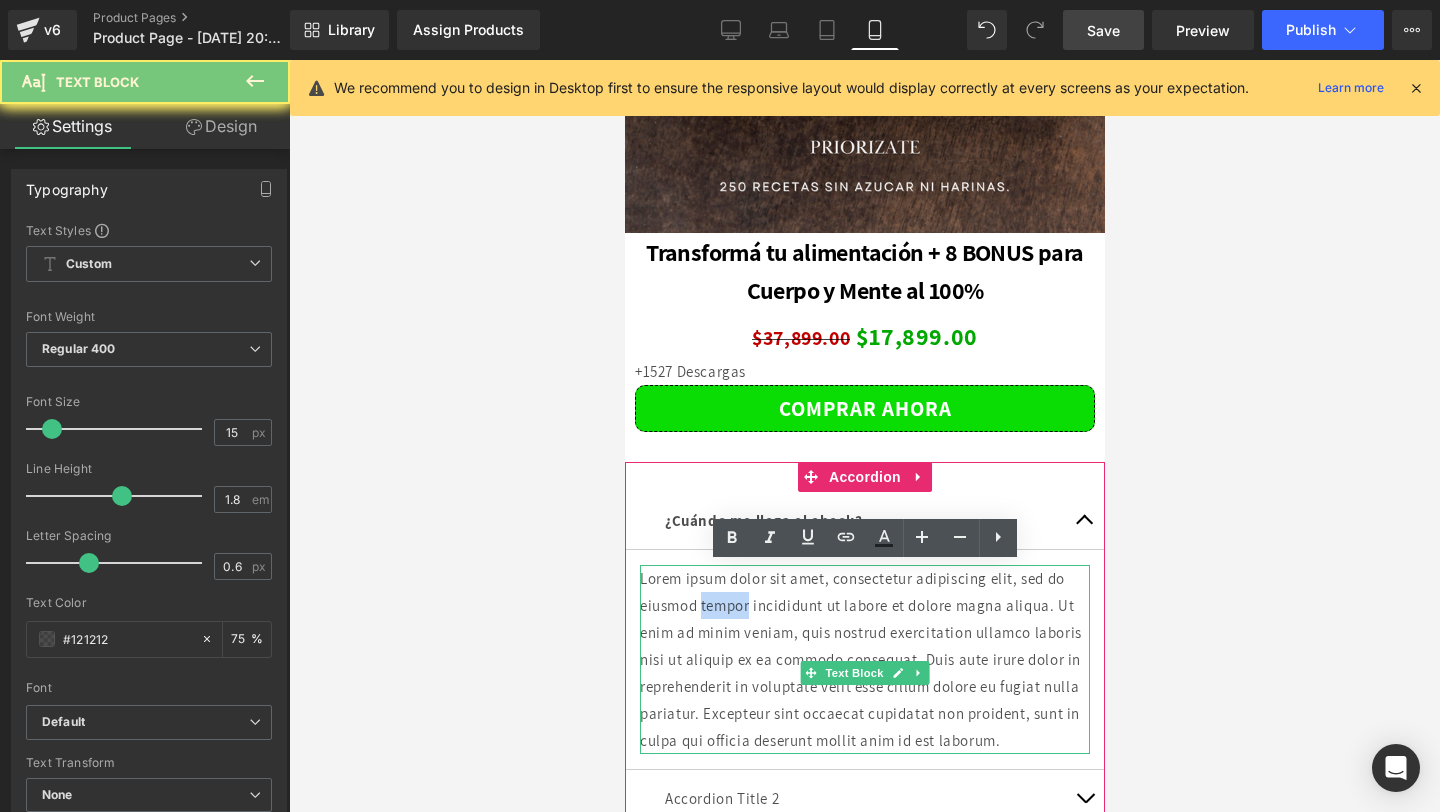 click on "Lorem ipsum dolor sit amet, consectetur adipiscing elit, sed do eiusmod tempor incididunt ut labore et dolore magna aliqua. Ut enim ad minim veniam, quis nostrud exercitation ullamco laboris nisi ut aliquip ex ea commodo consequat. Duis aute irure dolor in reprehenderit in voluptate velit esse cillum dolore eu fugiat nulla pariatur. Excepteur sint occaecat cupidatat non proident, sunt in culpa qui officia deserunt mollit anim id est laborum." at bounding box center [864, 659] 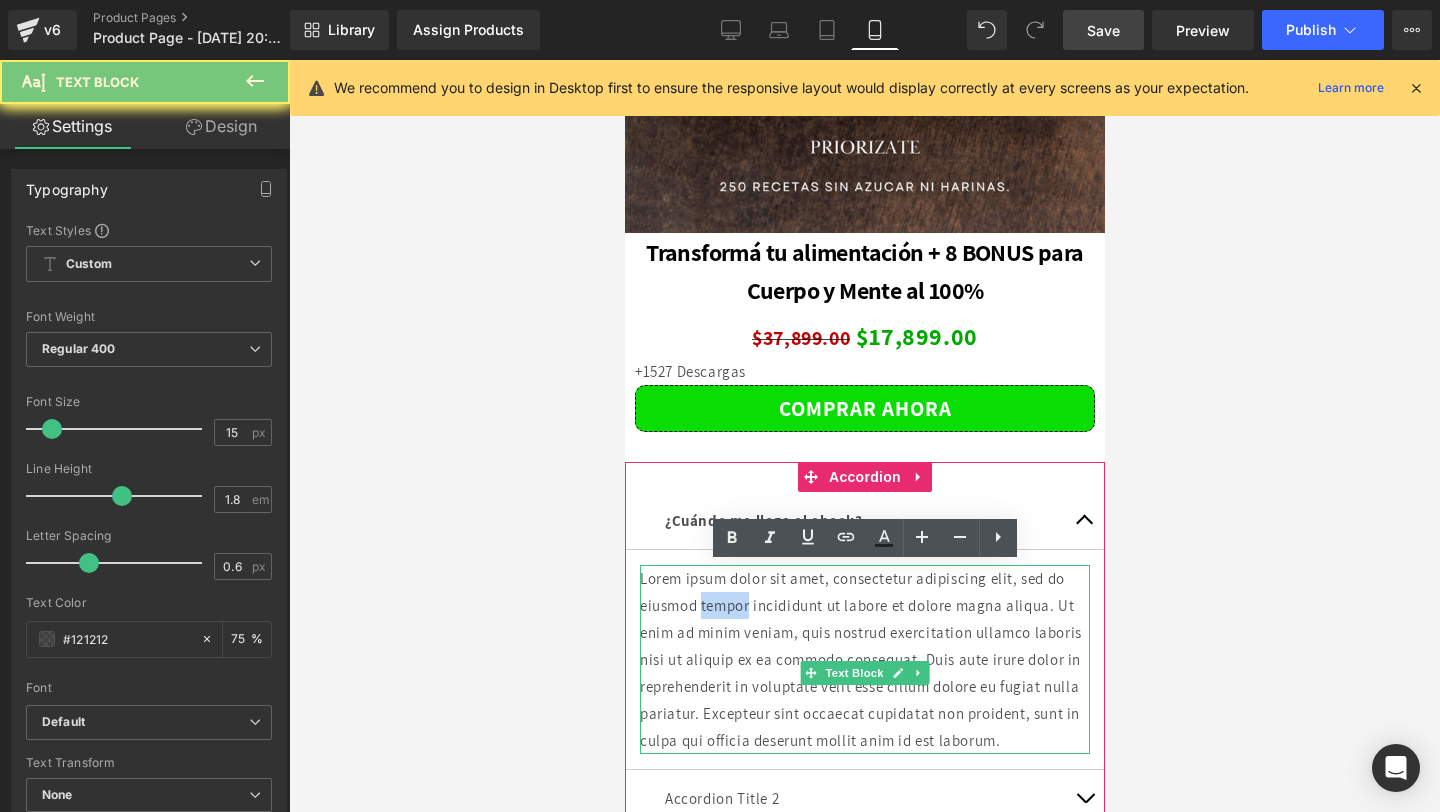 click on "Lorem ipsum dolor sit amet, consectetur adipiscing elit, sed do eiusmod tempor incididunt ut labore et dolore magna aliqua. Ut enim ad minim veniam, quis nostrud exercitation ullamco laboris nisi ut aliquip ex ea commodo consequat. Duis aute irure dolor in reprehenderit in voluptate velit esse cillum dolore eu fugiat nulla pariatur. Excepteur sint occaecat cupidatat non proident, sunt in culpa qui officia deserunt mollit anim id est laborum." at bounding box center (864, 659) 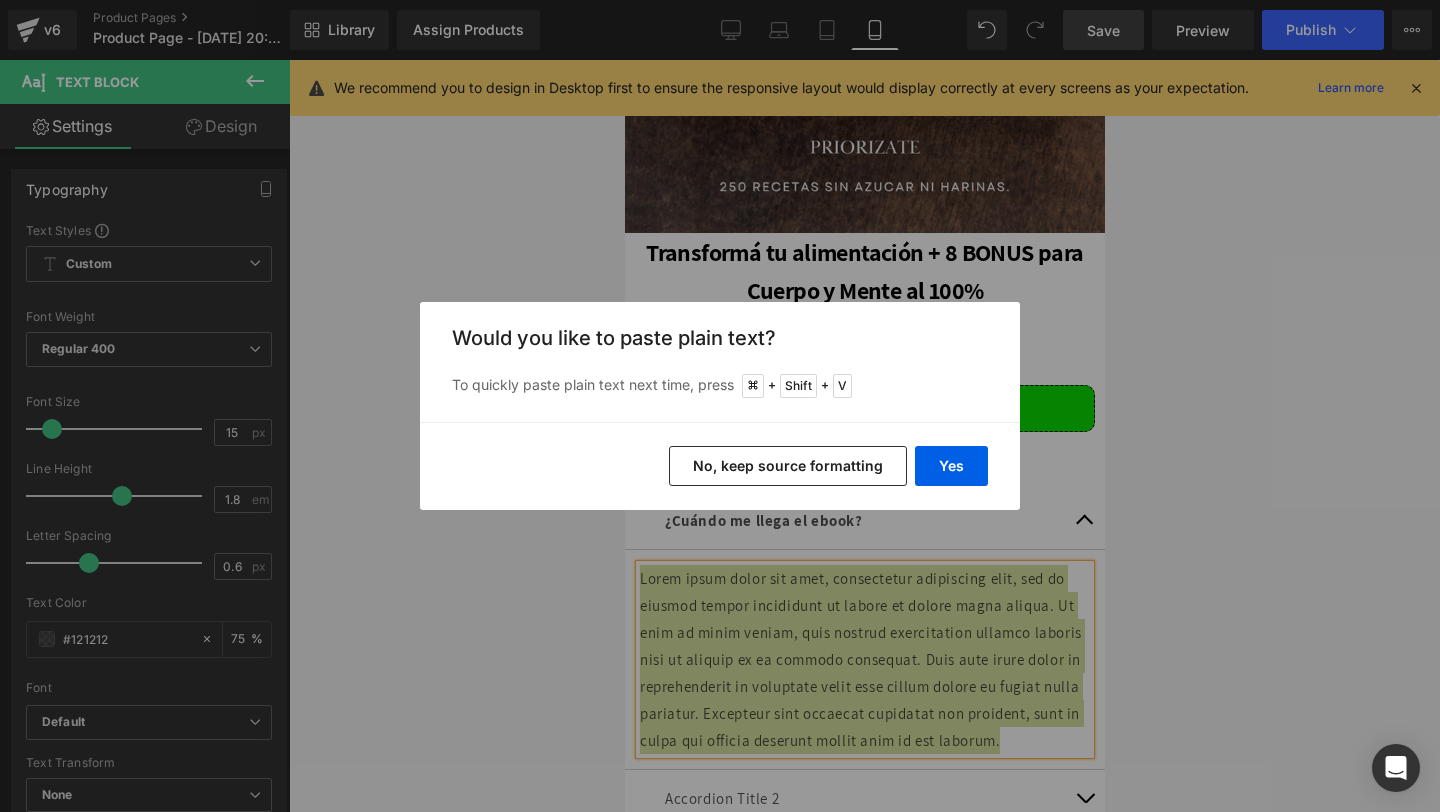 click on "No, keep source formatting" at bounding box center [788, 466] 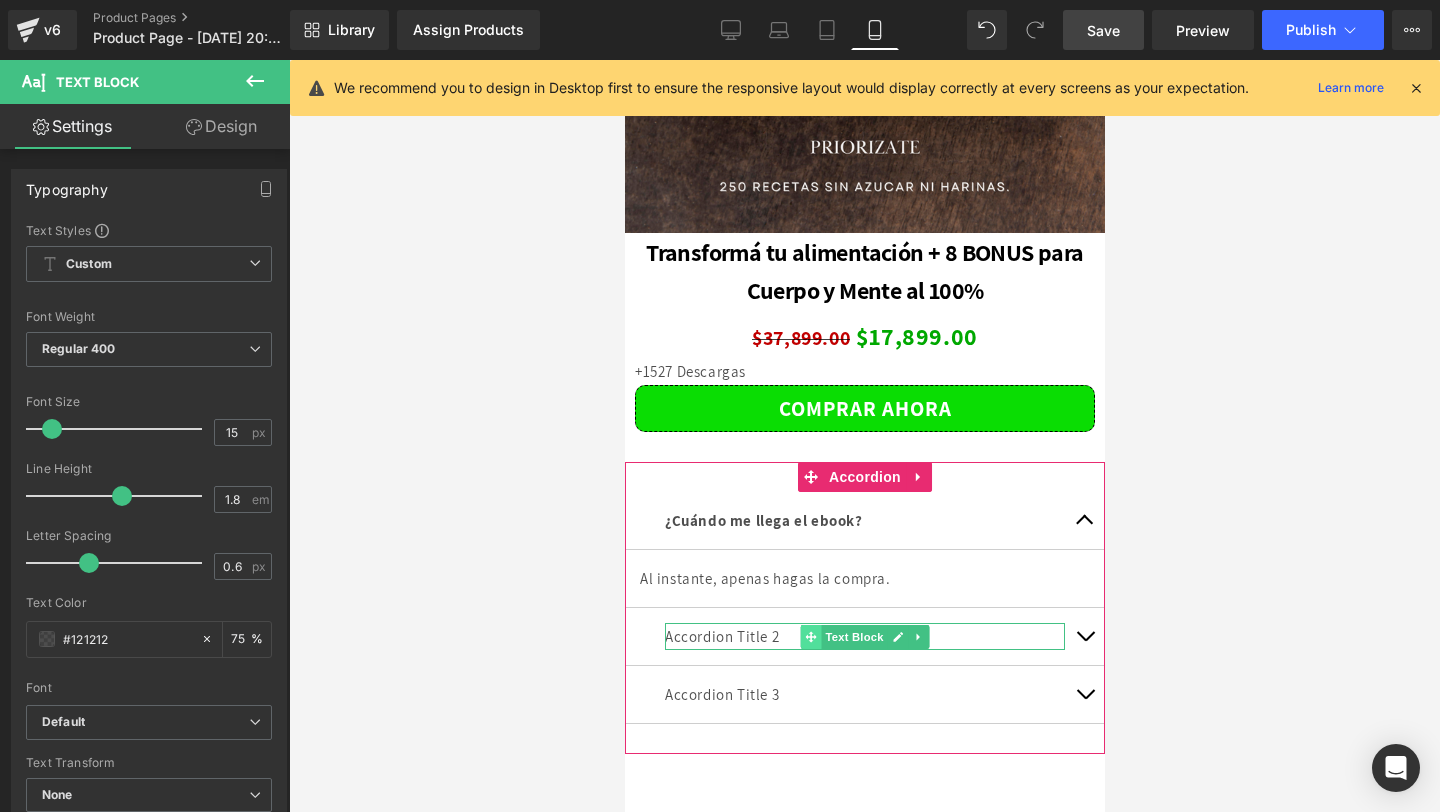 click at bounding box center [810, 637] 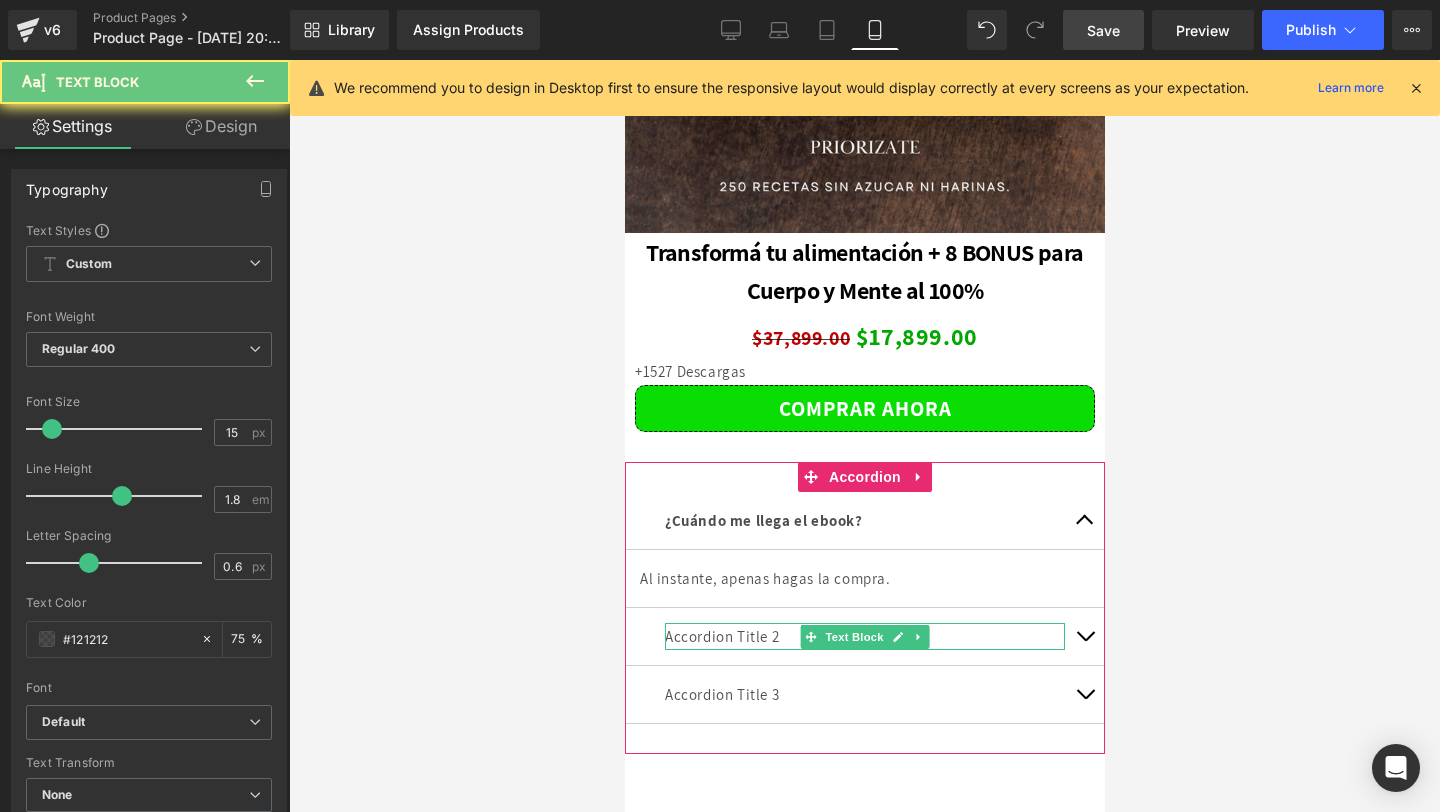 click on "Accordion Title 2" at bounding box center (864, 636) 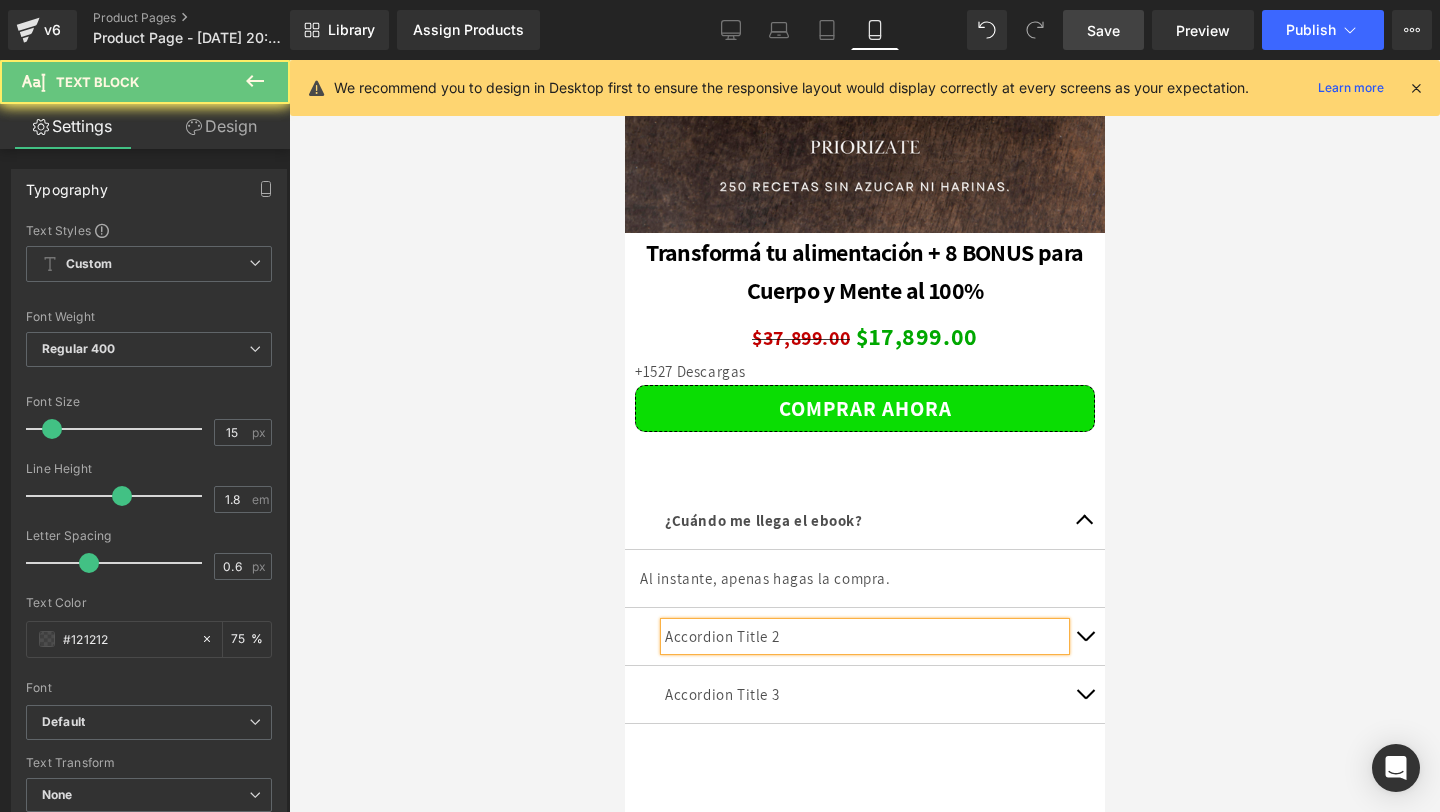 click on "Accordion Title 2" at bounding box center (864, 636) 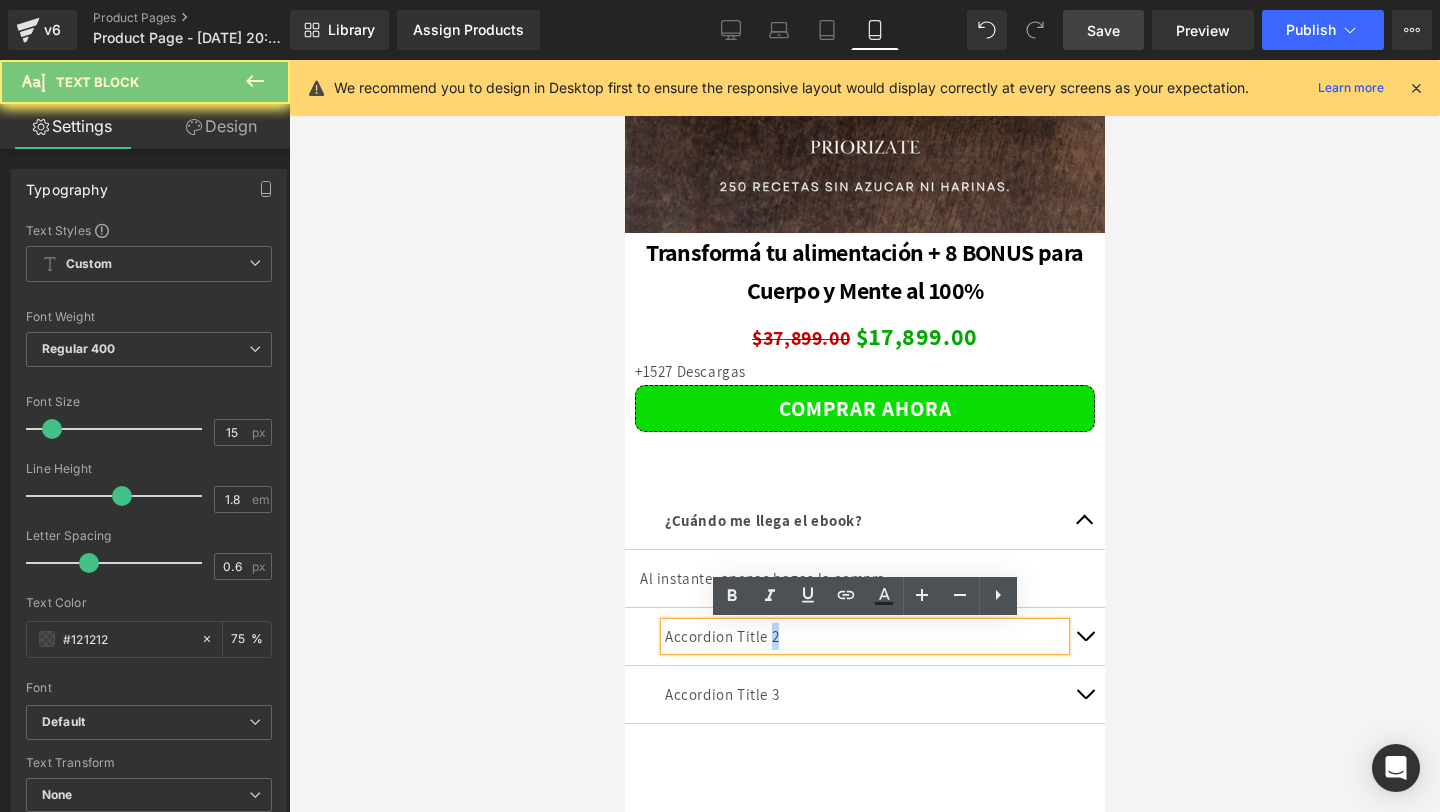 click on "Accordion Title 2" at bounding box center [864, 636] 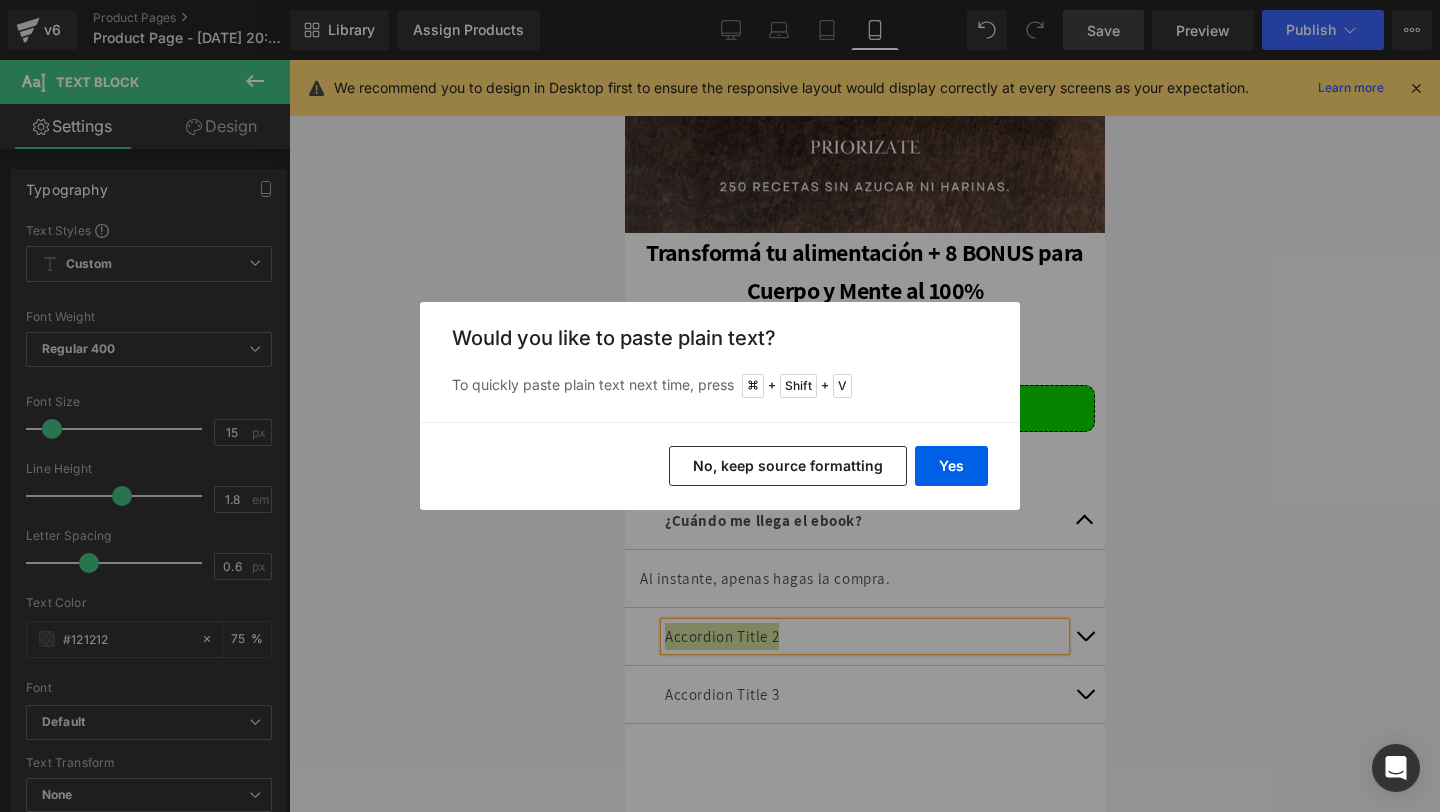 click on "No, keep source formatting" at bounding box center (788, 466) 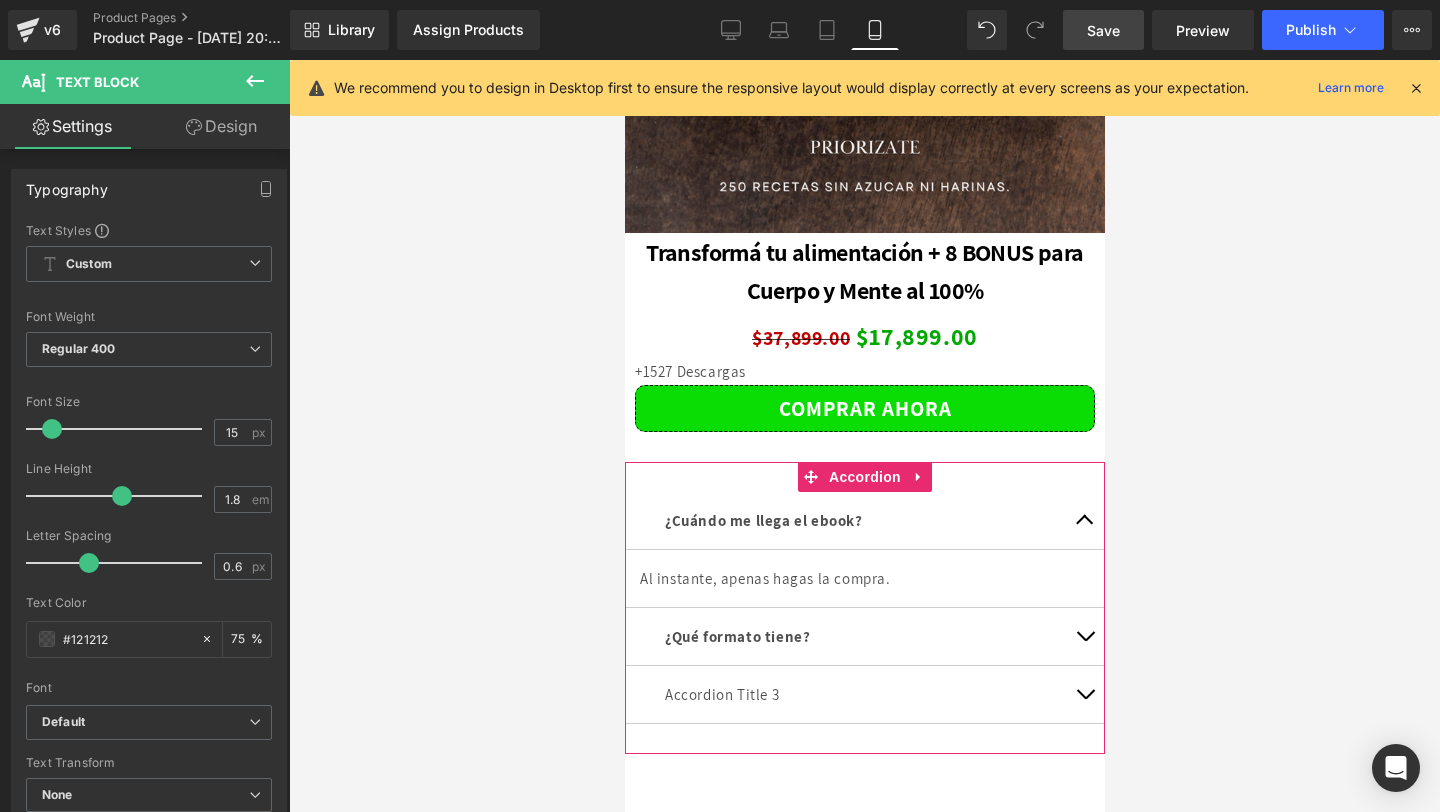 click at bounding box center [1084, 636] 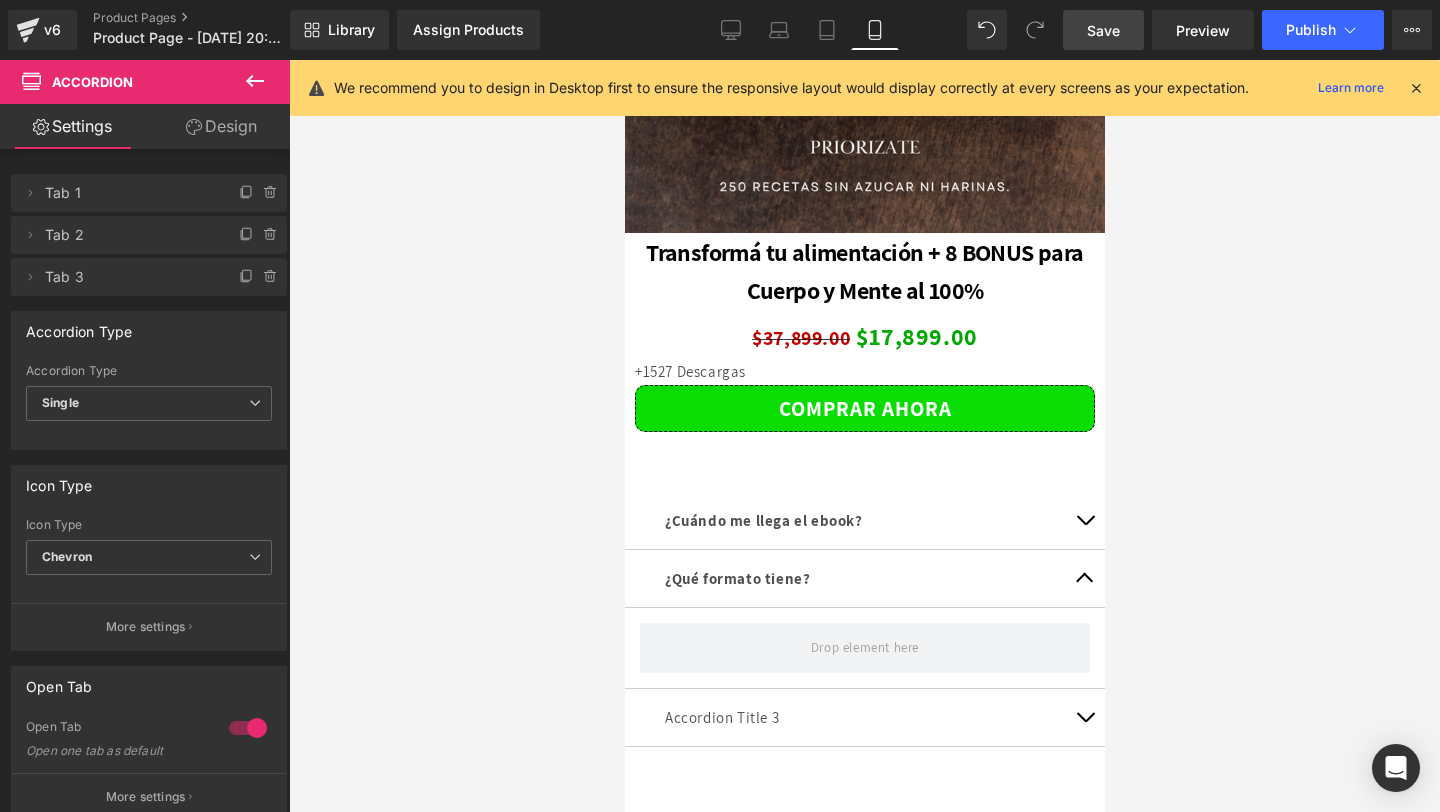 click 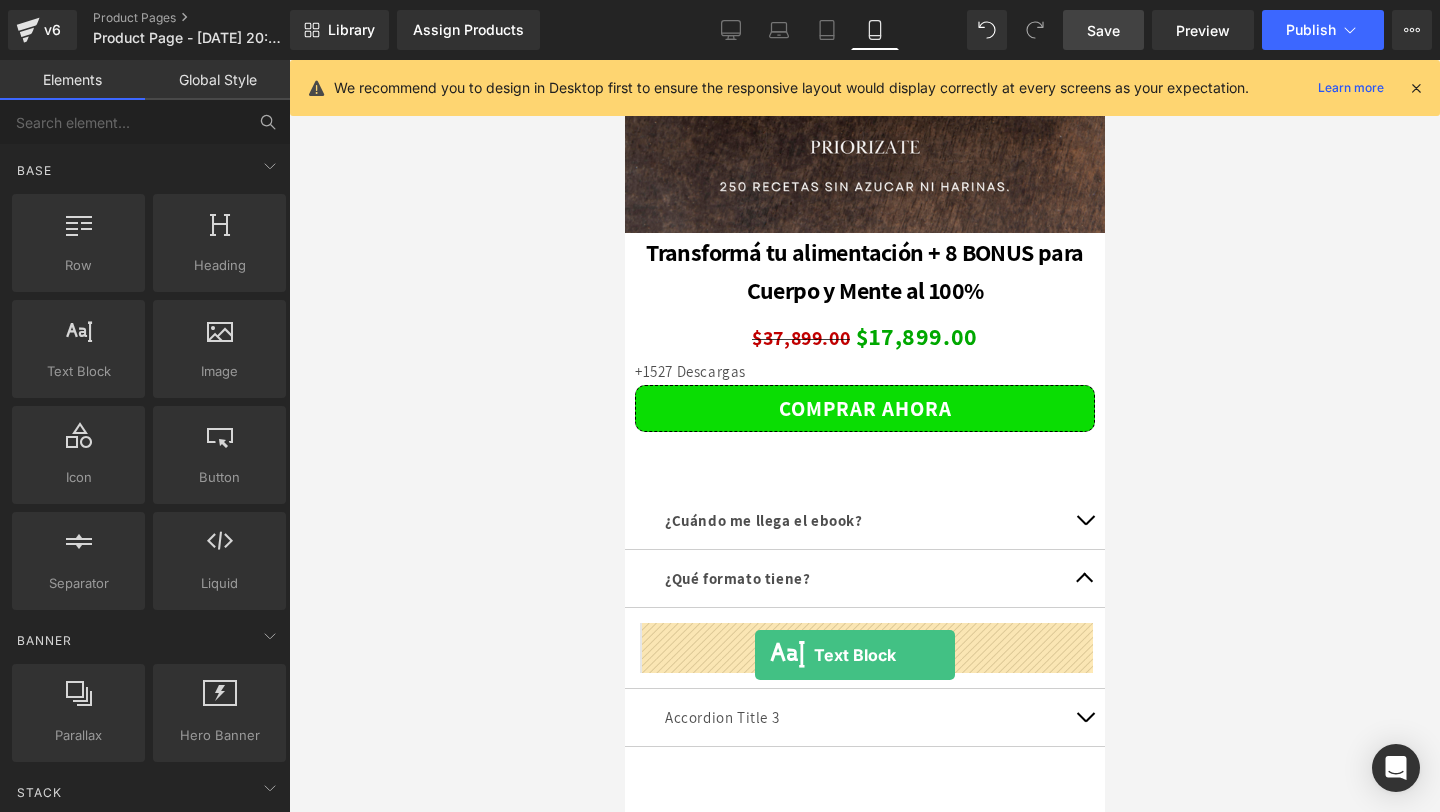 drag, startPoint x: 696, startPoint y: 410, endPoint x: 754, endPoint y: 655, distance: 251.77173 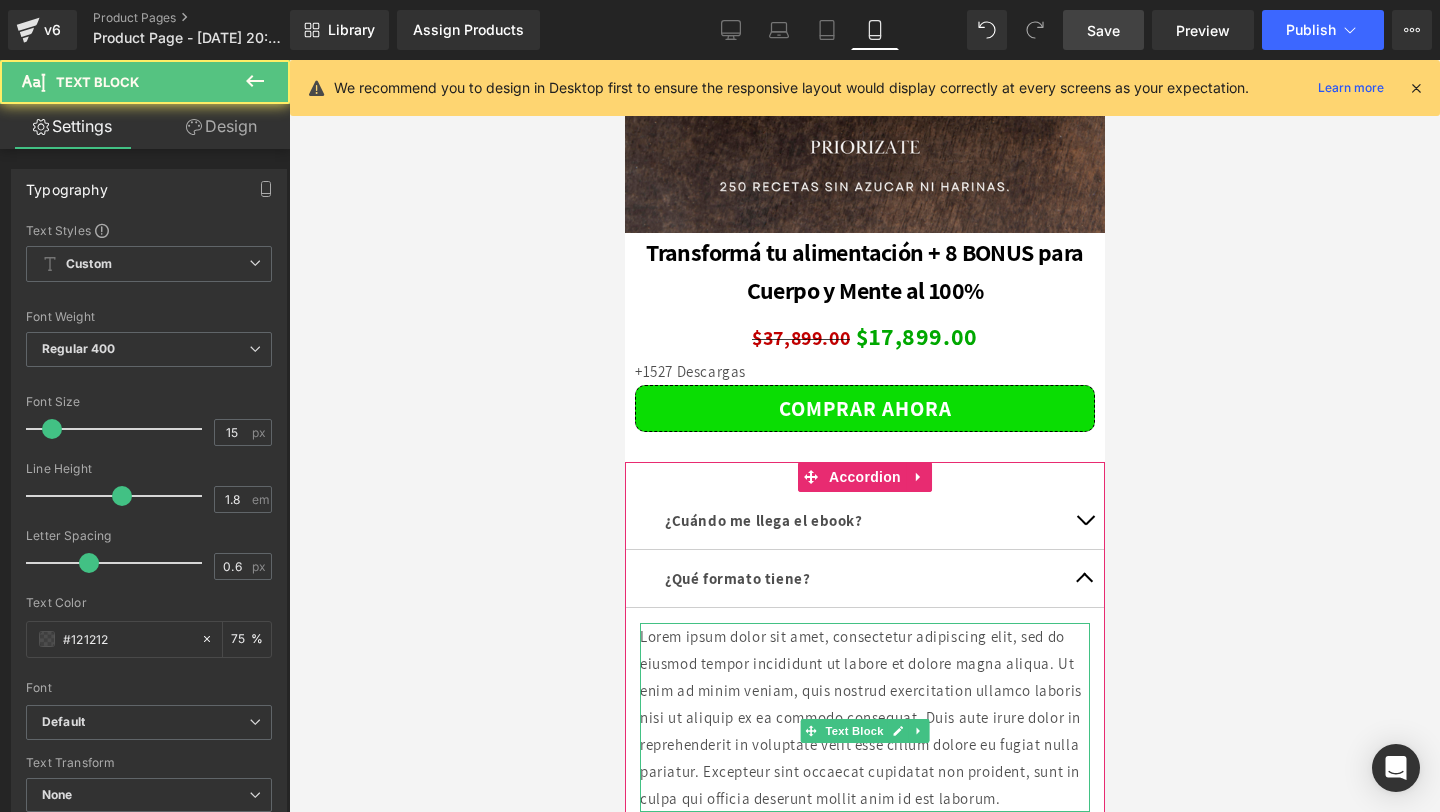 click on "Lorem ipsum dolor sit amet, consectetur adipiscing elit, sed do eiusmod tempor incididunt ut labore et dolore magna aliqua. Ut enim ad minim veniam, quis nostrud exercitation ullamco laboris nisi ut aliquip ex ea commodo consequat. Duis aute irure dolor in reprehenderit in voluptate velit esse cillum dolore eu fugiat nulla pariatur. Excepteur sint occaecat cupidatat non proident, sunt in culpa qui officia deserunt mollit anim id est laborum." at bounding box center (864, 717) 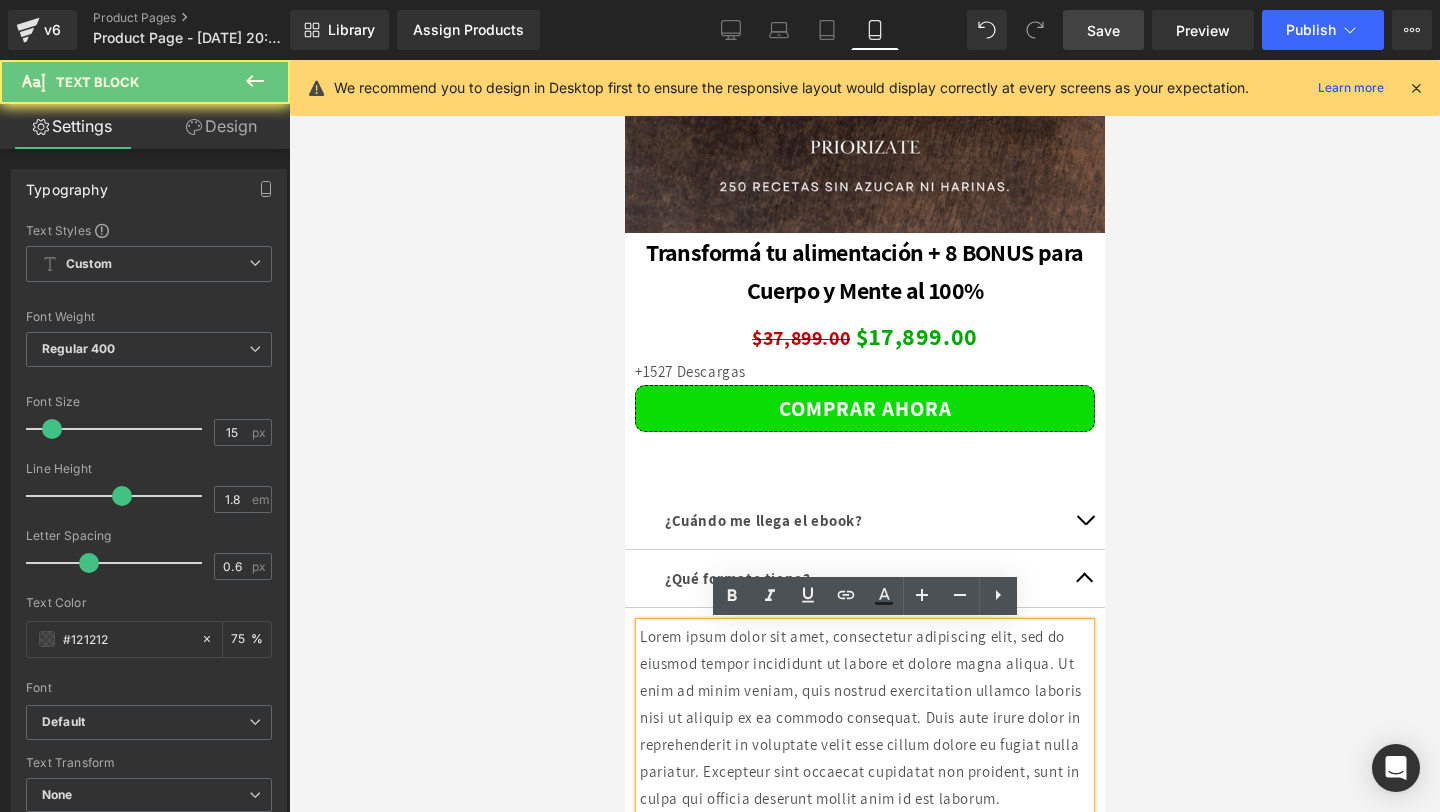 click on "Lorem ipsum dolor sit amet, consectetur adipiscing elit, sed do eiusmod tempor incididunt ut labore et dolore magna aliqua. Ut enim ad minim veniam, quis nostrud exercitation ullamco laboris nisi ut aliquip ex ea commodo consequat. Duis aute irure dolor in reprehenderit in voluptate velit esse cillum dolore eu fugiat nulla pariatur. Excepteur sint occaecat cupidatat non proident, sunt in culpa qui officia deserunt mollit anim id est laborum." at bounding box center [864, 717] 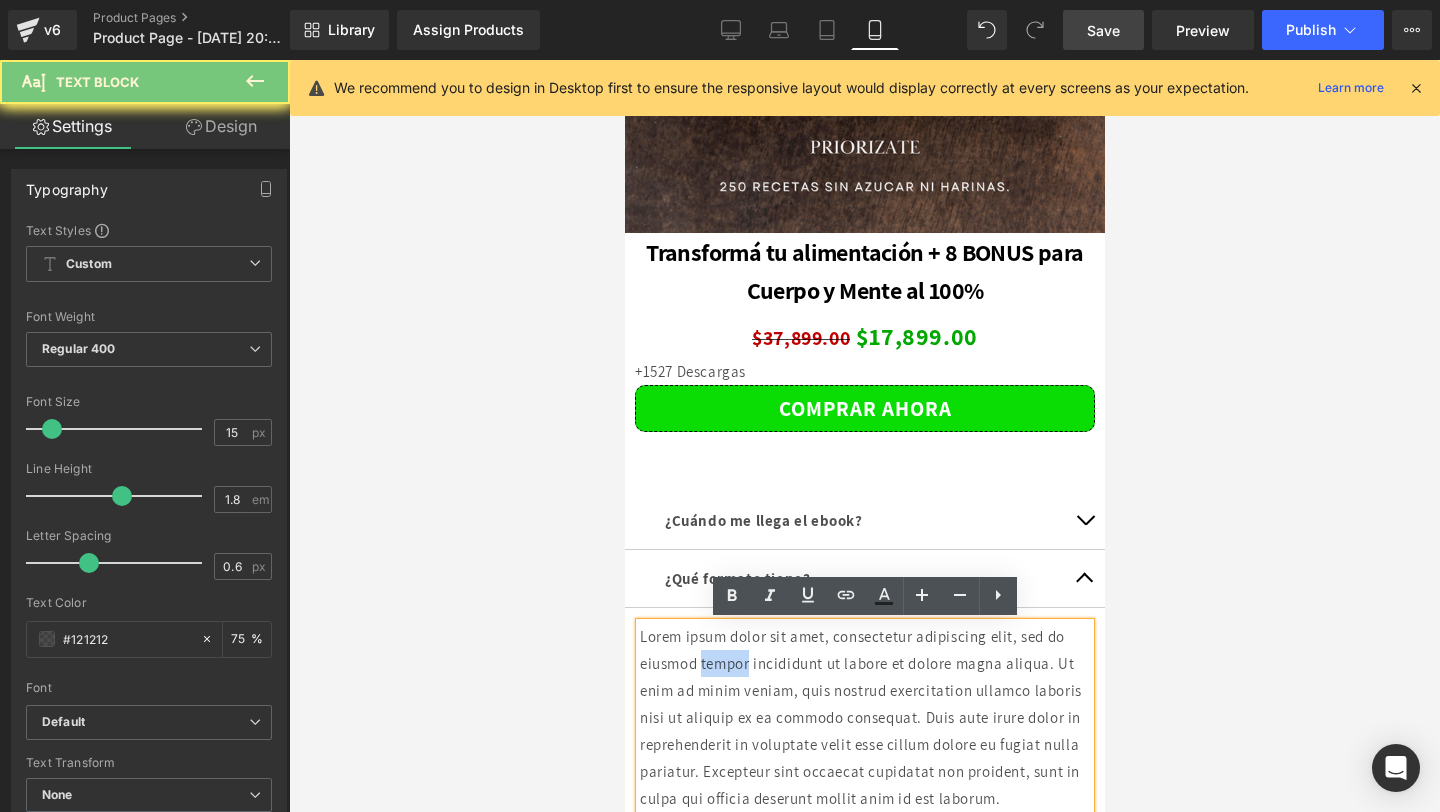 click on "Lorem ipsum dolor sit amet, consectetur adipiscing elit, sed do eiusmod tempor incididunt ut labore et dolore magna aliqua. Ut enim ad minim veniam, quis nostrud exercitation ullamco laboris nisi ut aliquip ex ea commodo consequat. Duis aute irure dolor in reprehenderit in voluptate velit esse cillum dolore eu fugiat nulla pariatur. Excepteur sint occaecat cupidatat non proident, sunt in culpa qui officia deserunt mollit anim id est laborum." at bounding box center [864, 717] 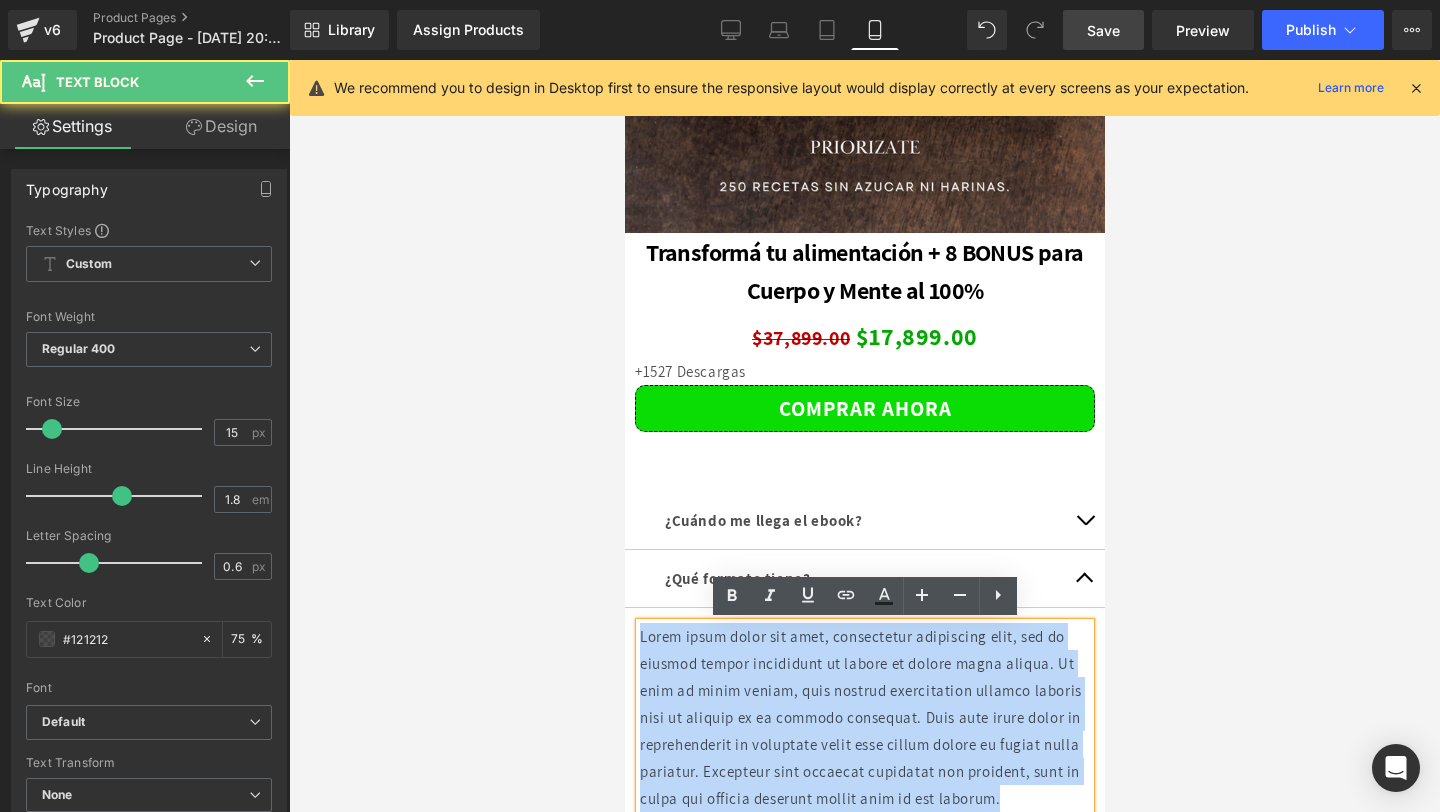click on "Lorem ipsum dolor sit amet, consectetur adipiscing elit, sed do eiusmod tempor incididunt ut labore et dolore magna aliqua. Ut enim ad minim veniam, quis nostrud exercitation ullamco laboris nisi ut aliquip ex ea commodo consequat. Duis aute irure dolor in reprehenderit in voluptate velit esse cillum dolore eu fugiat nulla pariatur. Excepteur sint occaecat cupidatat non proident, sunt in culpa qui officia deserunt mollit anim id est laborum." at bounding box center (864, 717) 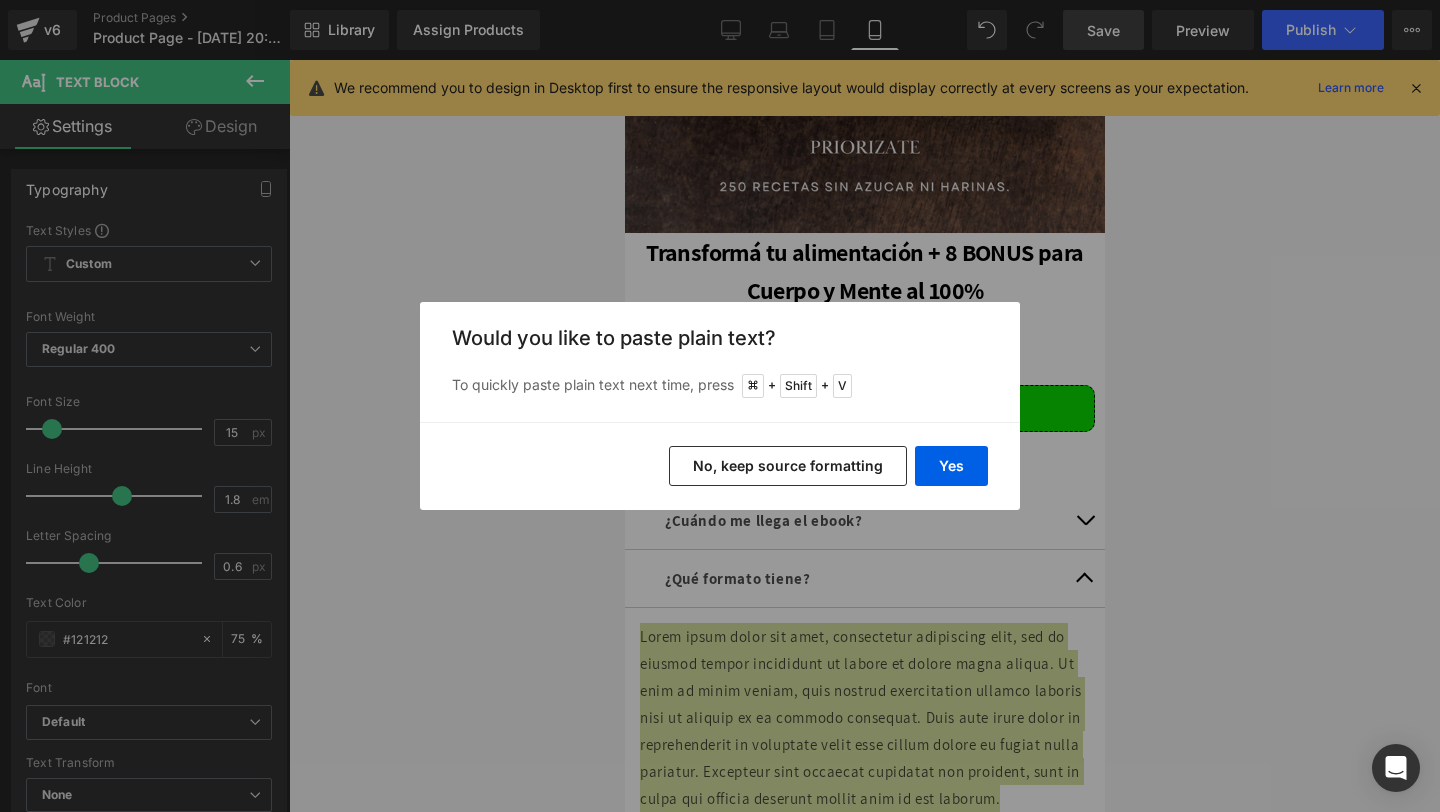 click on "No, keep source formatting" at bounding box center (788, 466) 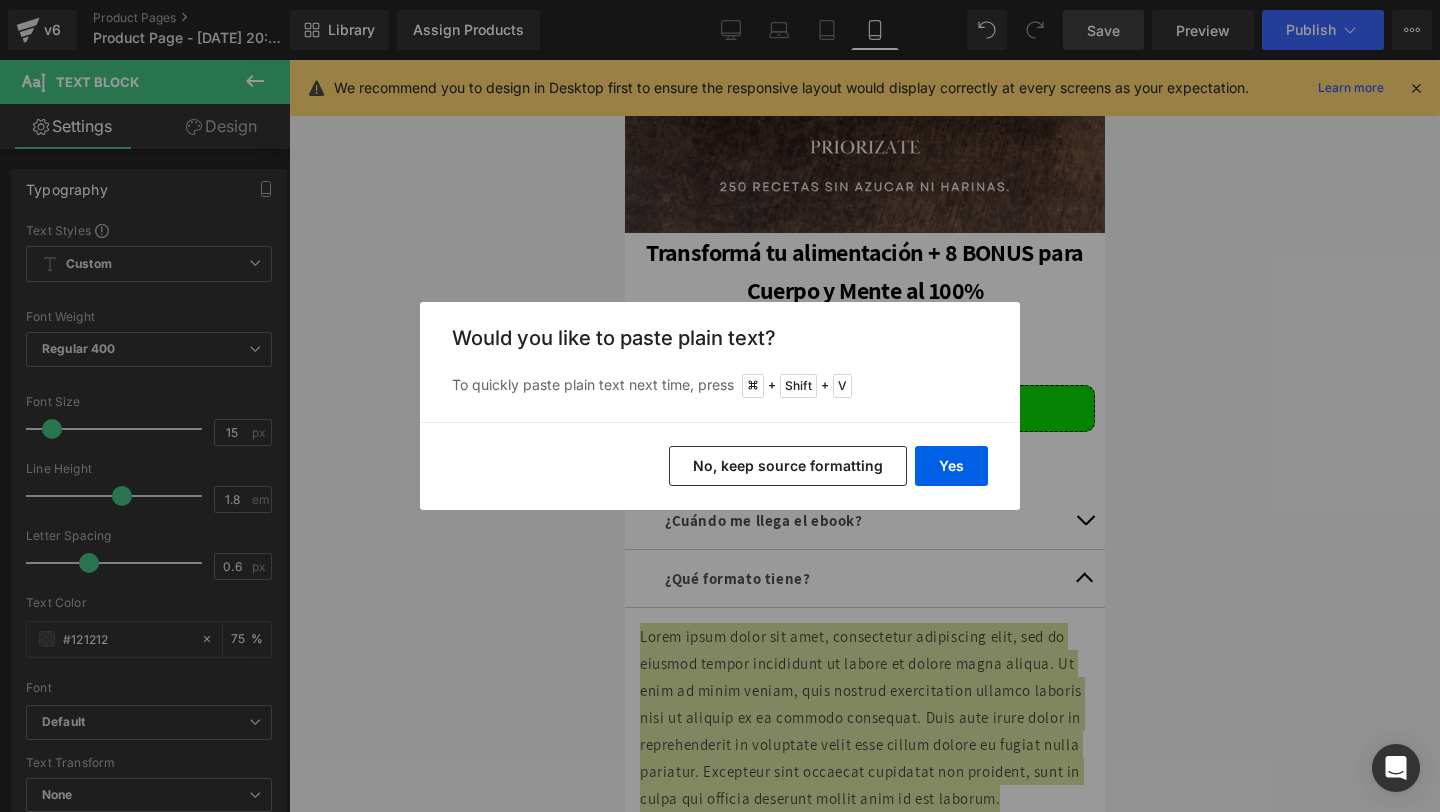 type 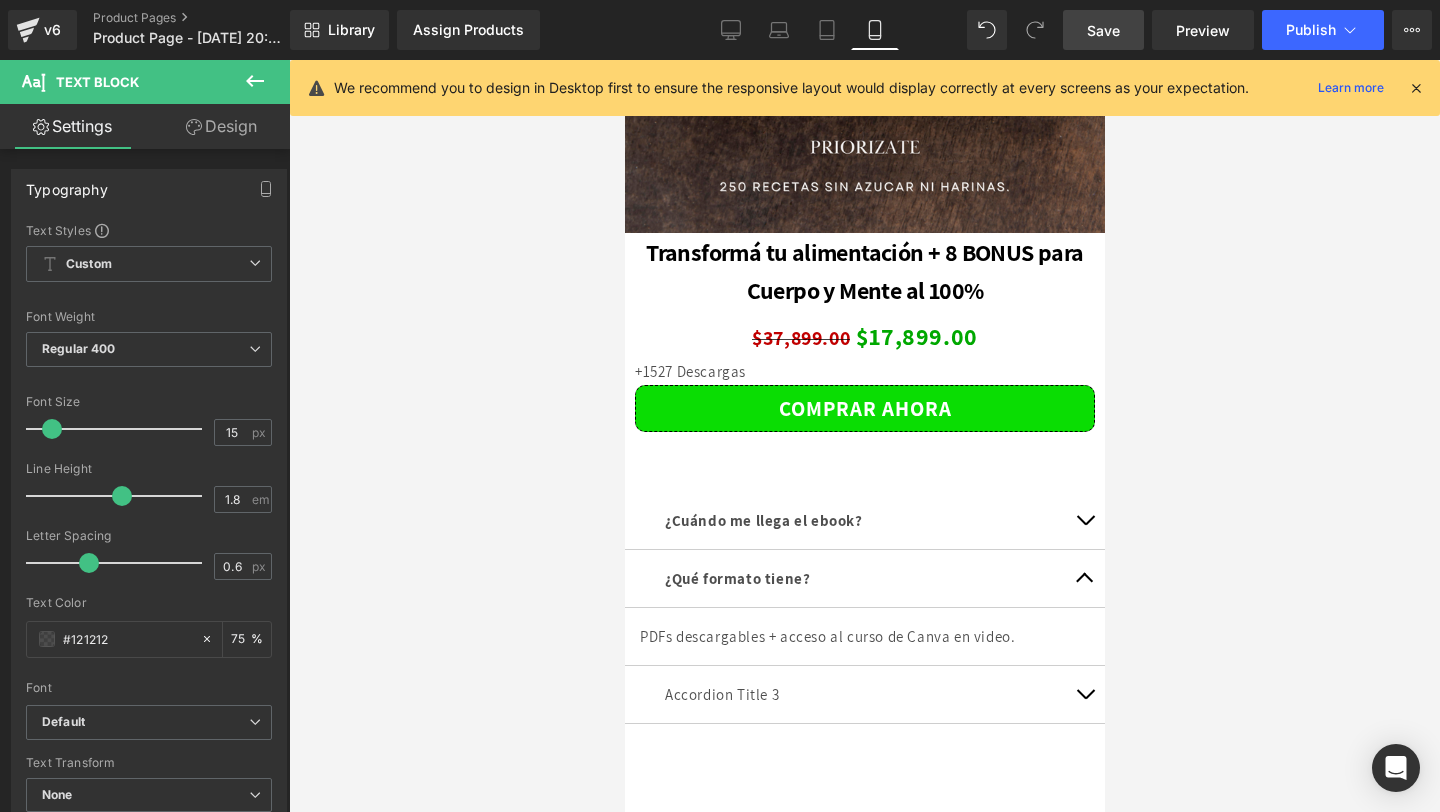 click on "00 Hours
48 Minutes
11 Seconds
Countdown Timer         Row         Image         Image         Image         Image         Image         Image
Image
Image
Image
Image
‹ ›
Carousel         Row
Sale Off
(P) Image" at bounding box center (864, -2150) 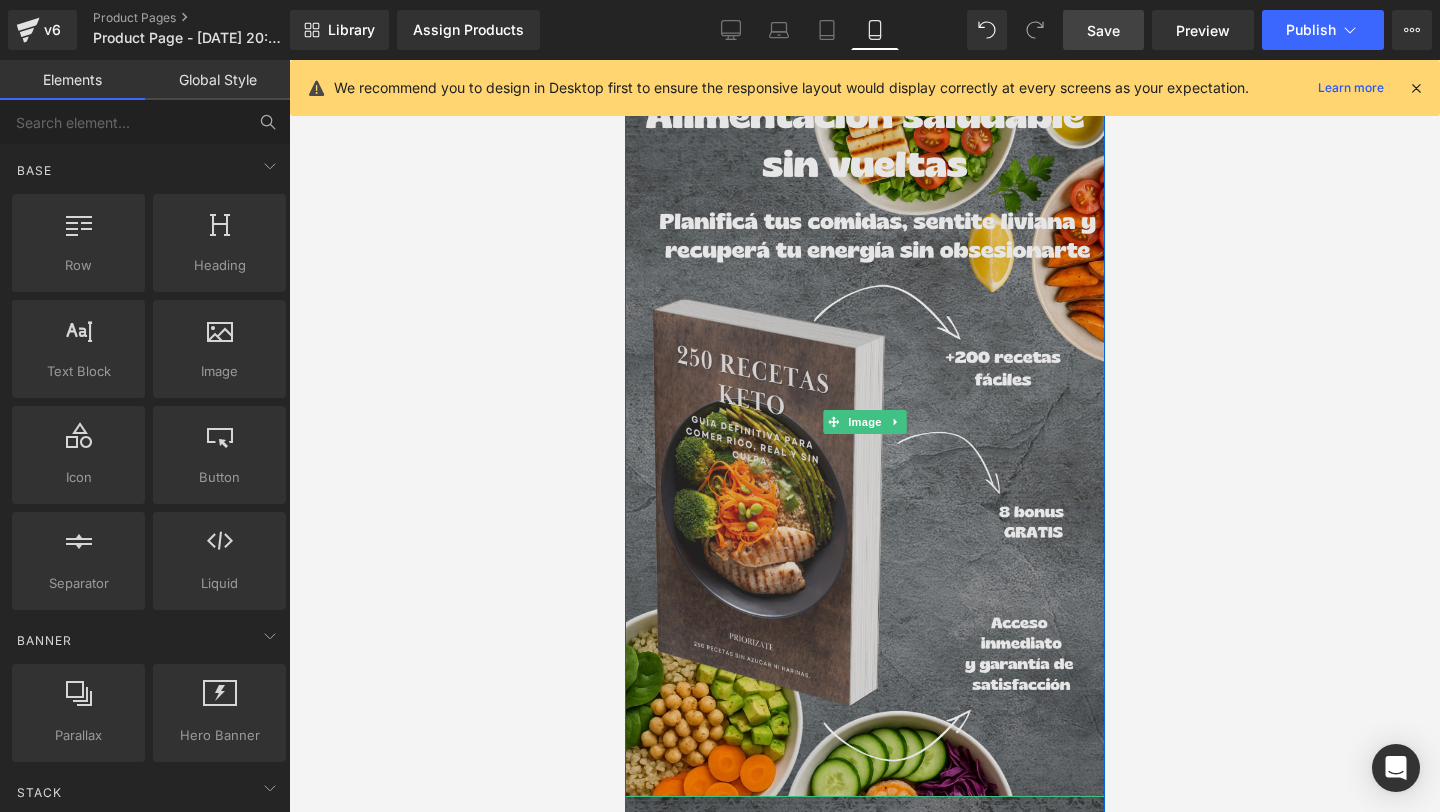 scroll, scrollTop: 0, scrollLeft: 0, axis: both 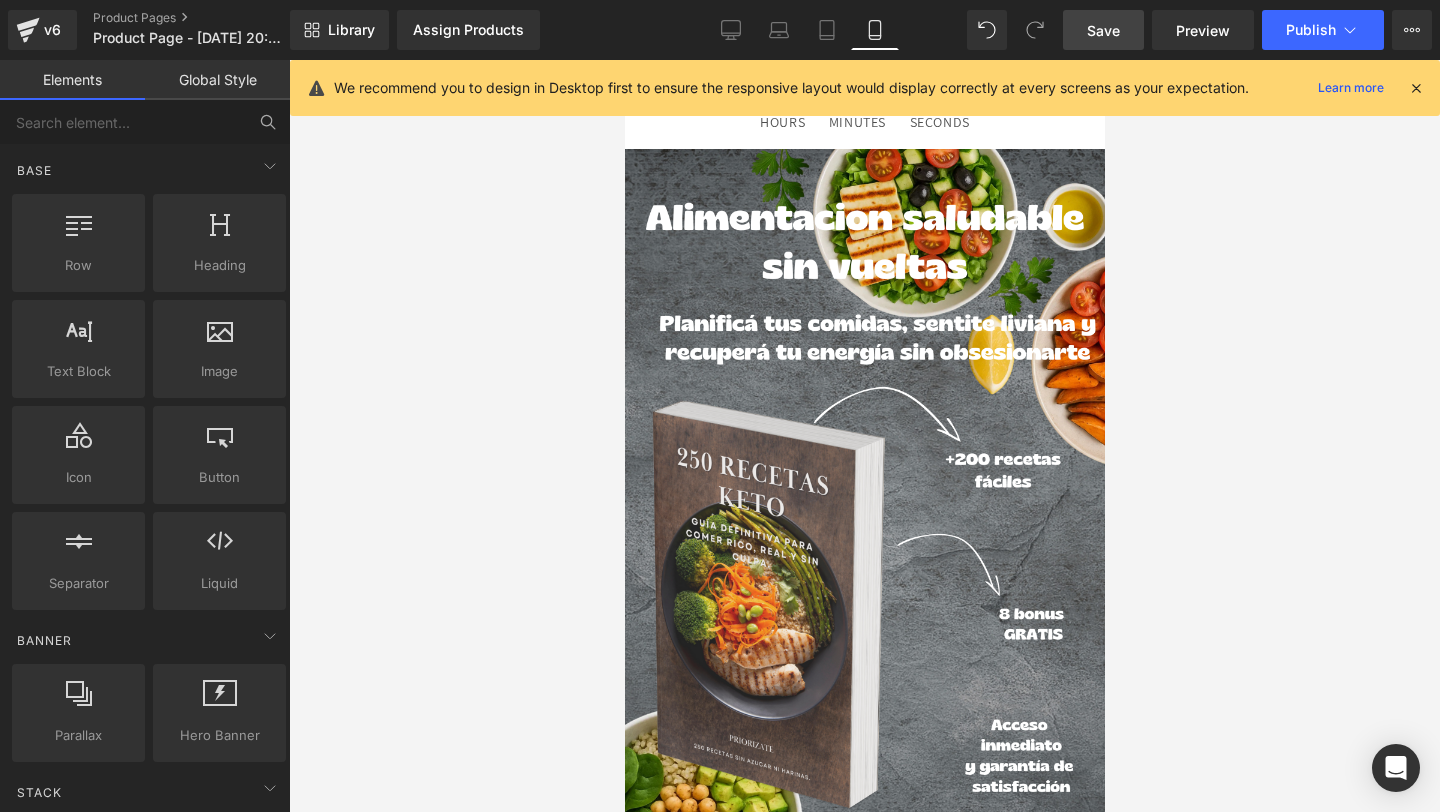 click at bounding box center [1416, 88] 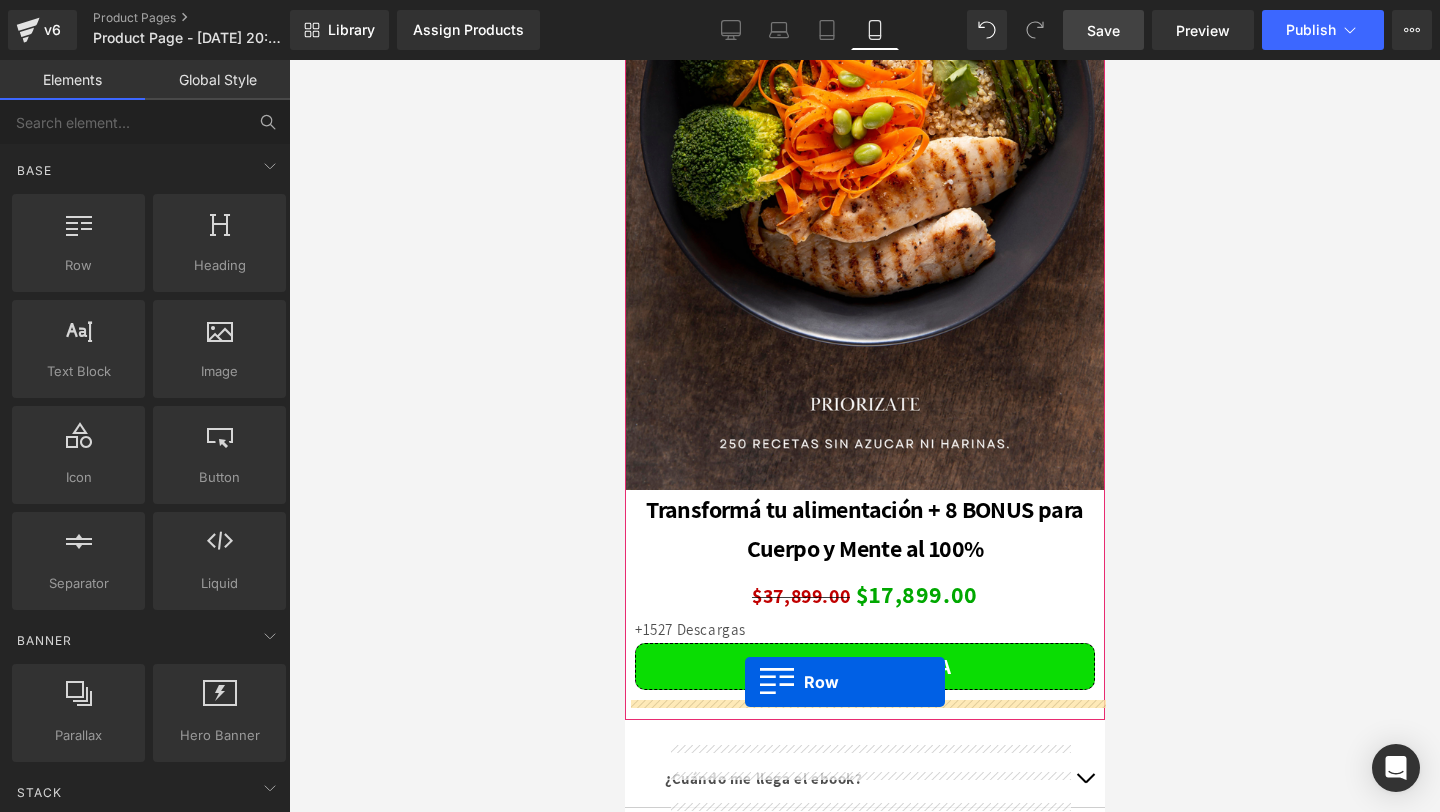 scroll, scrollTop: 420, scrollLeft: 0, axis: vertical 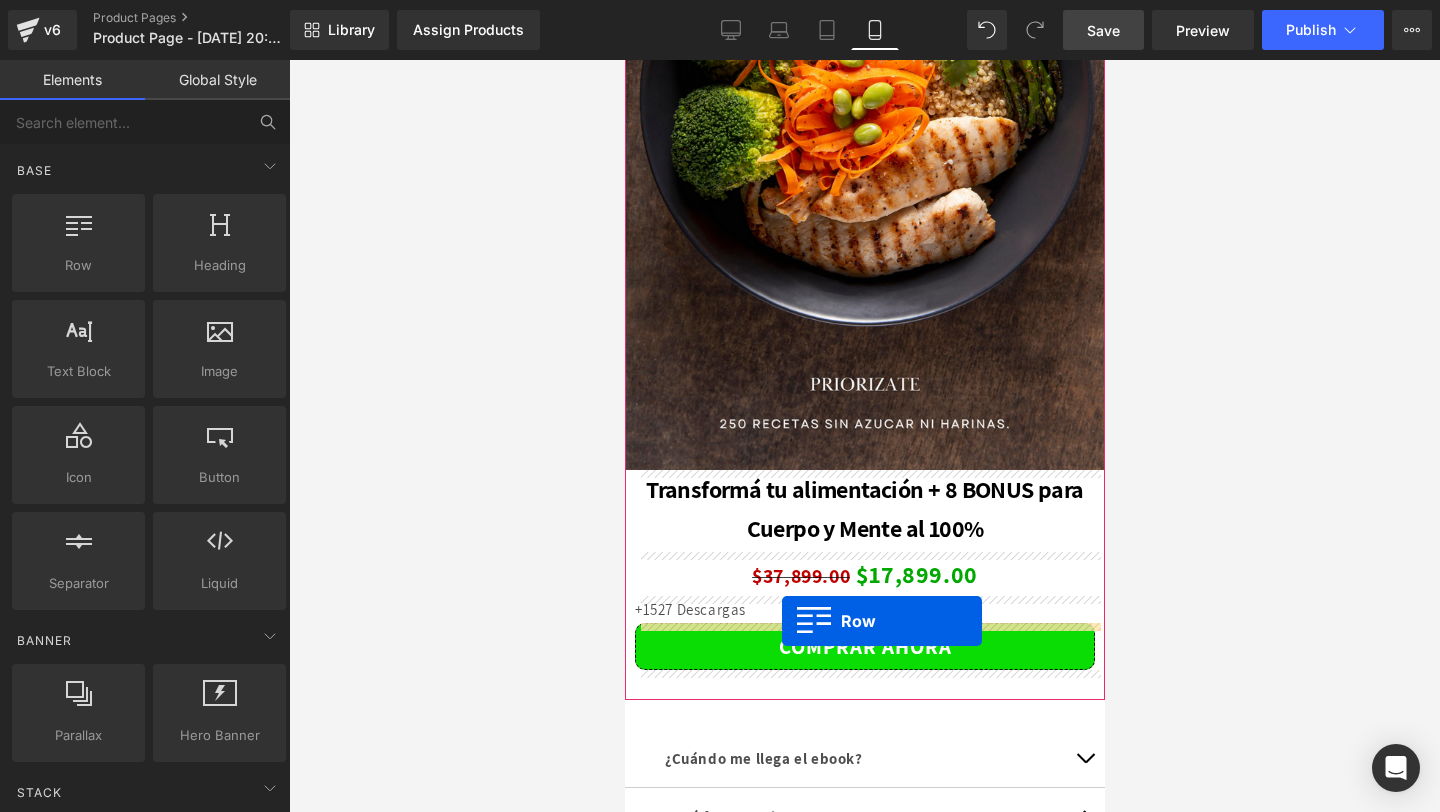 drag, startPoint x: 637, startPoint y: 75, endPoint x: 780, endPoint y: 622, distance: 565.38306 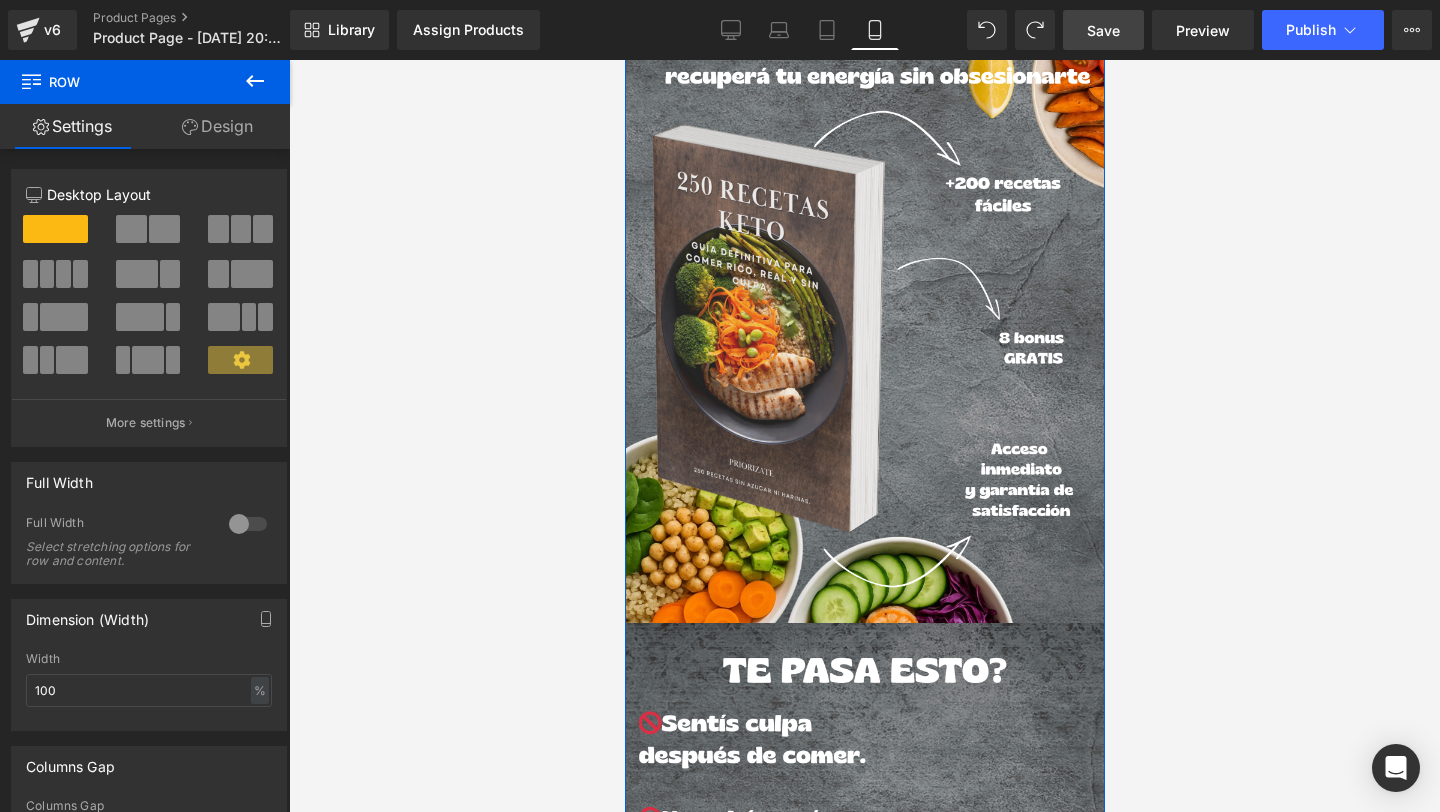 scroll, scrollTop: 0, scrollLeft: 0, axis: both 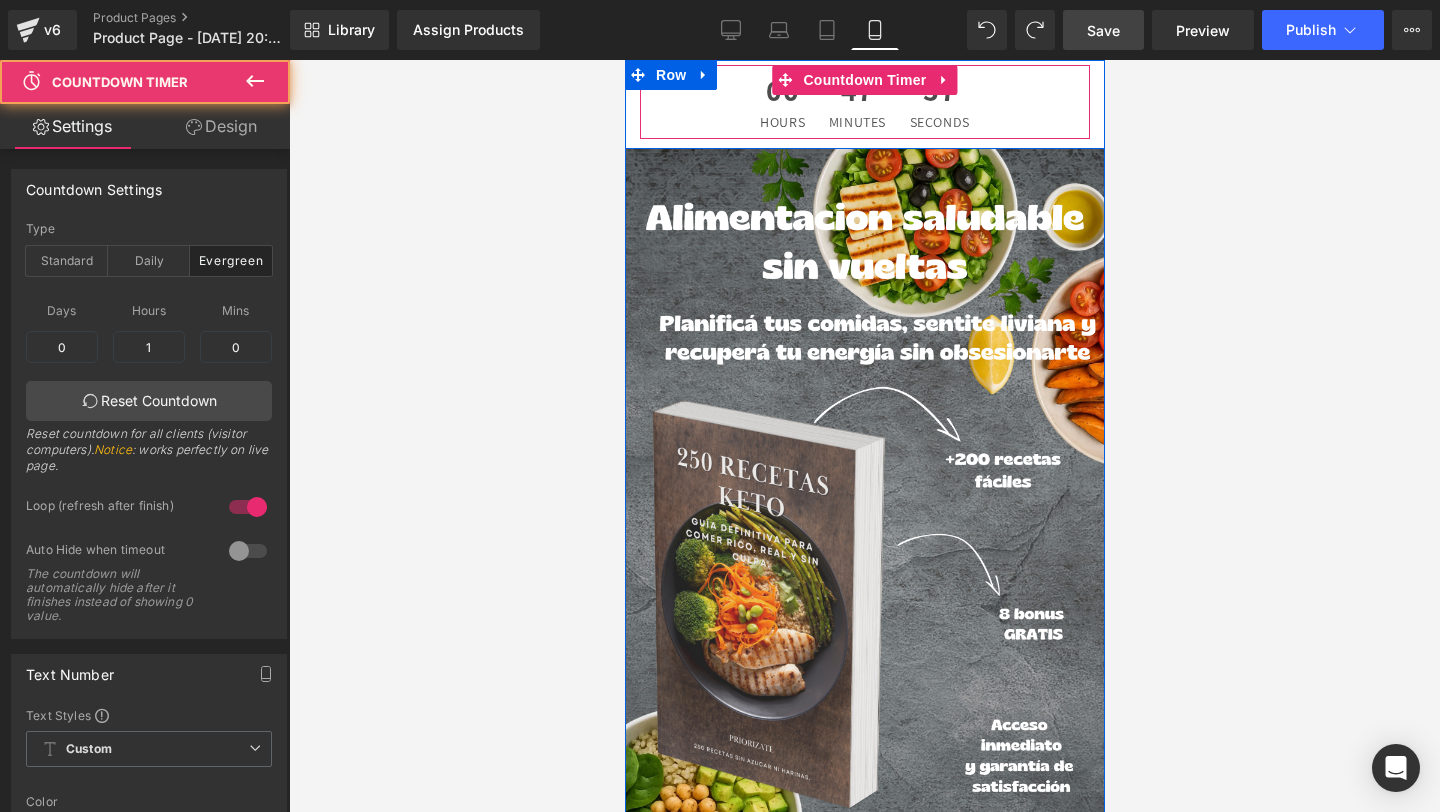 click on "Minutes" at bounding box center (856, 122) 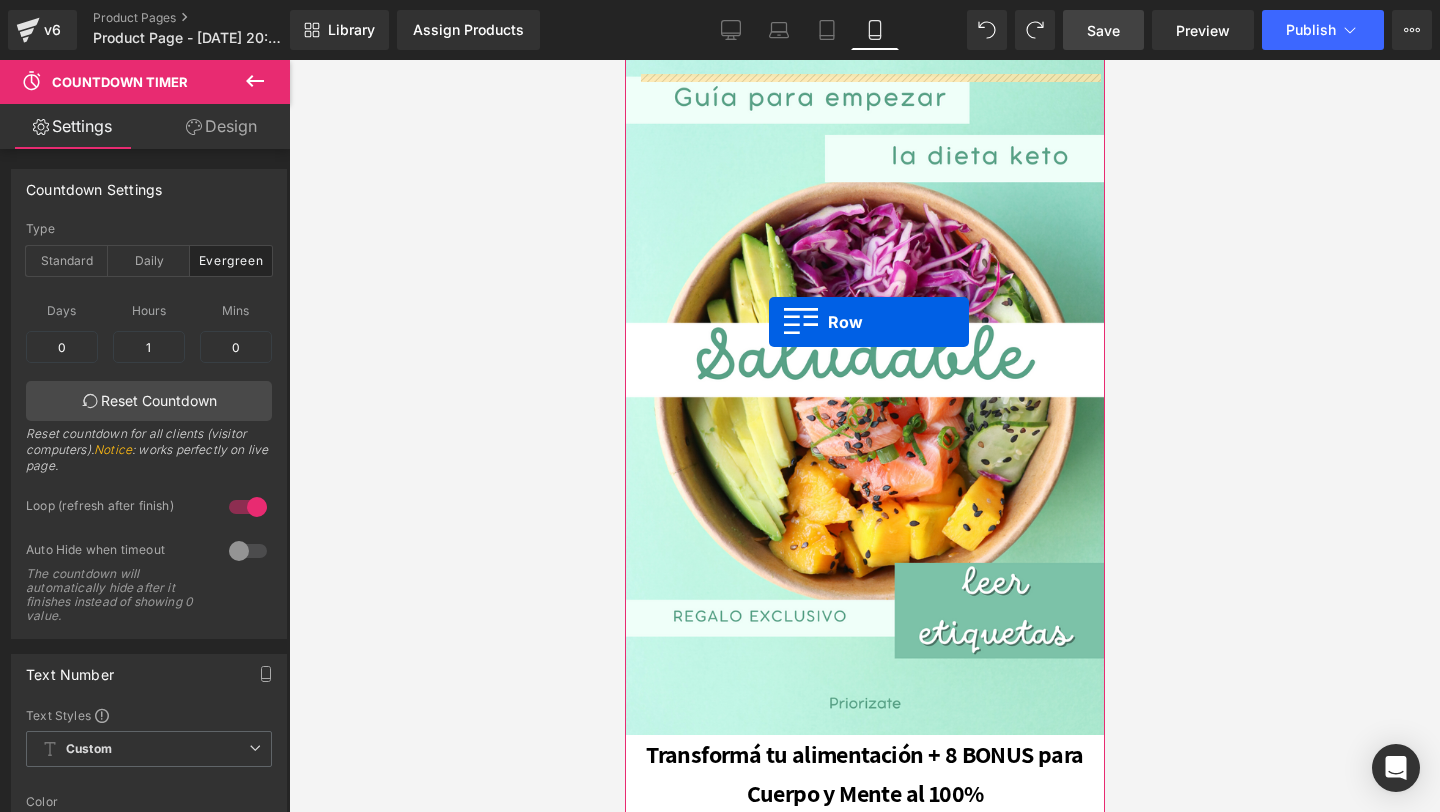 scroll, scrollTop: 0, scrollLeft: 0, axis: both 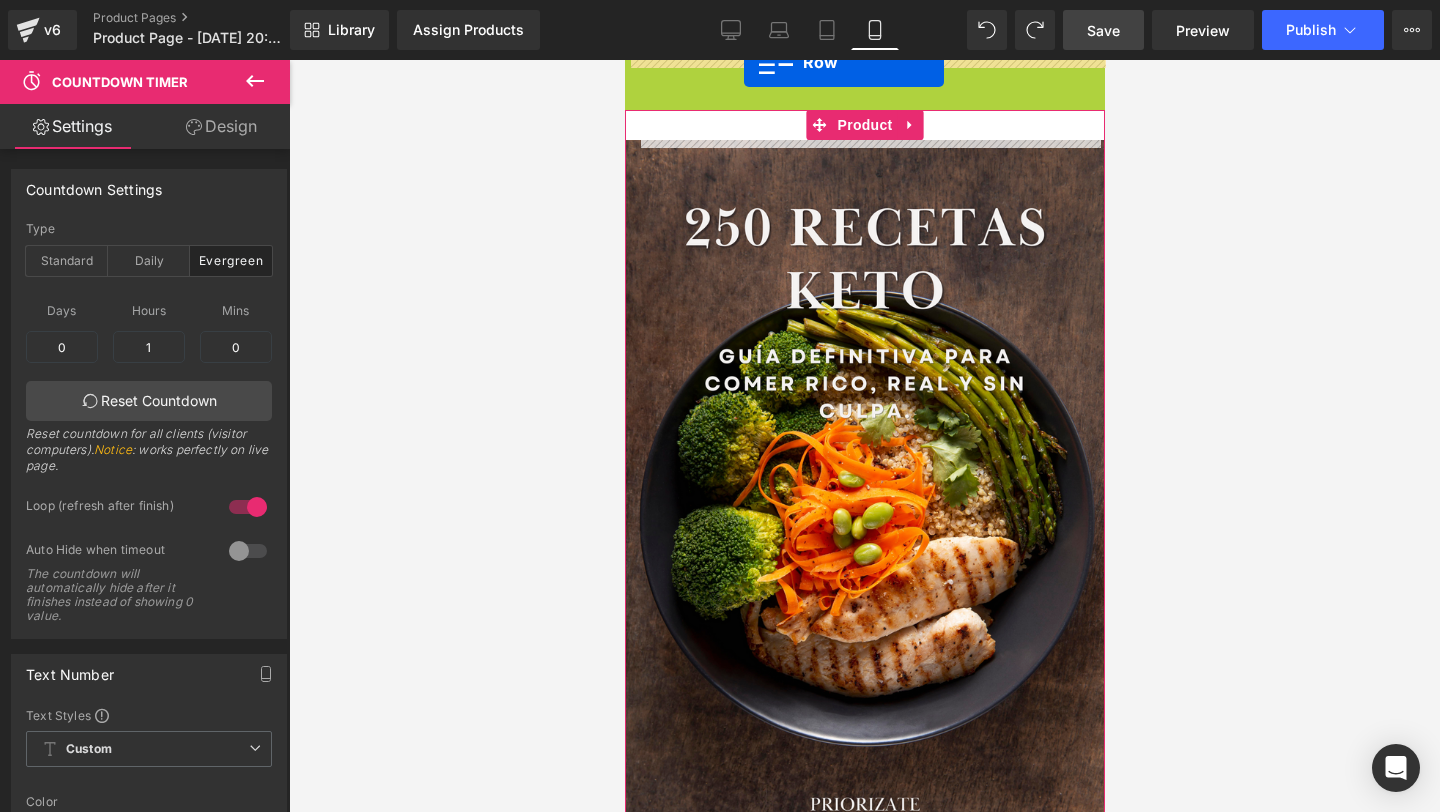 drag, startPoint x: 633, startPoint y: 69, endPoint x: 757, endPoint y: -88, distance: 200.06248 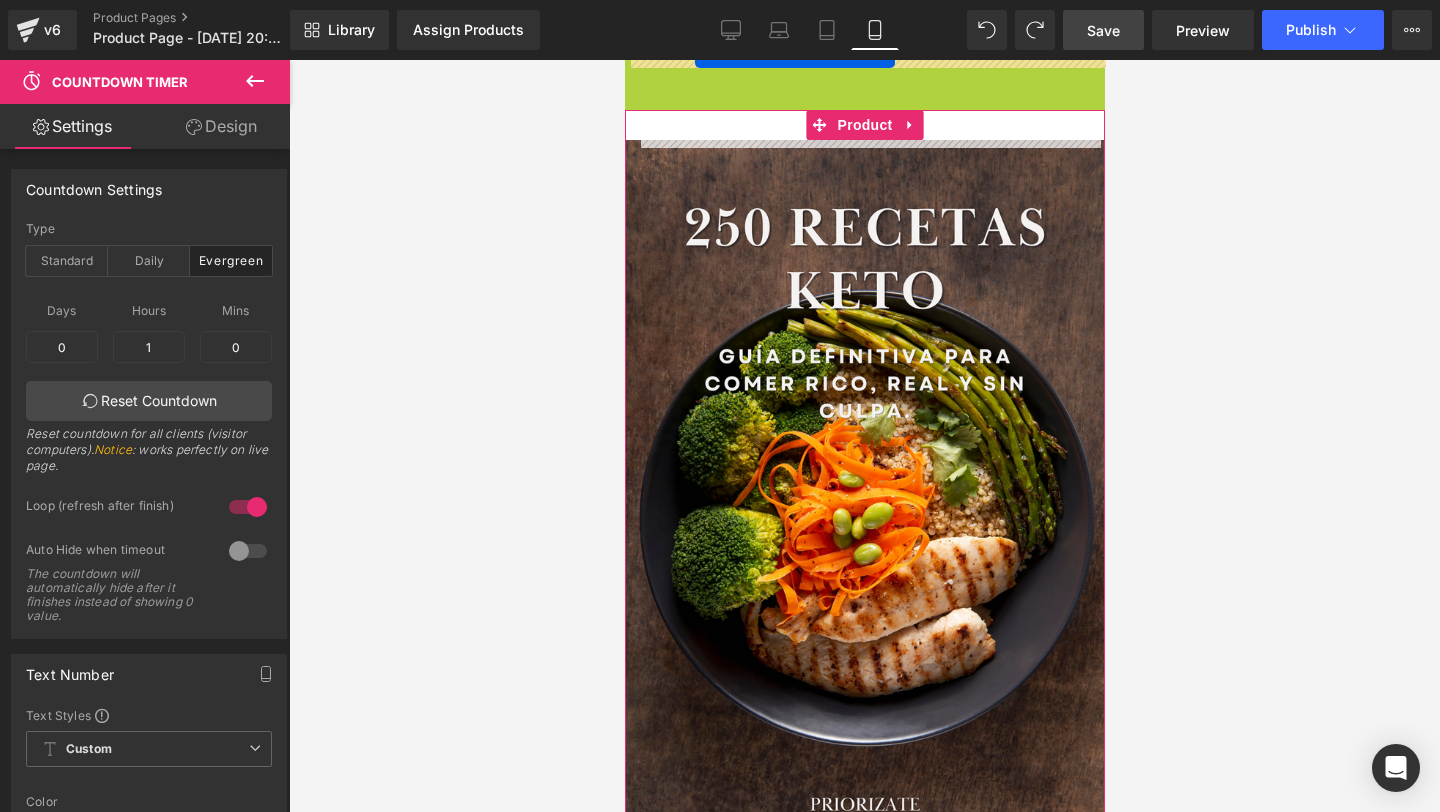 click on "Library Assign Products  Product Preview
No product match your search.  Please try another keyword  Manage assigned products Mobile Desktop Laptop Tablet Mobile Save Preview Publish Scheduled Upgrade Plan View Live Page View with current Template Save Template to Library Schedule Publish  Optimize  Publish Settings Shortcuts  Your page can’t be published   You've reached the maximum number of published pages on your plan  (1/1).  You need to upgrade your plan or unpublish all your pages to get 1 publish slot.   Unpublish pages   Upgrade plan" at bounding box center [865, 30] 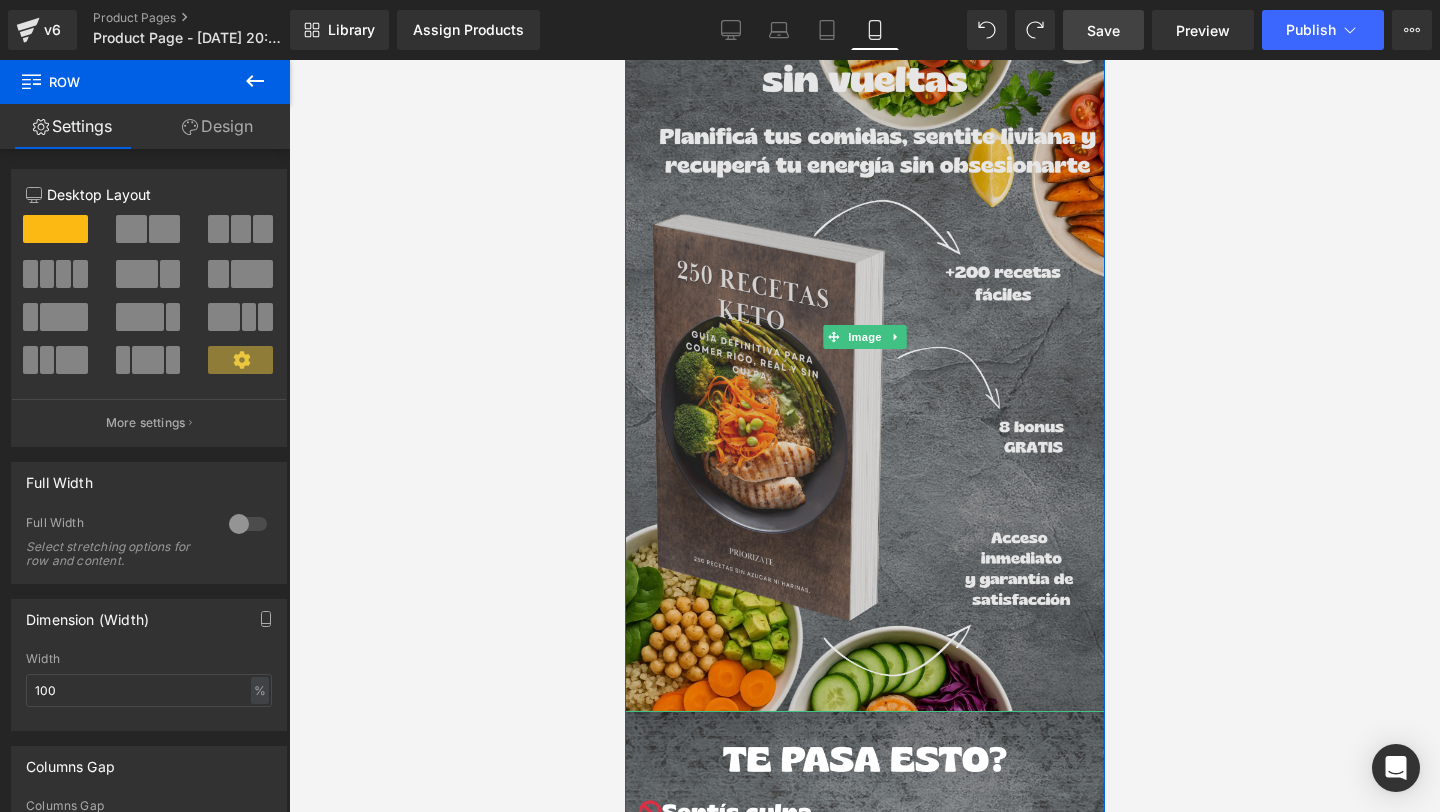 scroll, scrollTop: 0, scrollLeft: 0, axis: both 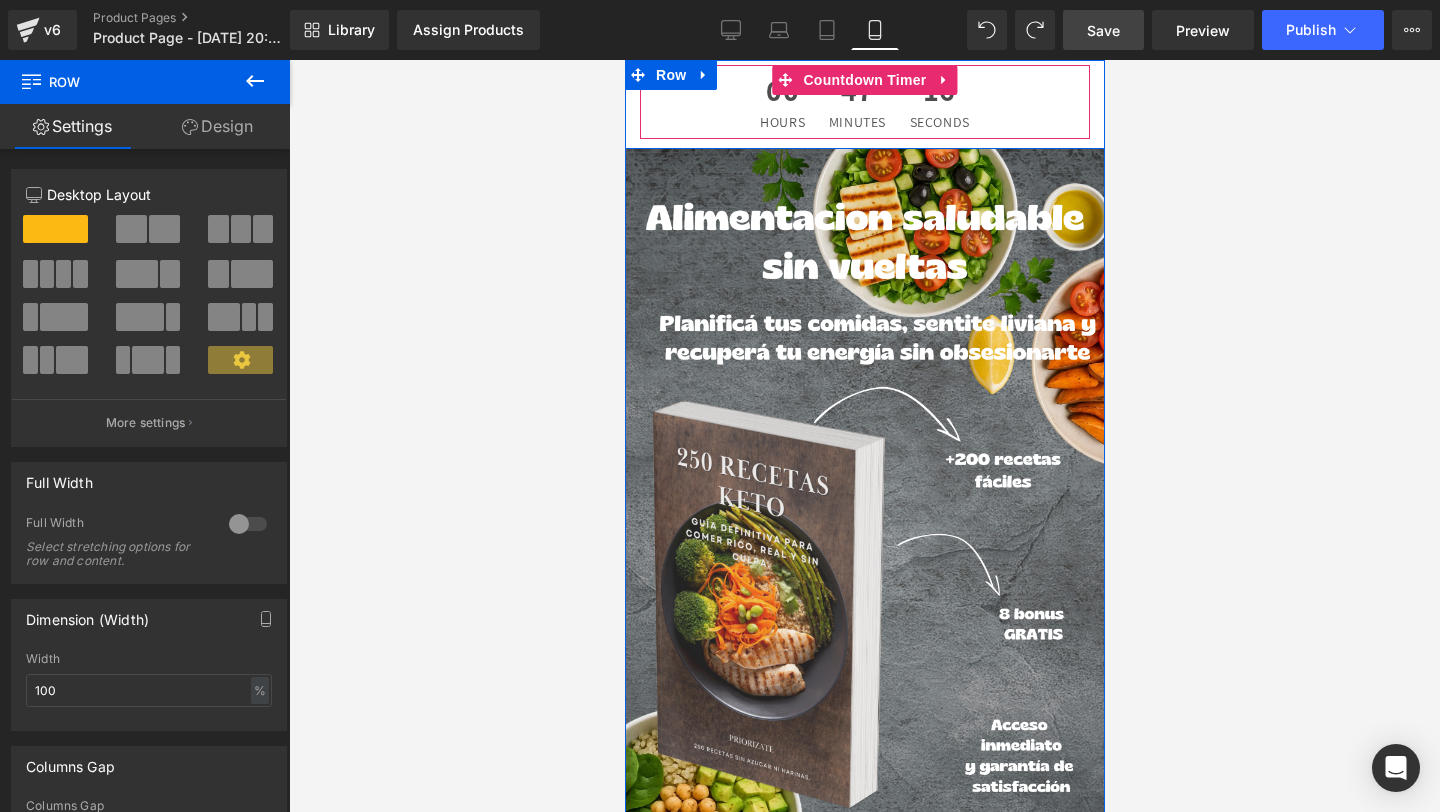 click on "00 Hours
47 Minutes
16 Seconds" at bounding box center [864, 102] 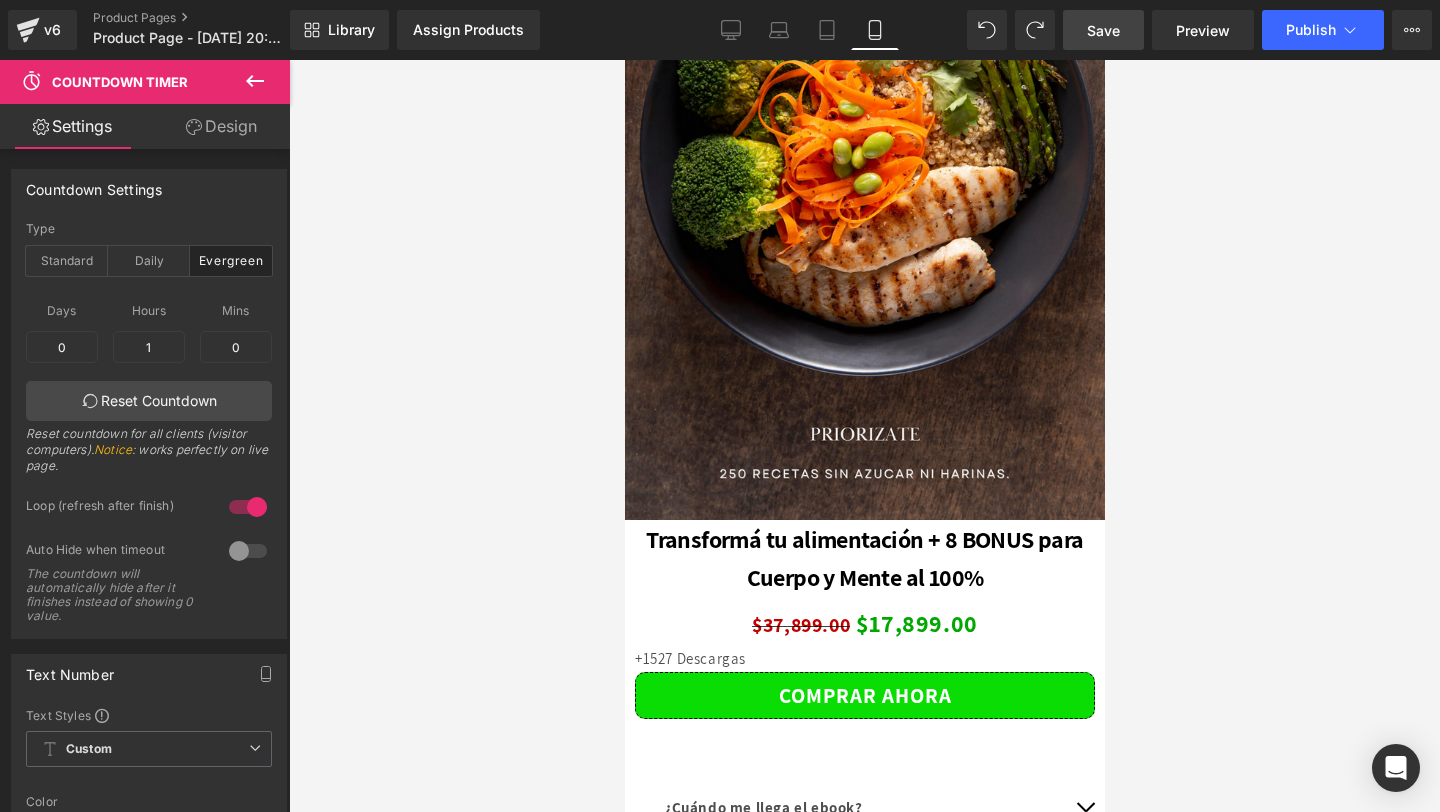 scroll, scrollTop: 5128, scrollLeft: 0, axis: vertical 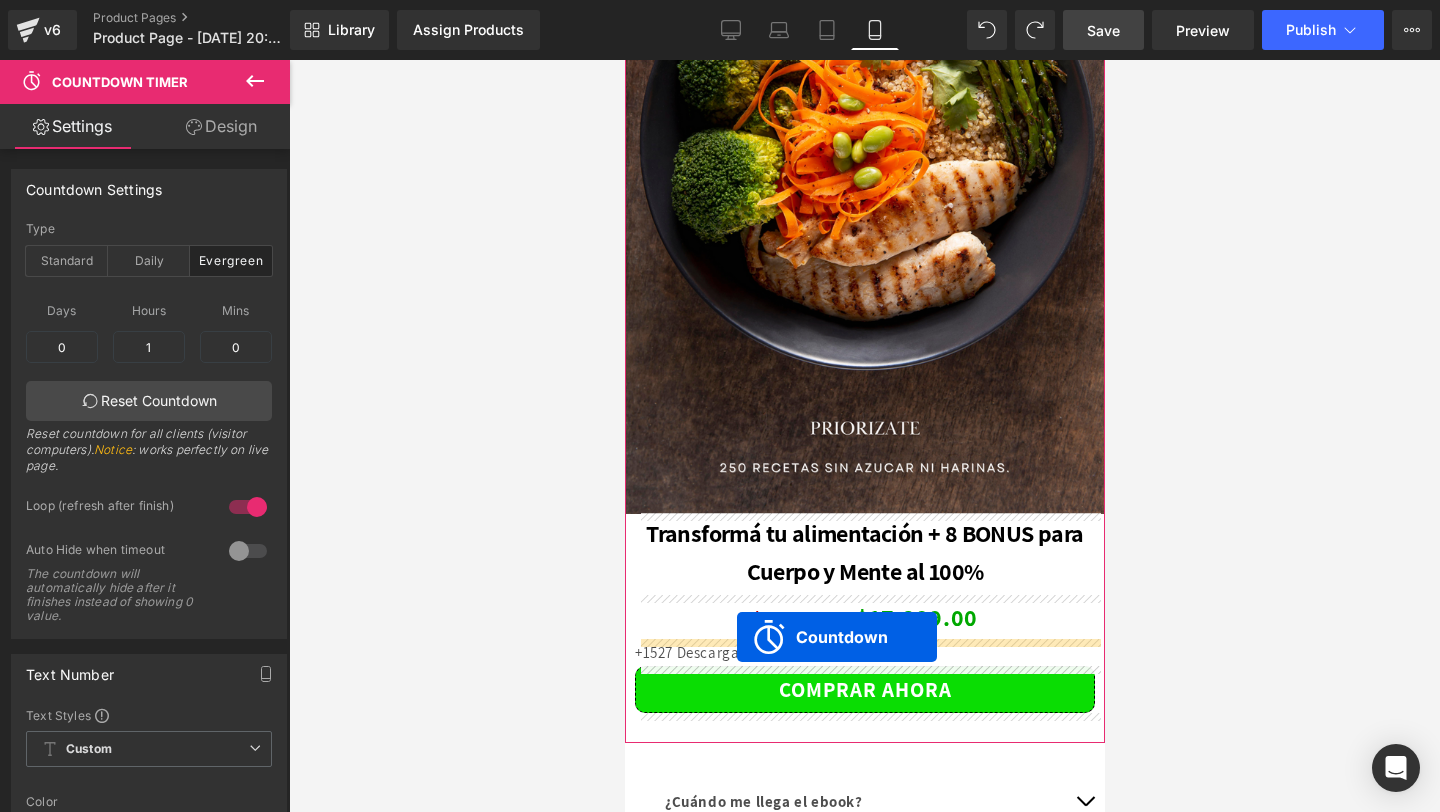 drag, startPoint x: 777, startPoint y: 88, endPoint x: 736, endPoint y: 641, distance: 554.5178 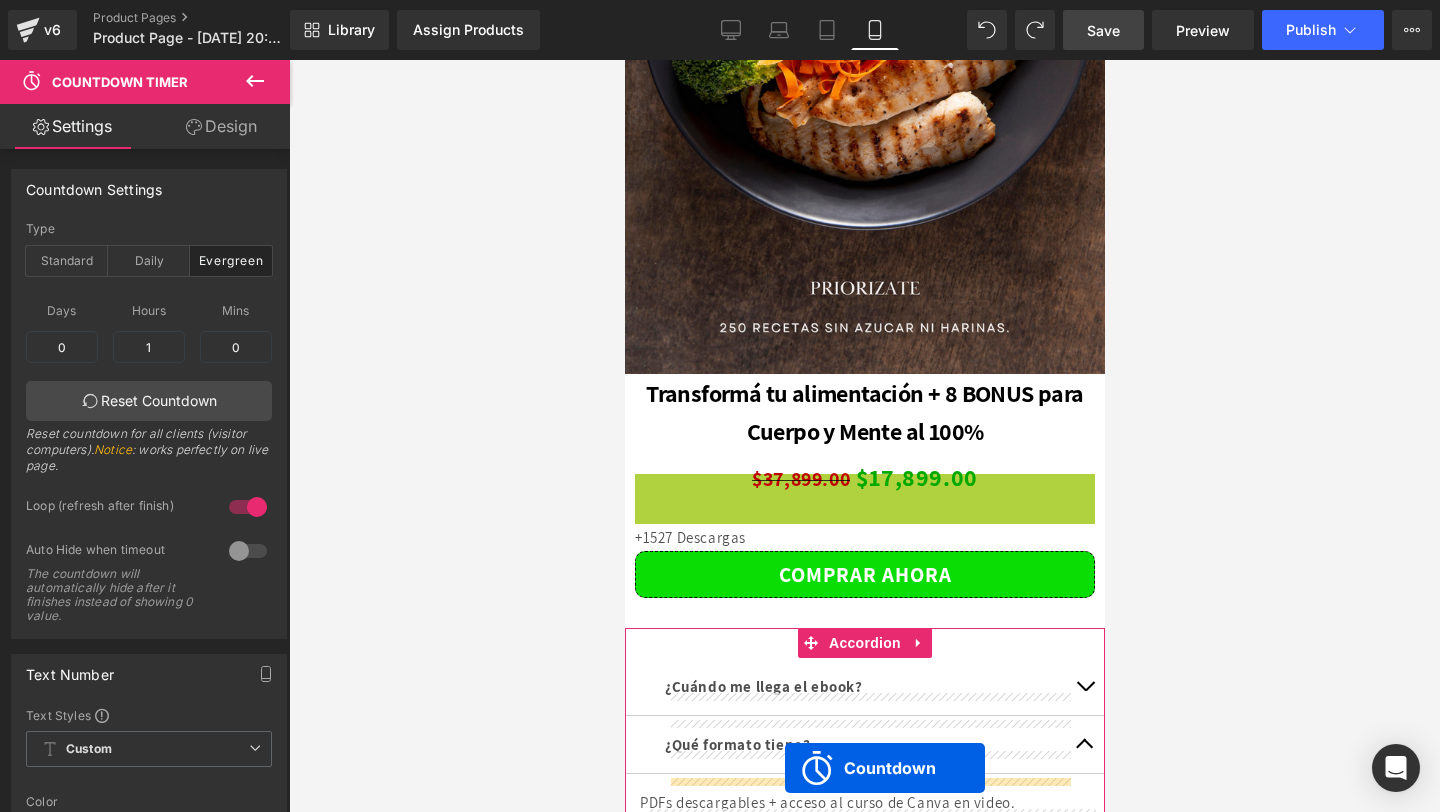 scroll, scrollTop: 5353, scrollLeft: 0, axis: vertical 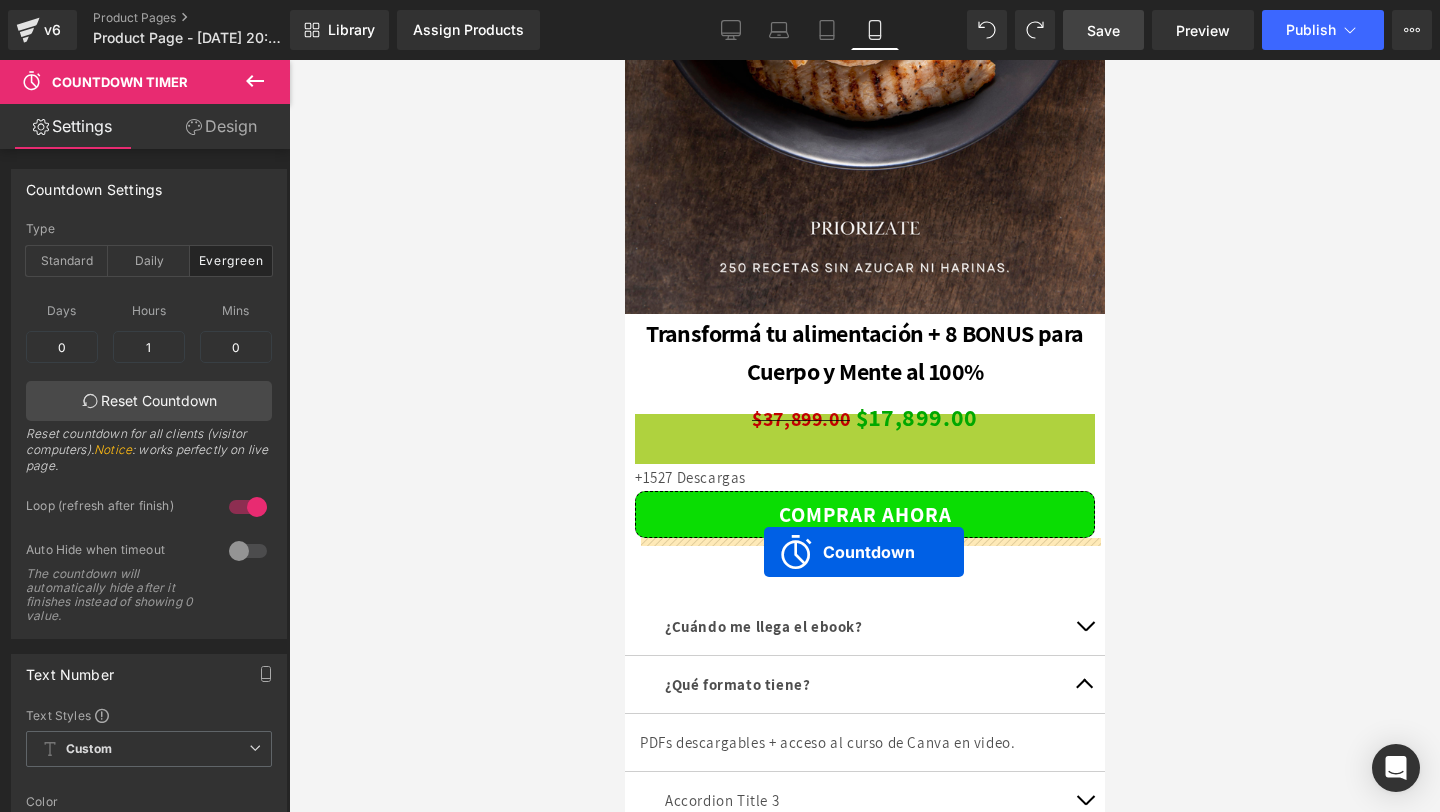 drag, startPoint x: 783, startPoint y: 627, endPoint x: 763, endPoint y: 552, distance: 77.62087 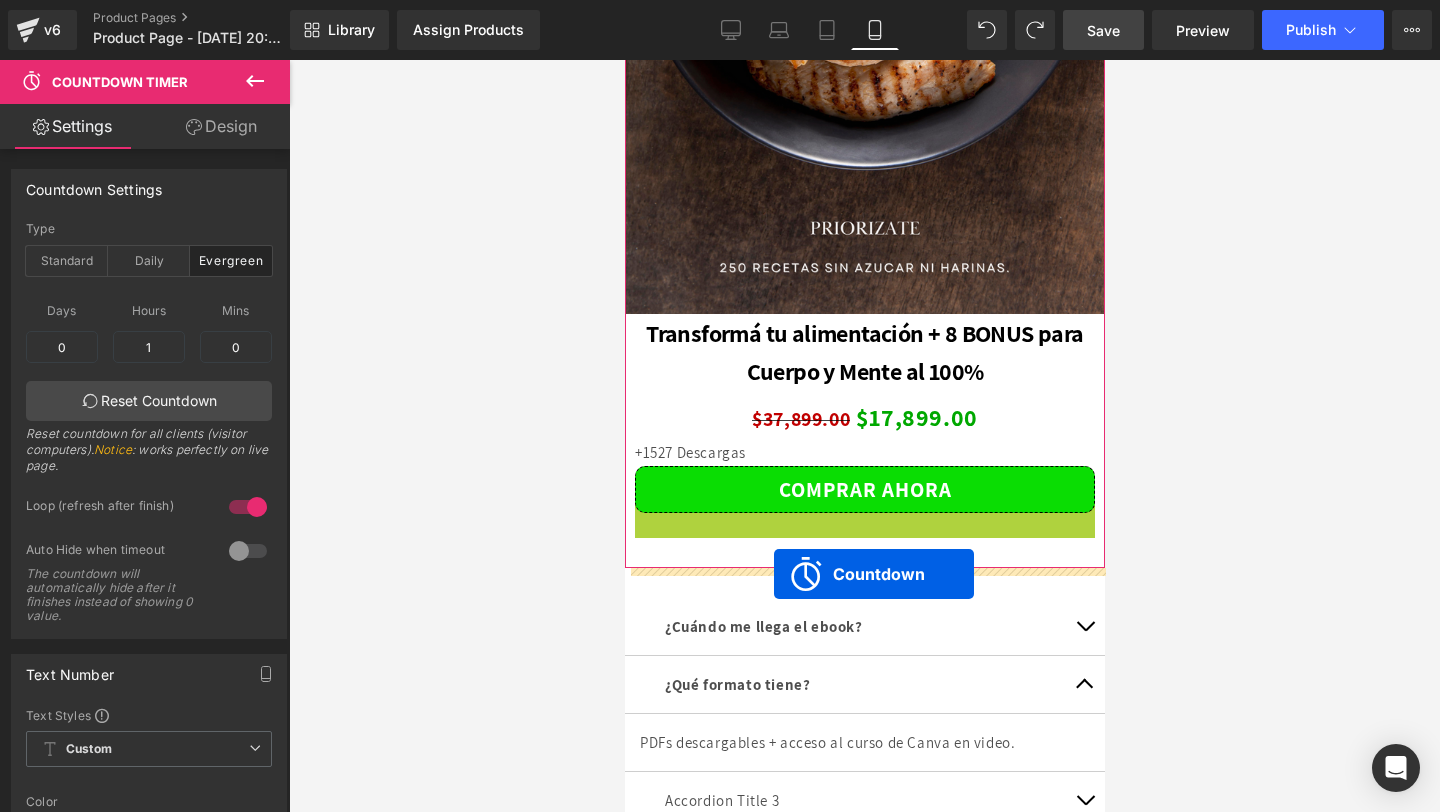 drag, startPoint x: 786, startPoint y: 505, endPoint x: 773, endPoint y: 574, distance: 70.21396 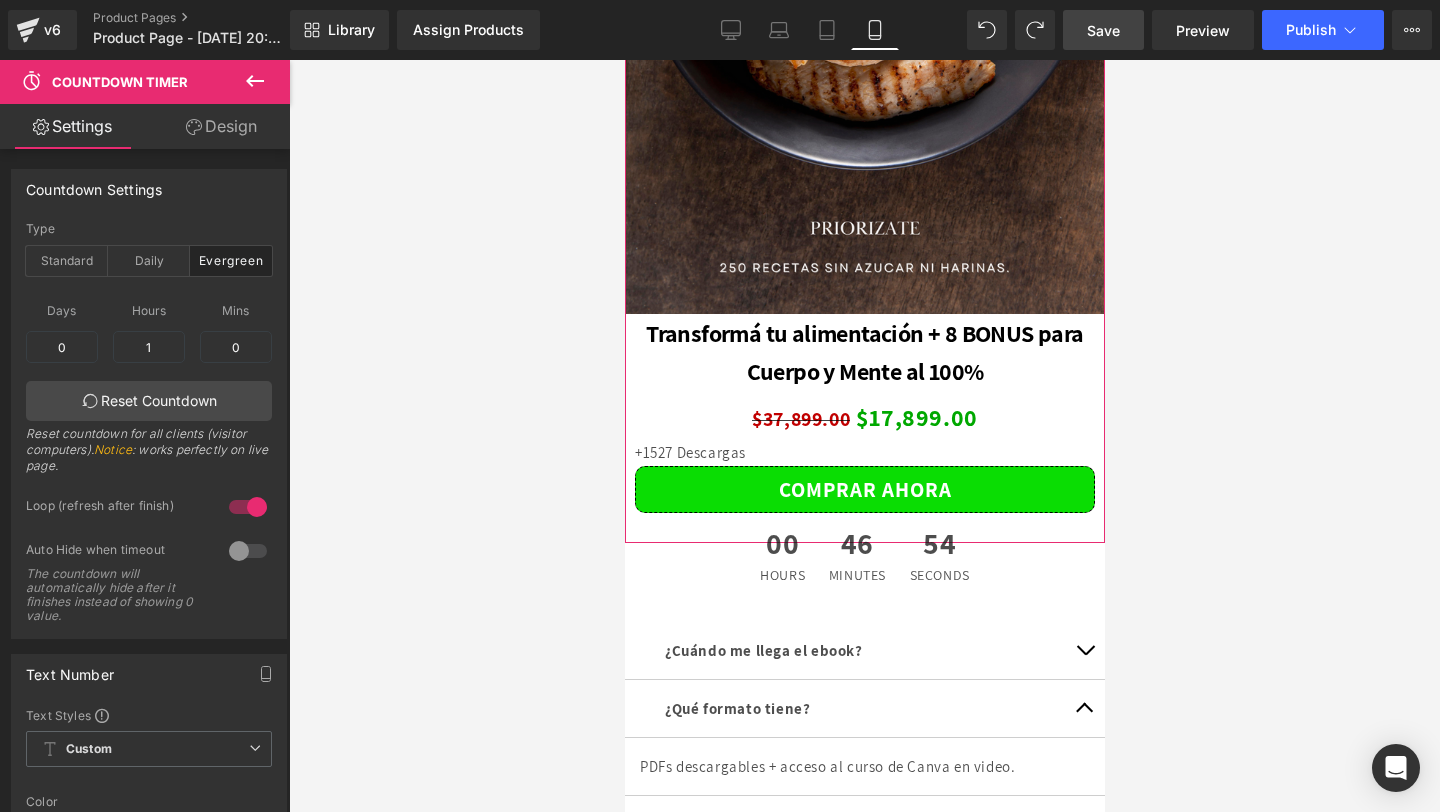 click at bounding box center [864, 436] 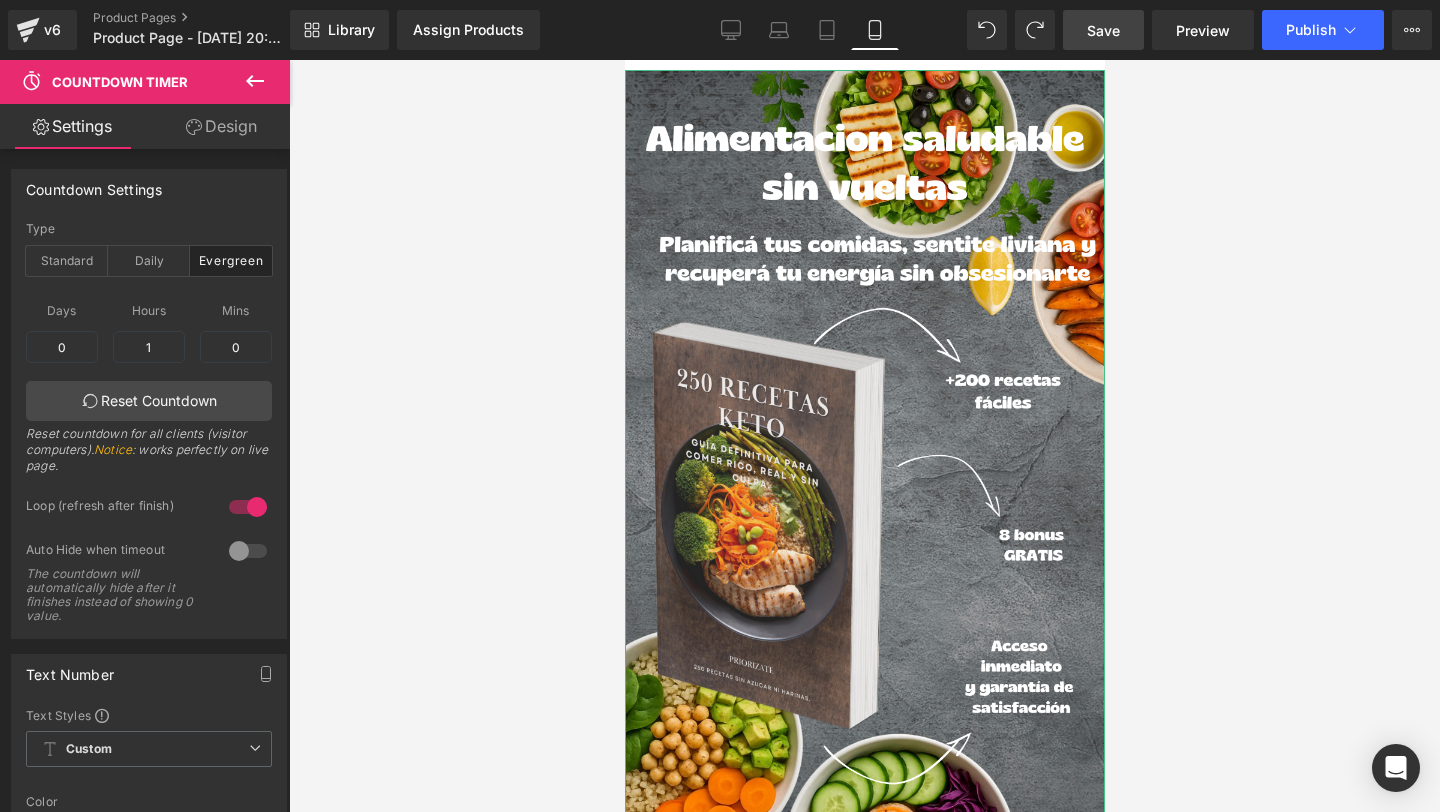 scroll, scrollTop: 0, scrollLeft: 0, axis: both 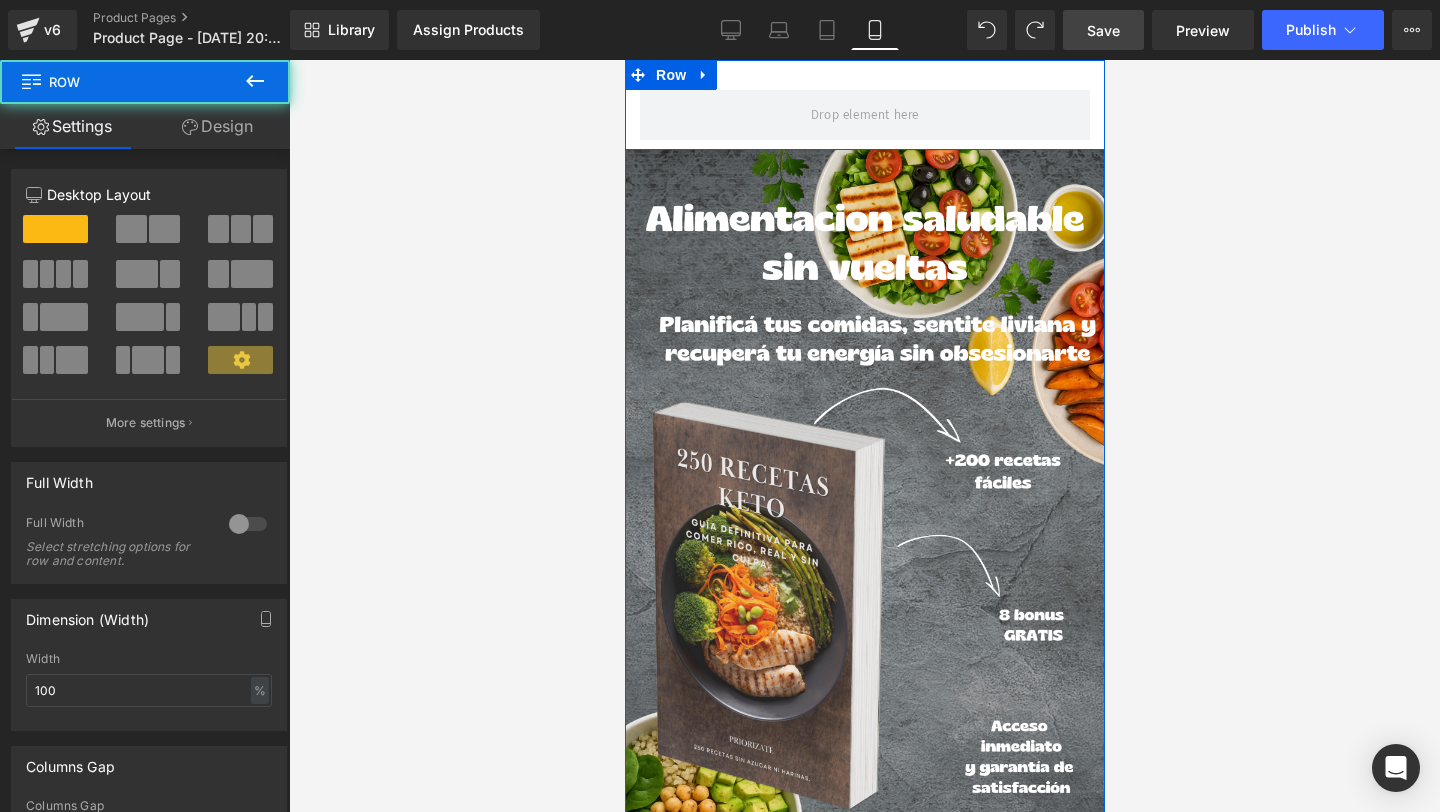 click on "Row" at bounding box center [864, 105] 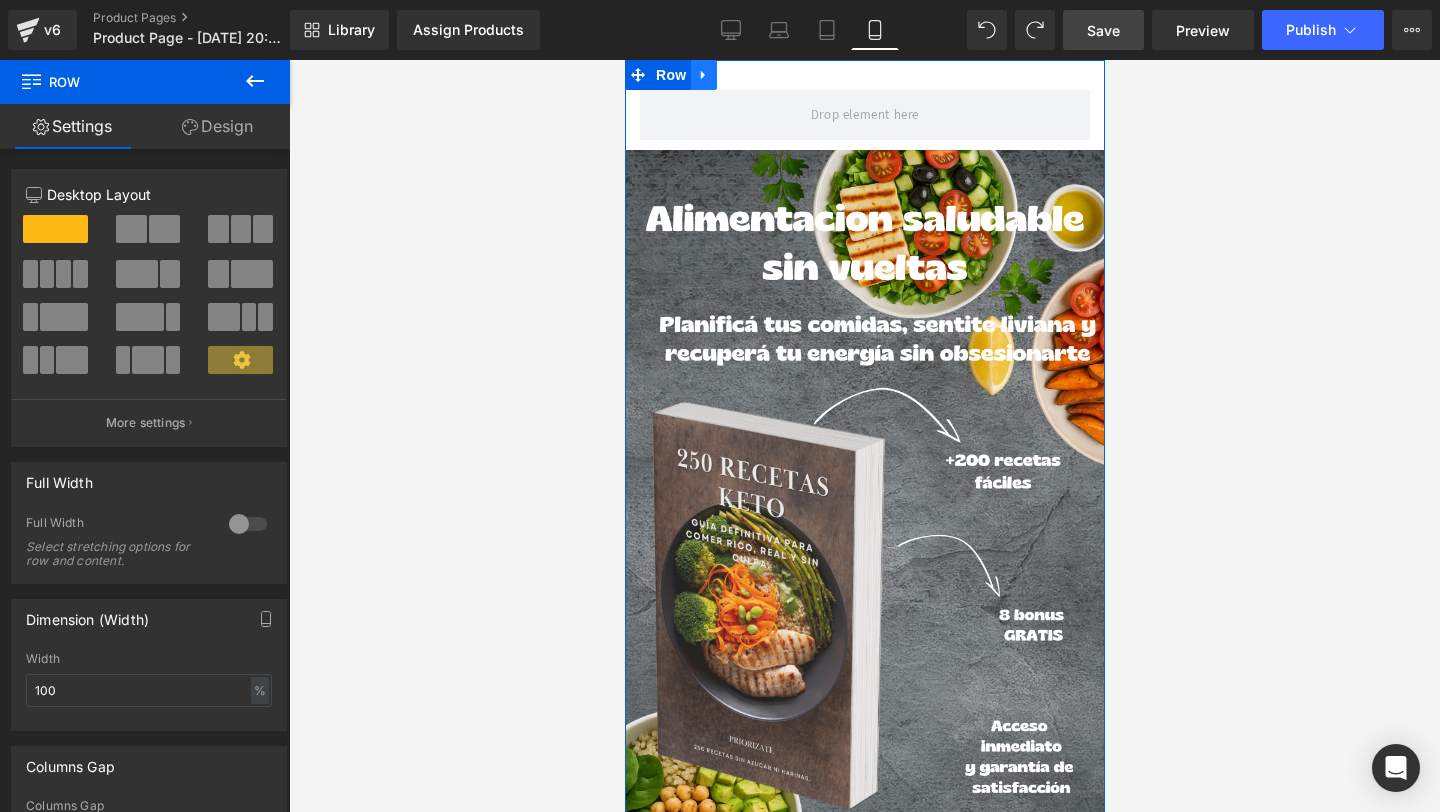 click 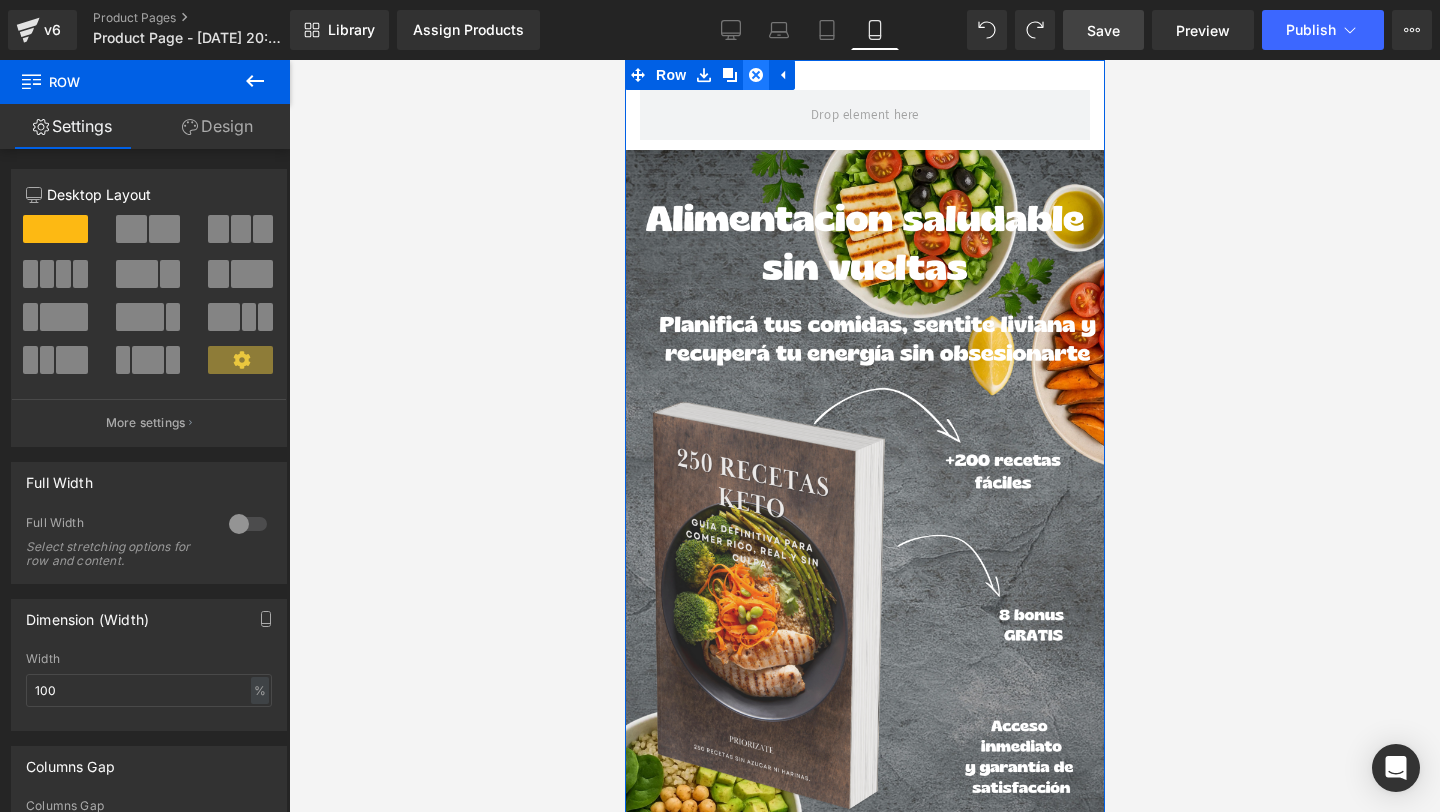 click 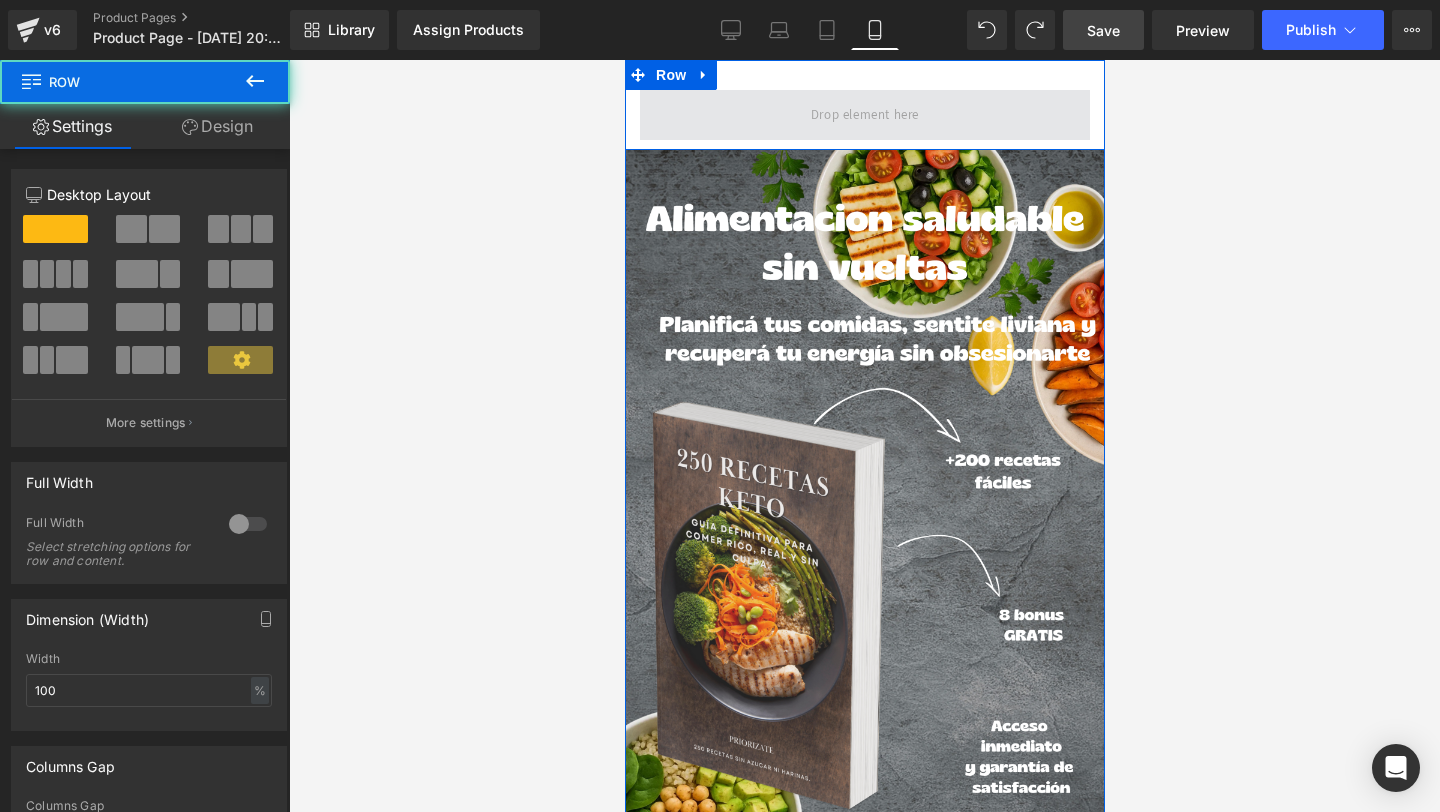click at bounding box center [864, 115] 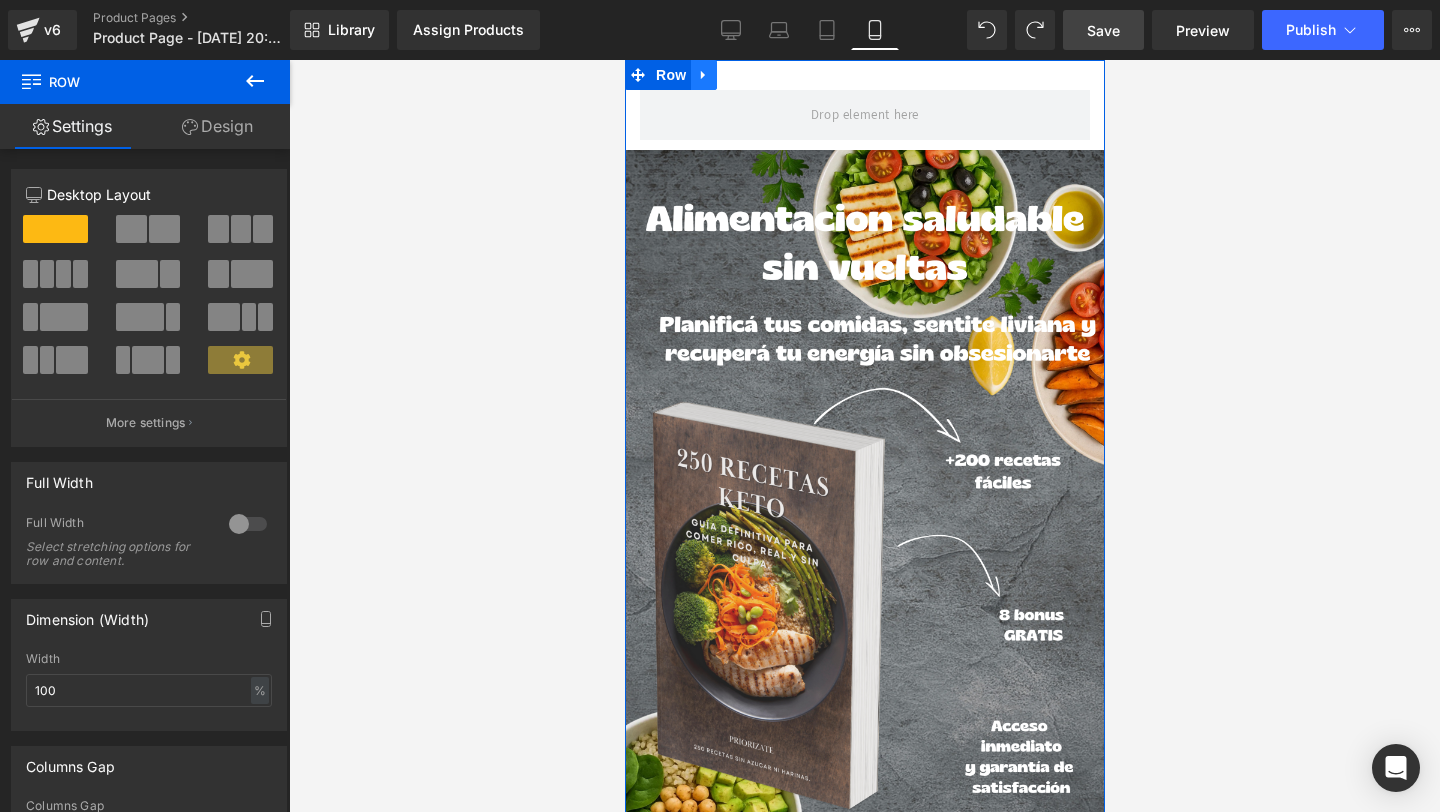 click at bounding box center [703, 75] 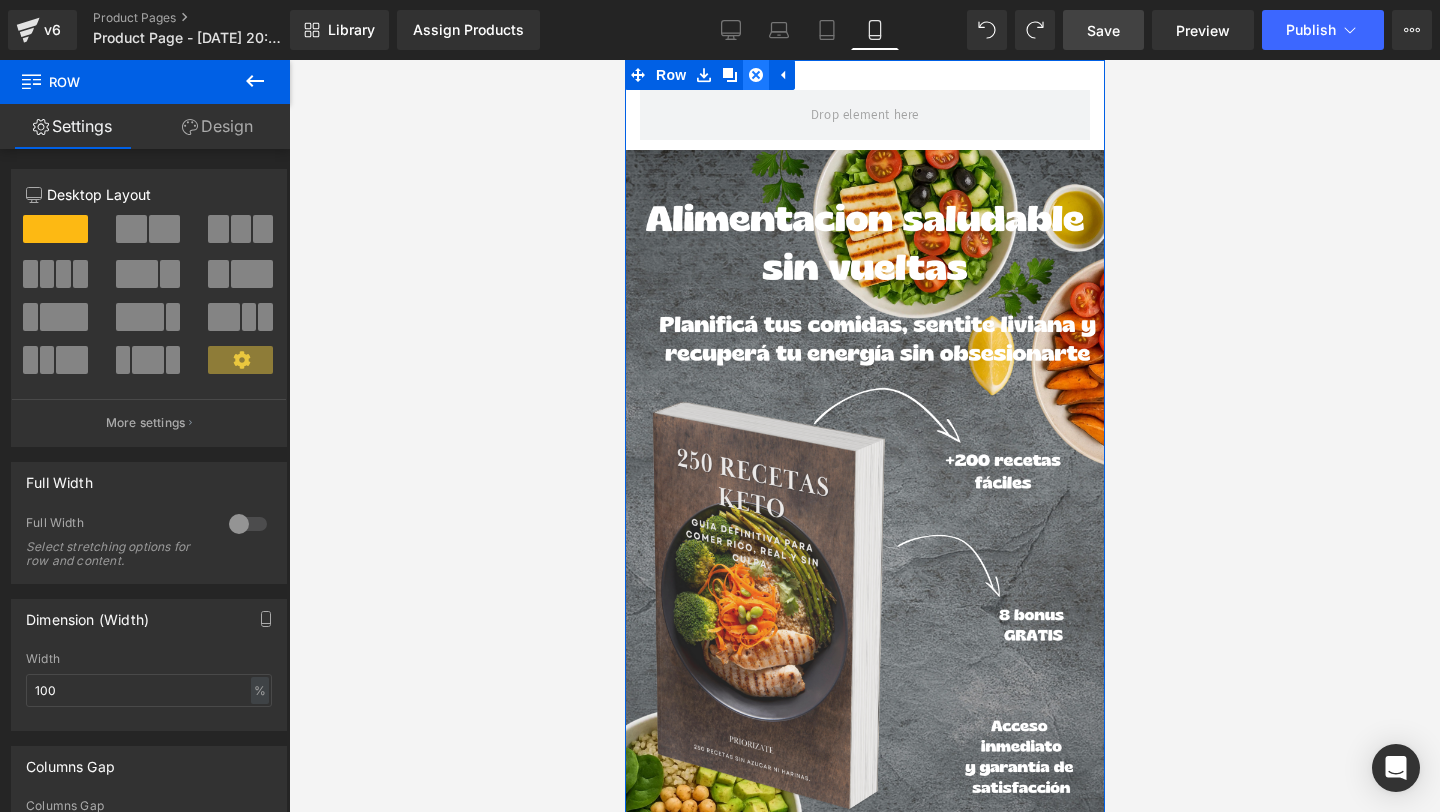 click 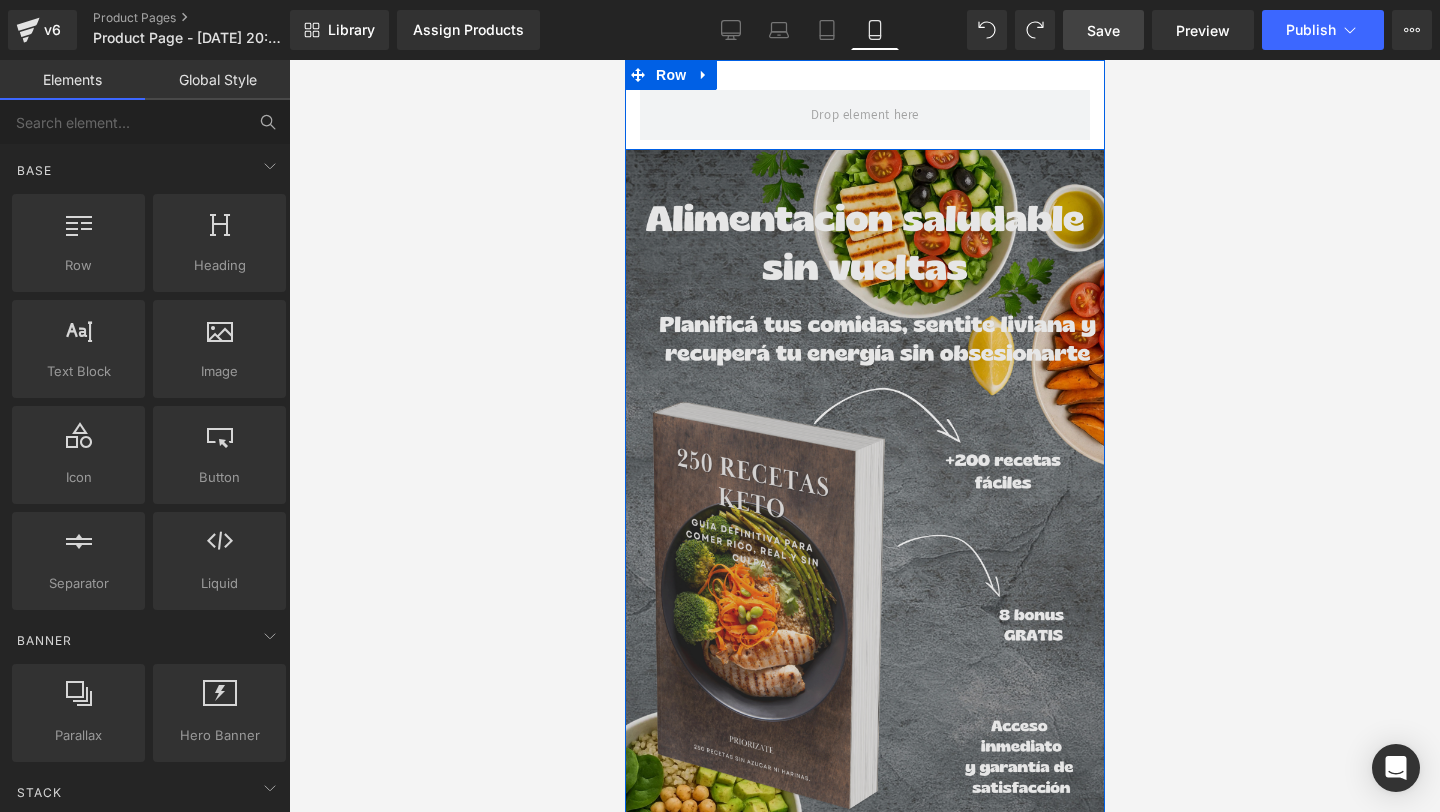 drag, startPoint x: 787, startPoint y: 142, endPoint x: 786, endPoint y: 167, distance: 25.019993 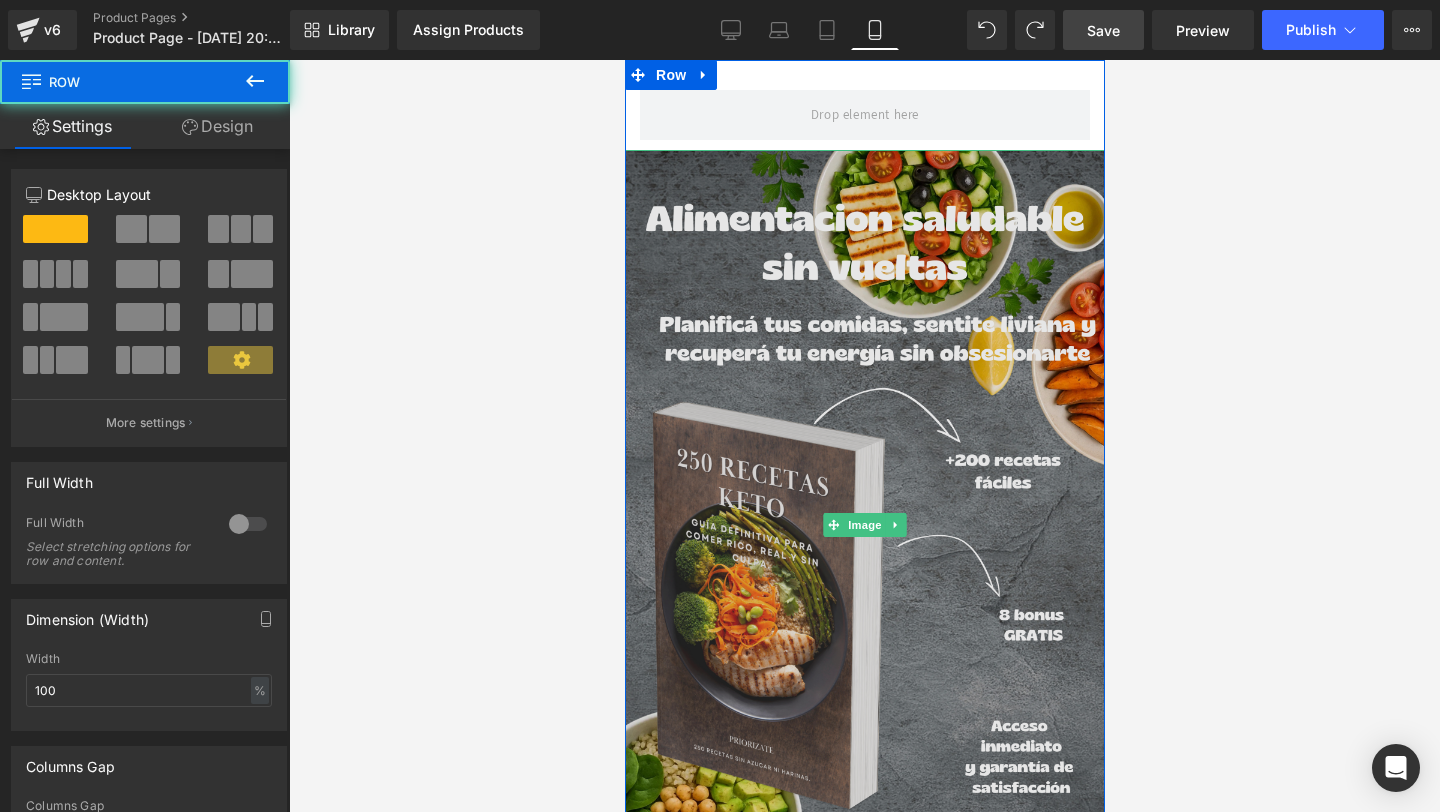 click at bounding box center (864, 525) 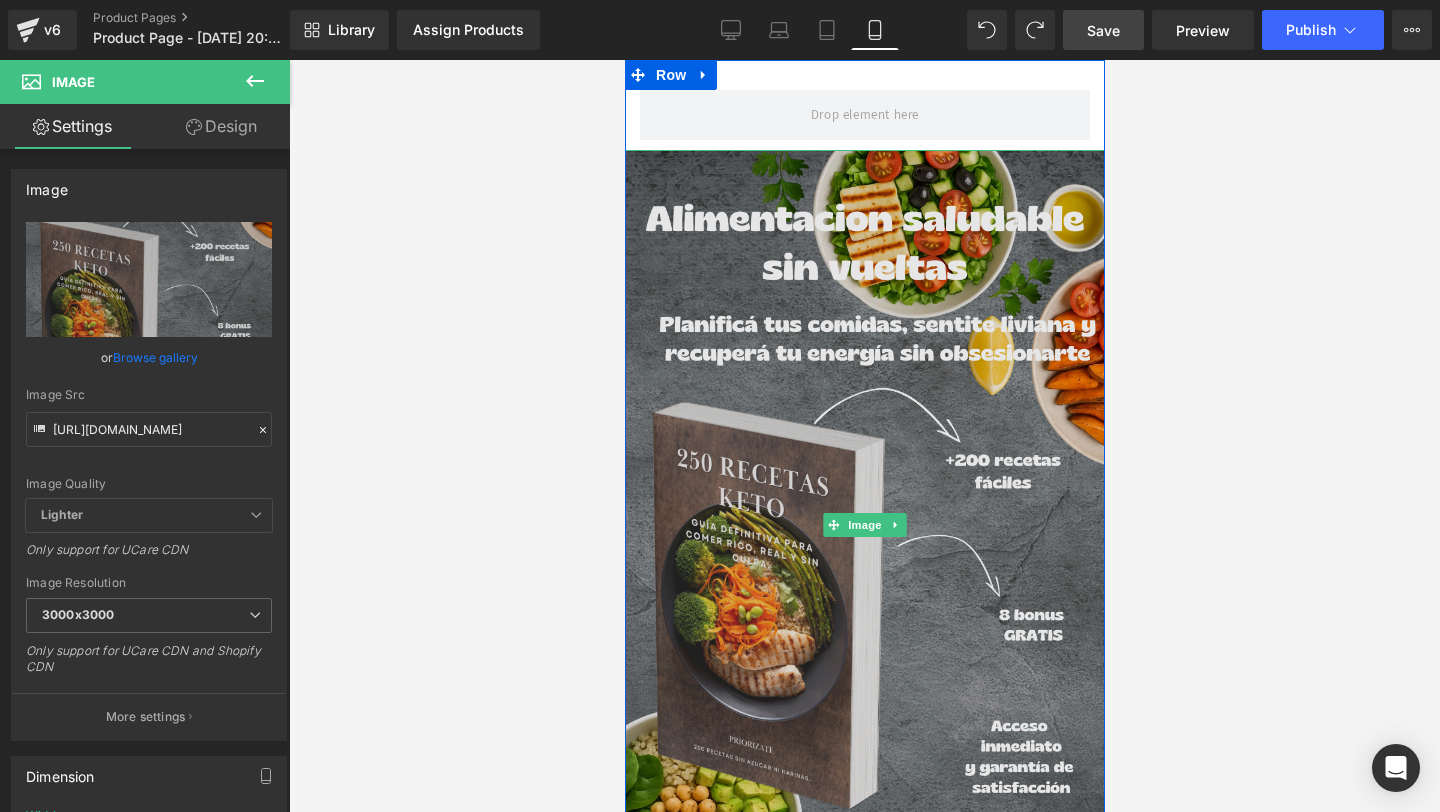 click at bounding box center (864, 525) 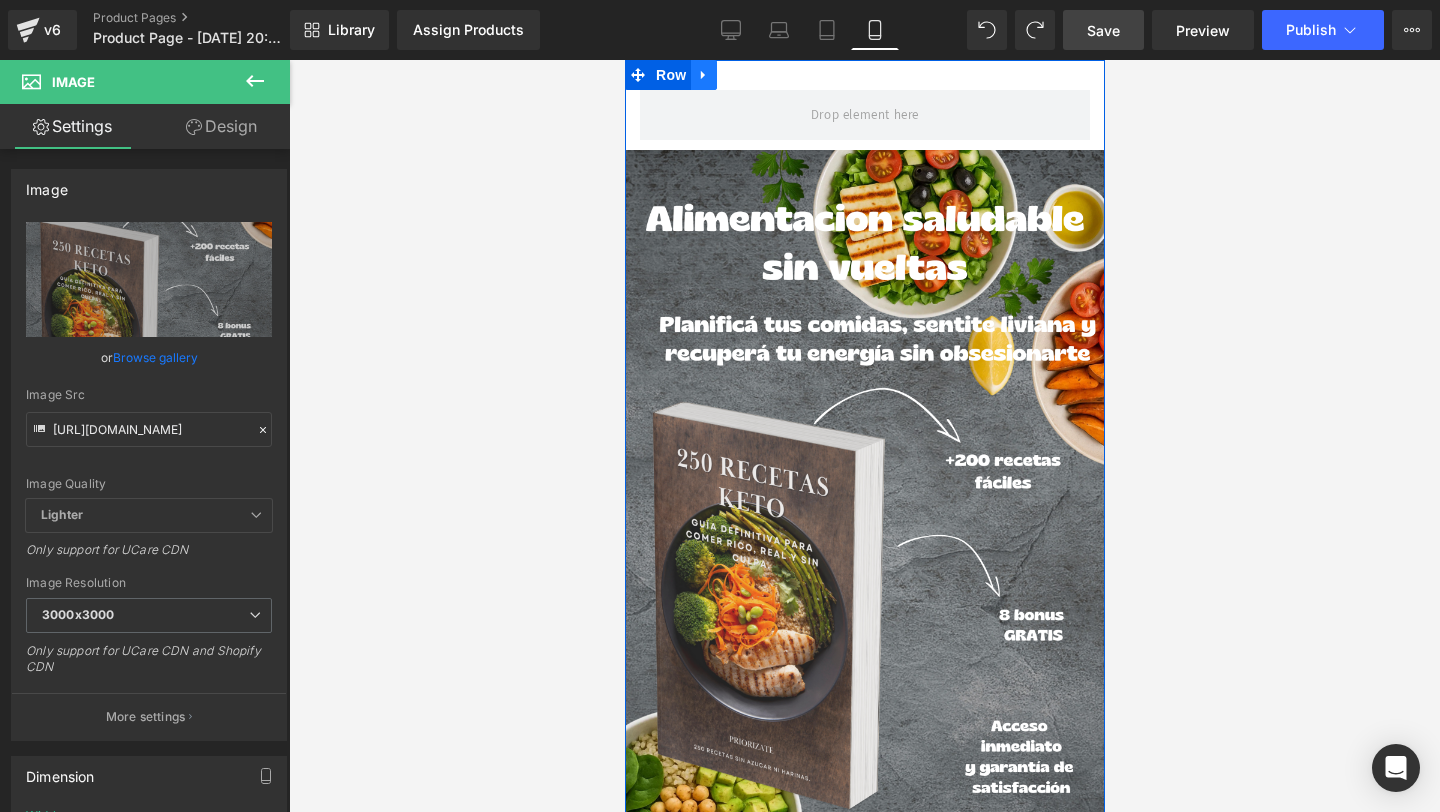 click at bounding box center (703, 75) 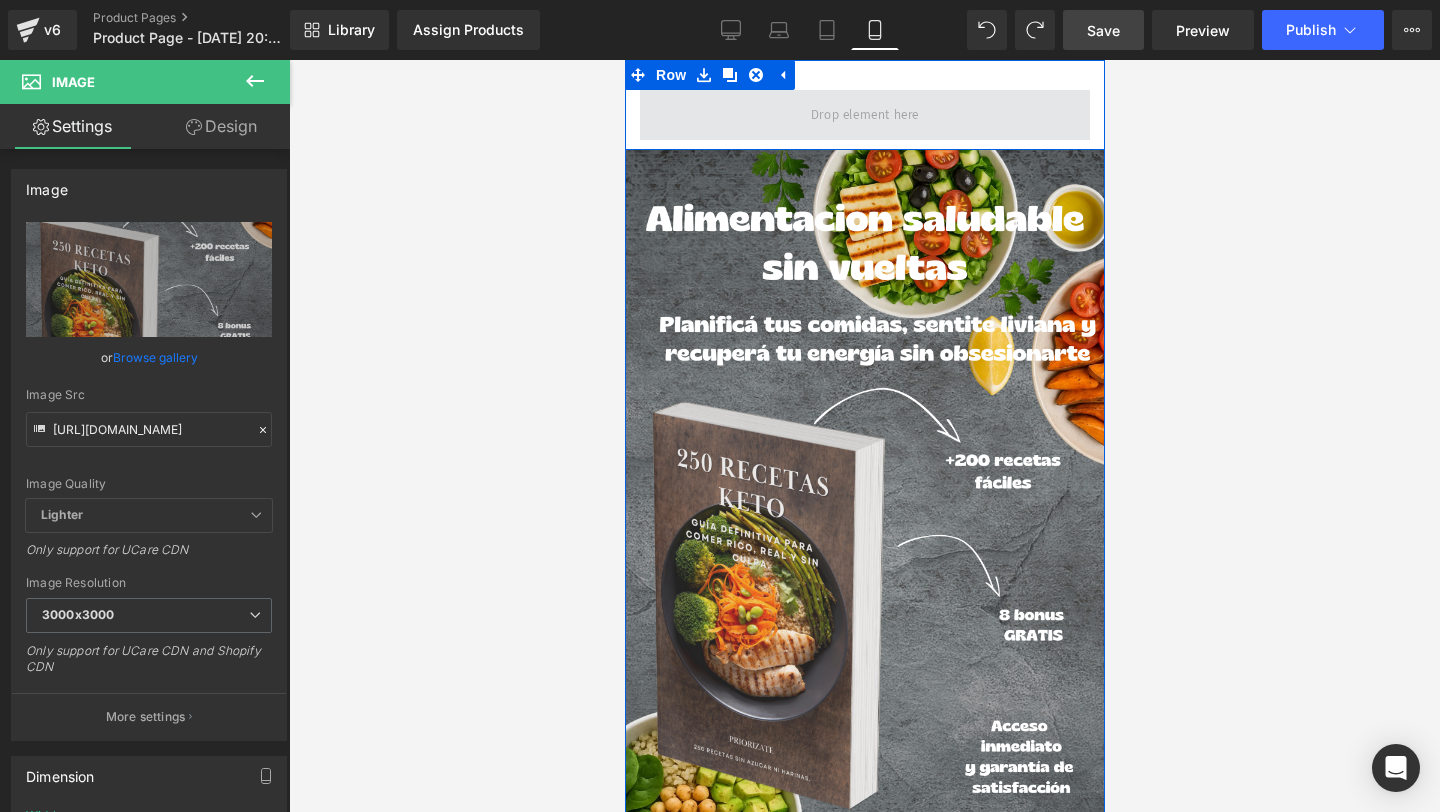 click at bounding box center (864, 114) 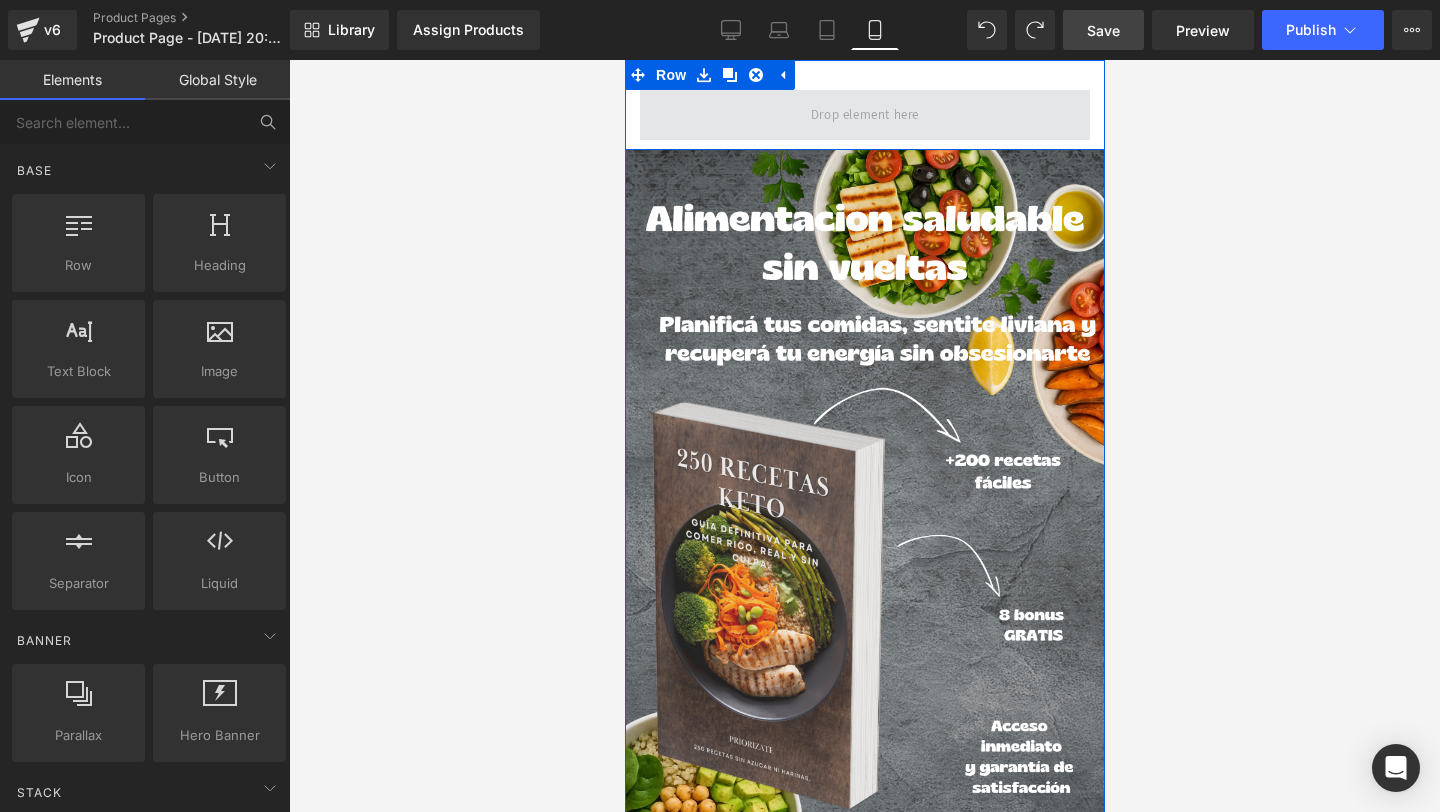 click at bounding box center (864, 114) 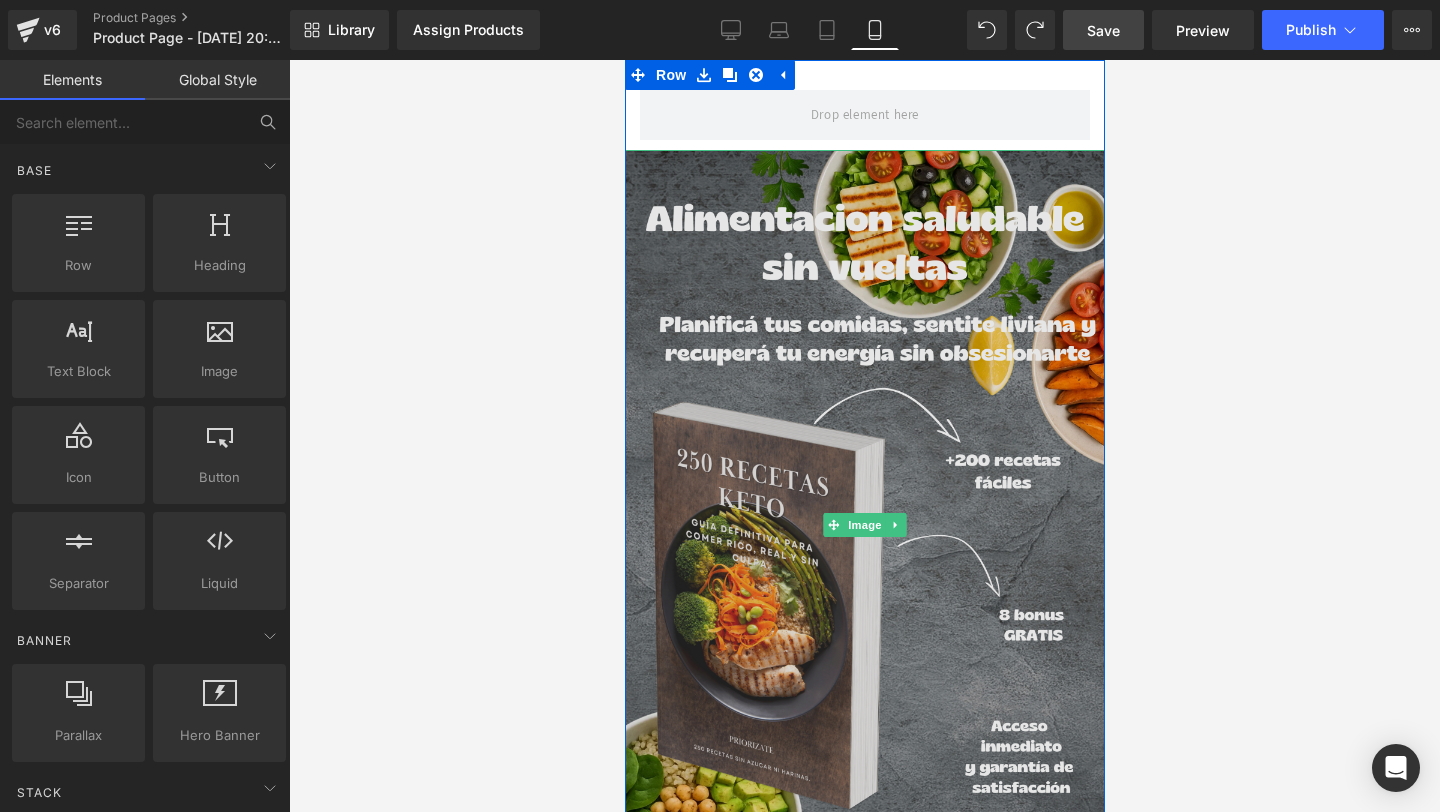 click at bounding box center [864, 525] 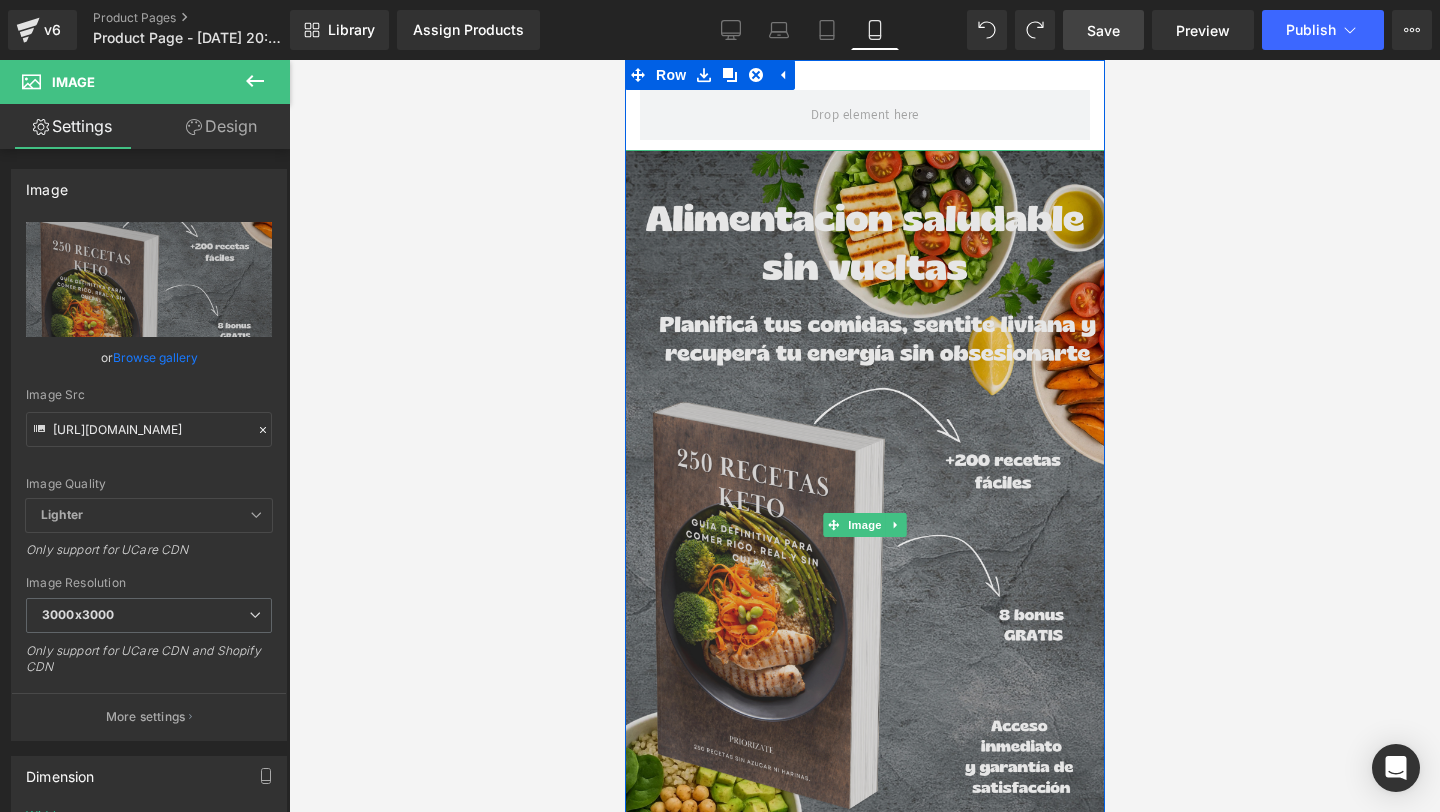 click at bounding box center [864, 525] 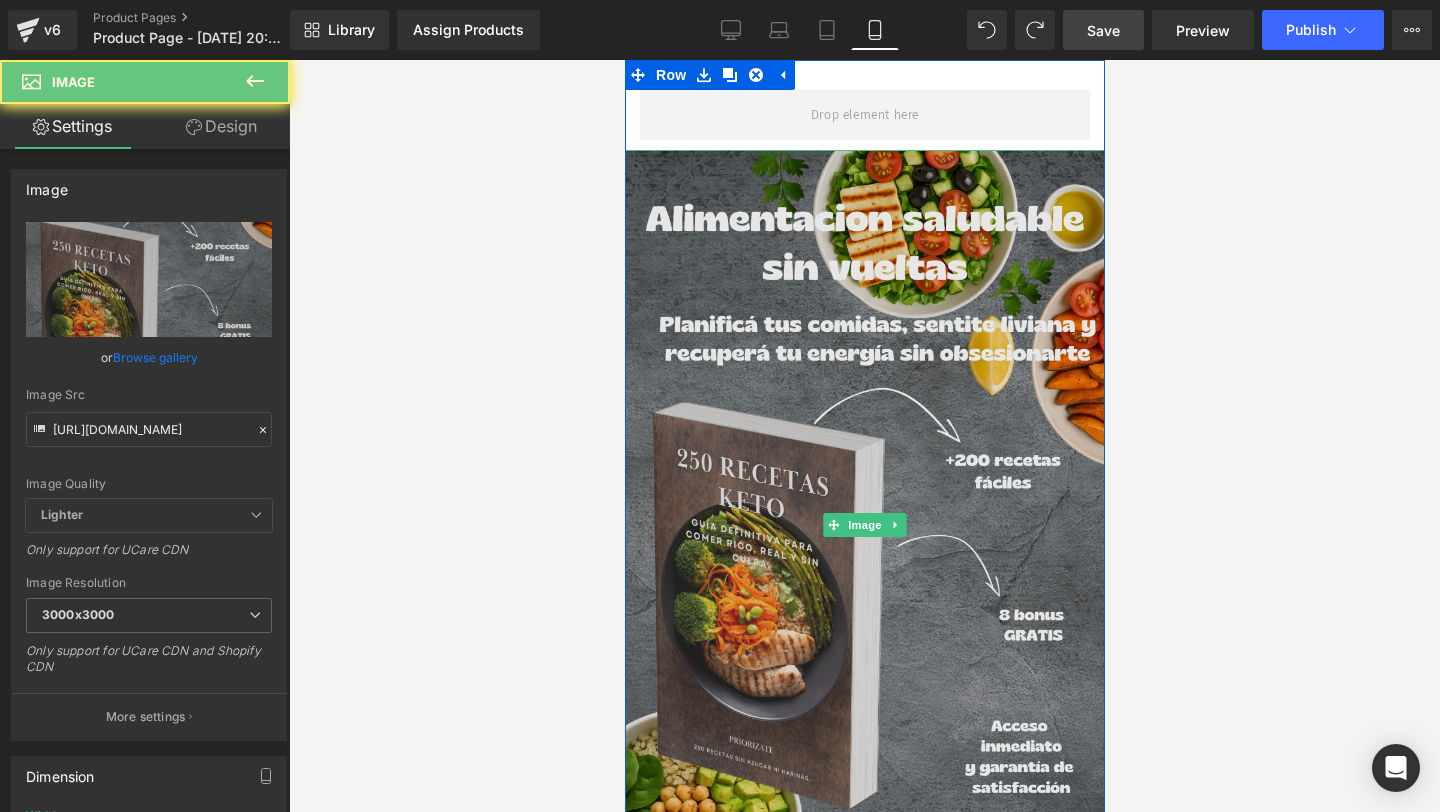 click at bounding box center [864, 525] 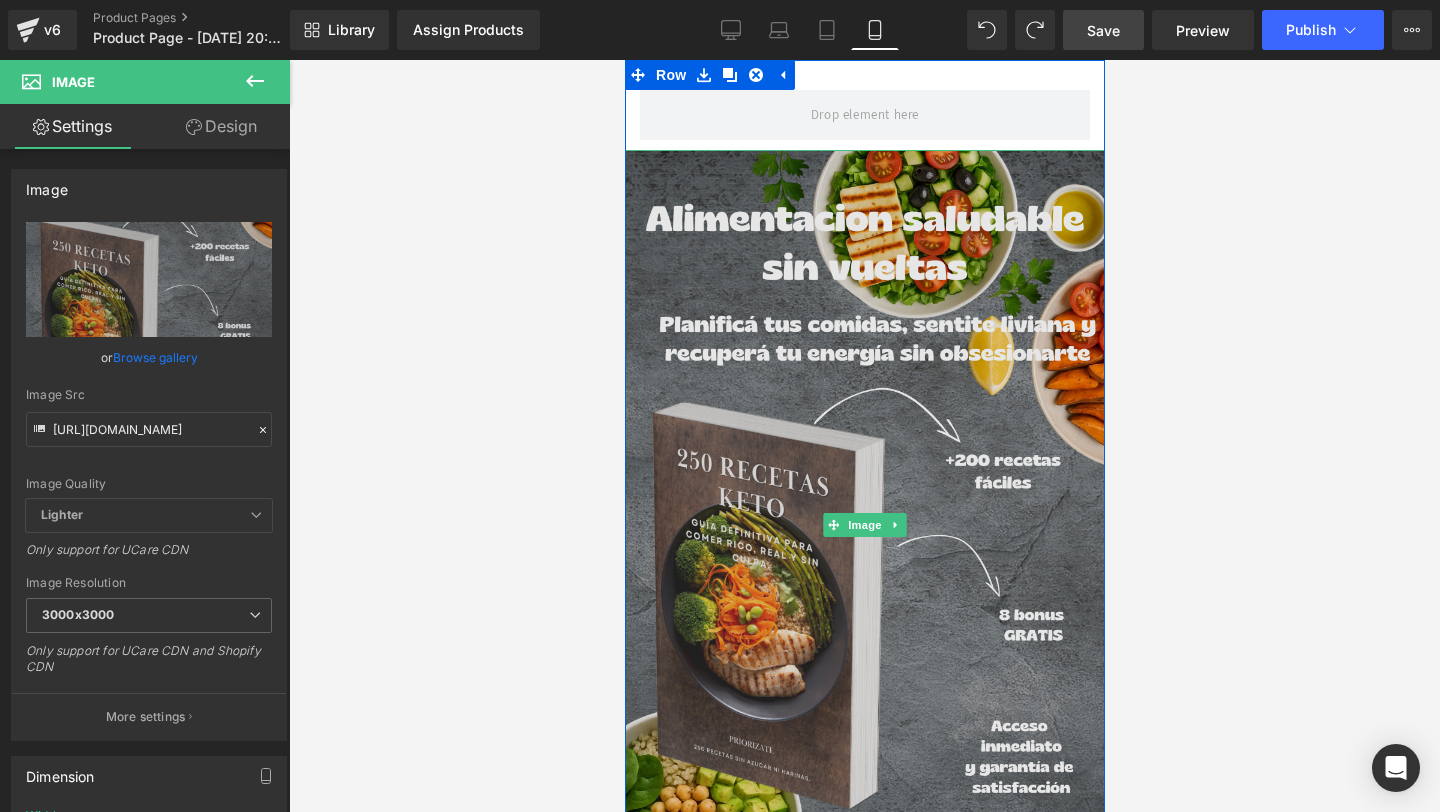 click at bounding box center (864, 525) 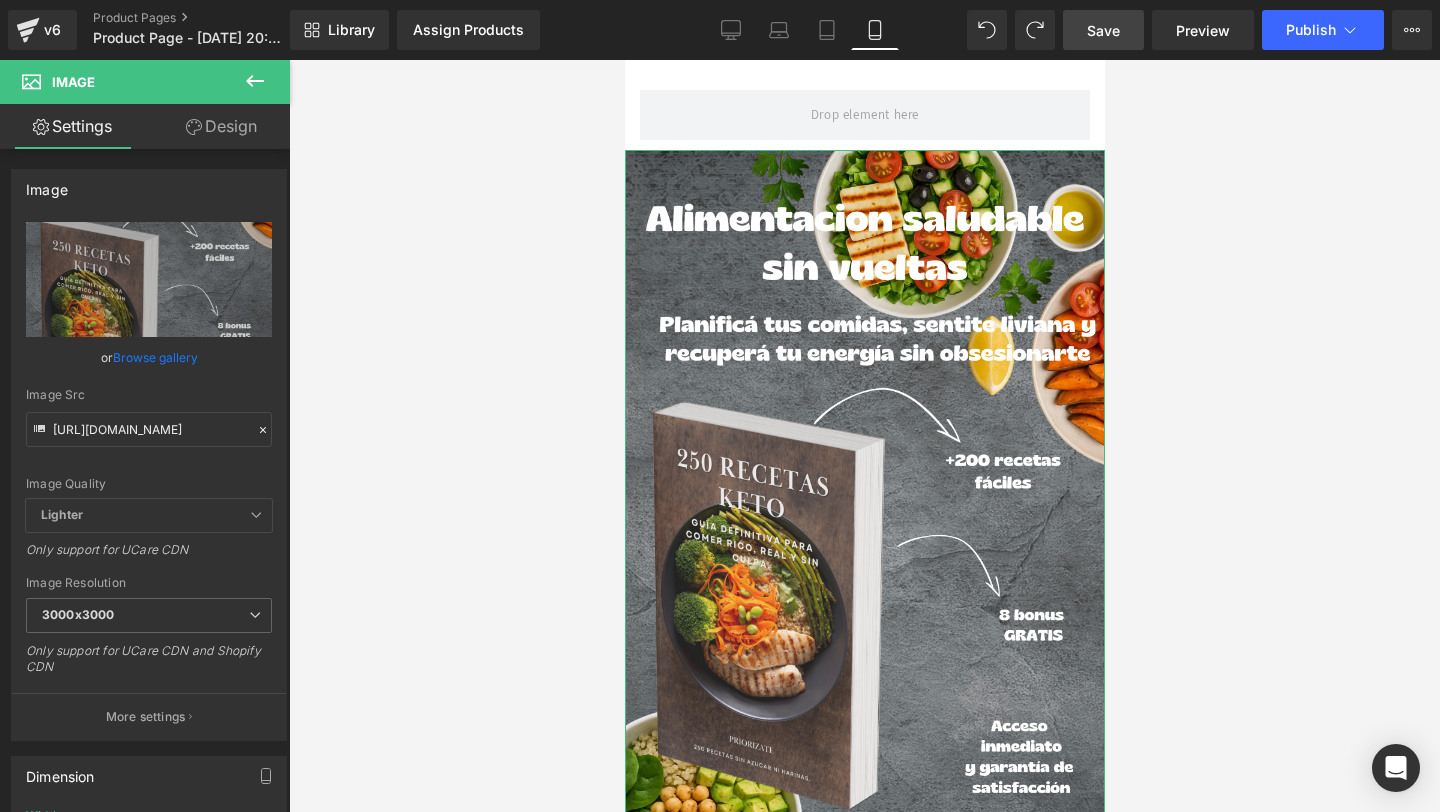 click on "Design" at bounding box center [221, 126] 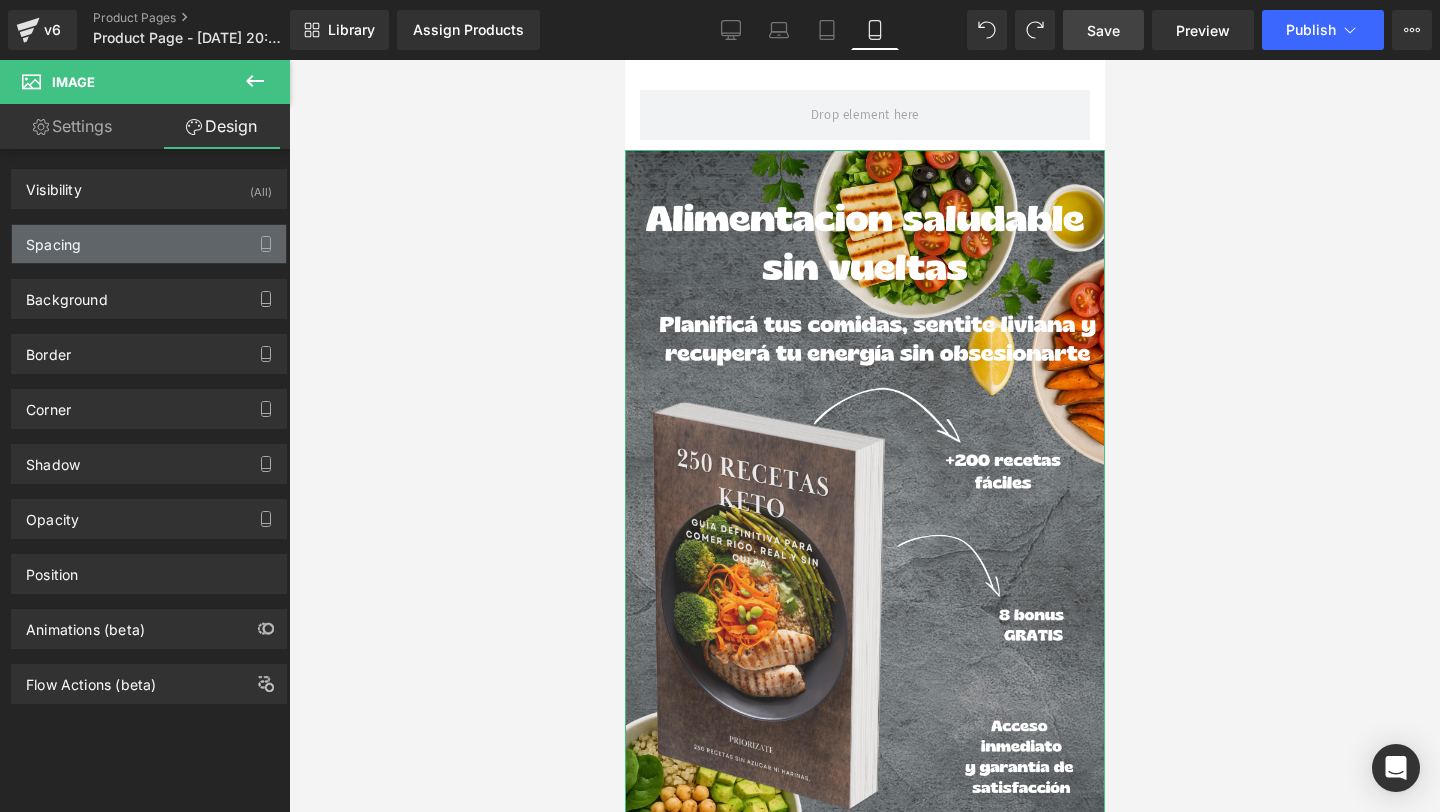 click on "Spacing" at bounding box center [149, 244] 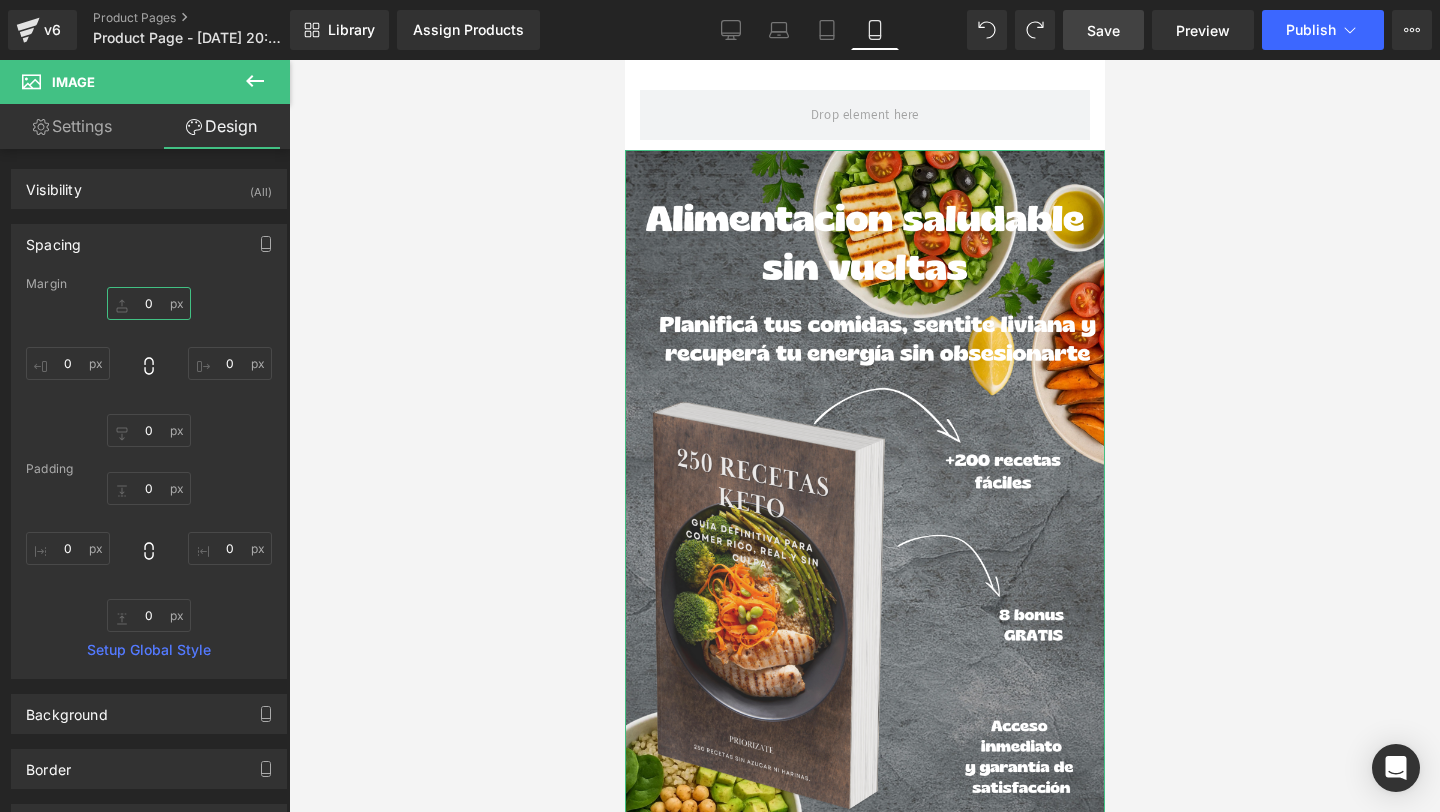 click on "0" at bounding box center (149, 303) 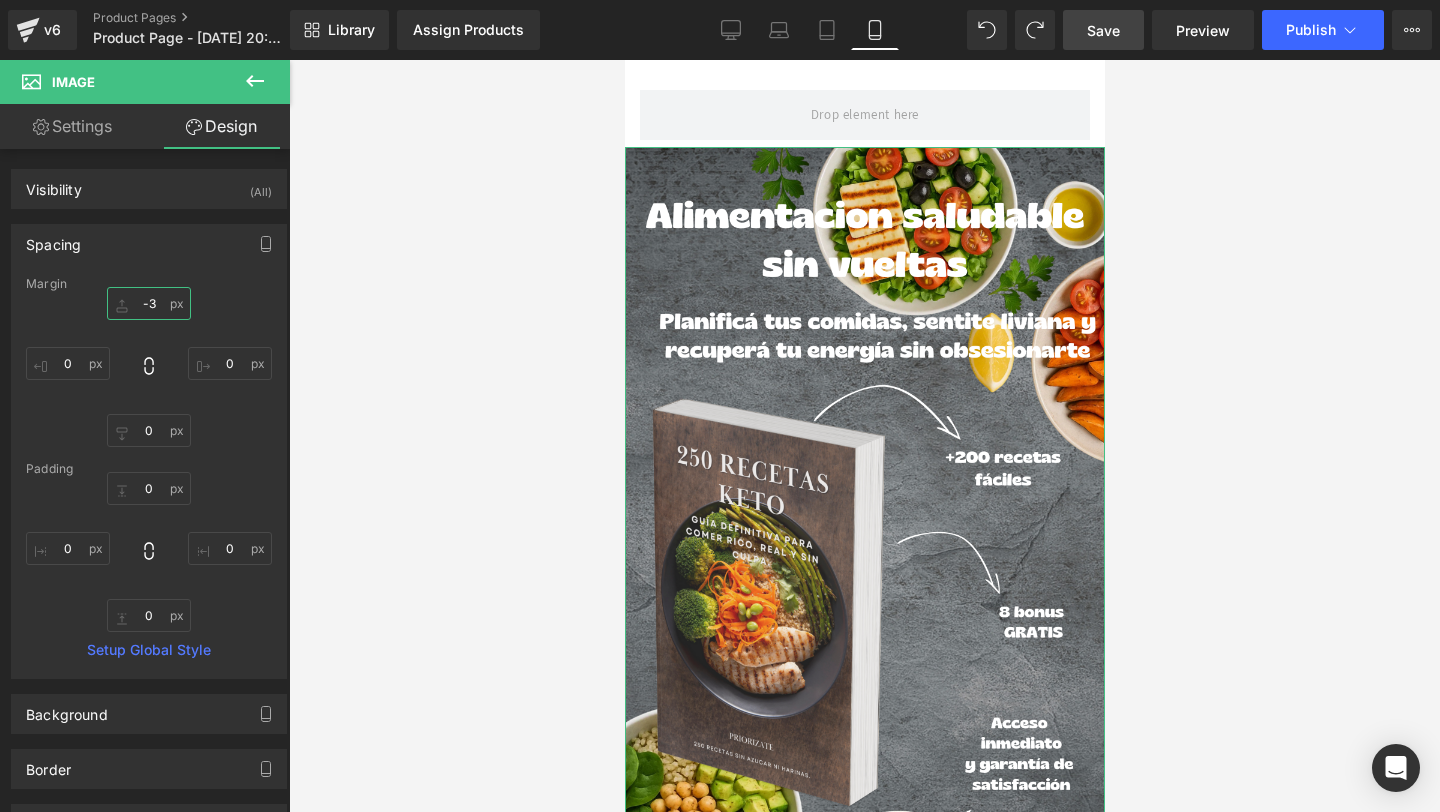 type on "-" 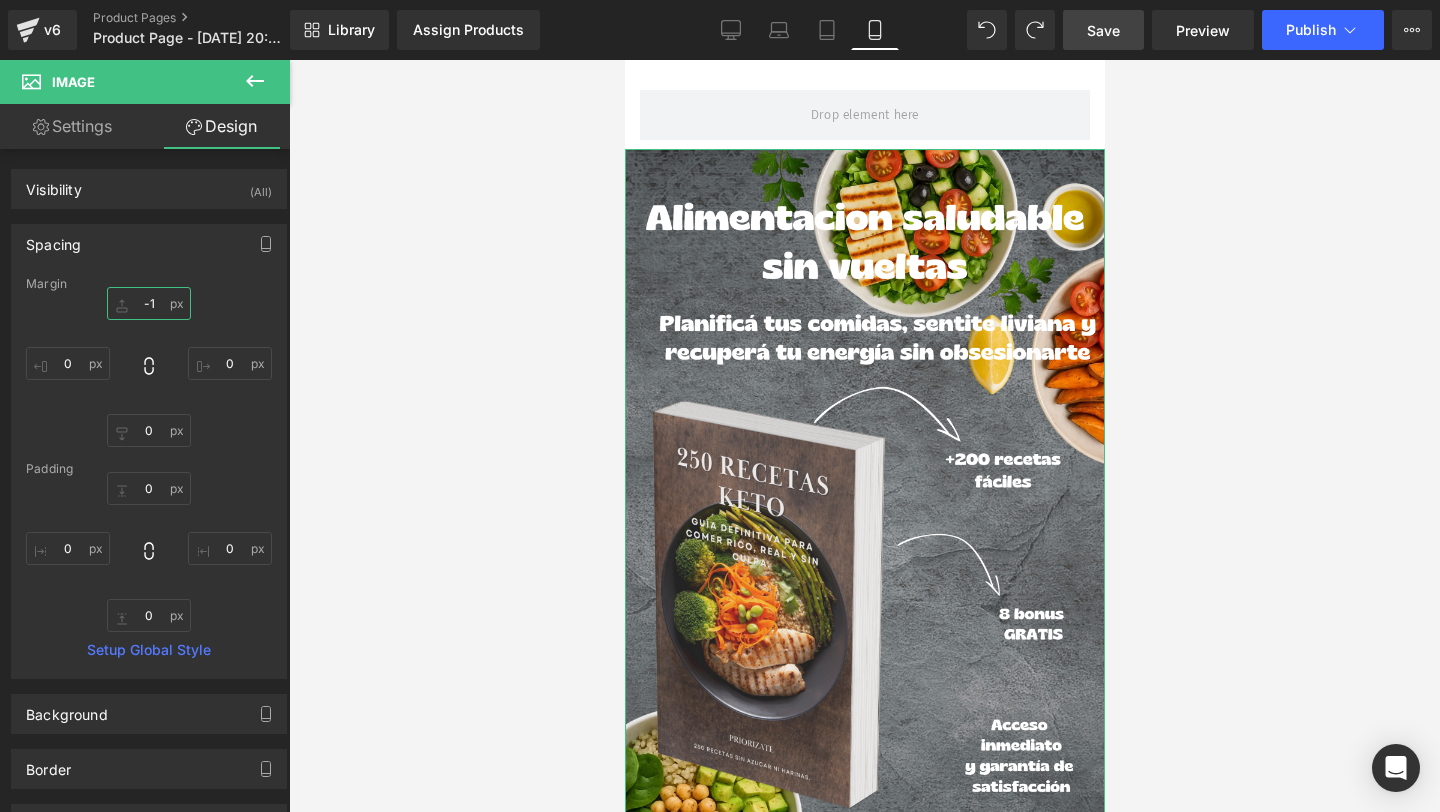 type on "-" 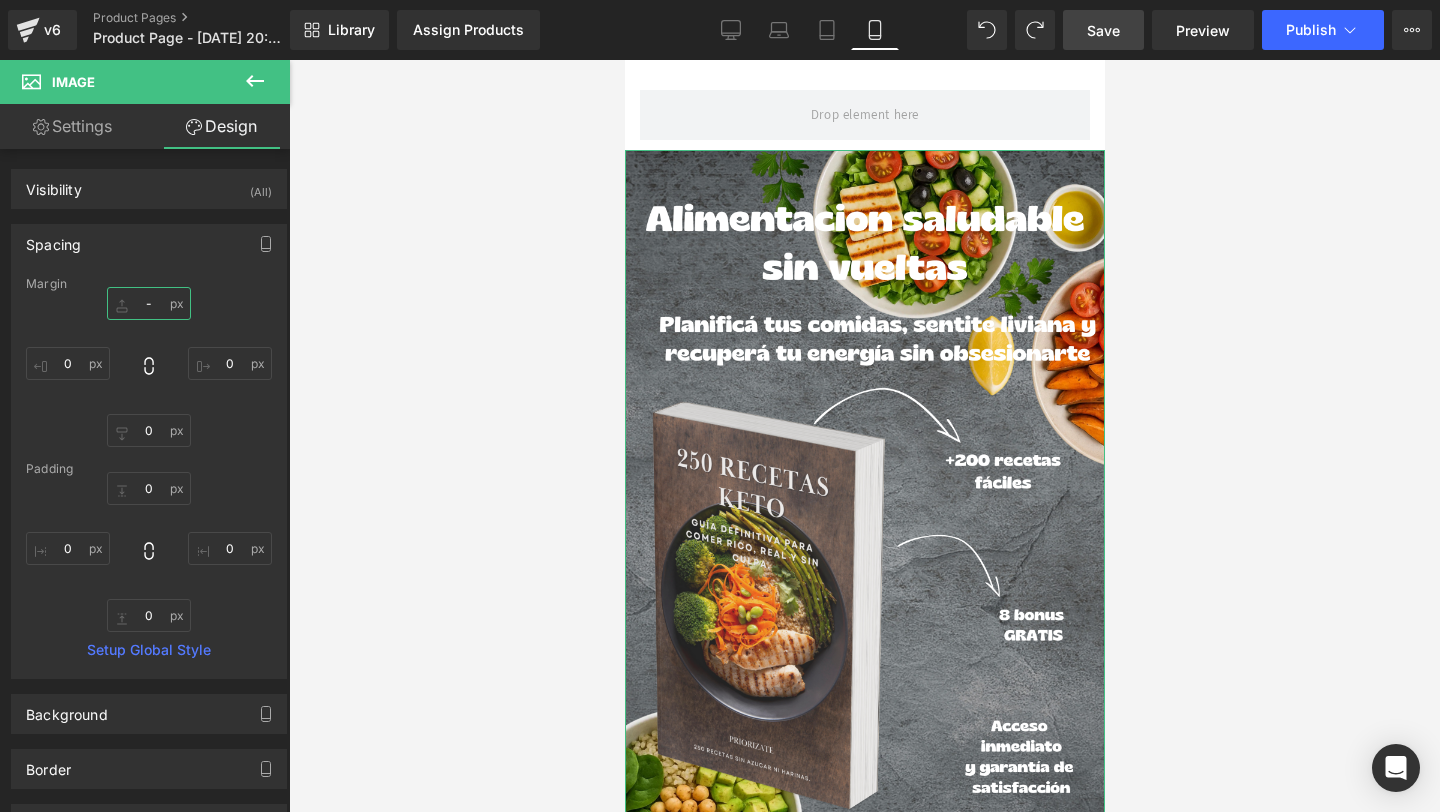 type 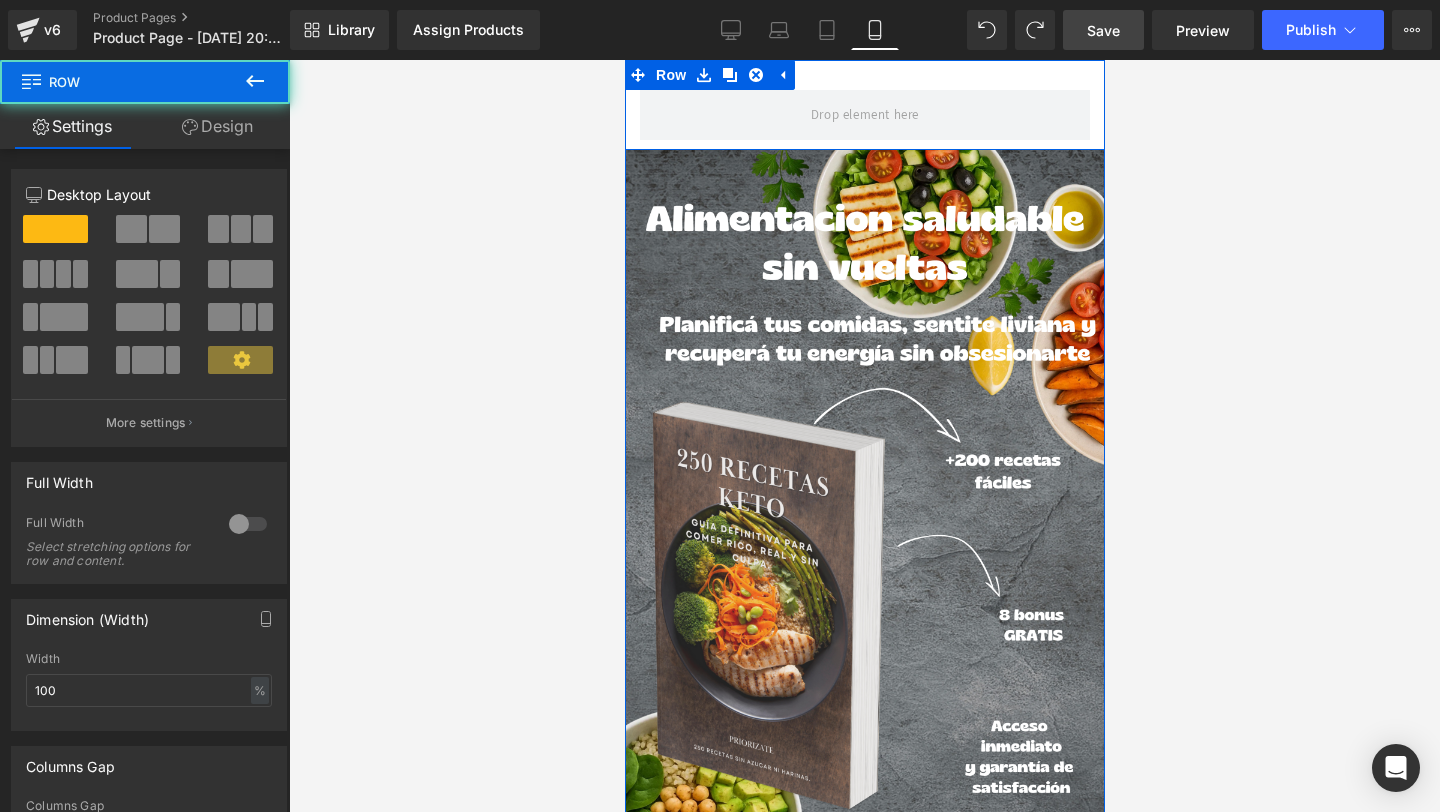 click at bounding box center [864, 115] 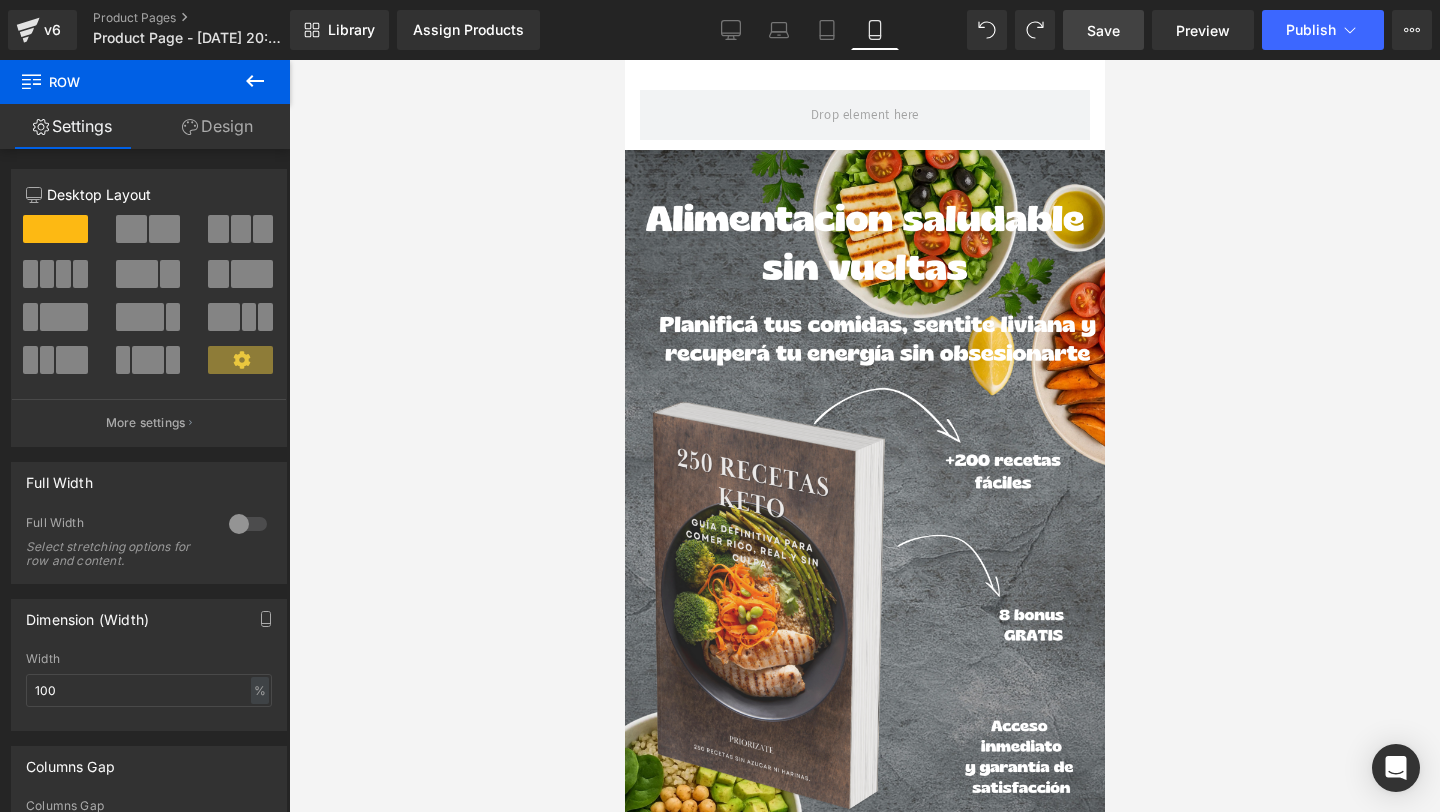 click 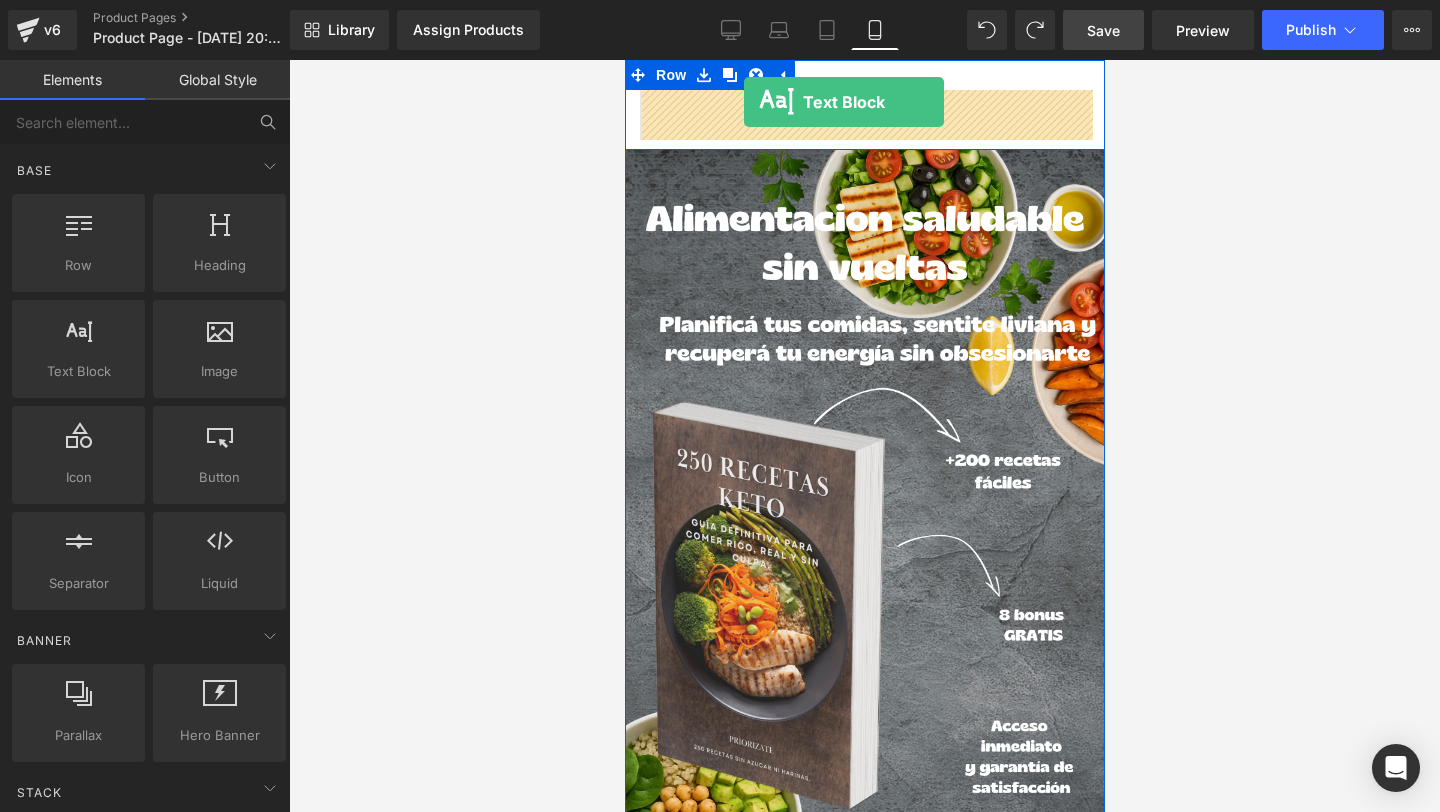 drag, startPoint x: 718, startPoint y: 412, endPoint x: 743, endPoint y: 102, distance: 311.00644 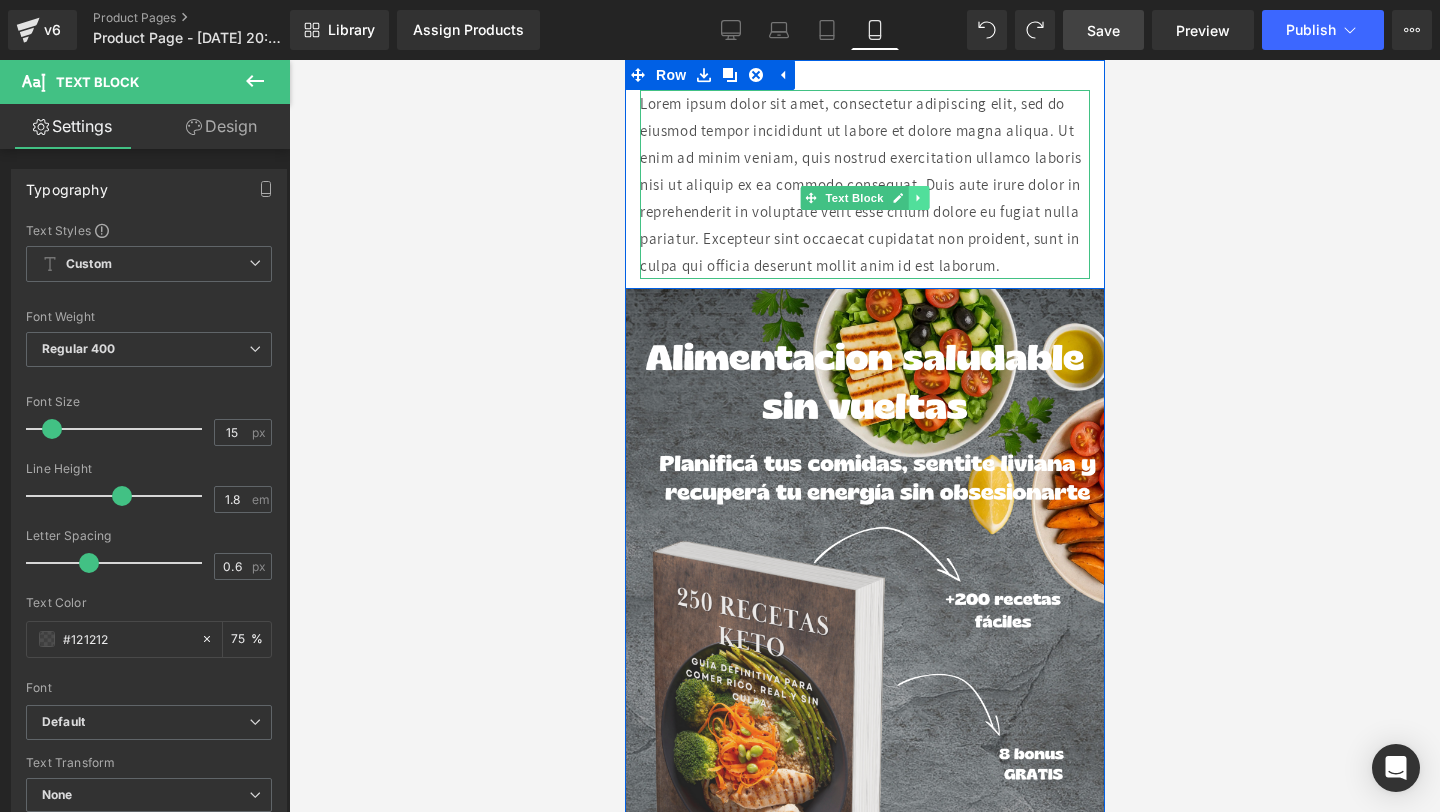 click at bounding box center [918, 198] 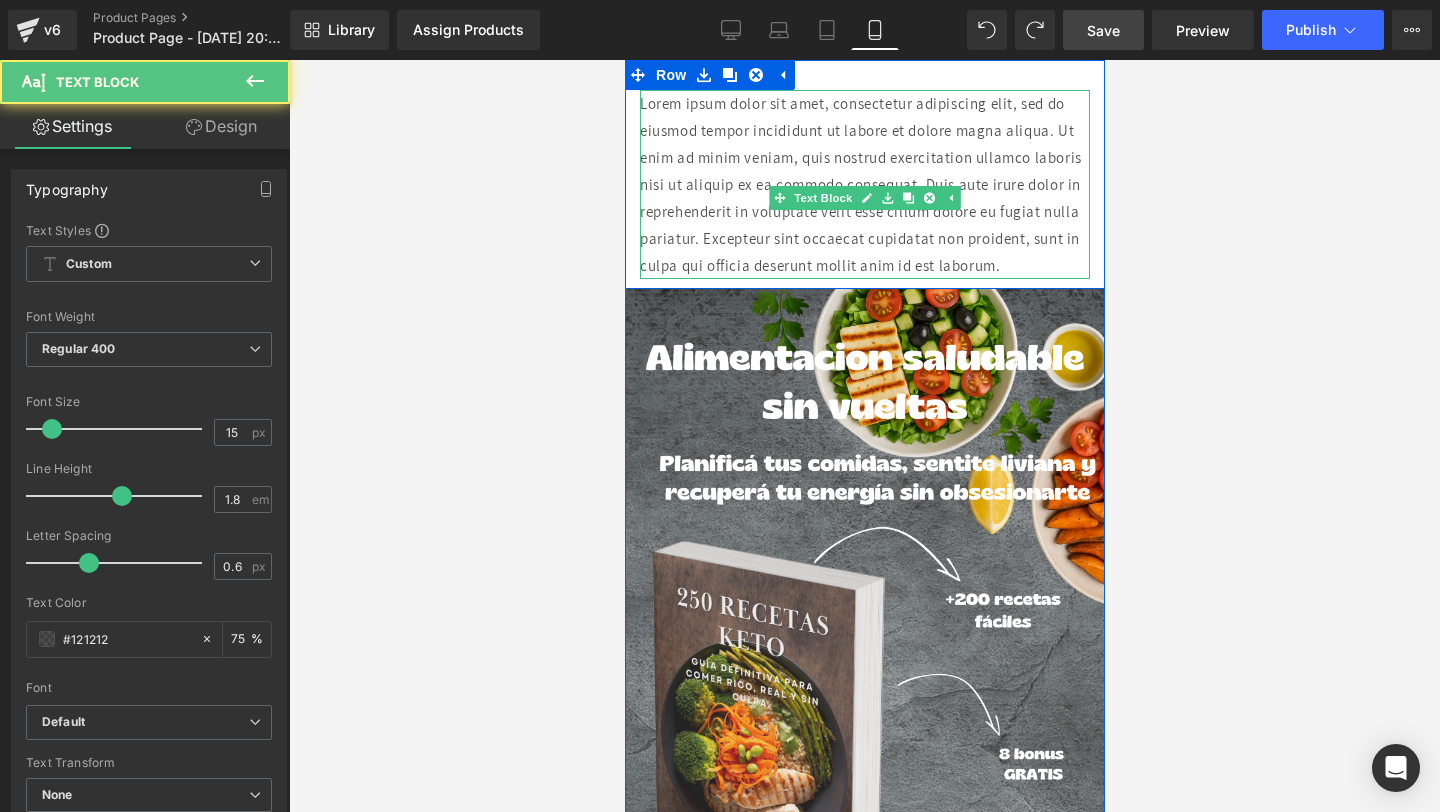 click on "Lorem ipsum dolor sit amet, consectetur adipiscing elit, sed do eiusmod tempor incididunt ut labore et dolore magna aliqua. Ut enim ad minim veniam, quis nostrud exercitation ullamco laboris nisi ut aliquip ex ea commodo consequat. Duis aute irure dolor in reprehenderit in voluptate velit esse cillum dolore eu fugiat nulla pariatur. Excepteur sint occaecat cupidatat non proident, sunt in culpa qui officia deserunt mollit anim id est laborum." at bounding box center [864, 184] 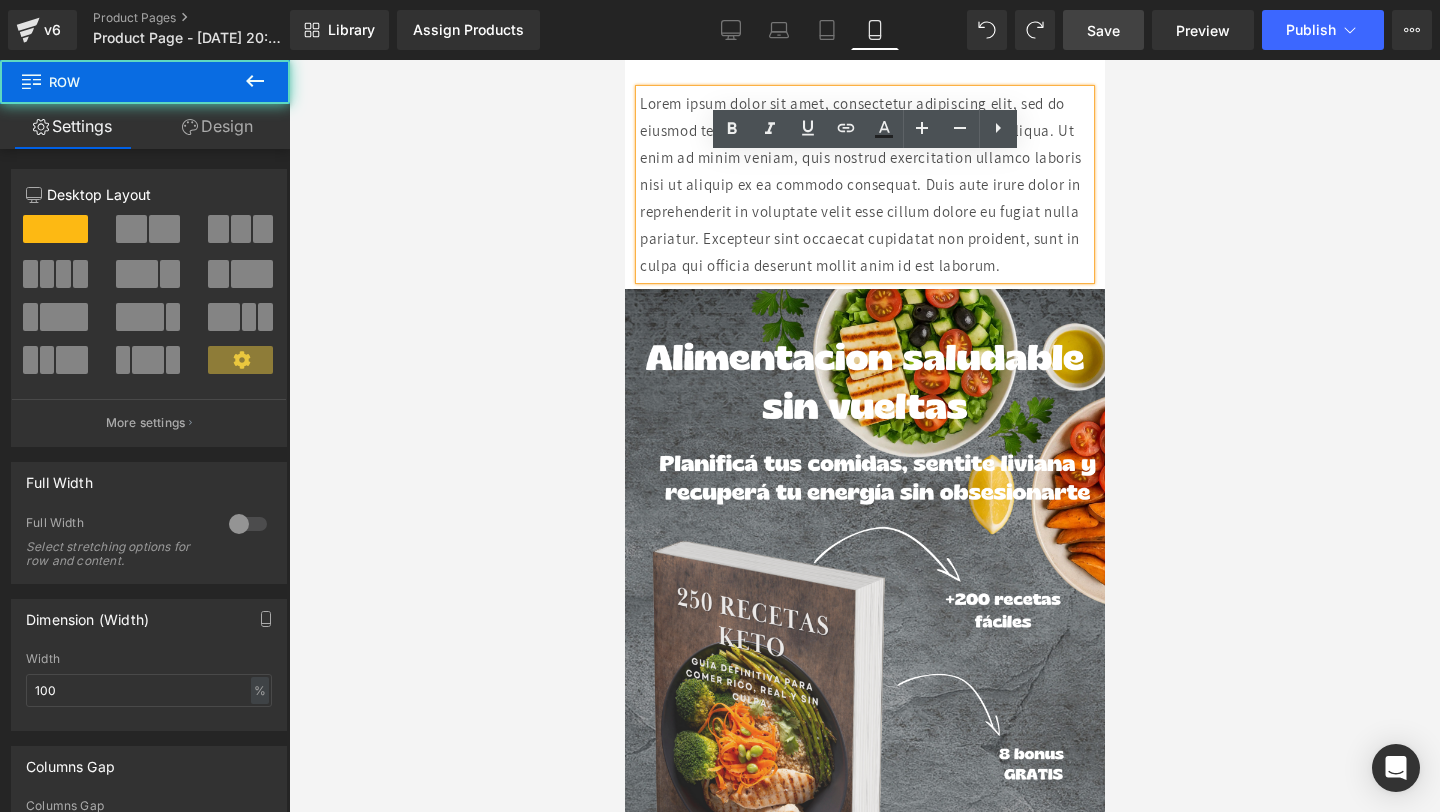 click on "Lorem ipsum dolor sit amet, consectetur adipiscing elit, sed do eiusmod tempor incididunt ut labore et dolore magna aliqua. Ut enim ad minim veniam, quis nostrud exercitation ullamco laboris nisi ut aliquip ex ea commodo consequat. Duis aute irure dolor in reprehenderit in voluptate velit esse cillum dolore eu fugiat nulla pariatur. Excepteur sint occaecat cupidatat non proident, sunt in culpa qui officia deserunt mollit anim id est laborum.
Text Block" at bounding box center [864, 184] 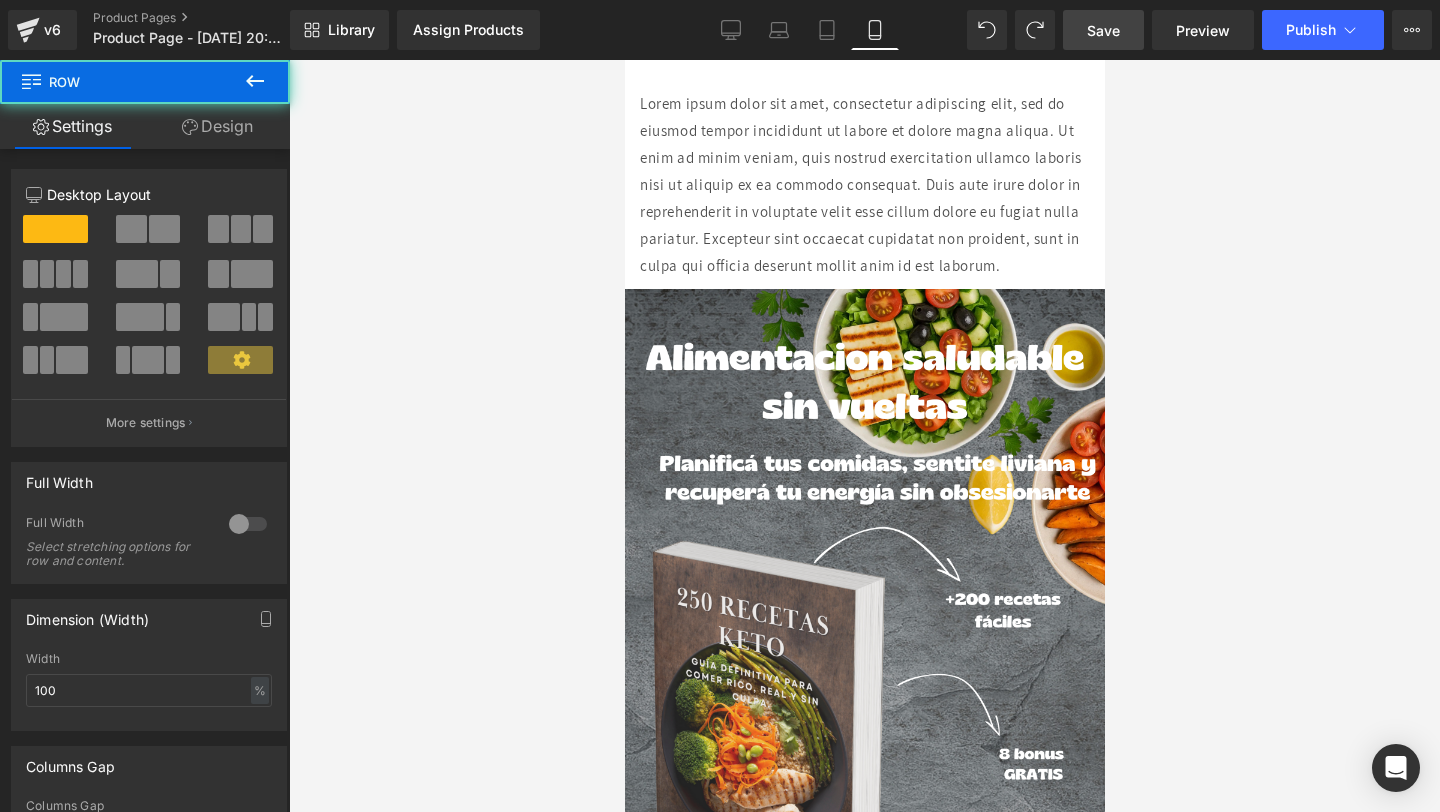 click on "Lorem ipsum dolor sit amet, consectetur adipiscing elit, sed do eiusmod tempor incididunt ut labore et dolore magna aliqua. Ut enim ad minim veniam, quis nostrud exercitation ullamco laboris nisi ut aliquip ex ea commodo consequat. Duis aute irure dolor in reprehenderit in voluptate velit esse cillum dolore eu fugiat nulla pariatur. Excepteur sint occaecat cupidatat non proident, sunt in culpa qui officia deserunt mollit anim id est laborum.
Text Block" at bounding box center [864, 184] 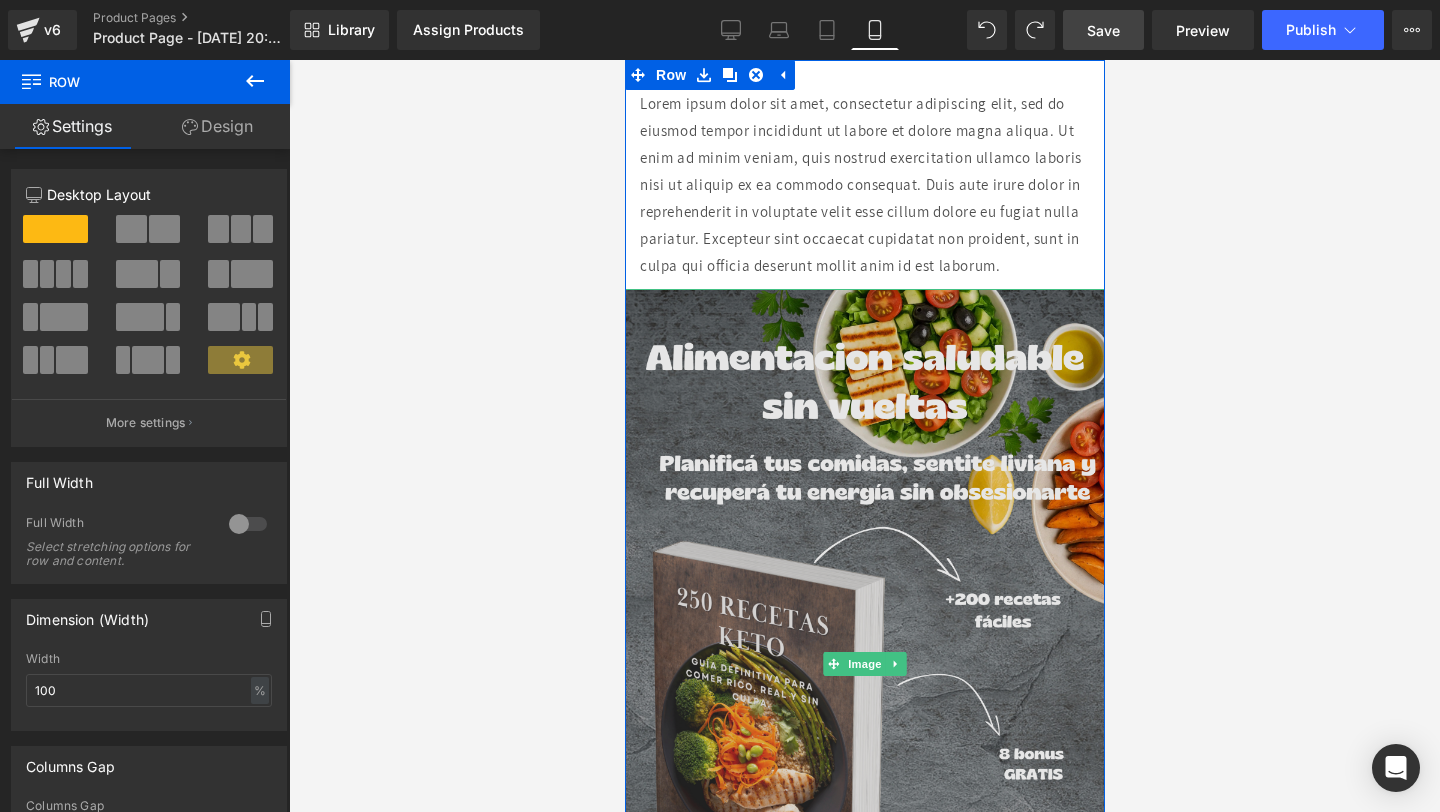 click at bounding box center (864, 664) 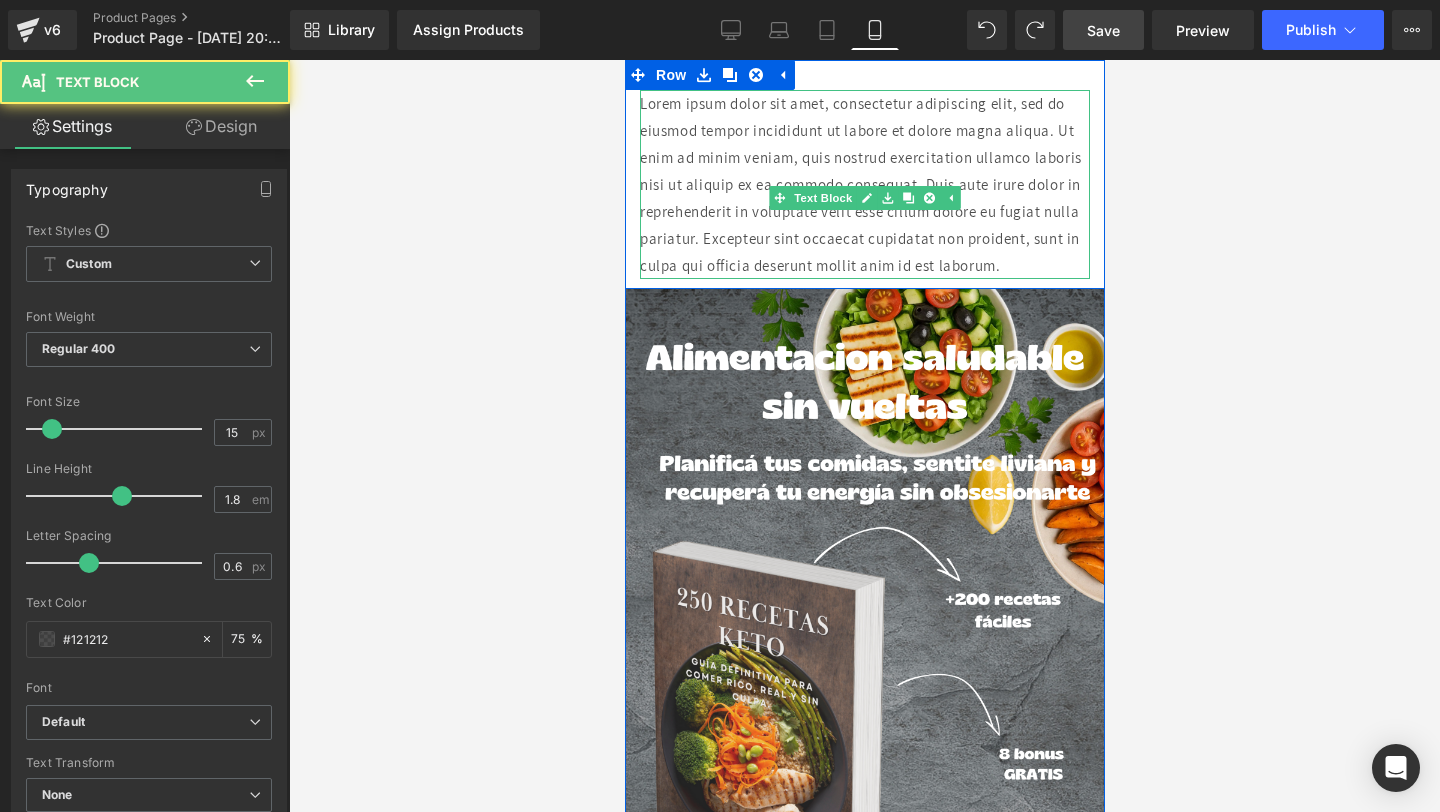 click on "Lorem ipsum dolor sit amet, consectetur adipiscing elit, sed do eiusmod tempor incididunt ut labore et dolore magna aliqua. Ut enim ad minim veniam, quis nostrud exercitation ullamco laboris nisi ut aliquip ex ea commodo consequat. Duis aute irure dolor in reprehenderit in voluptate velit esse cillum dolore eu fugiat nulla pariatur. Excepteur sint occaecat cupidatat non proident, sunt in culpa qui officia deserunt mollit anim id est laborum." at bounding box center (864, 184) 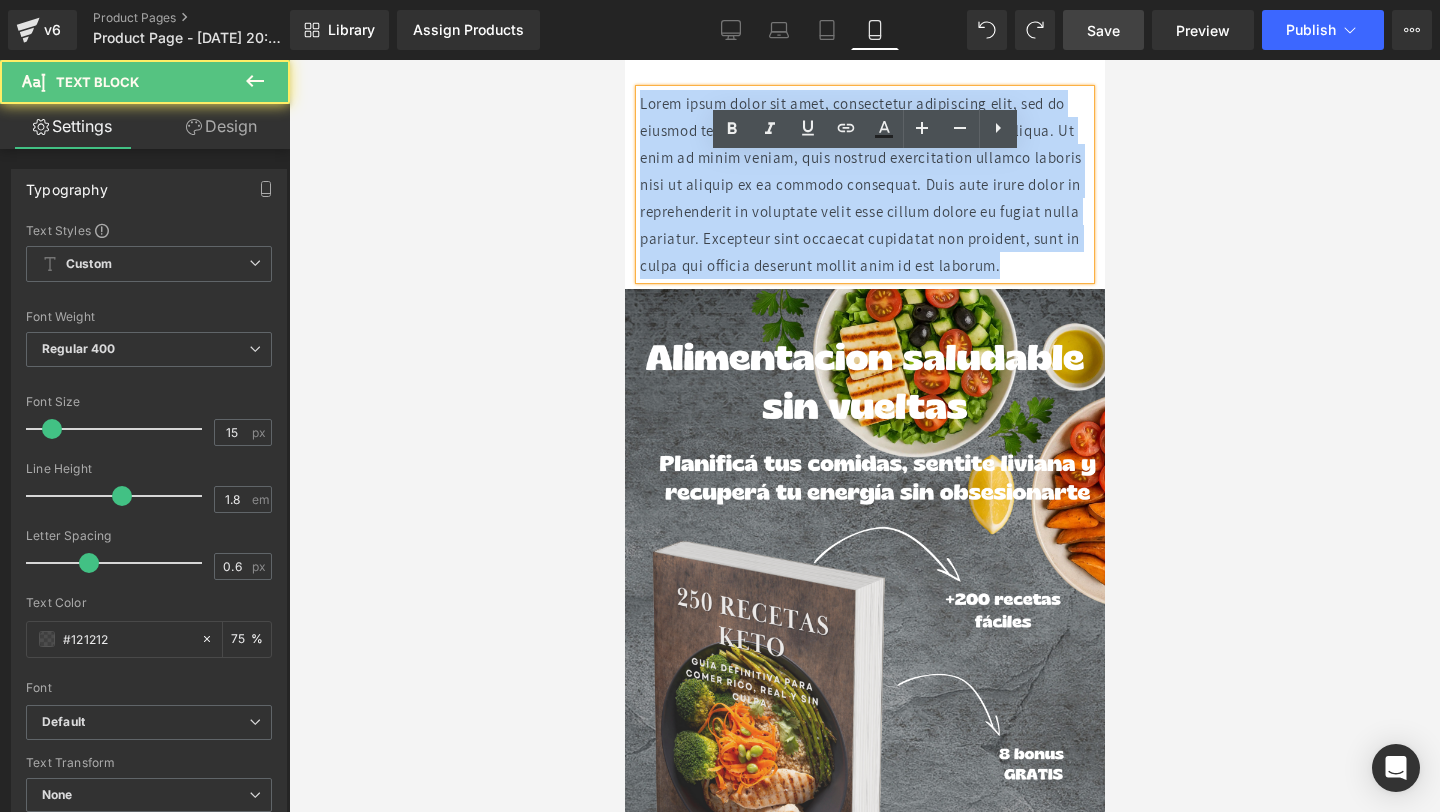 drag, startPoint x: 823, startPoint y: 290, endPoint x: 561, endPoint y: 17, distance: 378.38208 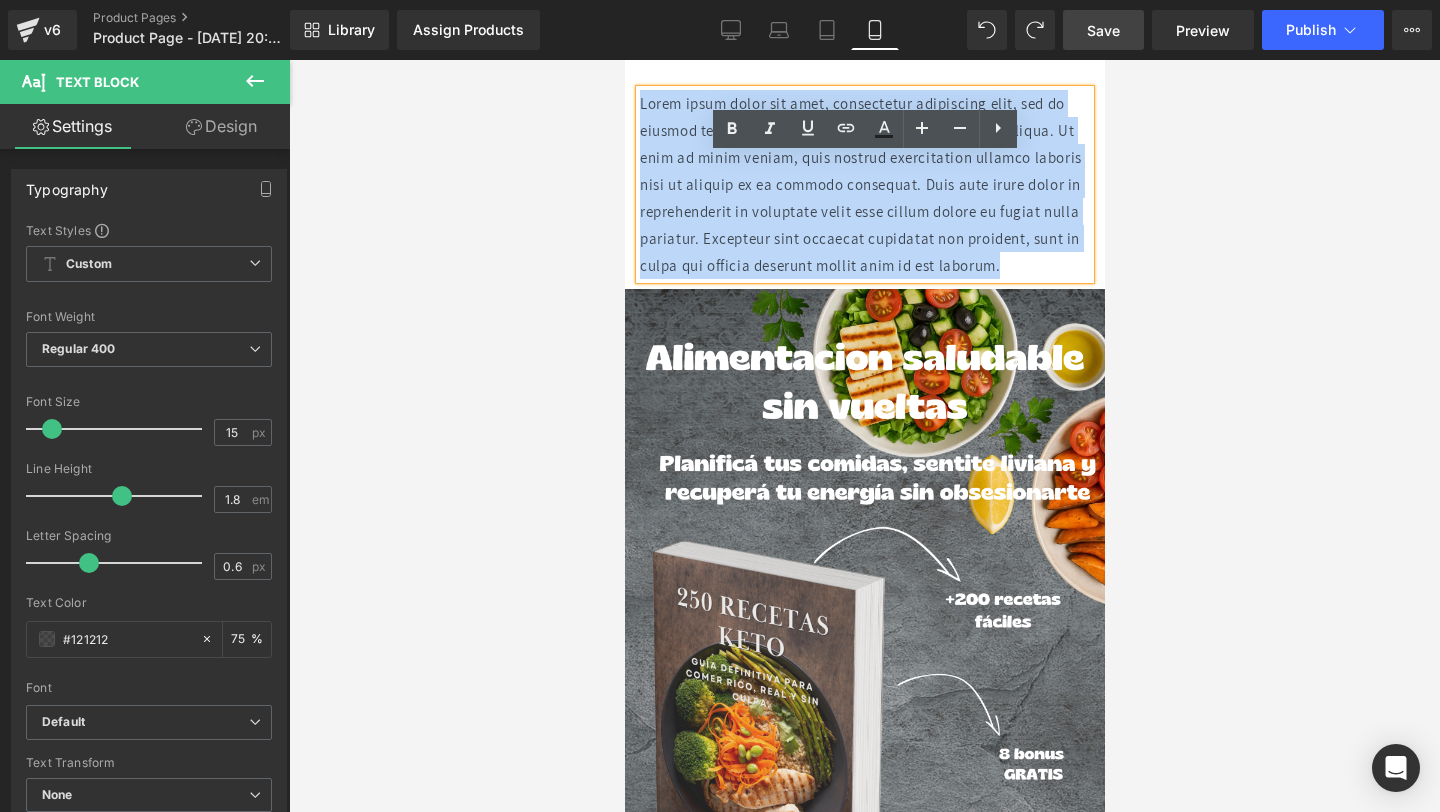 type 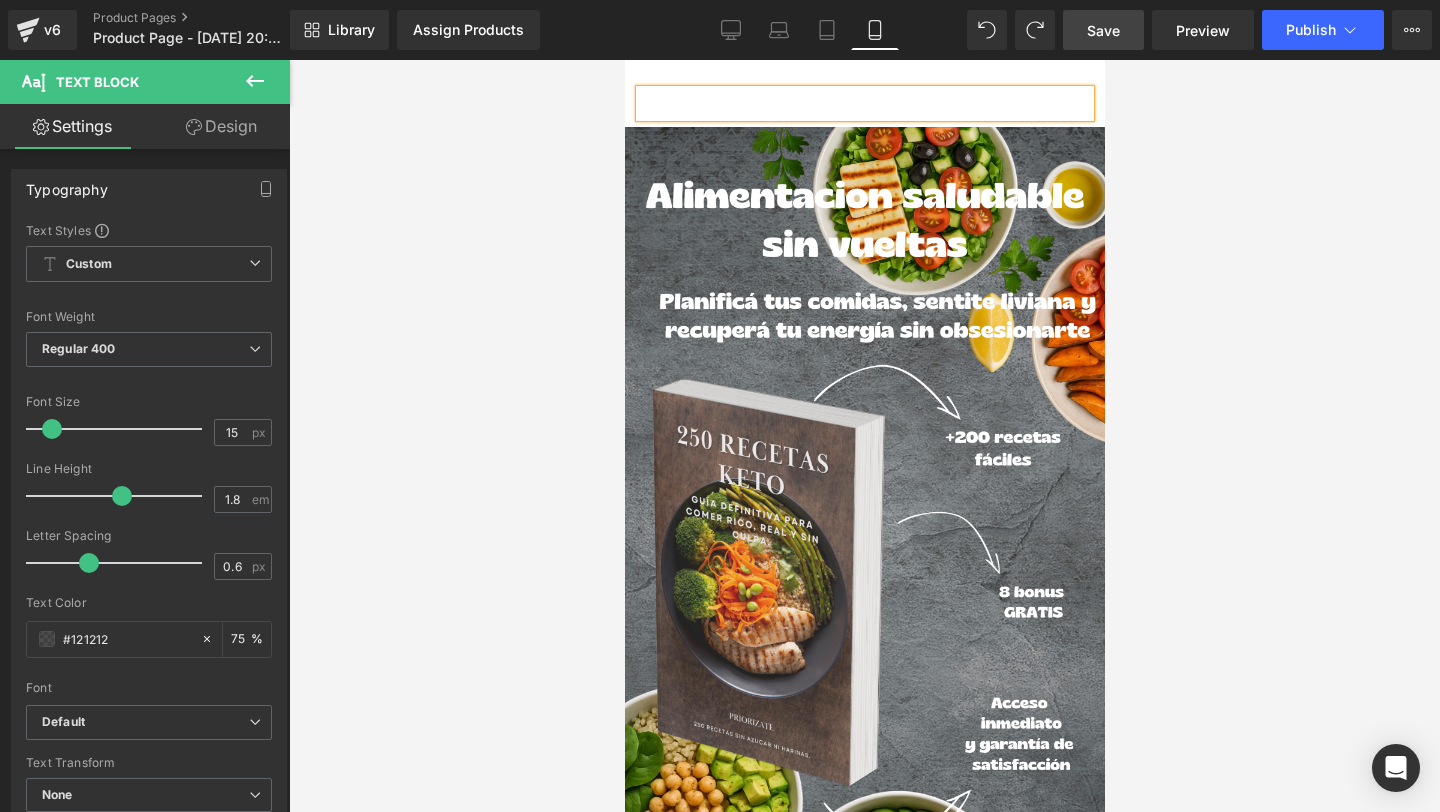 click at bounding box center (864, 436) 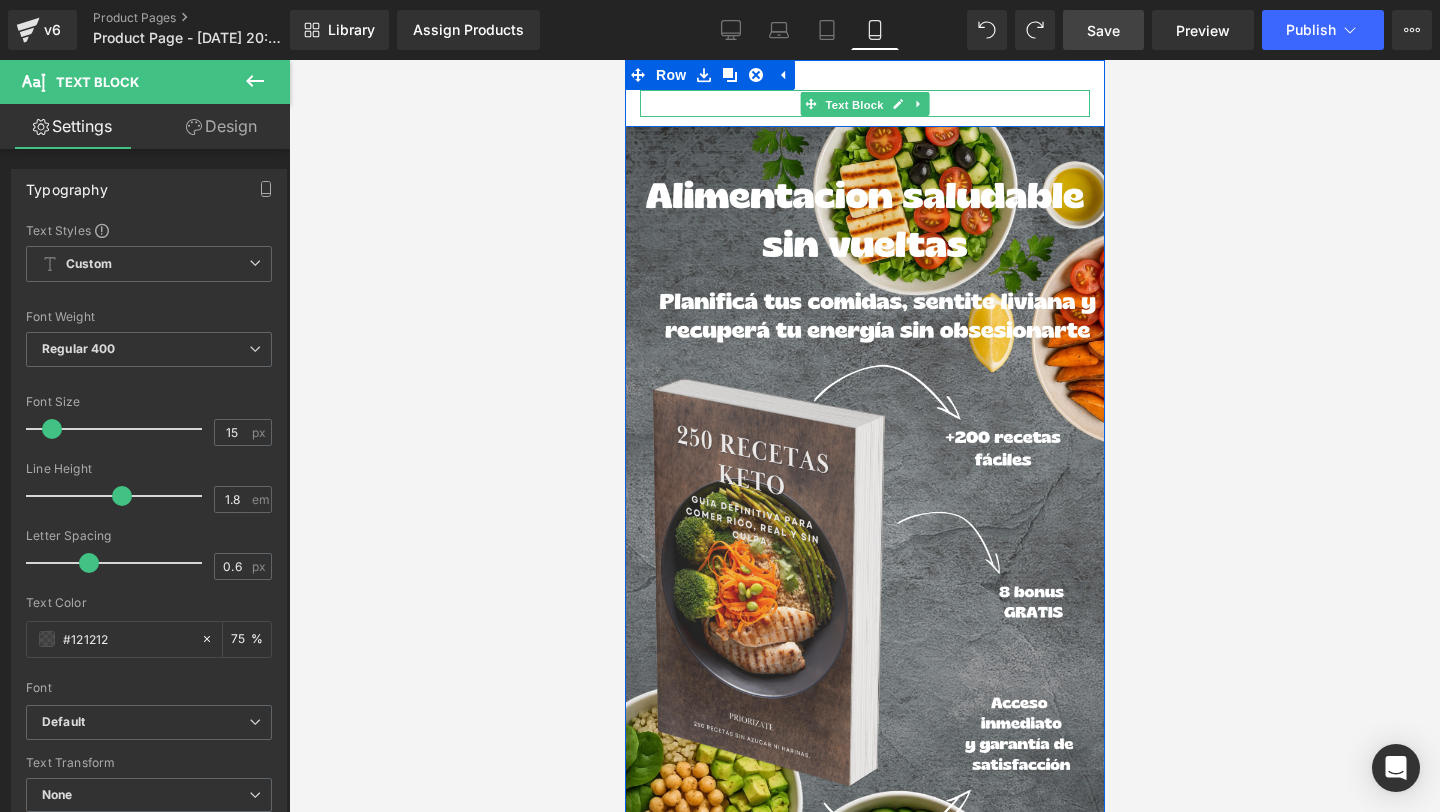 click on "Text Block" at bounding box center (853, 104) 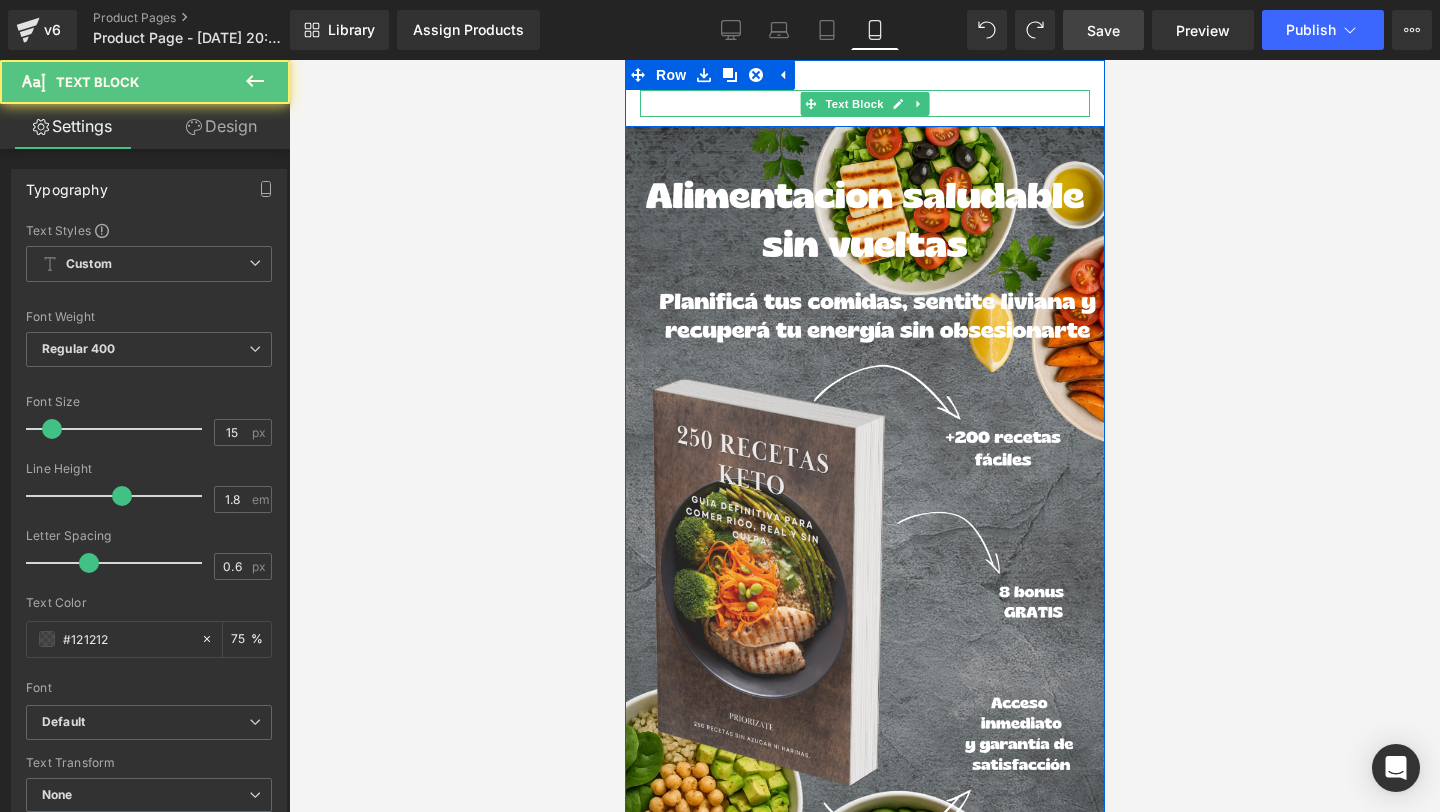 click at bounding box center [864, 103] 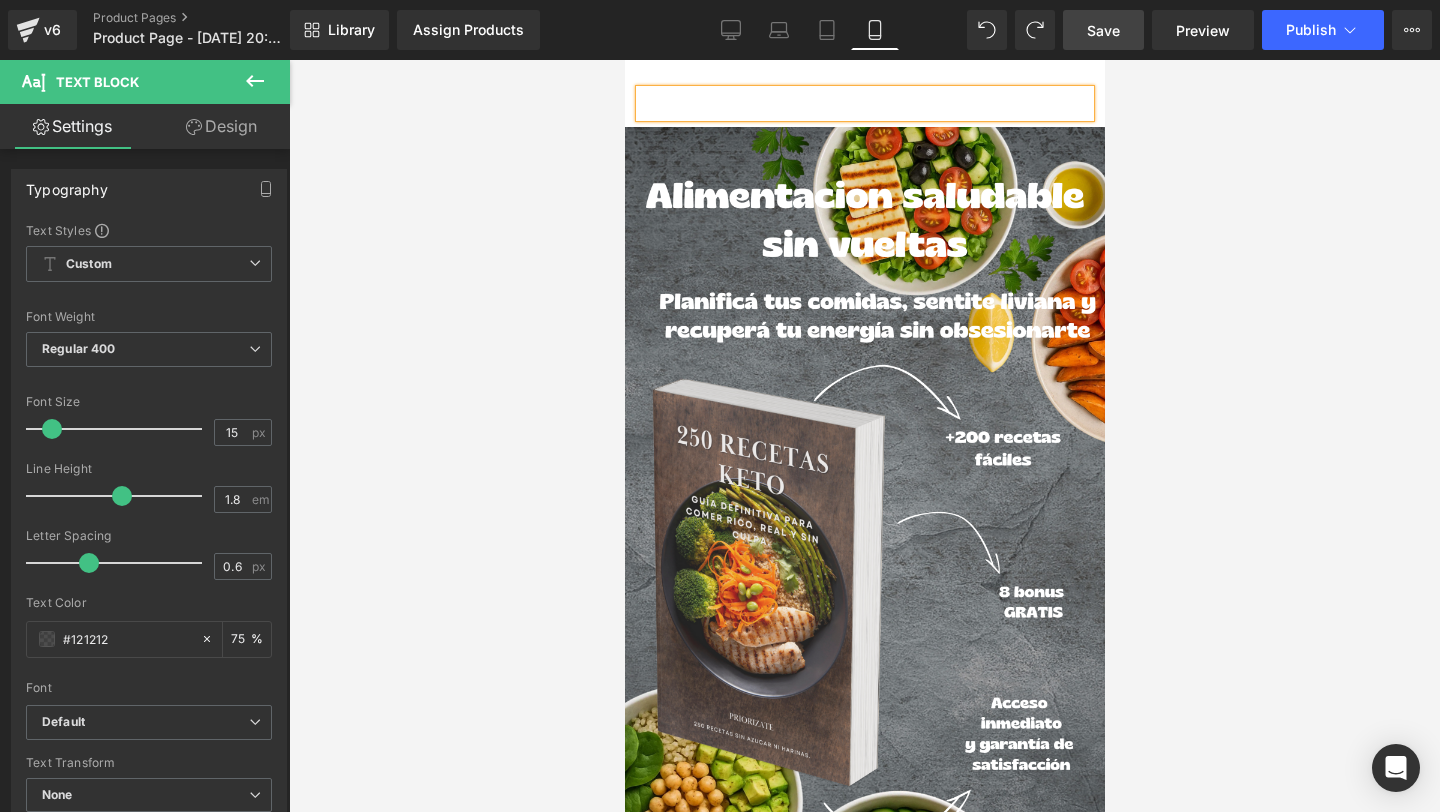 click at bounding box center (864, 436) 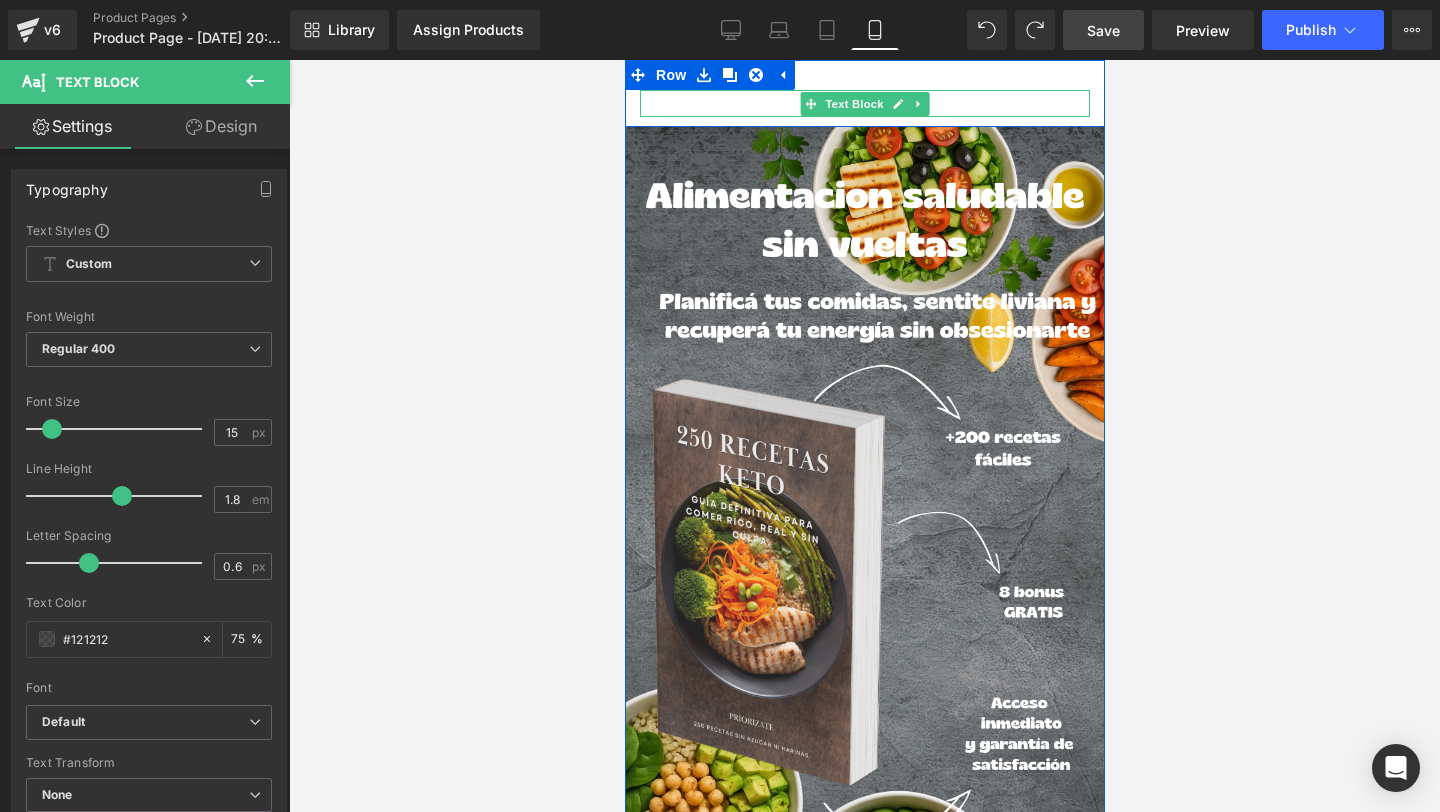 click on "Text Block" at bounding box center [864, 103] 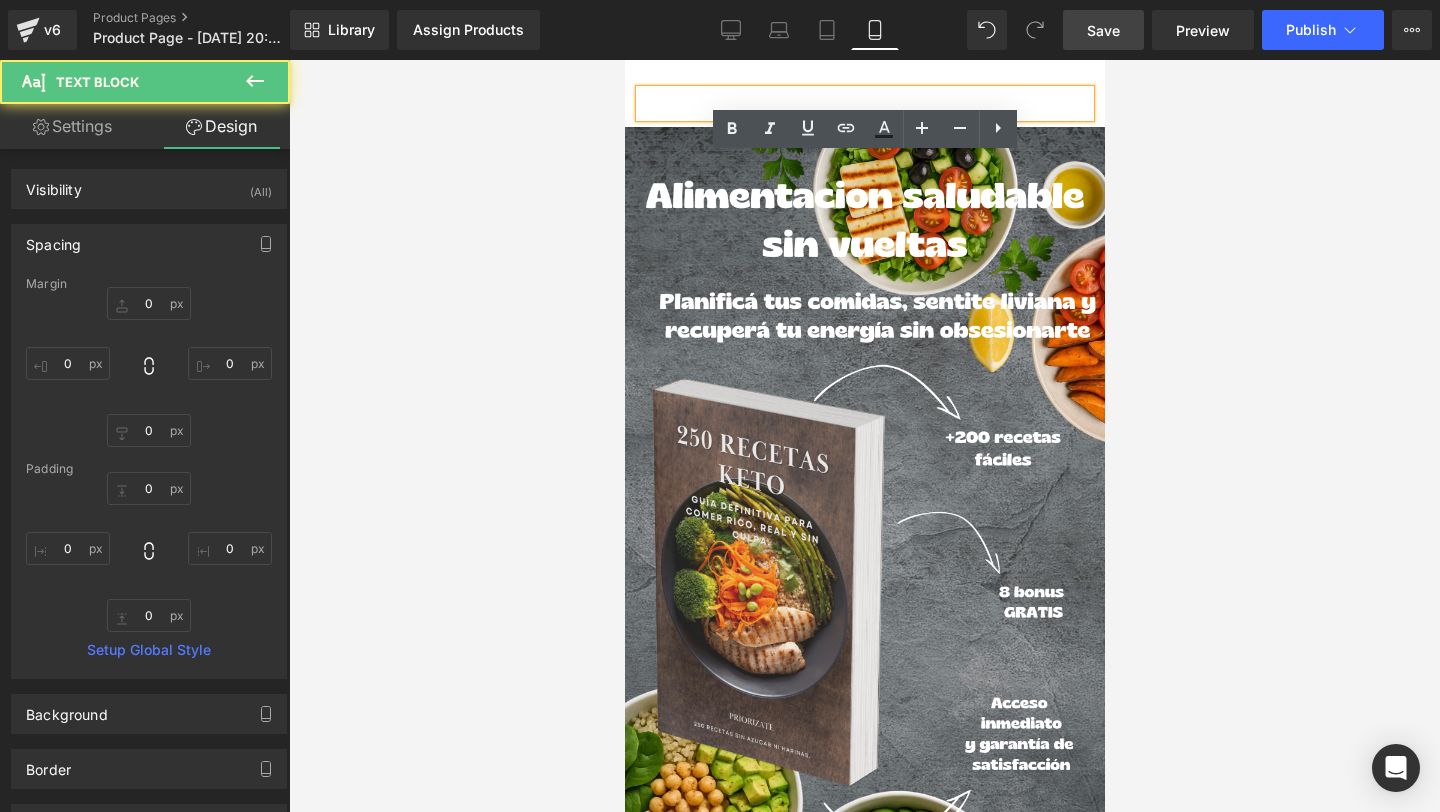 click at bounding box center (864, 103) 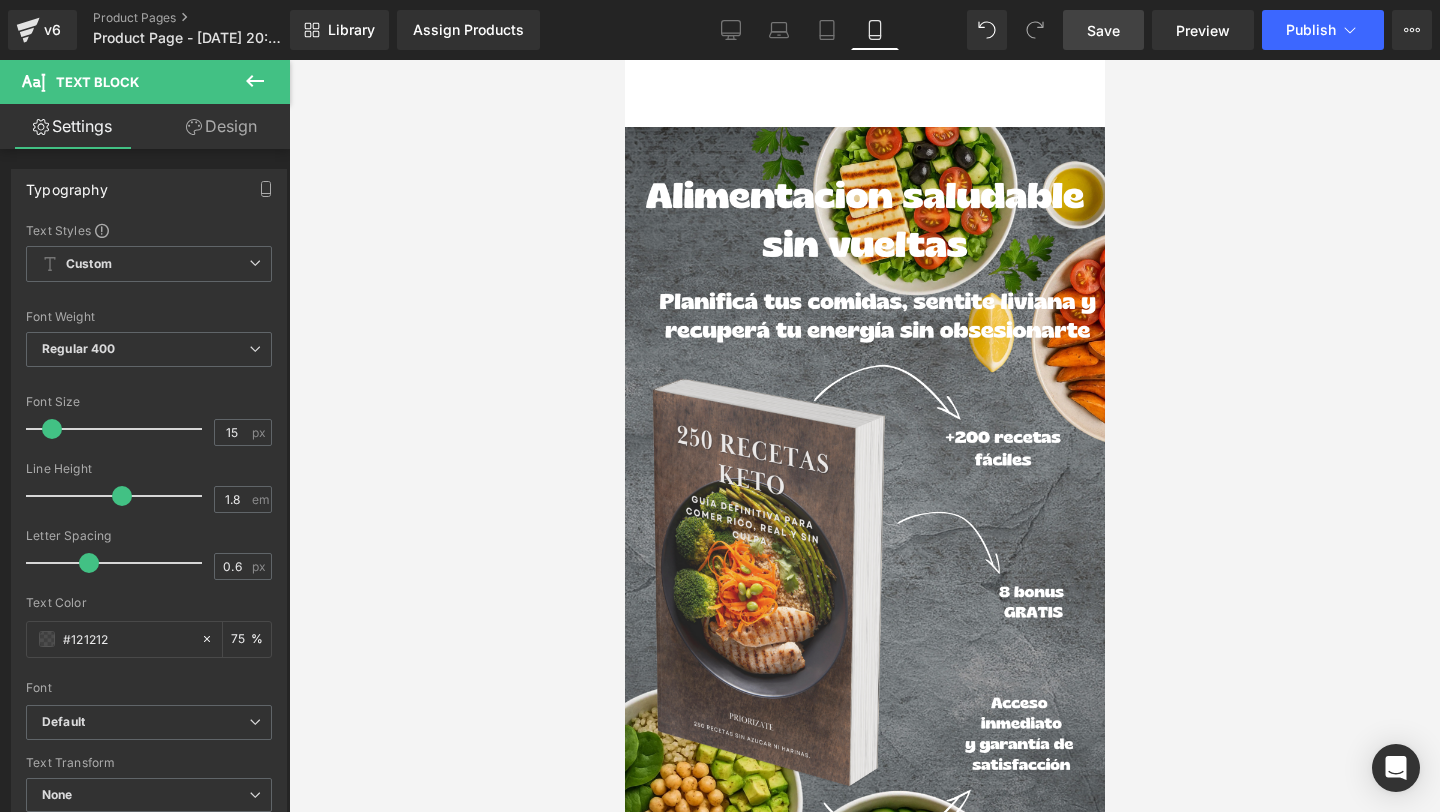 click at bounding box center (864, 436) 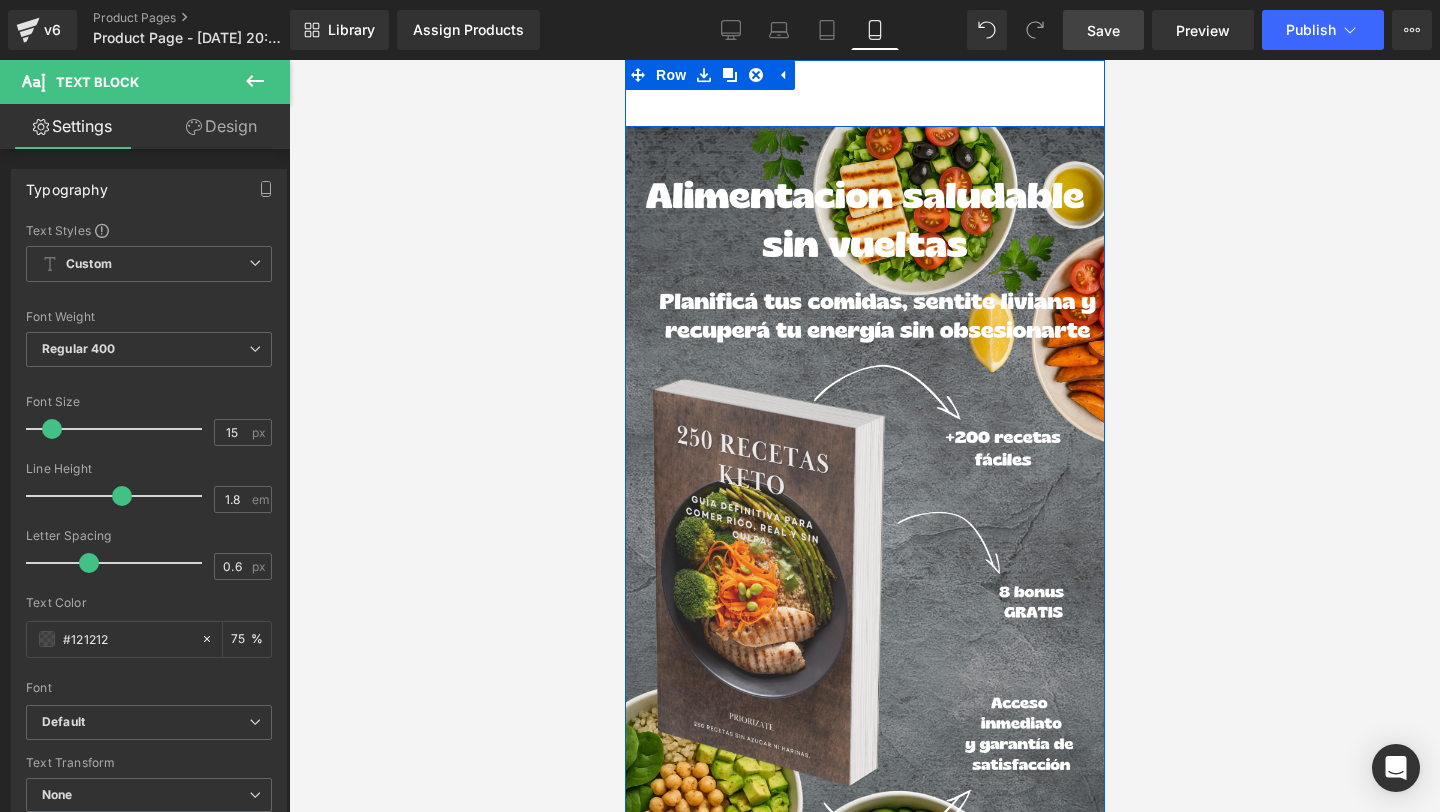 click on "Text Block         Row" at bounding box center (864, 93) 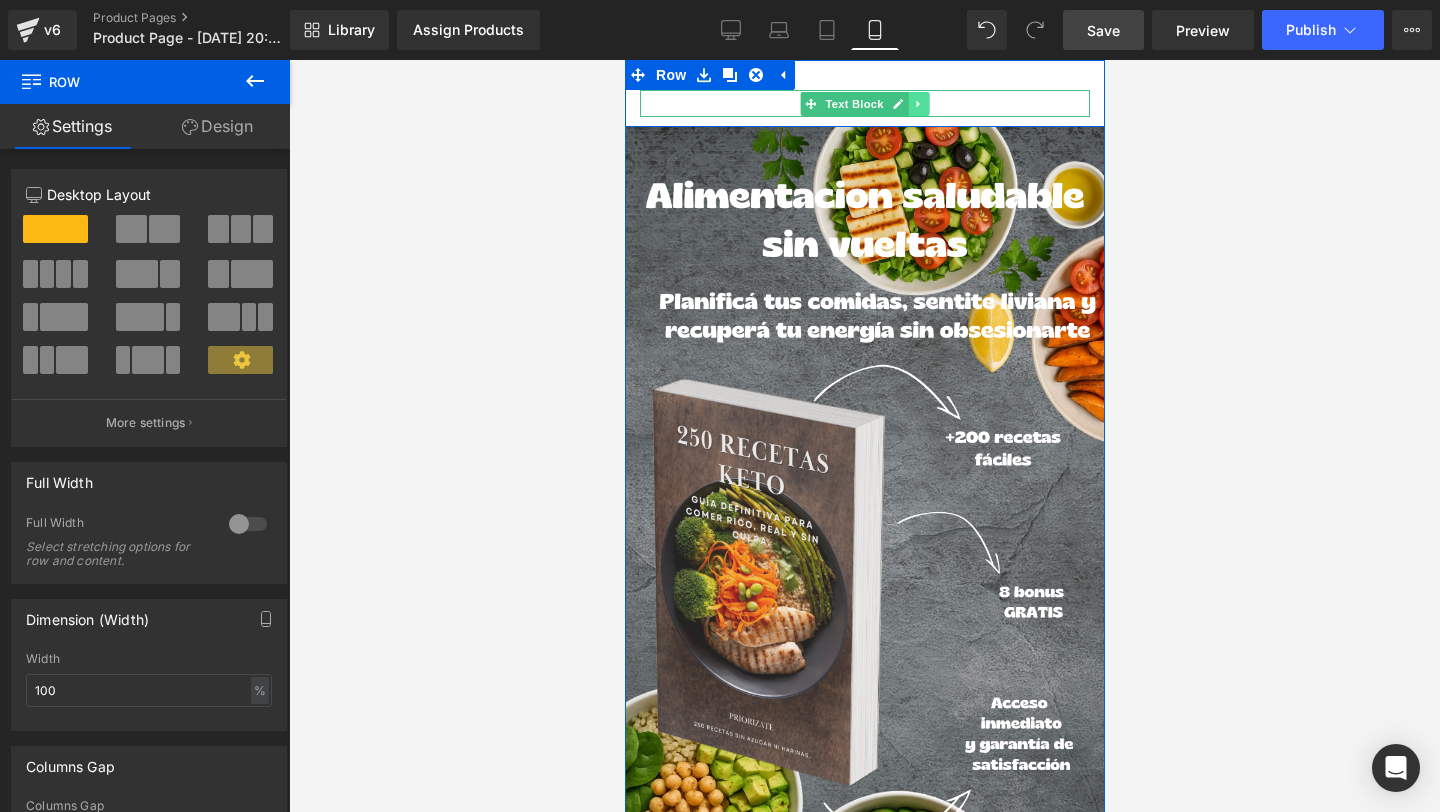 click 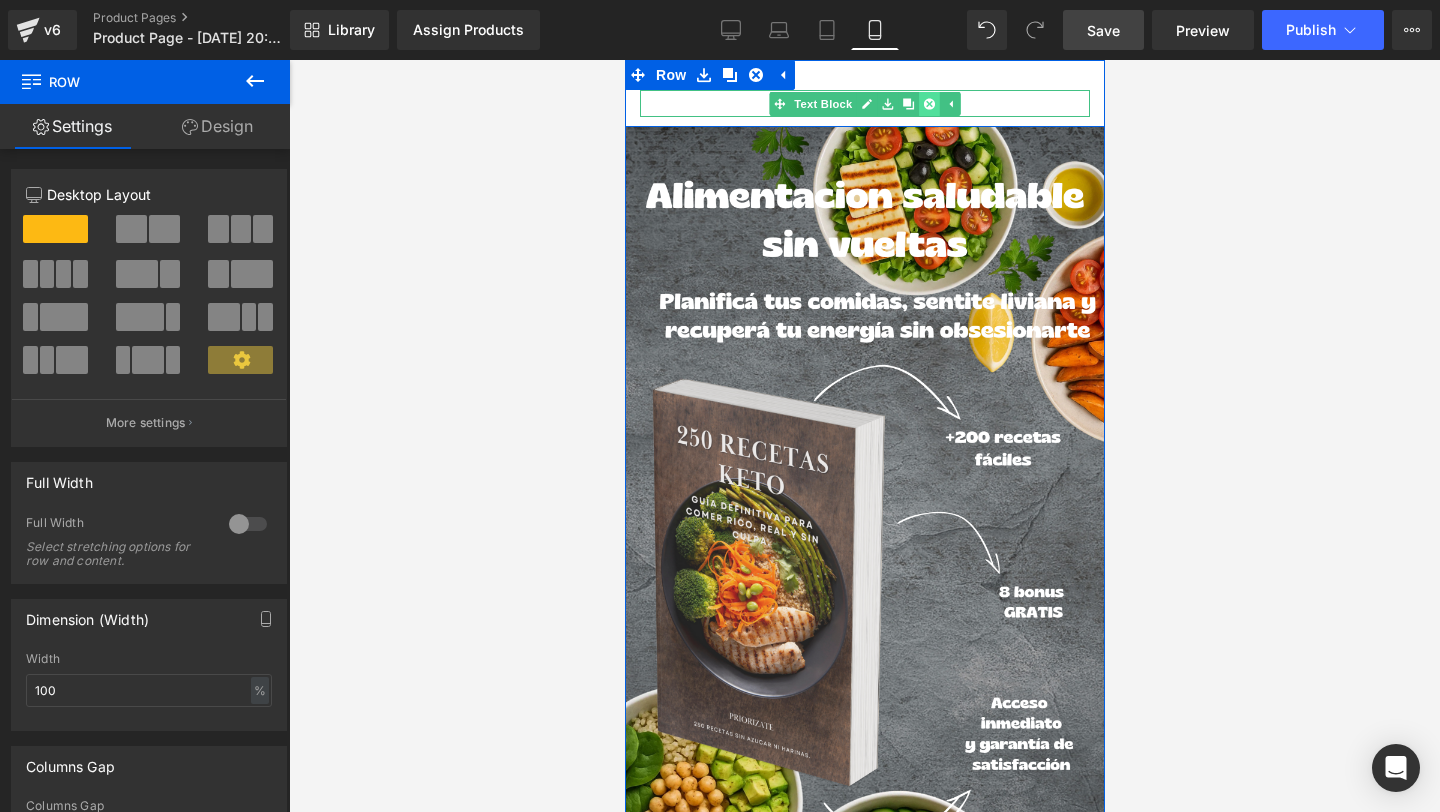 click at bounding box center [928, 104] 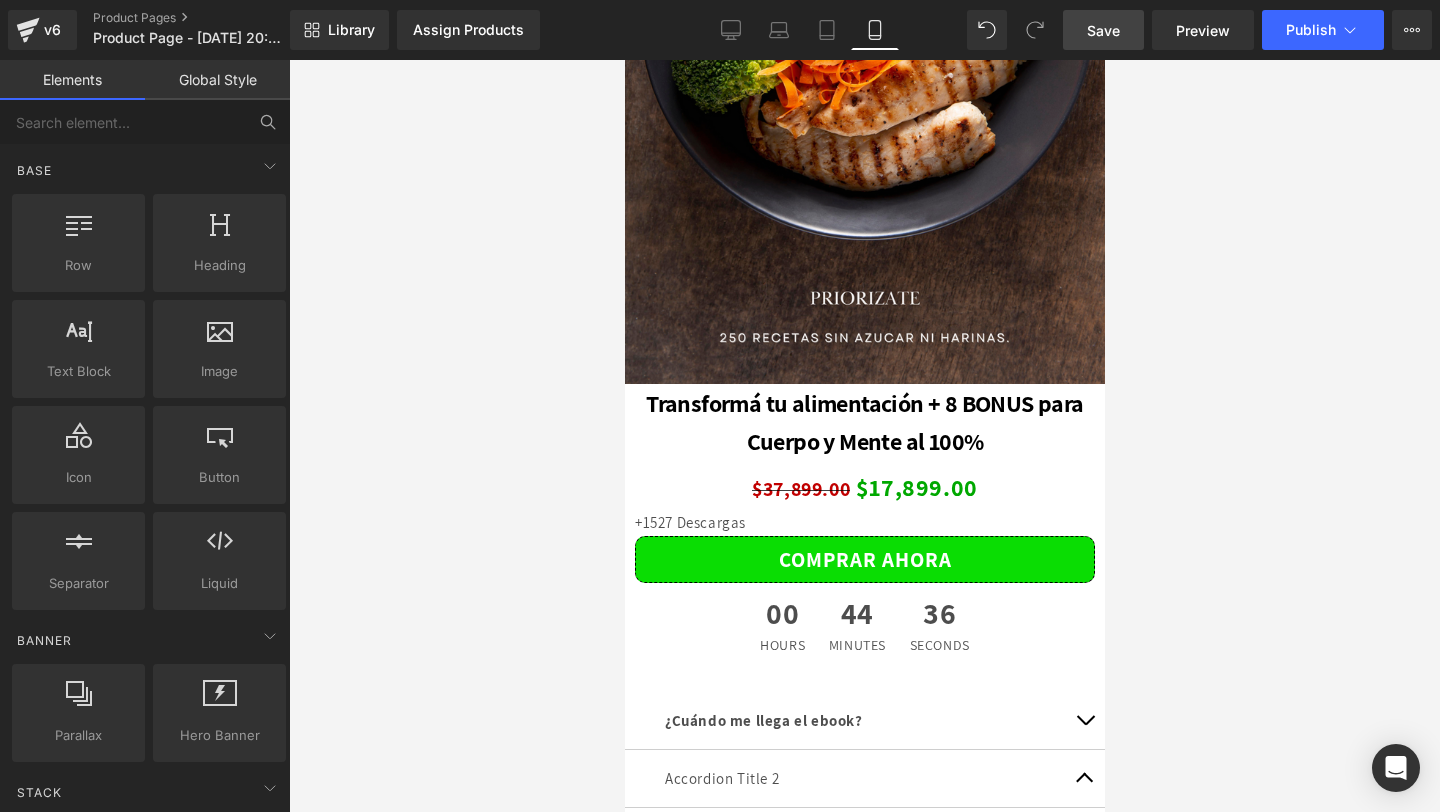 scroll, scrollTop: 5304, scrollLeft: 0, axis: vertical 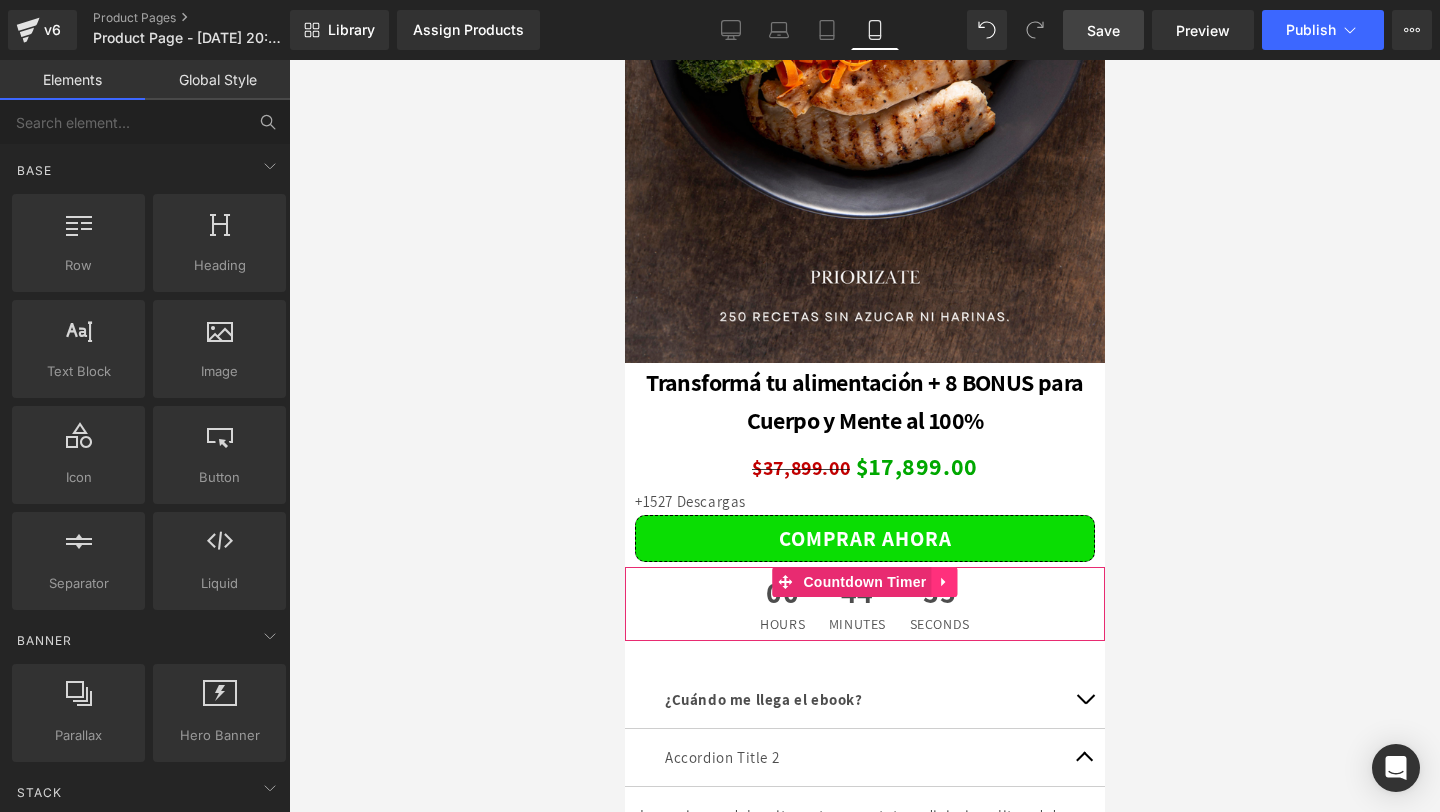 click 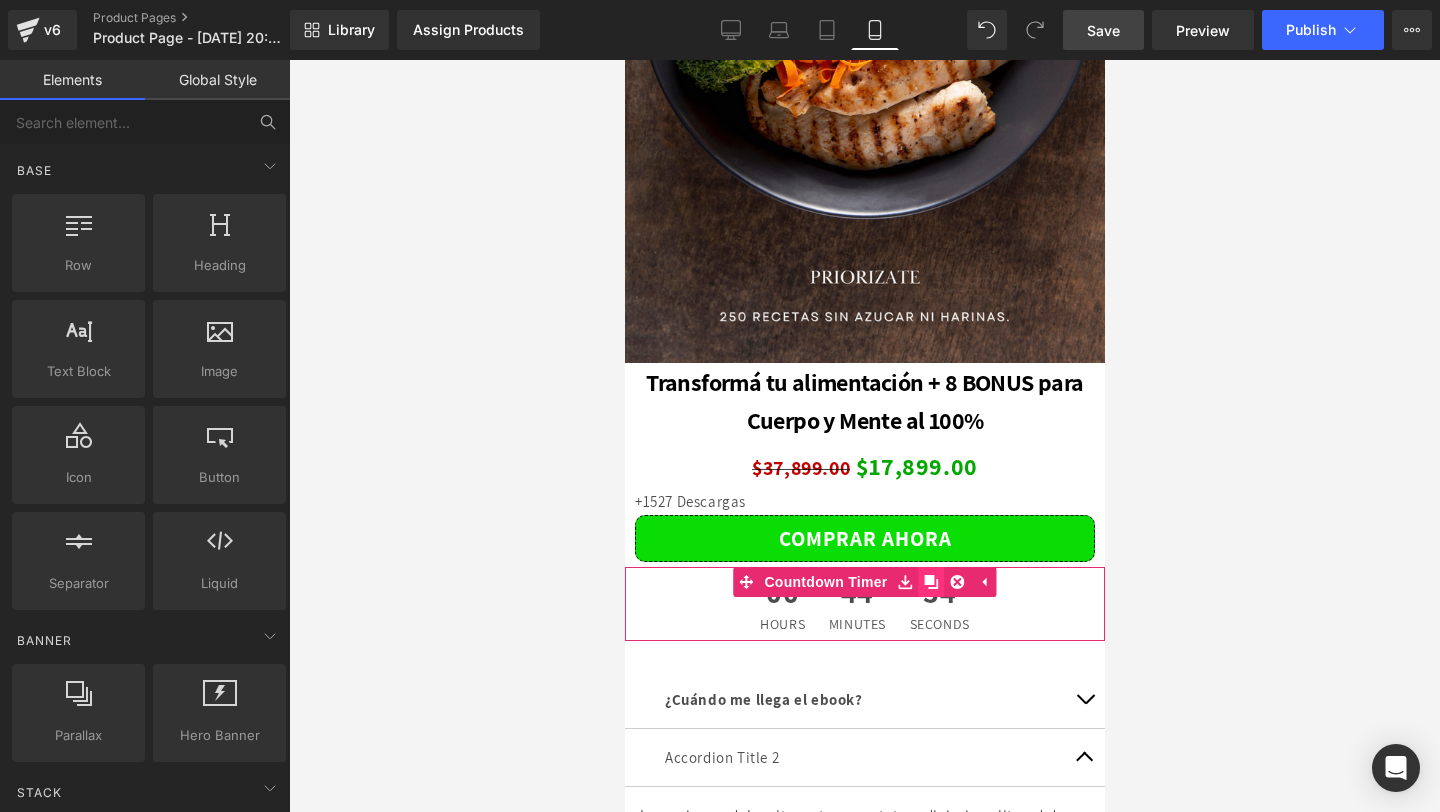 click 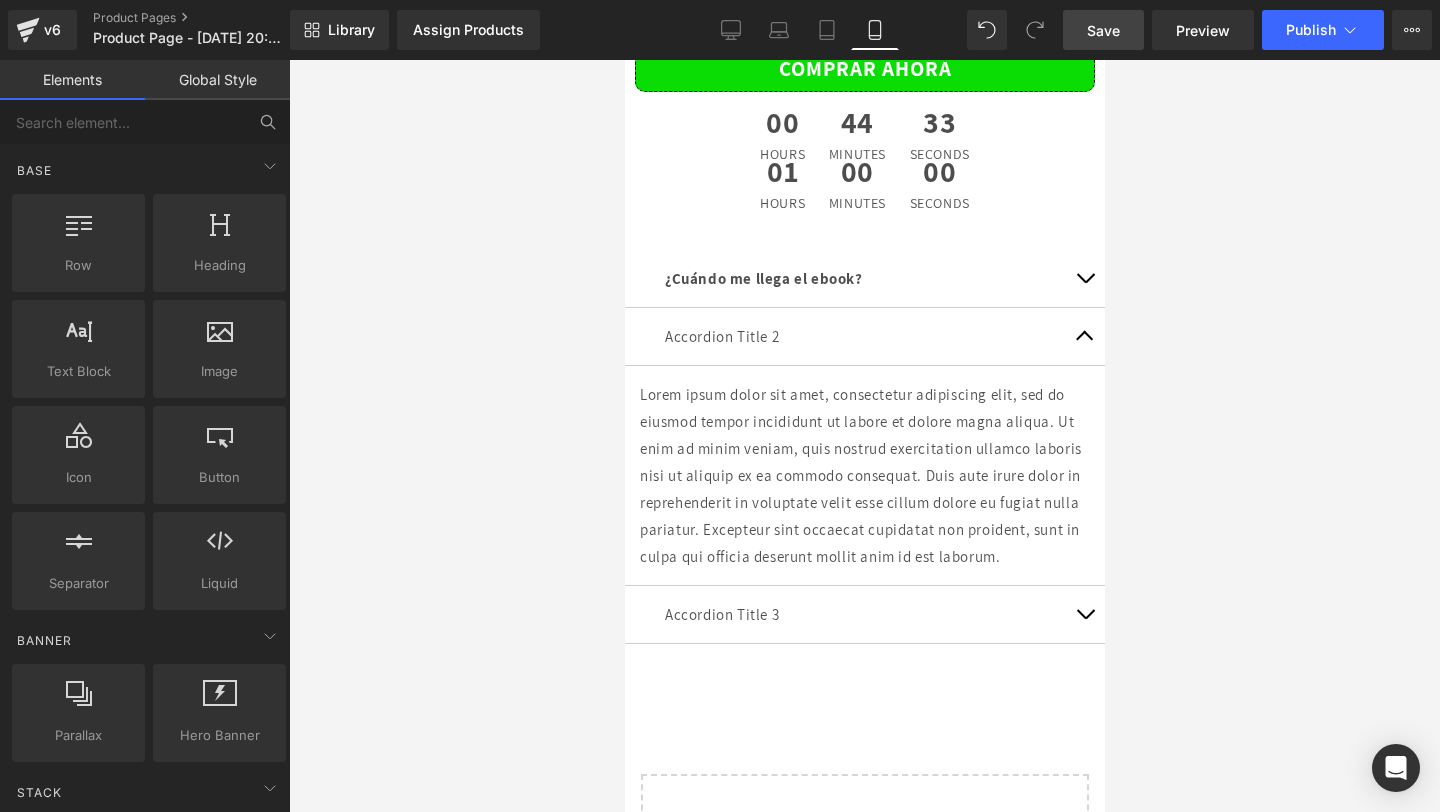 scroll, scrollTop: 5780, scrollLeft: 0, axis: vertical 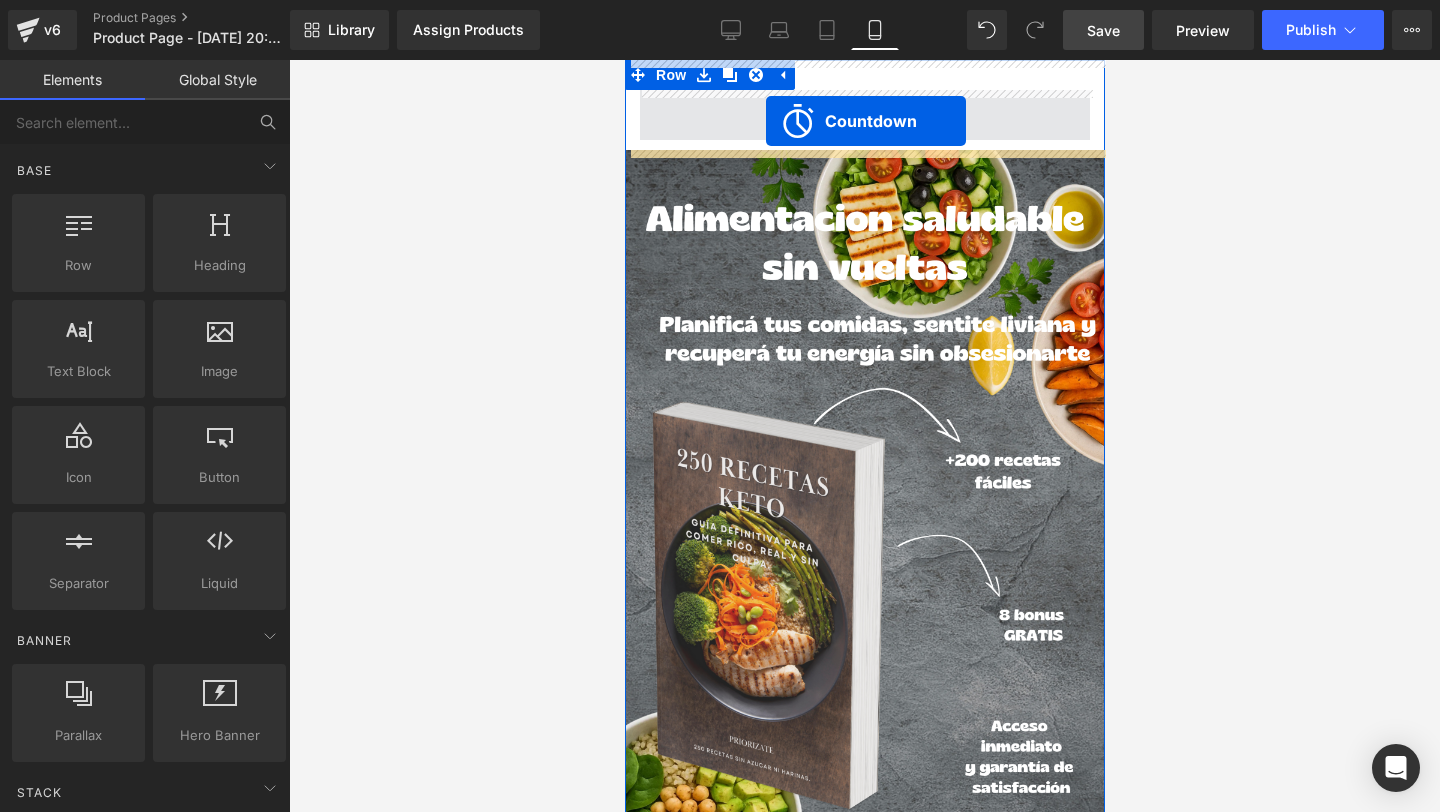 drag, startPoint x: 789, startPoint y: 152, endPoint x: 765, endPoint y: 121, distance: 39.20459 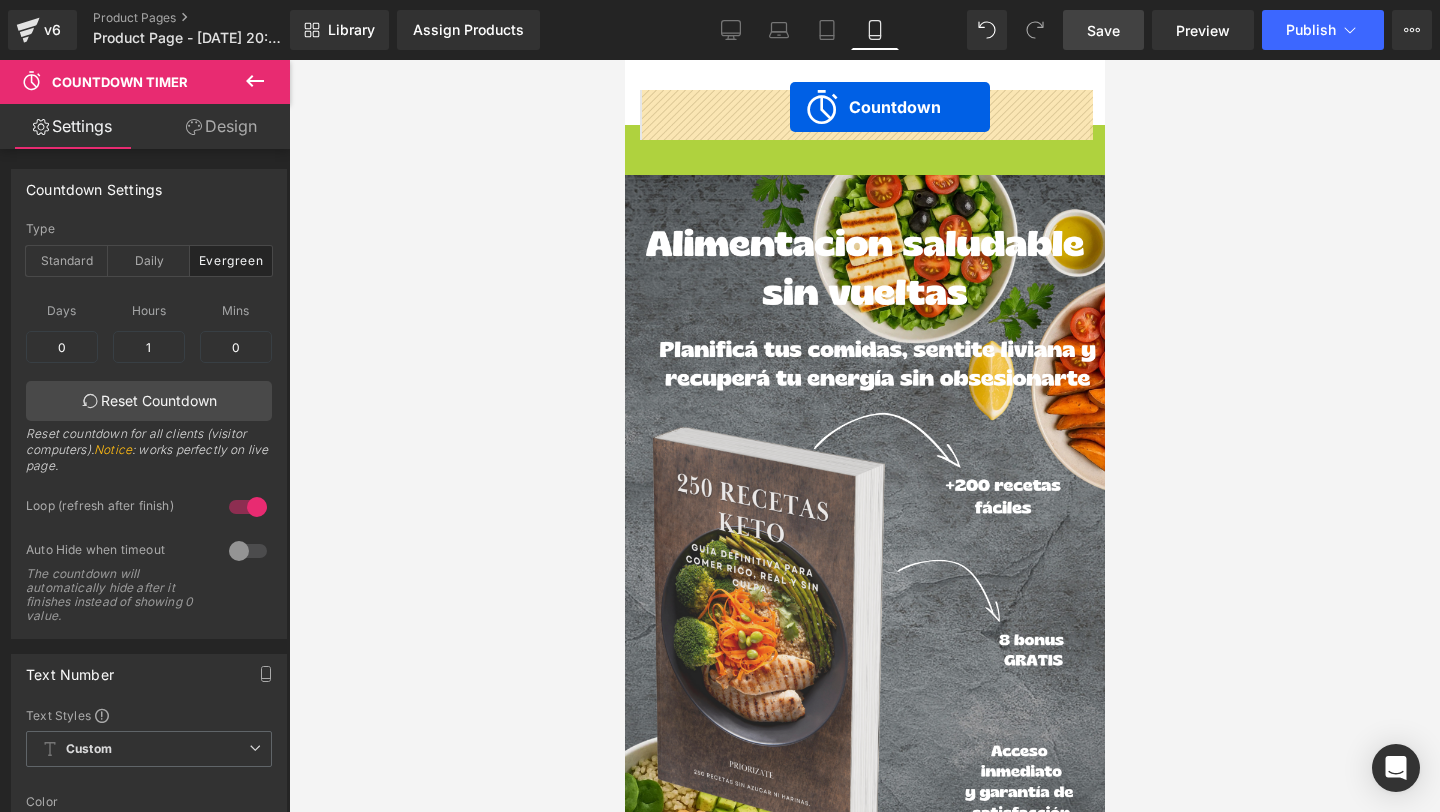drag, startPoint x: 789, startPoint y: 146, endPoint x: 789, endPoint y: 107, distance: 39 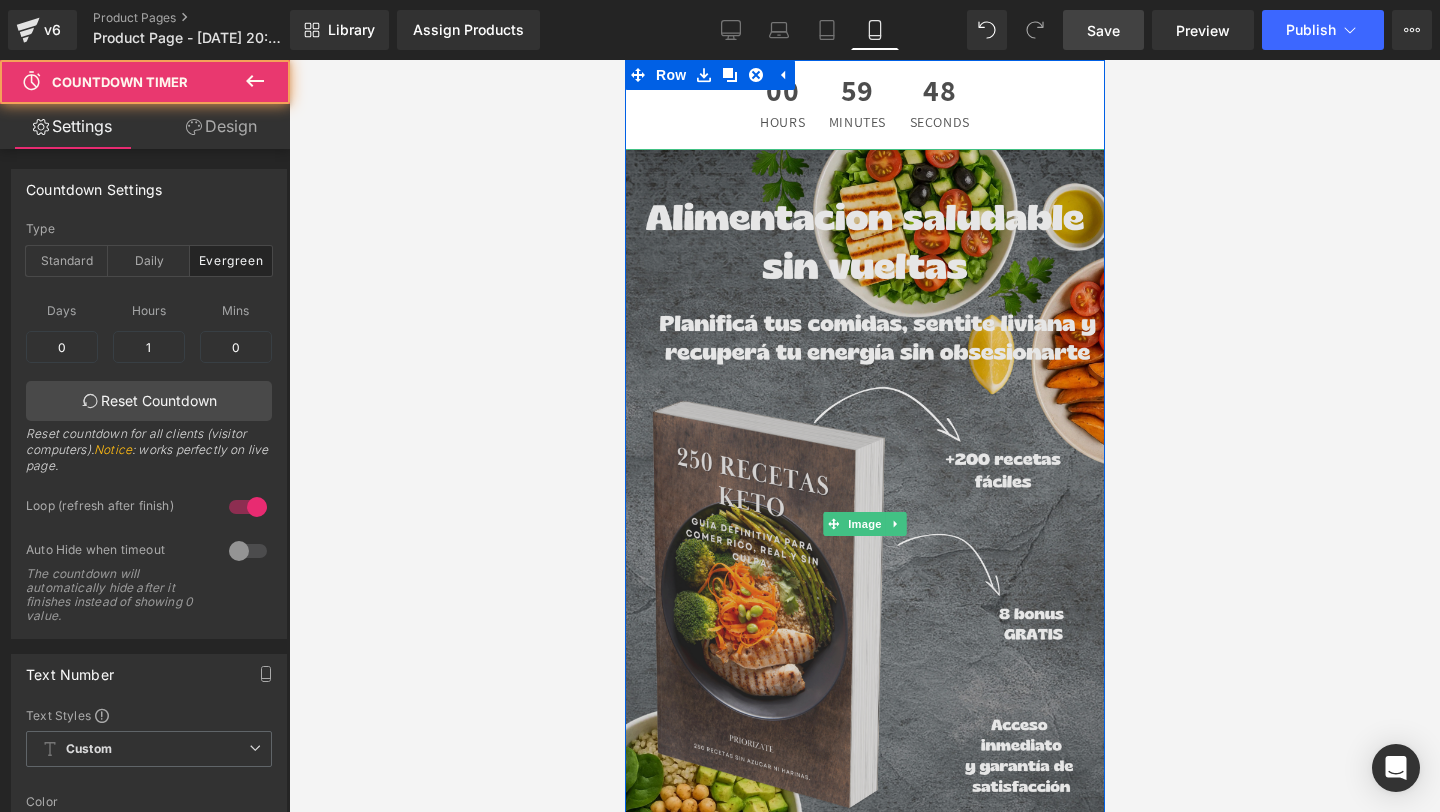 click at bounding box center [864, 524] 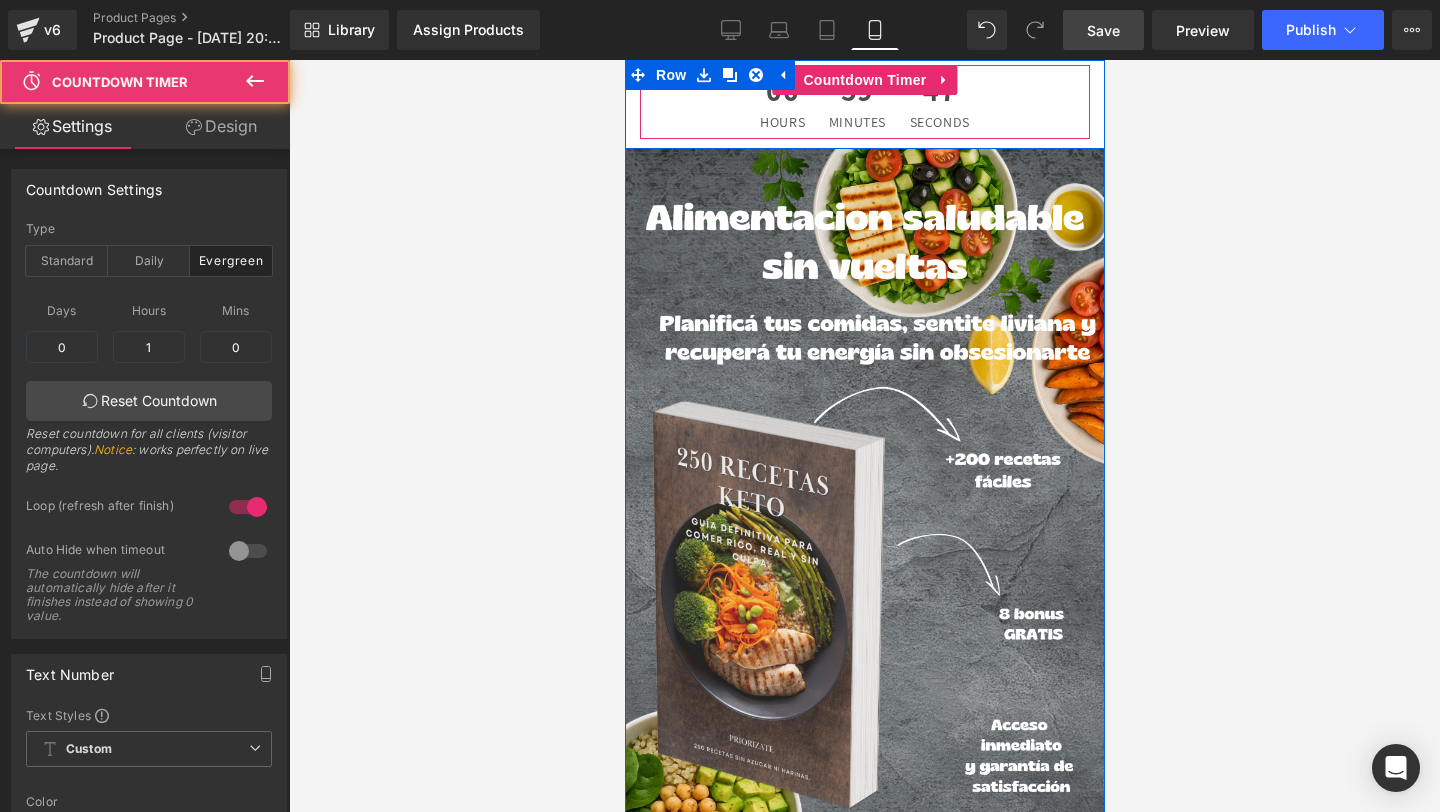 click on "00 Hours
59 Minutes
47 Seconds" at bounding box center [864, 102] 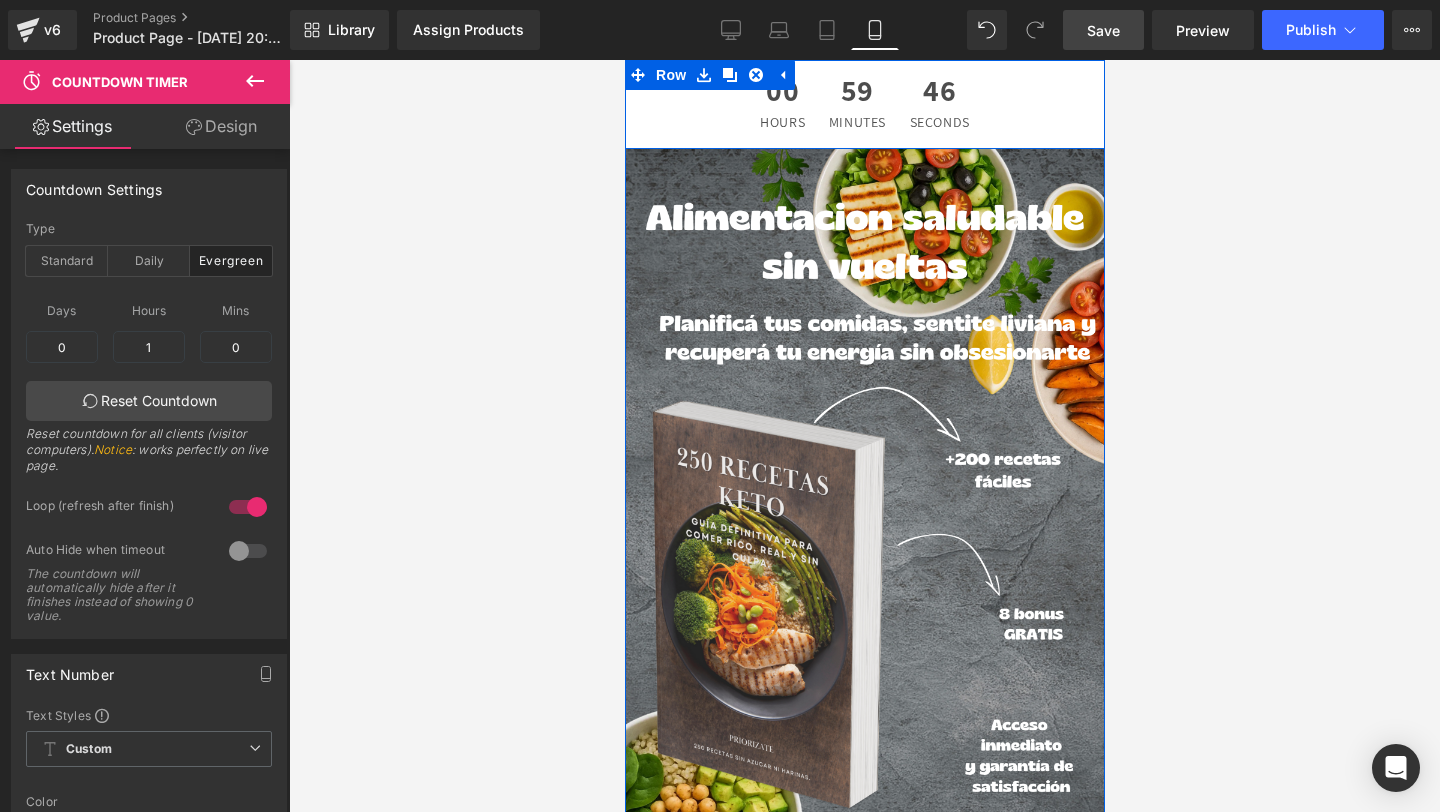 click on "00 Hours
59 Minutes
46 Seconds
Countdown Timer" at bounding box center (864, 114) 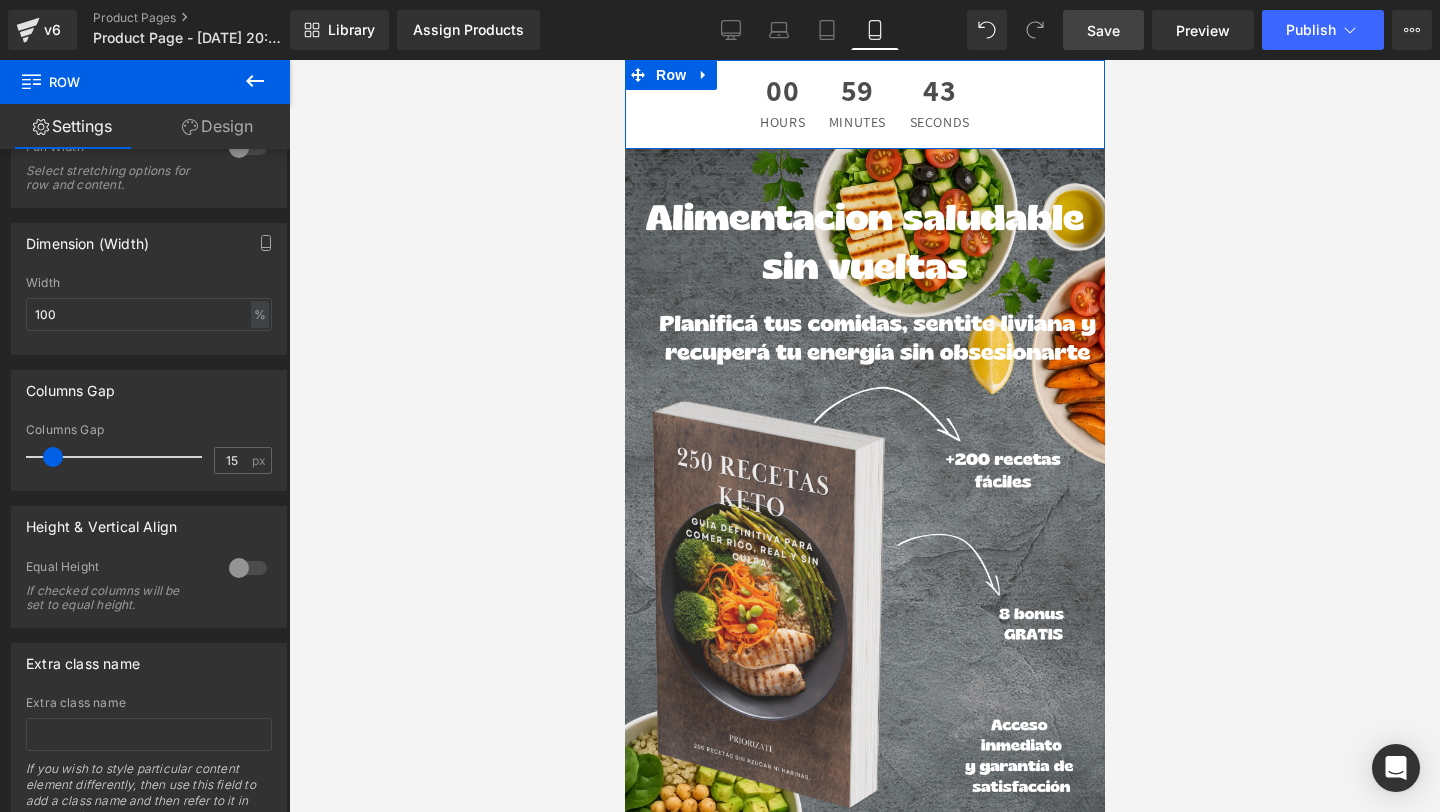 scroll, scrollTop: 460, scrollLeft: 0, axis: vertical 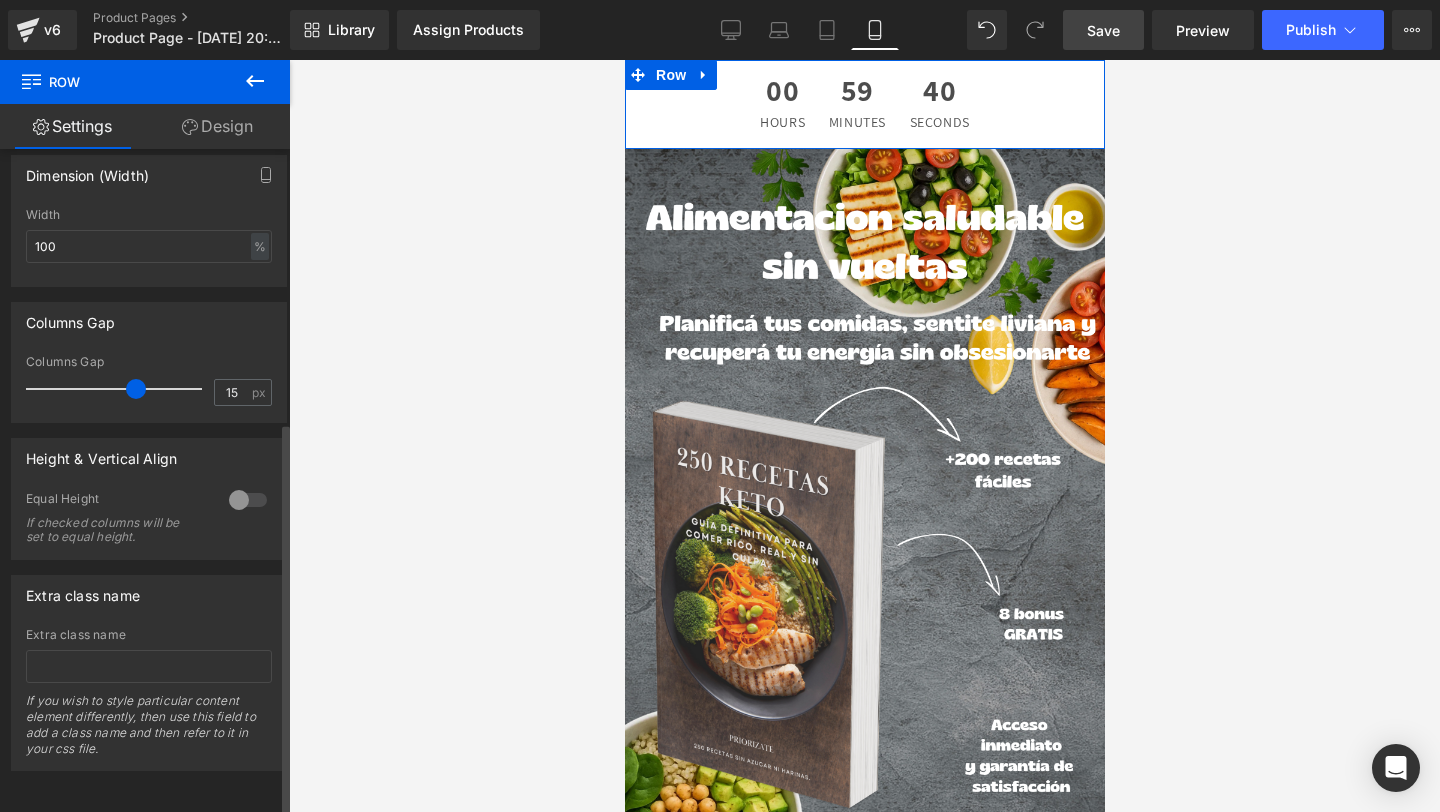 drag, startPoint x: 54, startPoint y: 377, endPoint x: 151, endPoint y: 370, distance: 97.25225 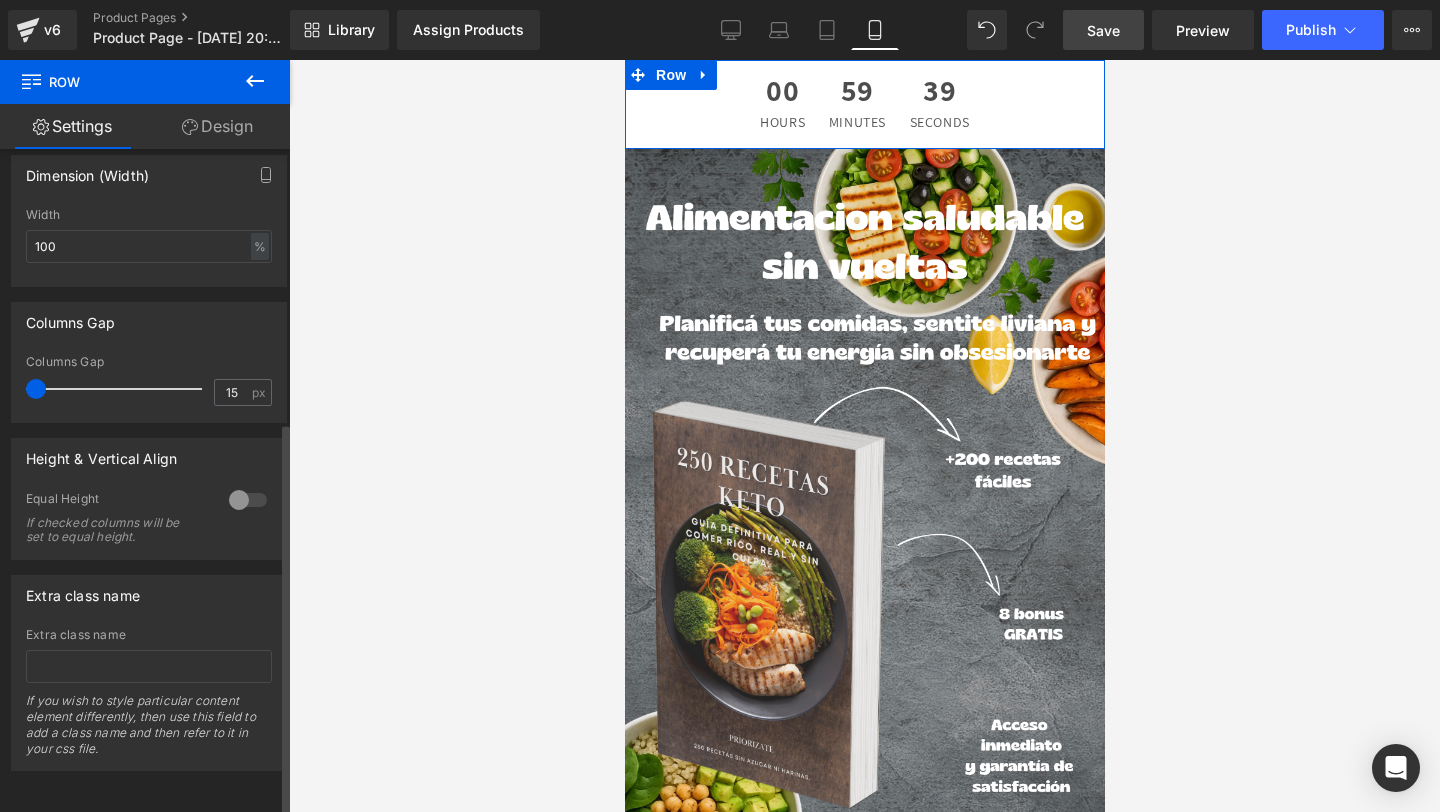 drag, startPoint x: 149, startPoint y: 371, endPoint x: 0, endPoint y: 368, distance: 149.0302 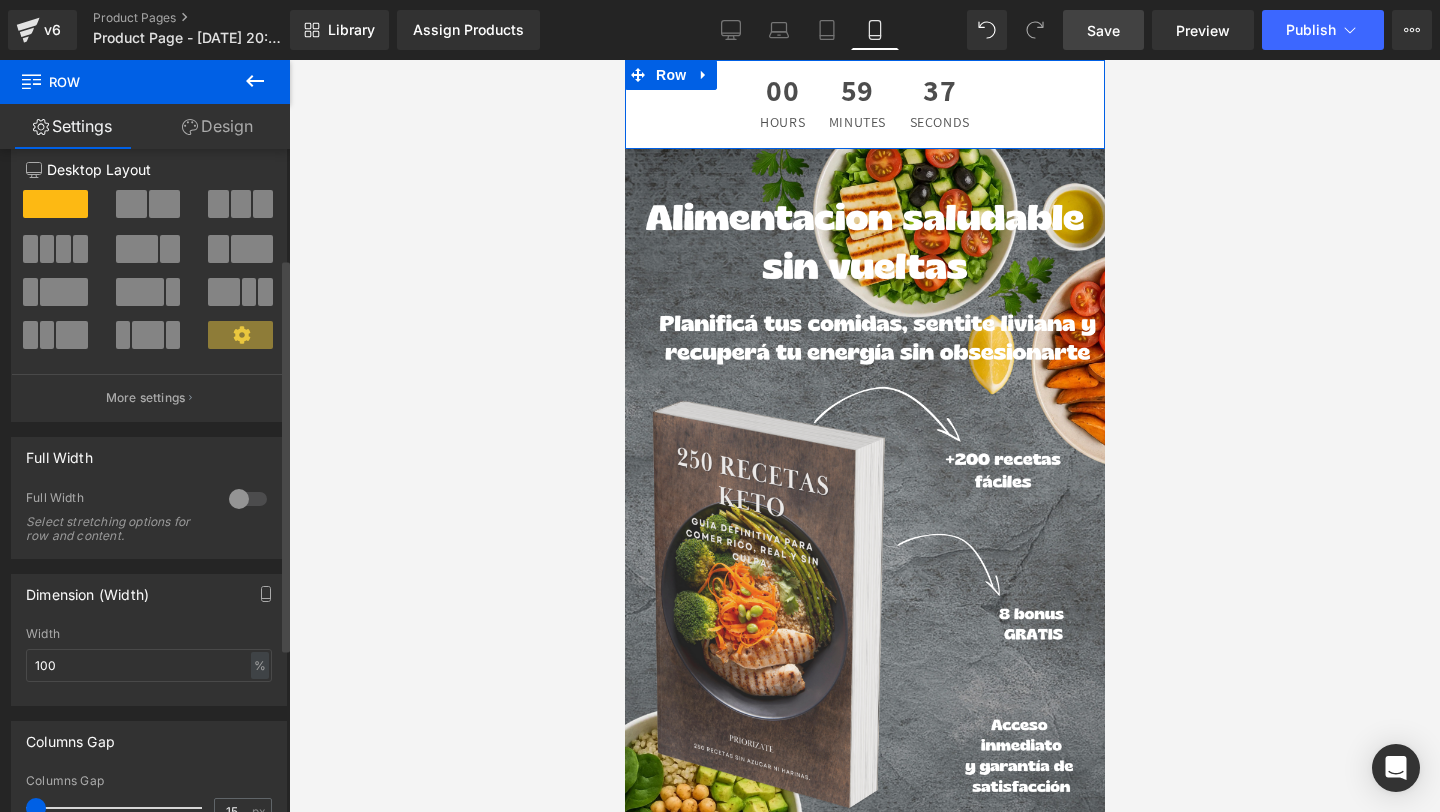 scroll, scrollTop: 0, scrollLeft: 0, axis: both 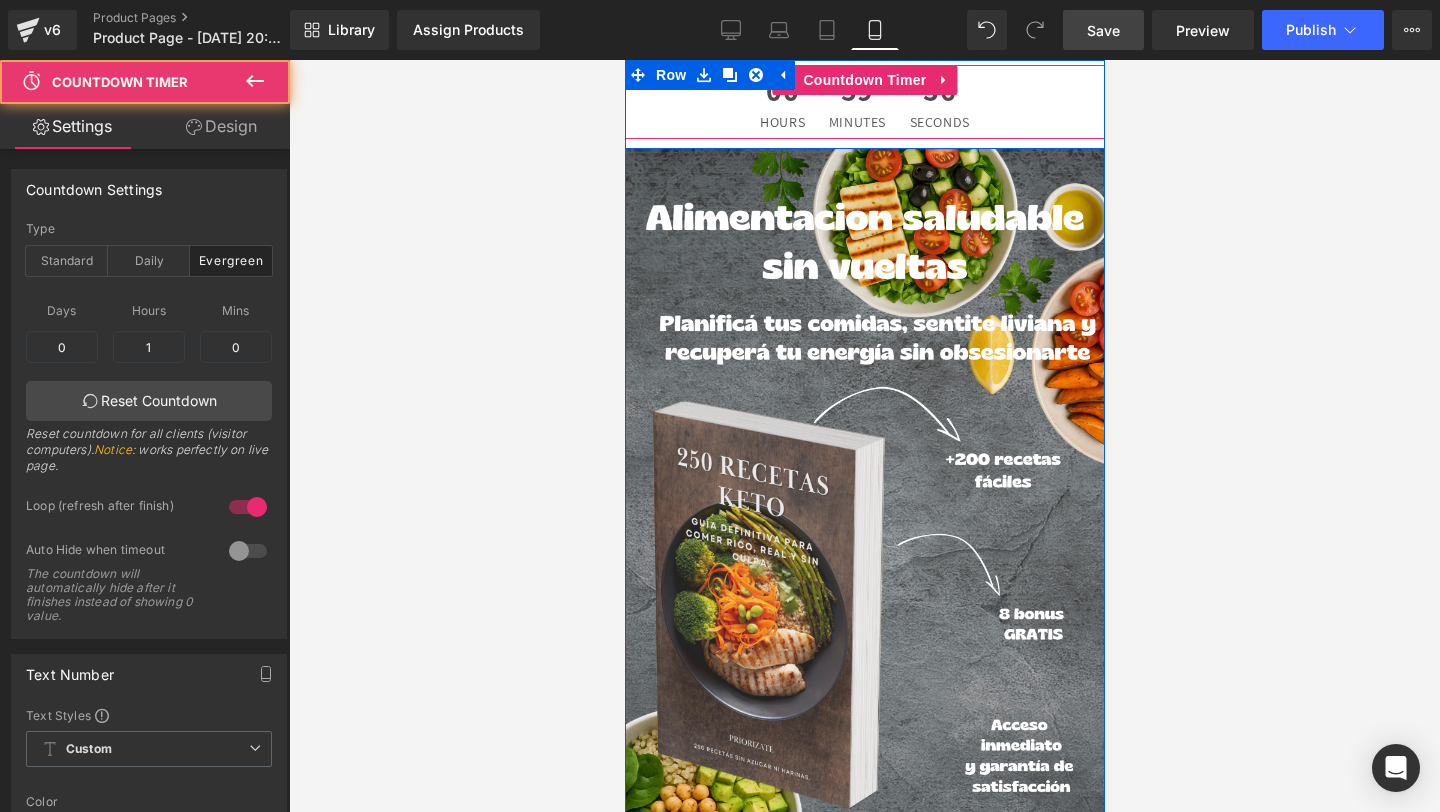 click on "59 Minutes" at bounding box center (856, 102) 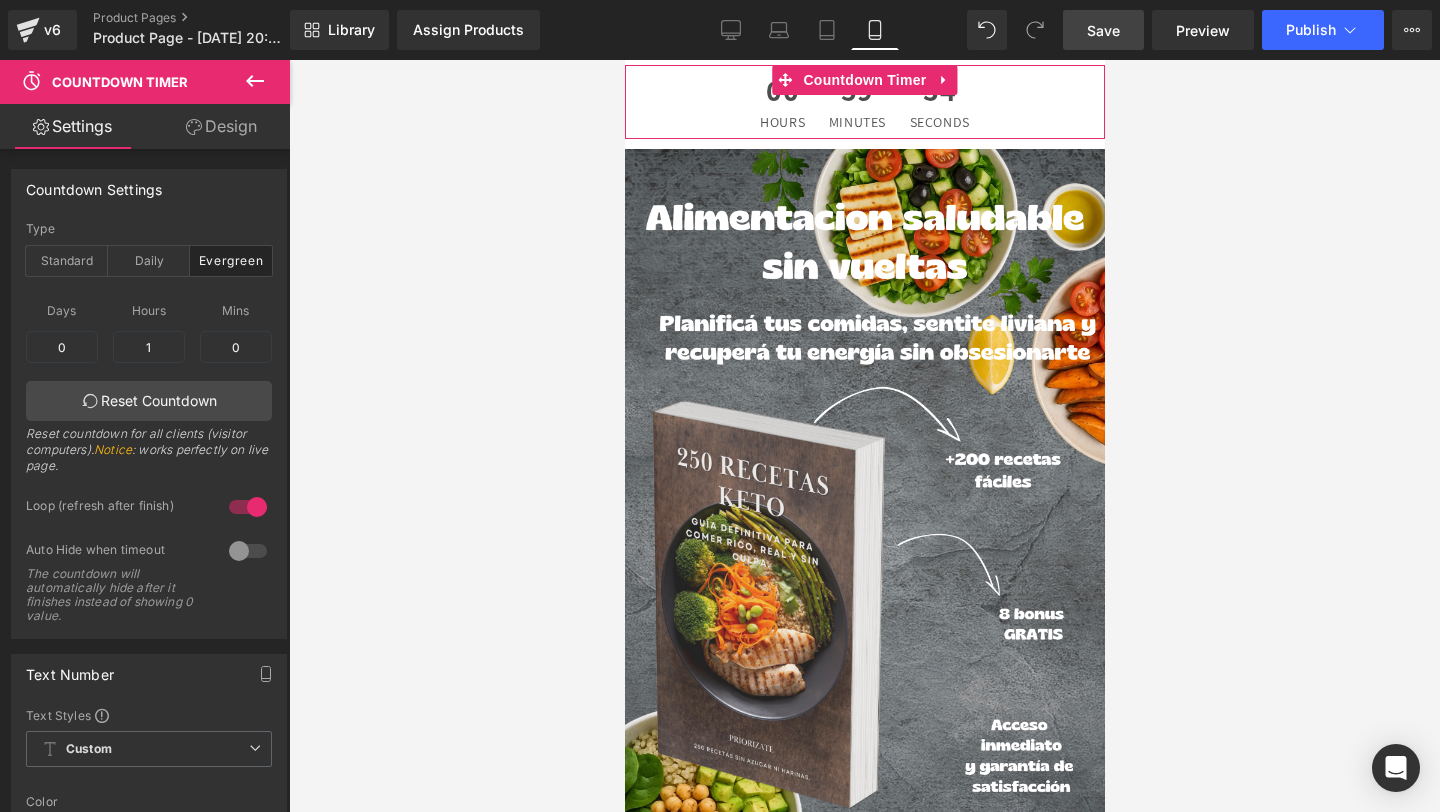 click on "Design" at bounding box center [221, 126] 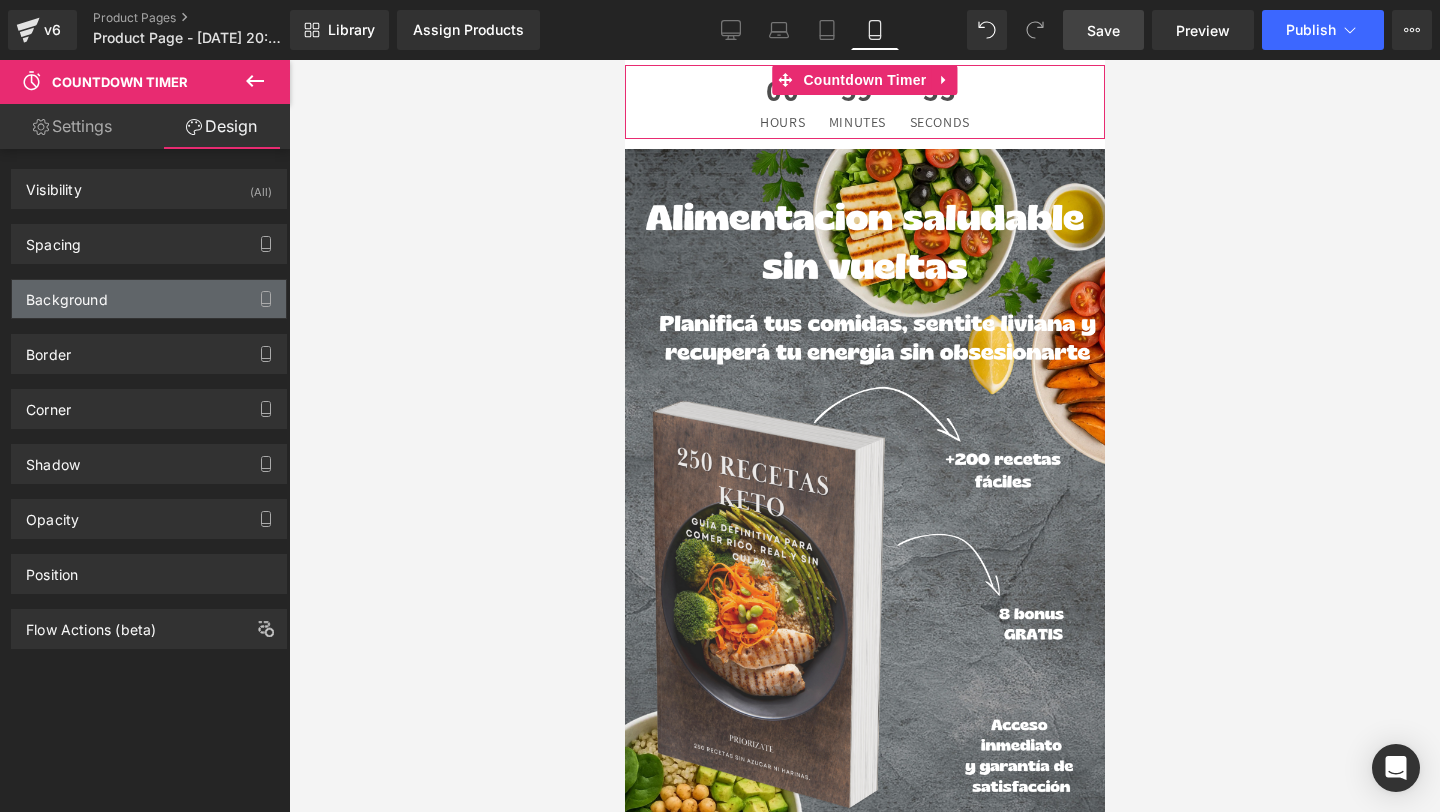 click on "Background" at bounding box center (149, 299) 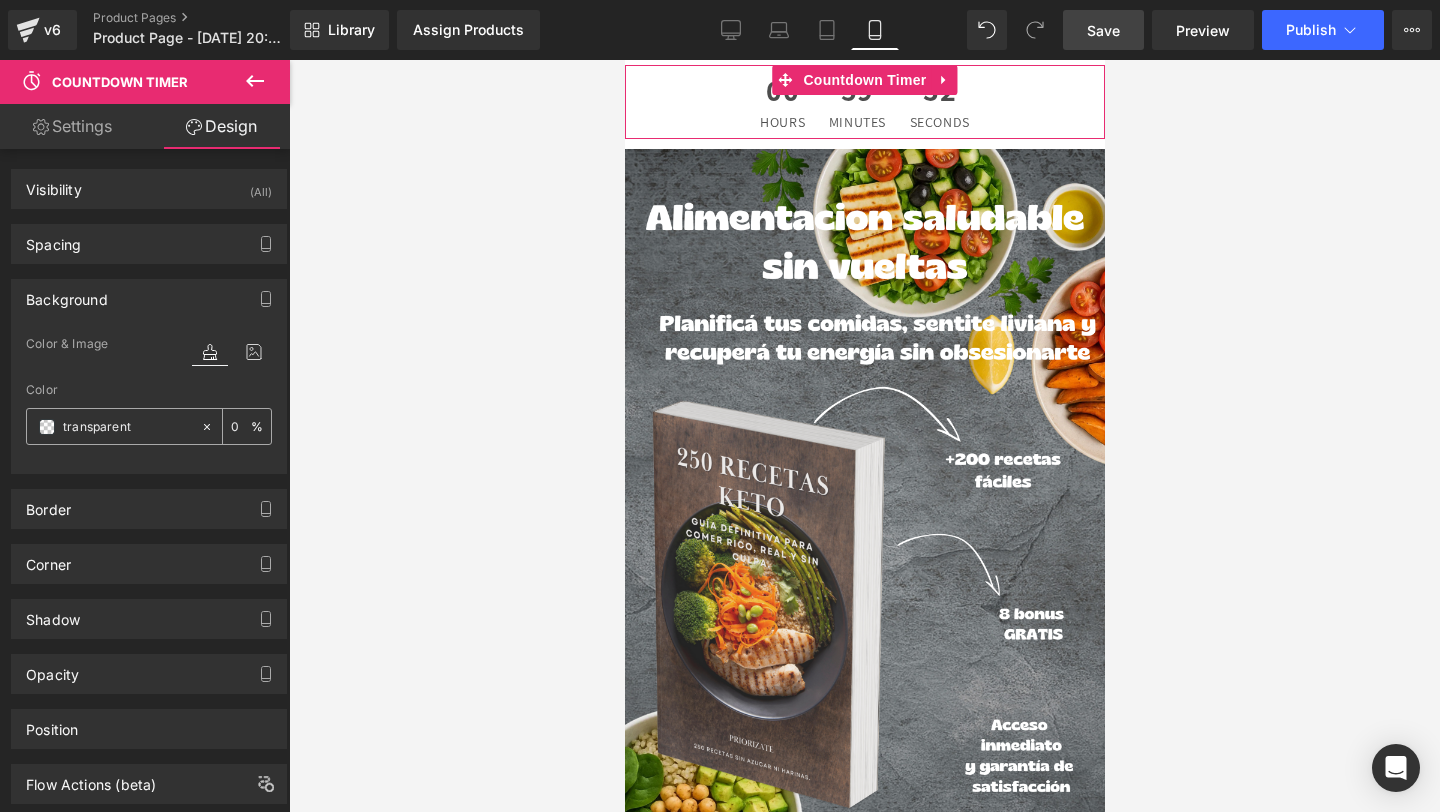 click on "transparent" at bounding box center (113, 426) 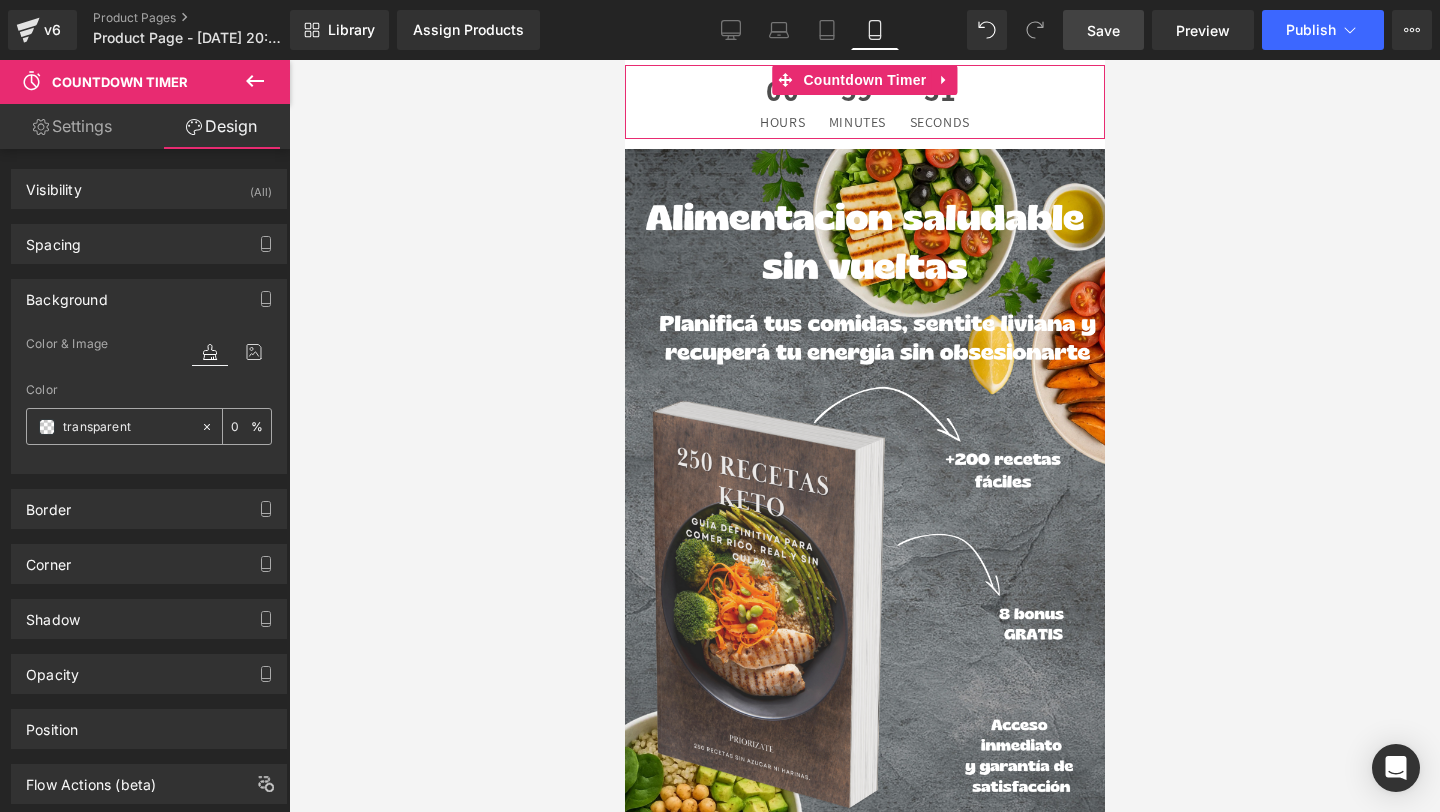 click on "transparent" at bounding box center (127, 427) 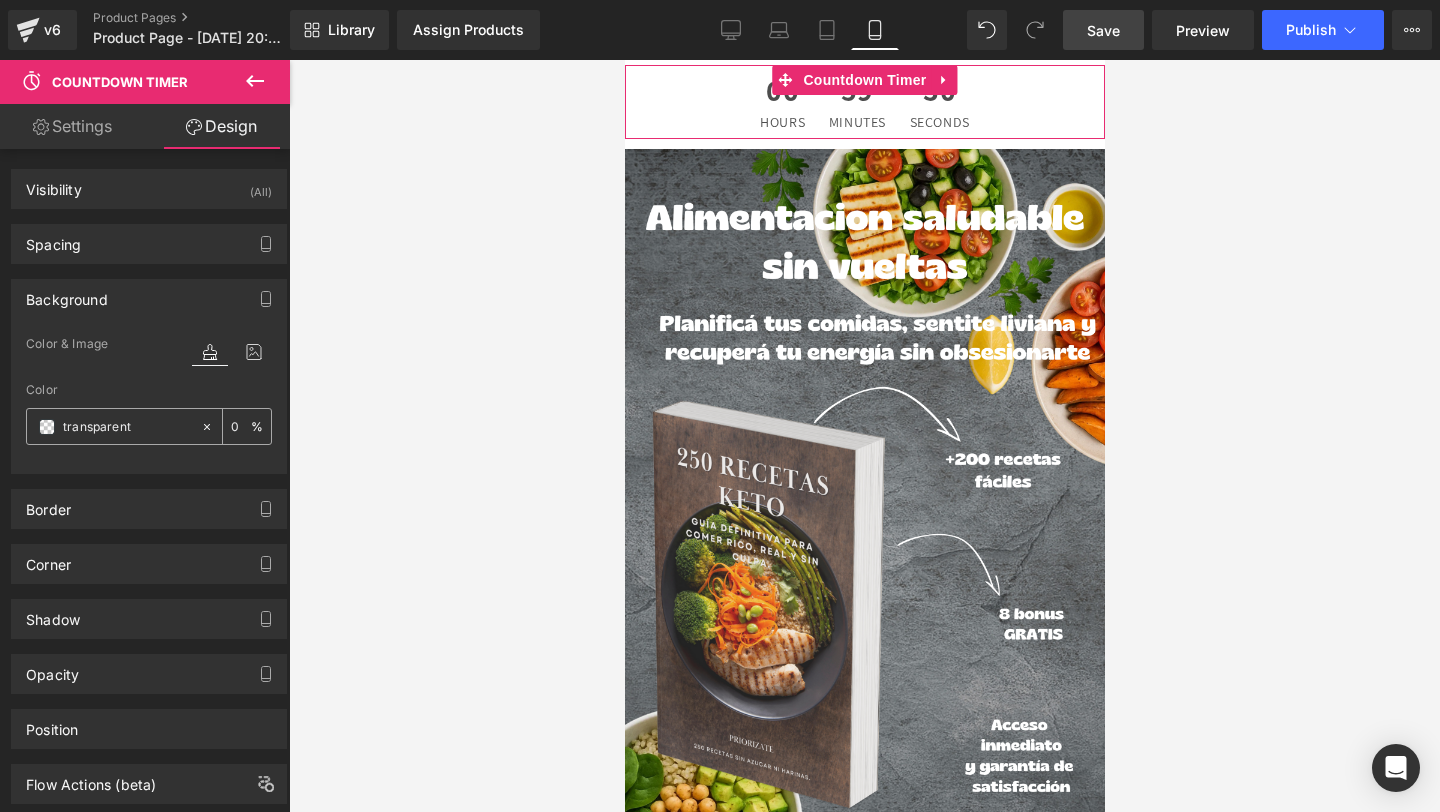 click at bounding box center (47, 427) 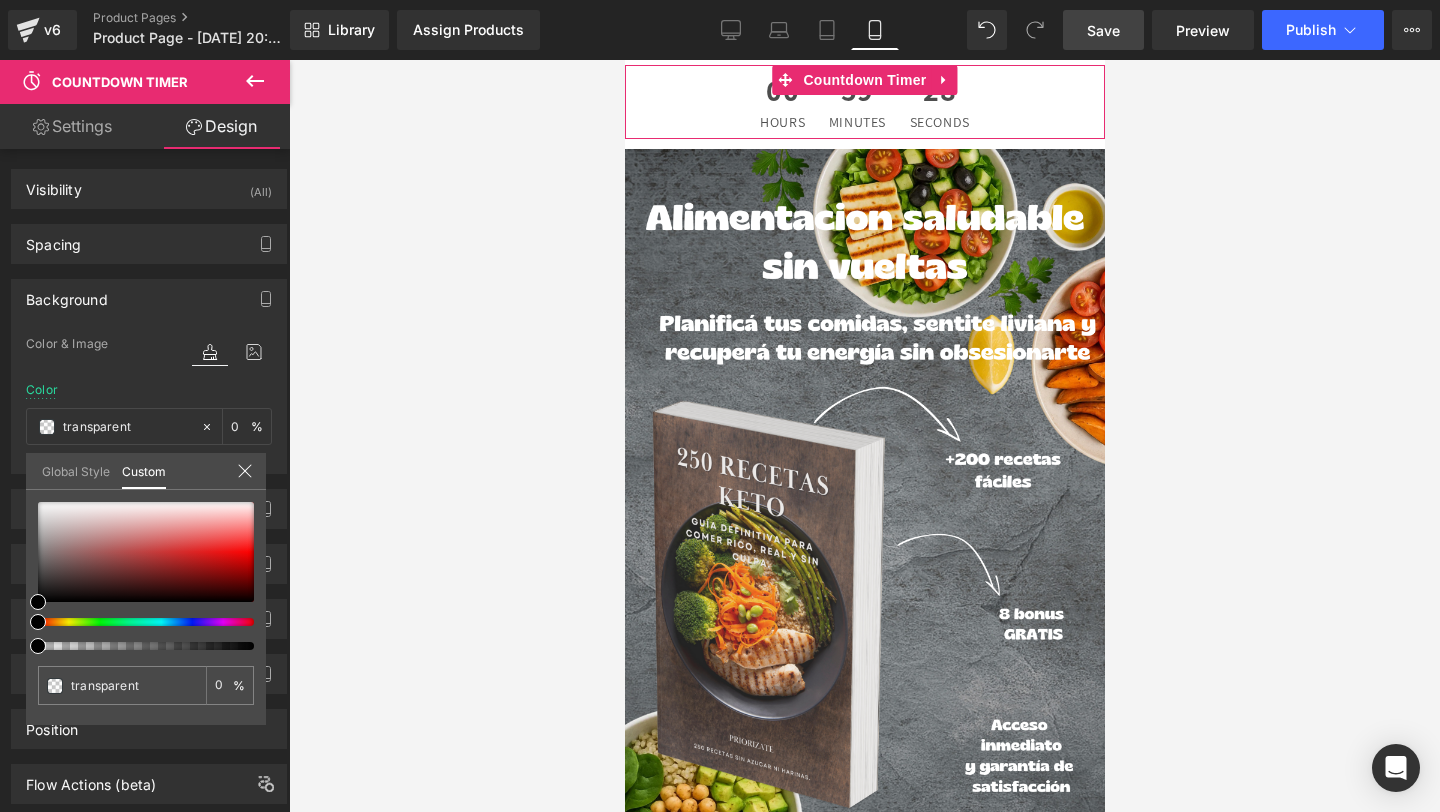 click at bounding box center [146, 576] 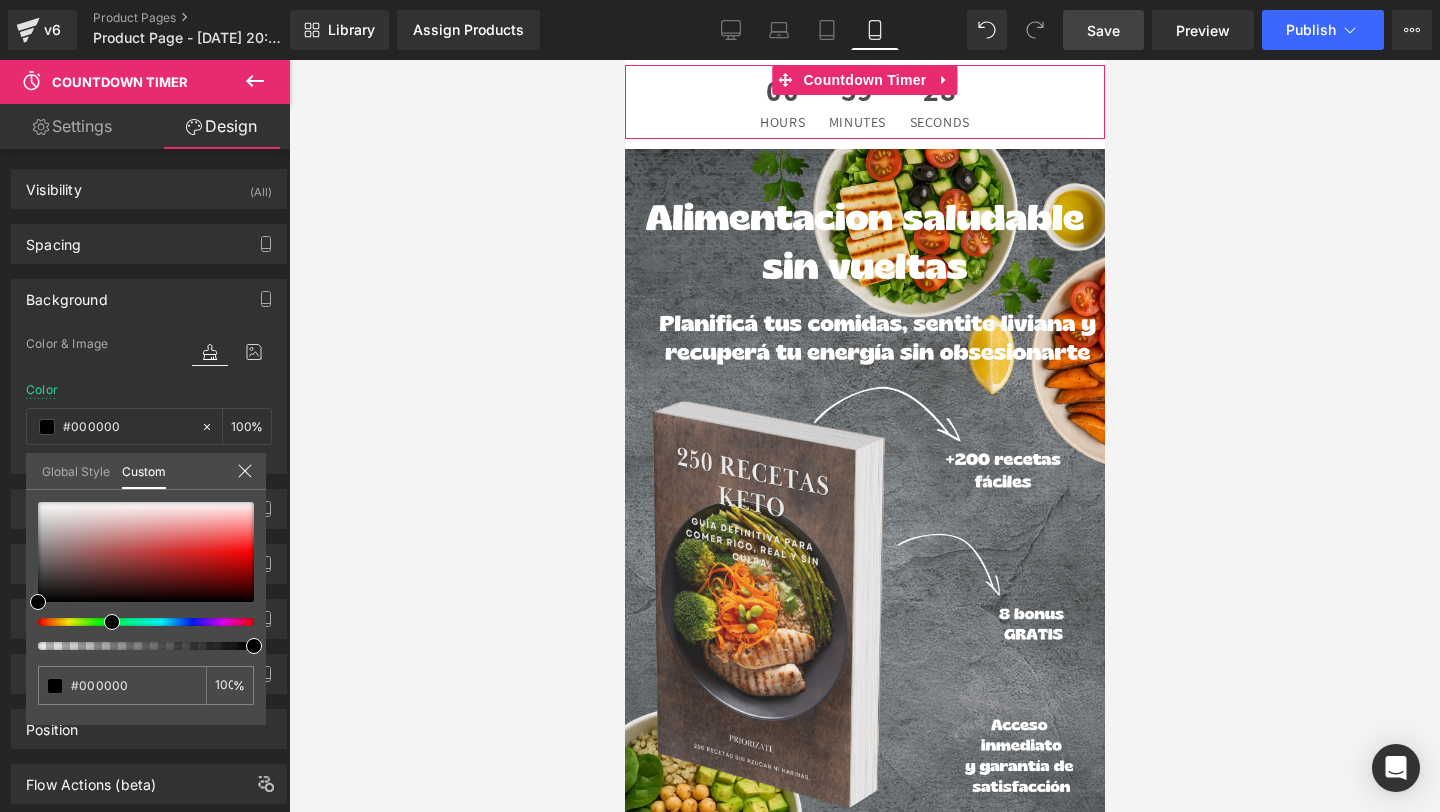 click at bounding box center (138, 622) 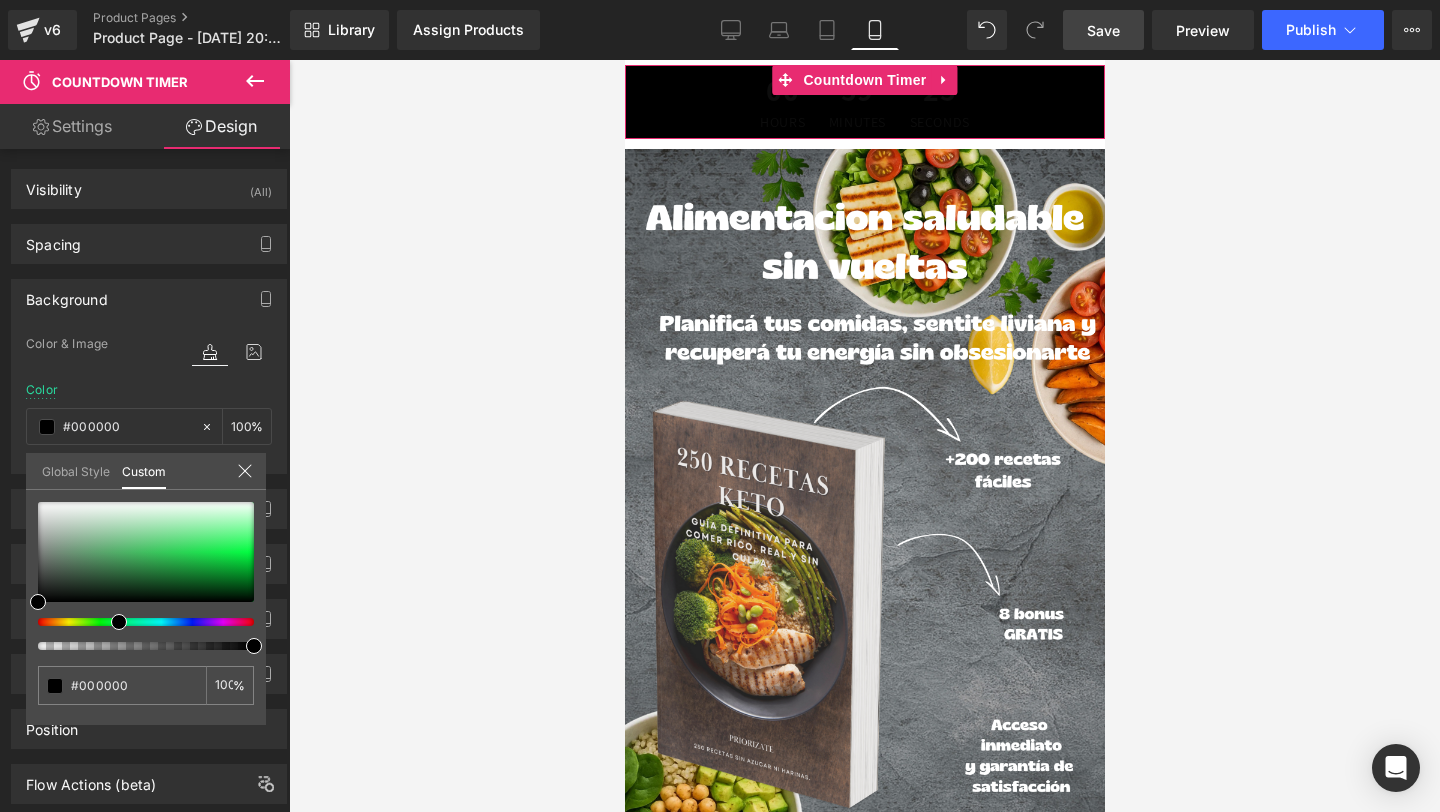 drag, startPoint x: 112, startPoint y: 620, endPoint x: 80, endPoint y: 618, distance: 32.06244 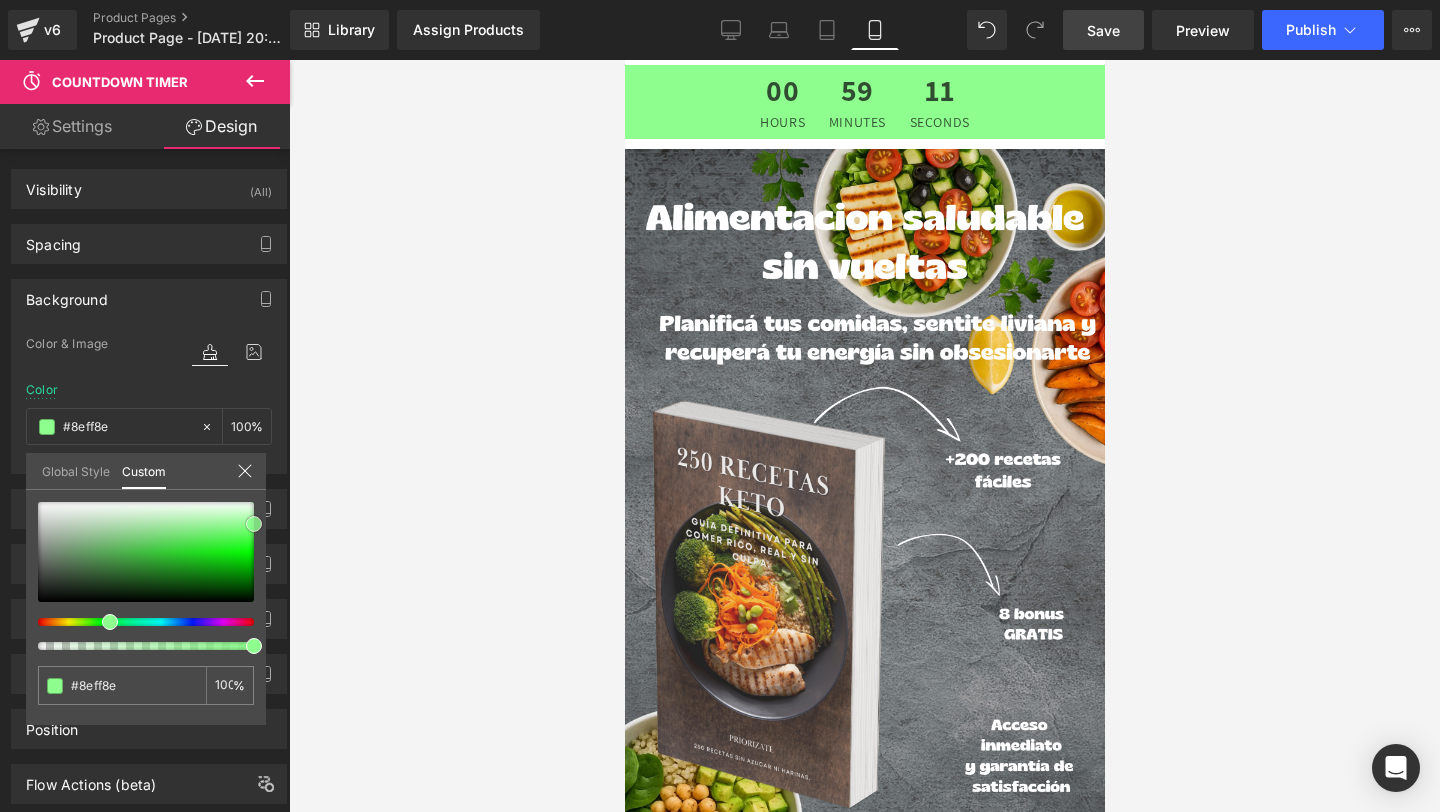 drag, startPoint x: 40, startPoint y: 592, endPoint x: 293, endPoint y: 524, distance: 261.979 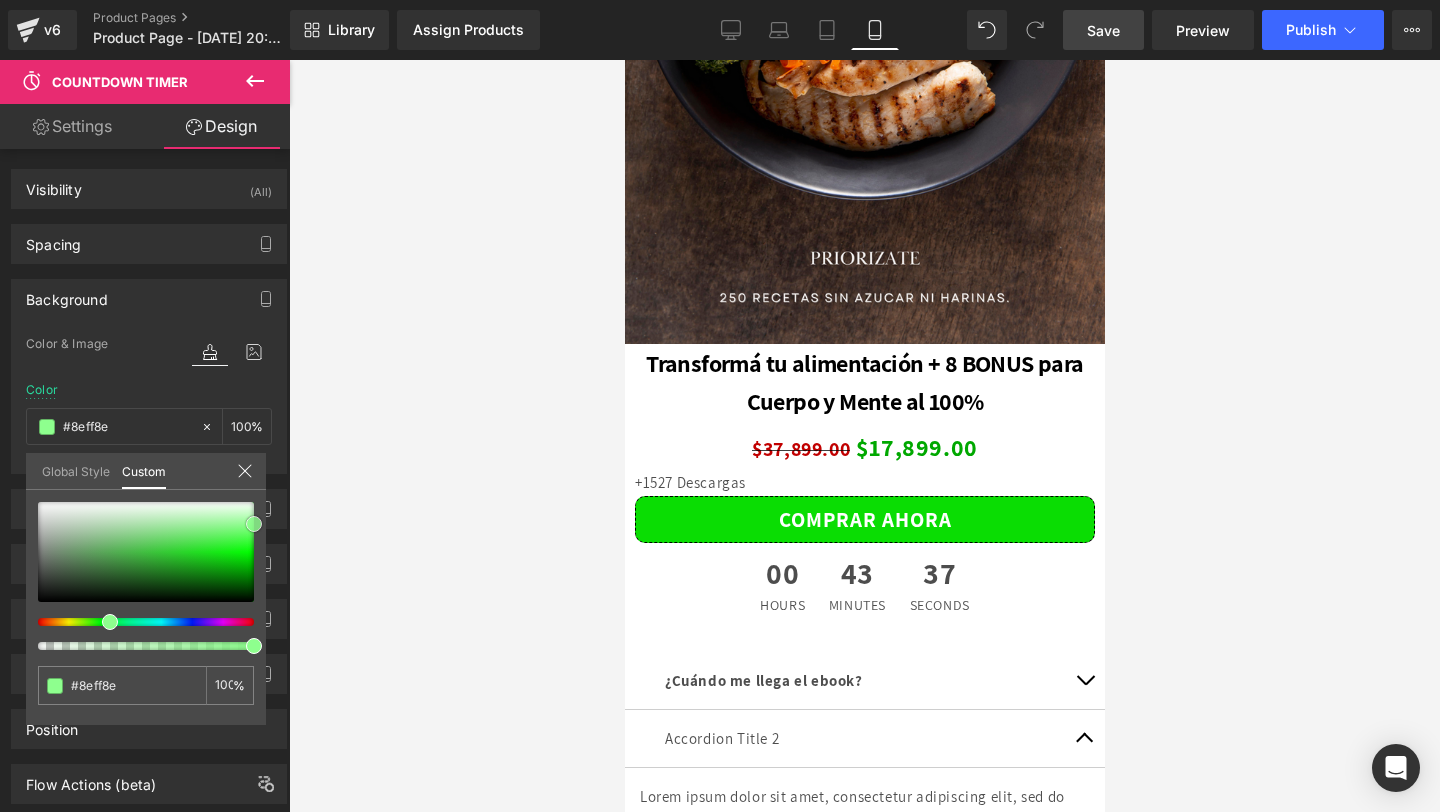 scroll, scrollTop: 5433, scrollLeft: 0, axis: vertical 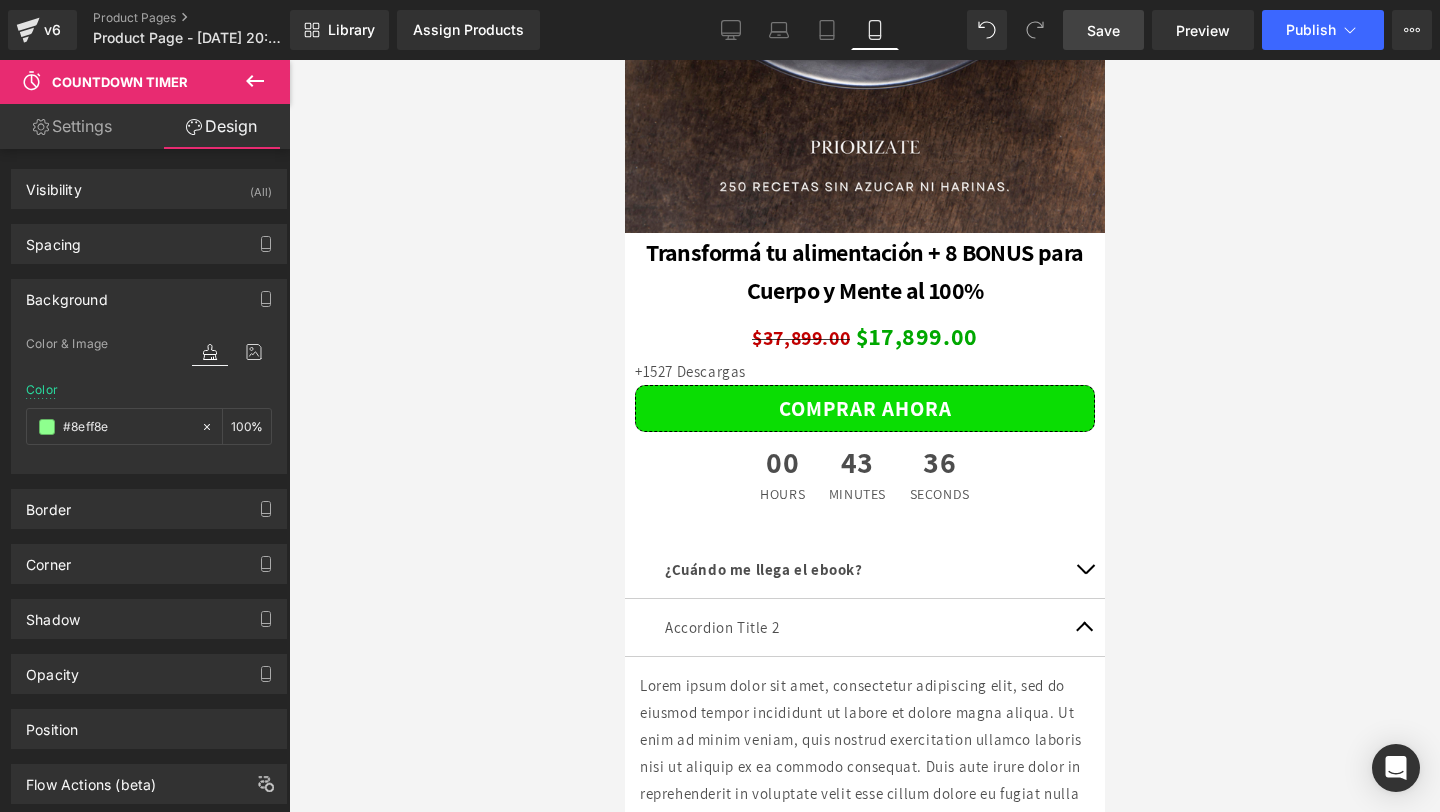 click on "00 Hours
59 Minutes
03 Seconds
Countdown Timer         Row         Image         Image         Image         Image         Image         Image
Image
Image
Image
Image
‹ ›
Carousel         Row
Sale Off" at bounding box center (864, -2029) 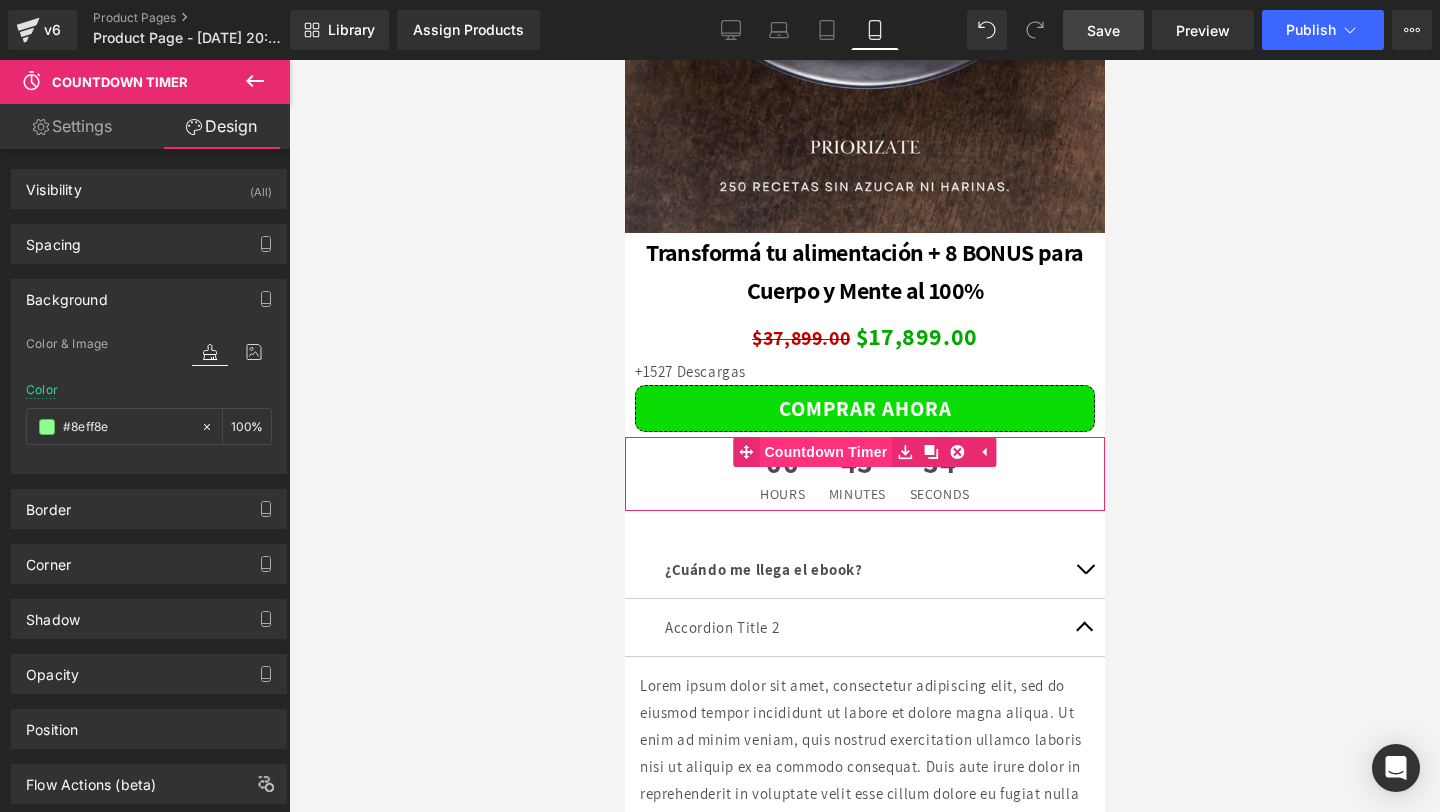 click on "00 Hours
43 Minutes
34 Seconds
Countdown Timer" at bounding box center [864, 474] 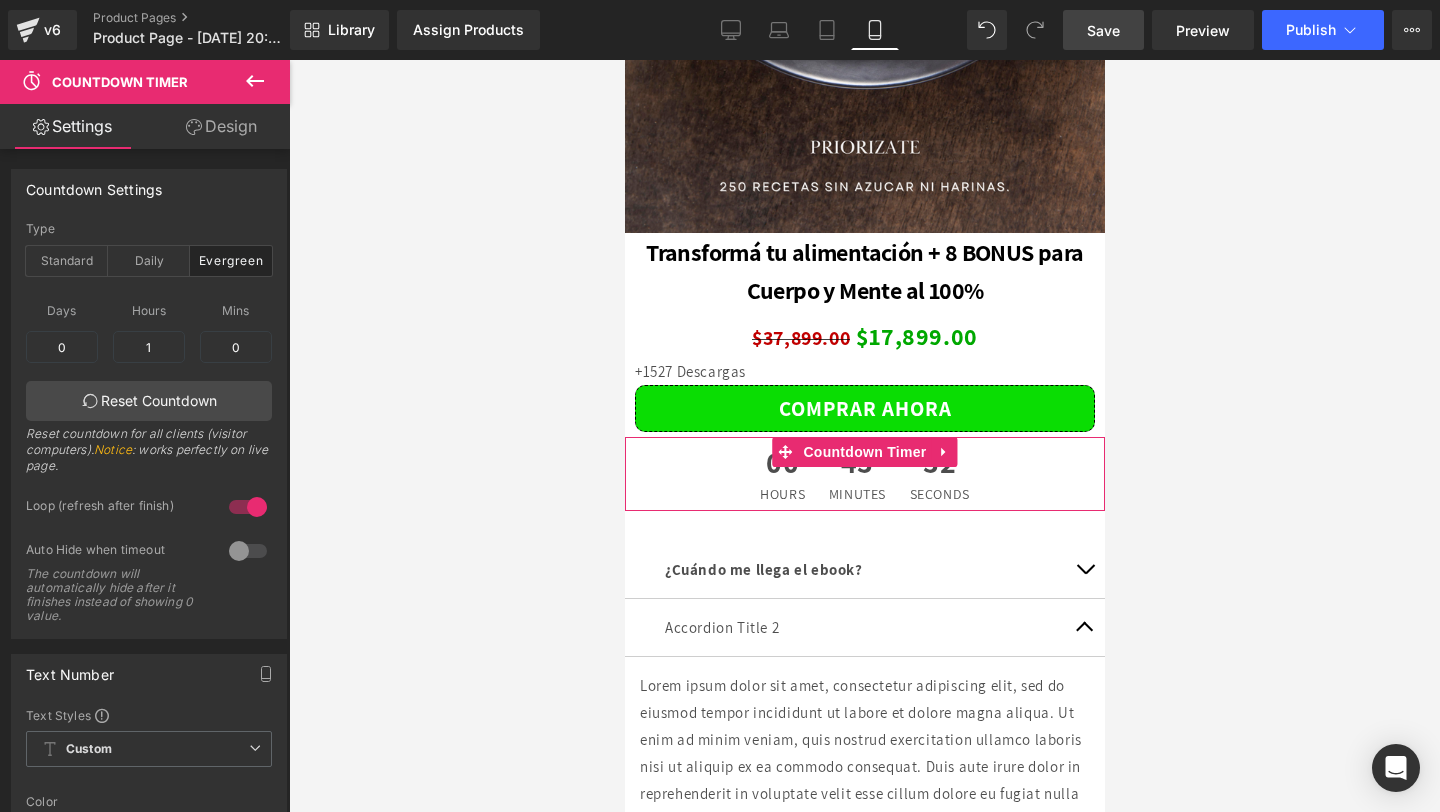 click on "Design" at bounding box center [221, 126] 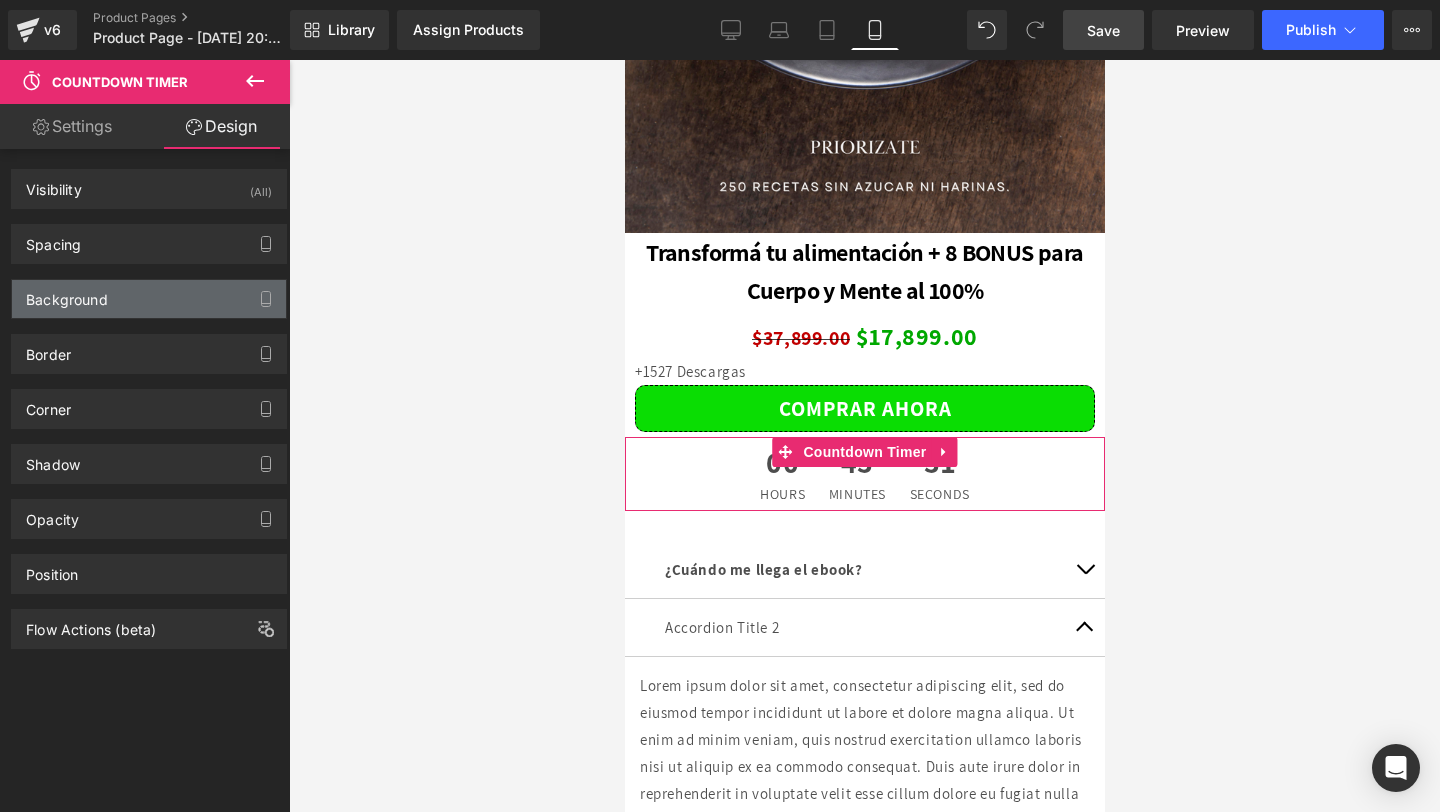 click on "Background" at bounding box center [149, 299] 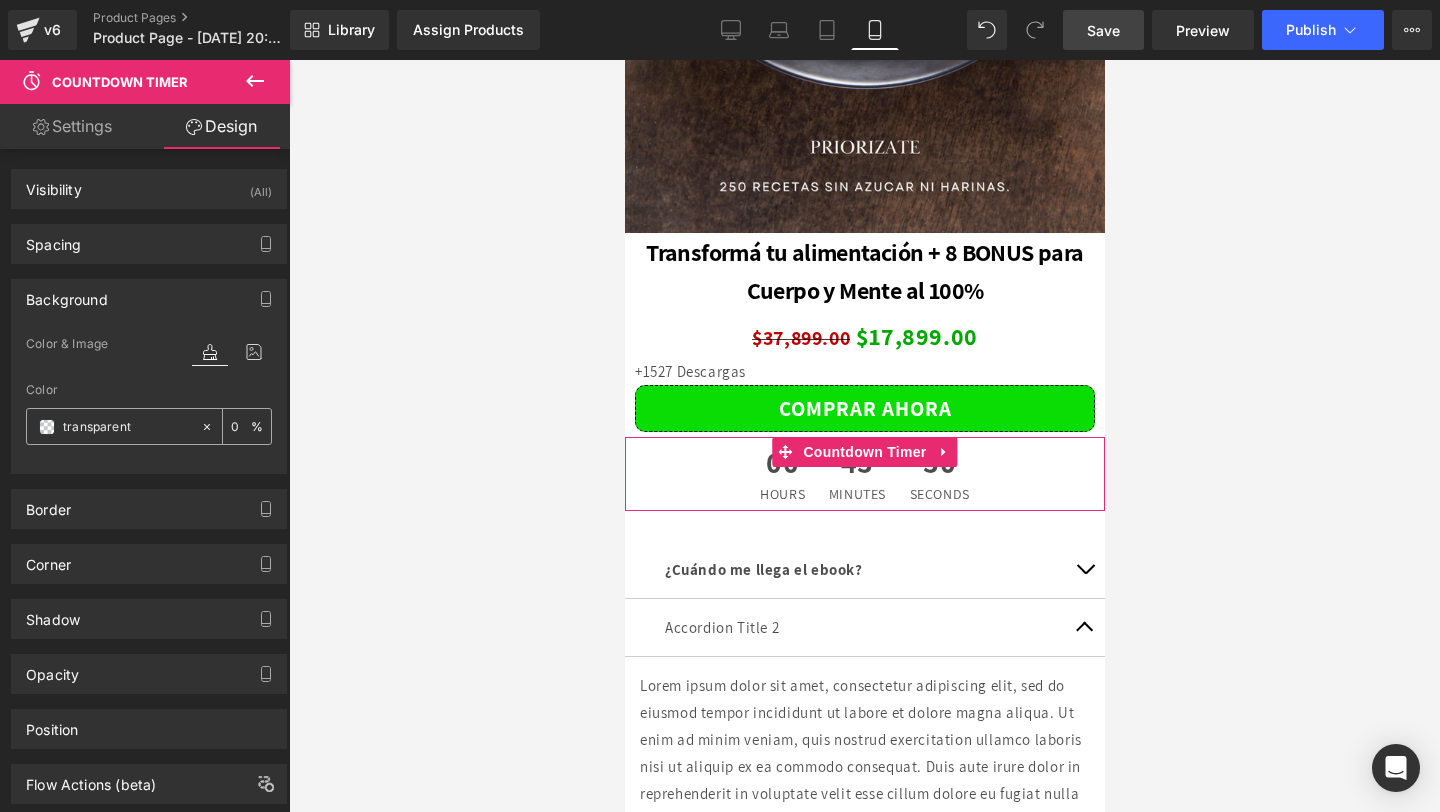 click at bounding box center [47, 427] 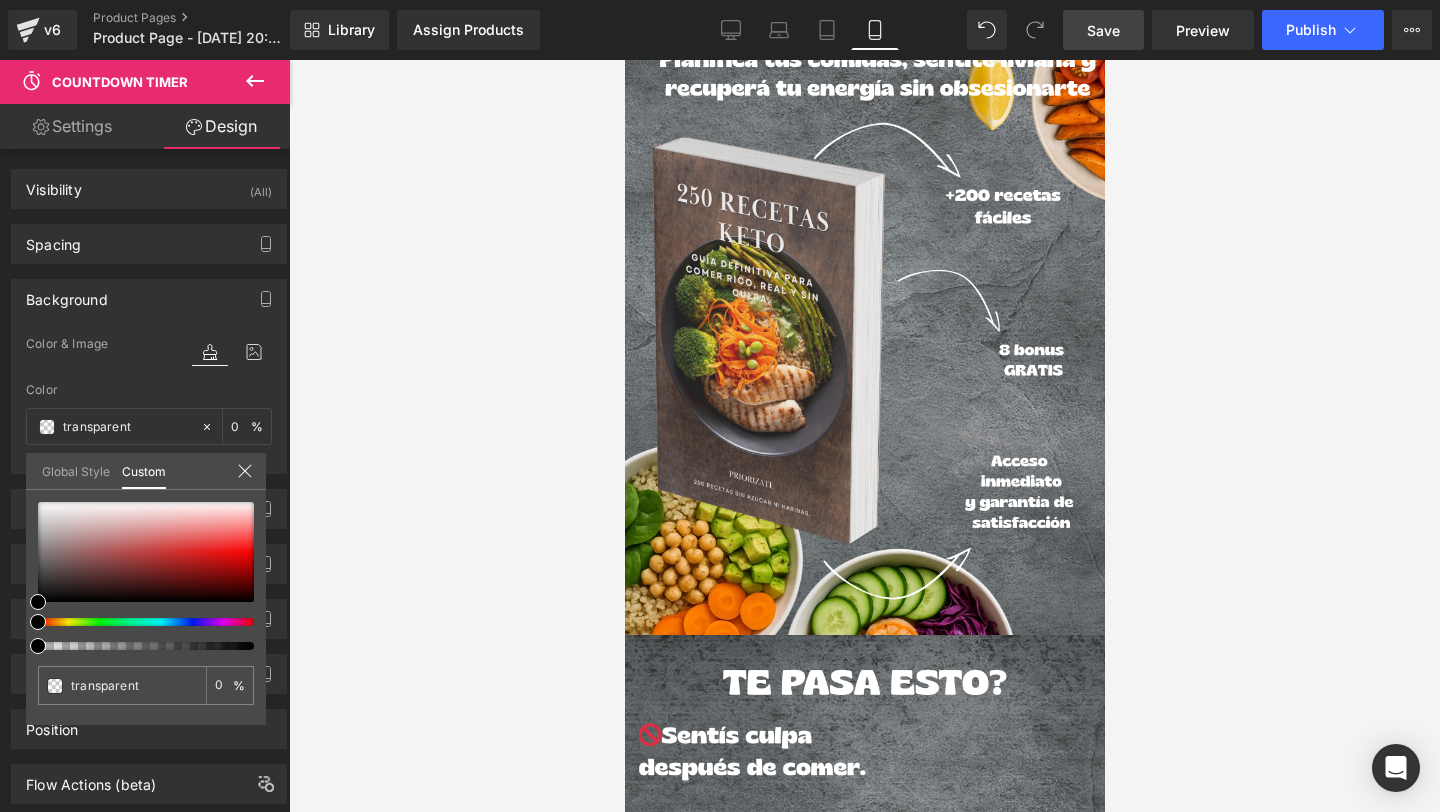 scroll, scrollTop: 0, scrollLeft: 0, axis: both 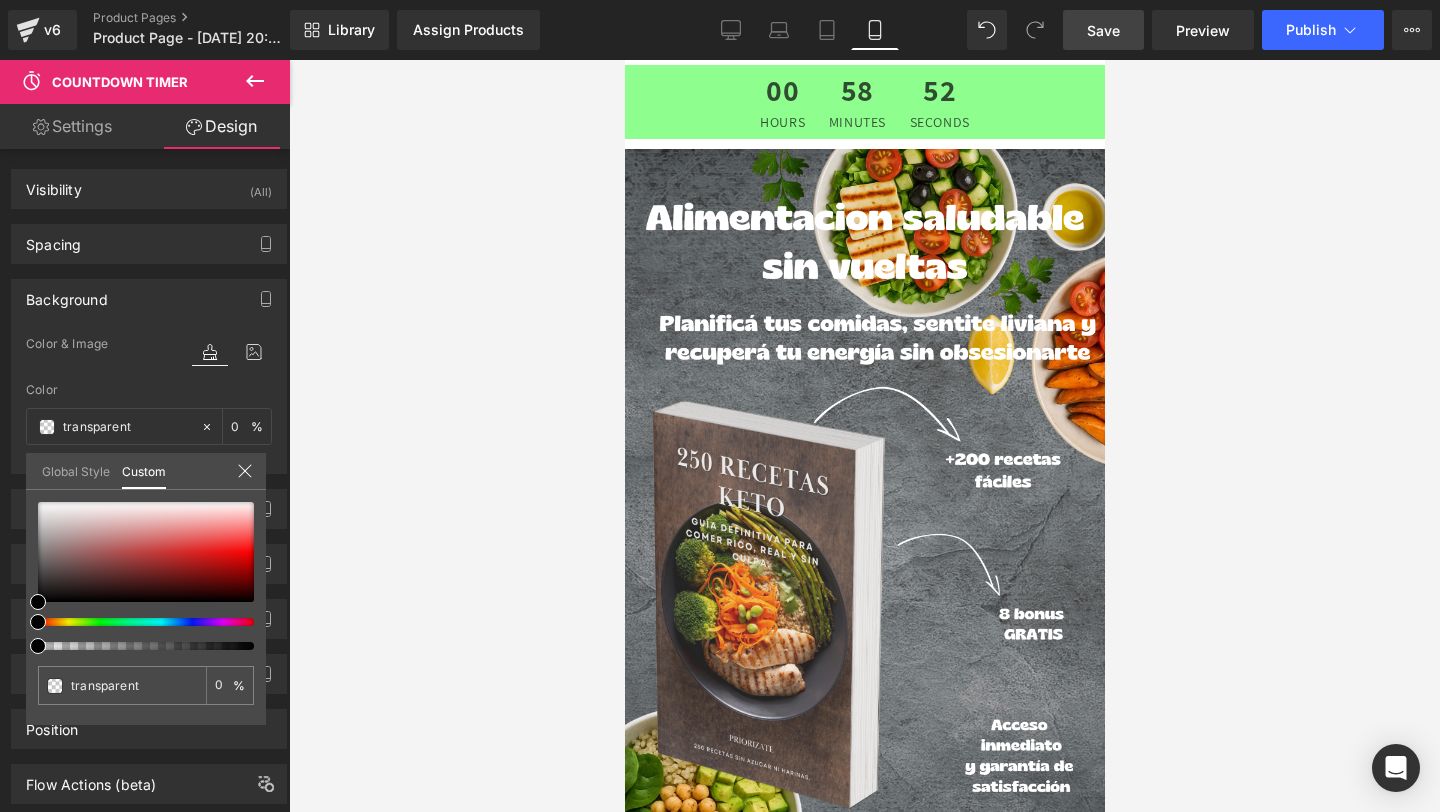 click on "00 Hours
58 Minutes
52 Seconds
Countdown Timer         Row         Image         Image         Image         Image         Image         Image
Image
Image
Image
Image
‹ ›
Carousel         Row
Sale Off" at bounding box center (864, 3404) 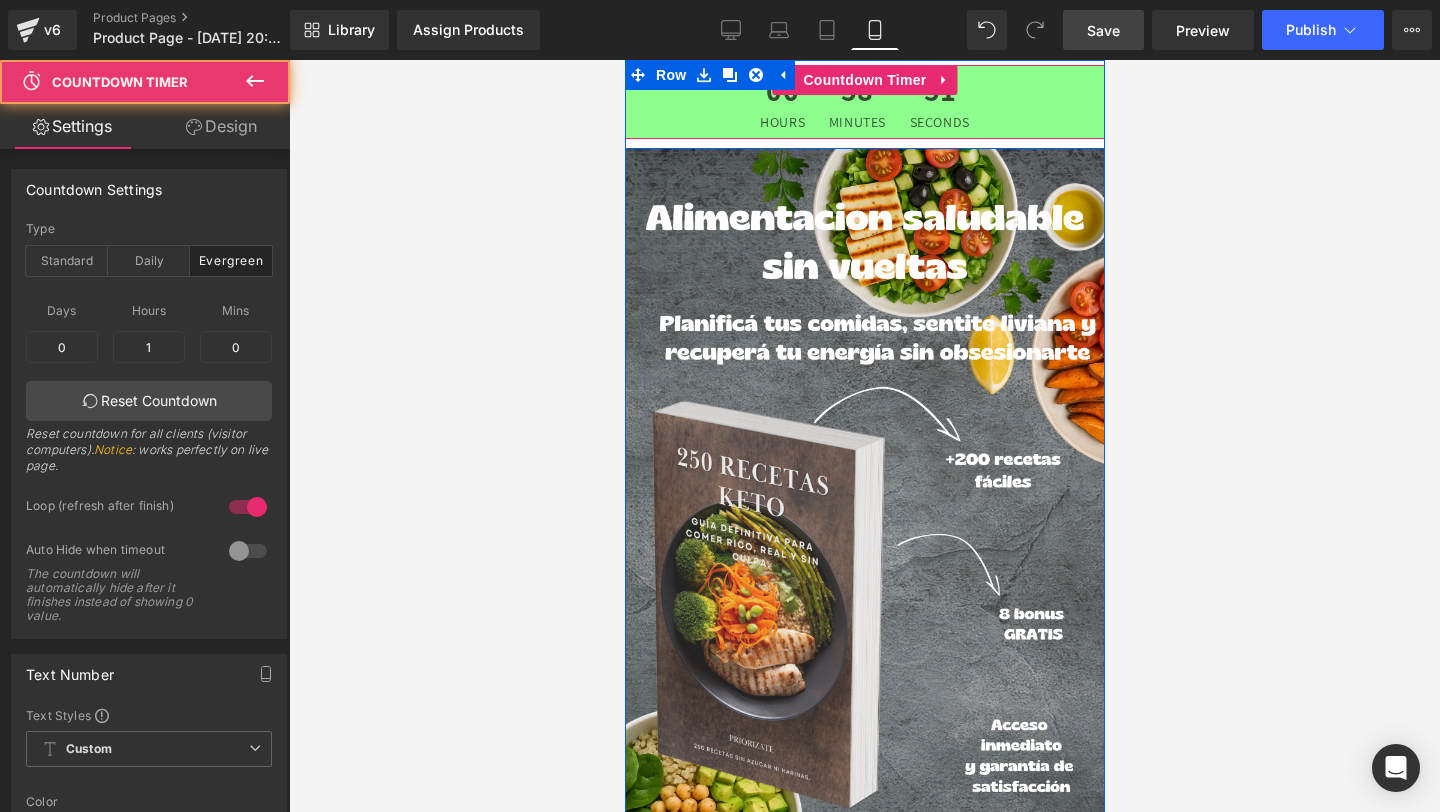 click on "58 Minutes" at bounding box center [856, 102] 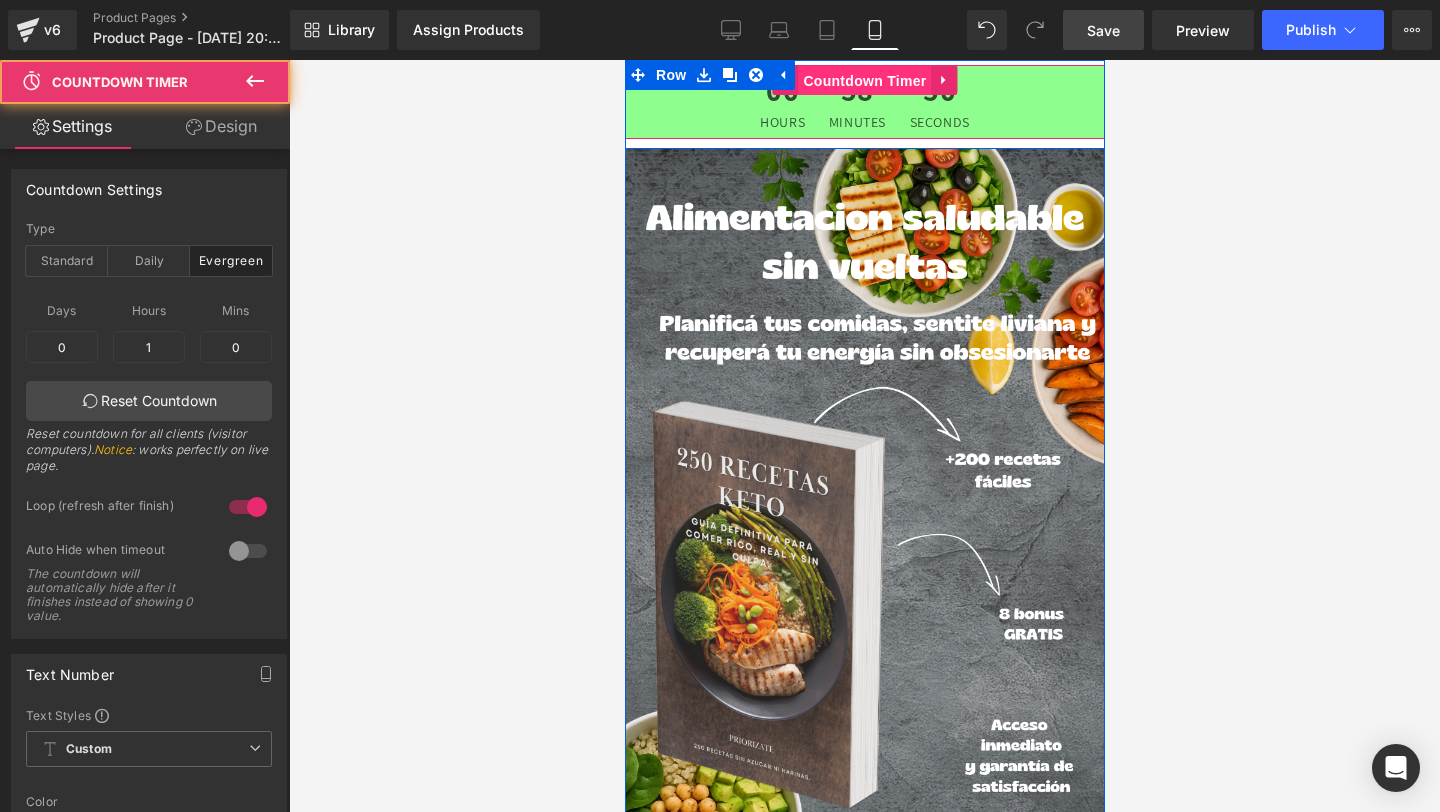 click on "Countdown Timer" at bounding box center [863, 81] 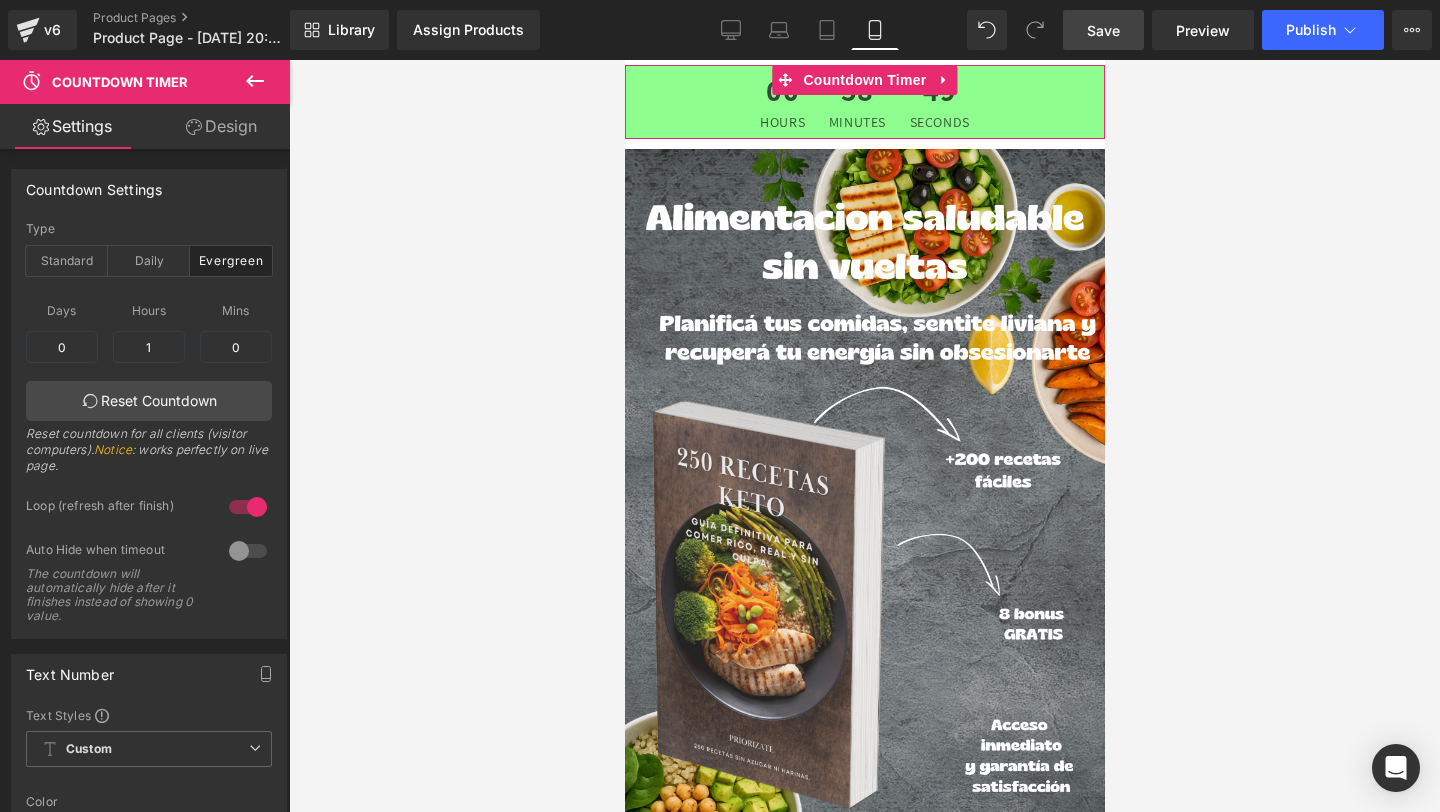 click 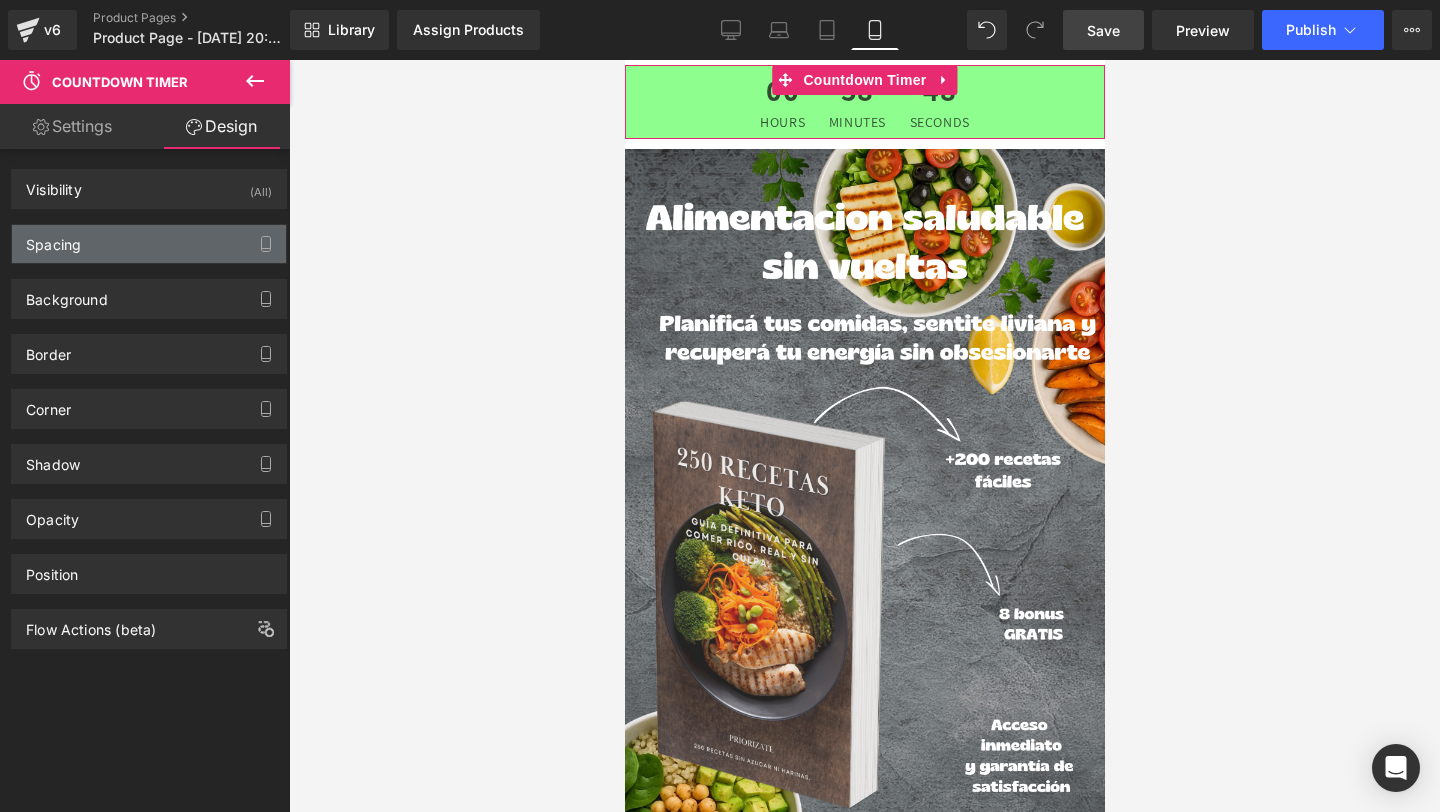 click on "Spacing" at bounding box center [149, 244] 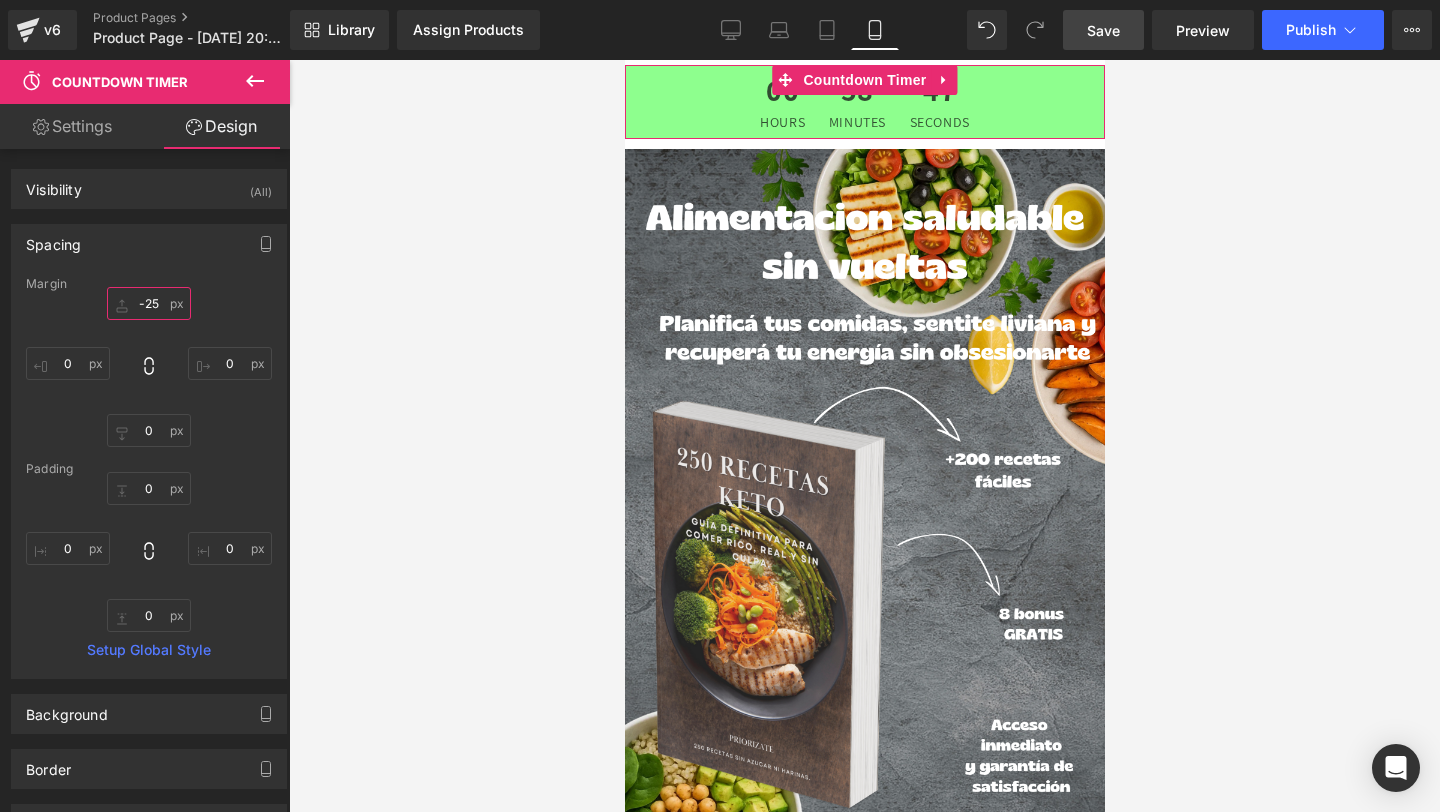 click on "-25" at bounding box center [149, 303] 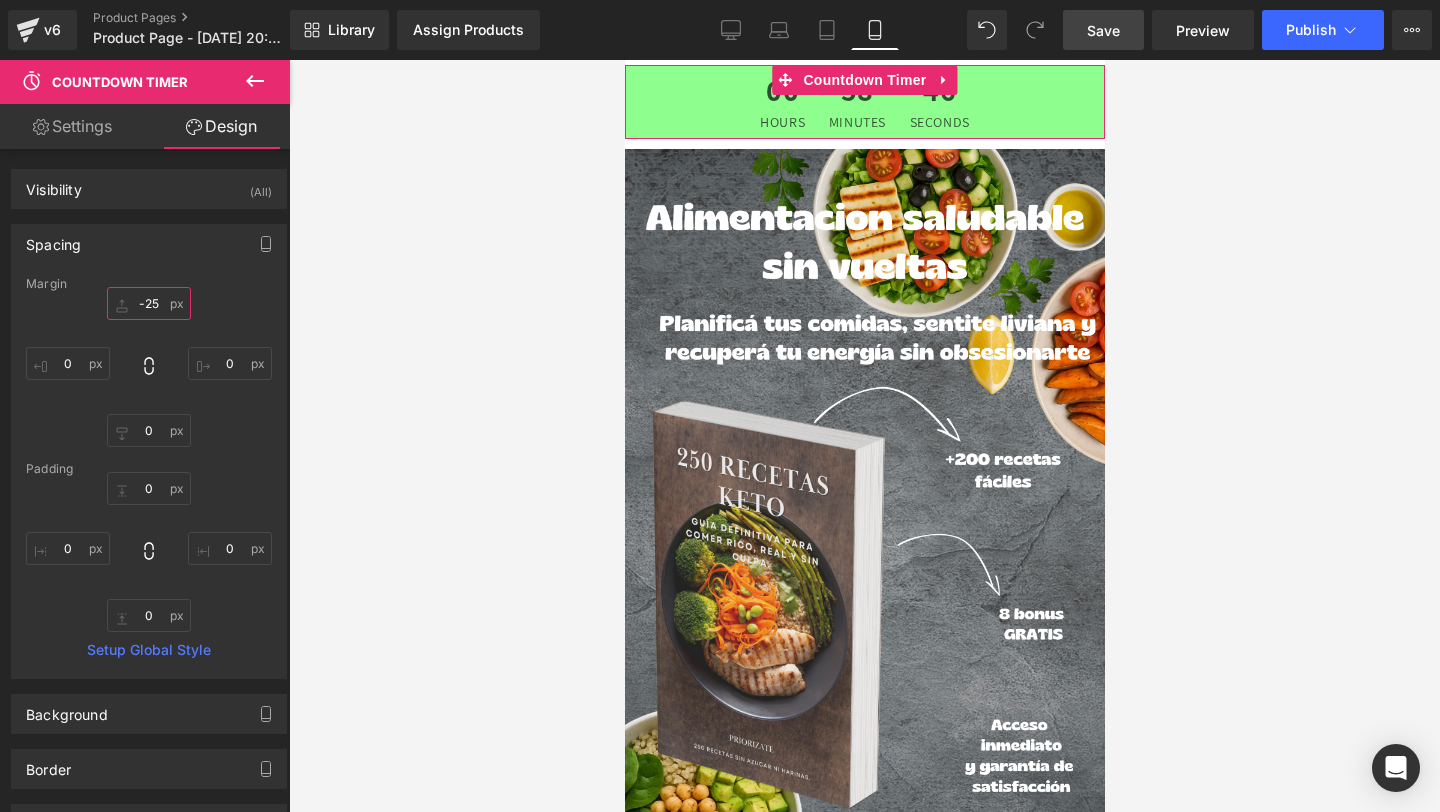 click on "-25" at bounding box center [149, 303] 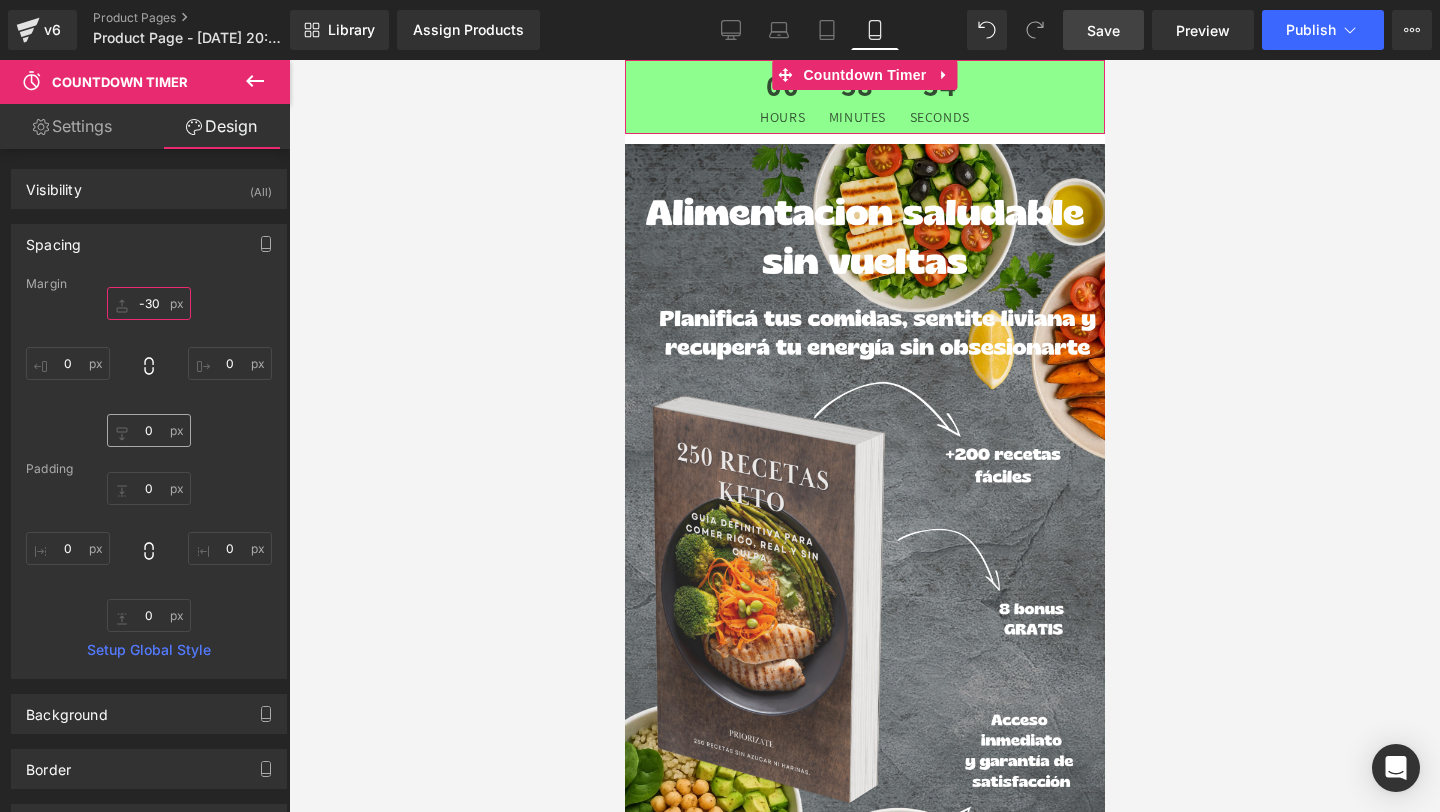 type on "-30" 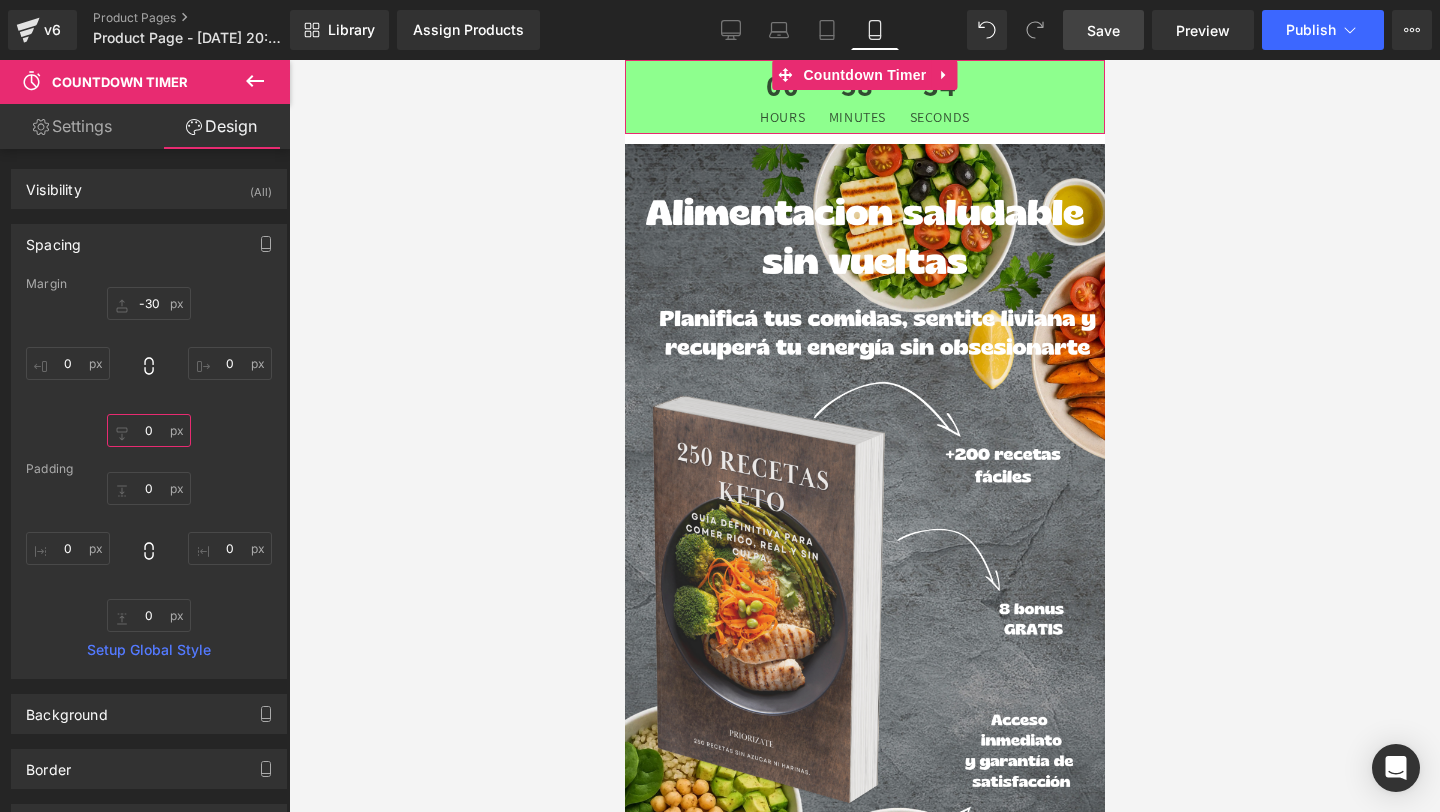 click on "0" at bounding box center (149, 430) 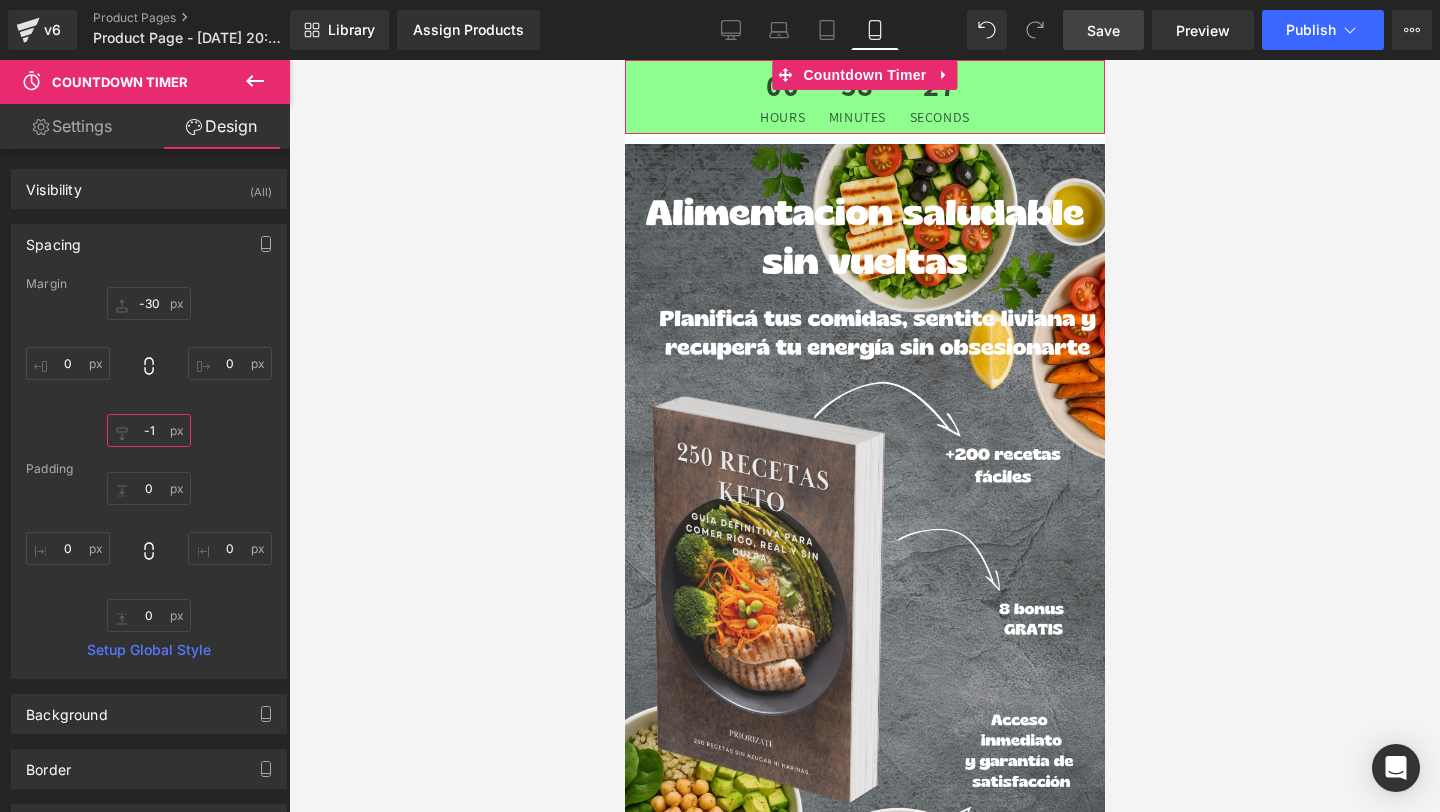 type on "-10" 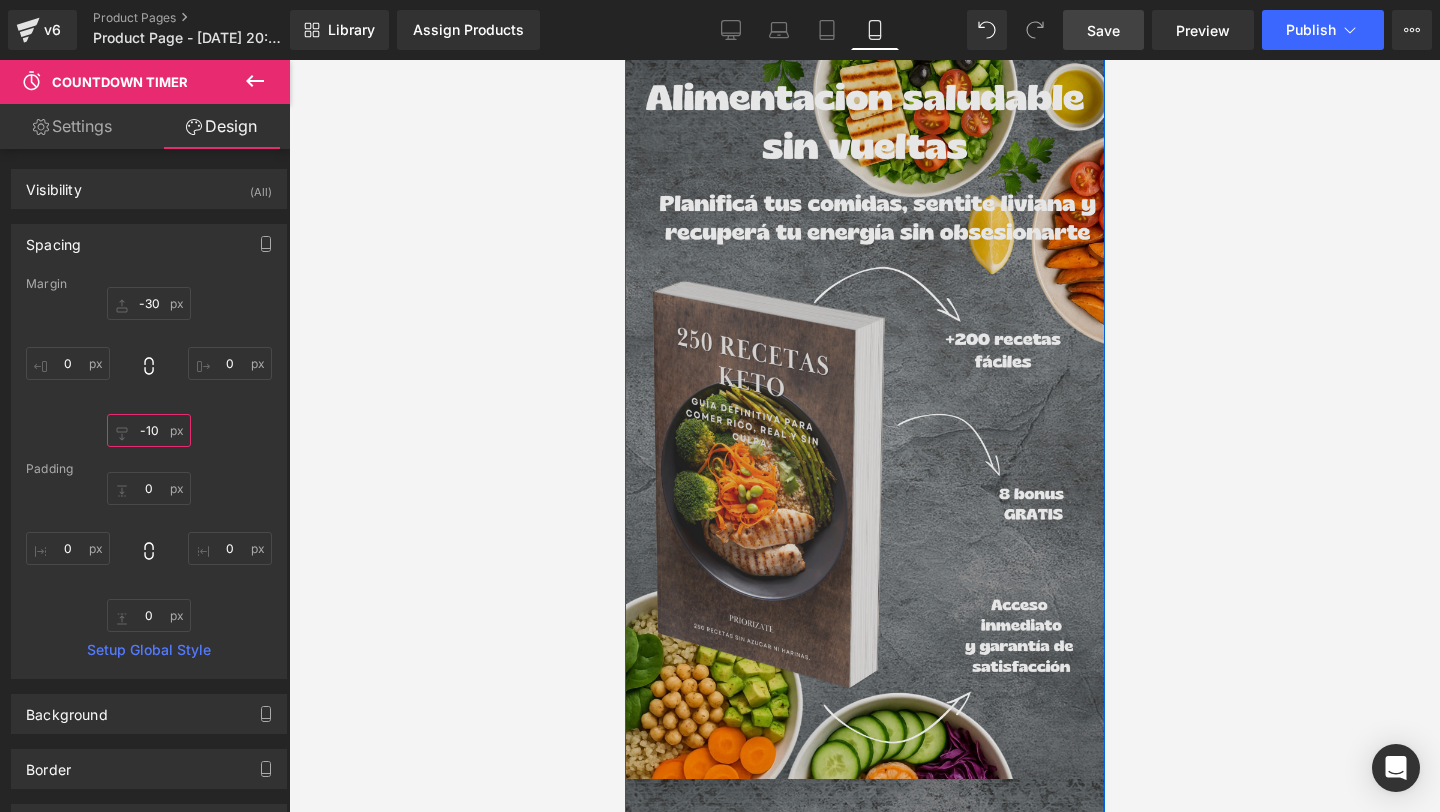 scroll, scrollTop: 0, scrollLeft: 0, axis: both 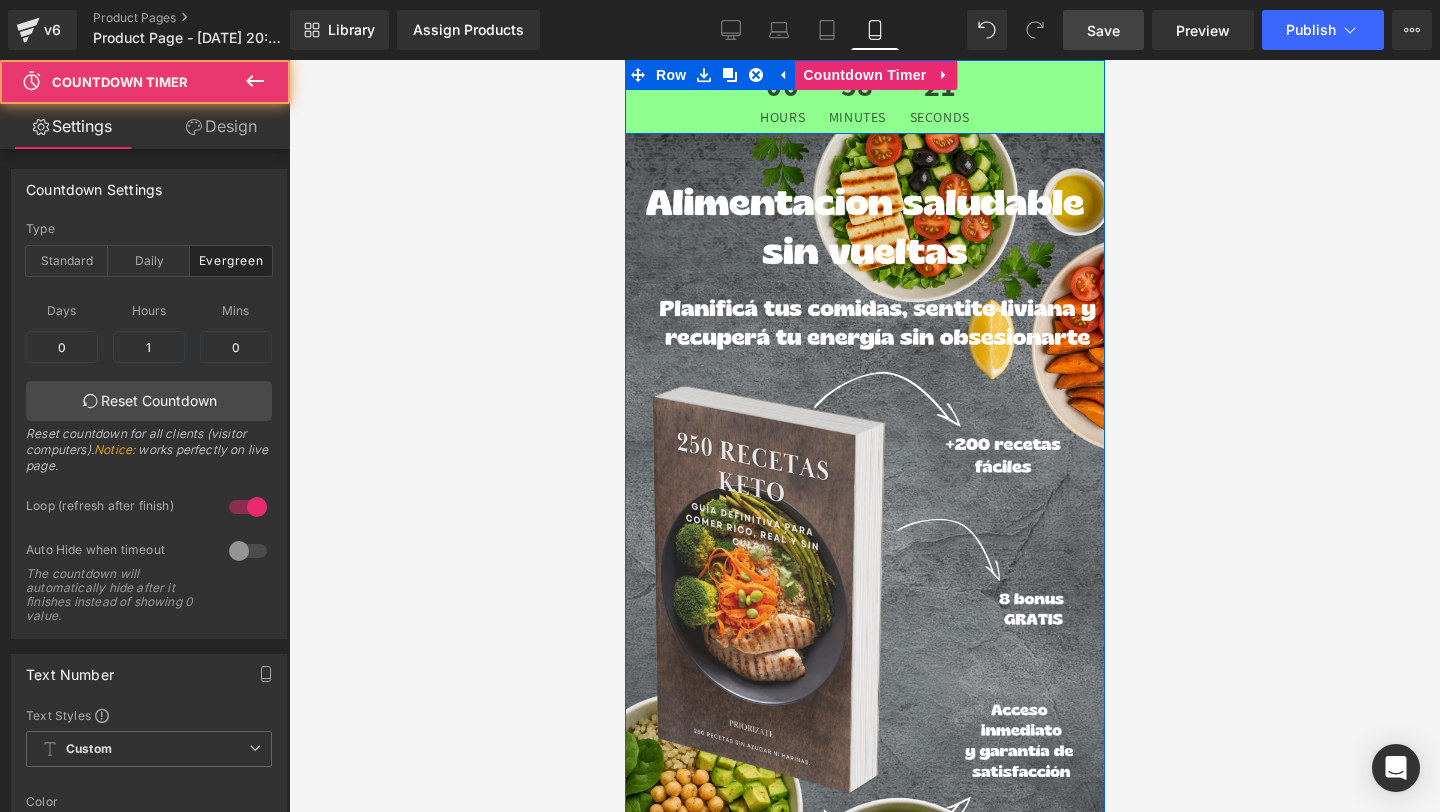 click on "00 Hours
58 Minutes
21 Seconds" at bounding box center [864, 97] 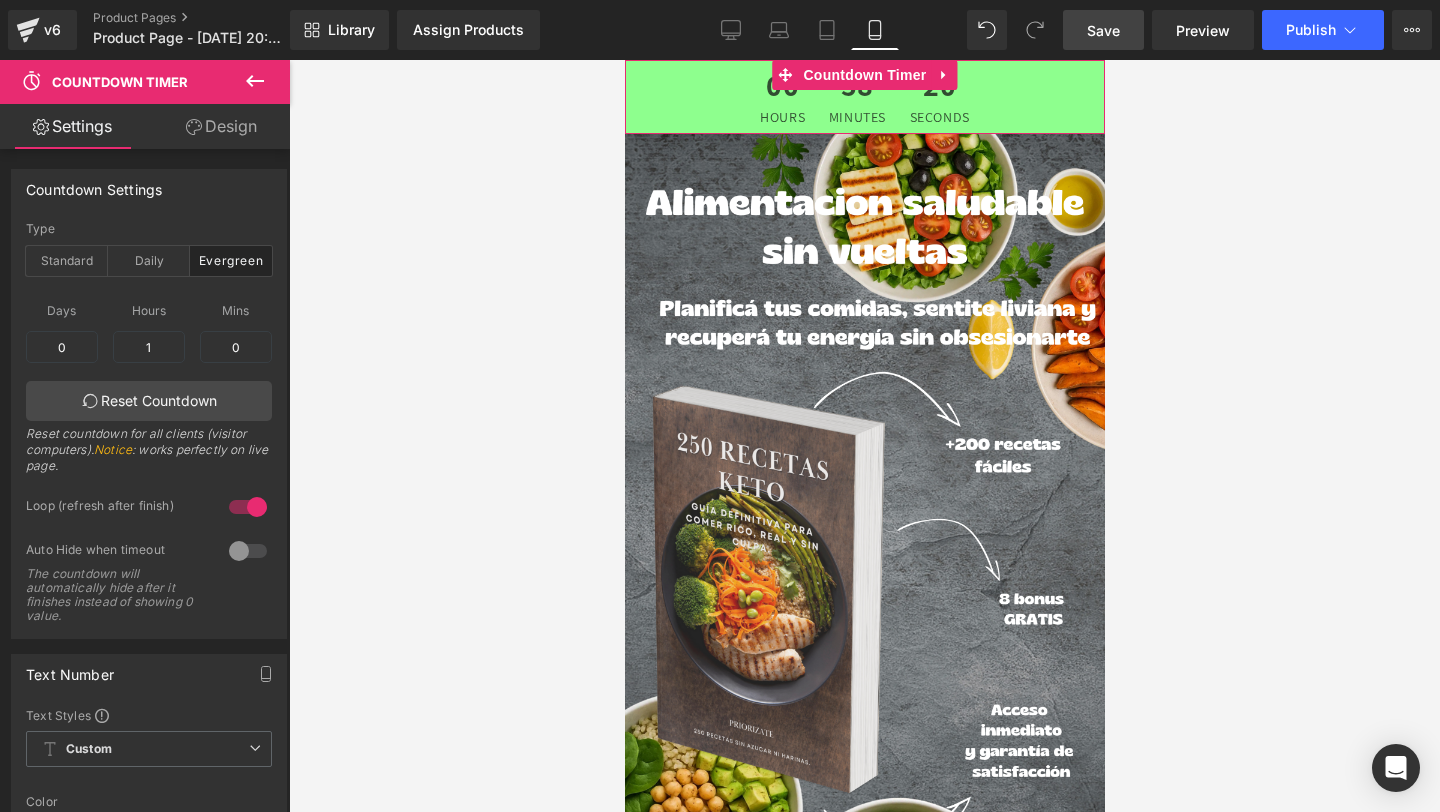 click 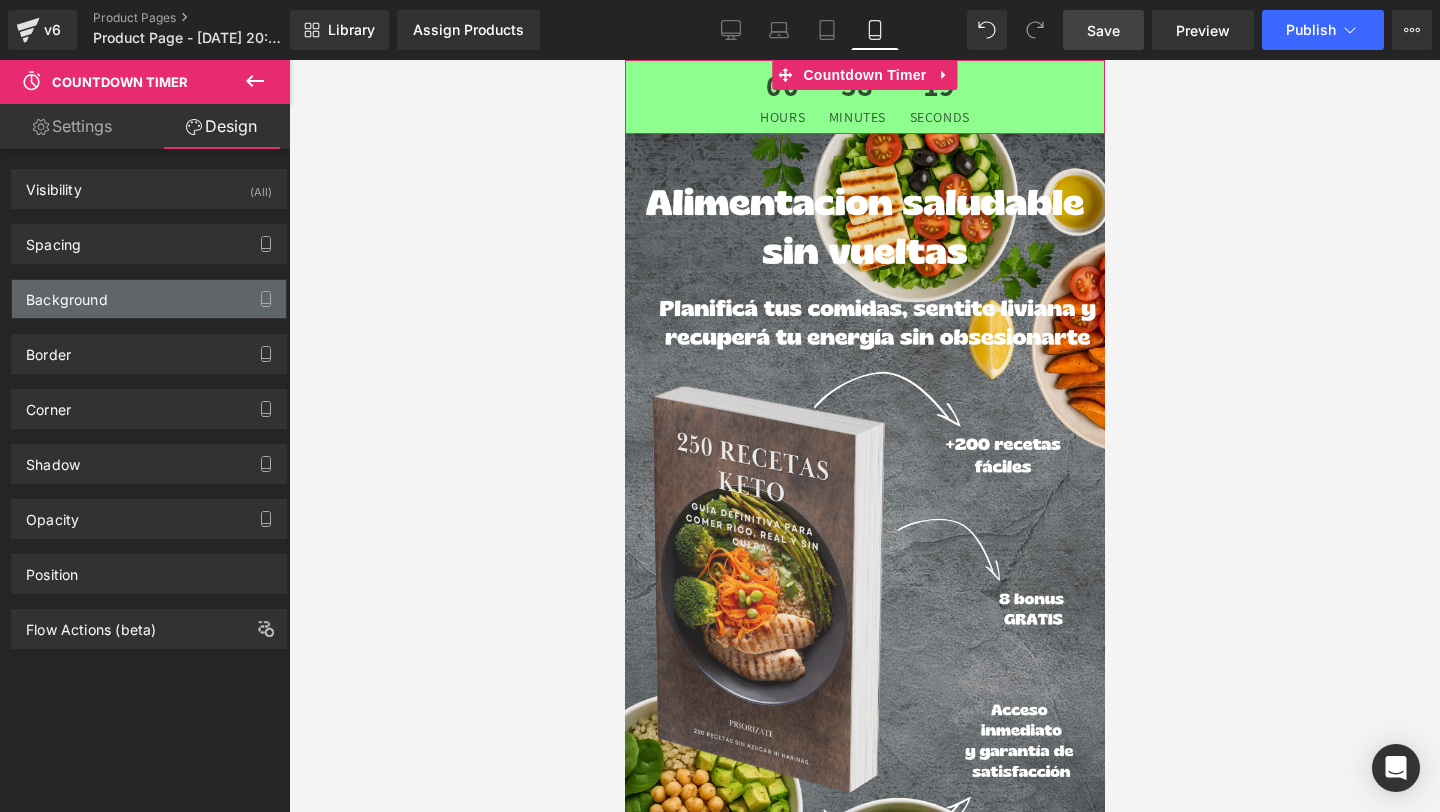 click on "Background" at bounding box center (149, 299) 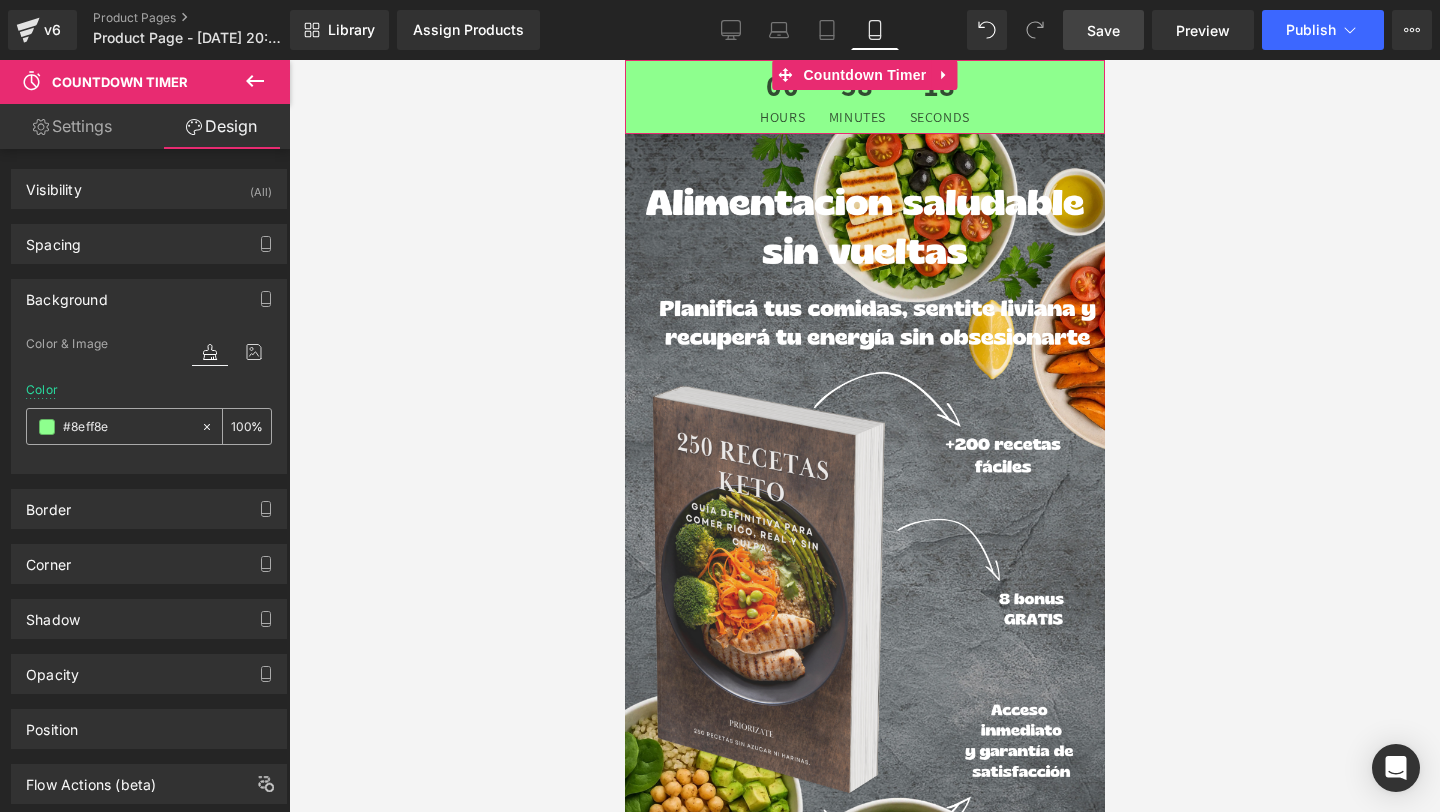 click on "#8eff8e" at bounding box center [127, 427] 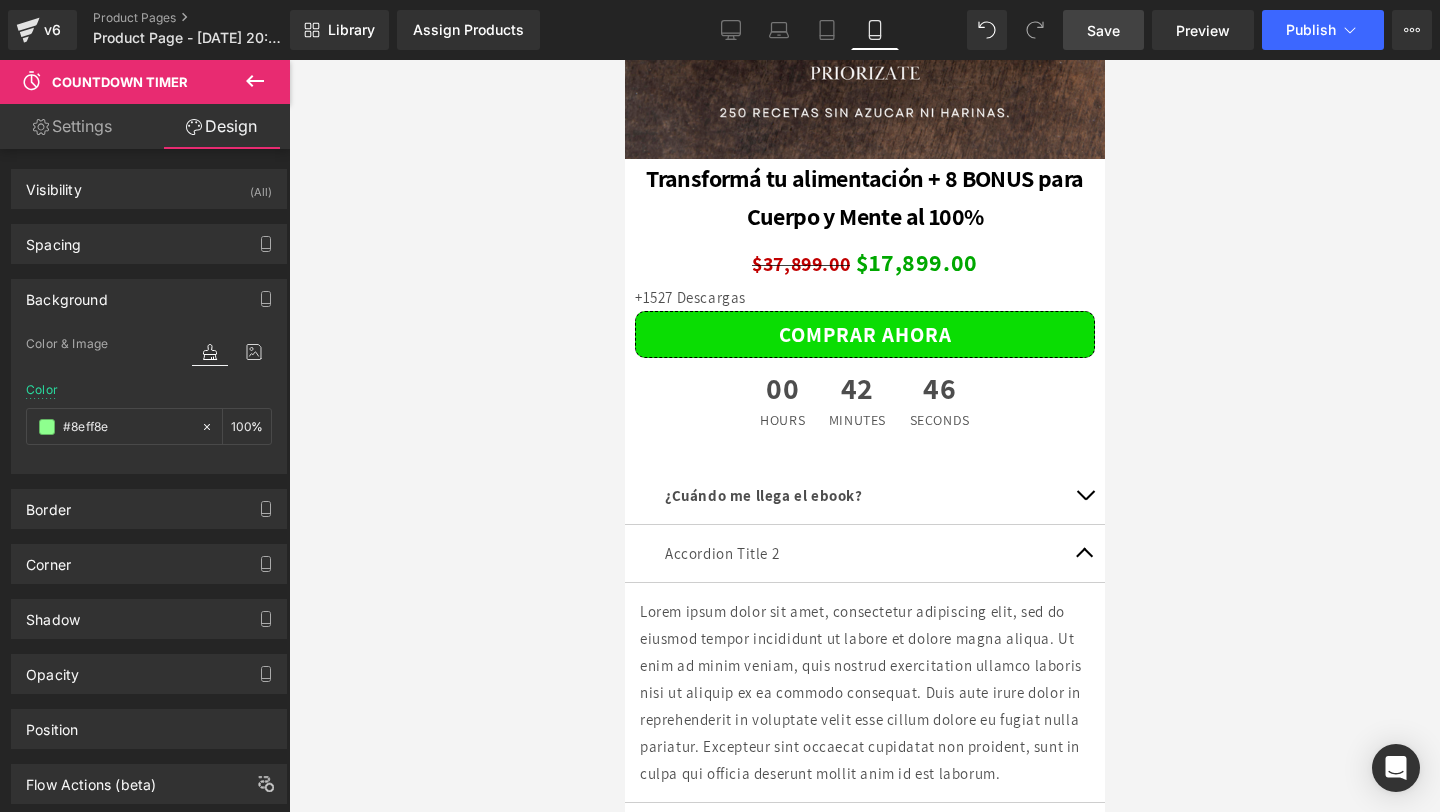 scroll, scrollTop: 5488, scrollLeft: 0, axis: vertical 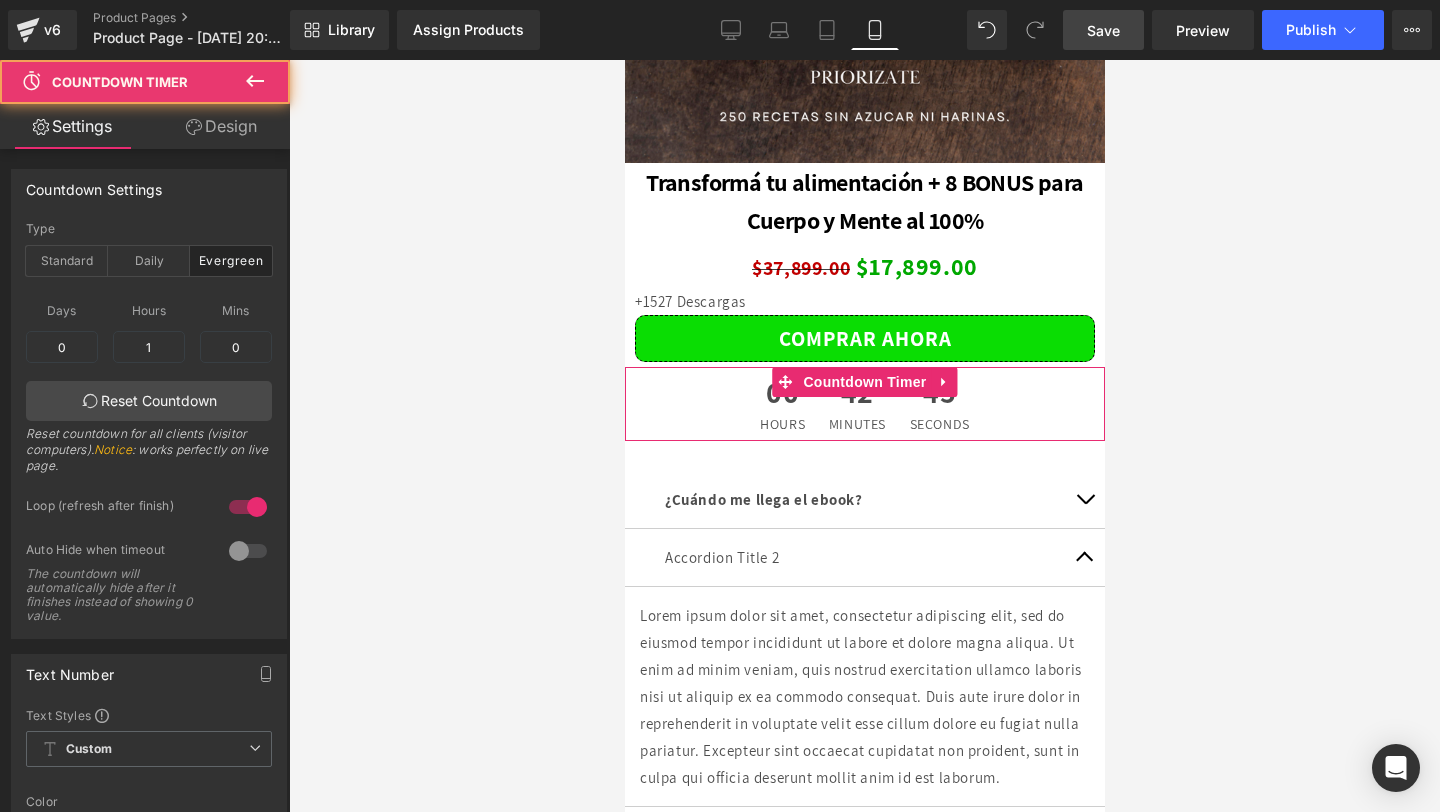 click on "42" at bounding box center [856, 397] 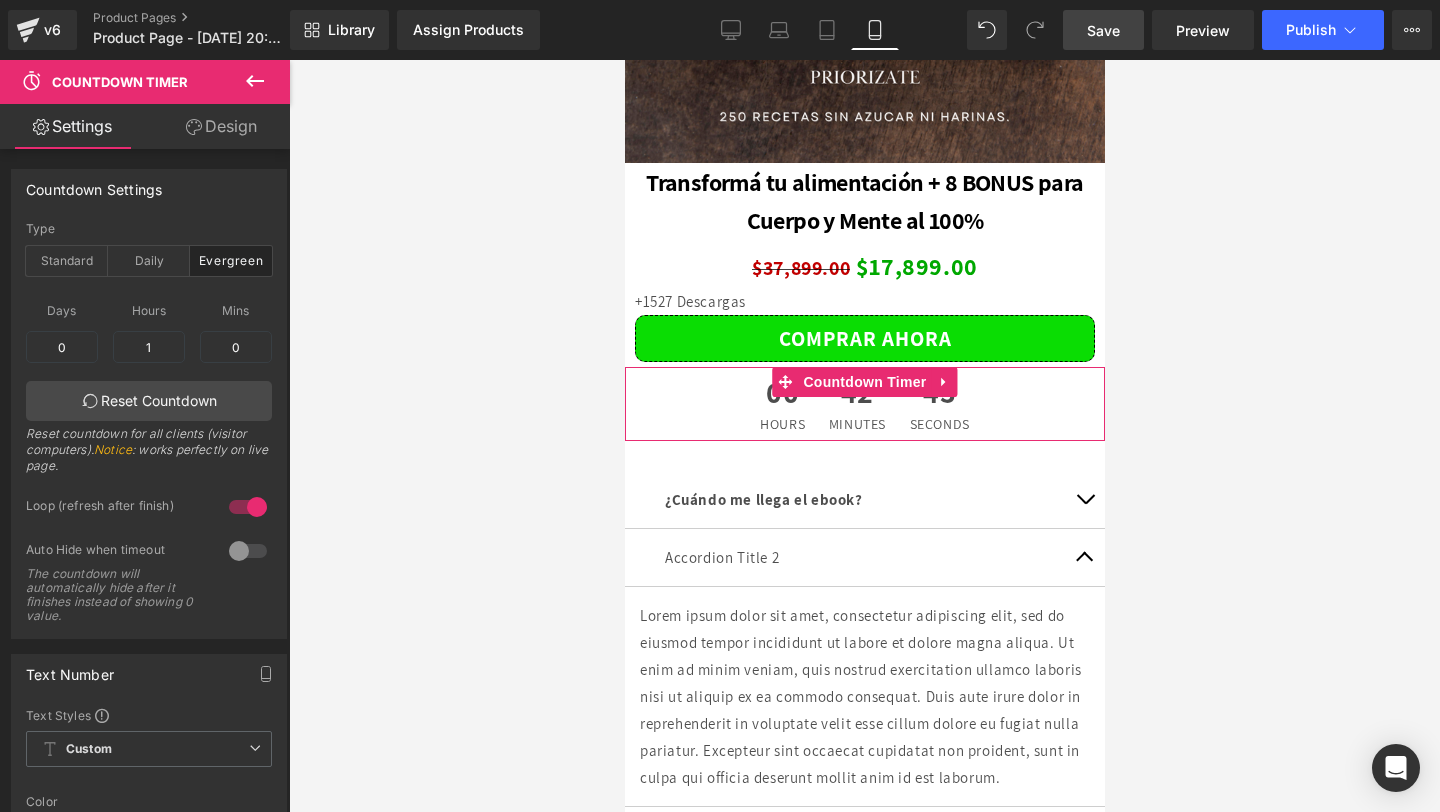click on "Design" at bounding box center (221, 126) 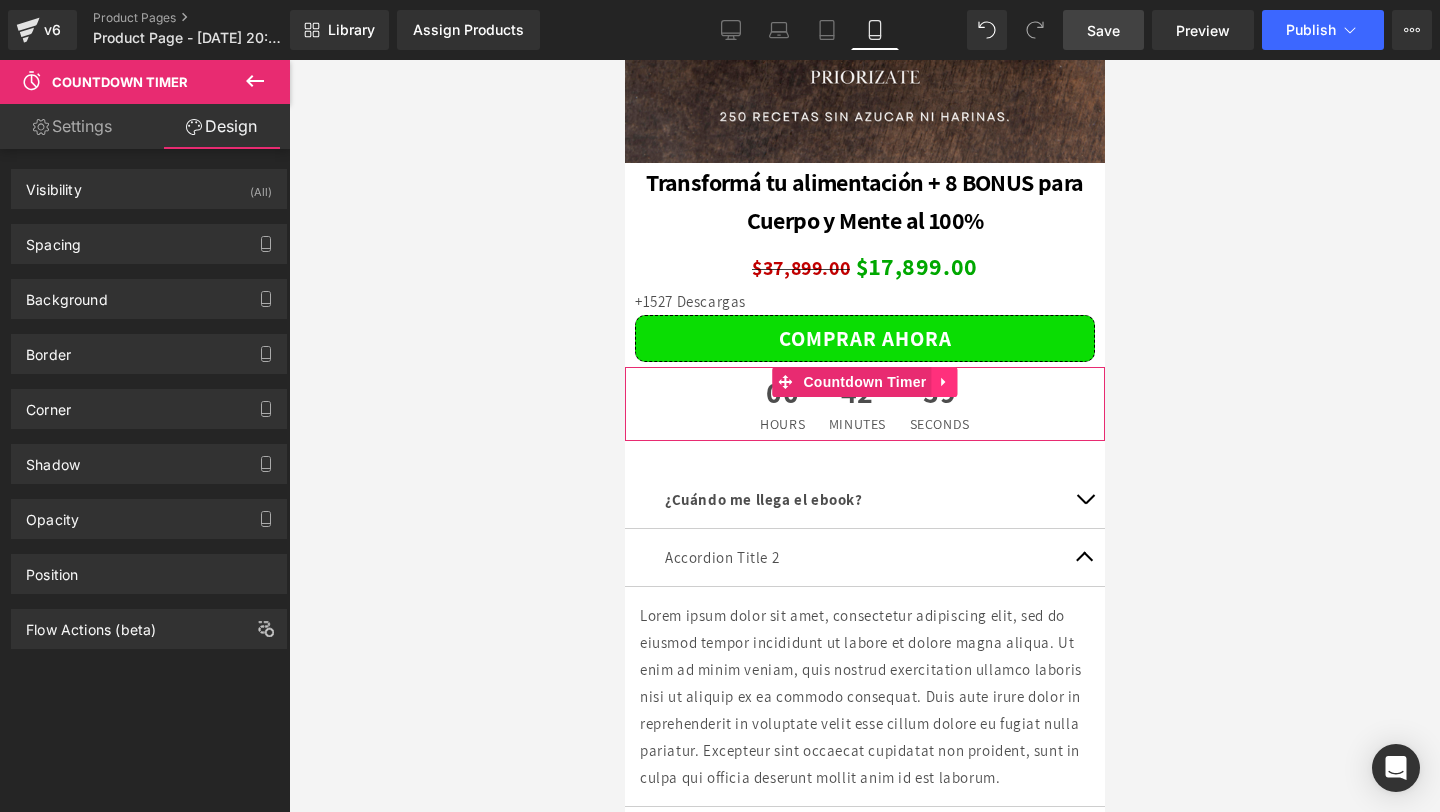 click at bounding box center (944, 382) 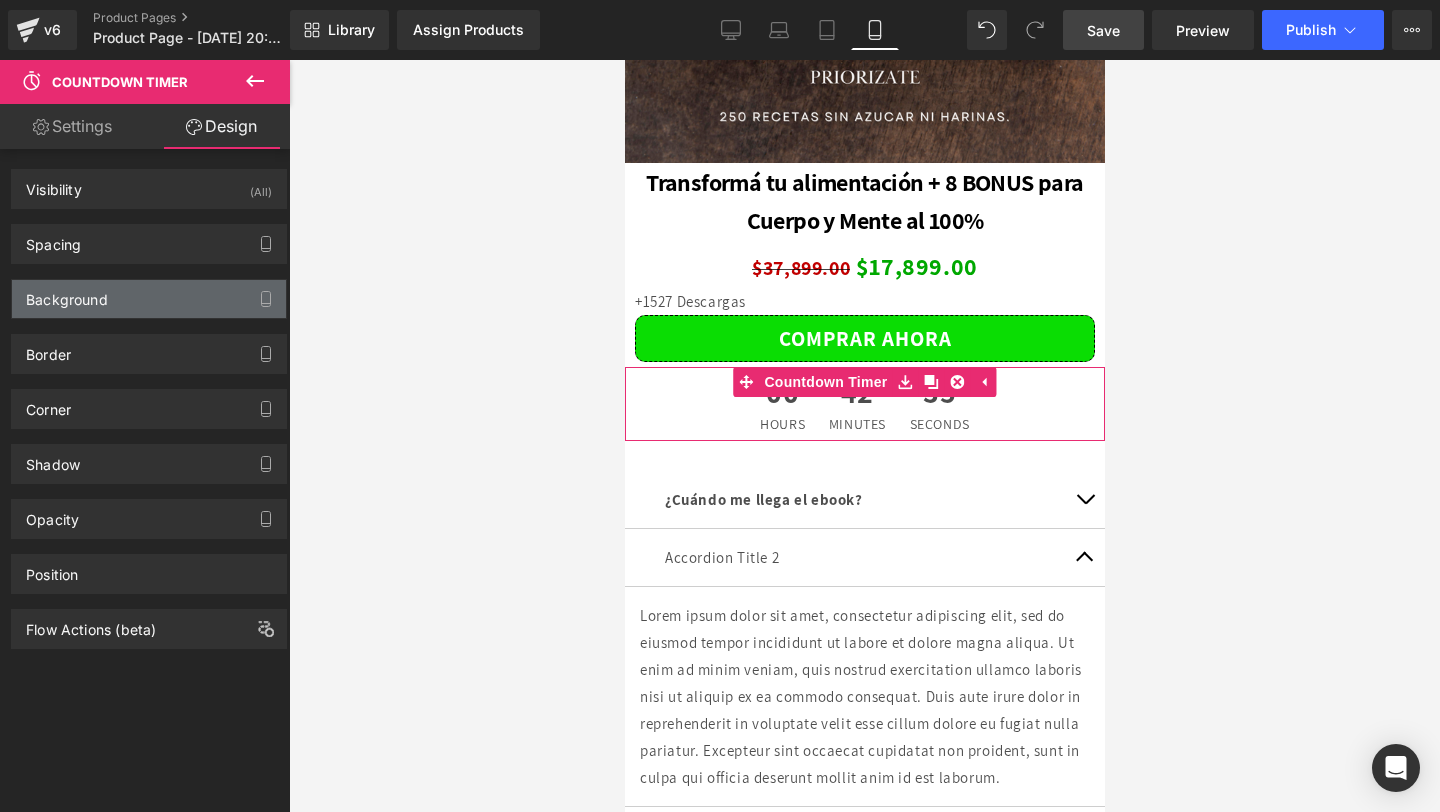 click on "Background" at bounding box center (67, 294) 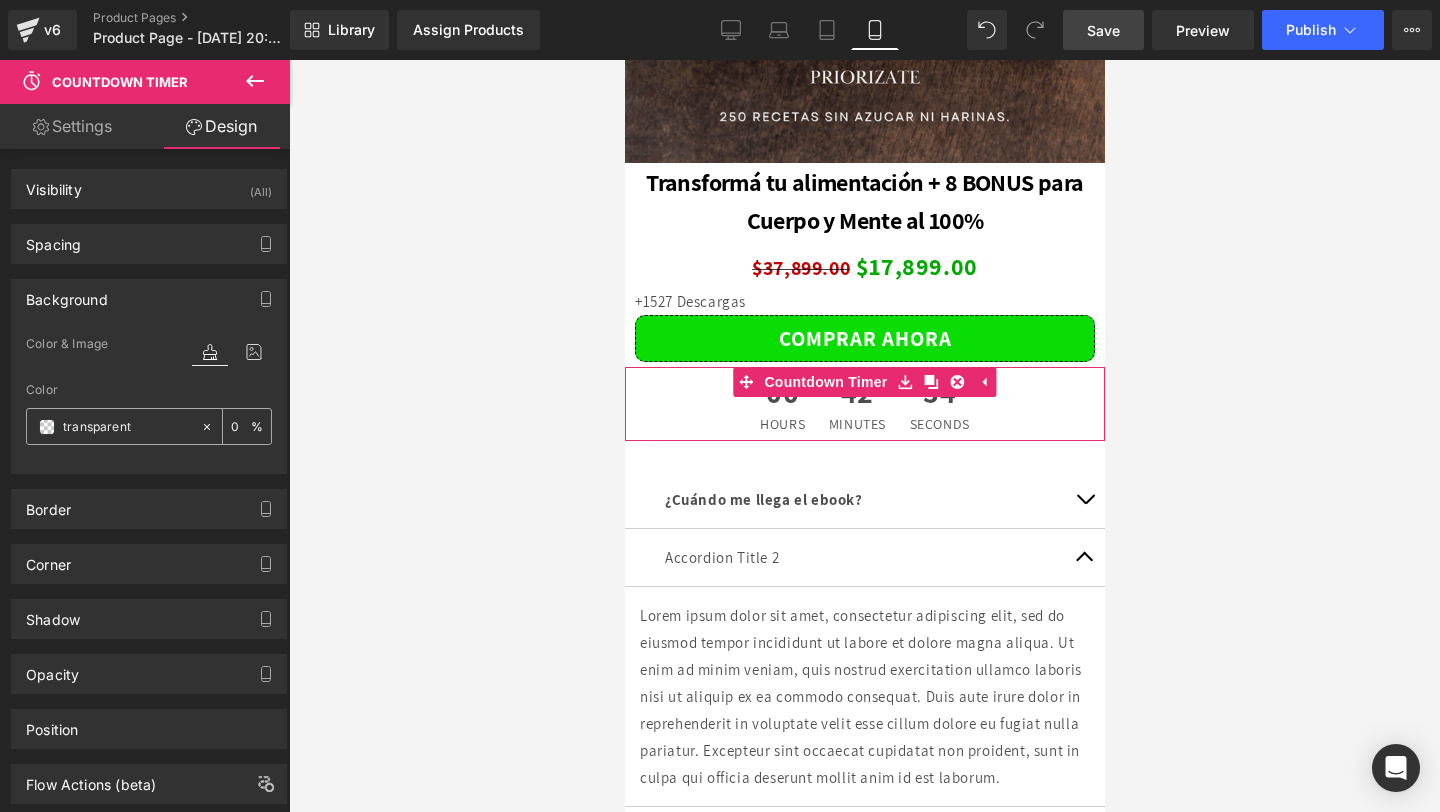 click at bounding box center [113, 426] 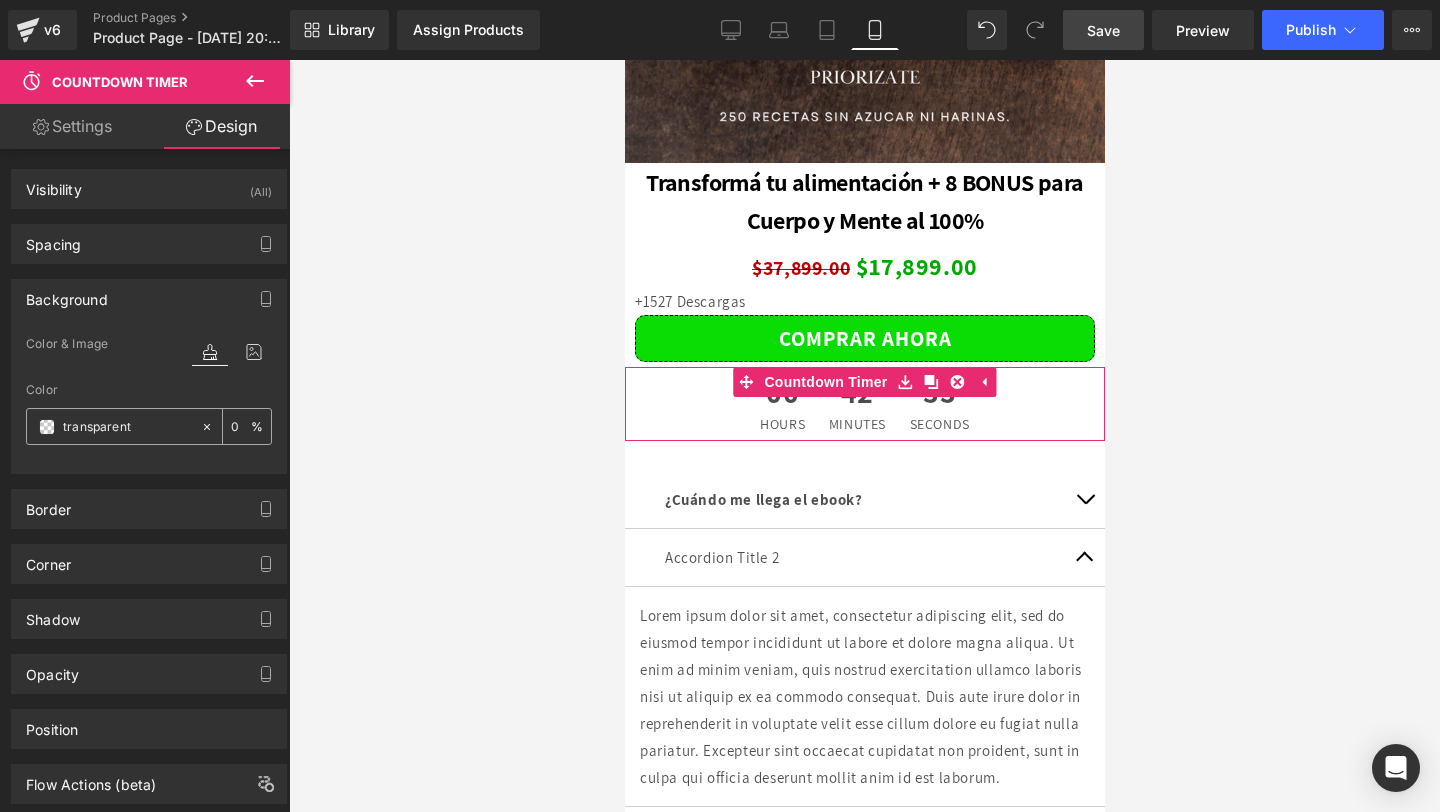 click at bounding box center [47, 427] 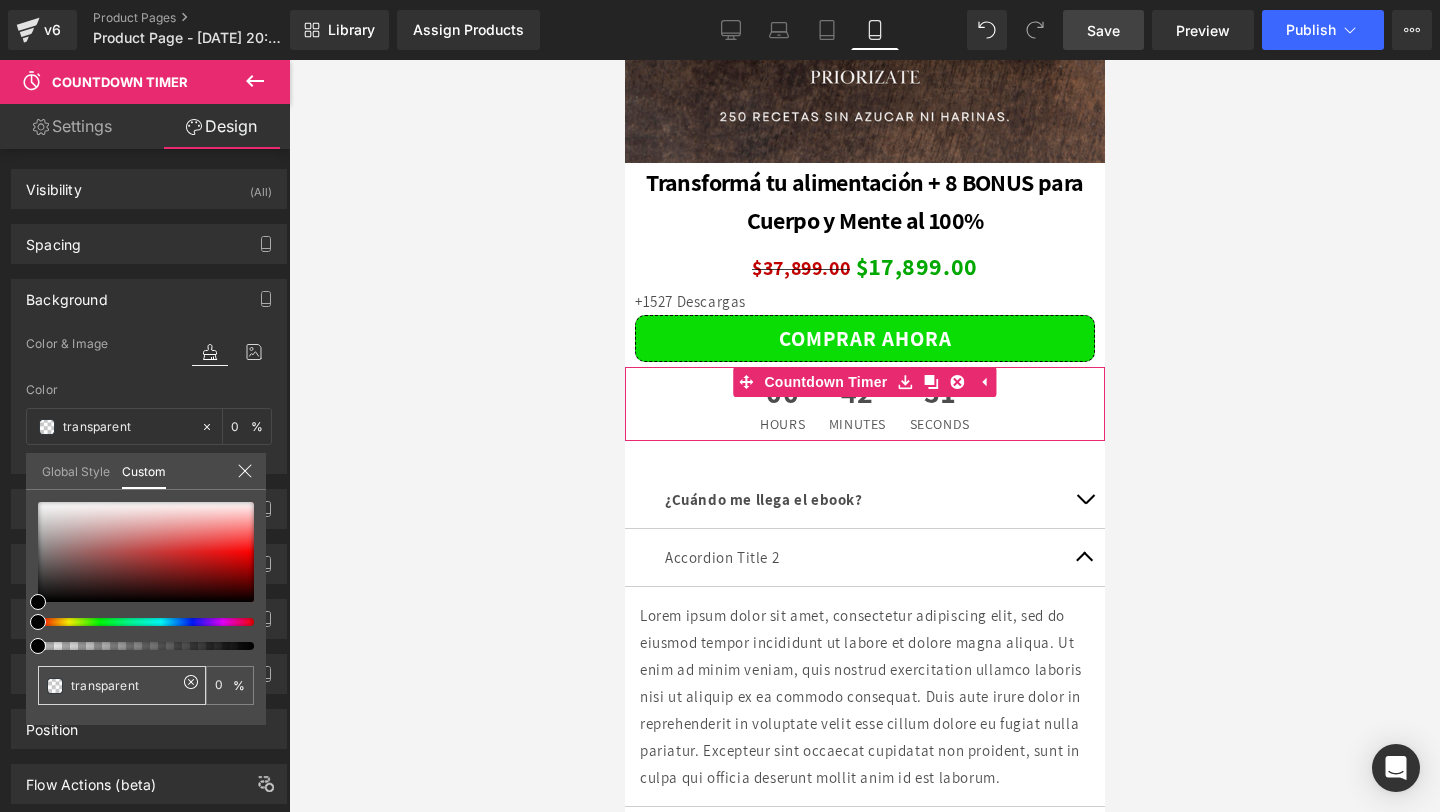 click on "transparent" at bounding box center (124, 685) 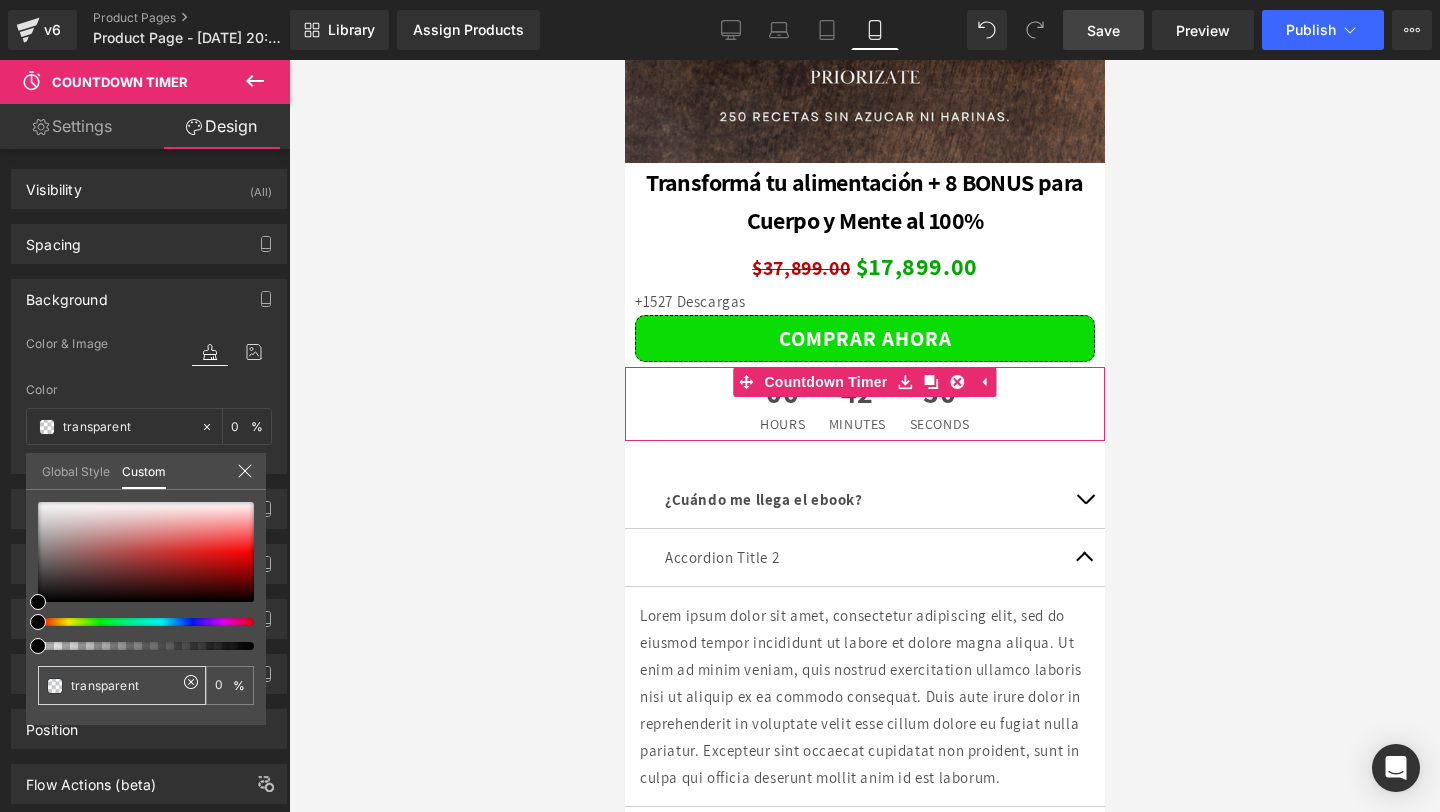 paste on "#8eff8e" 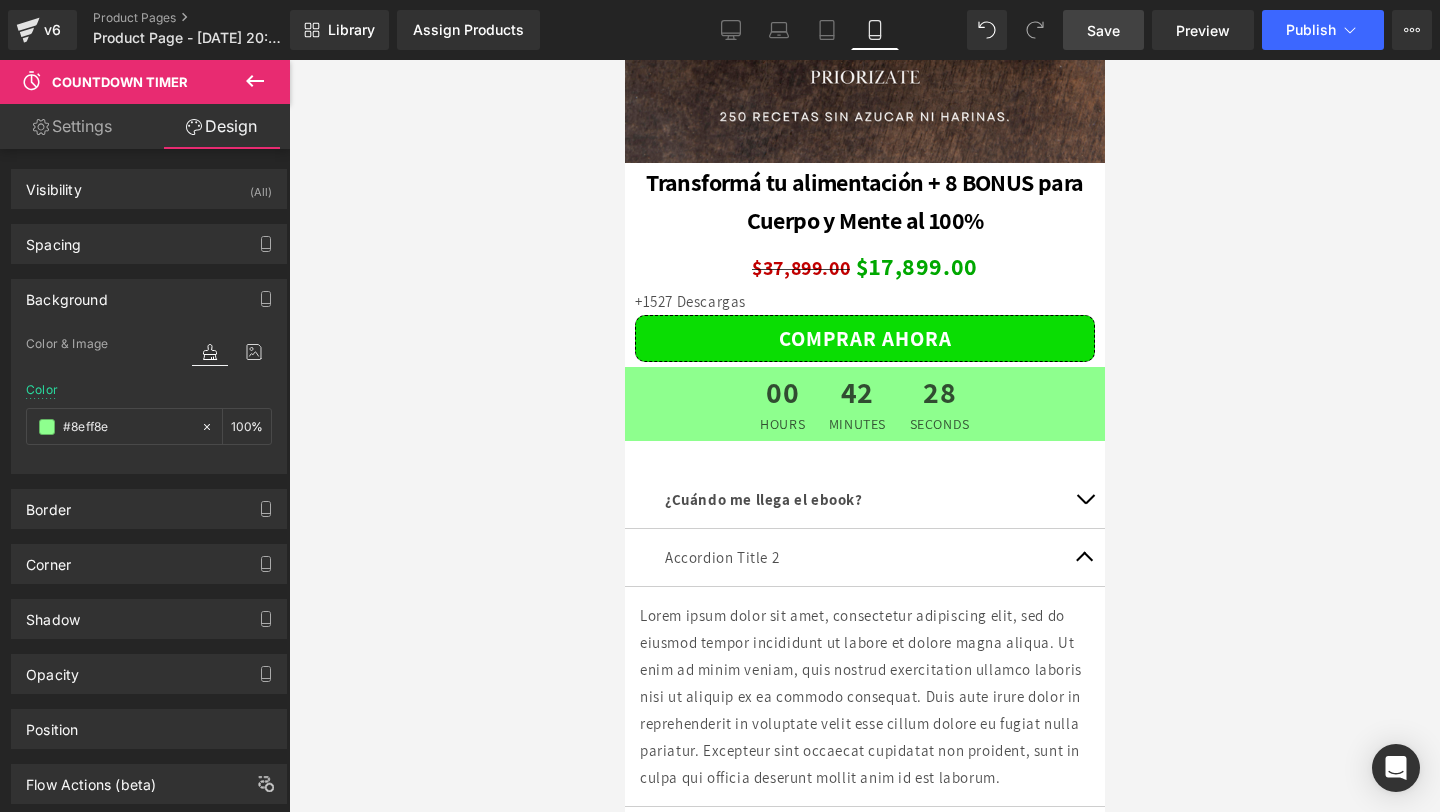 click at bounding box center (864, 436) 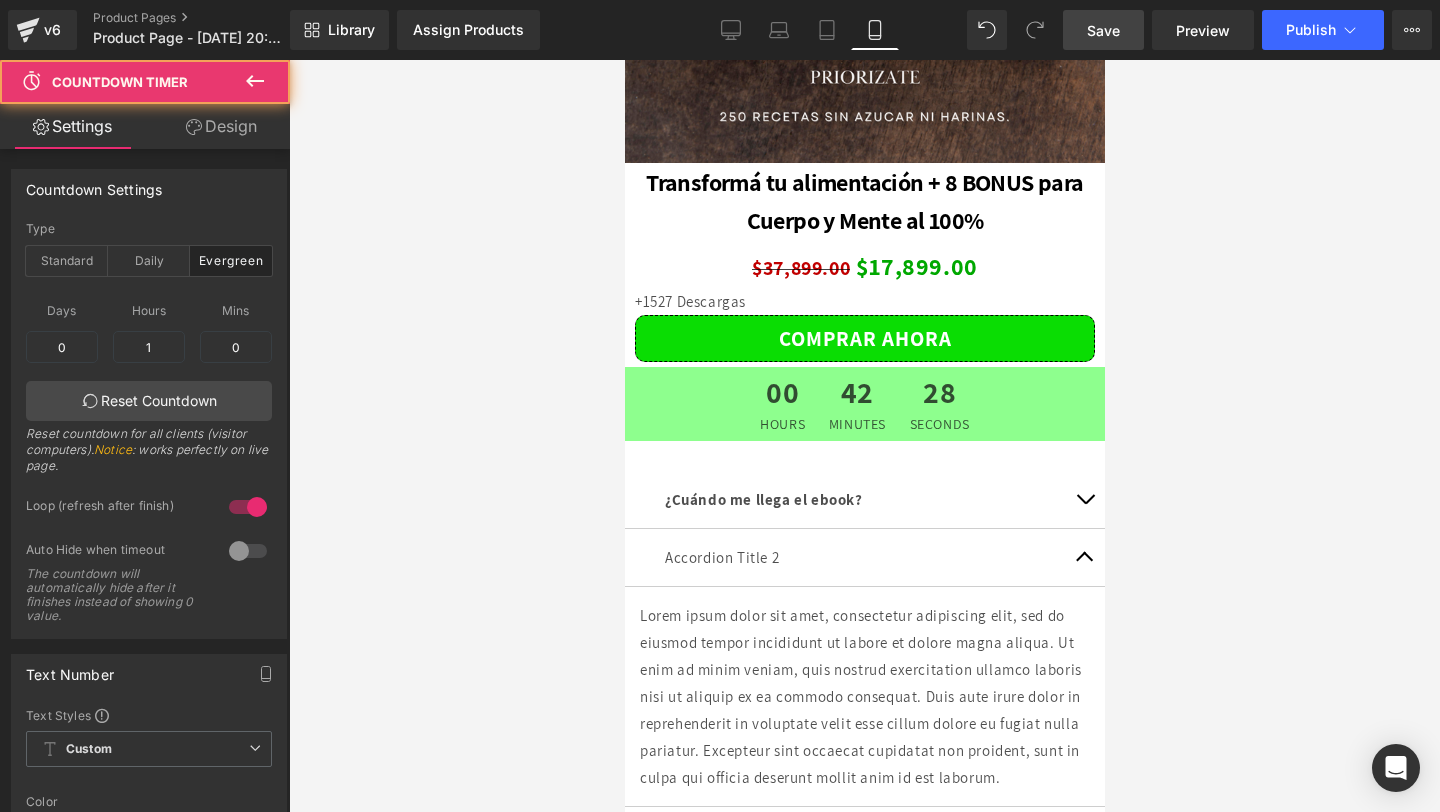 click on "42 Minutes" at bounding box center (856, 404) 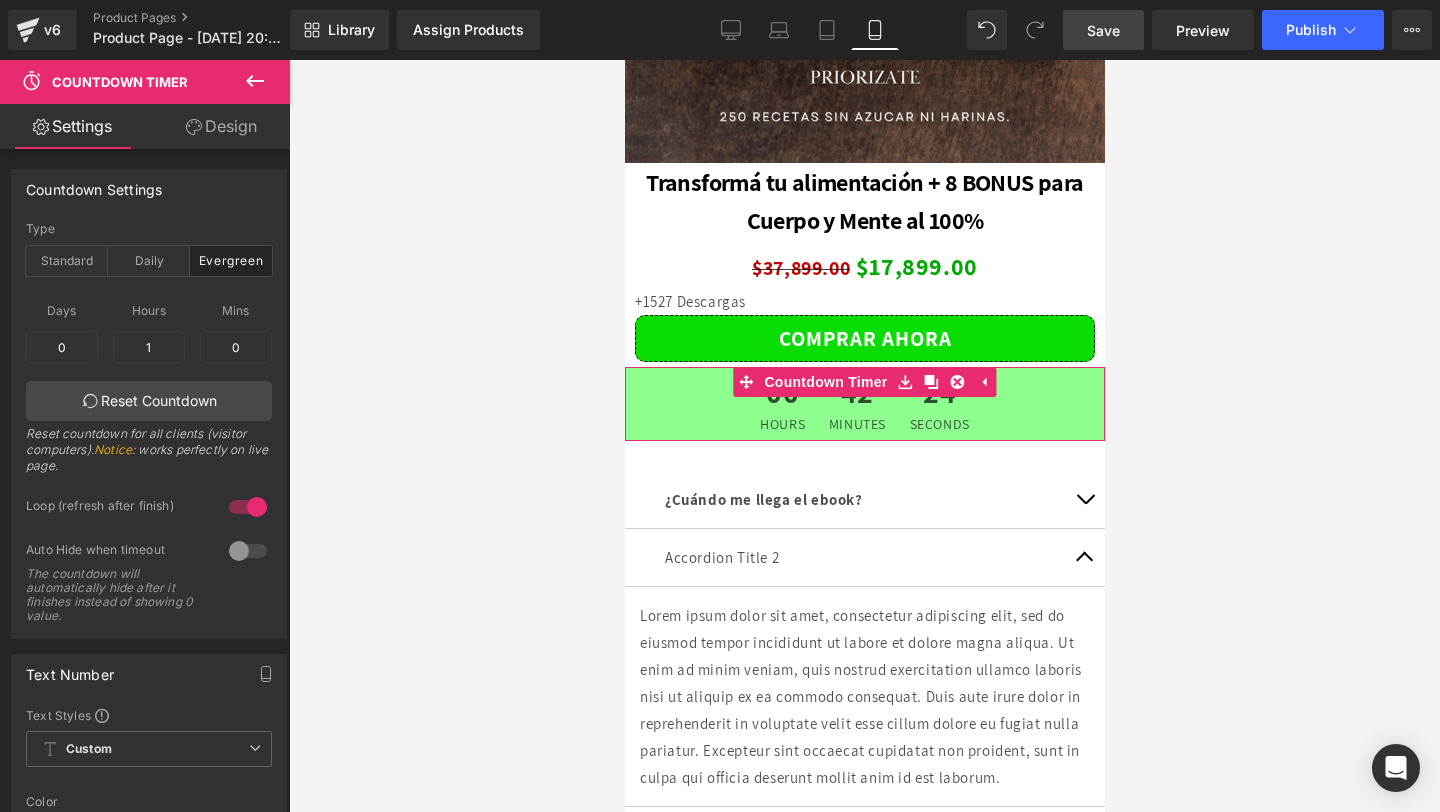 click on "Design" at bounding box center [221, 126] 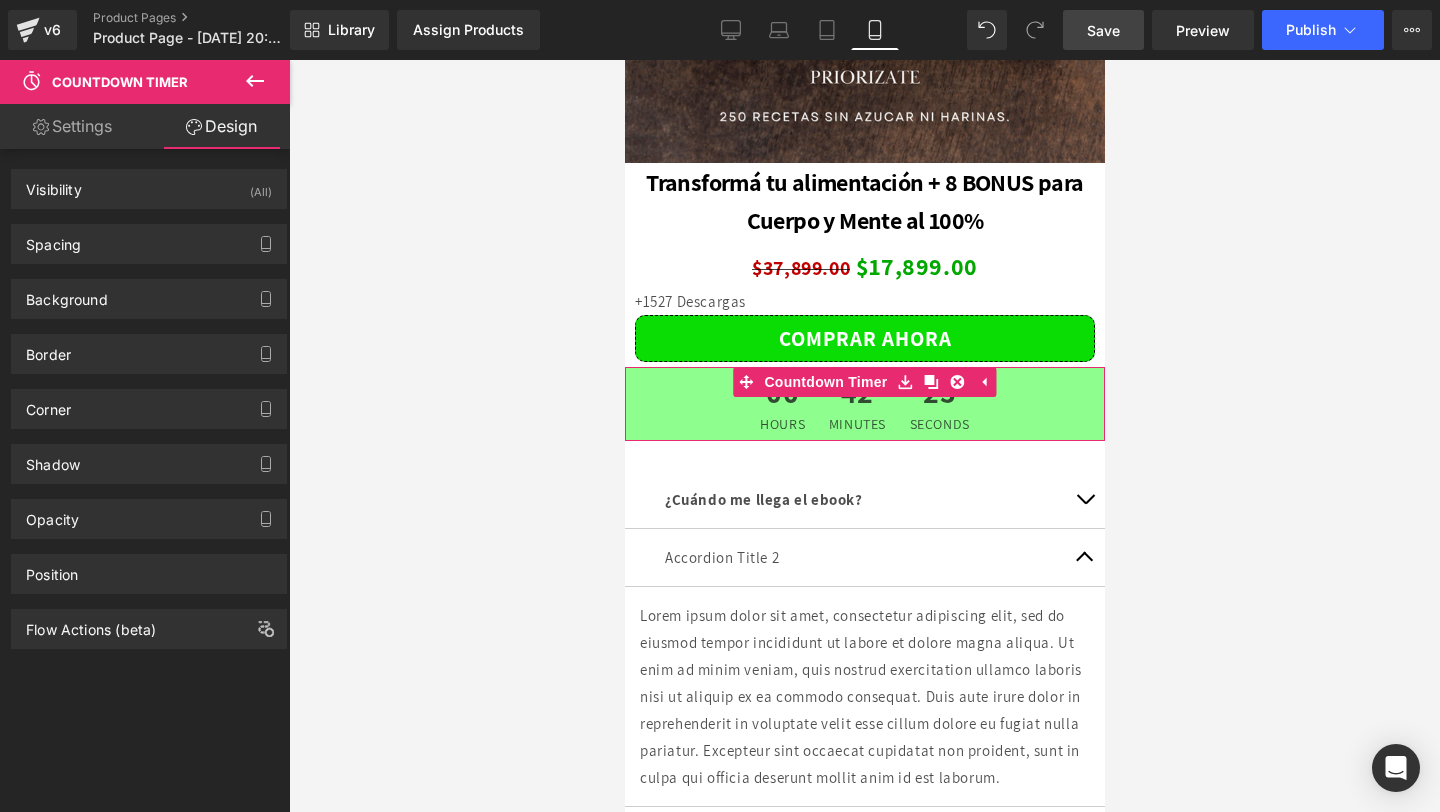 click on "Background
Color & Image color
Color #8eff8e 100 %
Image  Replace Image  Upload image or  Browse gallery Image Src Image Quality Lighter Lightest
Lighter
Lighter Lightest Only support for UCare CDN
More settings" at bounding box center [149, 291] 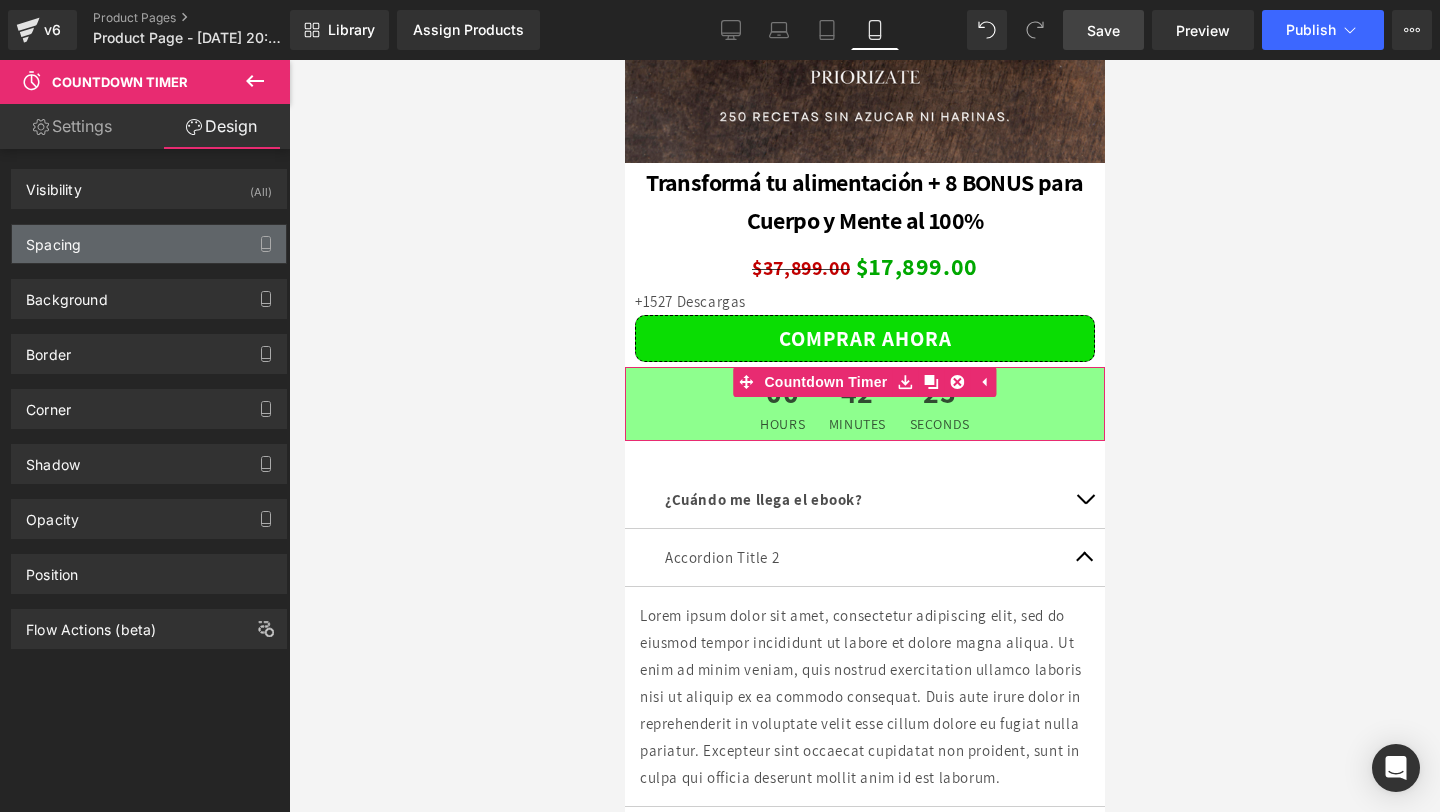 click on "Spacing" at bounding box center [149, 244] 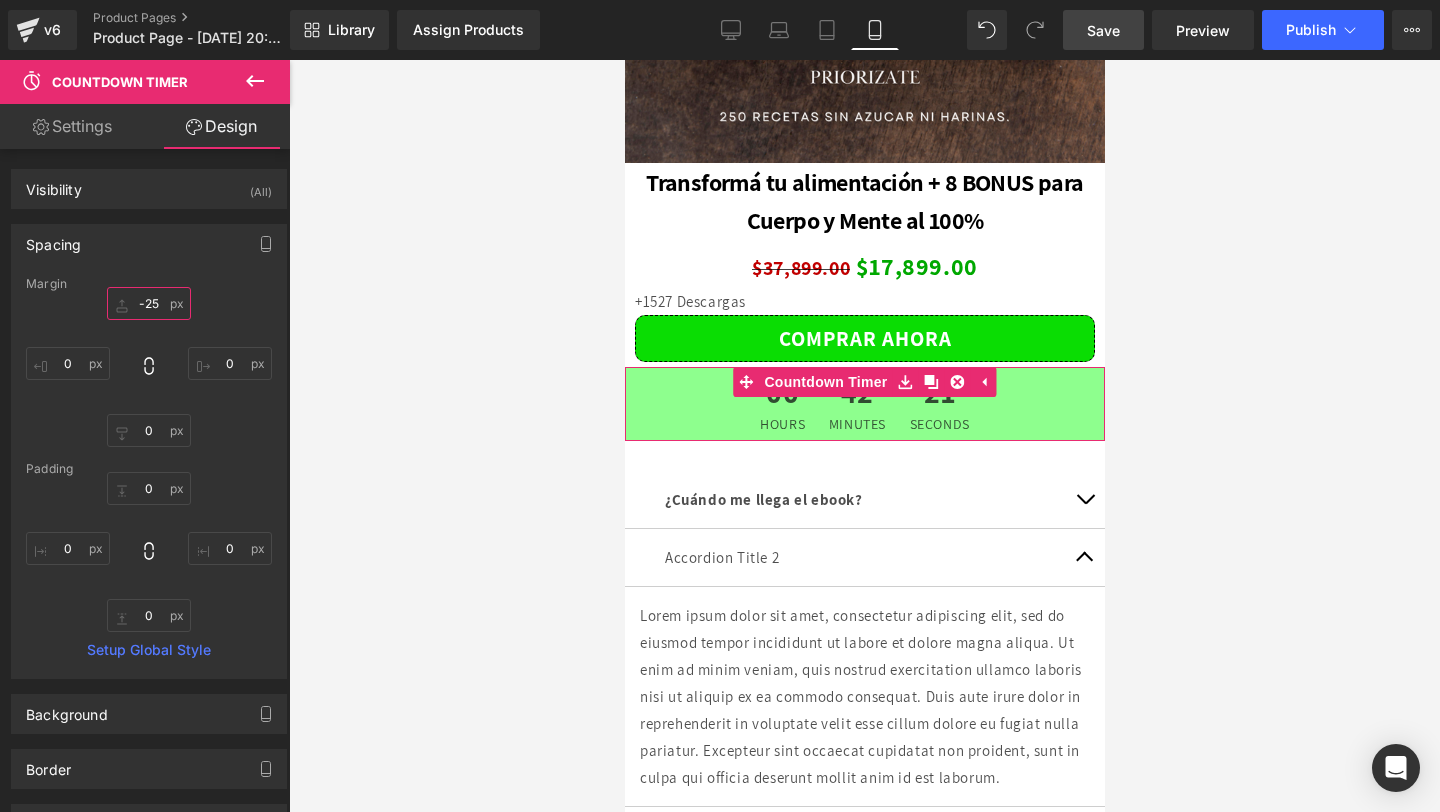click on "-25" at bounding box center [149, 303] 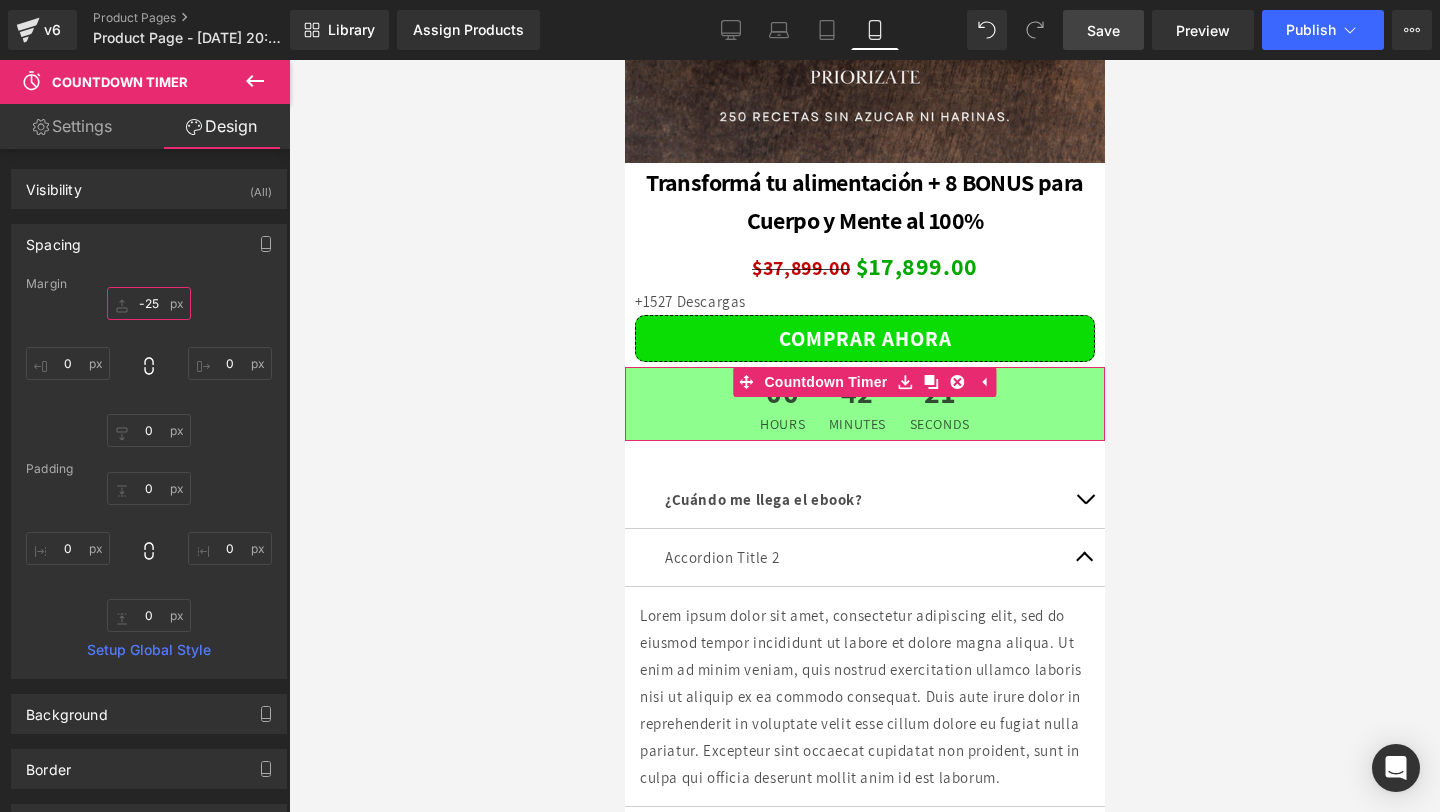 click on "-25" at bounding box center (149, 303) 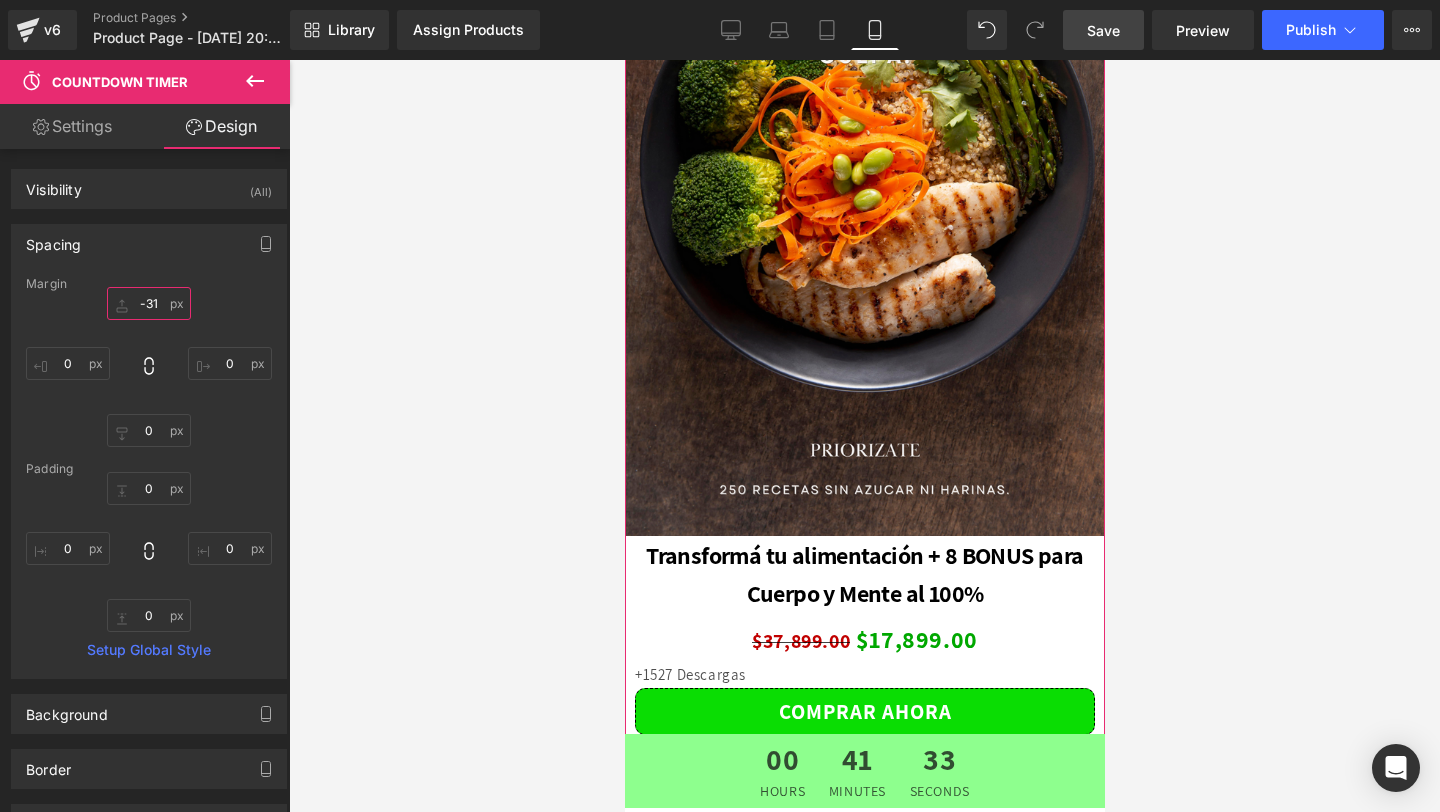 scroll, scrollTop: 5248, scrollLeft: 0, axis: vertical 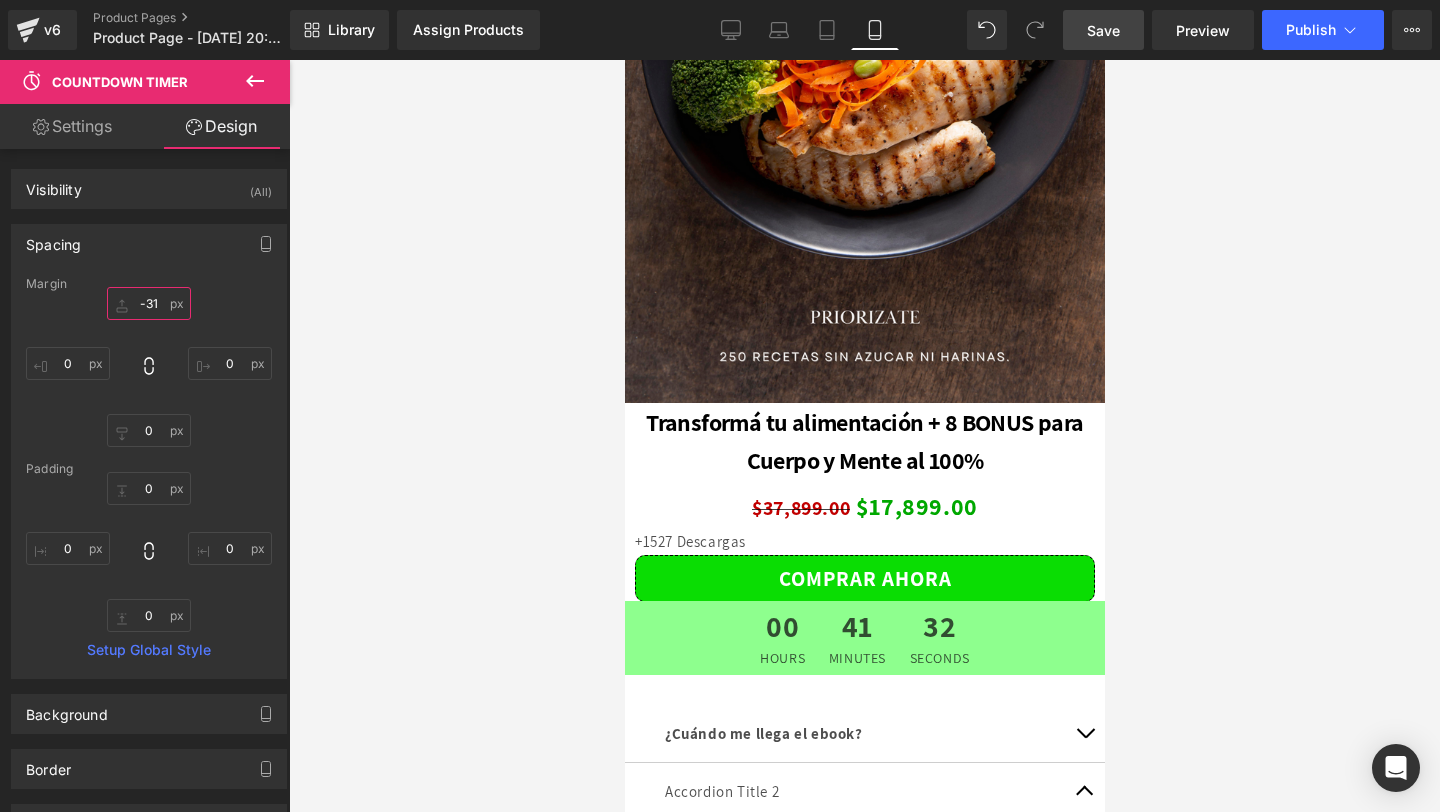 type on "-31" 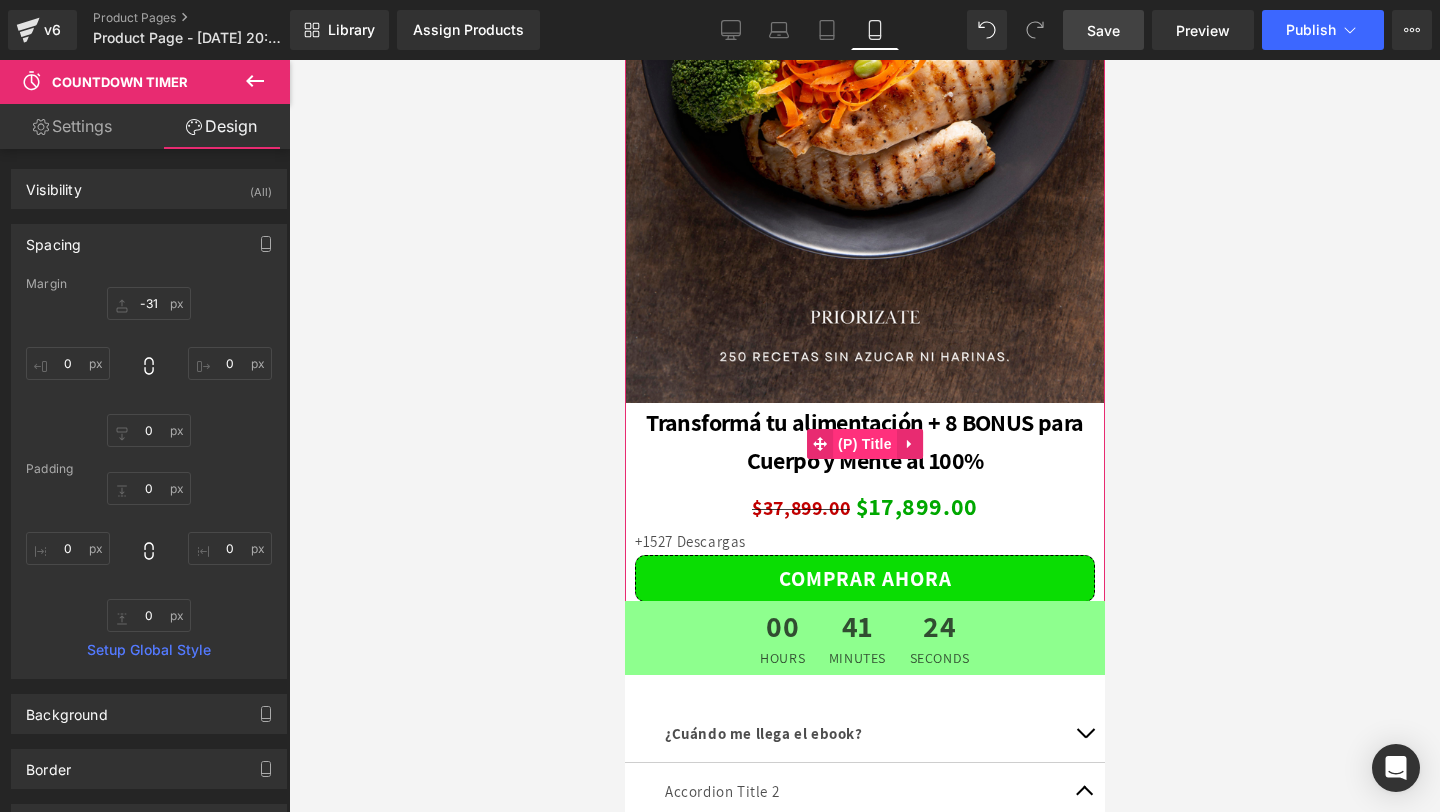 click on "(P) Title" at bounding box center [864, 444] 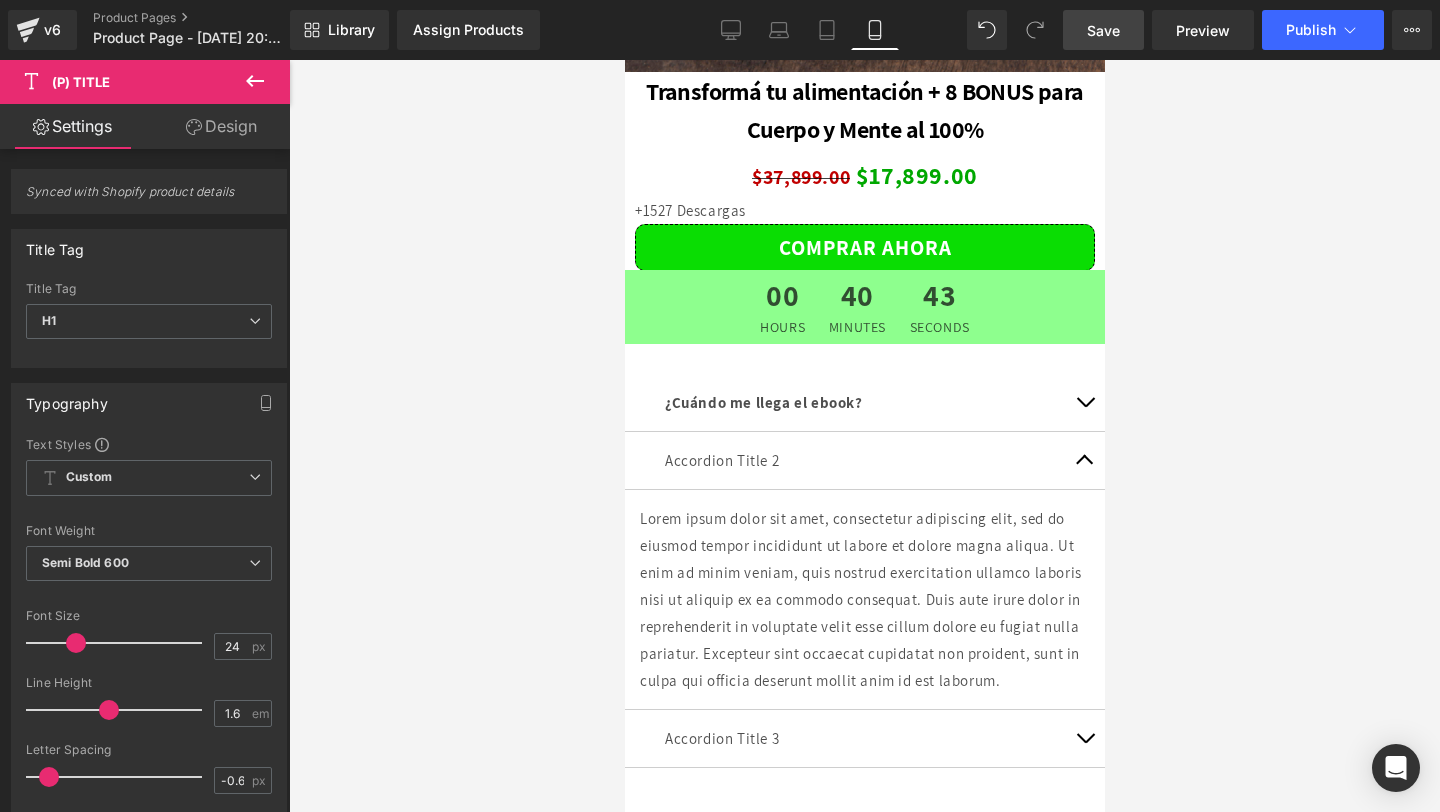 scroll, scrollTop: 5583, scrollLeft: 0, axis: vertical 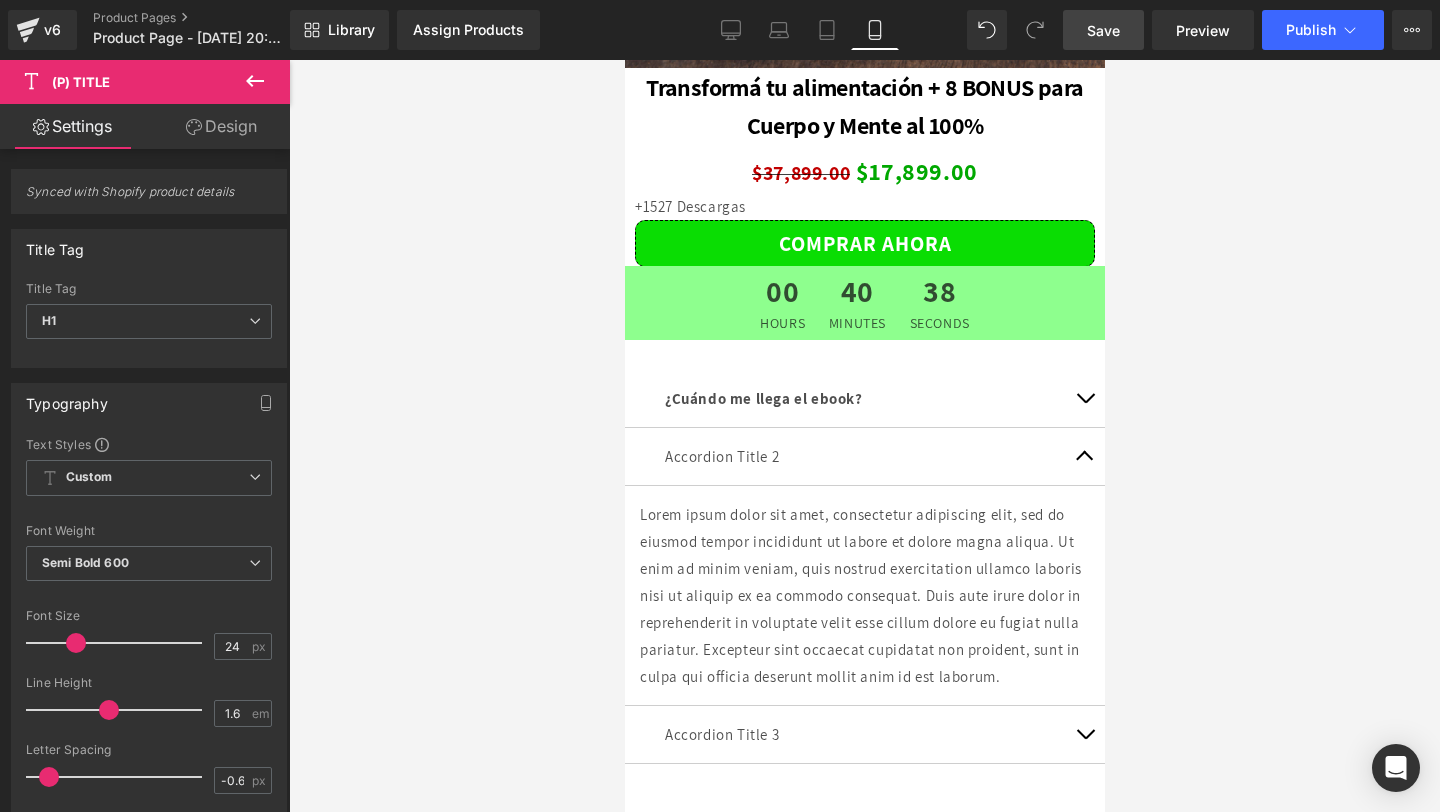 click 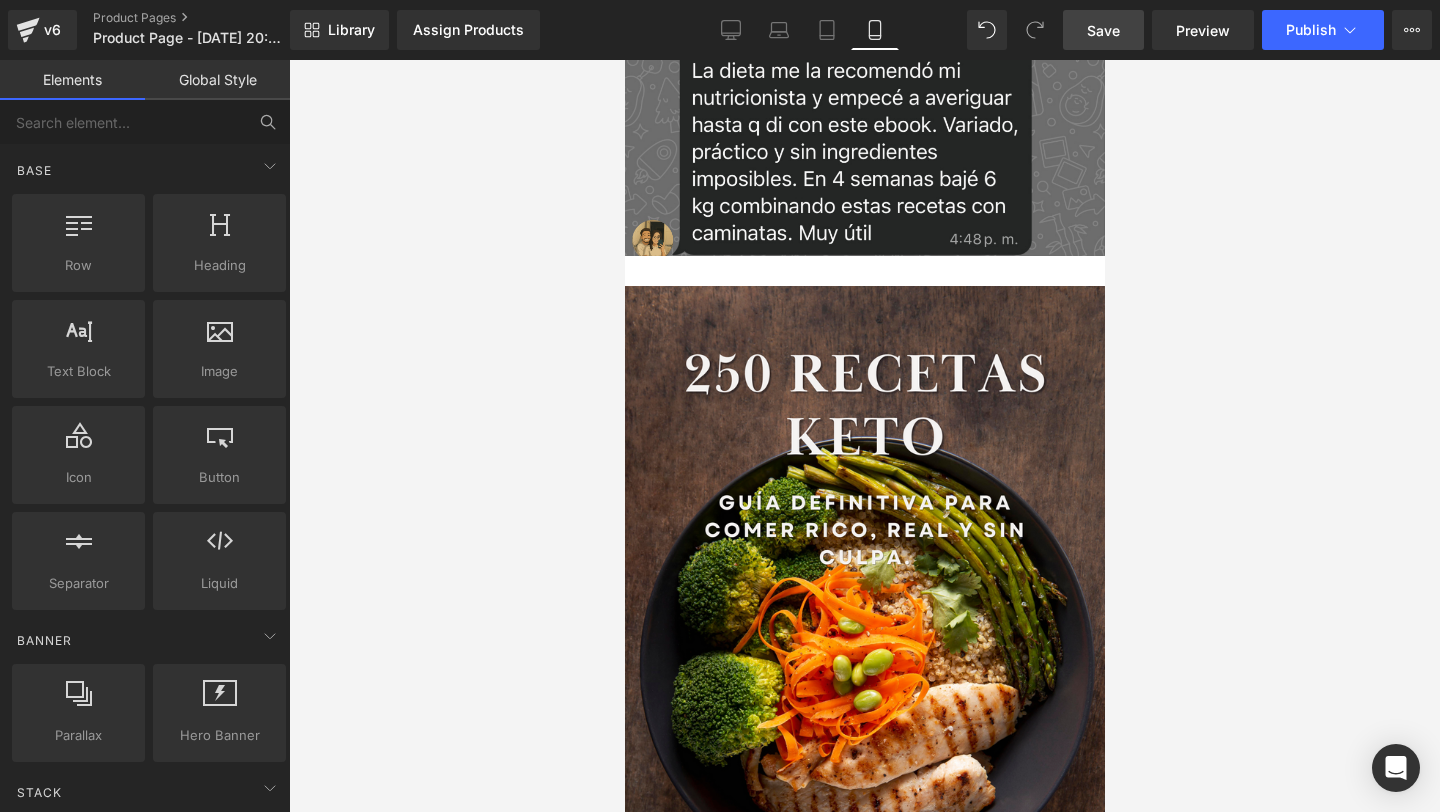 scroll, scrollTop: 4570, scrollLeft: 0, axis: vertical 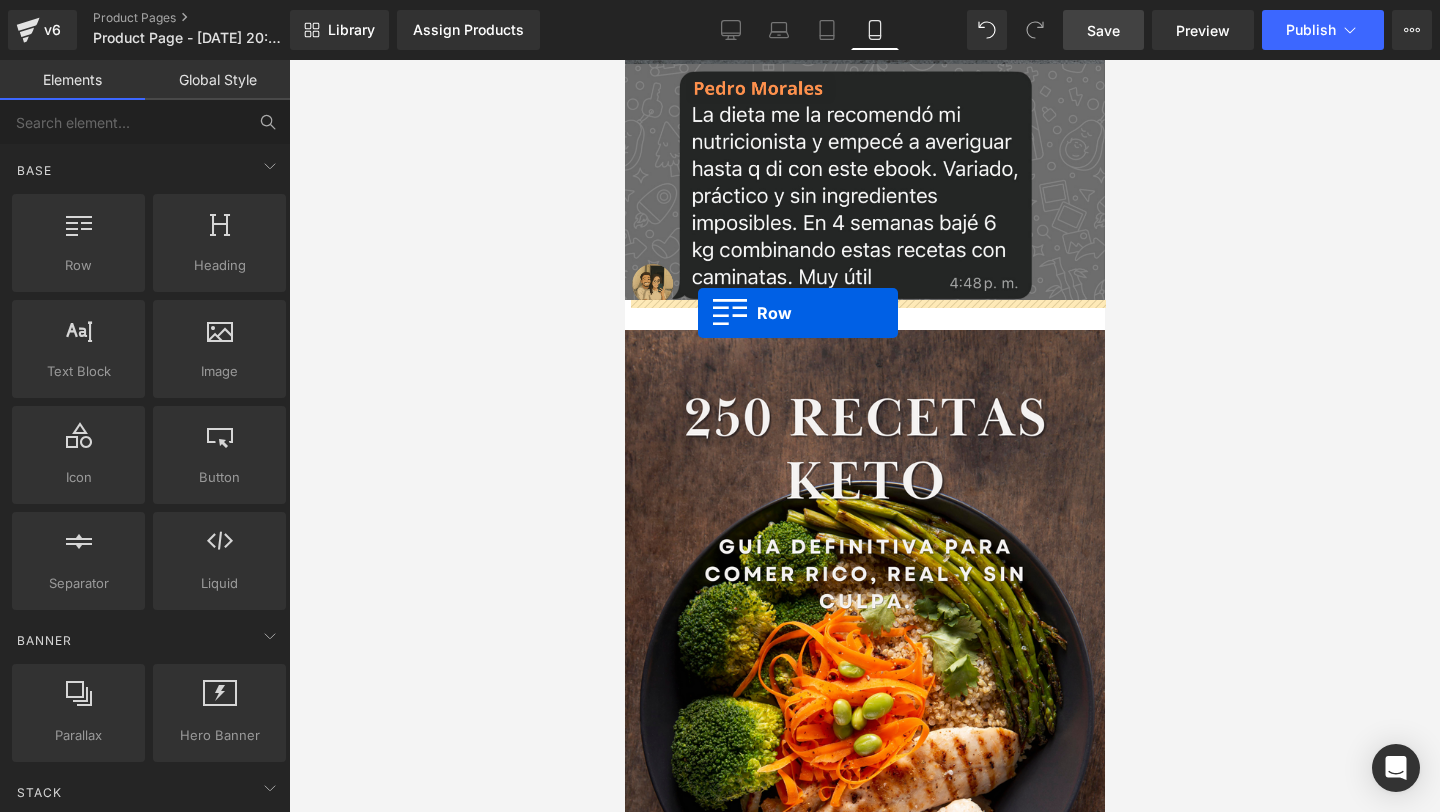 drag, startPoint x: 712, startPoint y: 323, endPoint x: 697, endPoint y: 313, distance: 18.027756 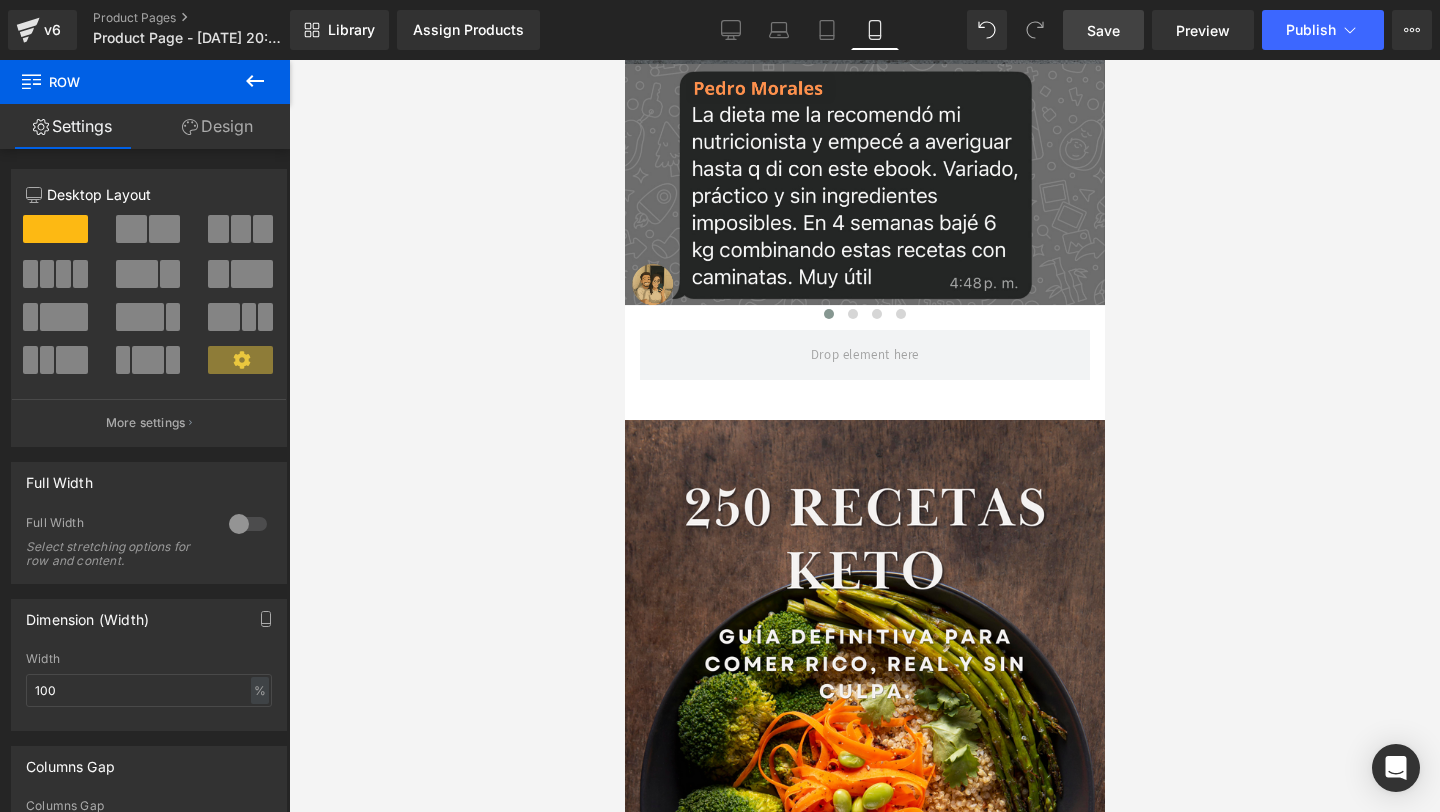 click 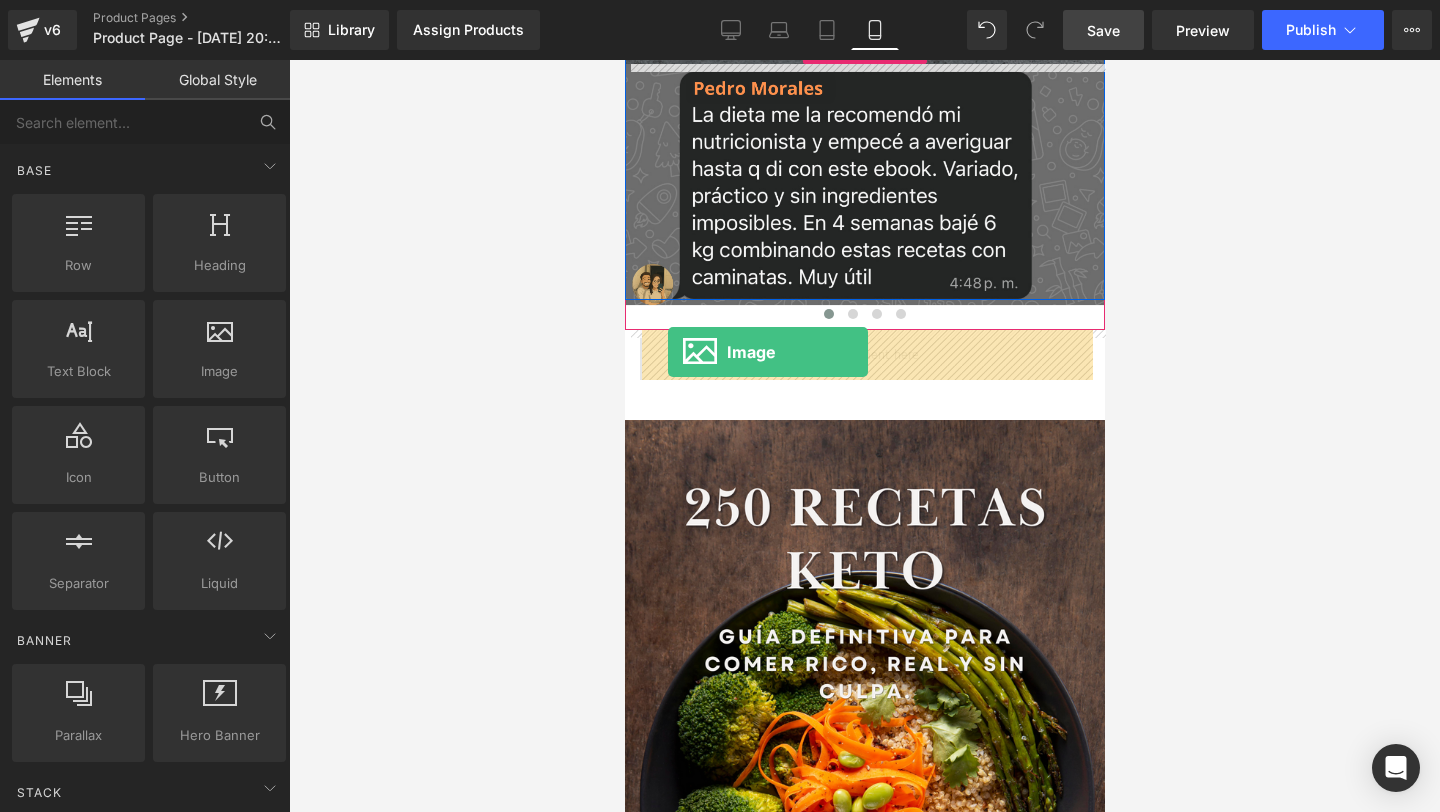 drag, startPoint x: 839, startPoint y: 438, endPoint x: 667, endPoint y: 352, distance: 192.30185 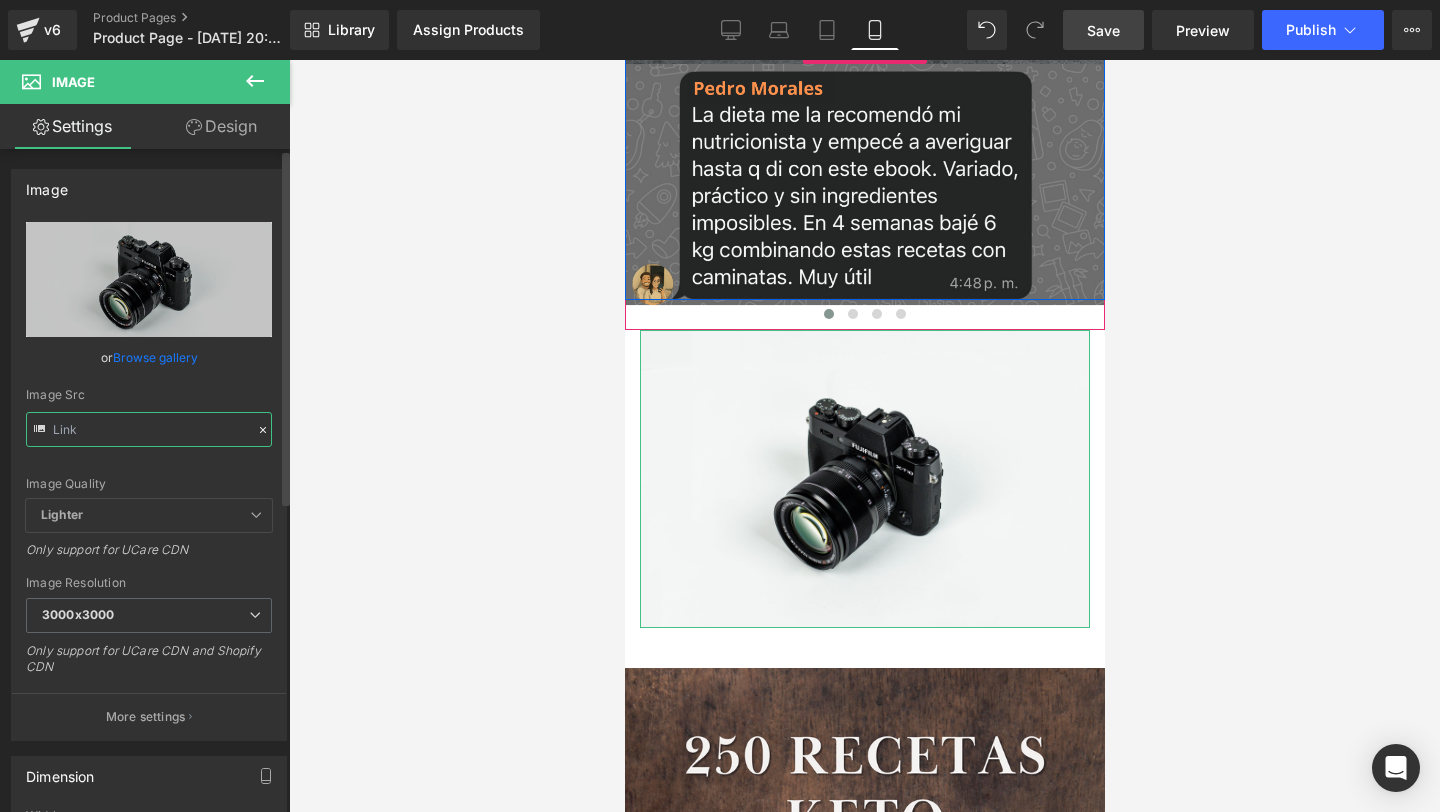 click at bounding box center (149, 429) 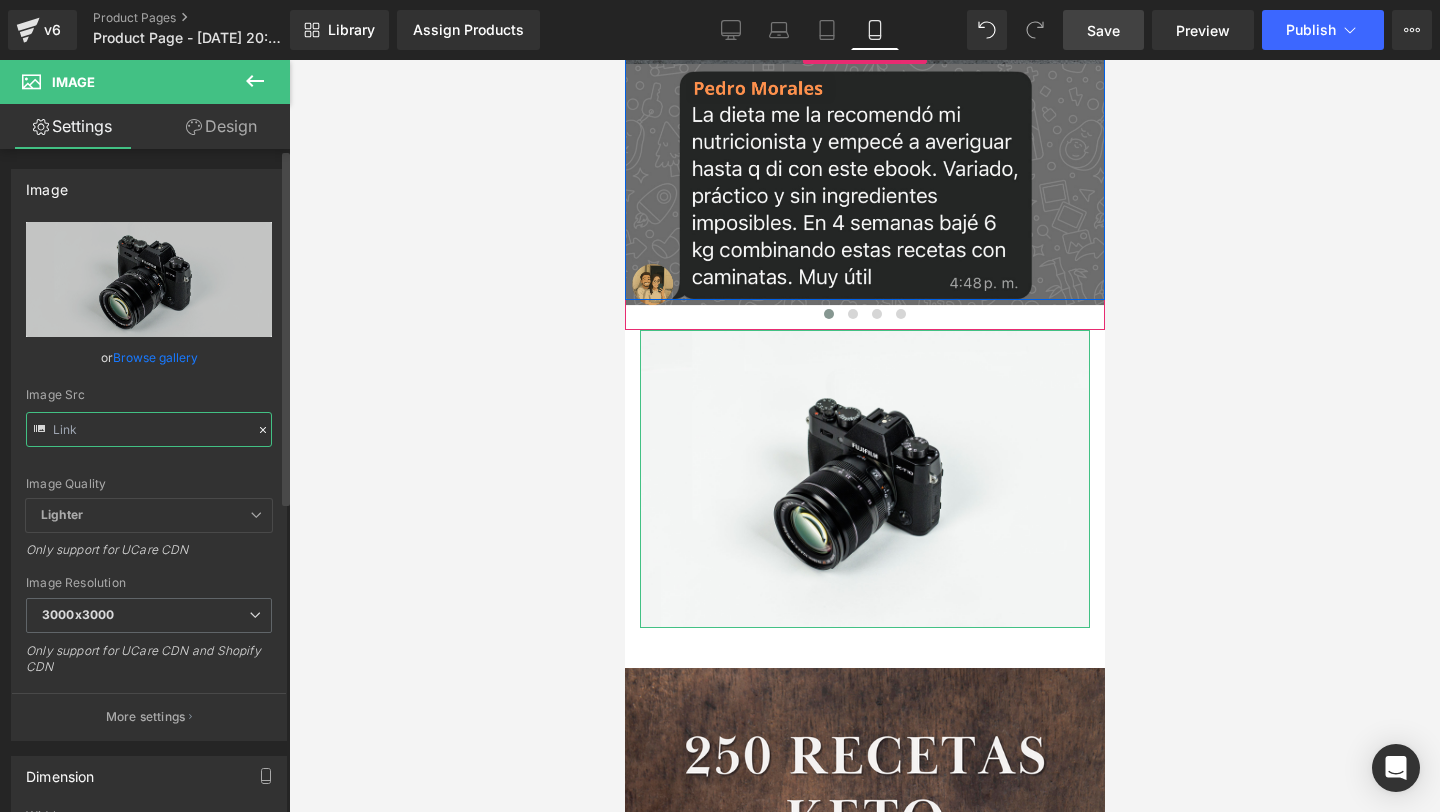 click at bounding box center (149, 429) 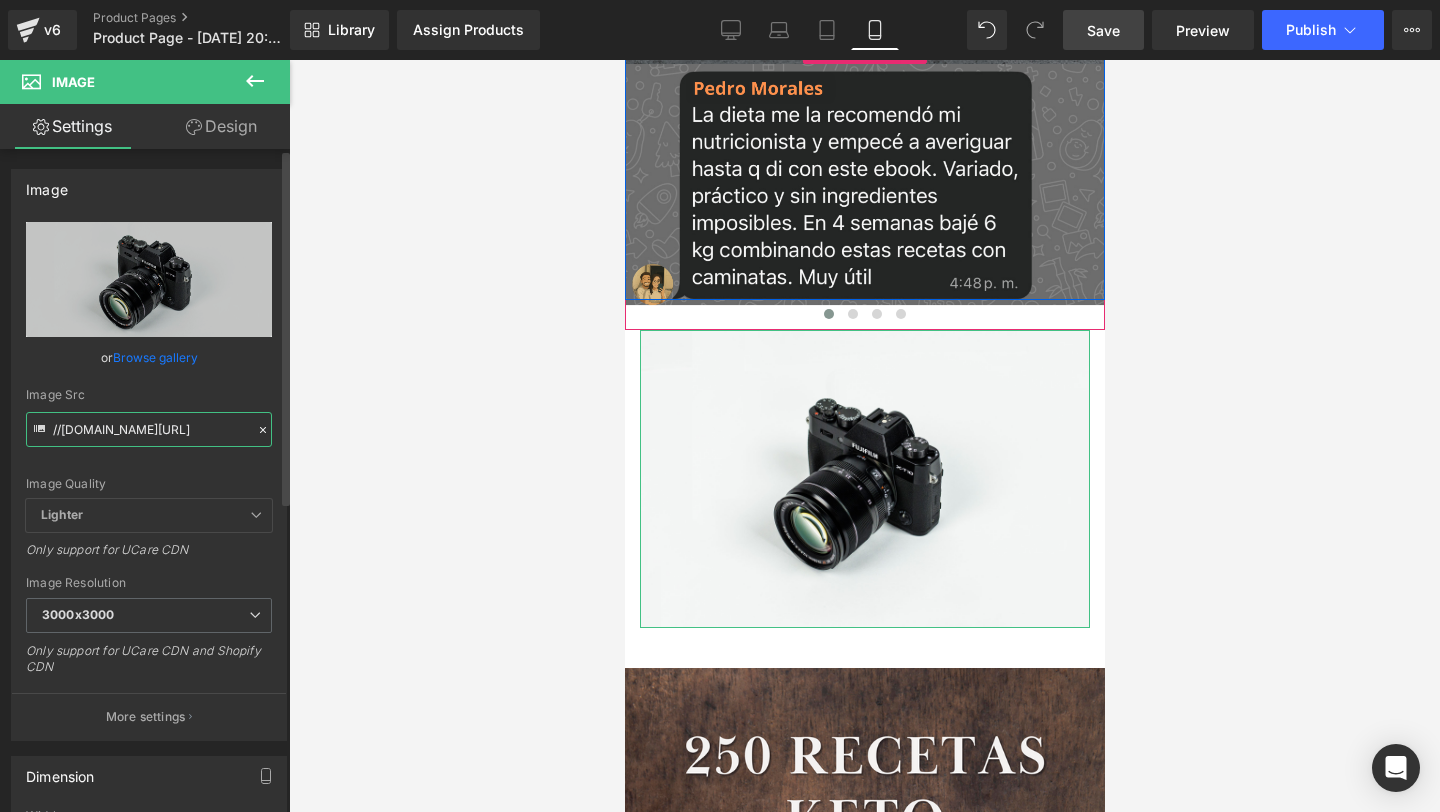 paste on "https://i.ibb.co/0zQD7X8/Whats-App-Image-2025-06-23-at-19-21-05-1" 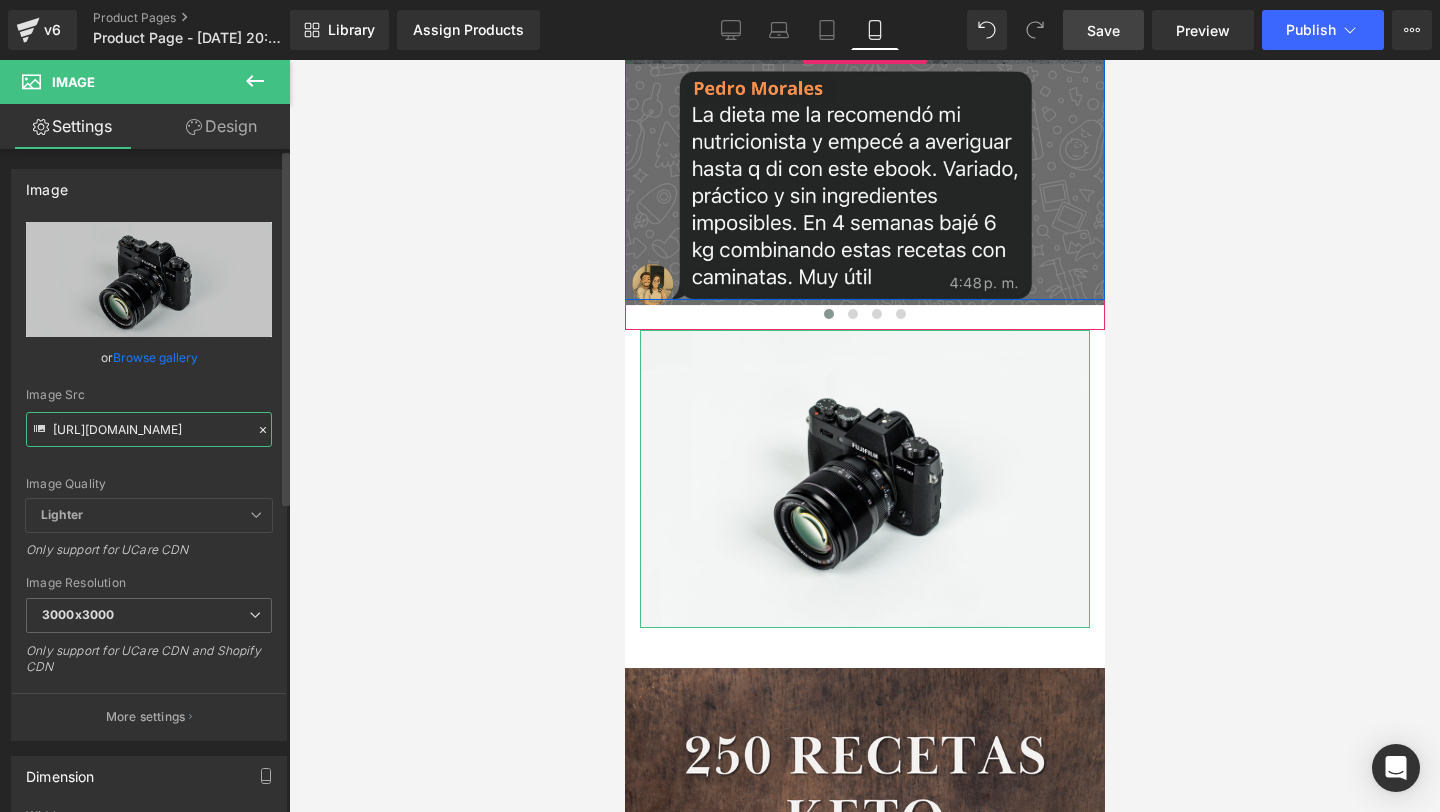 scroll, scrollTop: 0, scrollLeft: 244, axis: horizontal 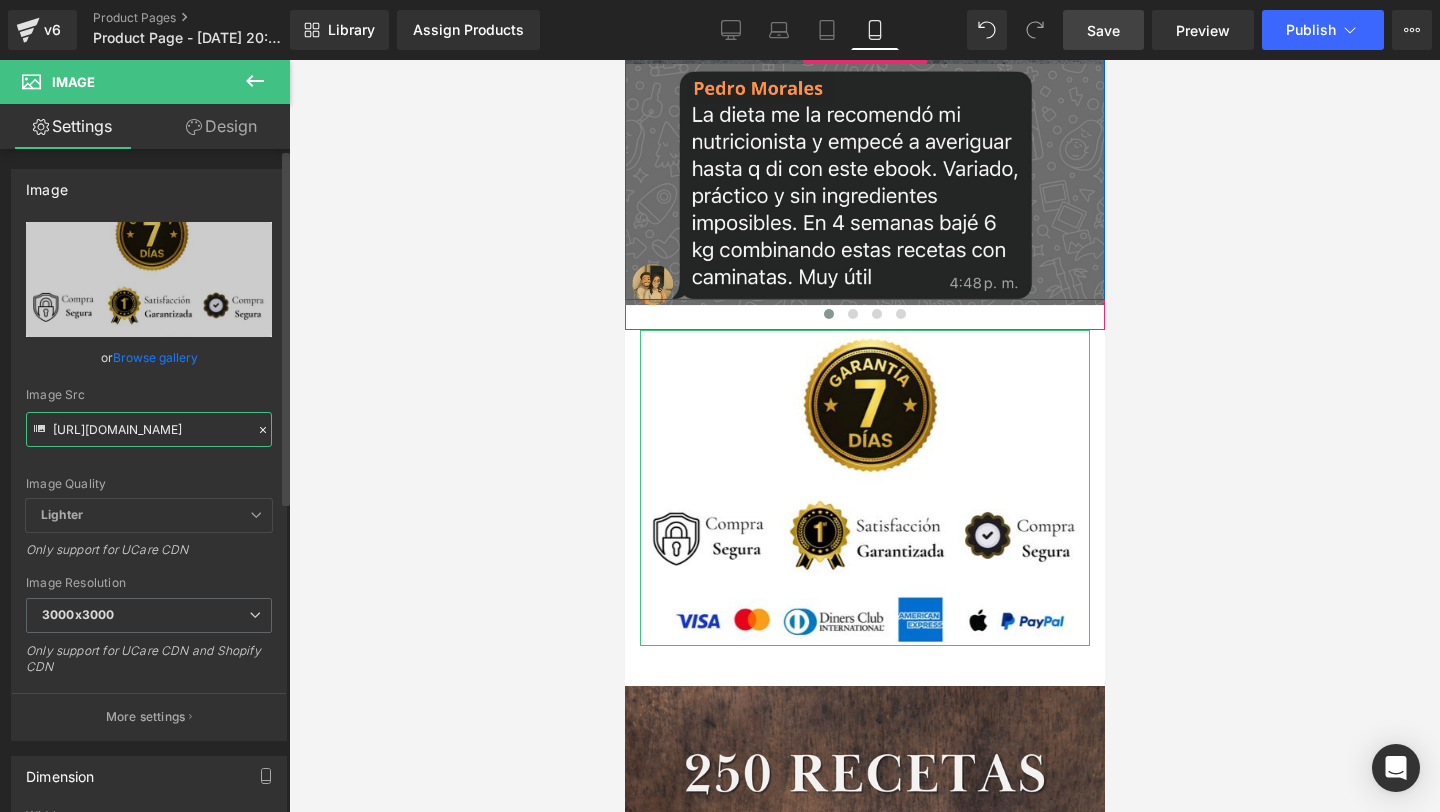 type on "https://i.ibb.co/0zQD7X8/Whats-App-Image-2025-06-23-at-19-21-05-1.jpg" 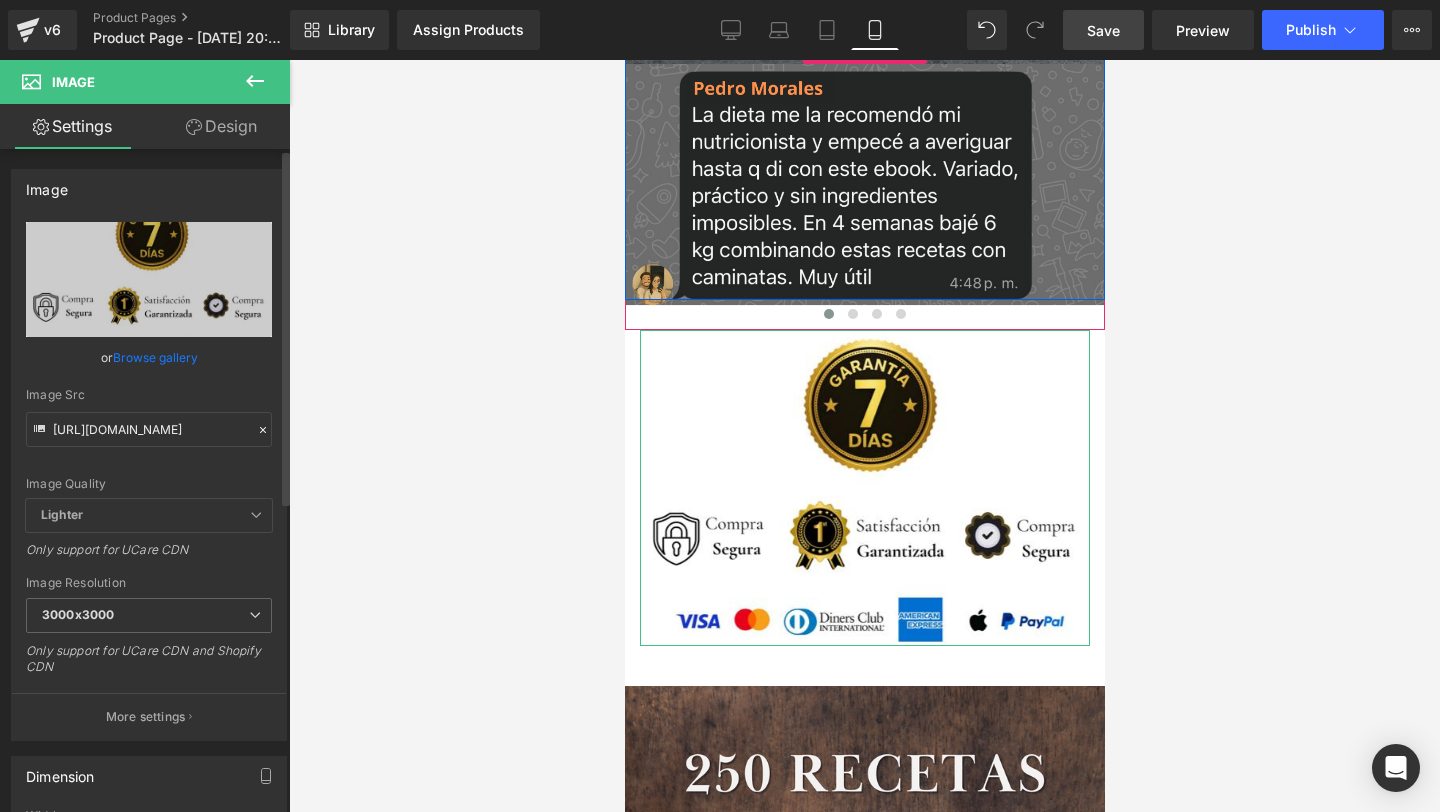 scroll, scrollTop: 0, scrollLeft: 0, axis: both 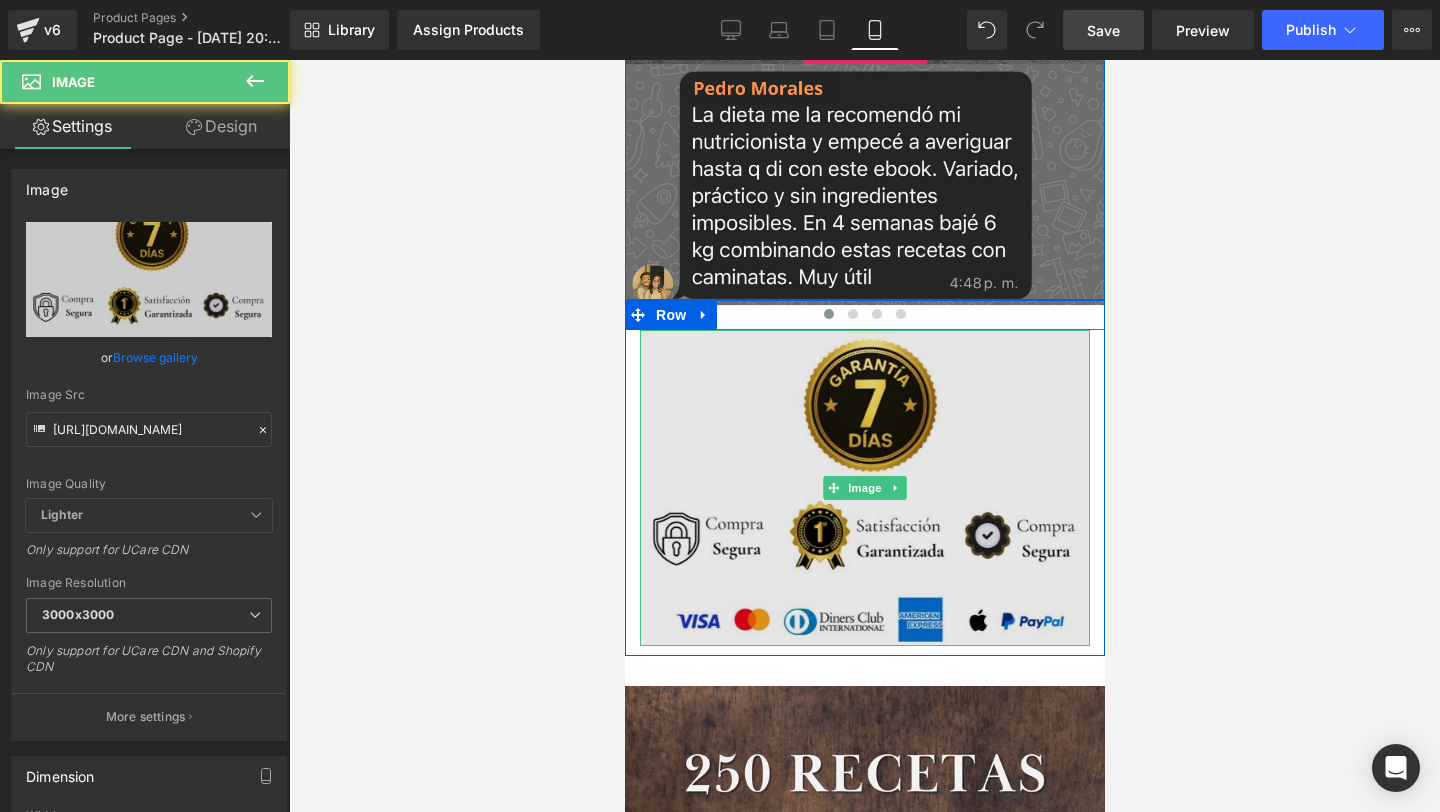 click at bounding box center [864, 487] 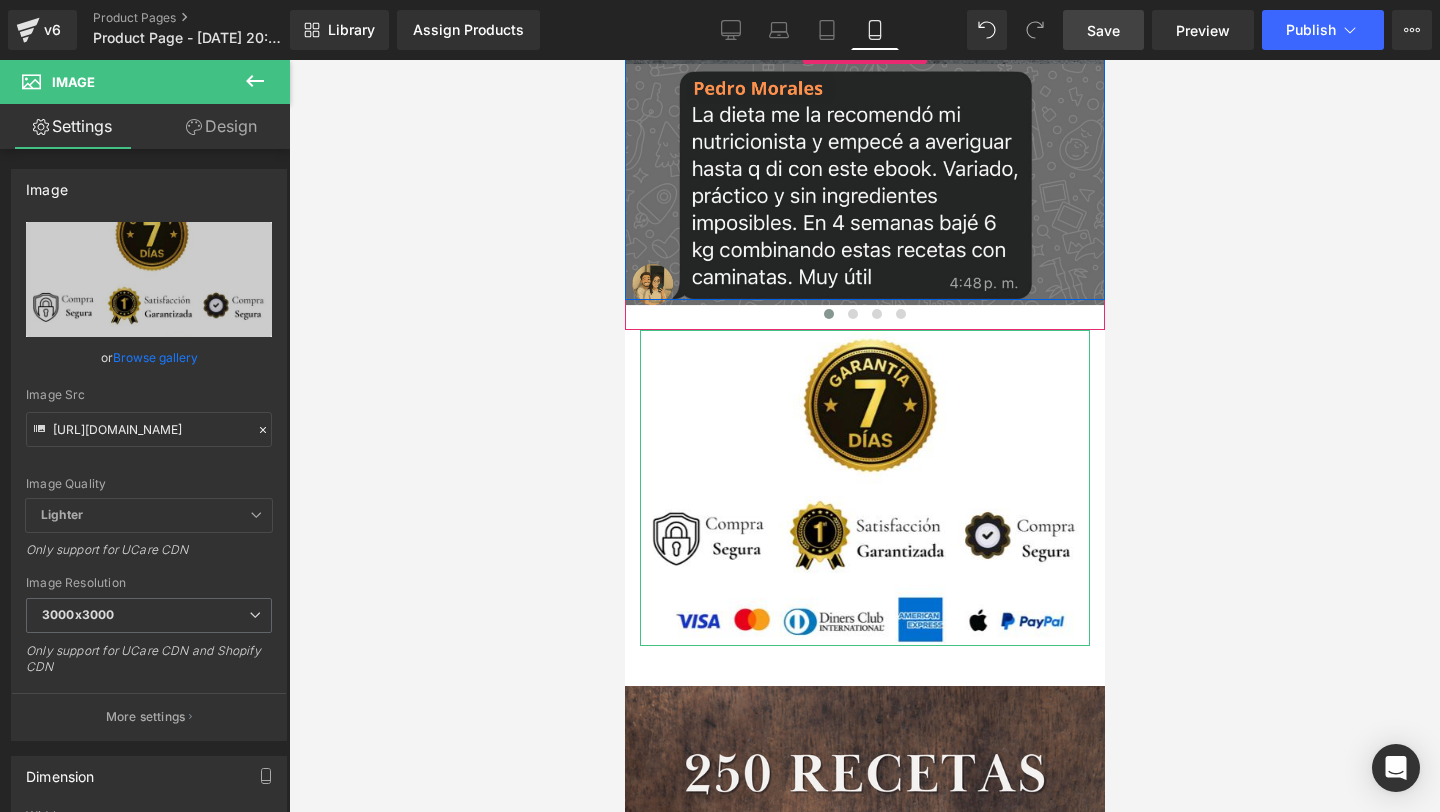 click on "Design" at bounding box center (221, 126) 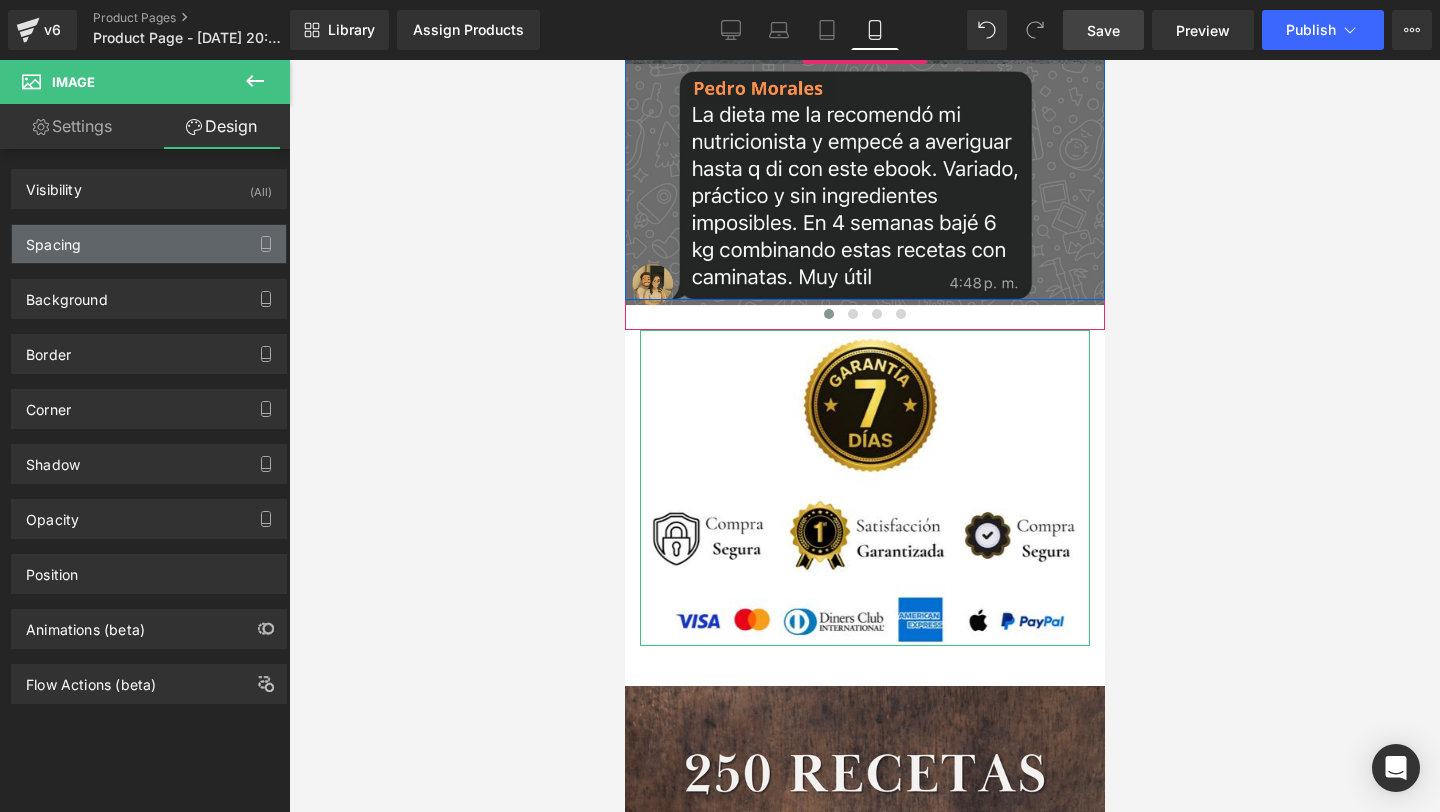 click on "Spacing" at bounding box center [149, 244] 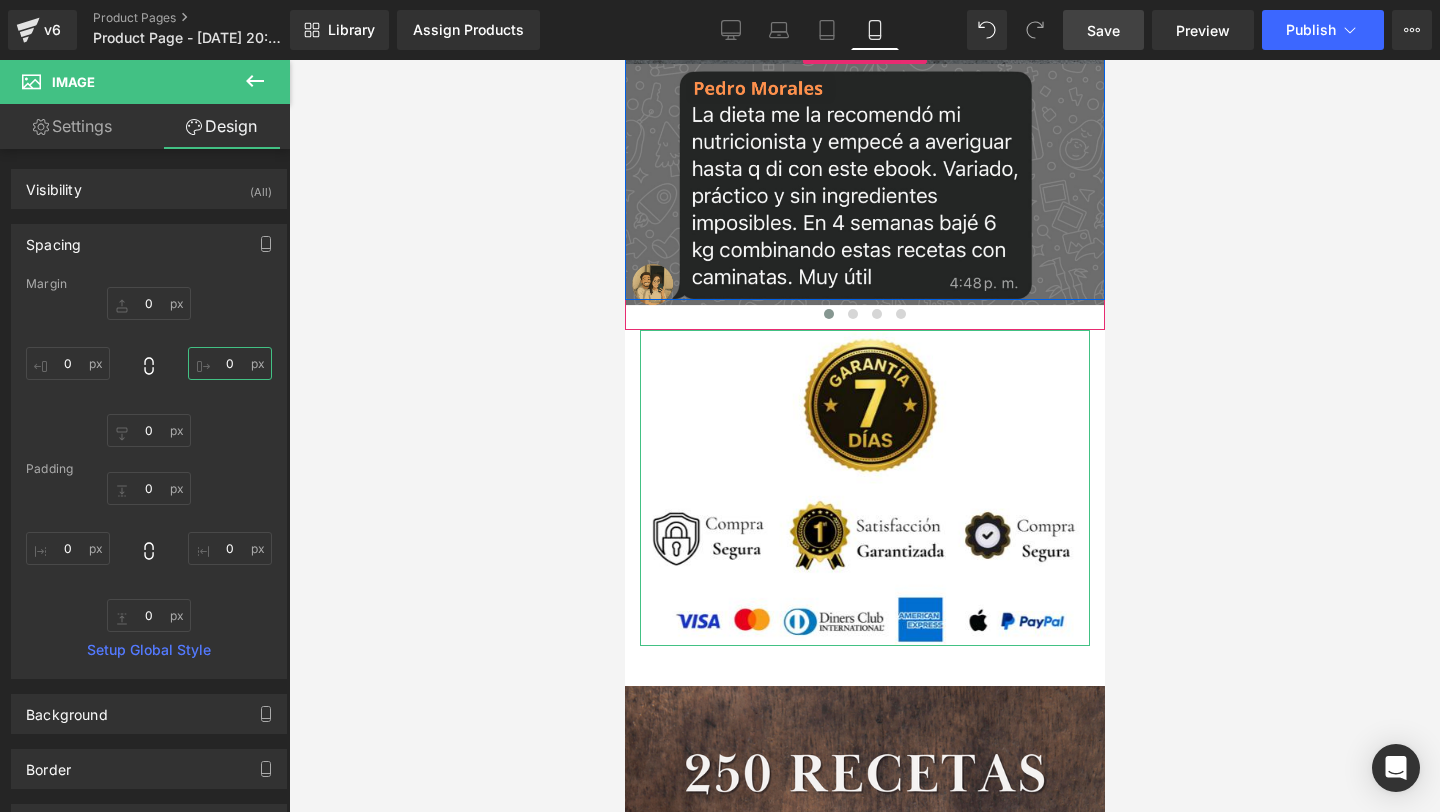 click on "0" at bounding box center (230, 363) 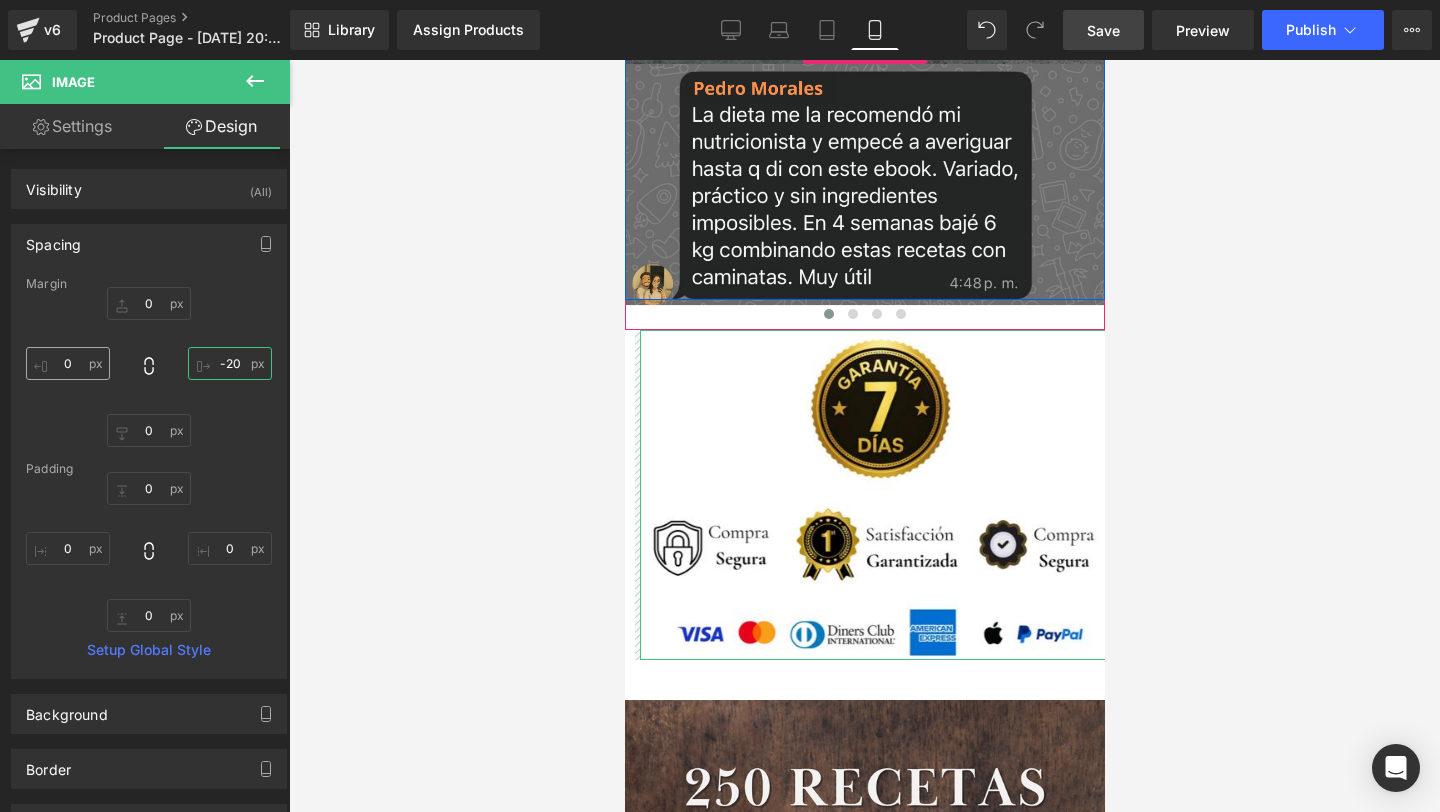 type on "-20" 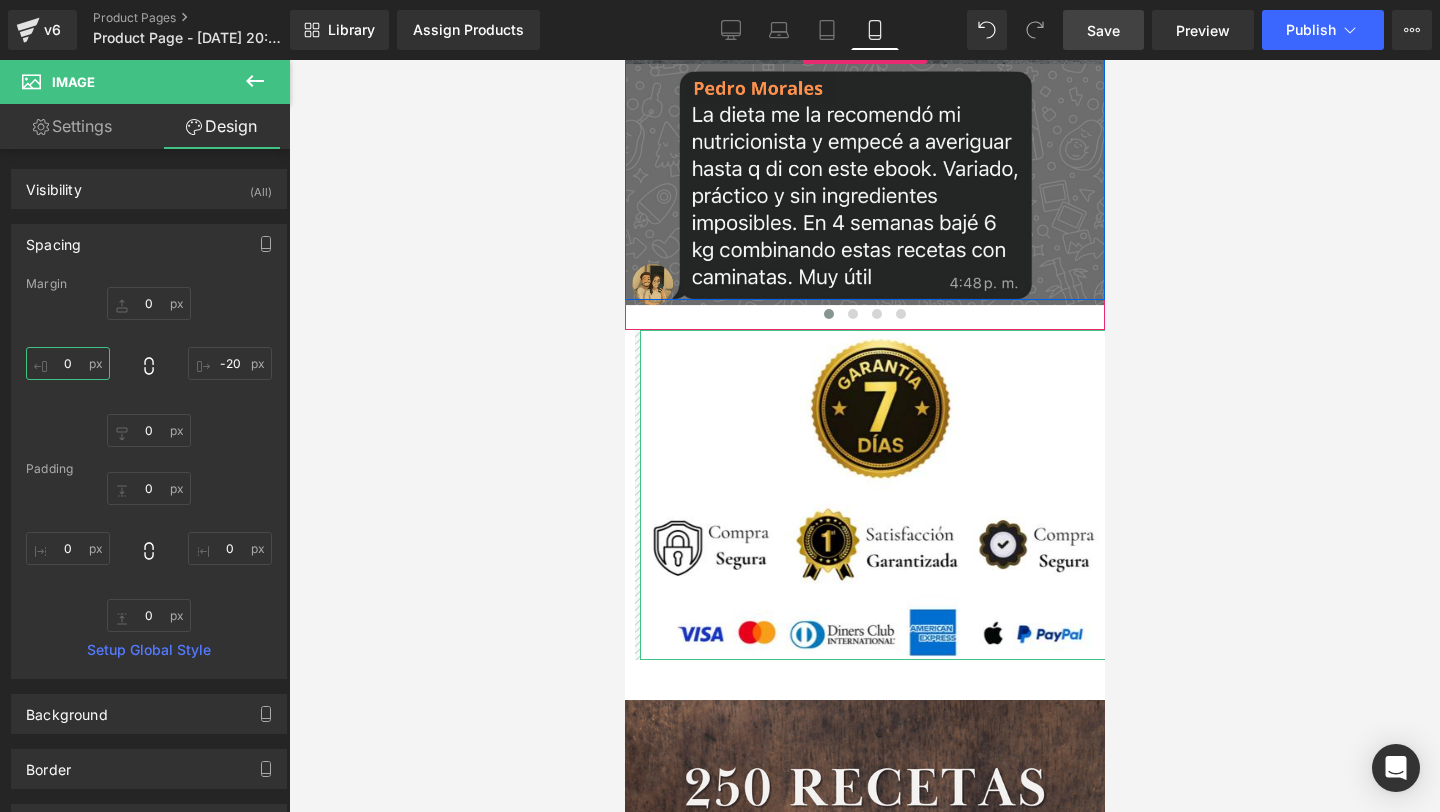 click on "0" at bounding box center [68, 363] 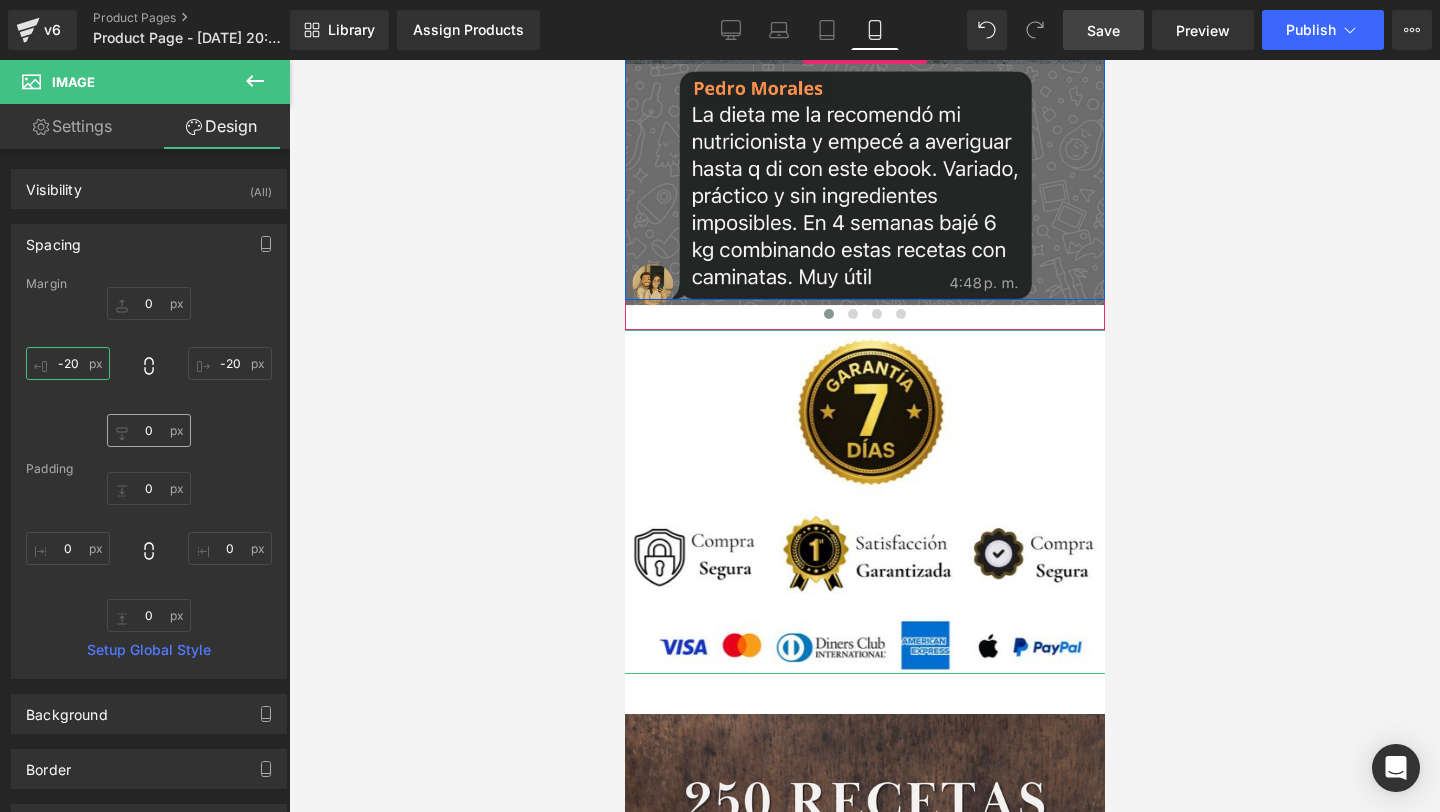 type on "-20" 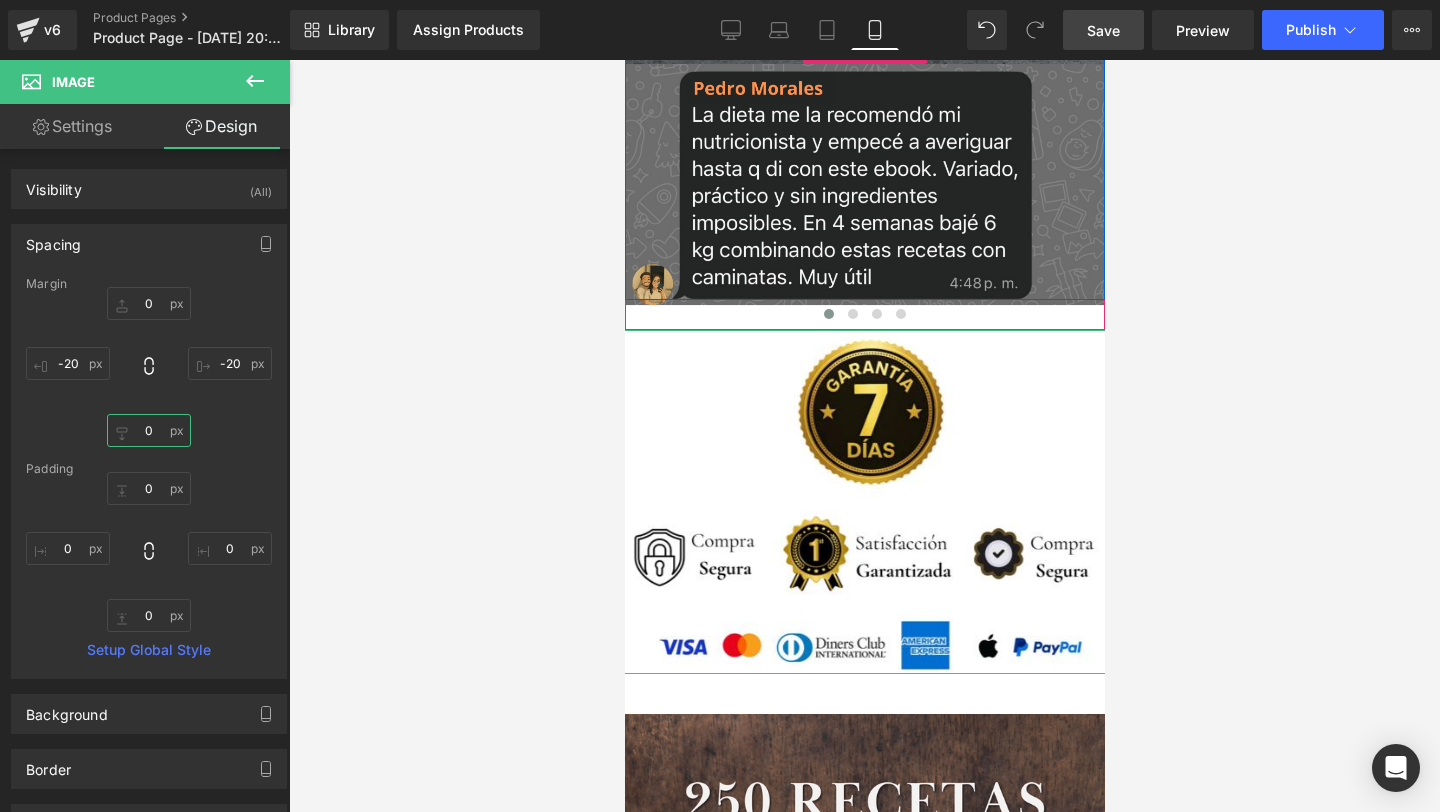 click on "0" at bounding box center (149, 430) 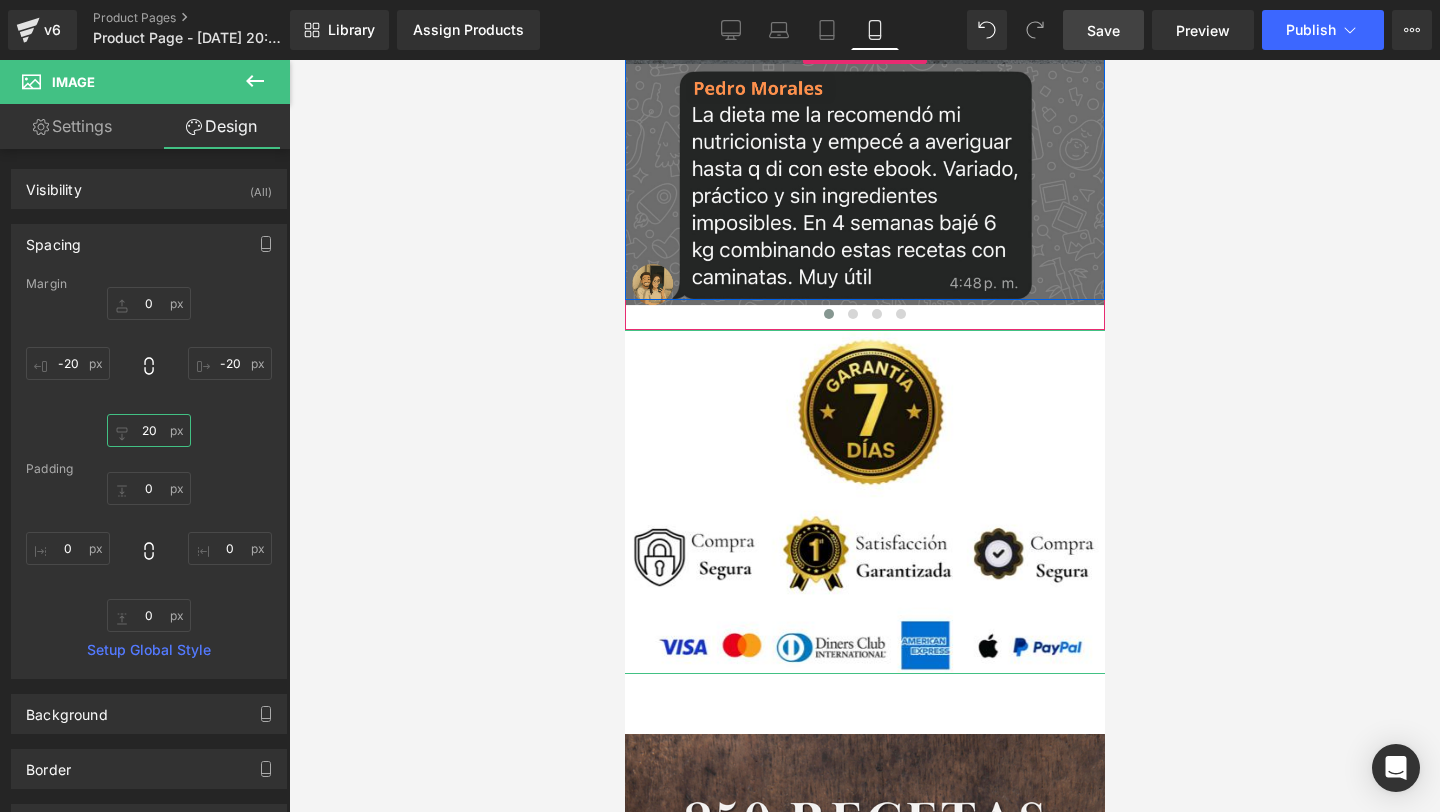 type on "2" 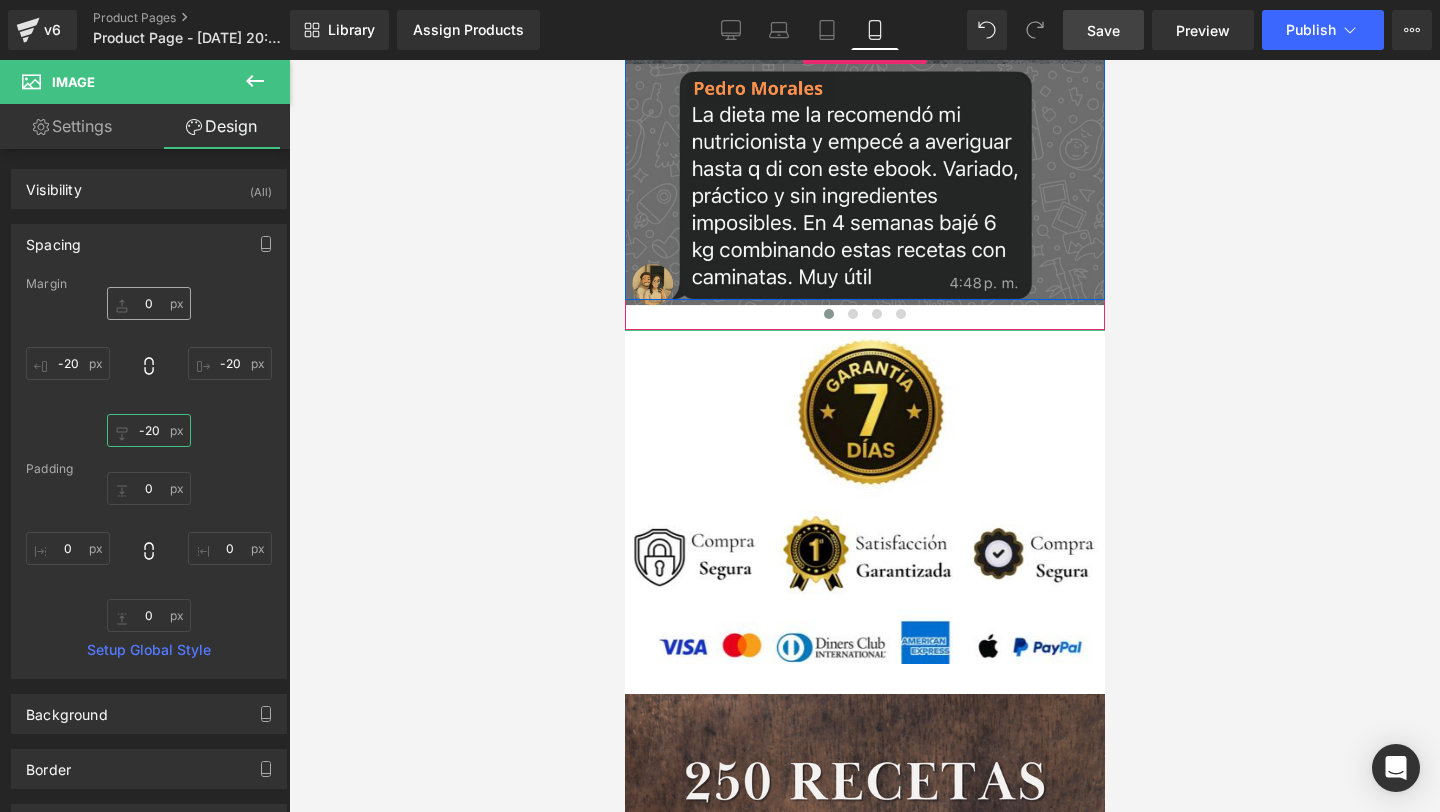 type on "-20" 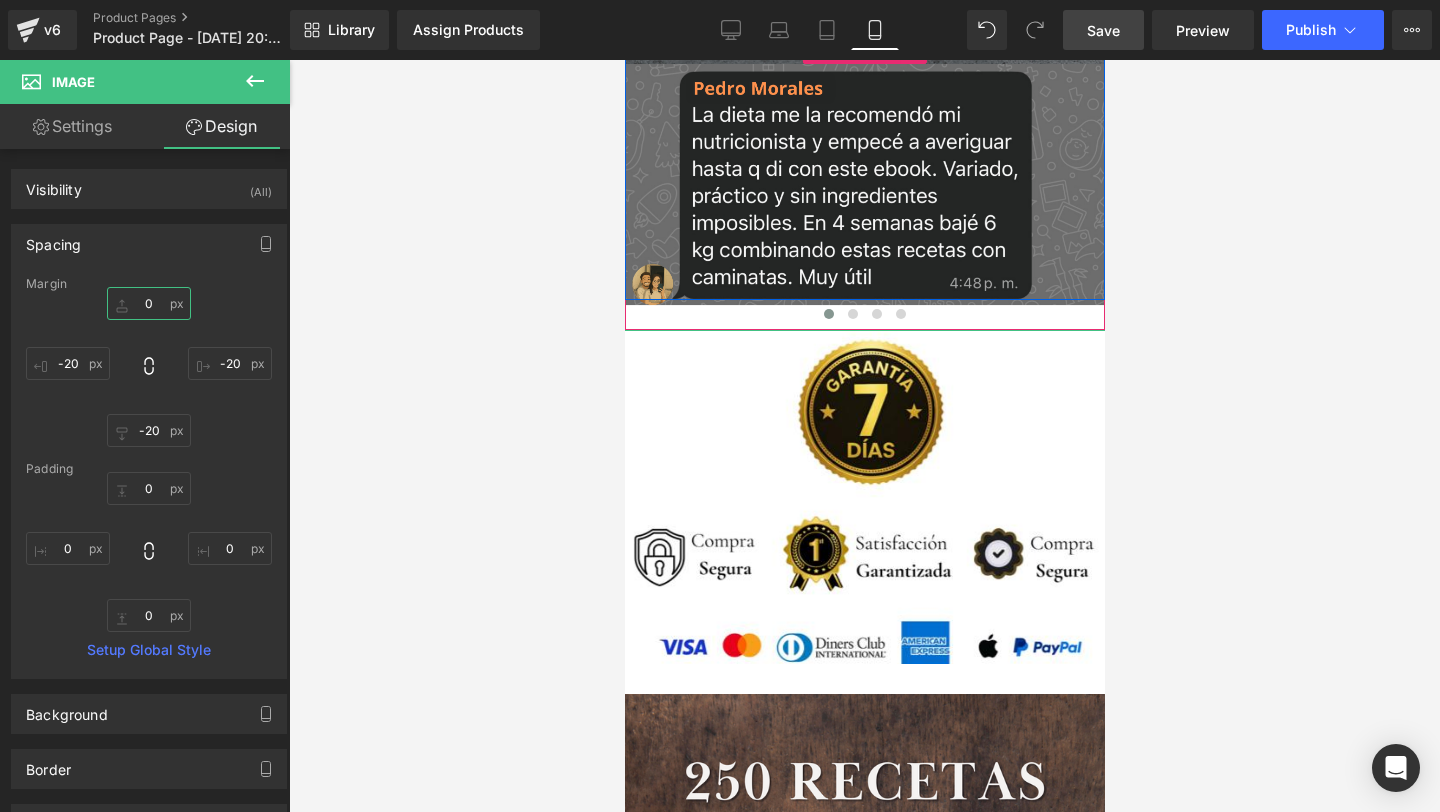 click on "0" at bounding box center [149, 303] 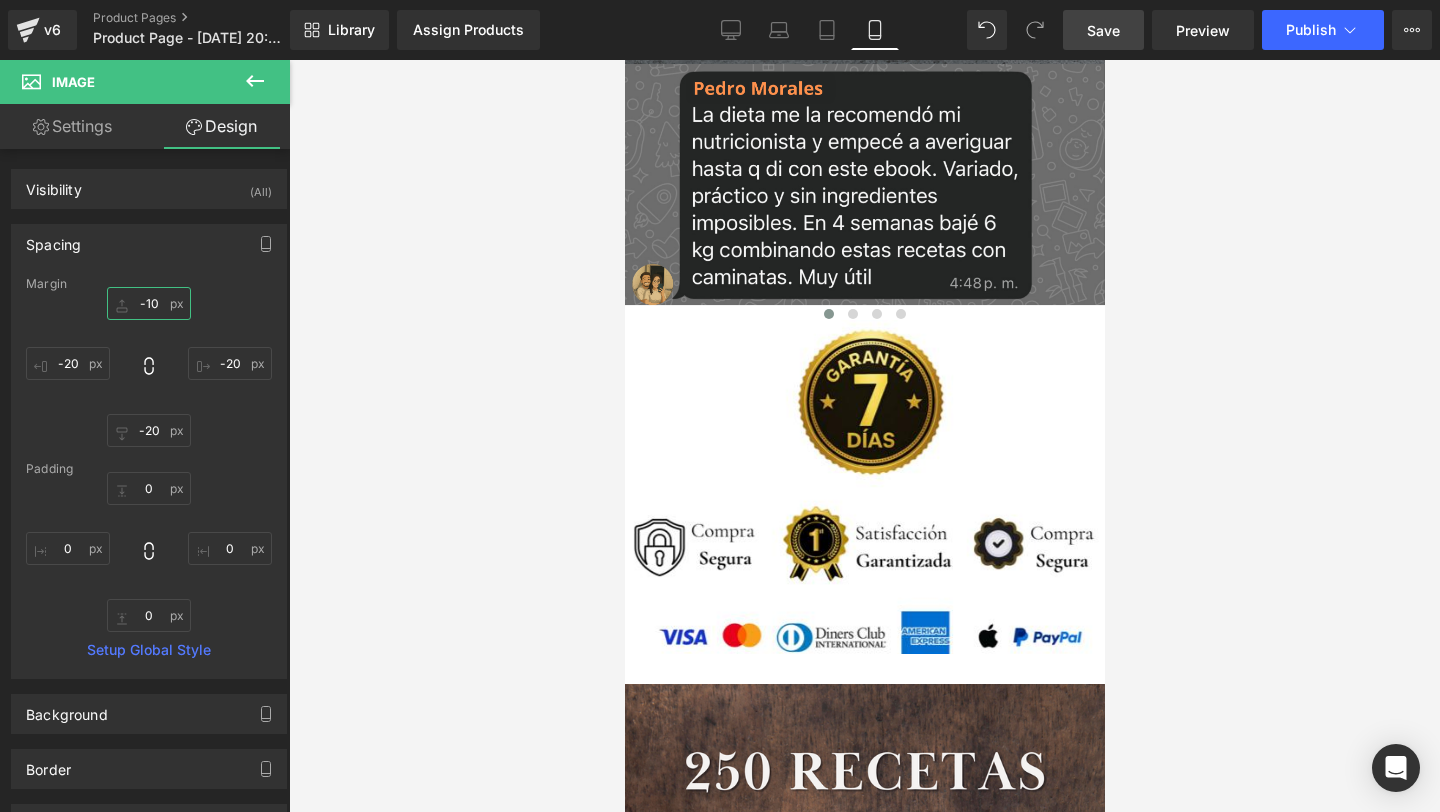 type on "-10" 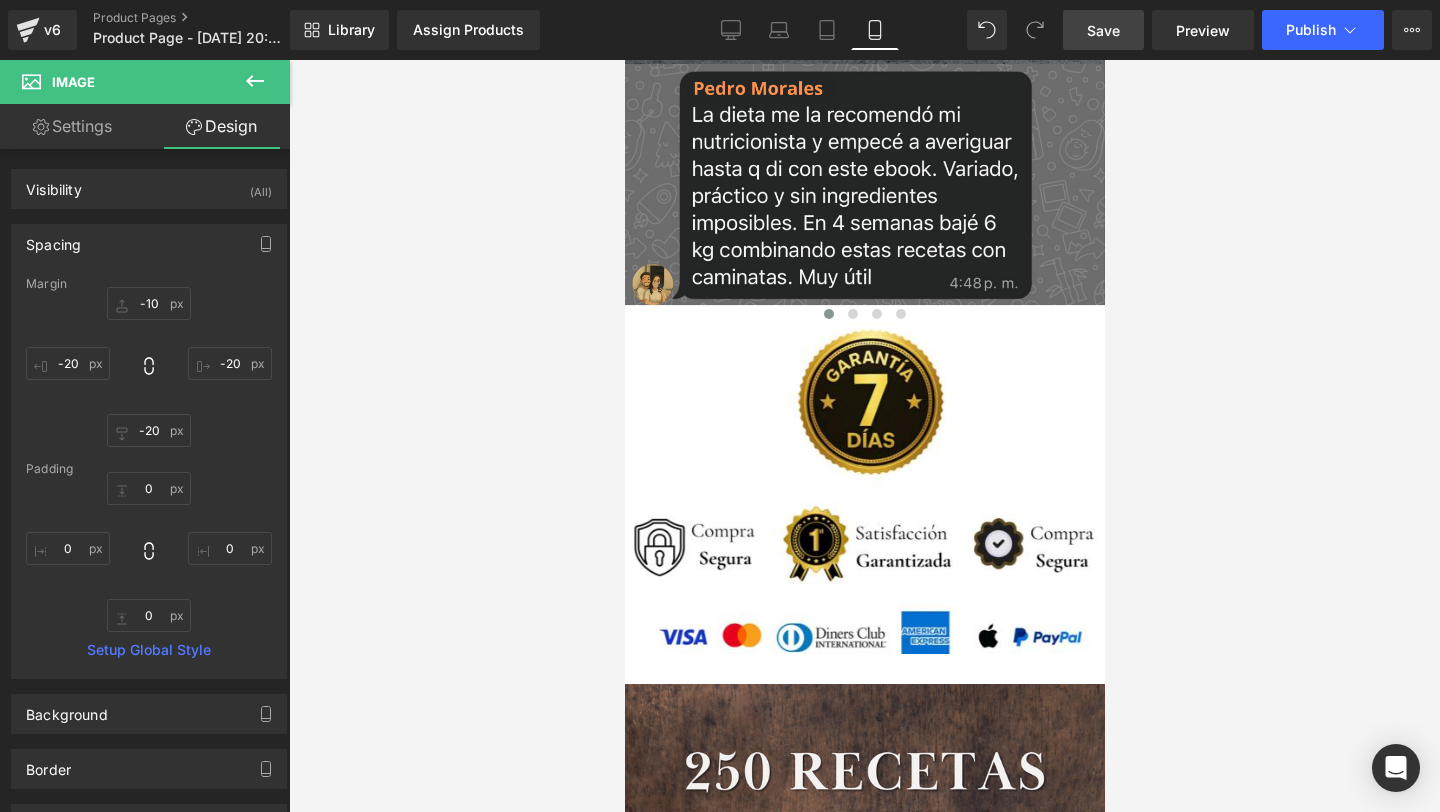 drag, startPoint x: 1104, startPoint y: 59, endPoint x: 1104, endPoint y: 47, distance: 12 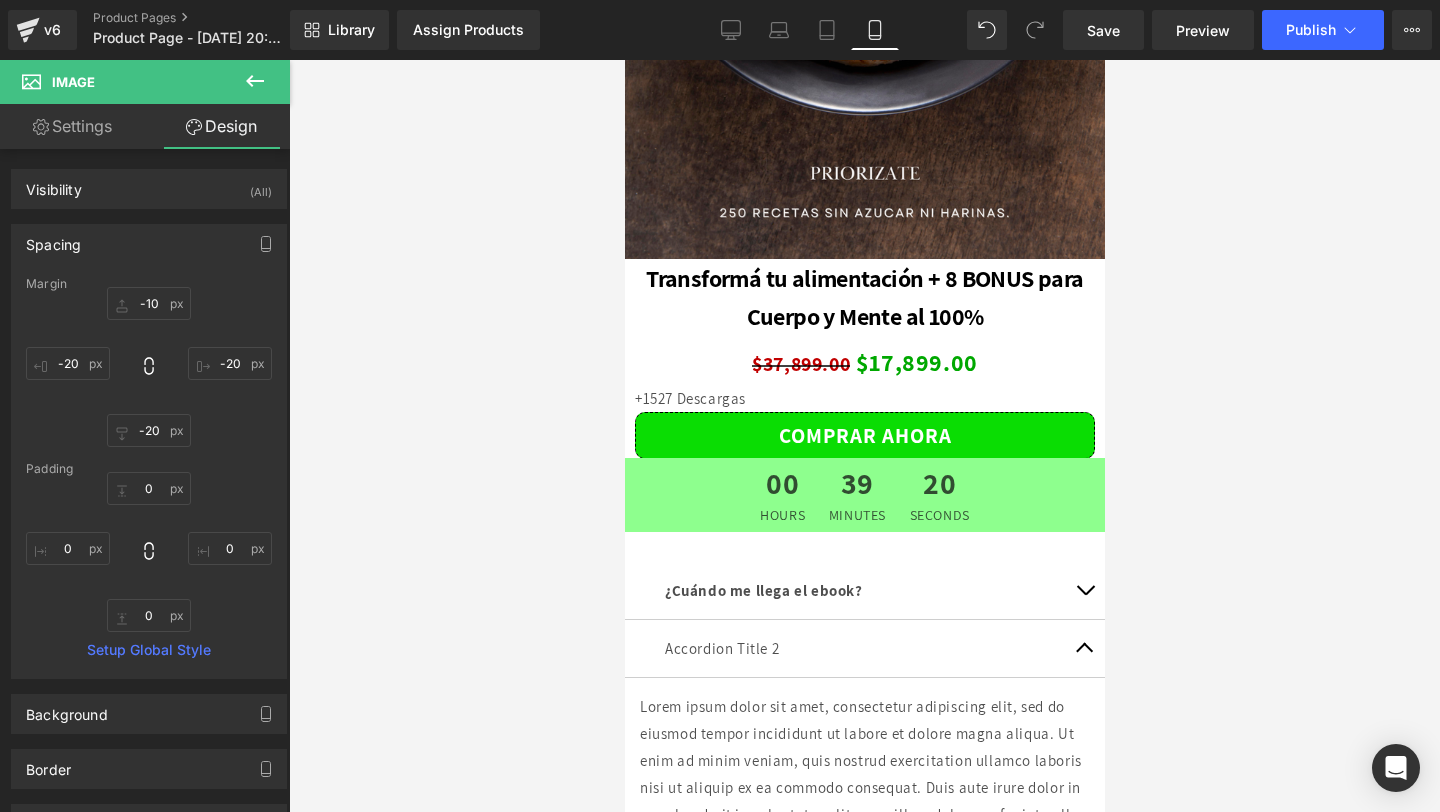 scroll, scrollTop: 5603, scrollLeft: 0, axis: vertical 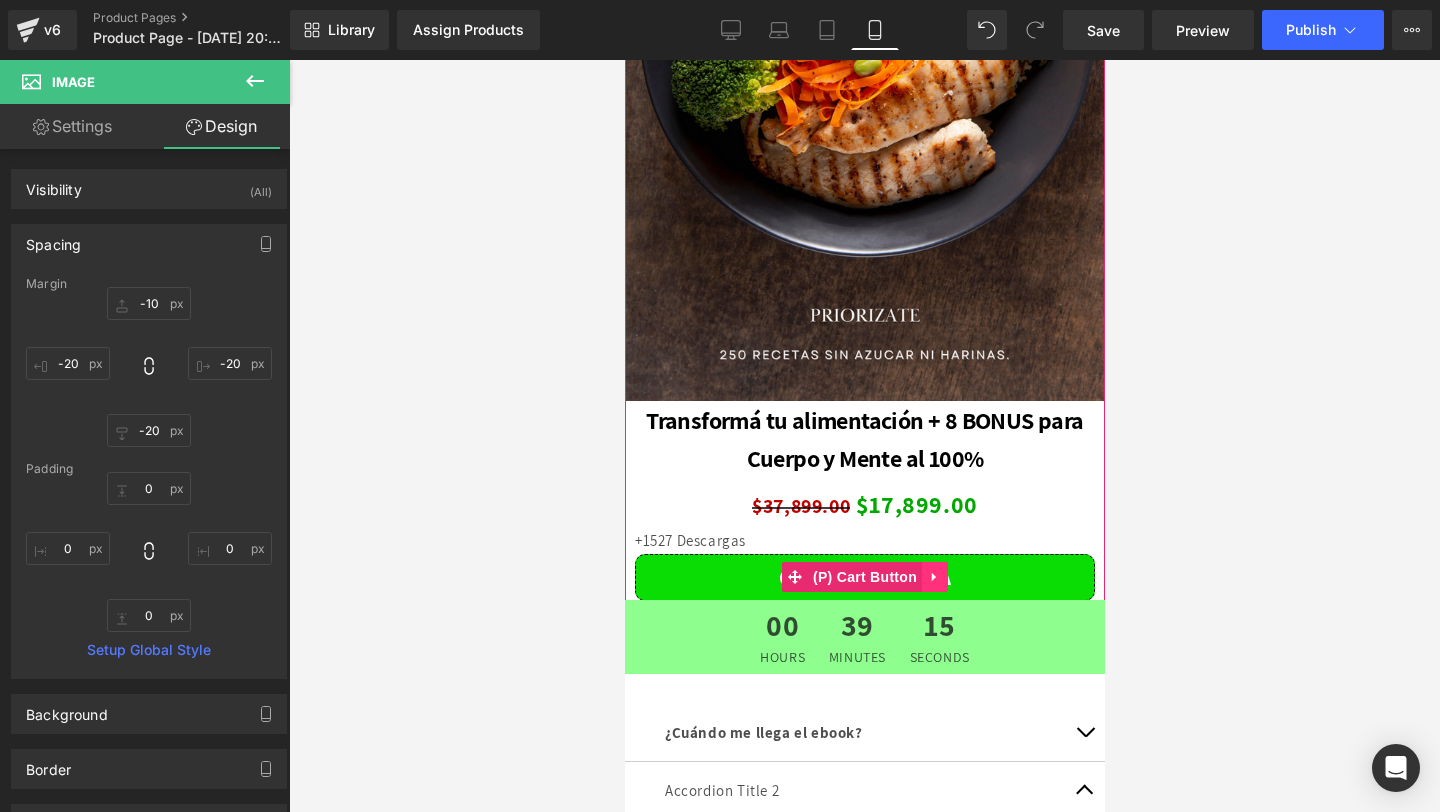 click 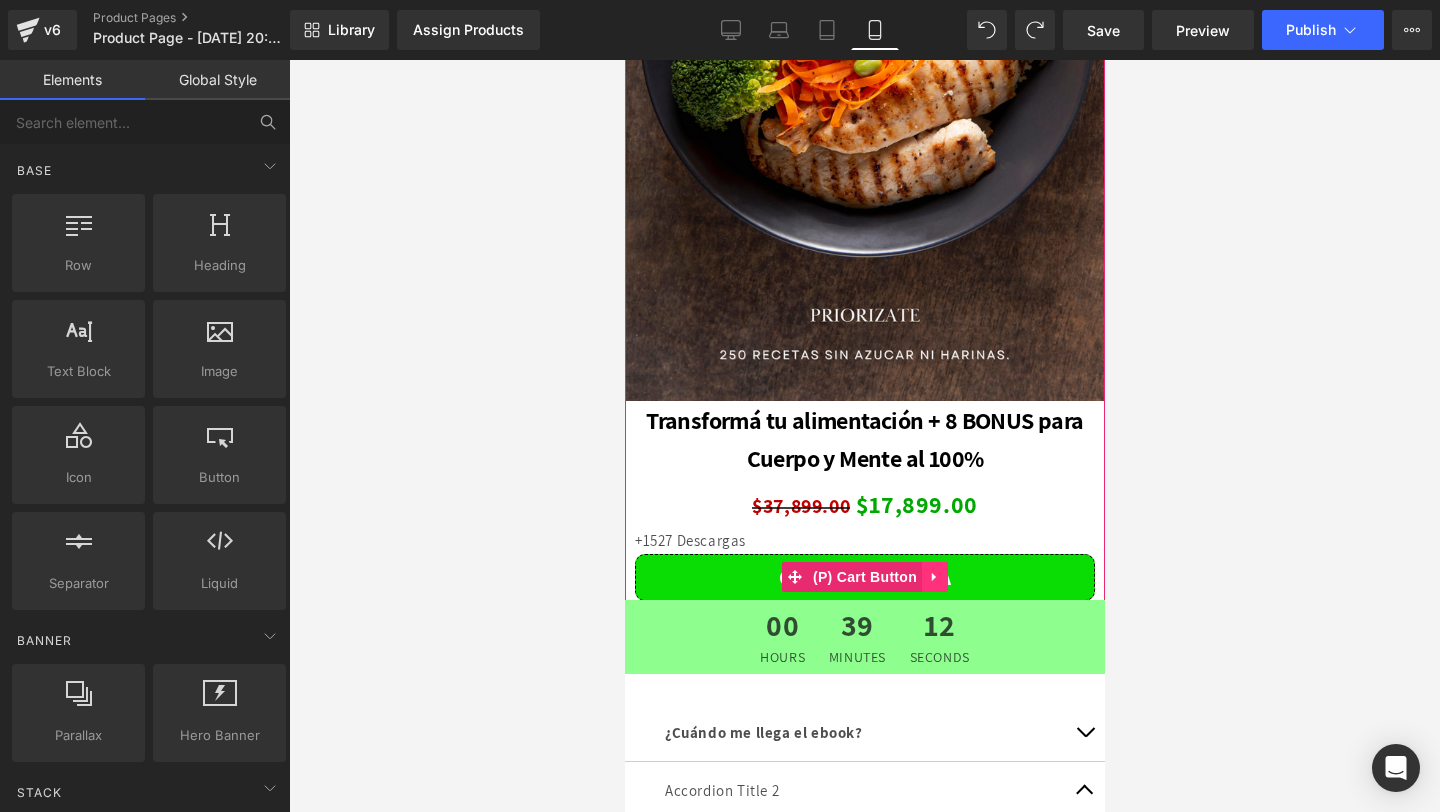 click 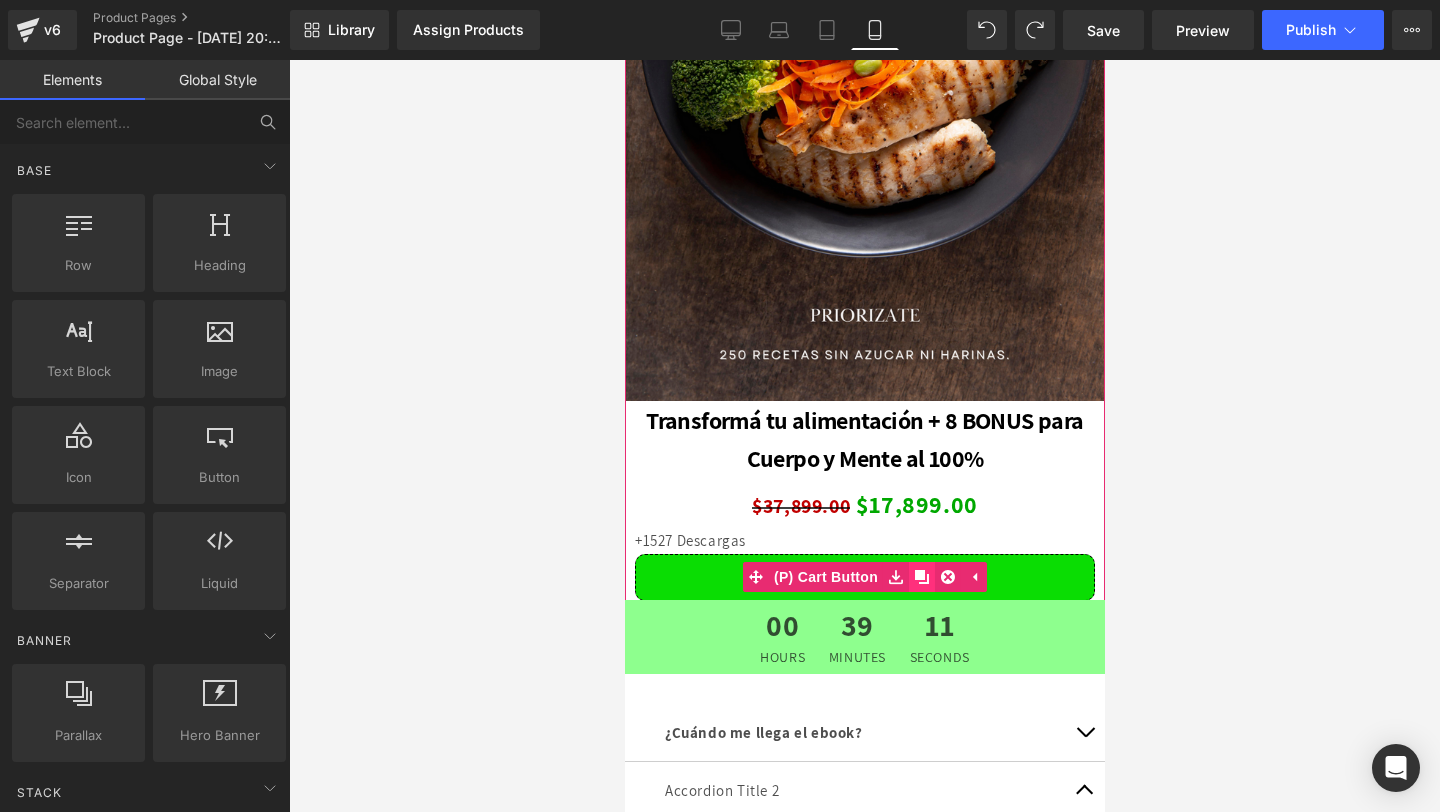 click 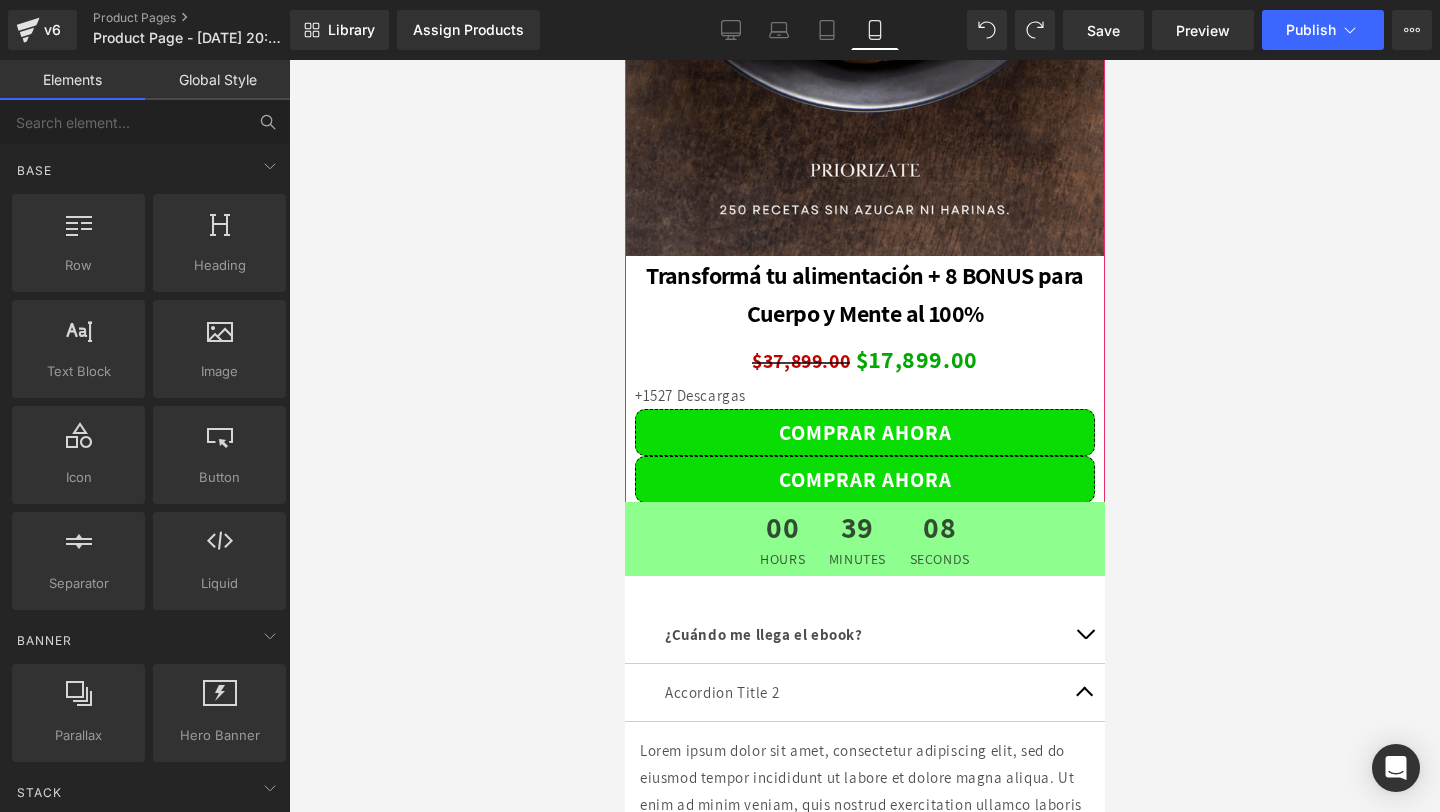 scroll, scrollTop: 5725, scrollLeft: 0, axis: vertical 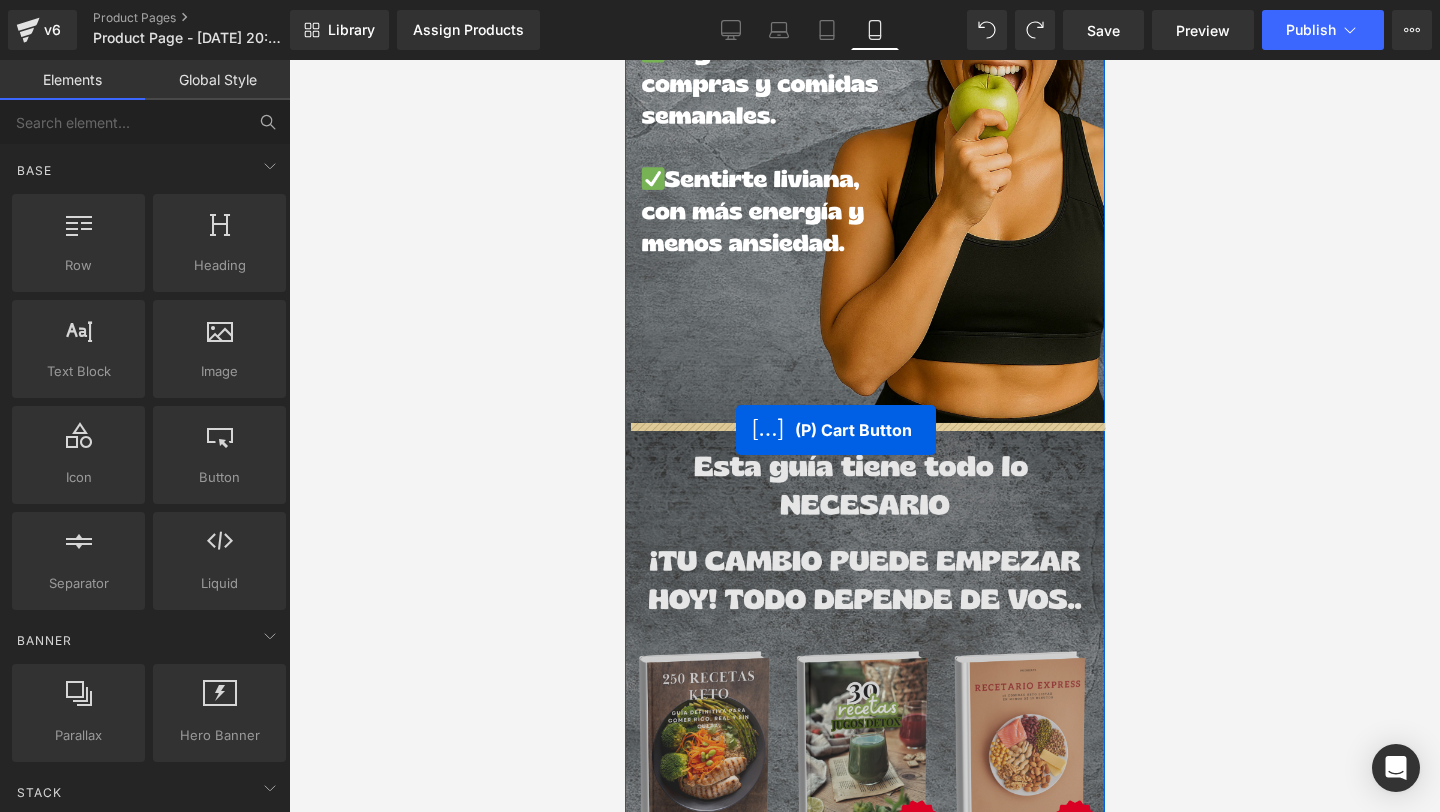 drag, startPoint x: 799, startPoint y: 502, endPoint x: 735, endPoint y: 429, distance: 97.082436 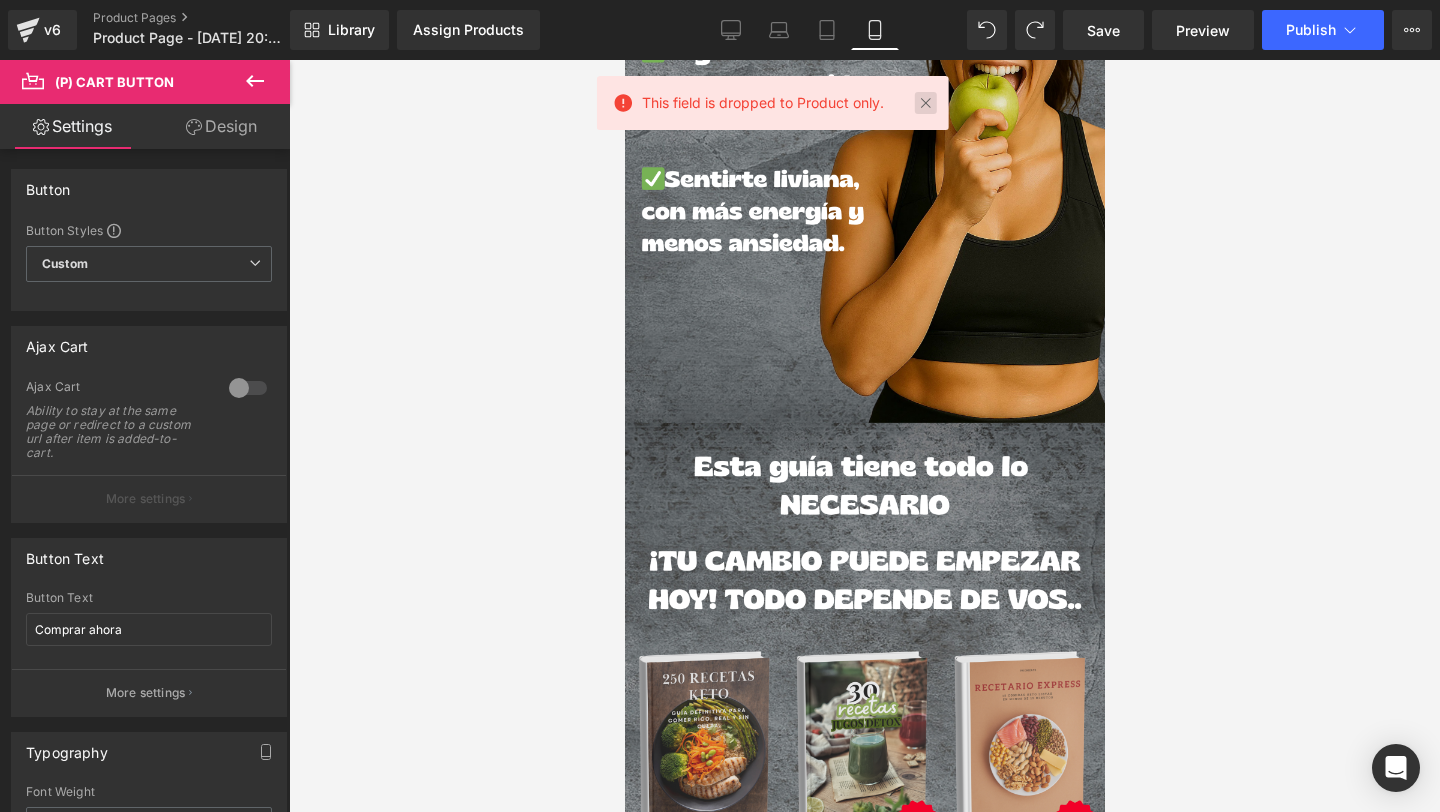 click at bounding box center (926, 103) 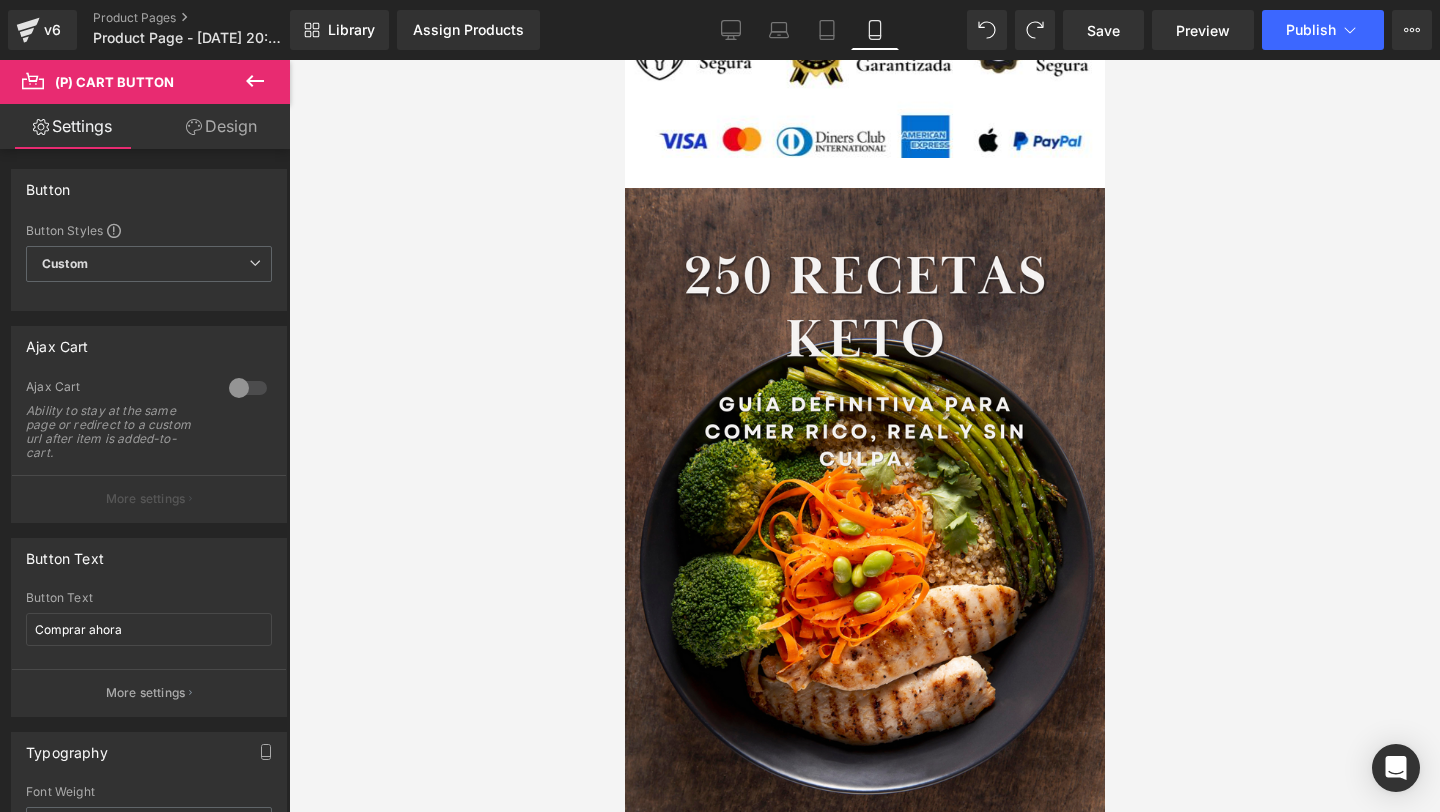 scroll, scrollTop: 5061, scrollLeft: 0, axis: vertical 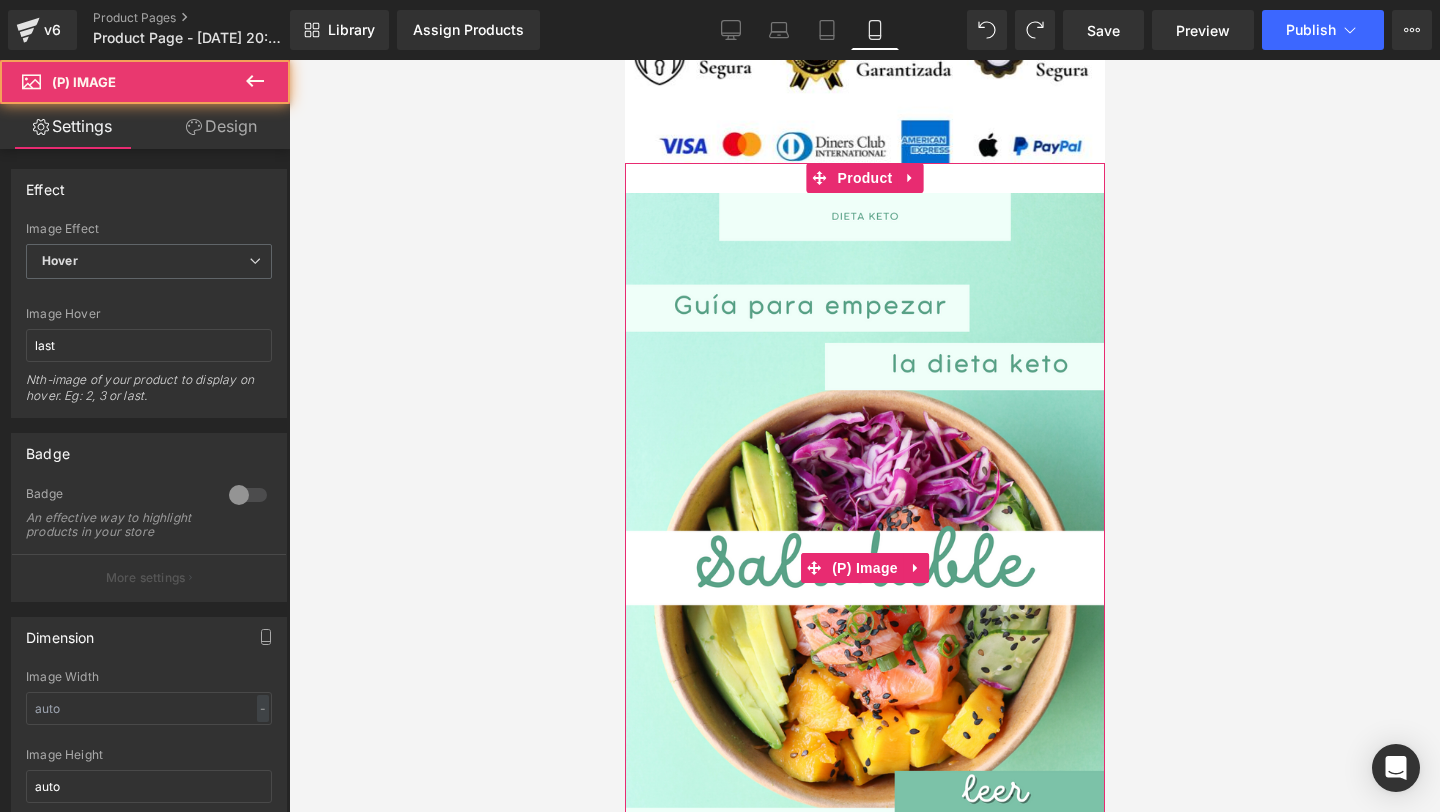 click at bounding box center [864, 568] 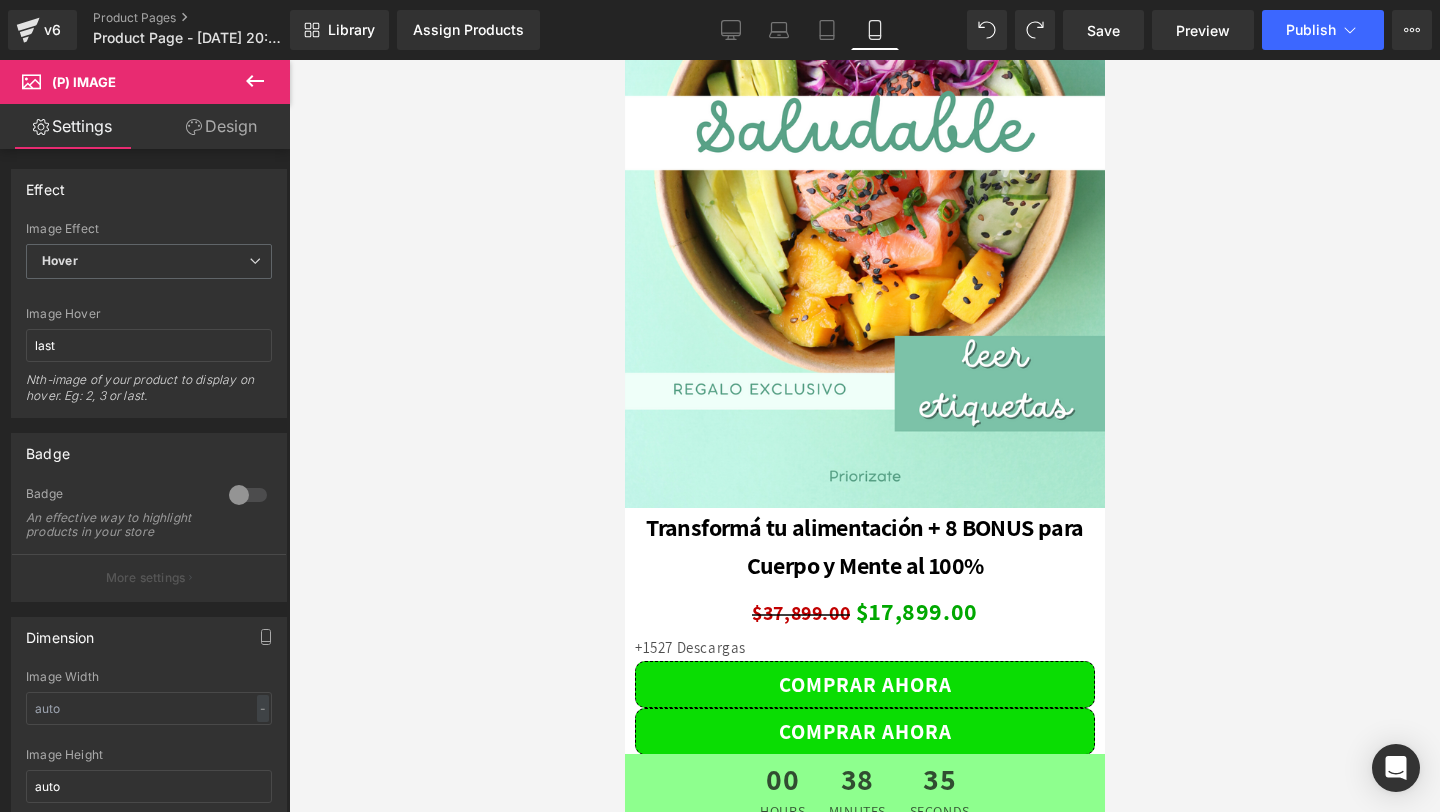 scroll, scrollTop: 5497, scrollLeft: 0, axis: vertical 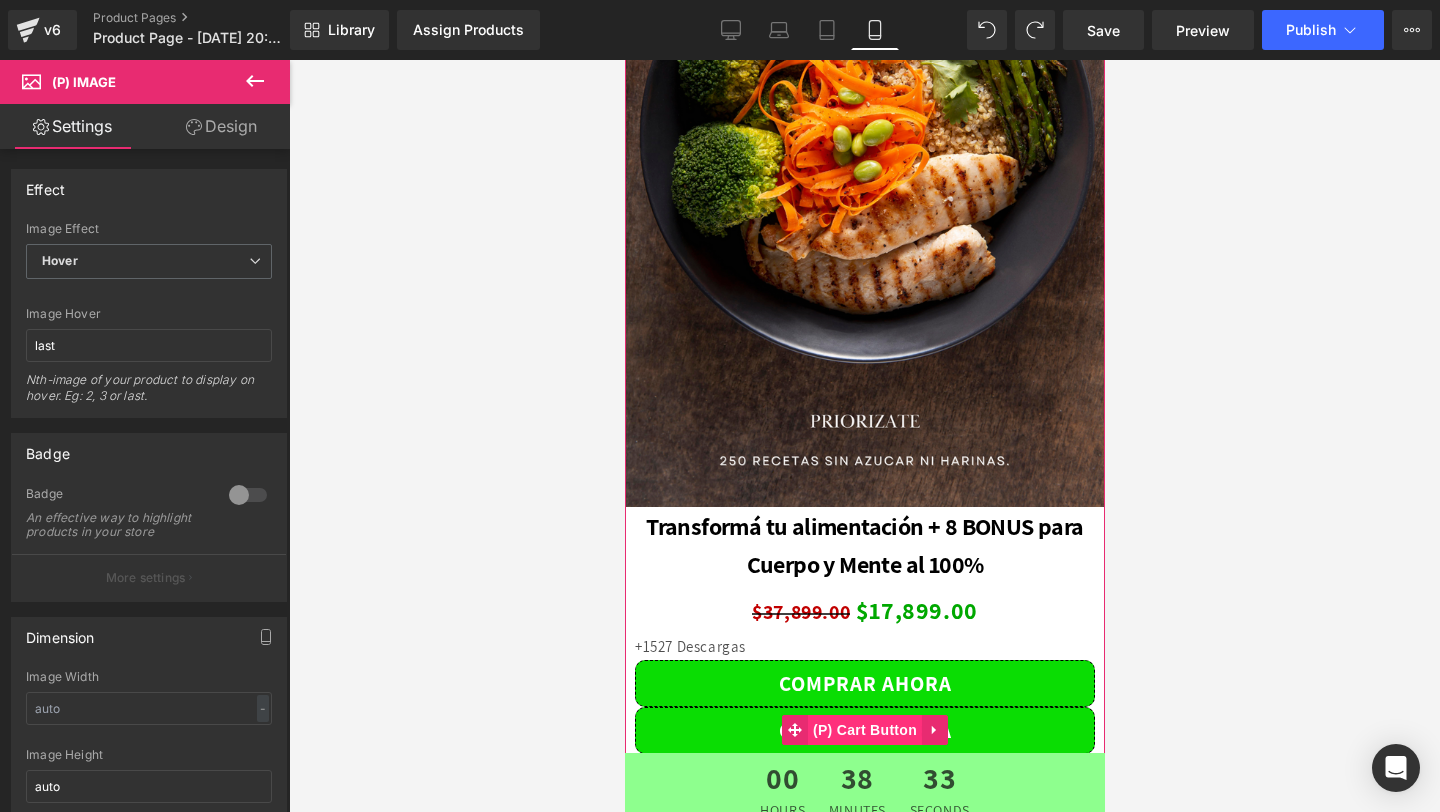 click on "(P) Cart Button" at bounding box center [864, 730] 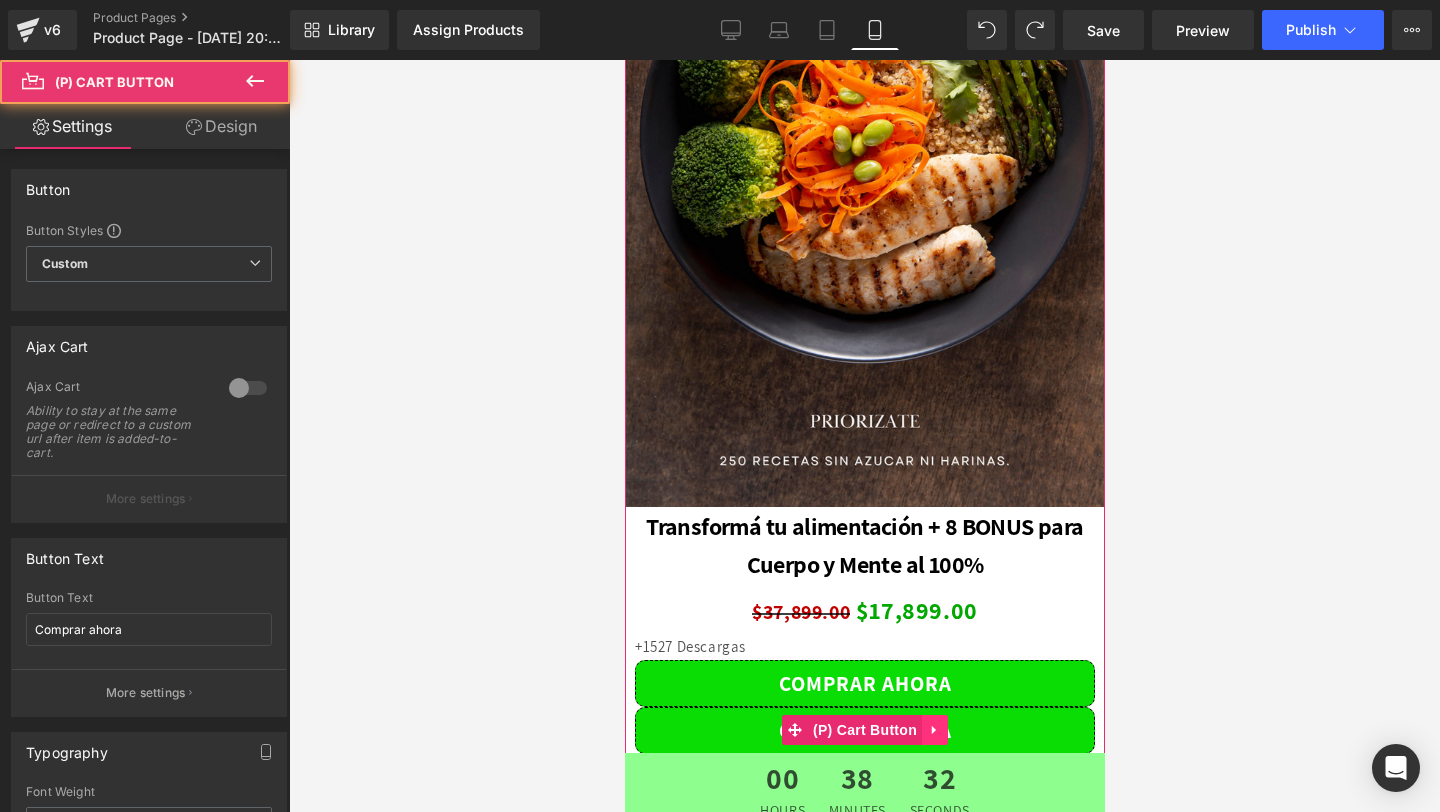 click 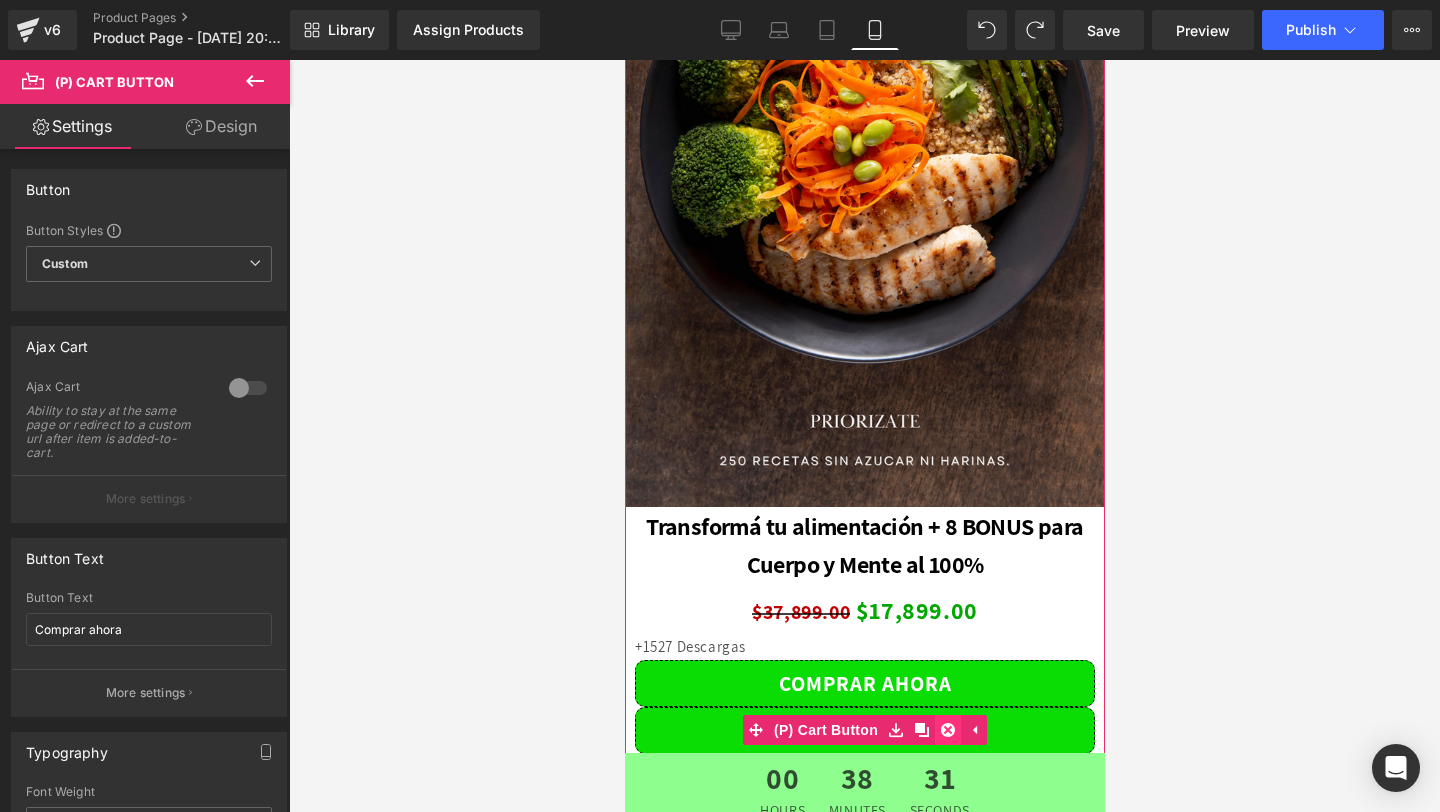 click 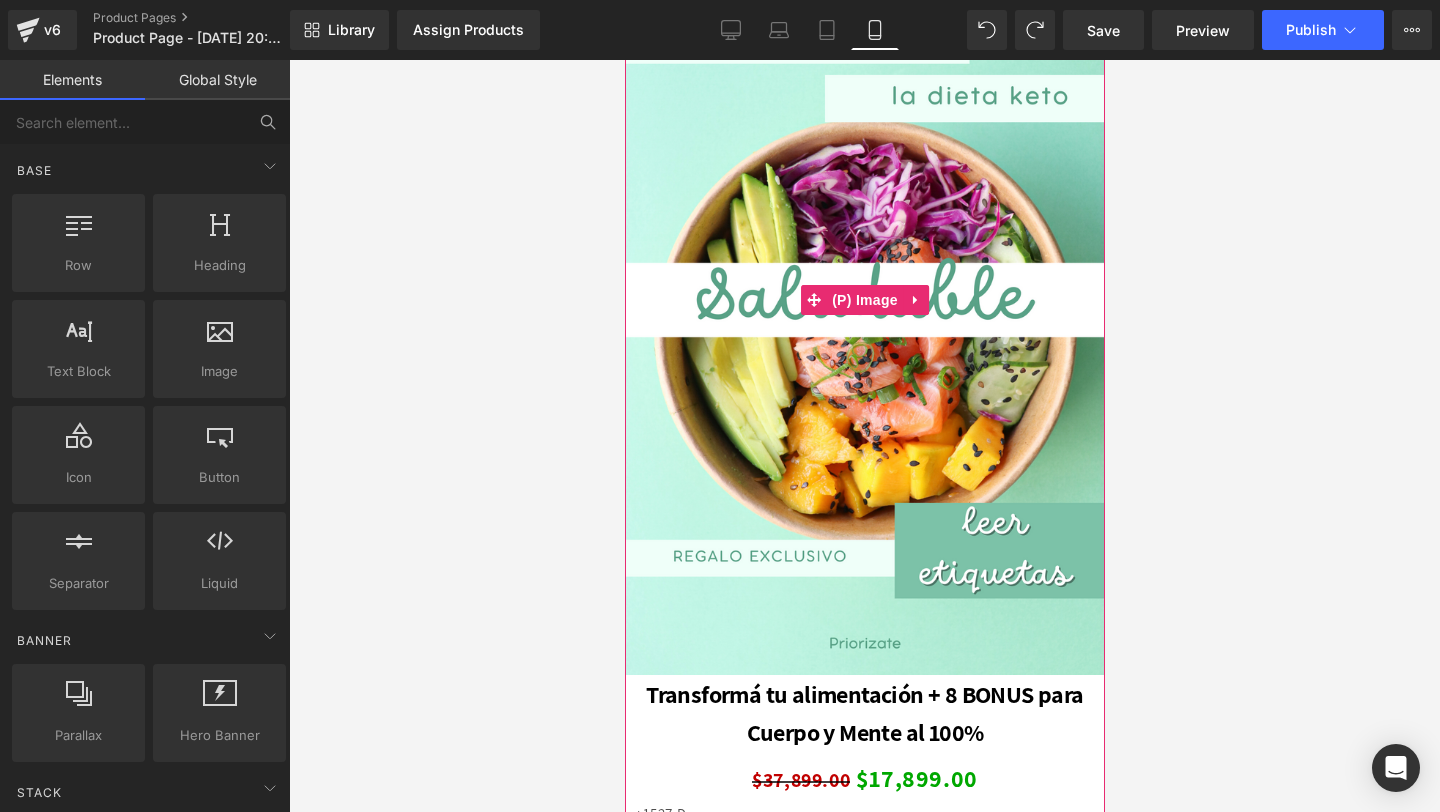 scroll, scrollTop: 4997, scrollLeft: 0, axis: vertical 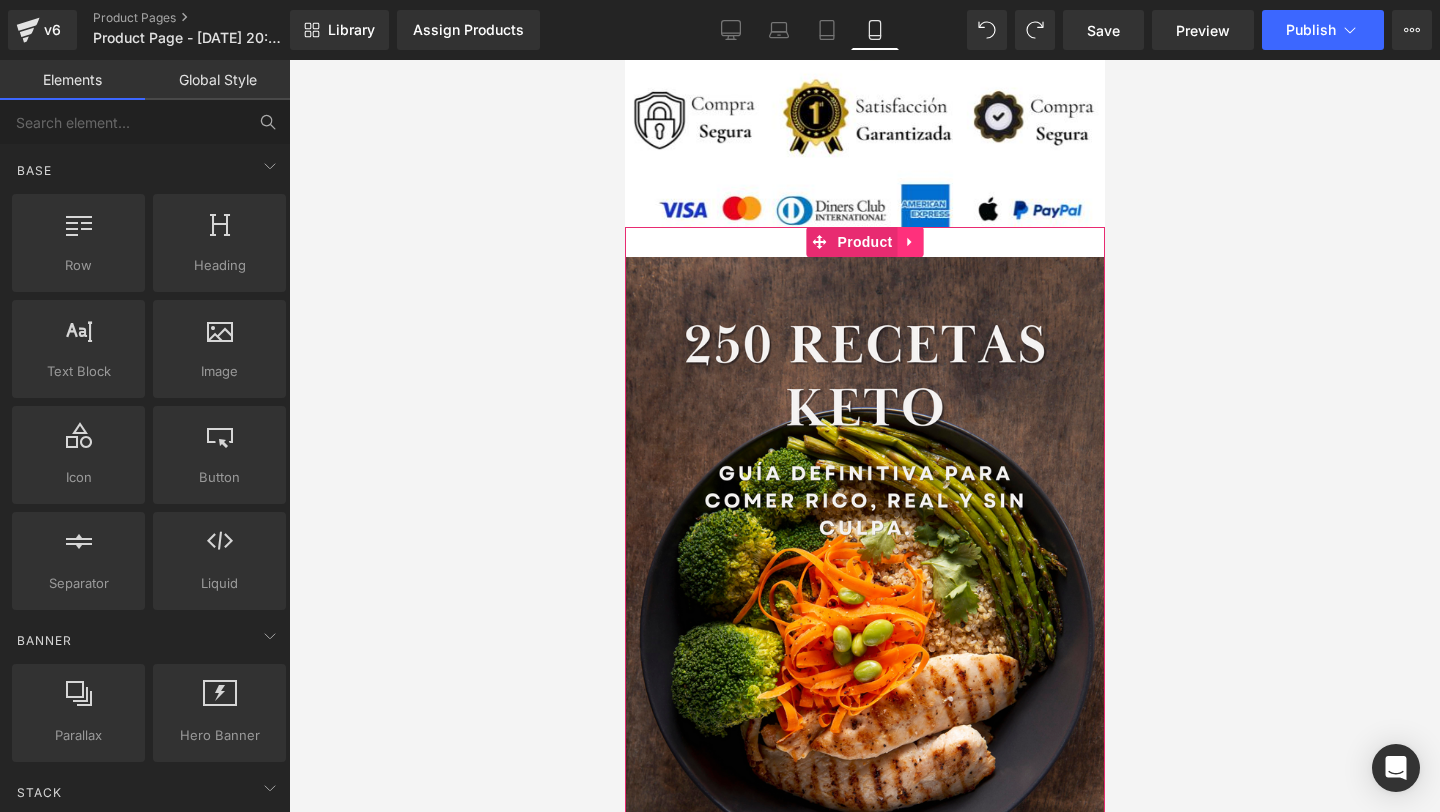 click 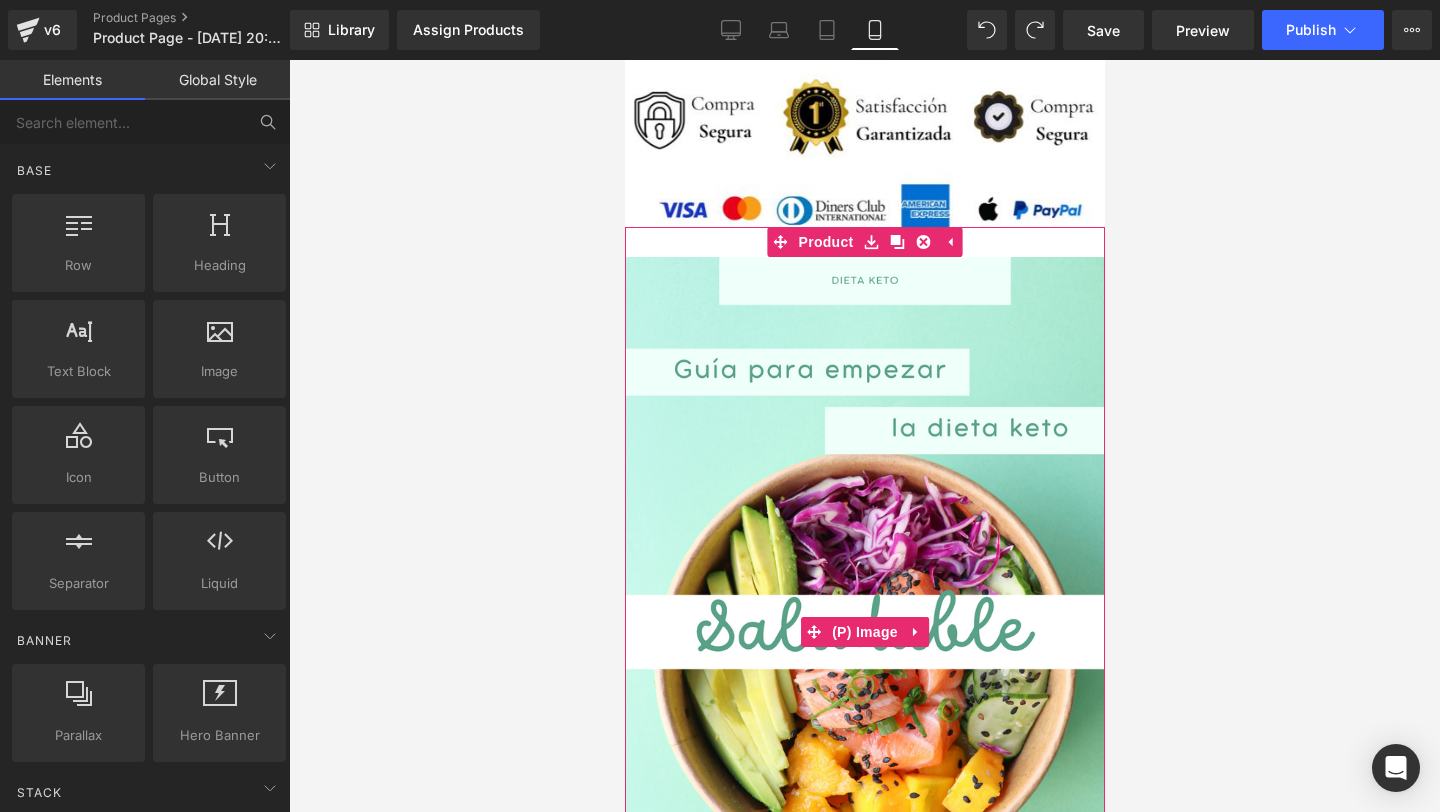 click at bounding box center [864, 632] 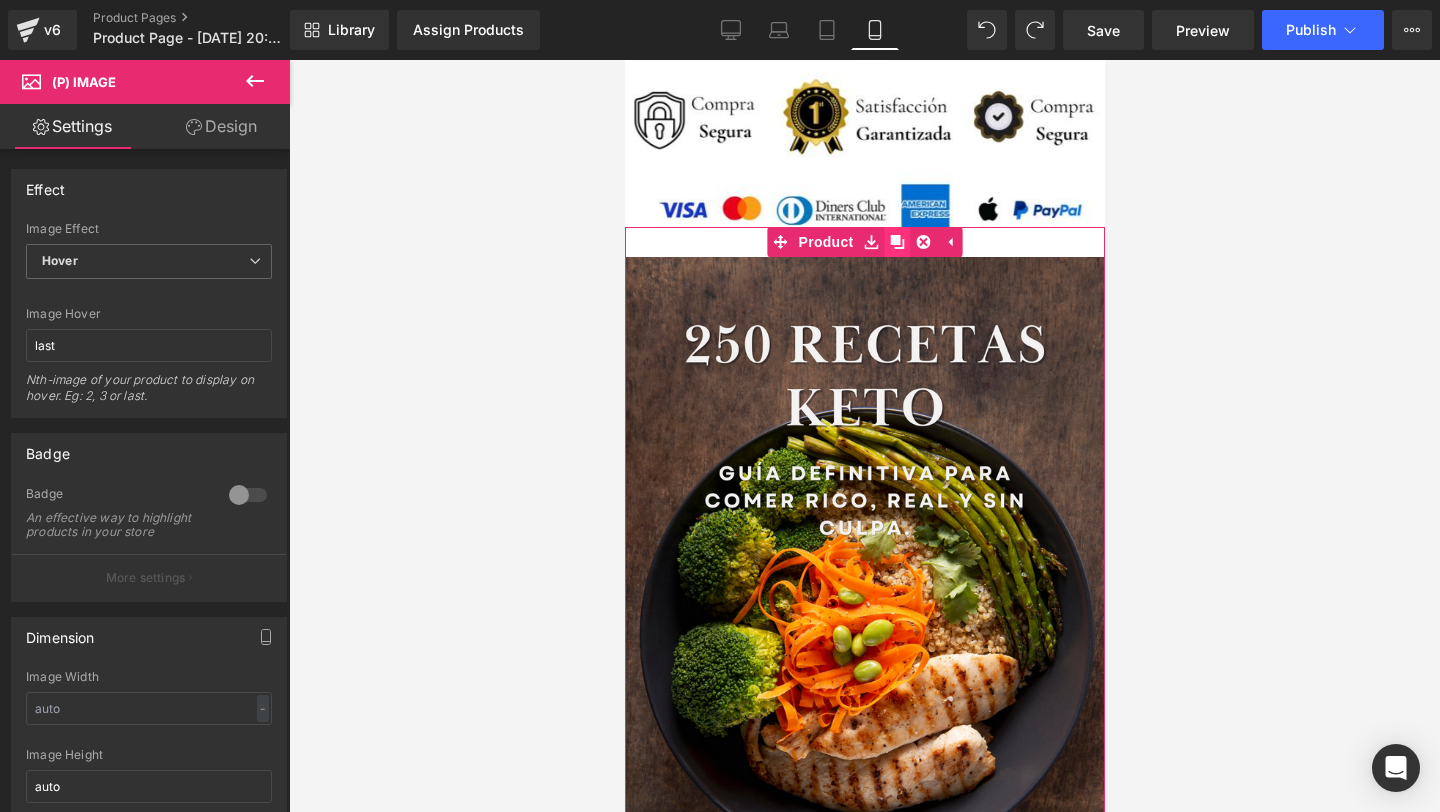 click 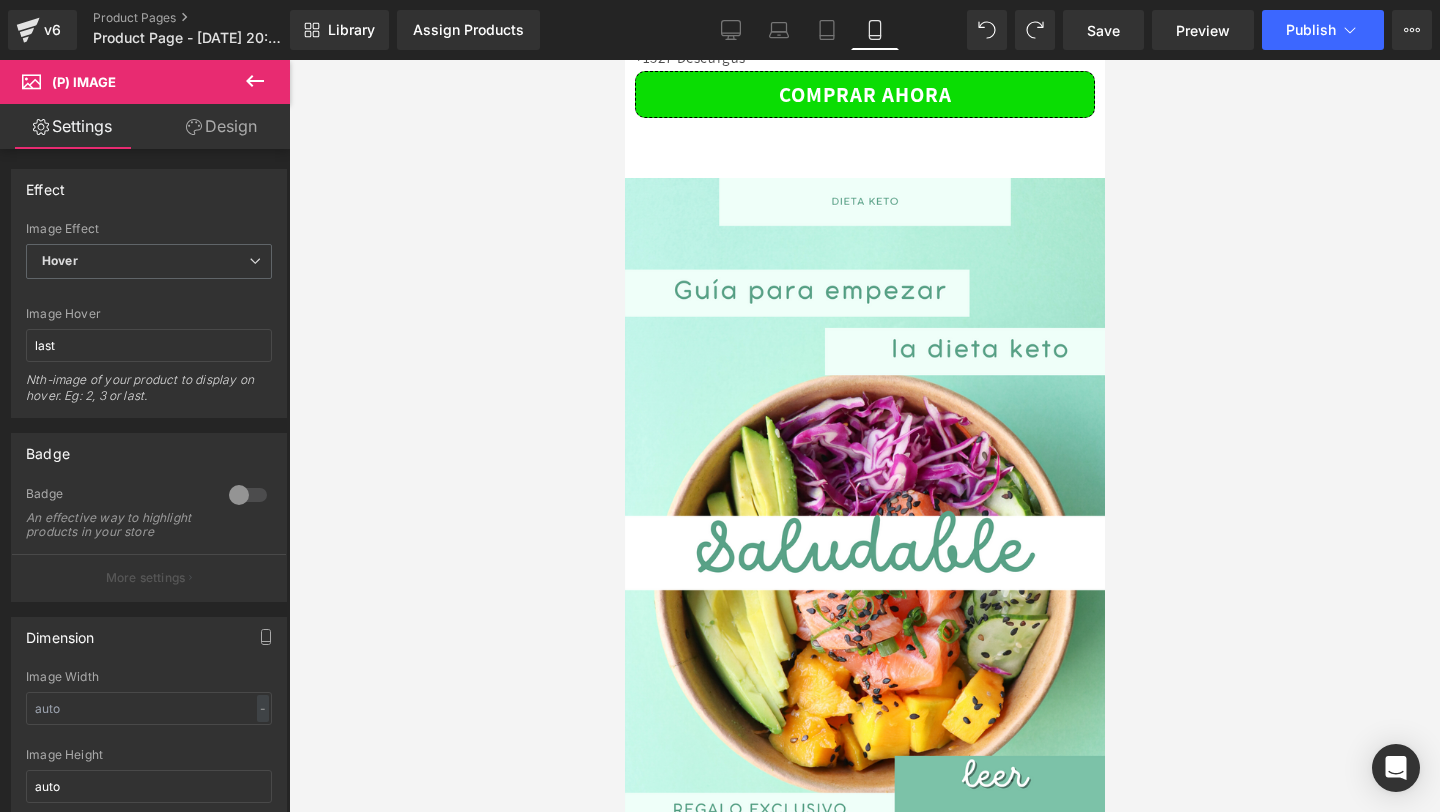 scroll, scrollTop: 6093, scrollLeft: 0, axis: vertical 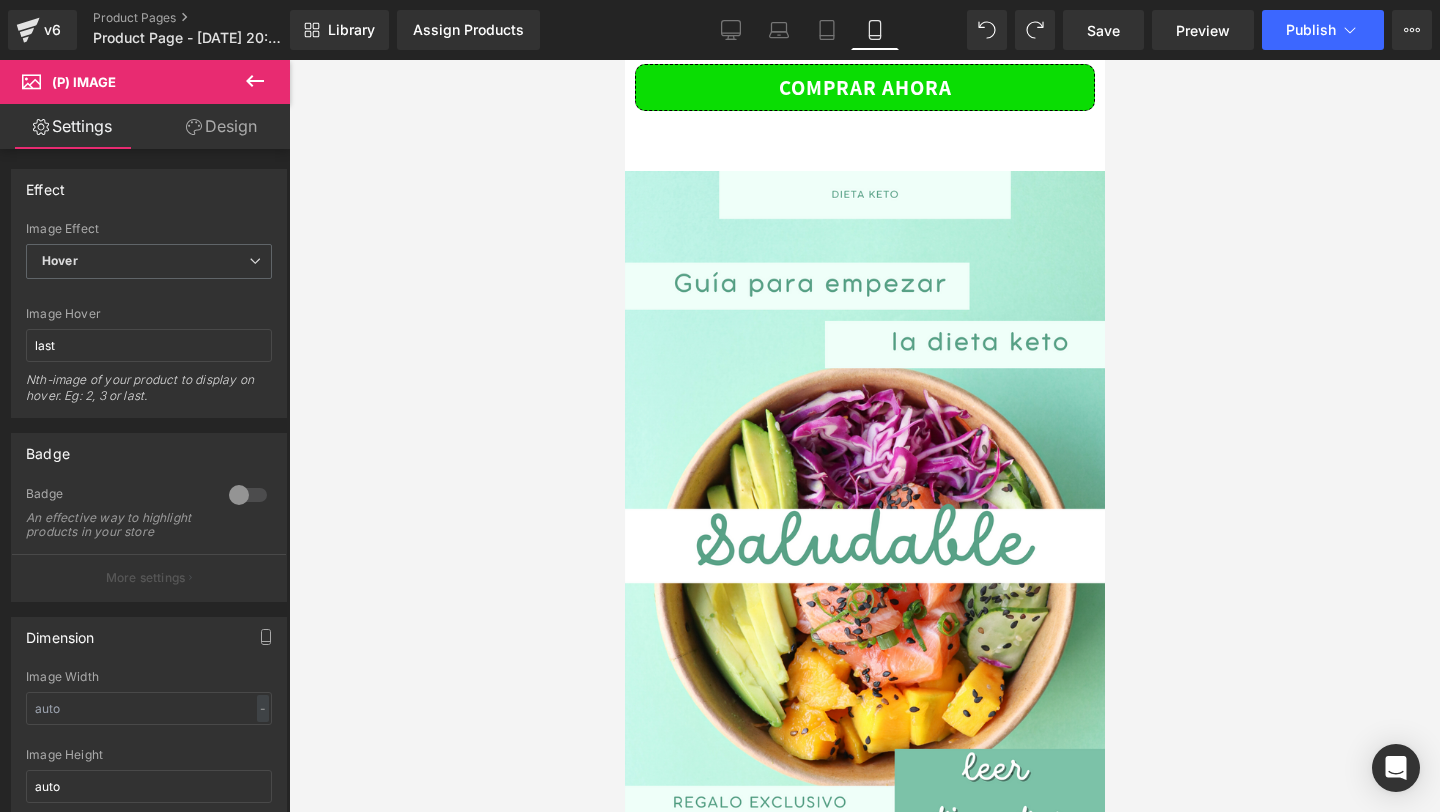 click at bounding box center [864, 546] 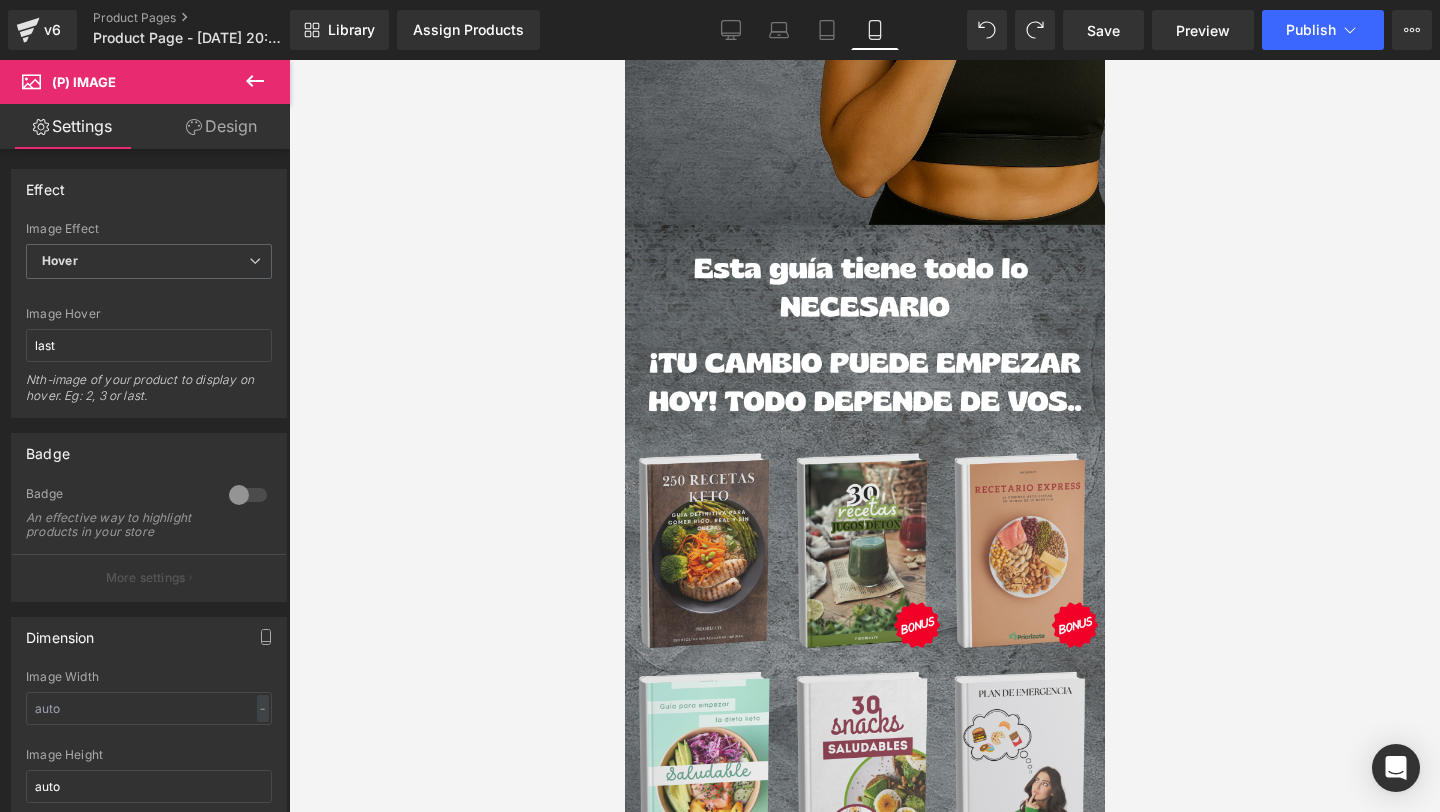 scroll, scrollTop: 2149, scrollLeft: 0, axis: vertical 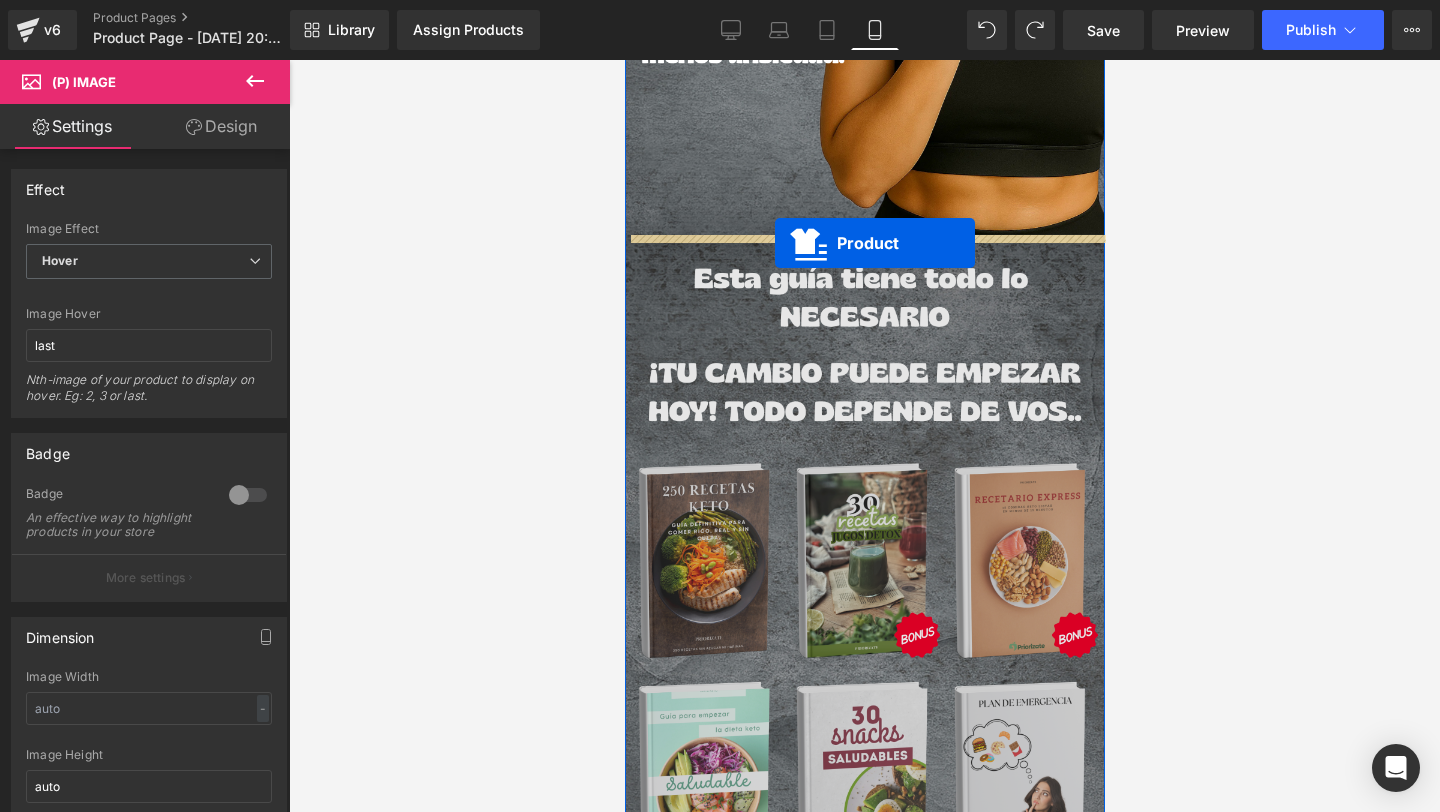 drag, startPoint x: 824, startPoint y: 161, endPoint x: 774, endPoint y: 243, distance: 96.04166 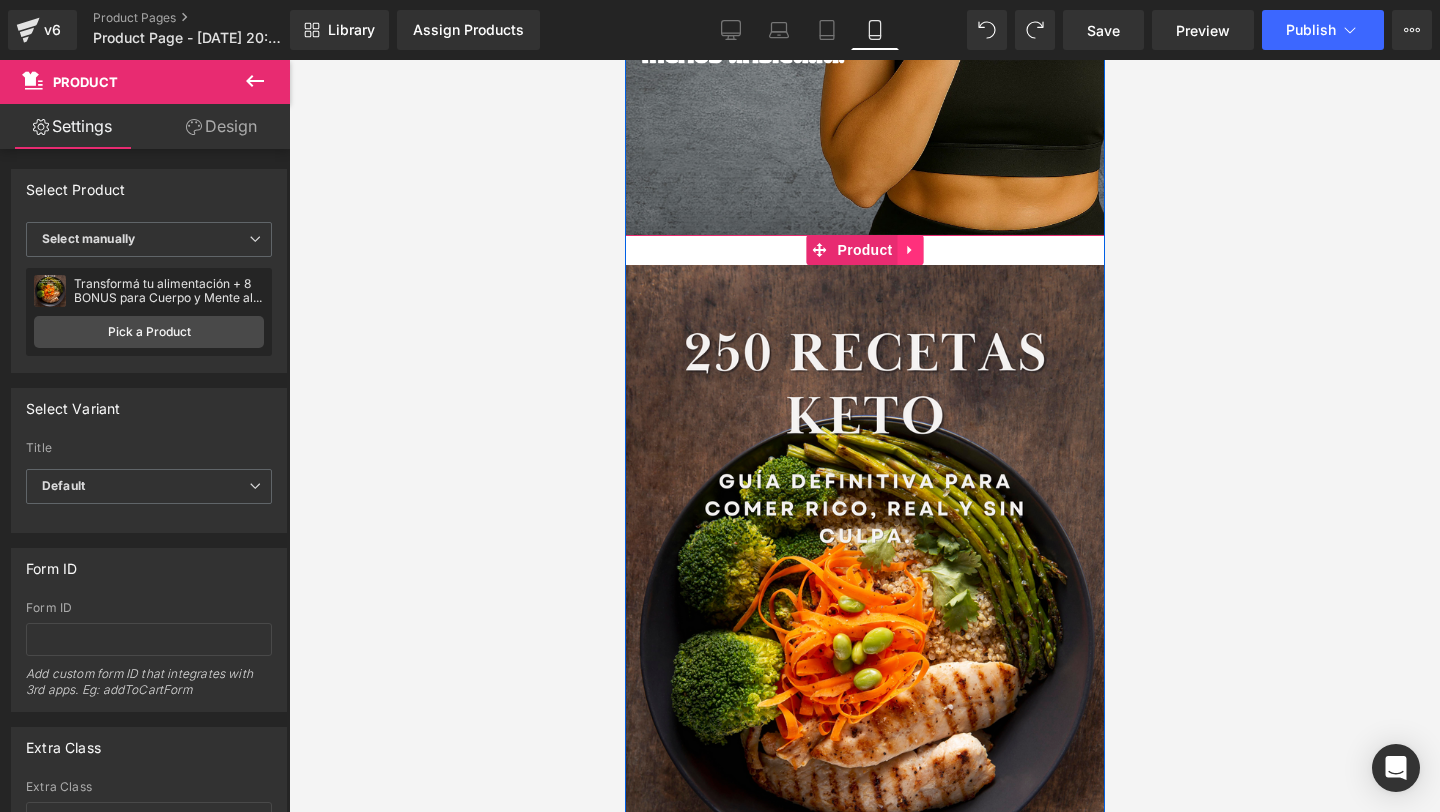 click 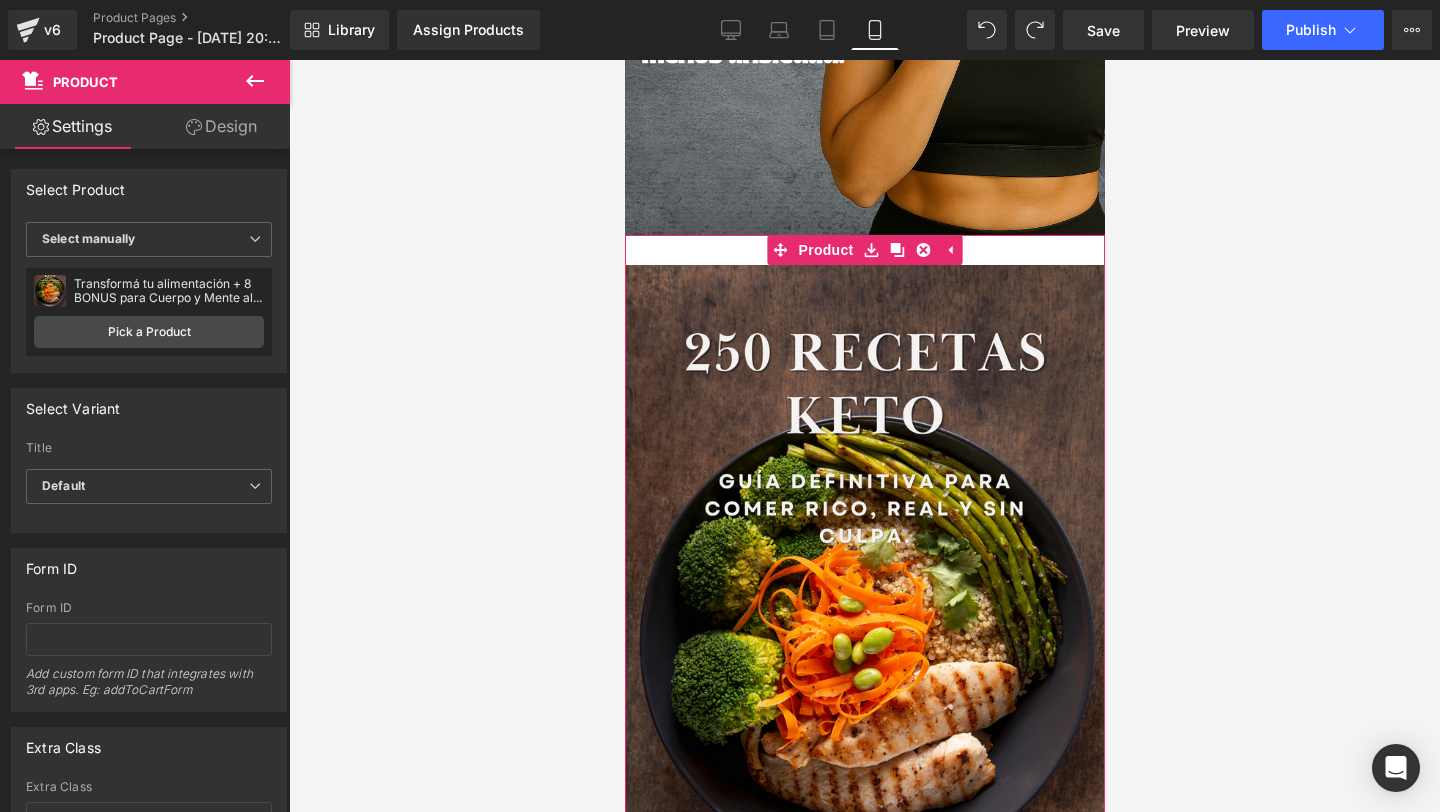 click 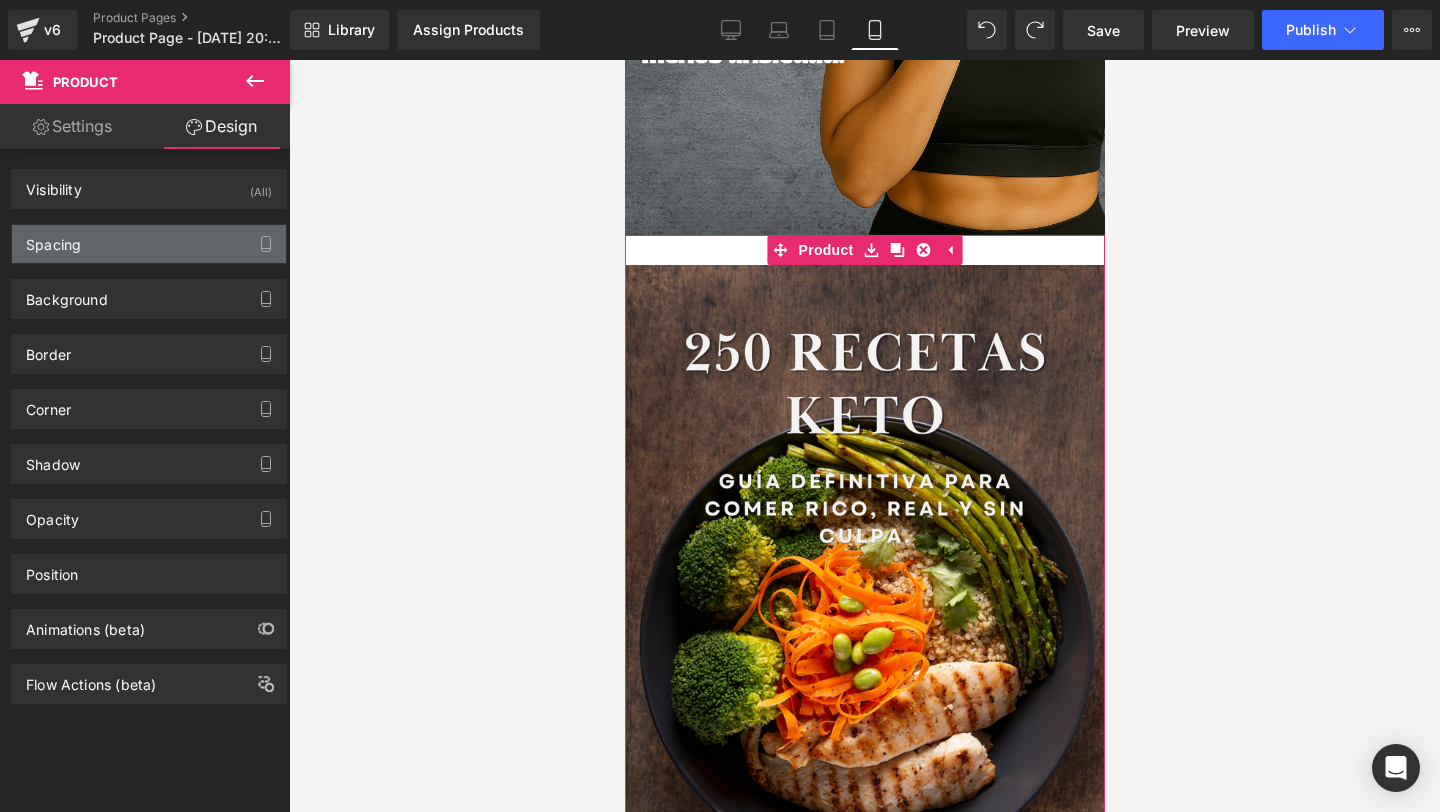 click on "Spacing" at bounding box center (149, 244) 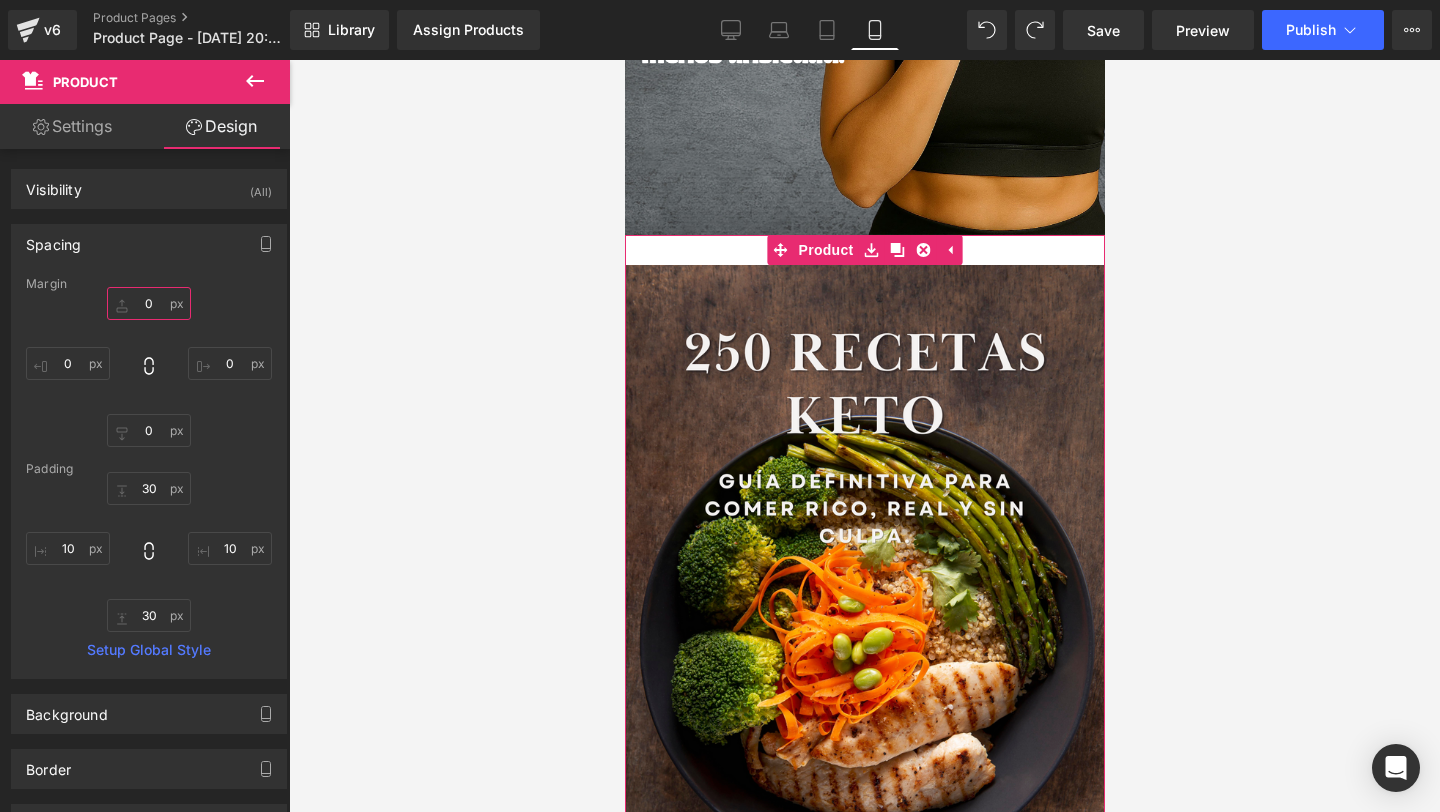click on "0" at bounding box center (149, 303) 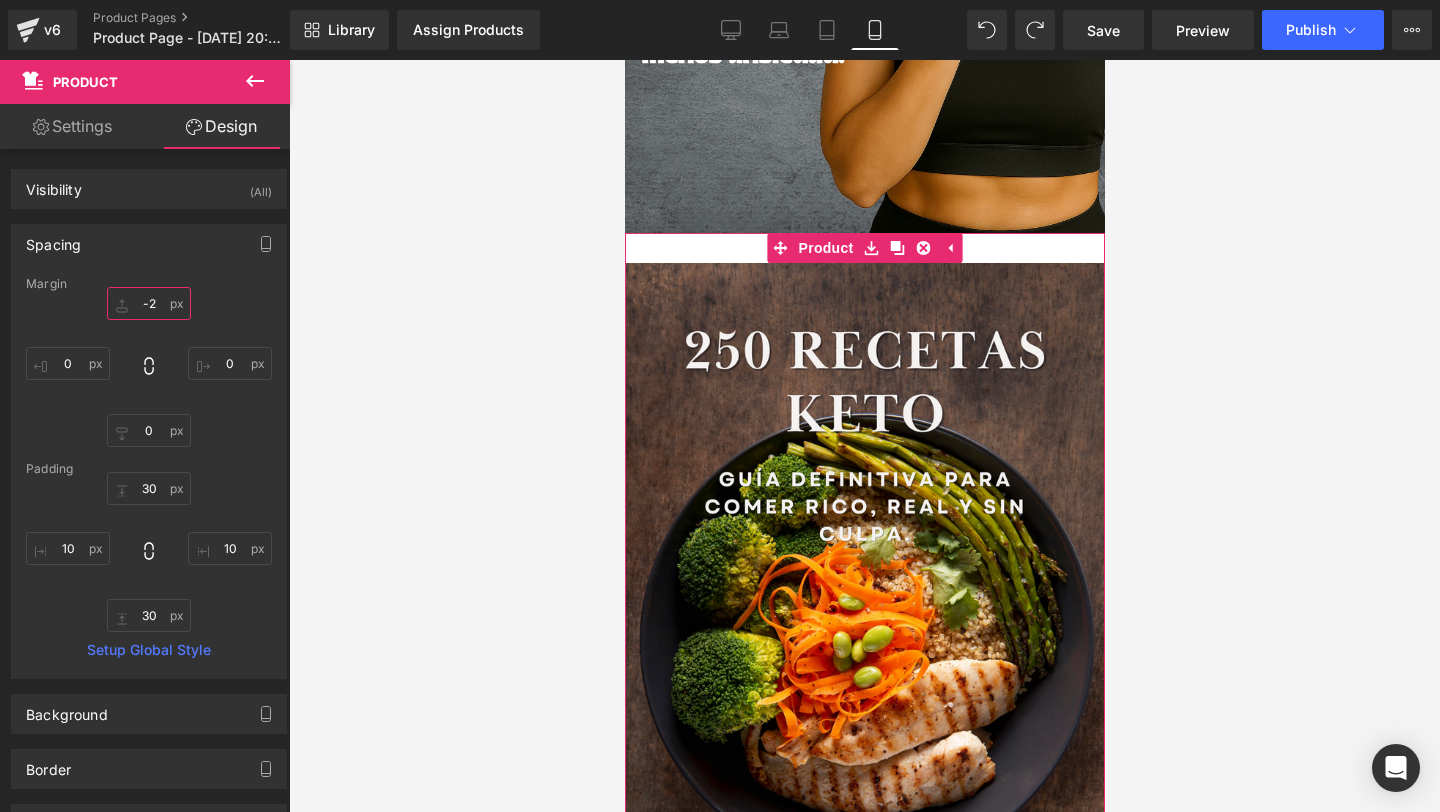 type on "-" 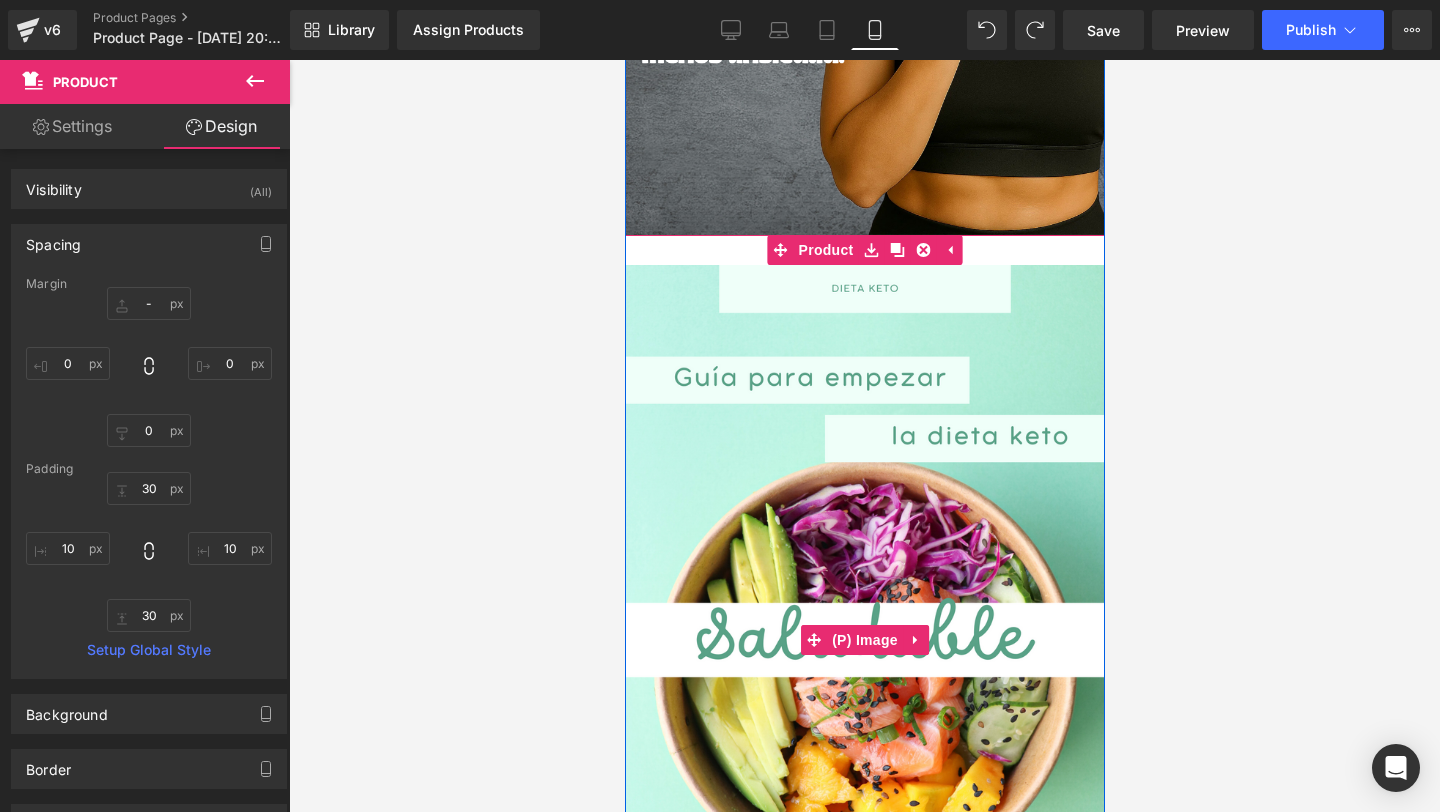 click at bounding box center [864, 640] 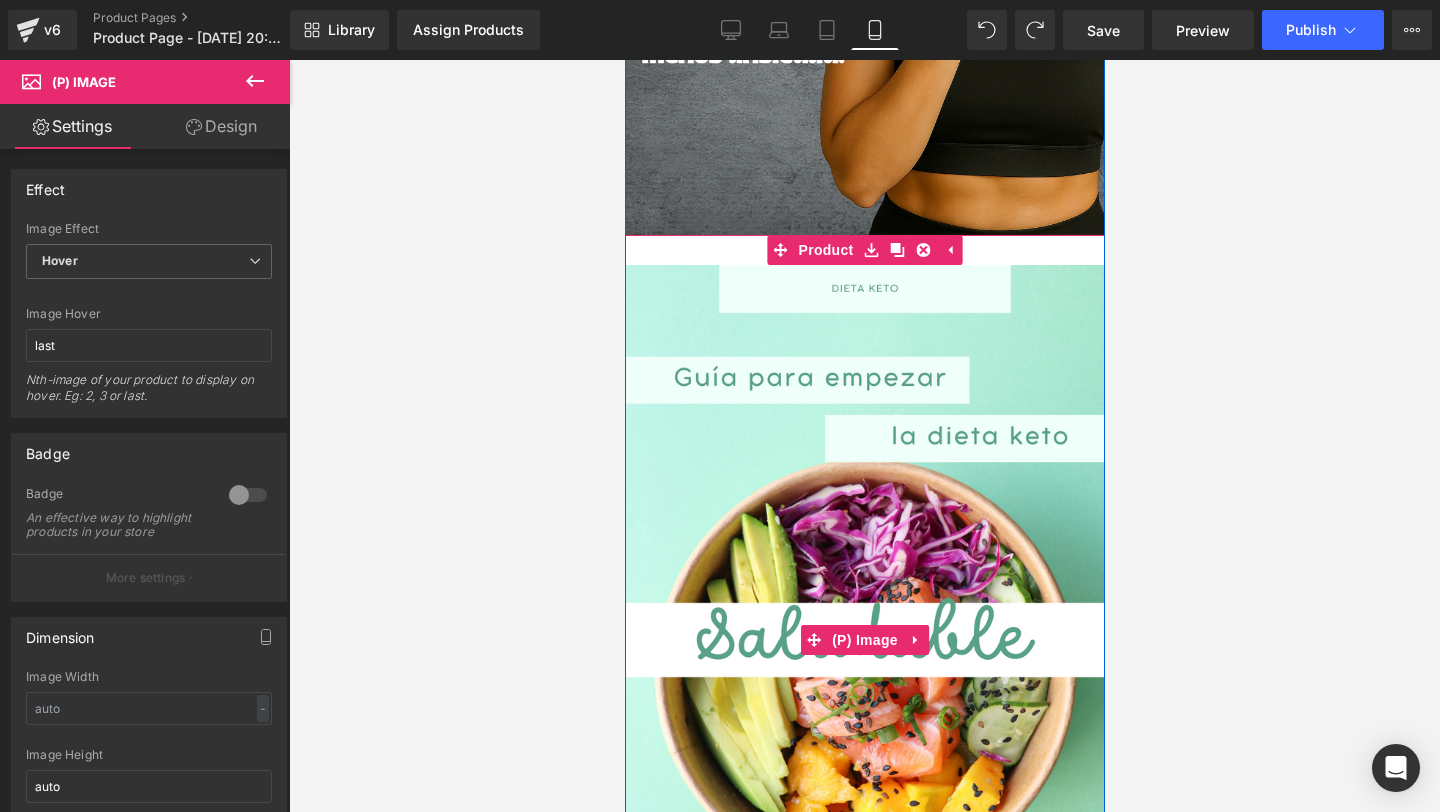 scroll, scrollTop: 2152, scrollLeft: 0, axis: vertical 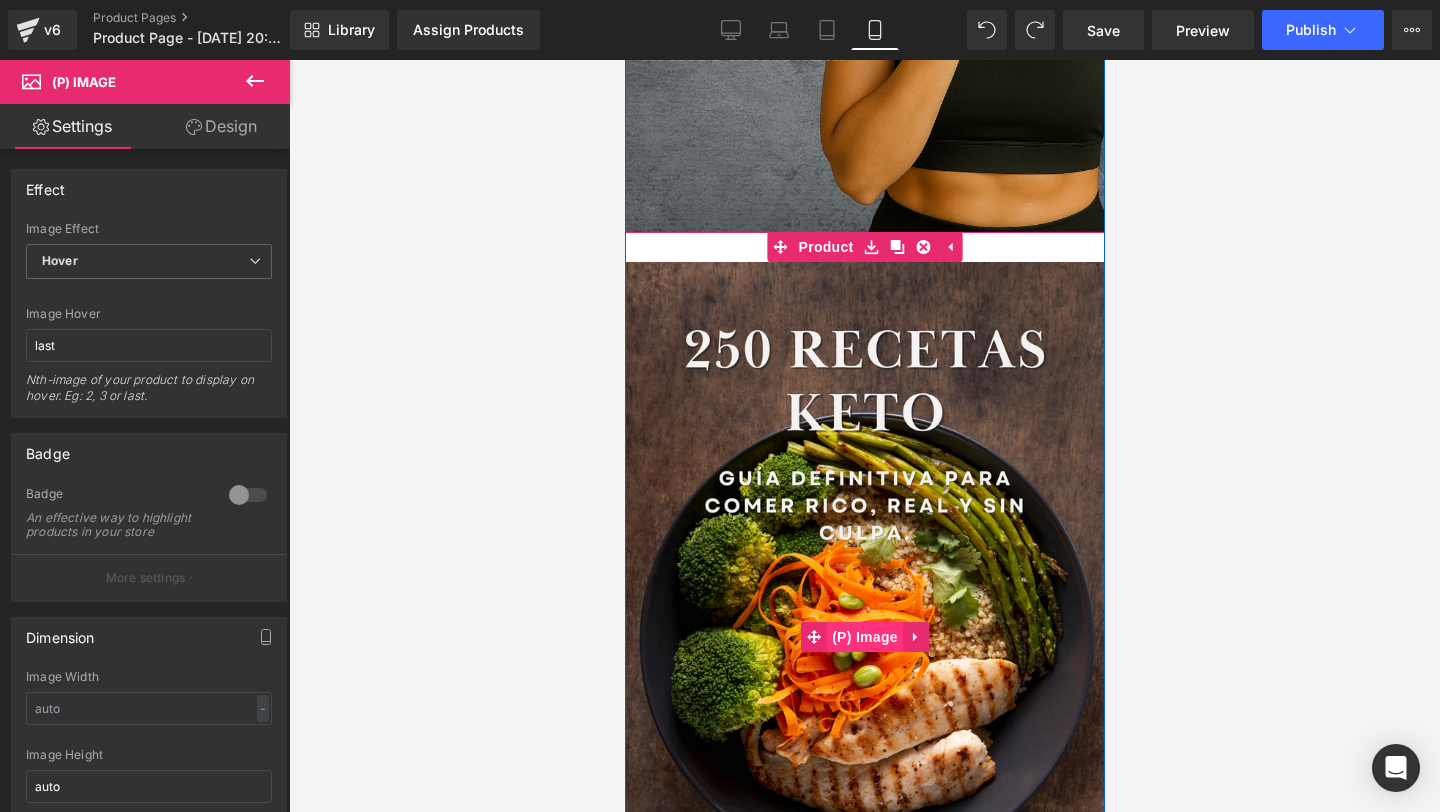 click on "(P) Image" at bounding box center [864, 637] 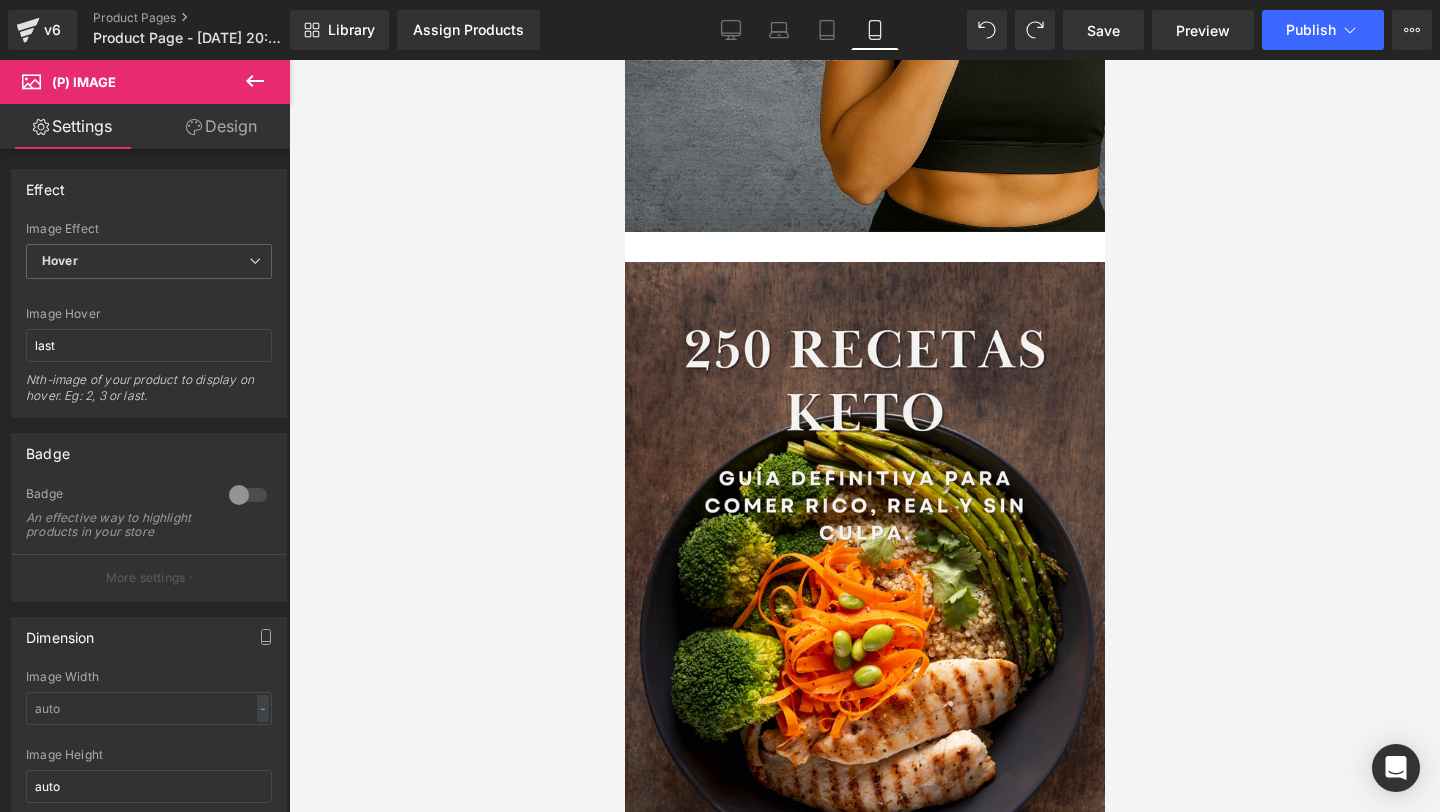 click on "Design" at bounding box center (221, 126) 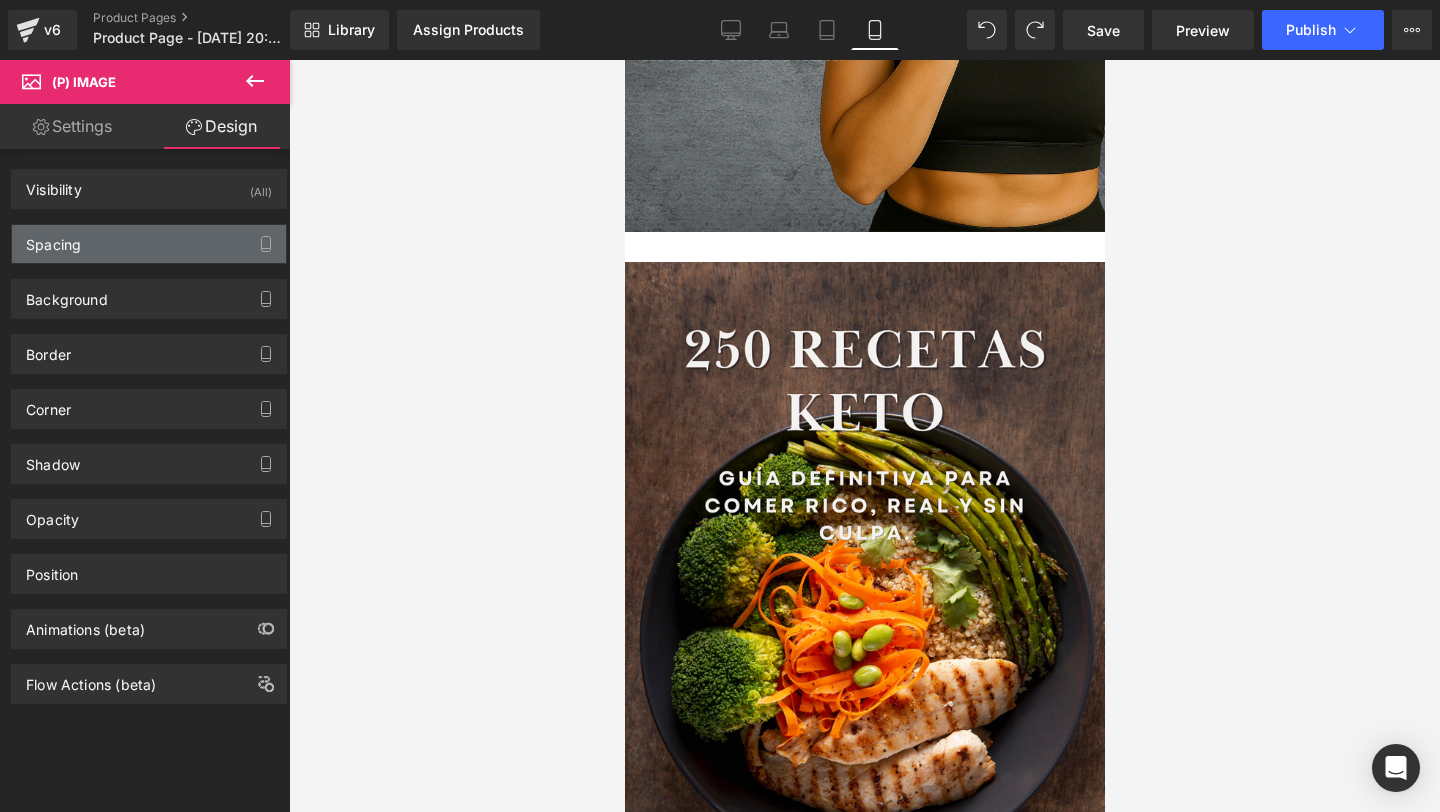 click on "Spacing" at bounding box center [149, 244] 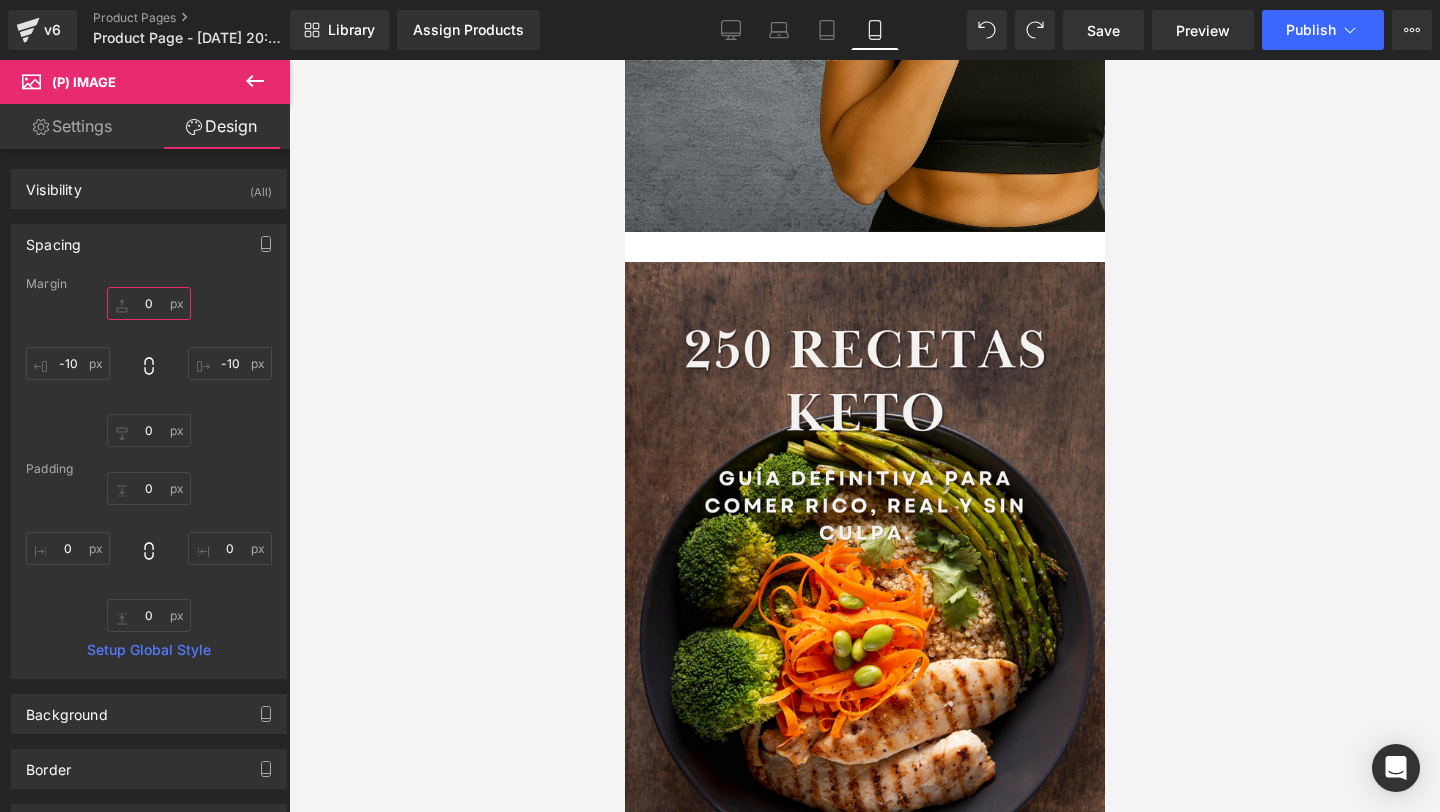 click on "0" at bounding box center (149, 303) 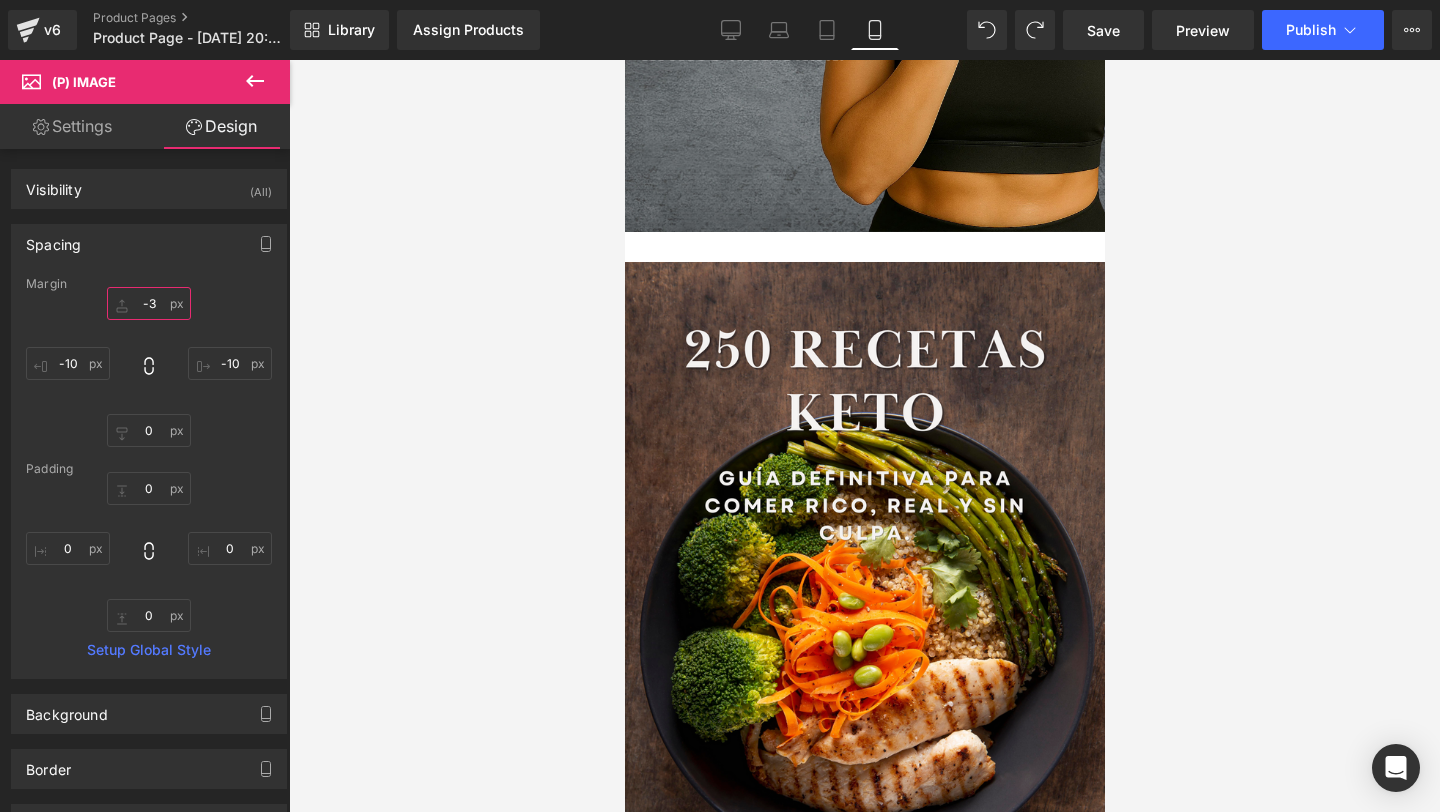 type on "-30" 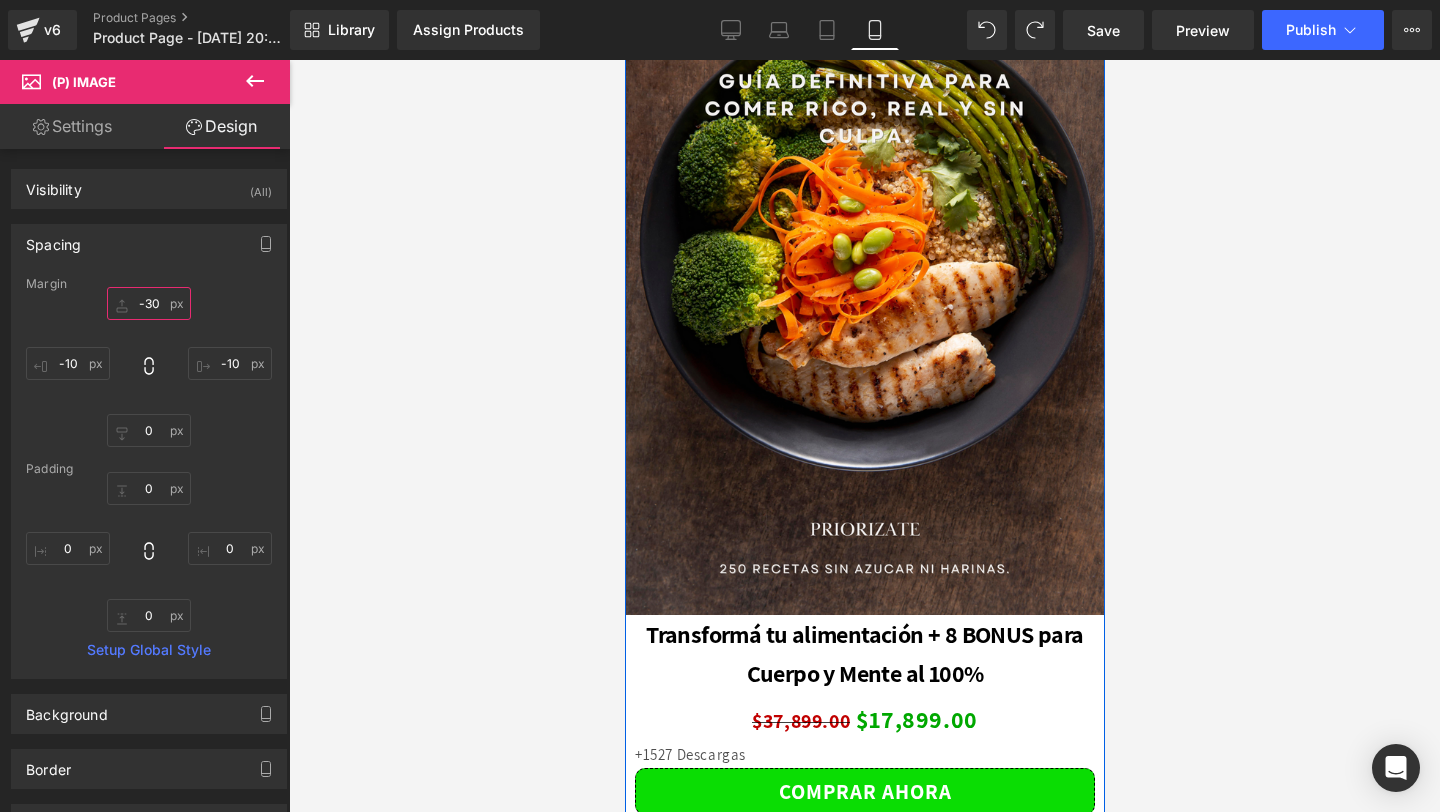 scroll, scrollTop: 2505, scrollLeft: 0, axis: vertical 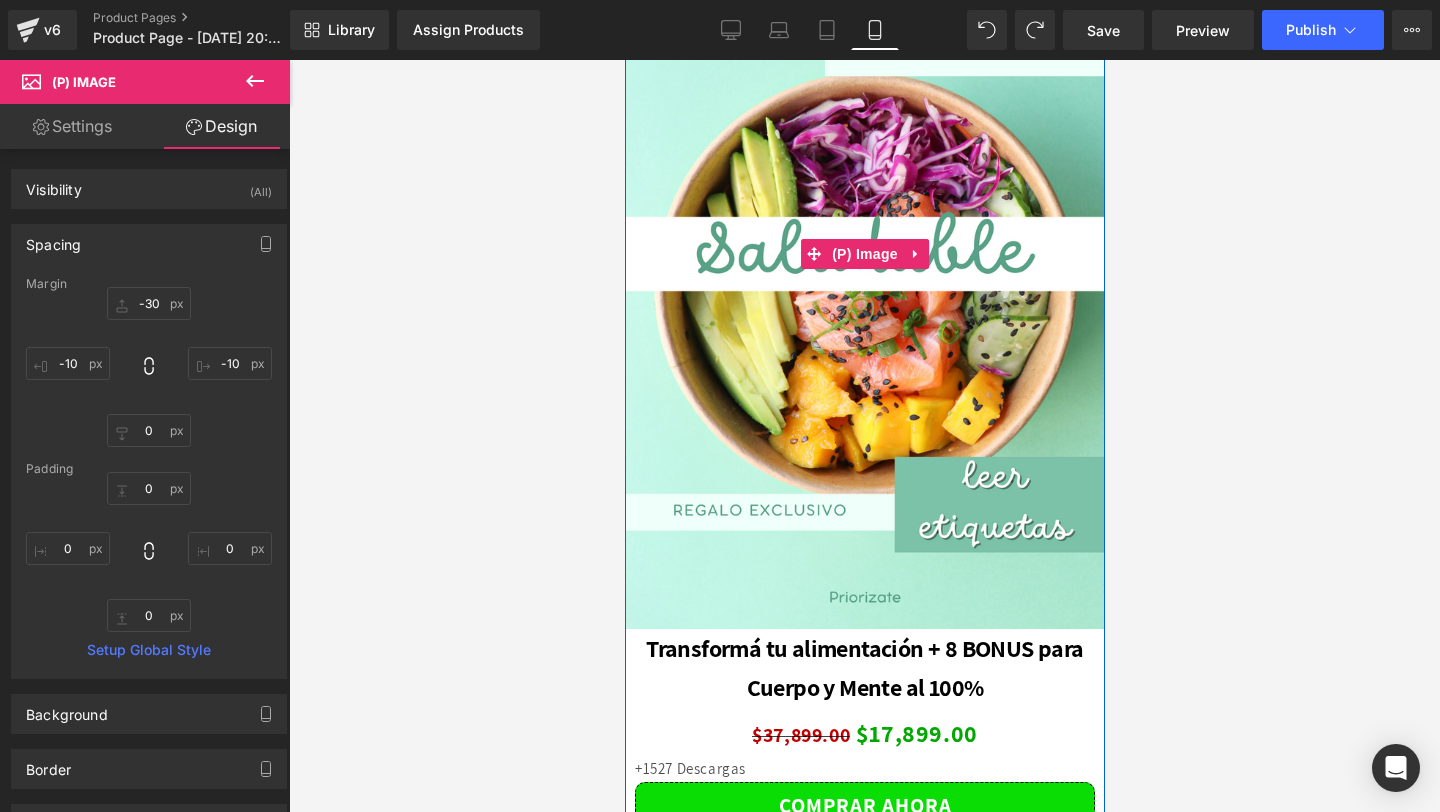 click at bounding box center (864, 254) 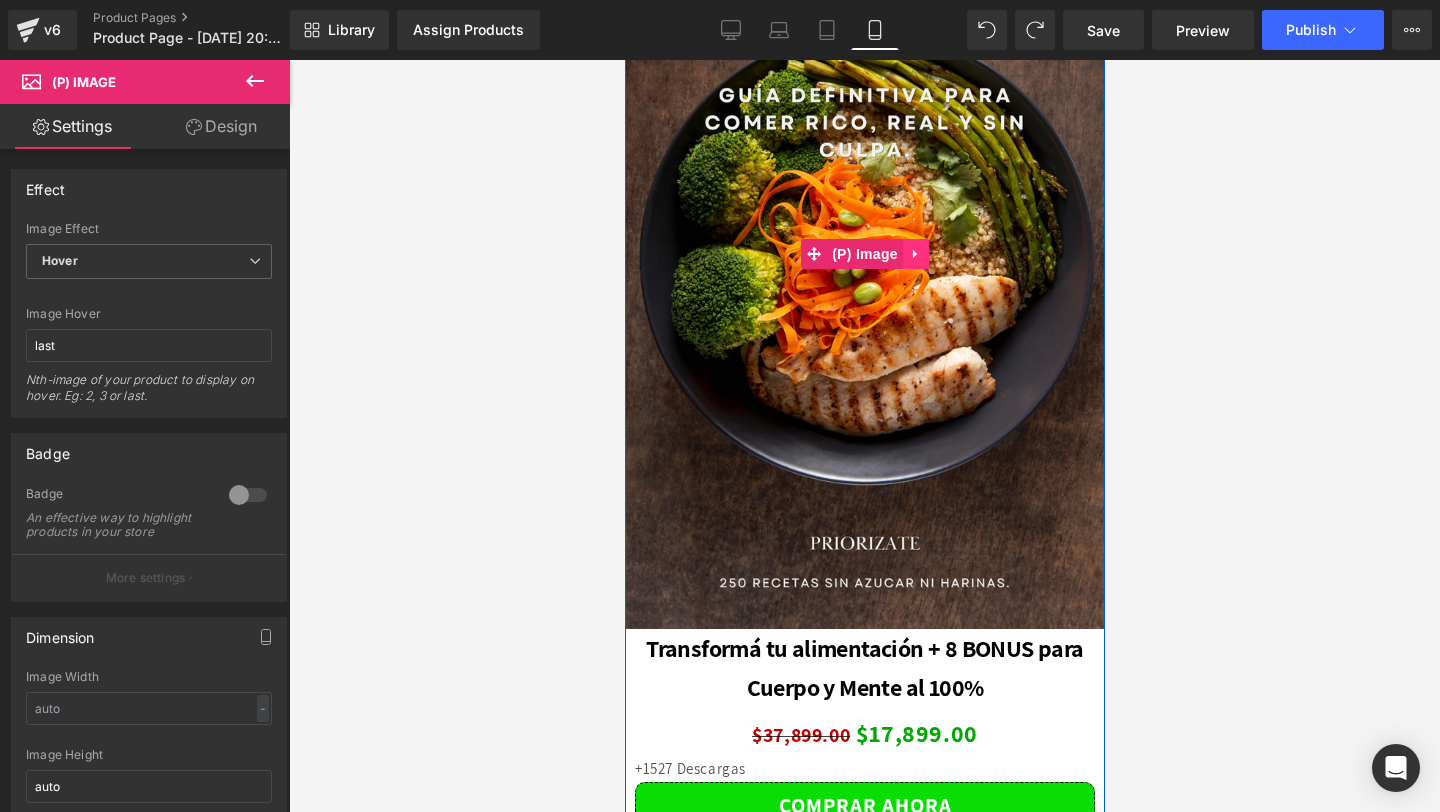 click at bounding box center [915, 254] 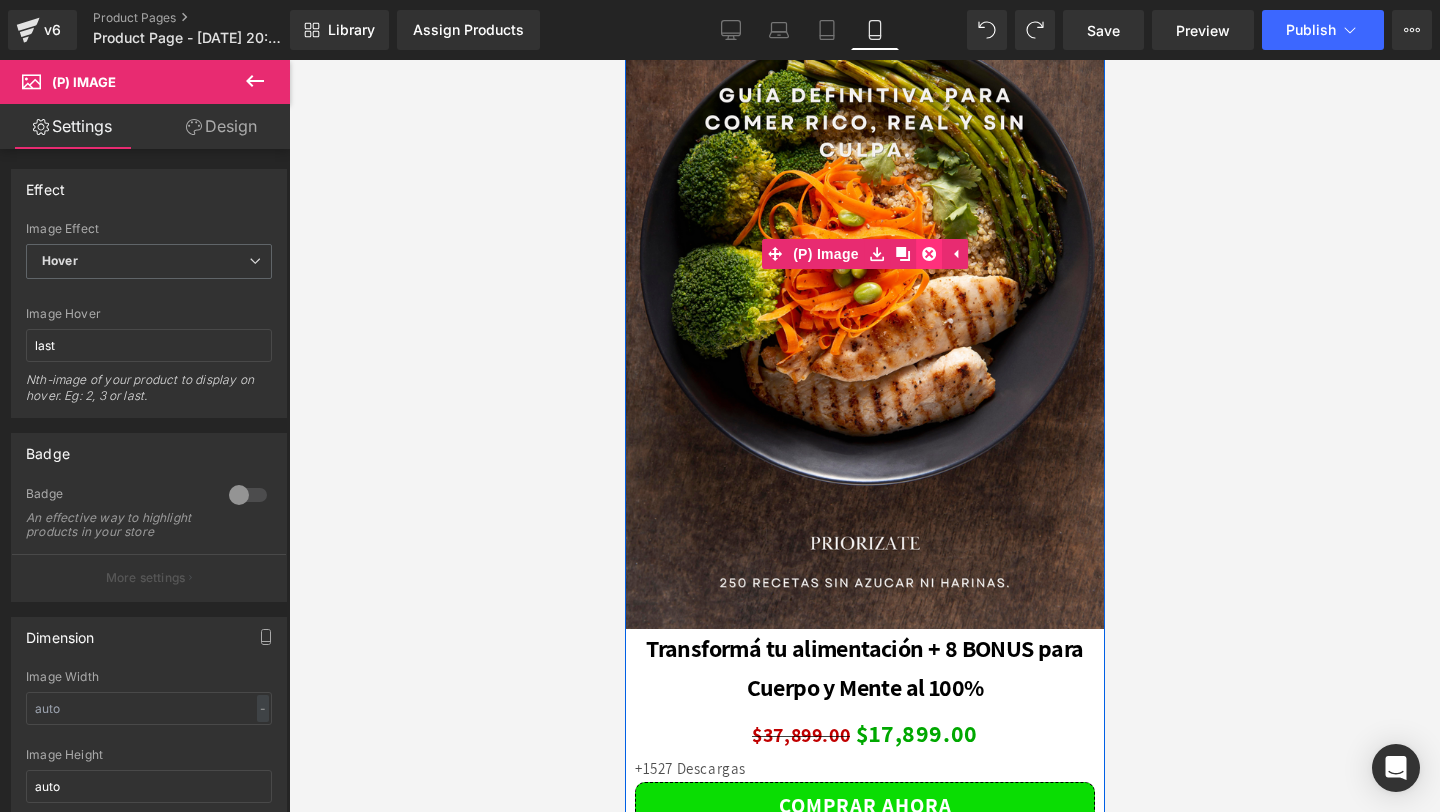 click at bounding box center (928, 254) 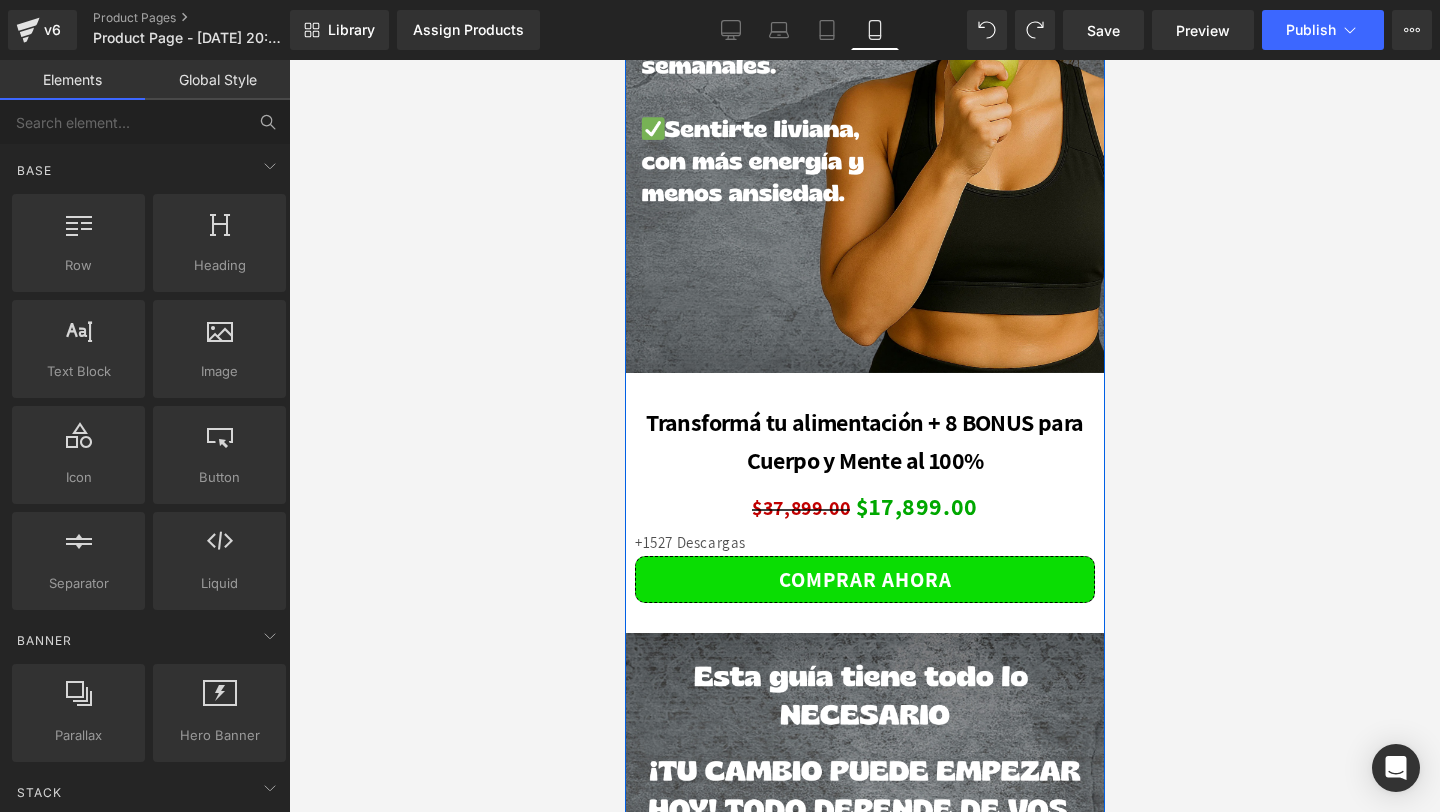 scroll, scrollTop: 2010, scrollLeft: 0, axis: vertical 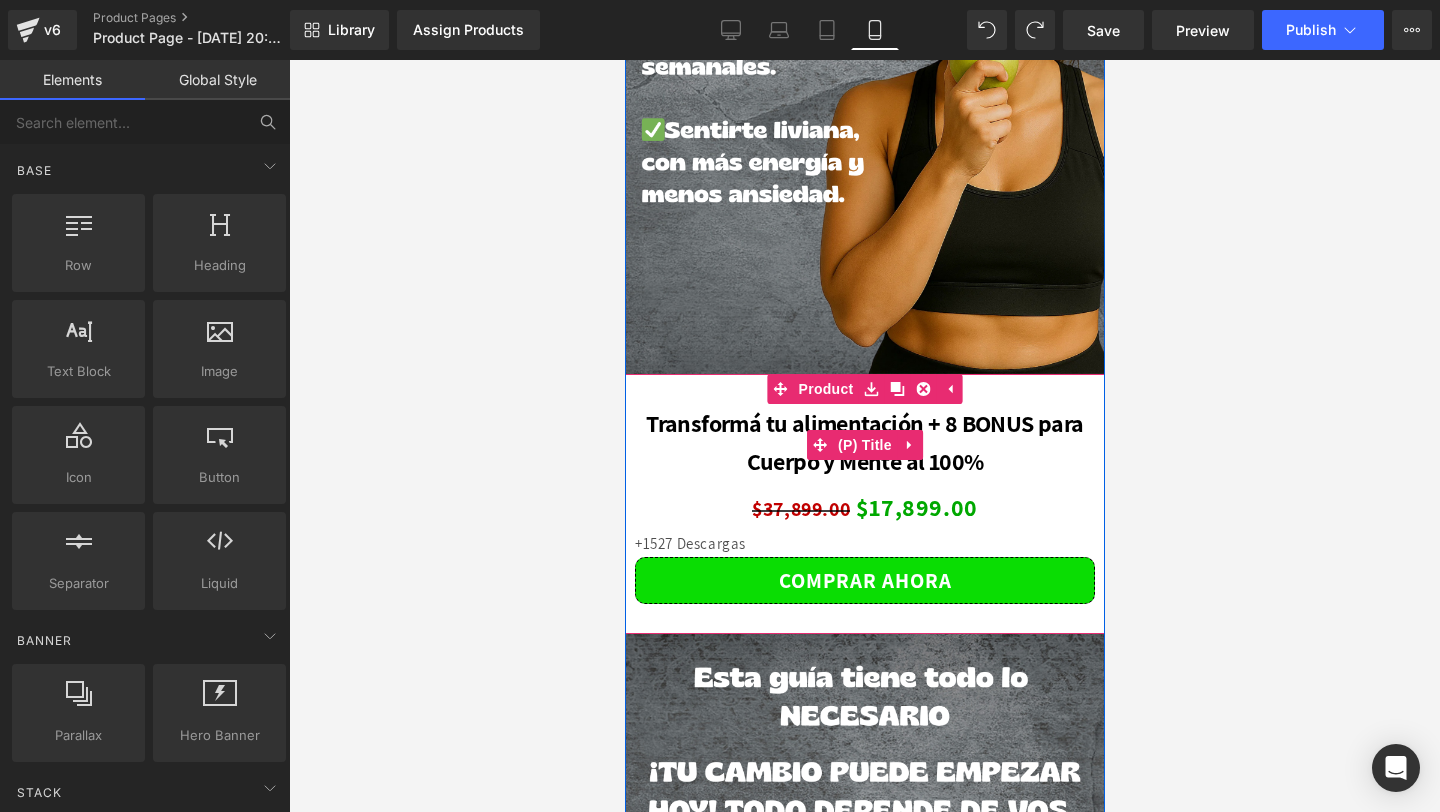 click on "Transformá tu alimentación + 8 BONUS para Cuerpo y Mente al 100%" at bounding box center [864, 442] 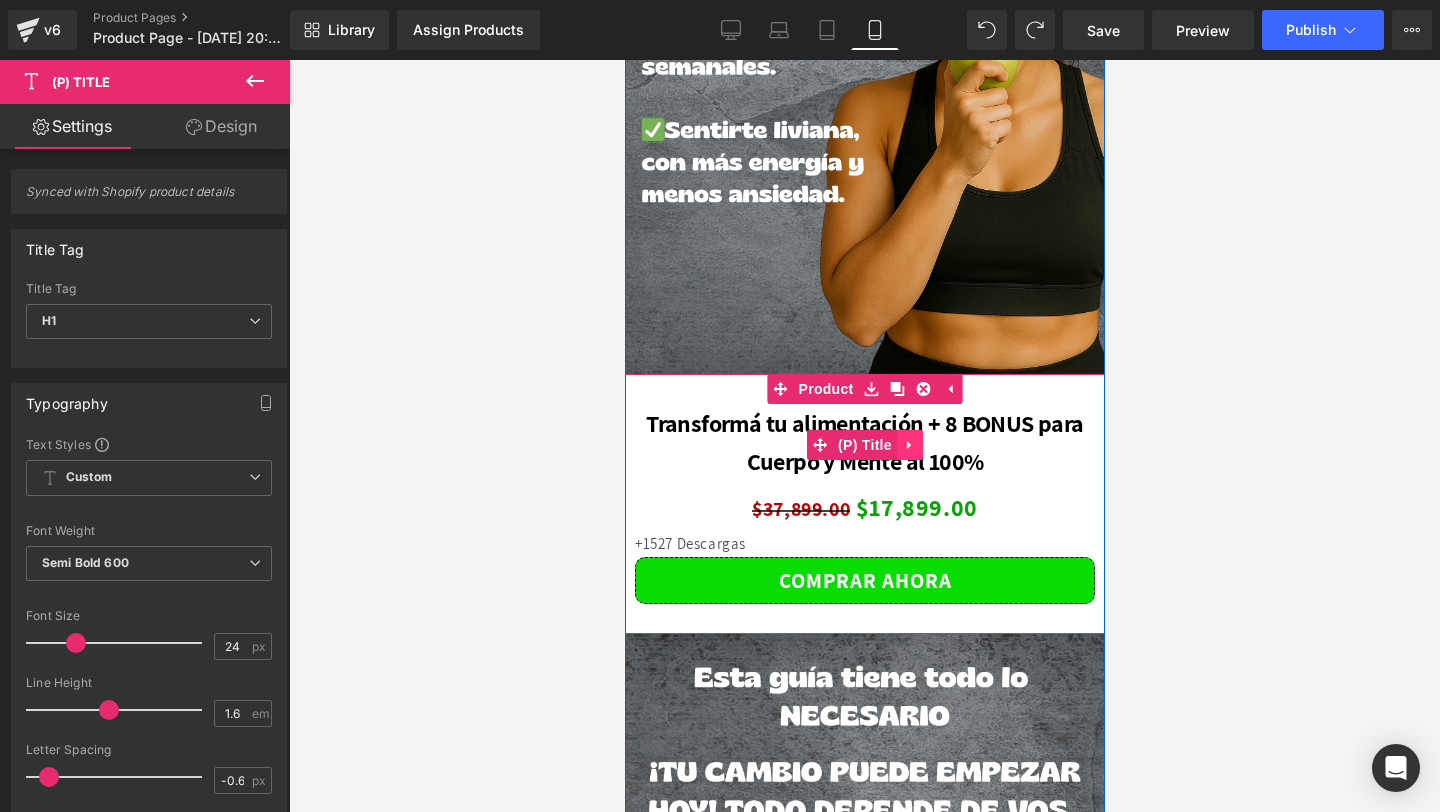 click 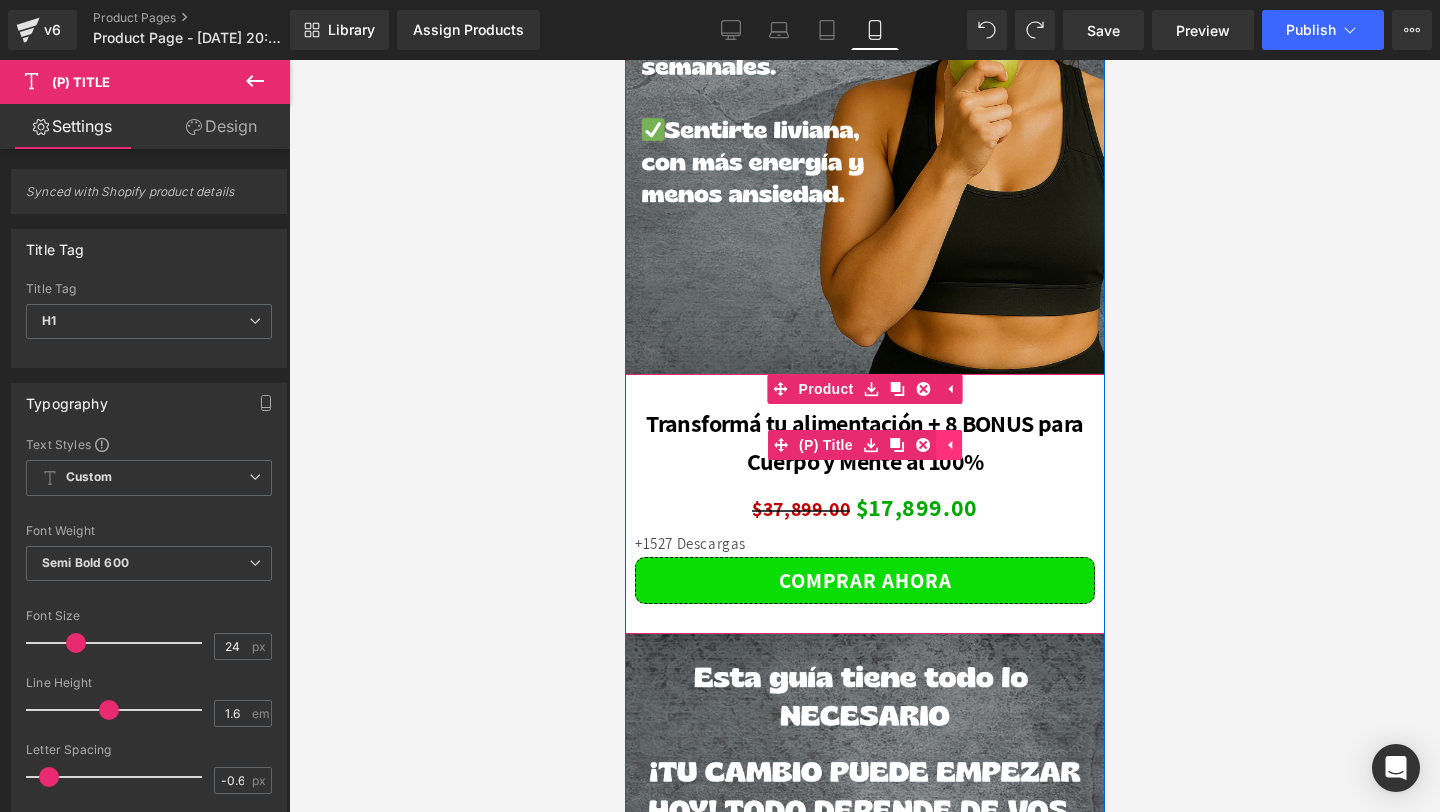 click at bounding box center [948, 445] 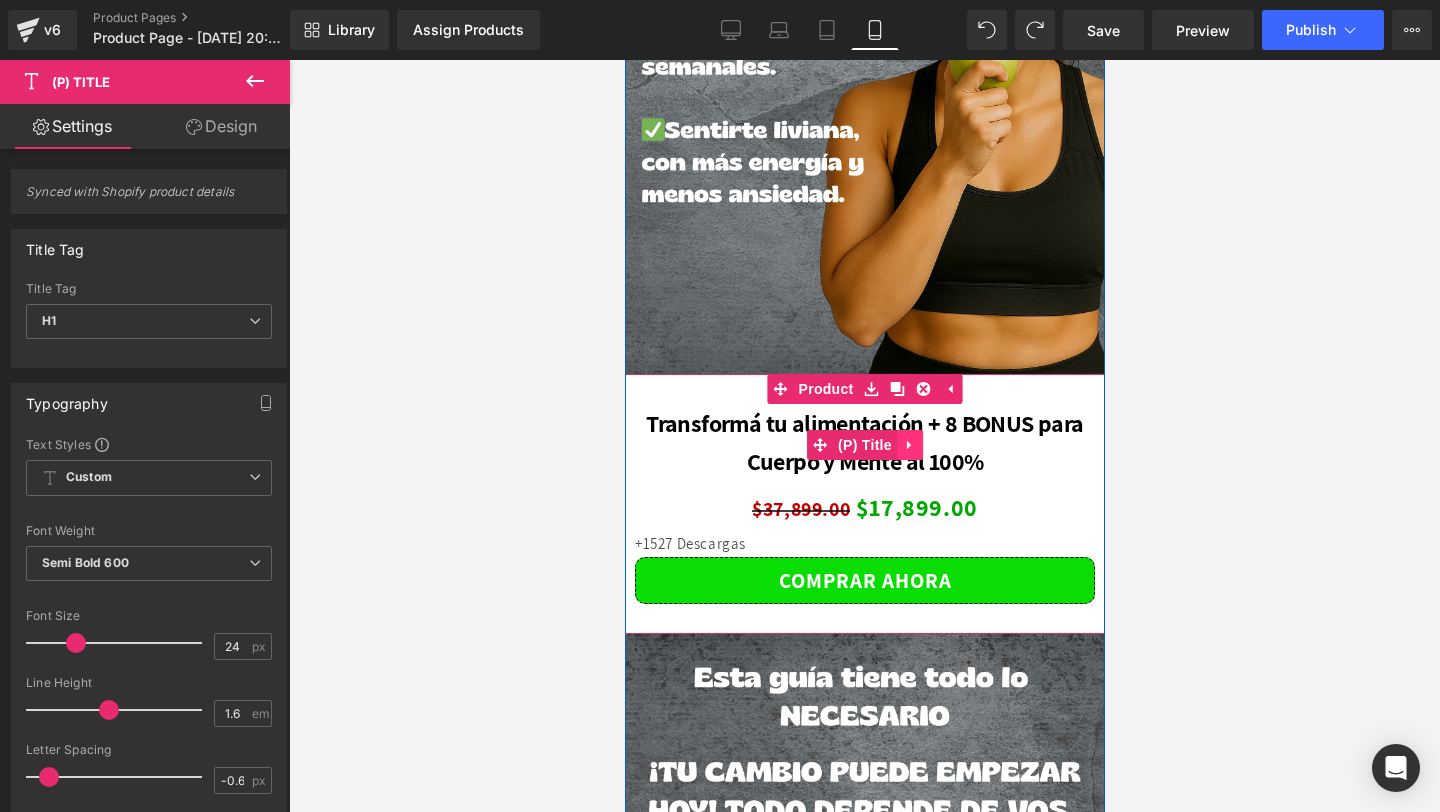 click at bounding box center (909, 445) 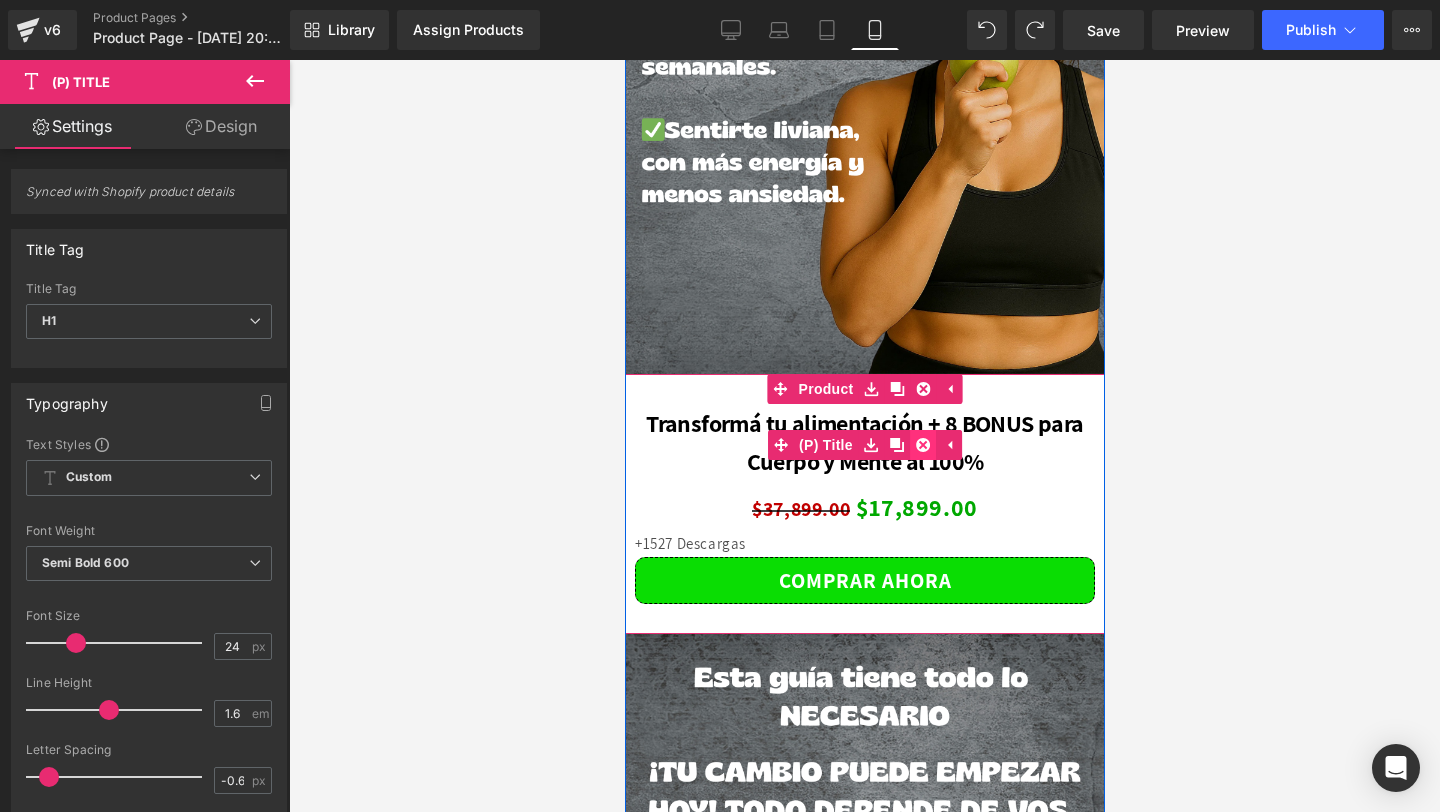 click 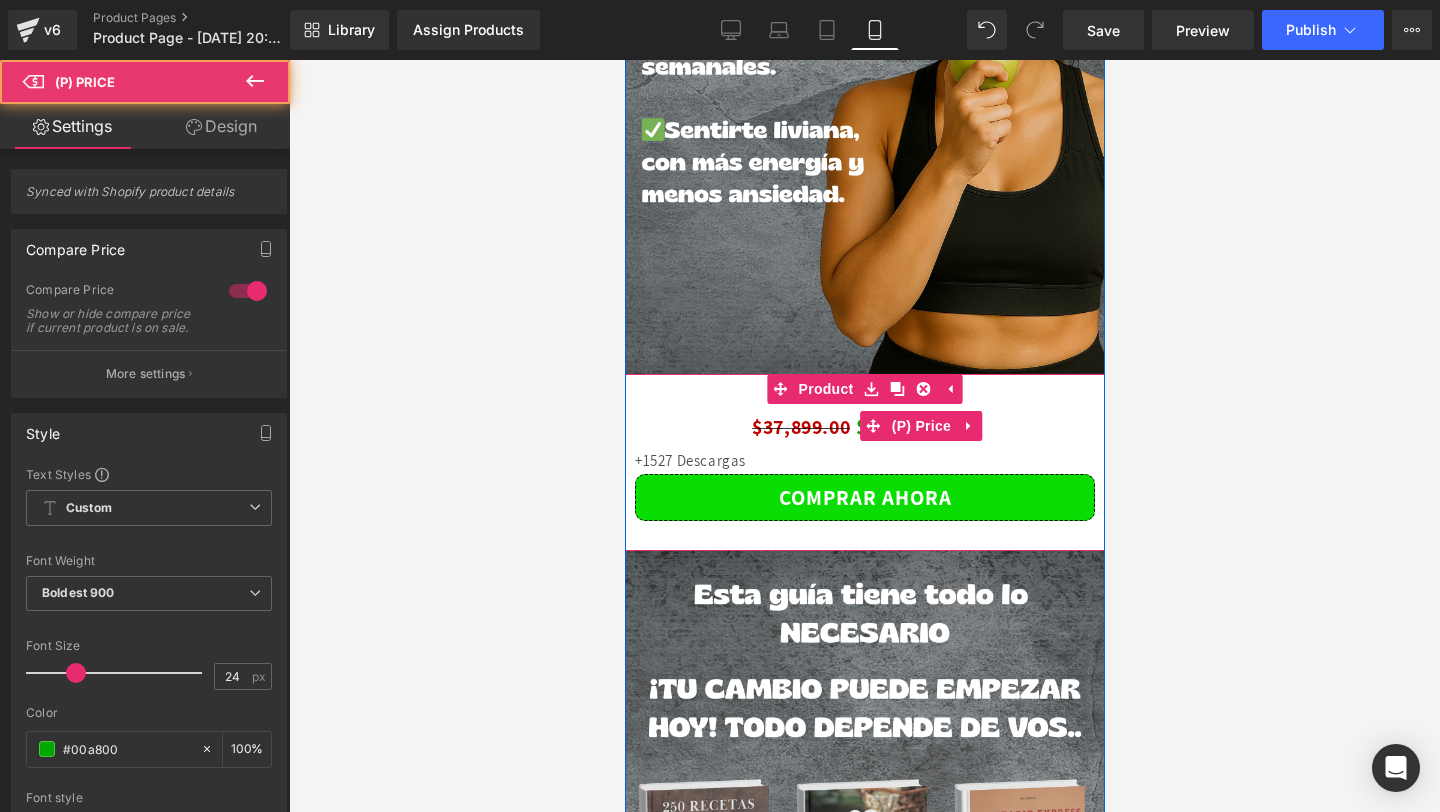 click on "$37,899.00
$17,899.00" at bounding box center (864, 425) 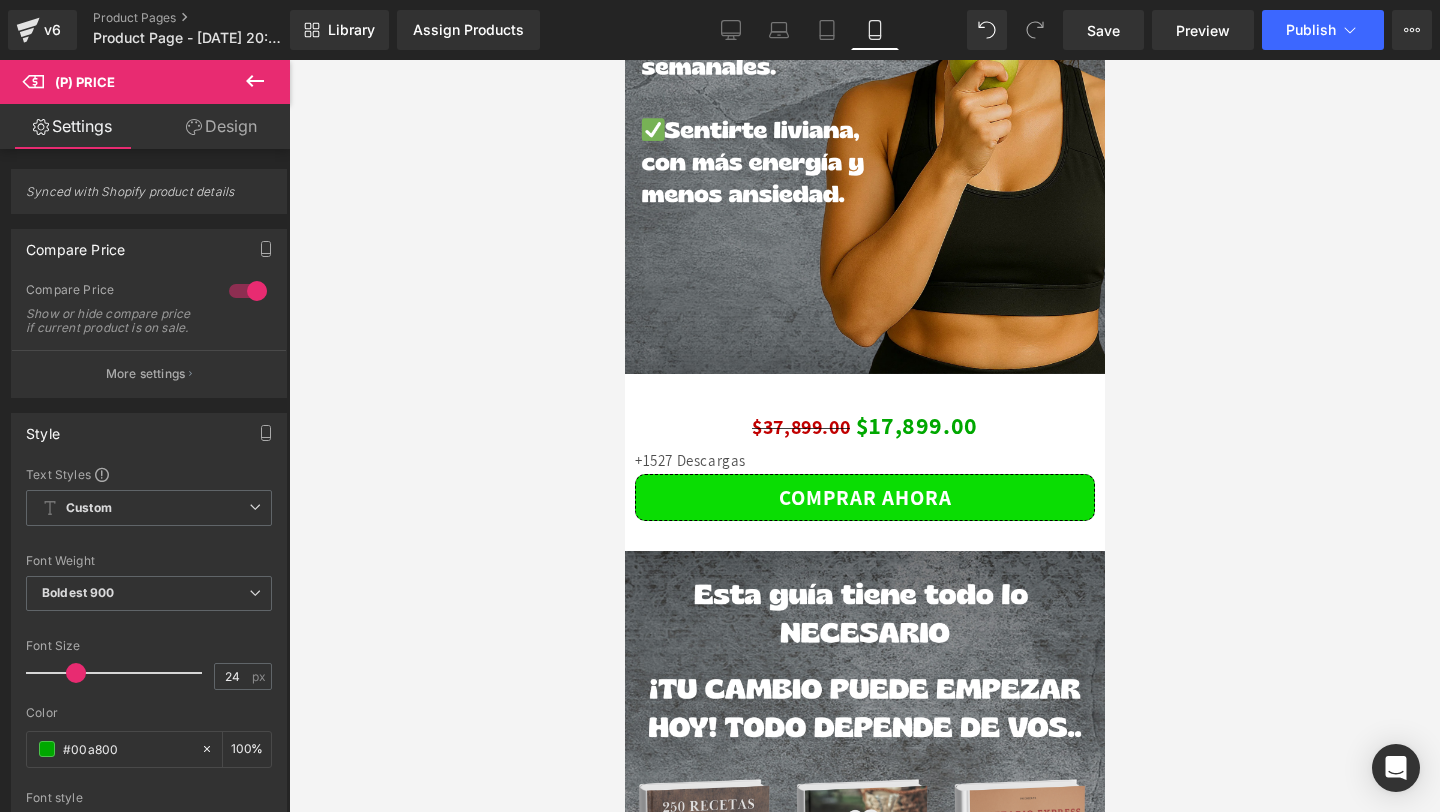 click on "Design" at bounding box center (221, 126) 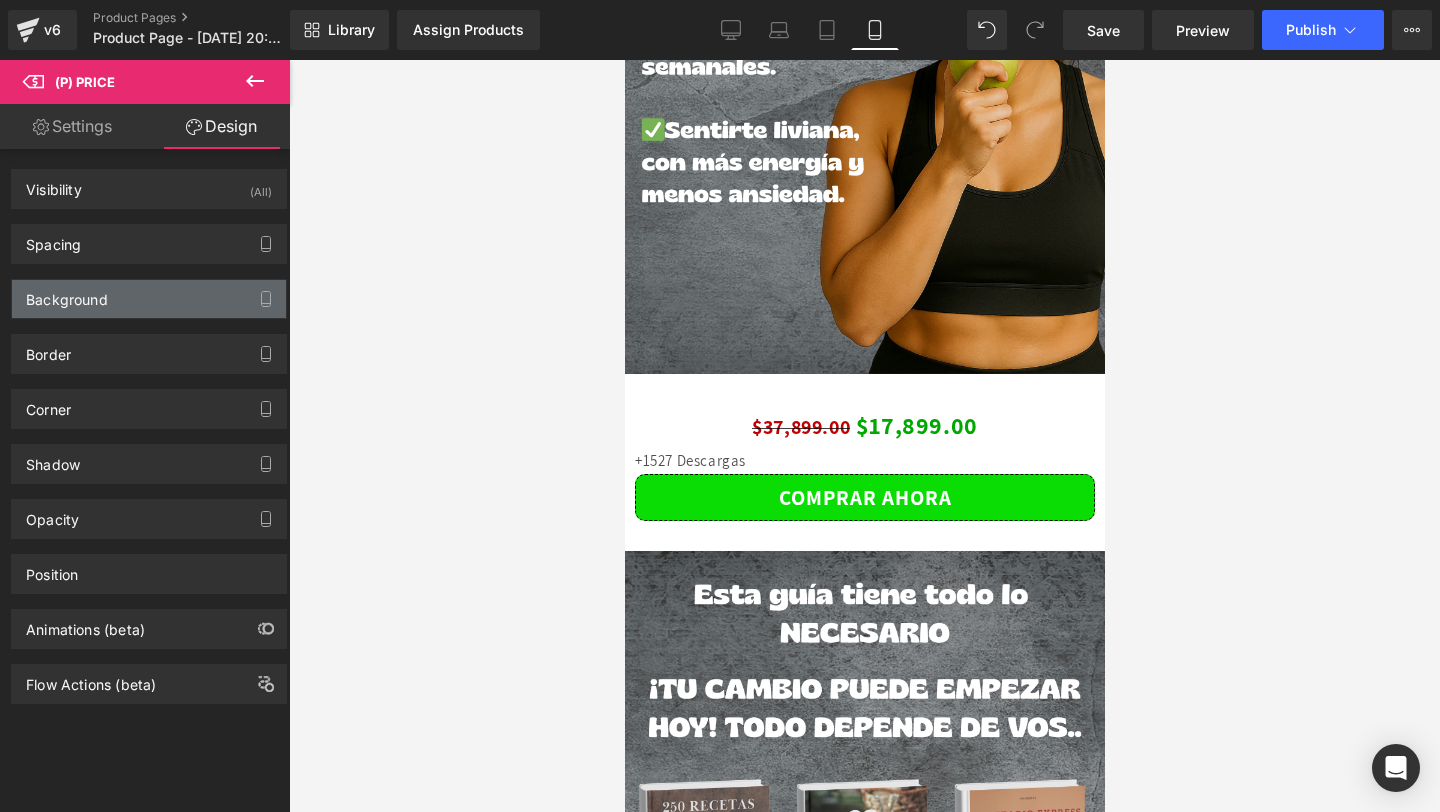 click on "Background" at bounding box center (149, 299) 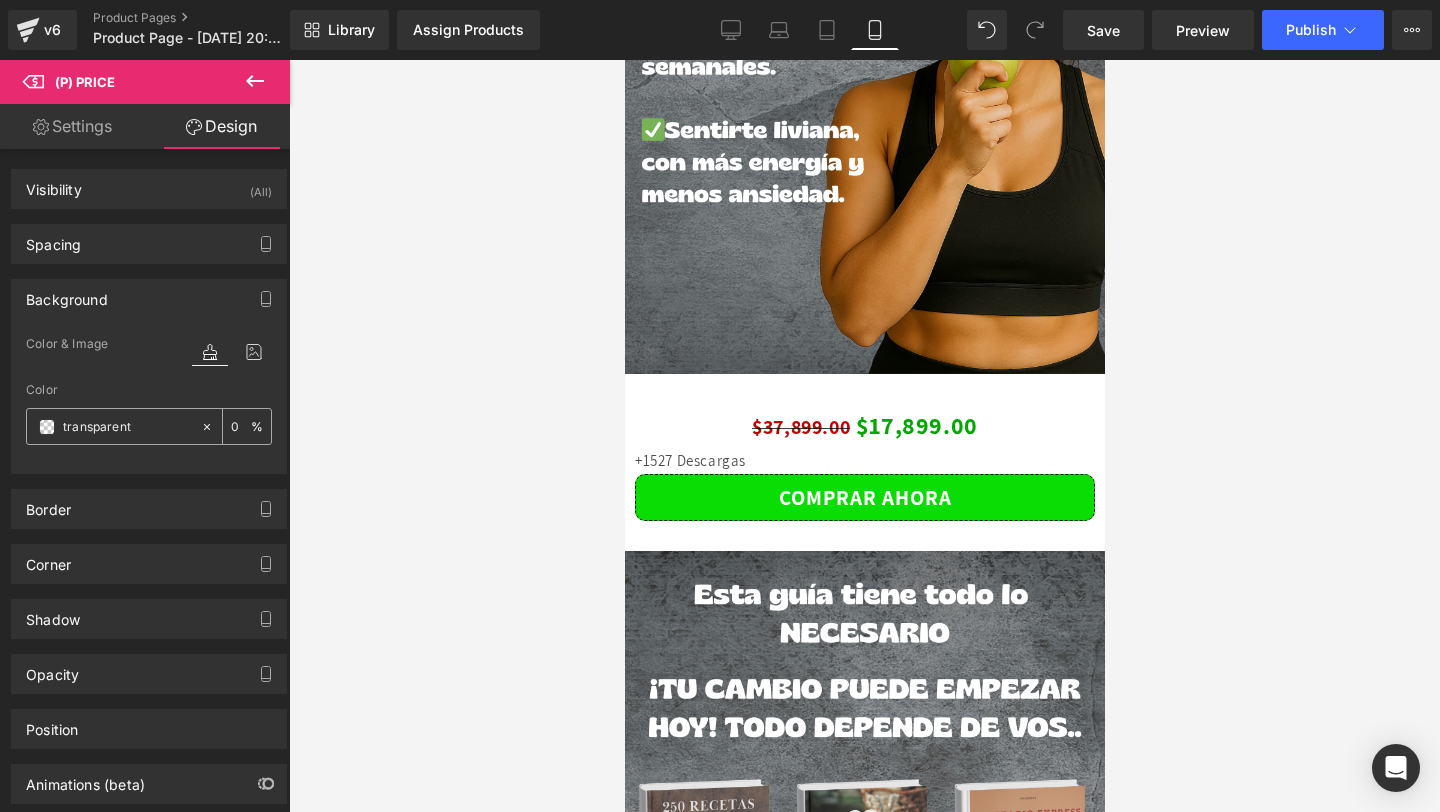 click at bounding box center (127, 427) 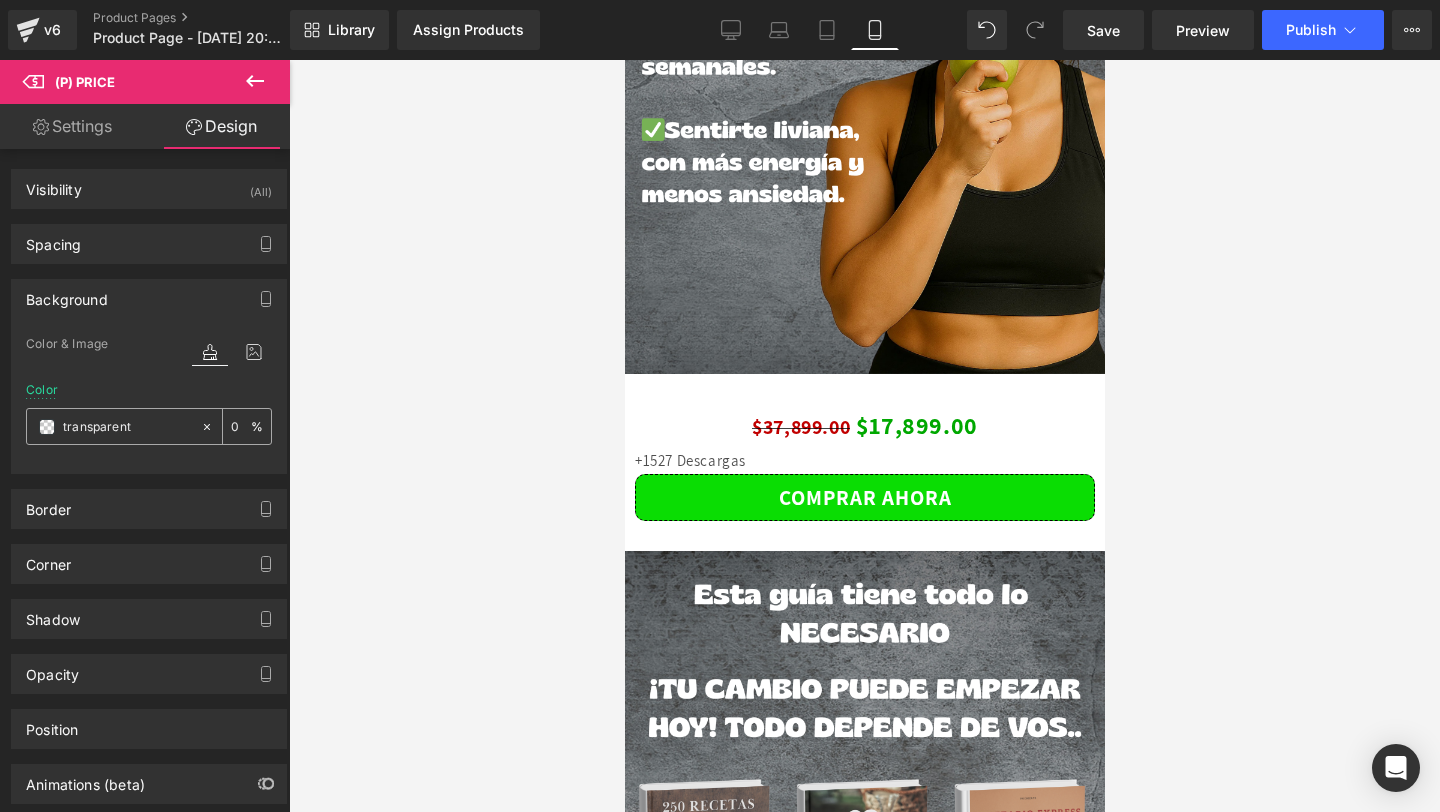 click at bounding box center [113, 426] 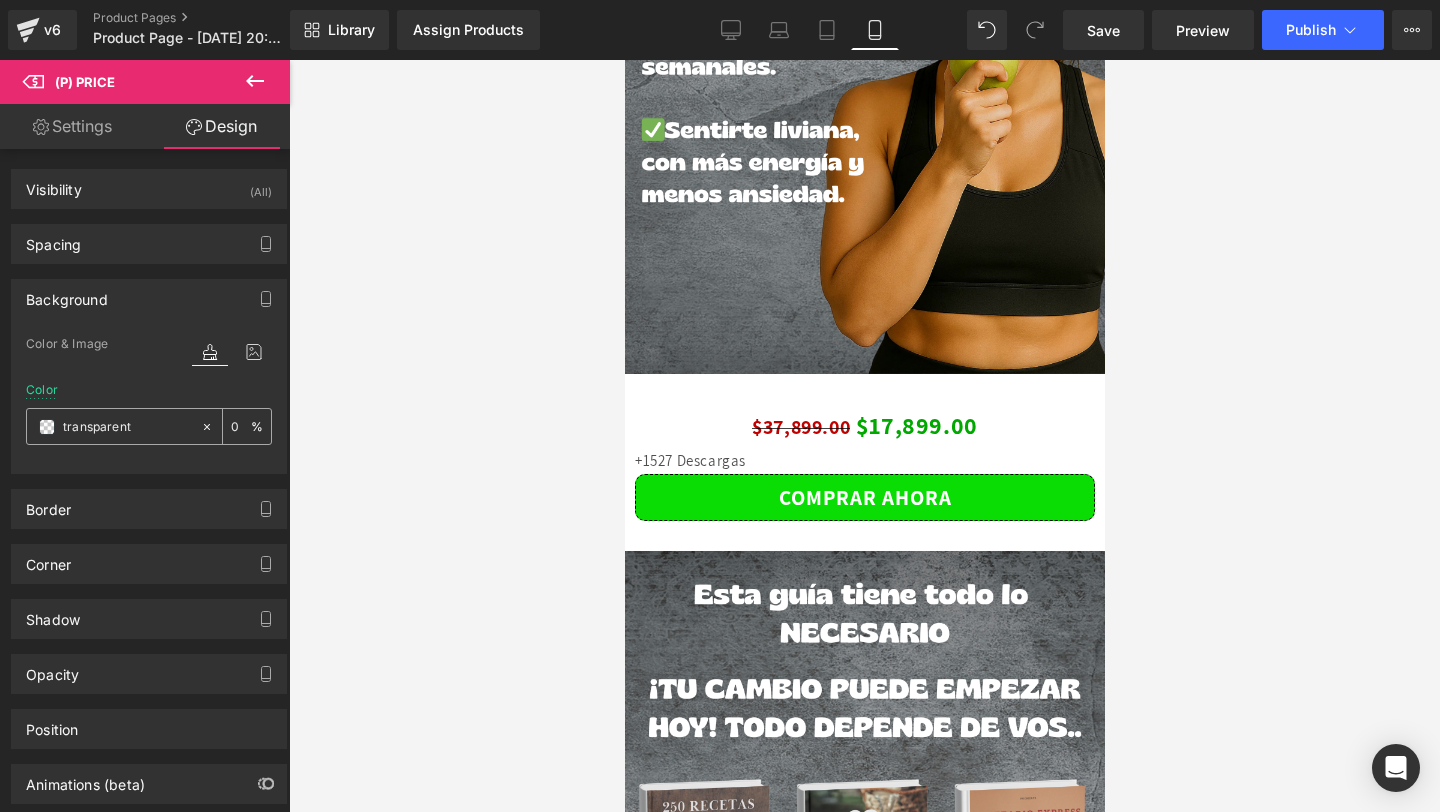 click at bounding box center (47, 427) 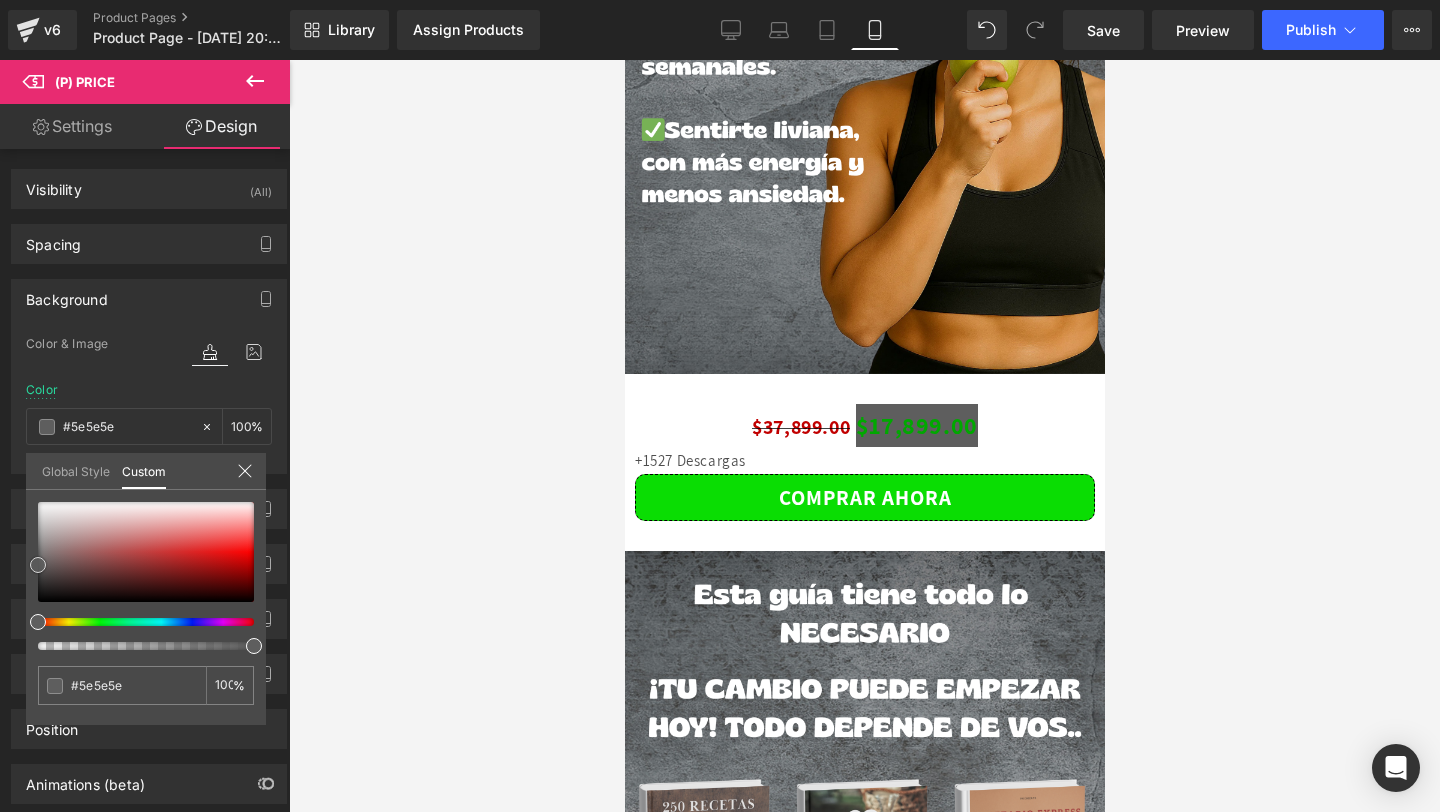 drag, startPoint x: 43, startPoint y: 598, endPoint x: 25, endPoint y: 561, distance: 41.14608 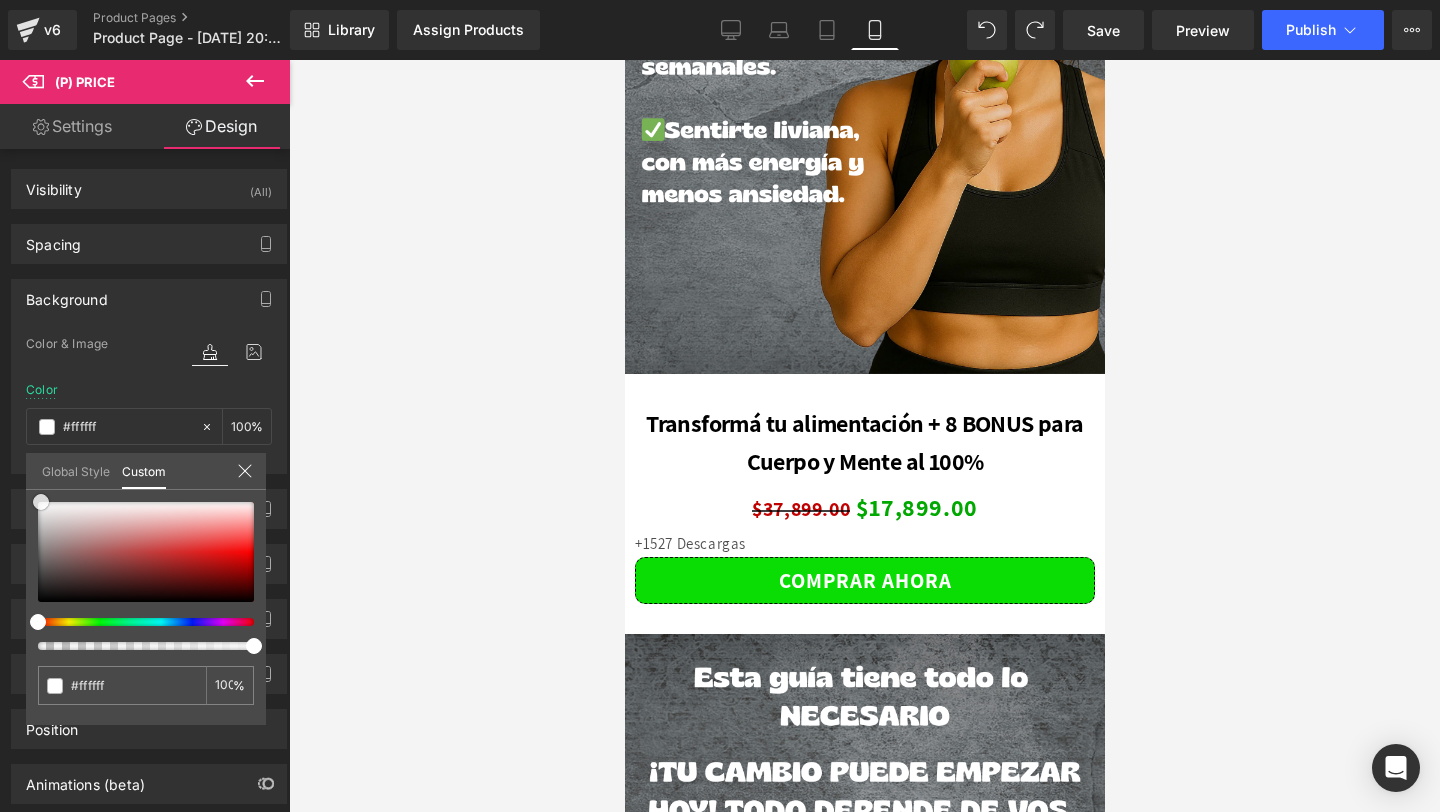 drag, startPoint x: 39, startPoint y: 559, endPoint x: 42, endPoint y: 494, distance: 65.06919 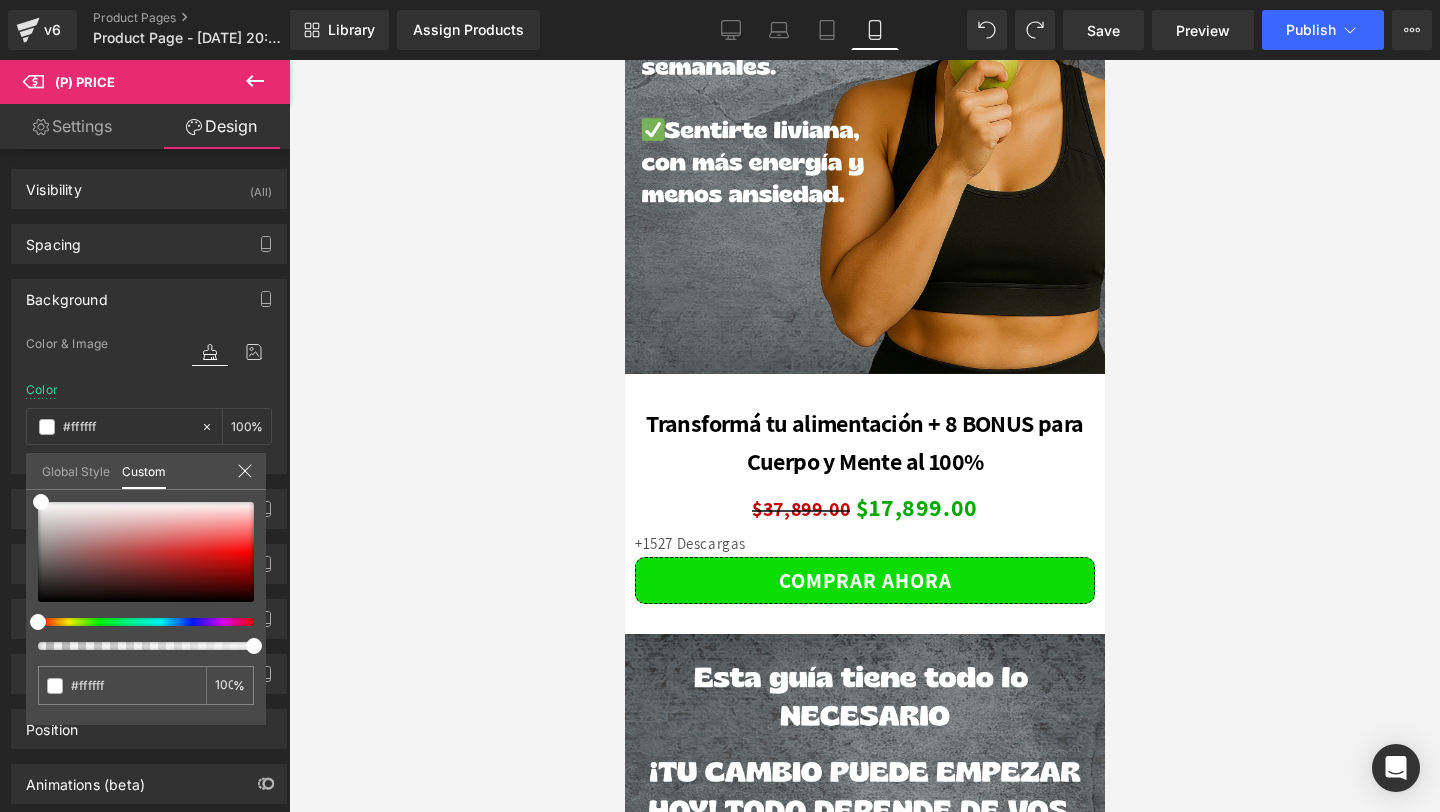 click 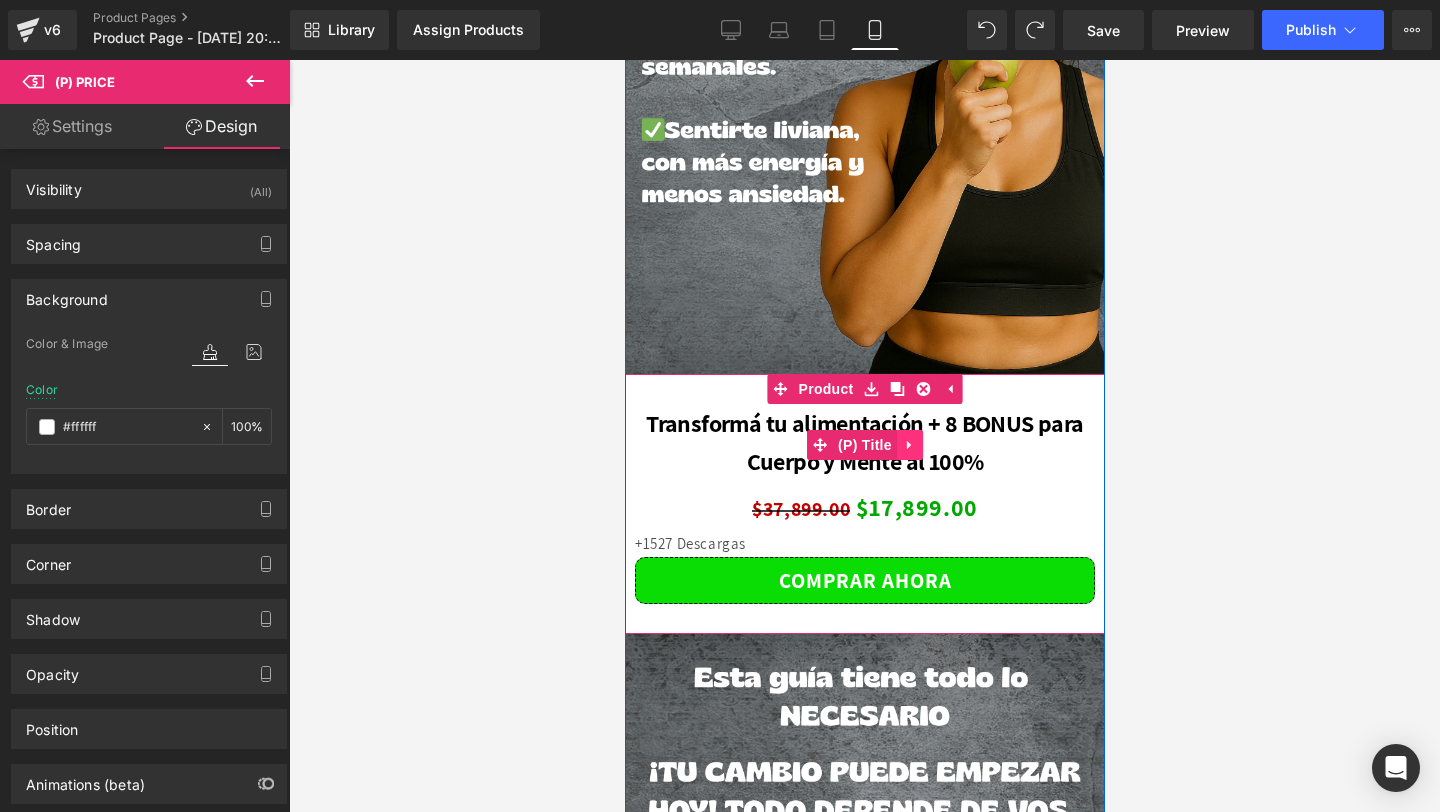 click 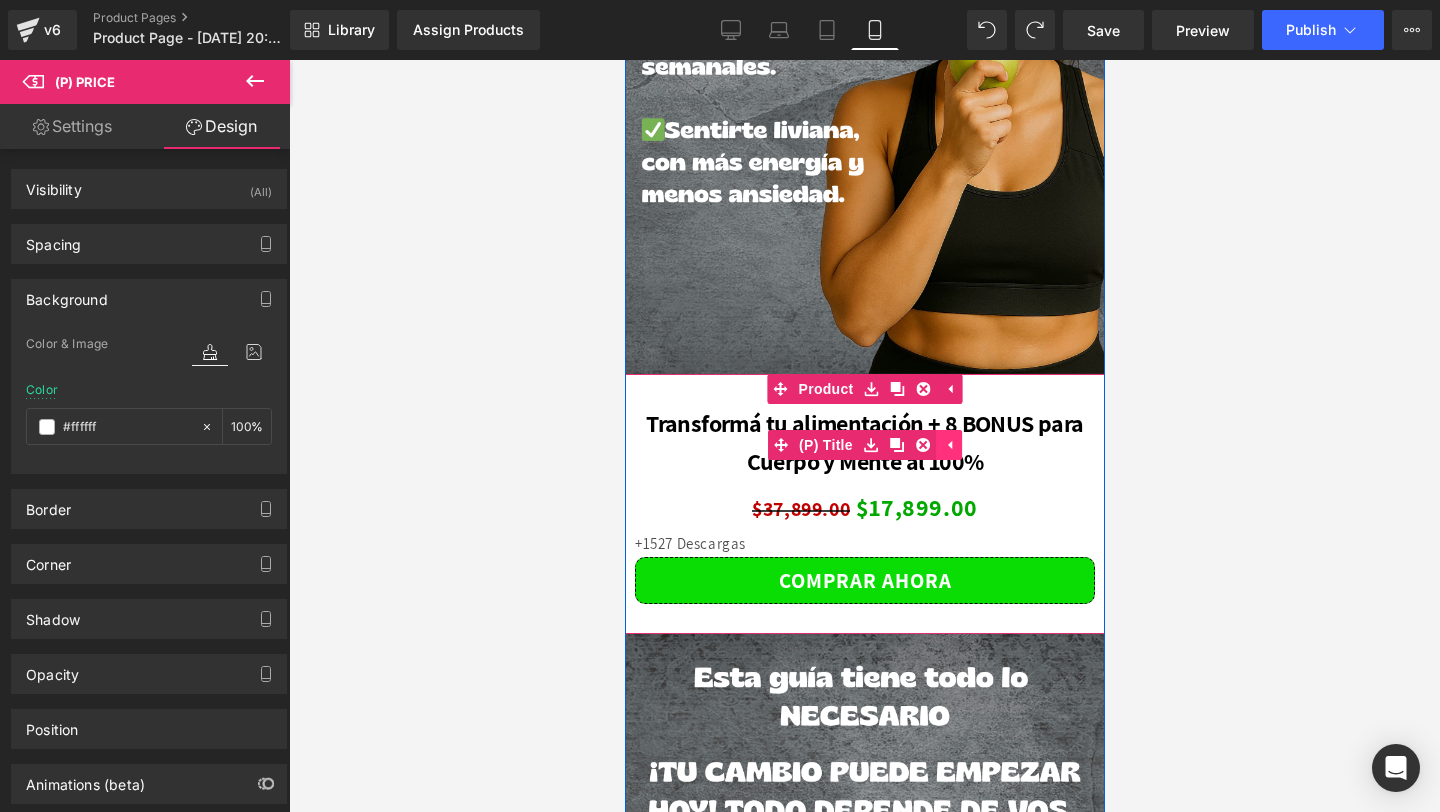 click at bounding box center [922, 445] 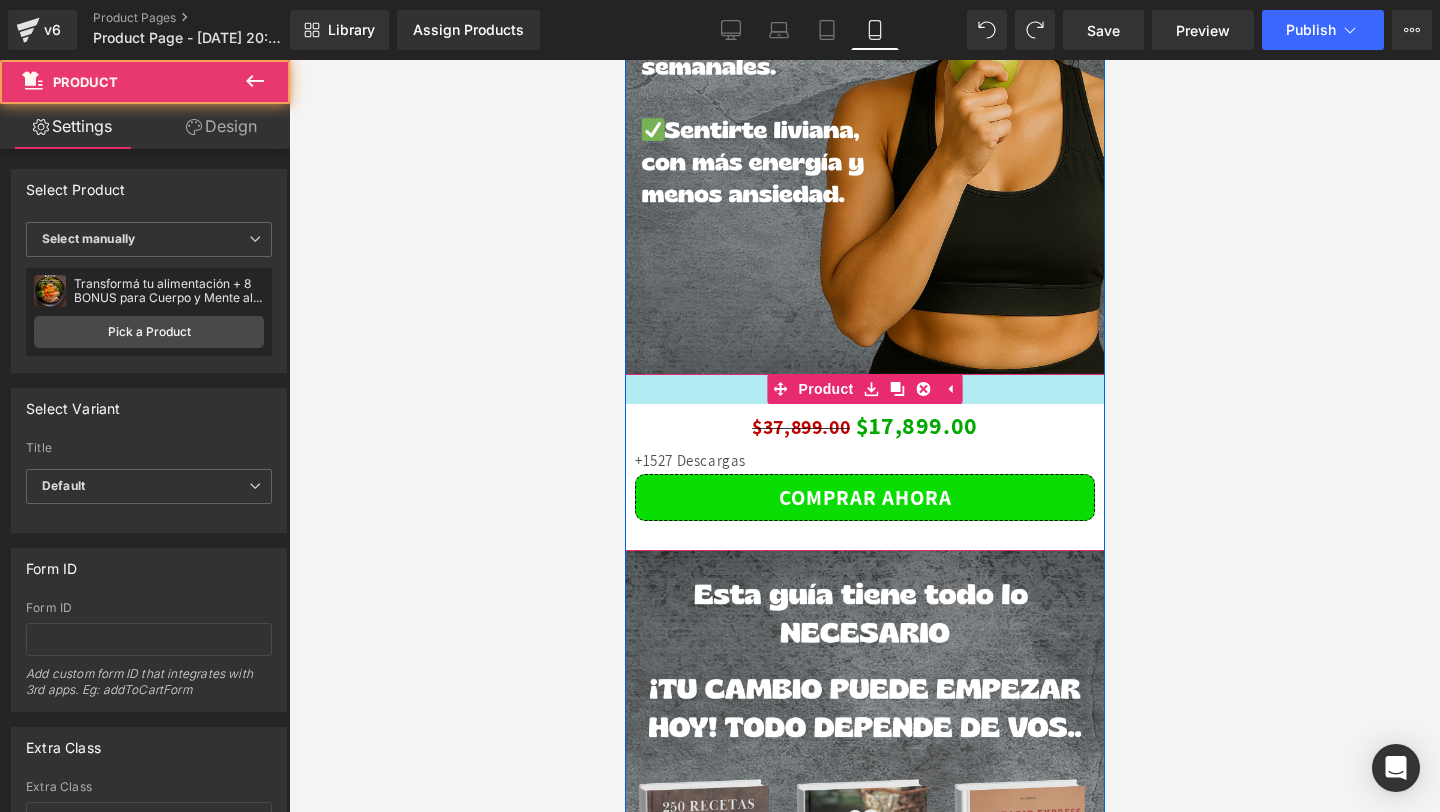 click at bounding box center [864, 389] 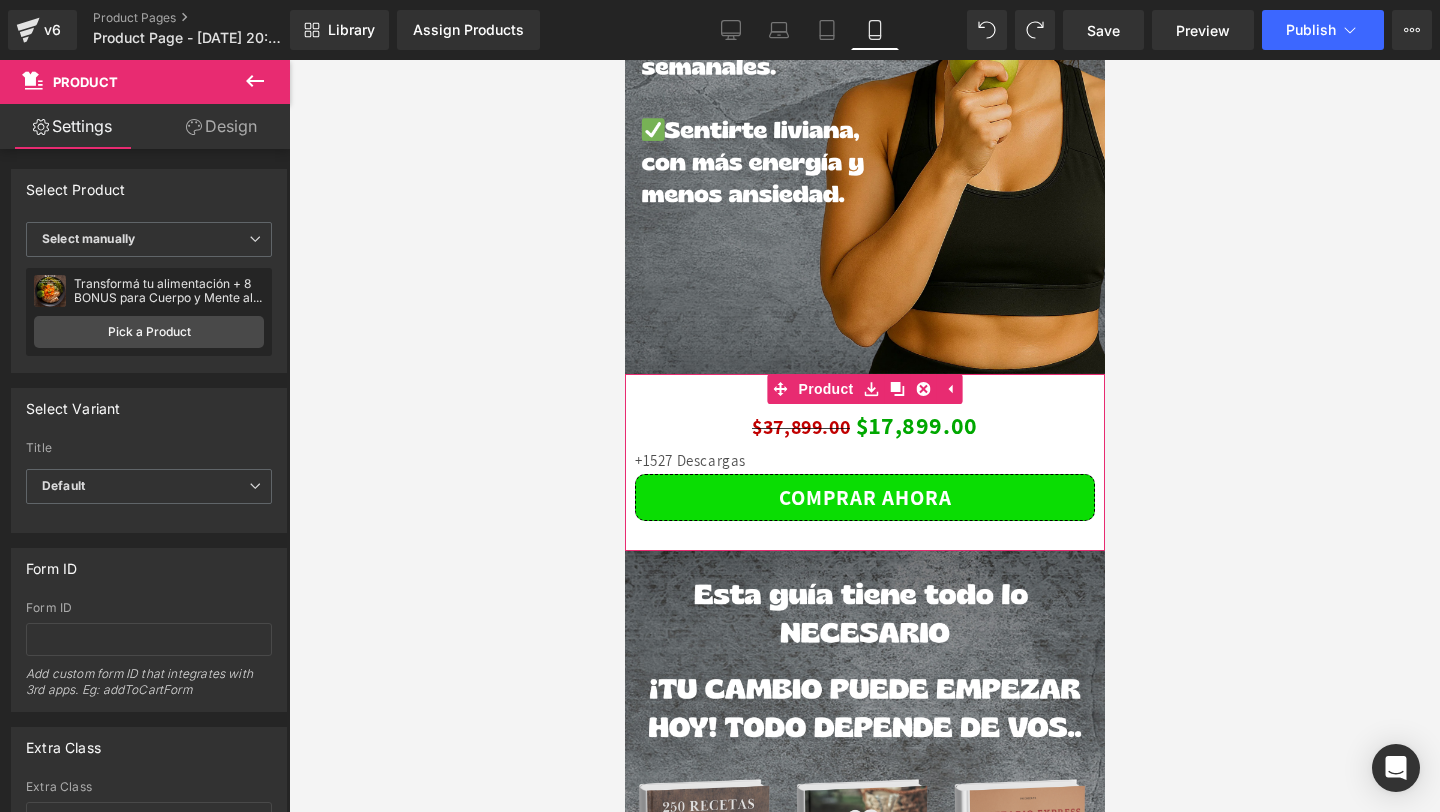 click 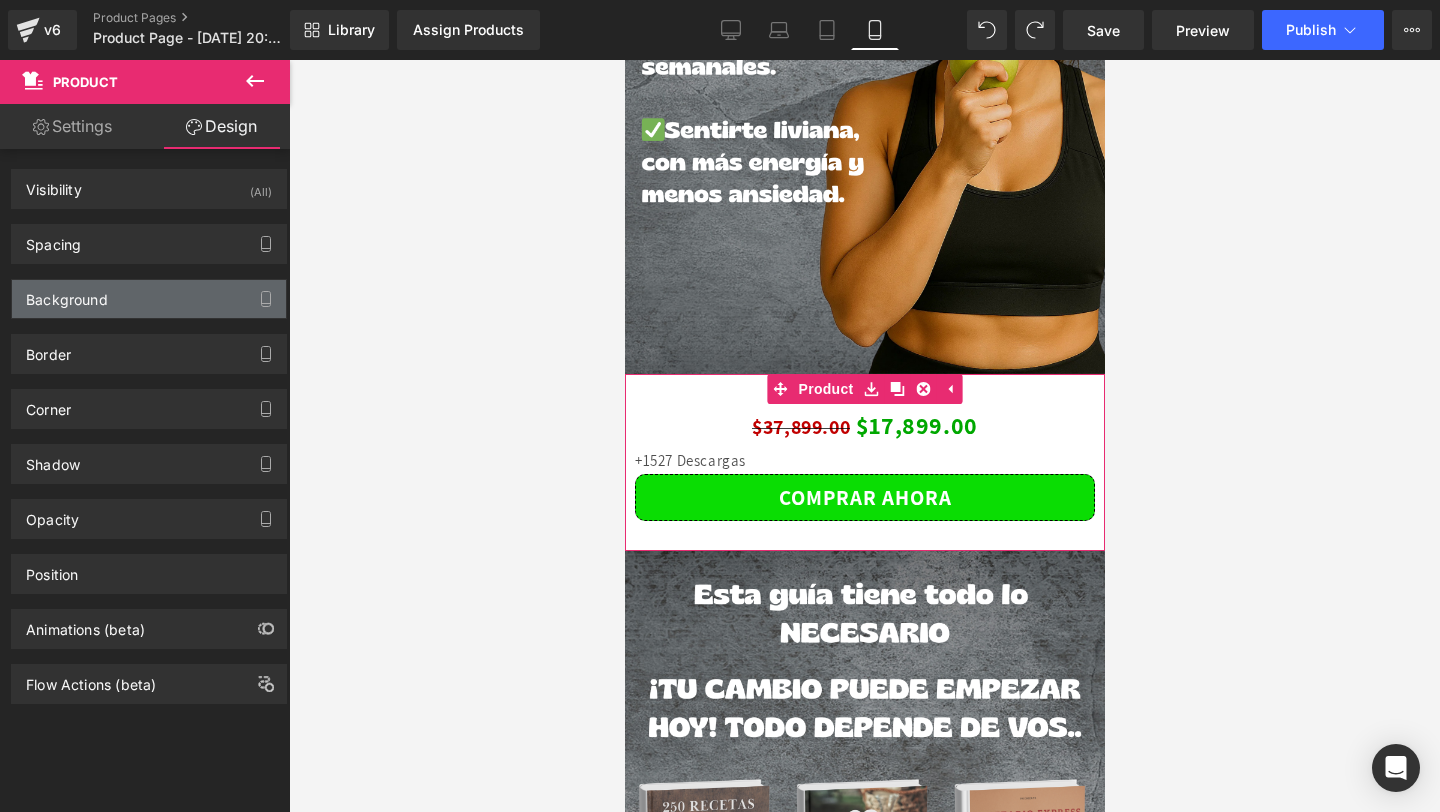 drag, startPoint x: 117, startPoint y: 279, endPoint x: 96, endPoint y: 307, distance: 35 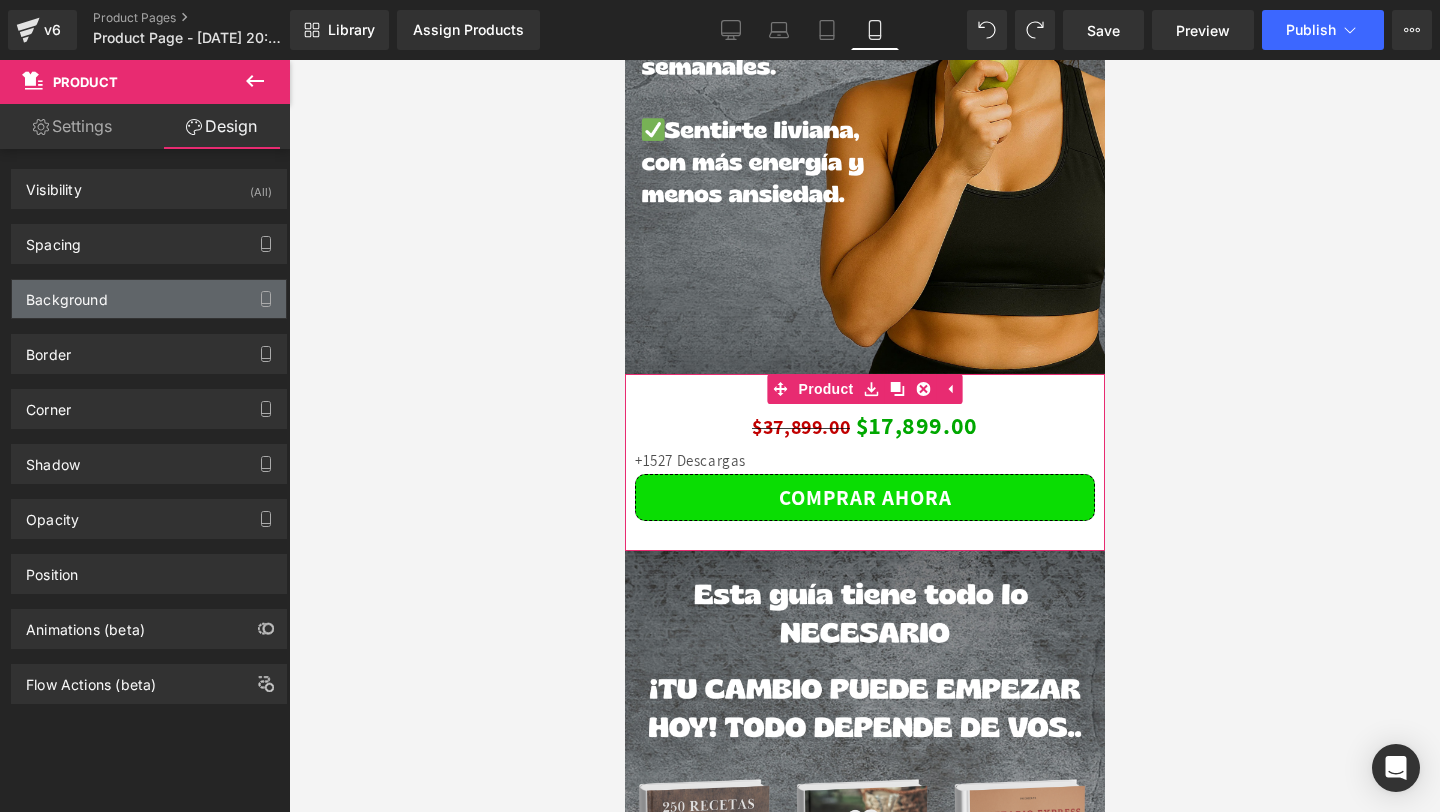 click on "Background" at bounding box center (67, 294) 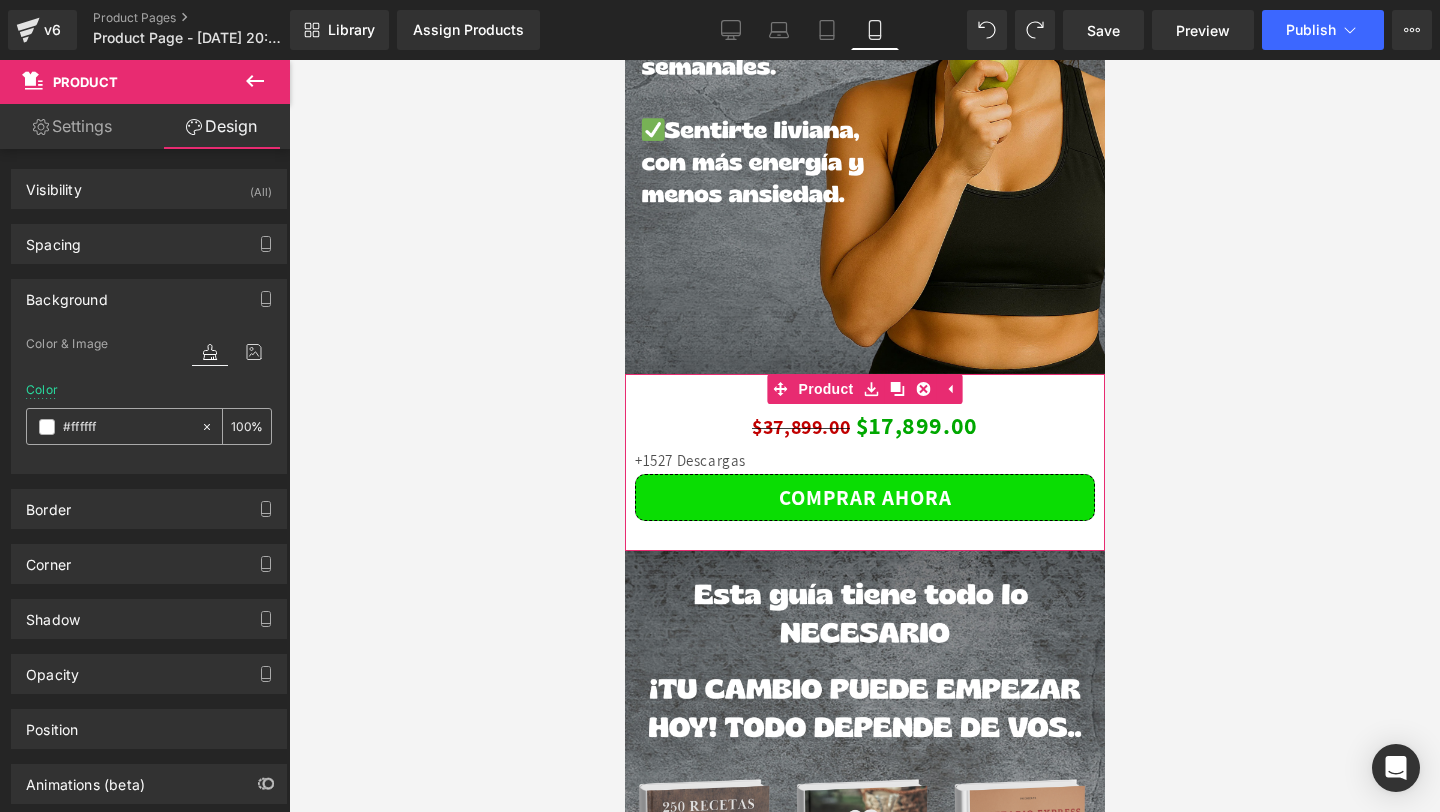 click on "#ffffff" at bounding box center [113, 426] 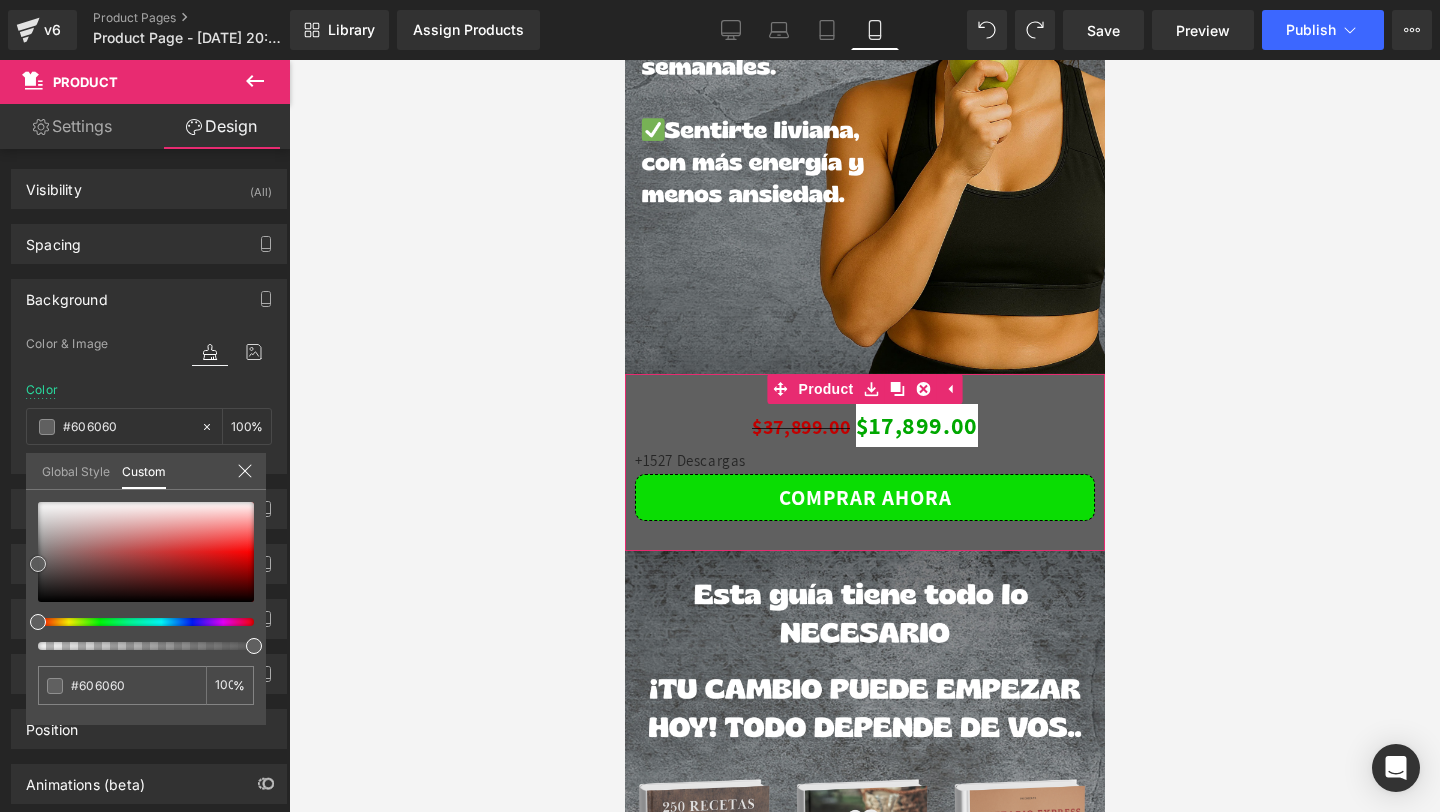 drag, startPoint x: 41, startPoint y: 504, endPoint x: 8, endPoint y: 566, distance: 70.23532 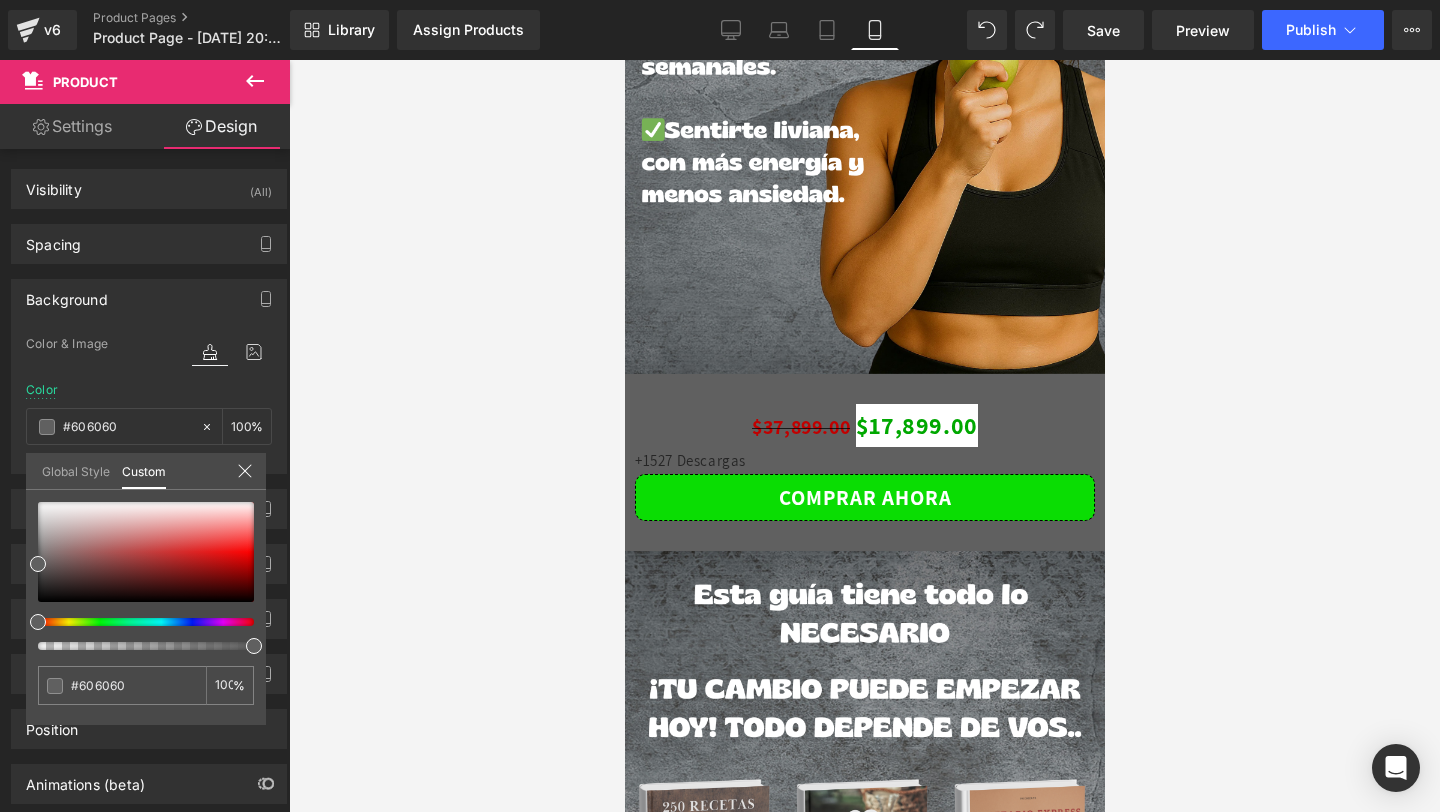click on "00 Hours
50 Minutes
07 Seconds
Countdown Timer         Row         Image         Image         Image
$37,899.00
$17,899.00
(P) Price
+1527 Descargas
Text Block
Comprar ahora
(P) Cart Button
Product         Image         Image         Image
Image
Image
Image" at bounding box center (864, 1649) 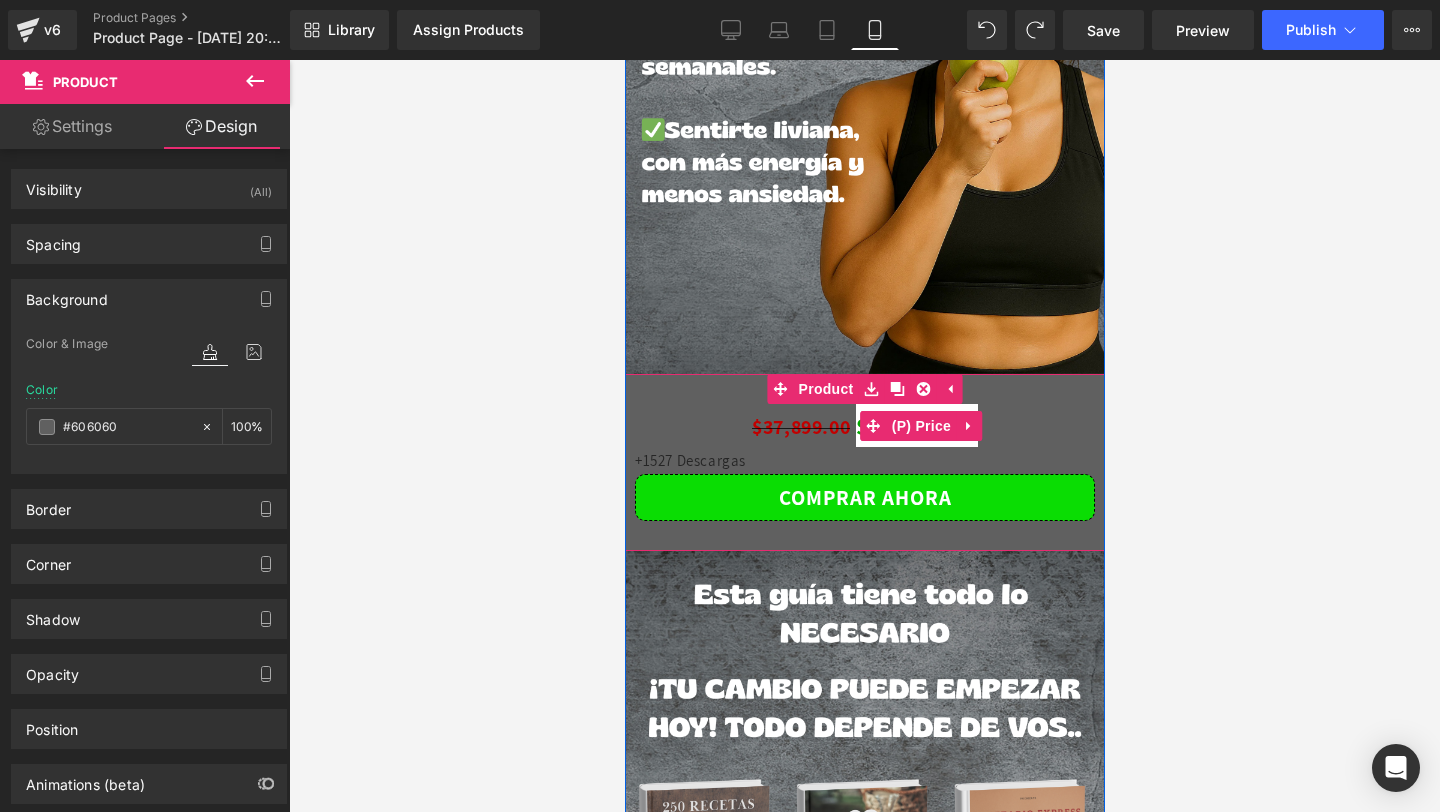 click at bounding box center (873, 426) 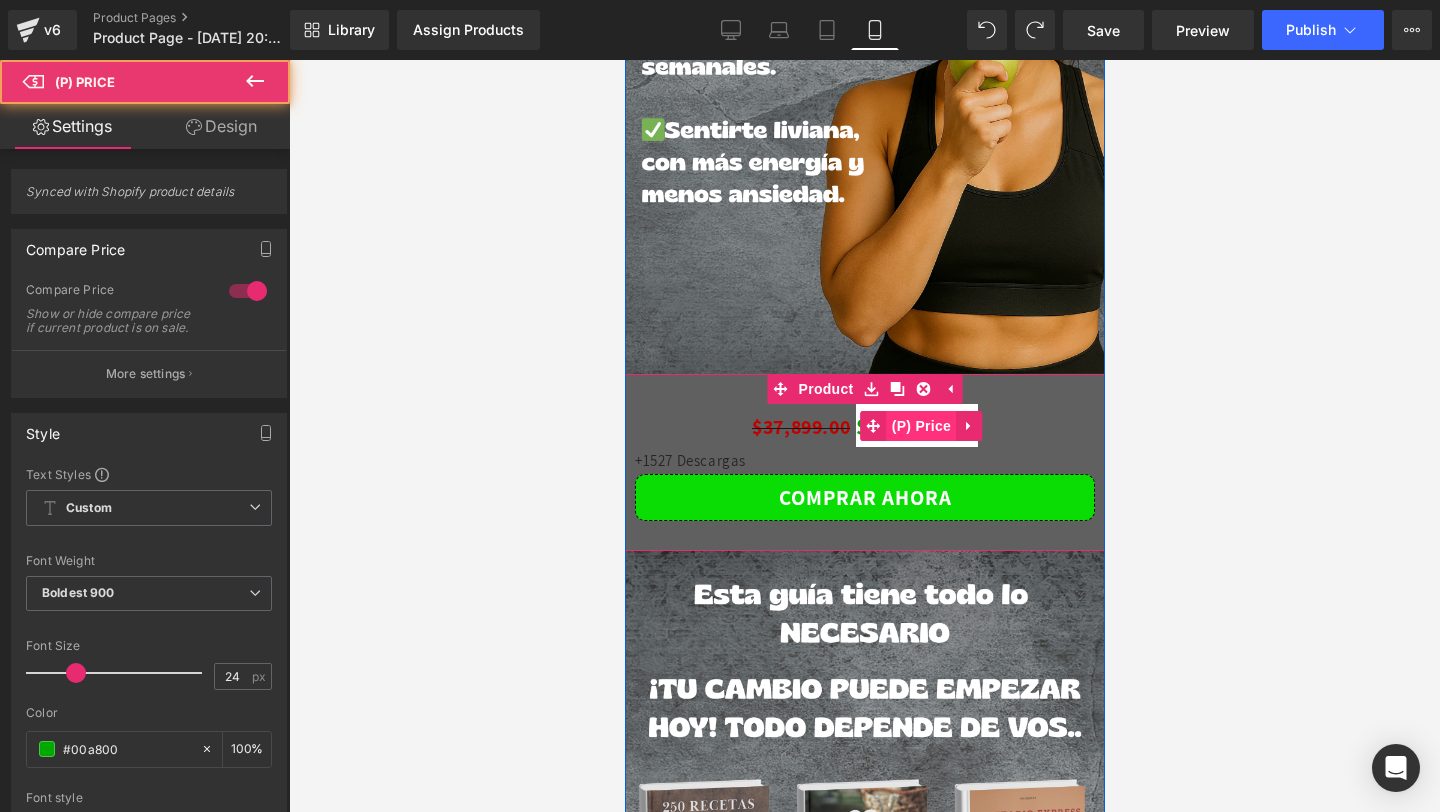 click on "(P) Price" at bounding box center [921, 426] 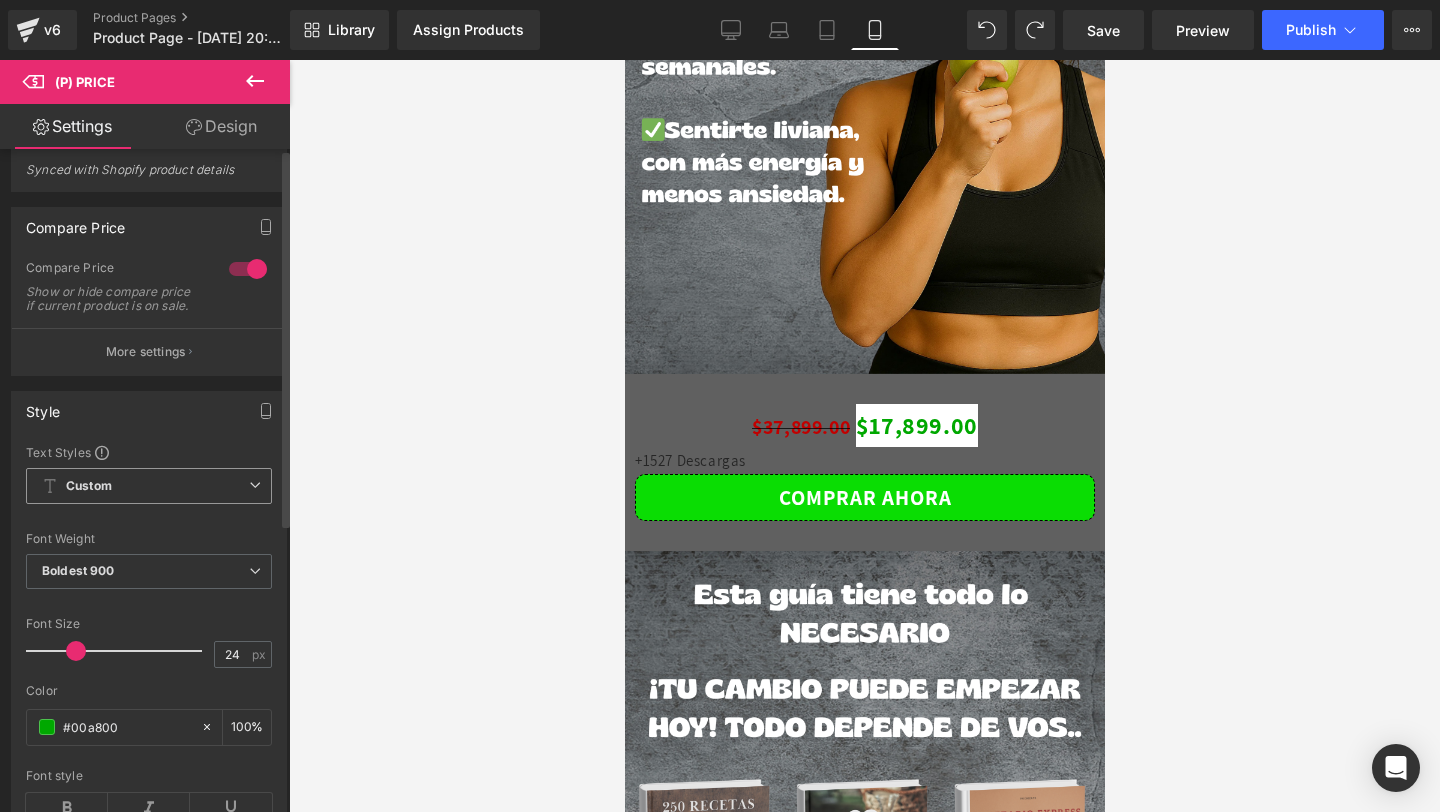 scroll, scrollTop: 0, scrollLeft: 0, axis: both 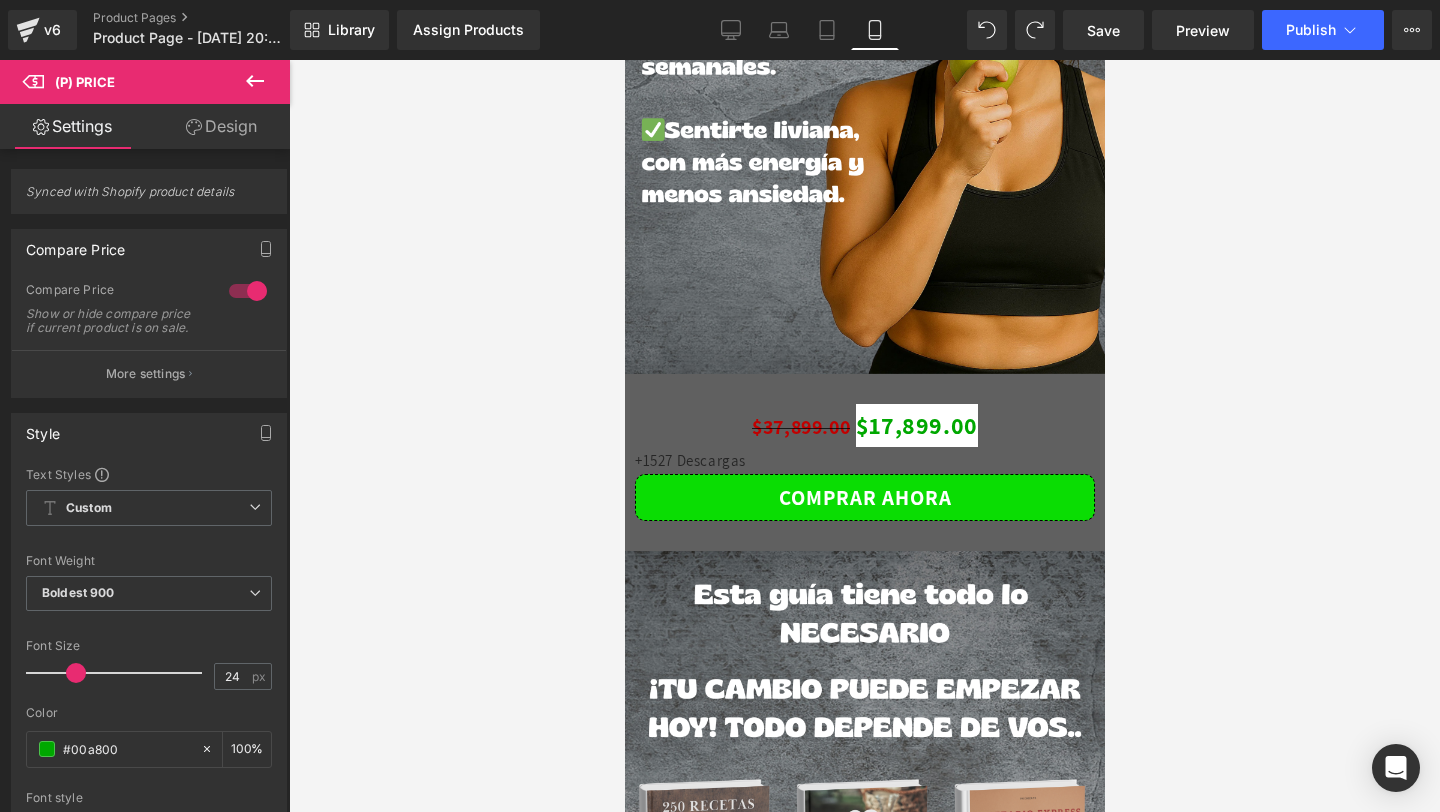 click on "Design" at bounding box center (221, 126) 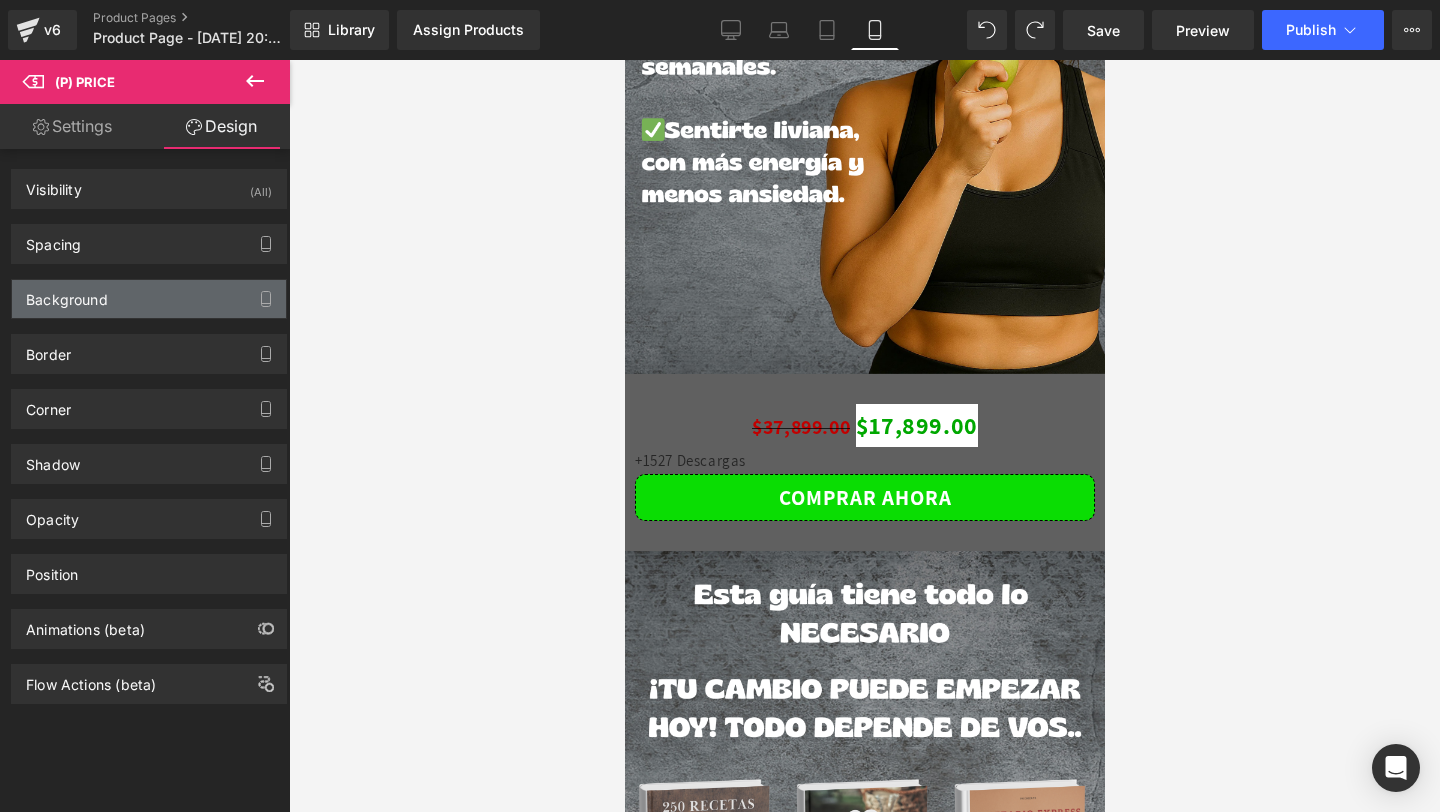 click on "Background" at bounding box center (149, 299) 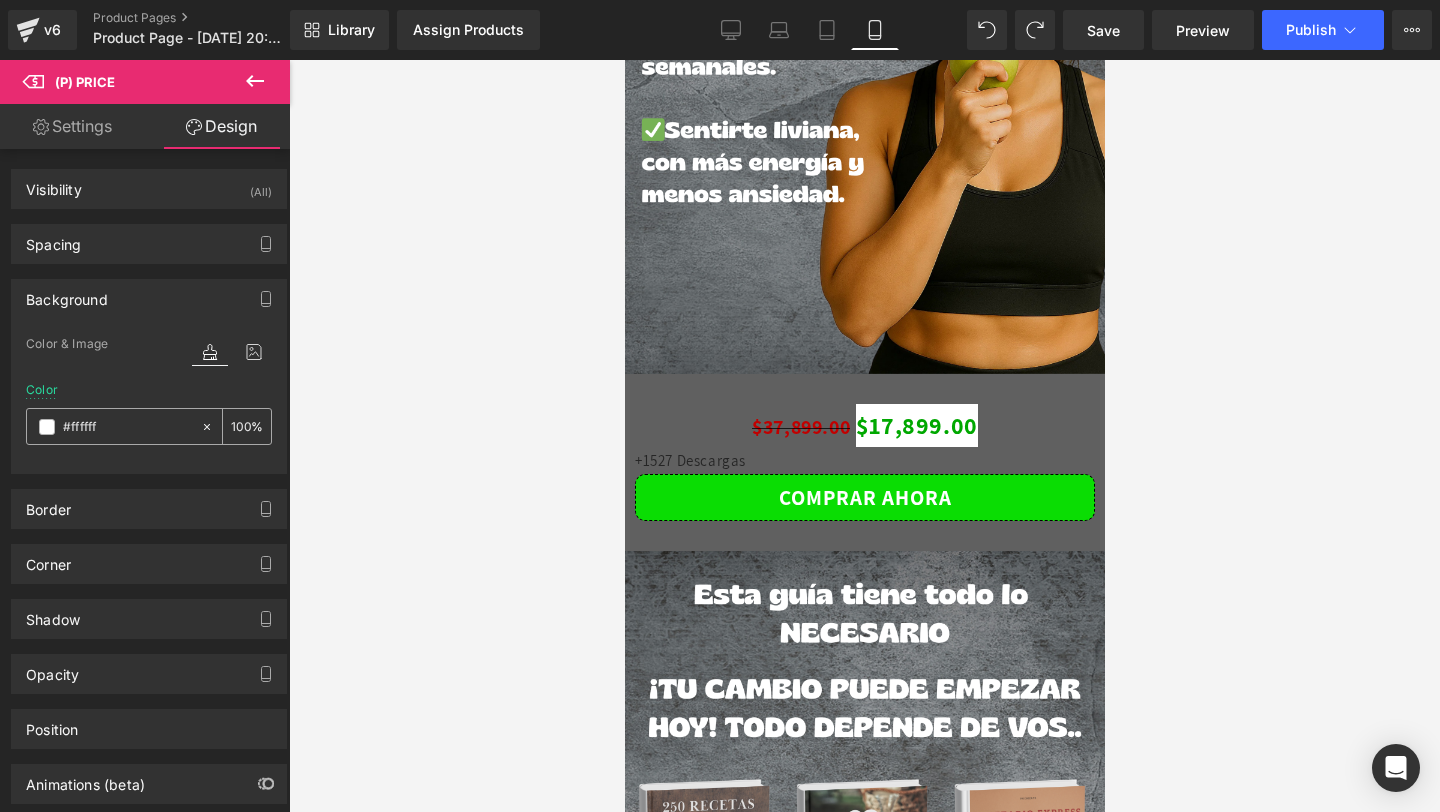 drag, startPoint x: 108, startPoint y: 430, endPoint x: 51, endPoint y: 423, distance: 57.428215 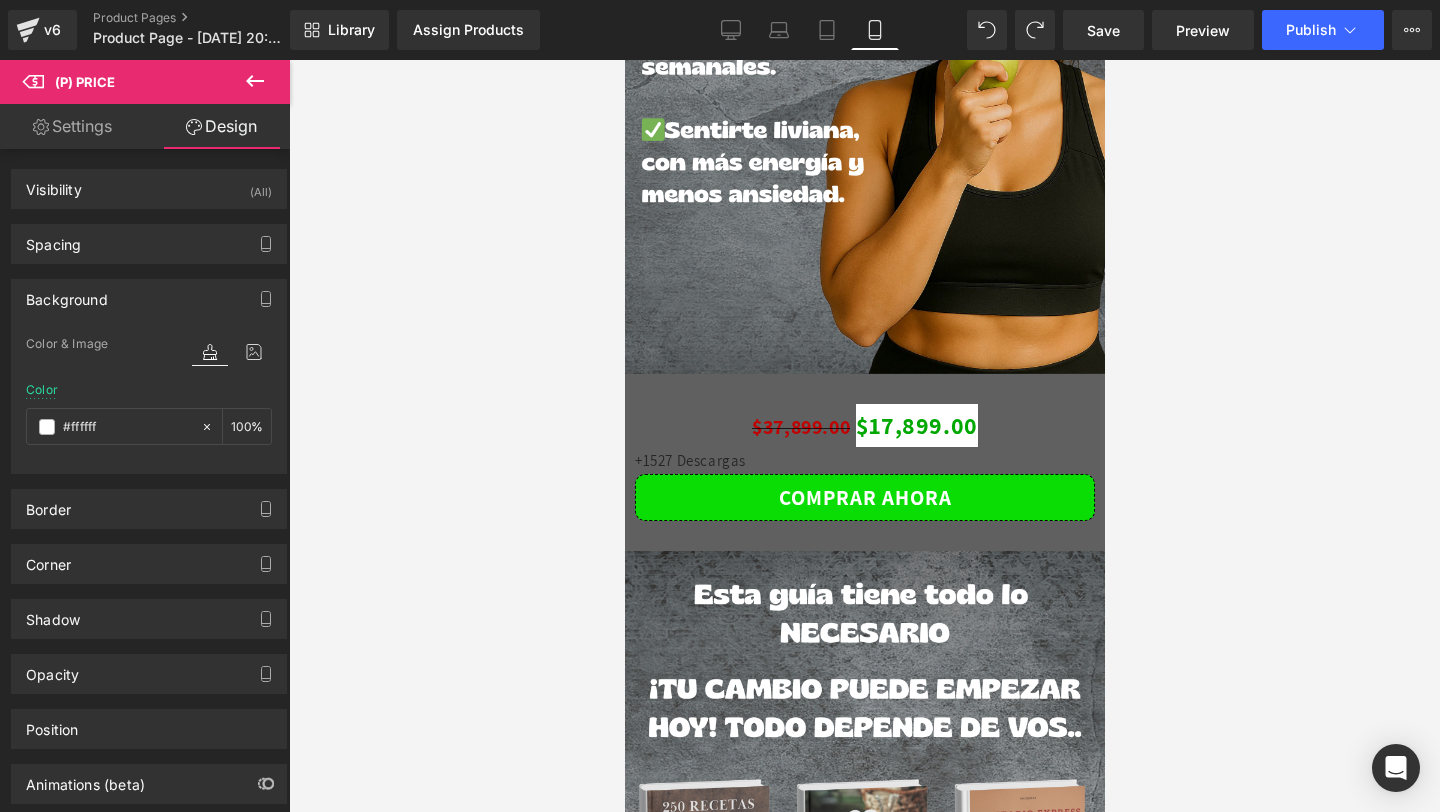 drag, startPoint x: 119, startPoint y: 422, endPoint x: 16, endPoint y: 422, distance: 103 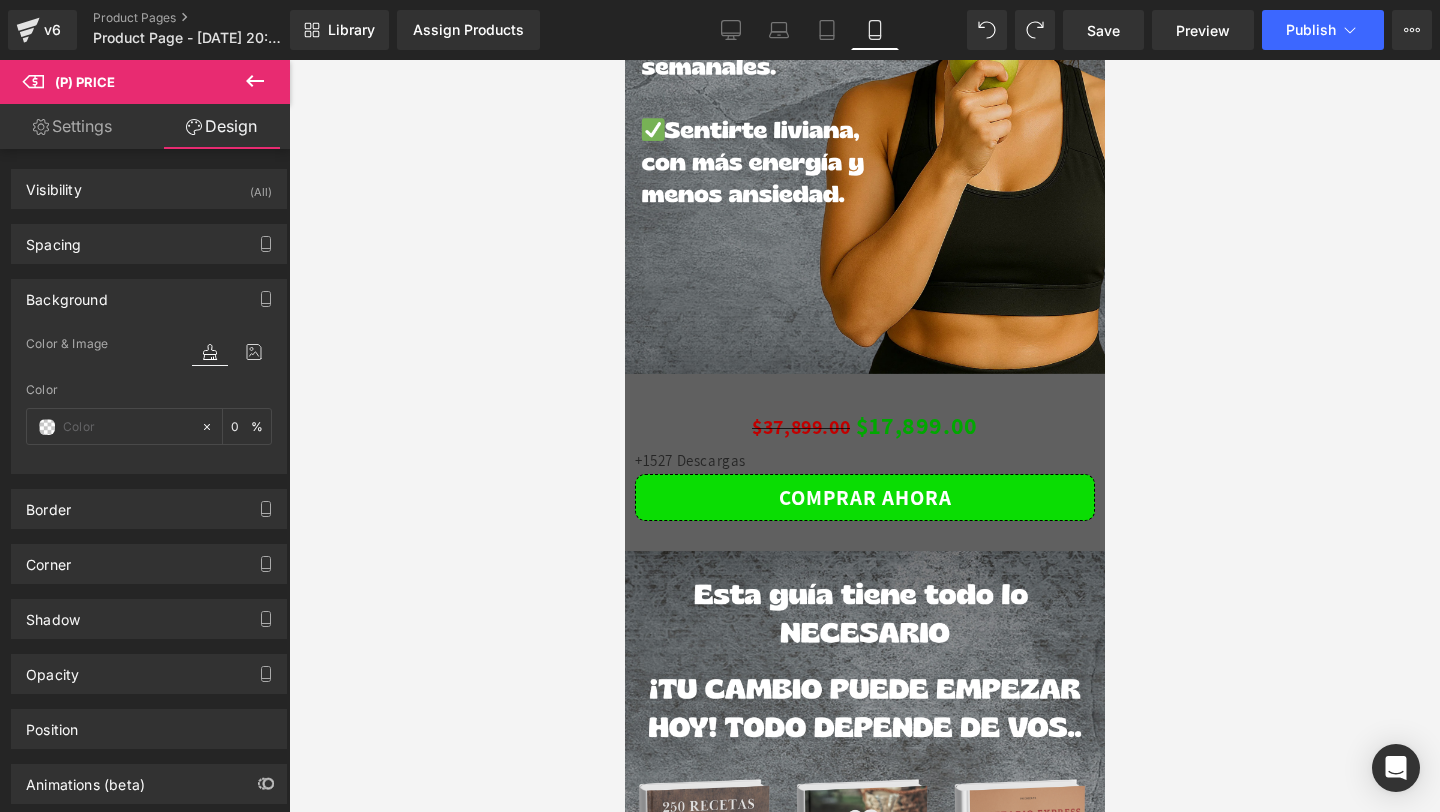 type 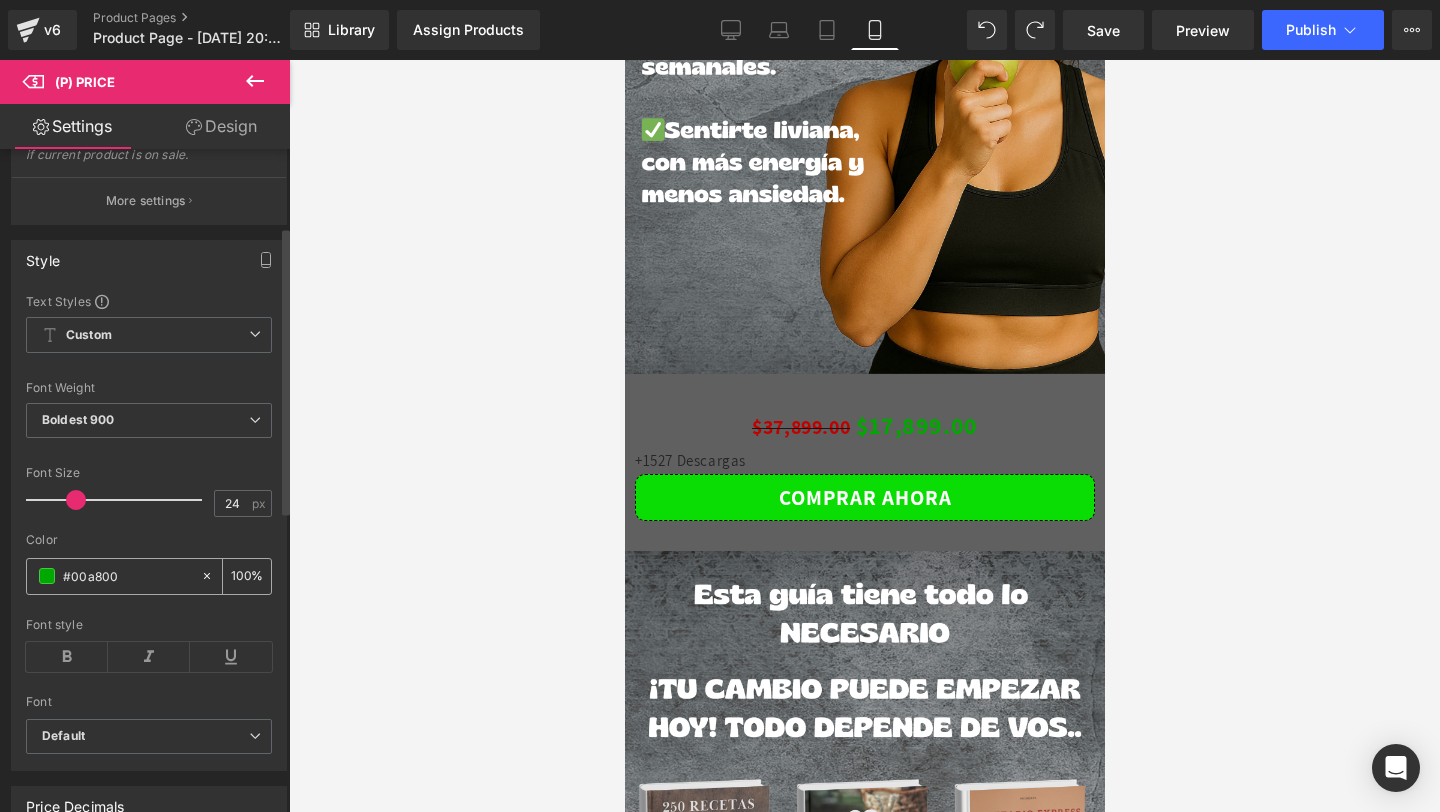 scroll, scrollTop: 184, scrollLeft: 0, axis: vertical 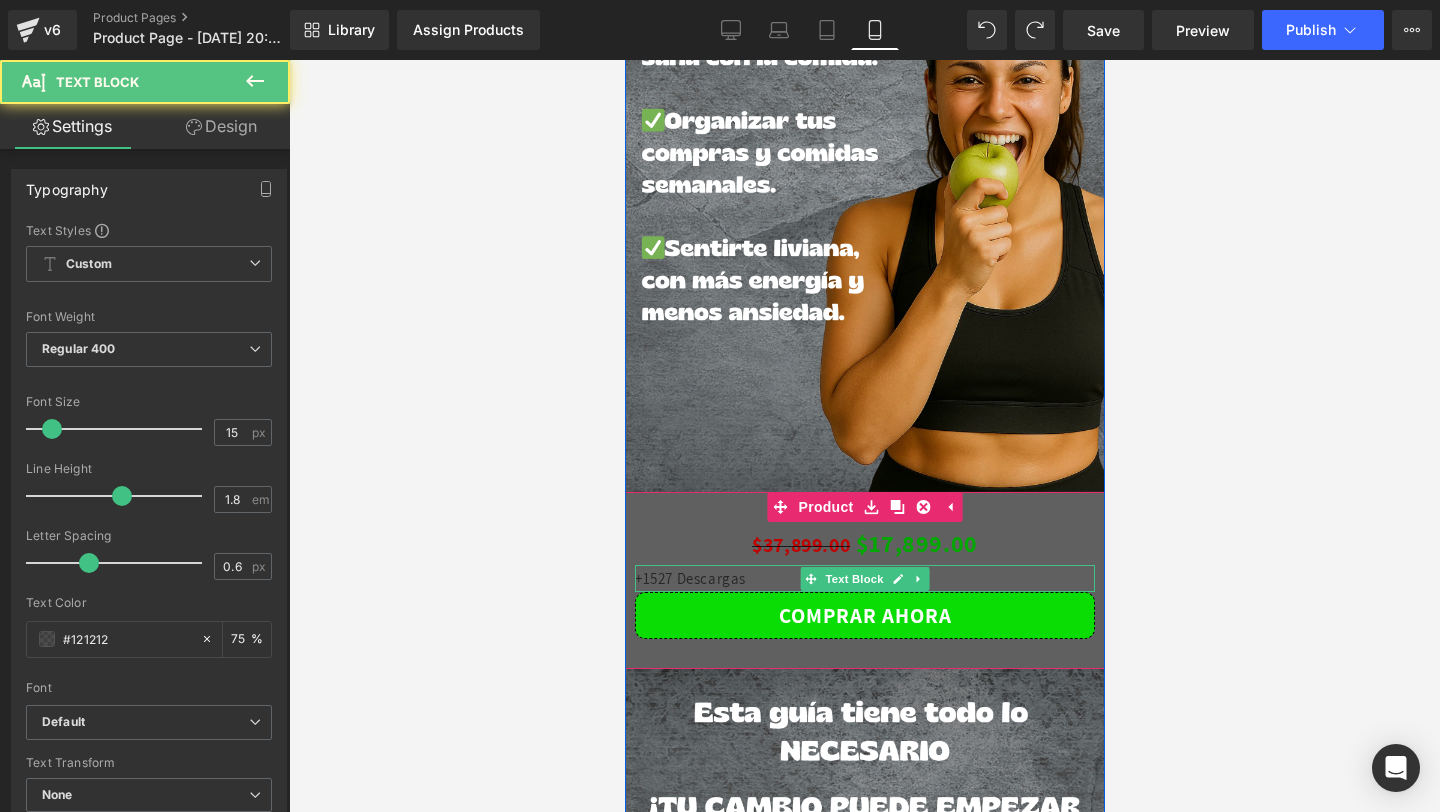 click on "+1527 Descargas" at bounding box center (689, 578) 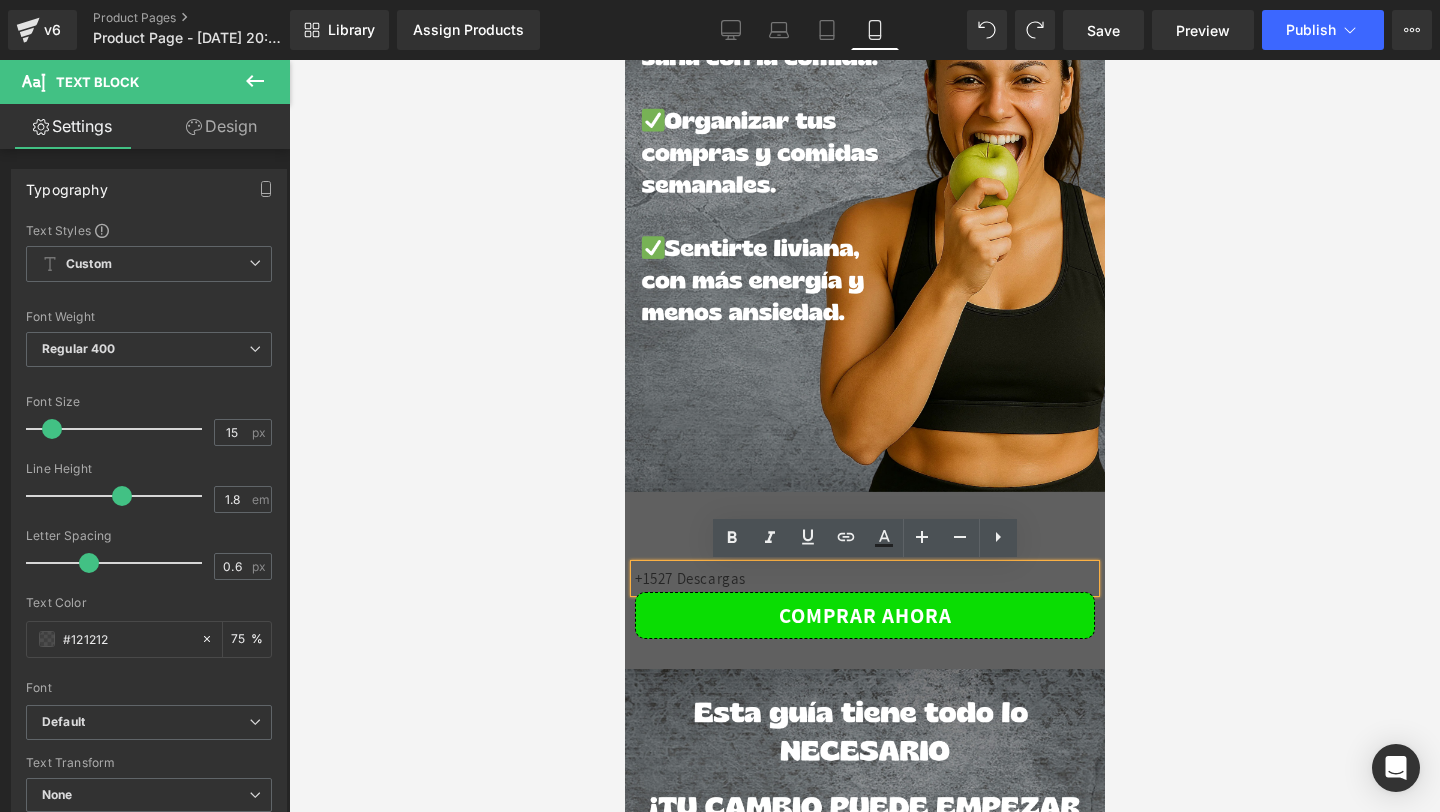 click on "+1527 Descargas" at bounding box center (689, 578) 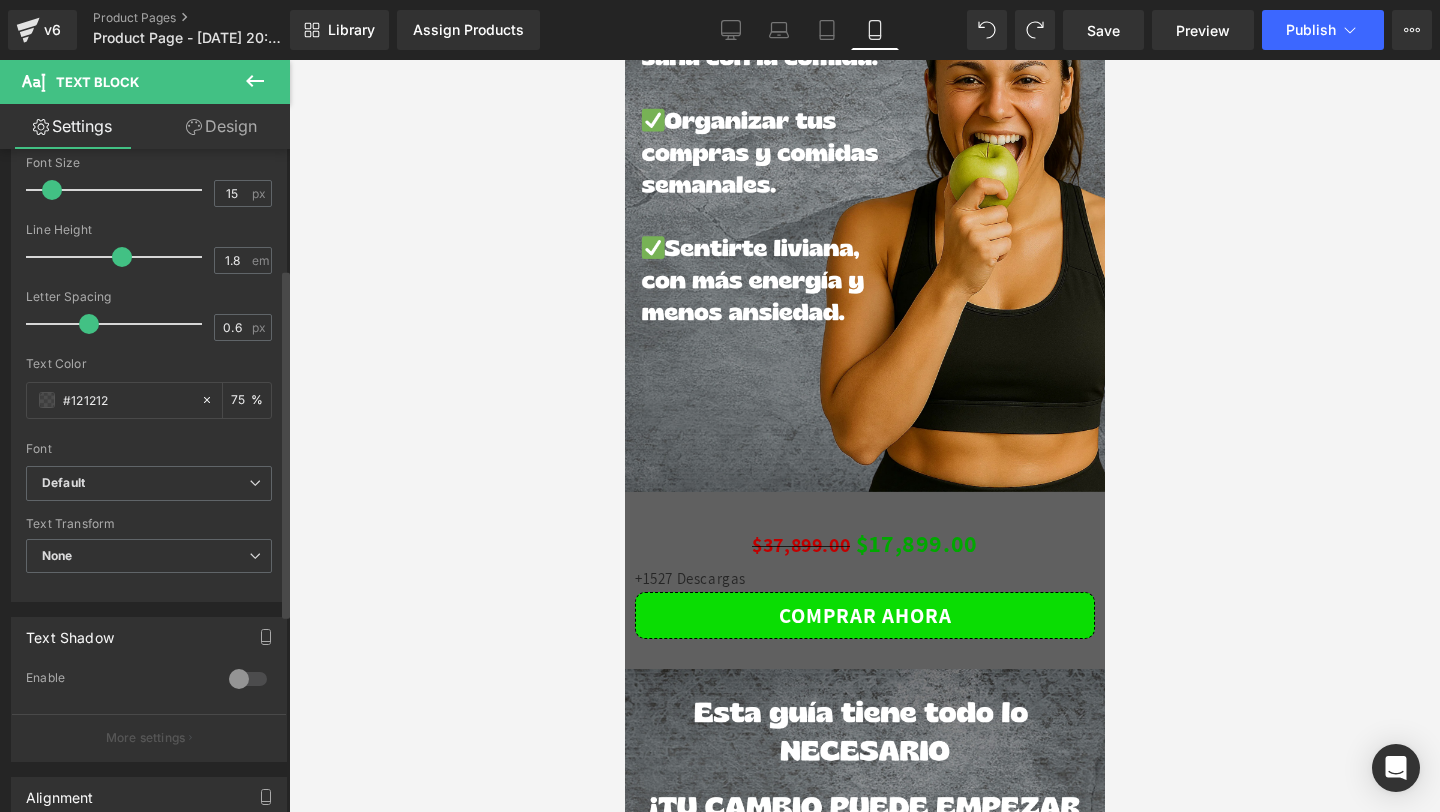 scroll, scrollTop: 219, scrollLeft: 0, axis: vertical 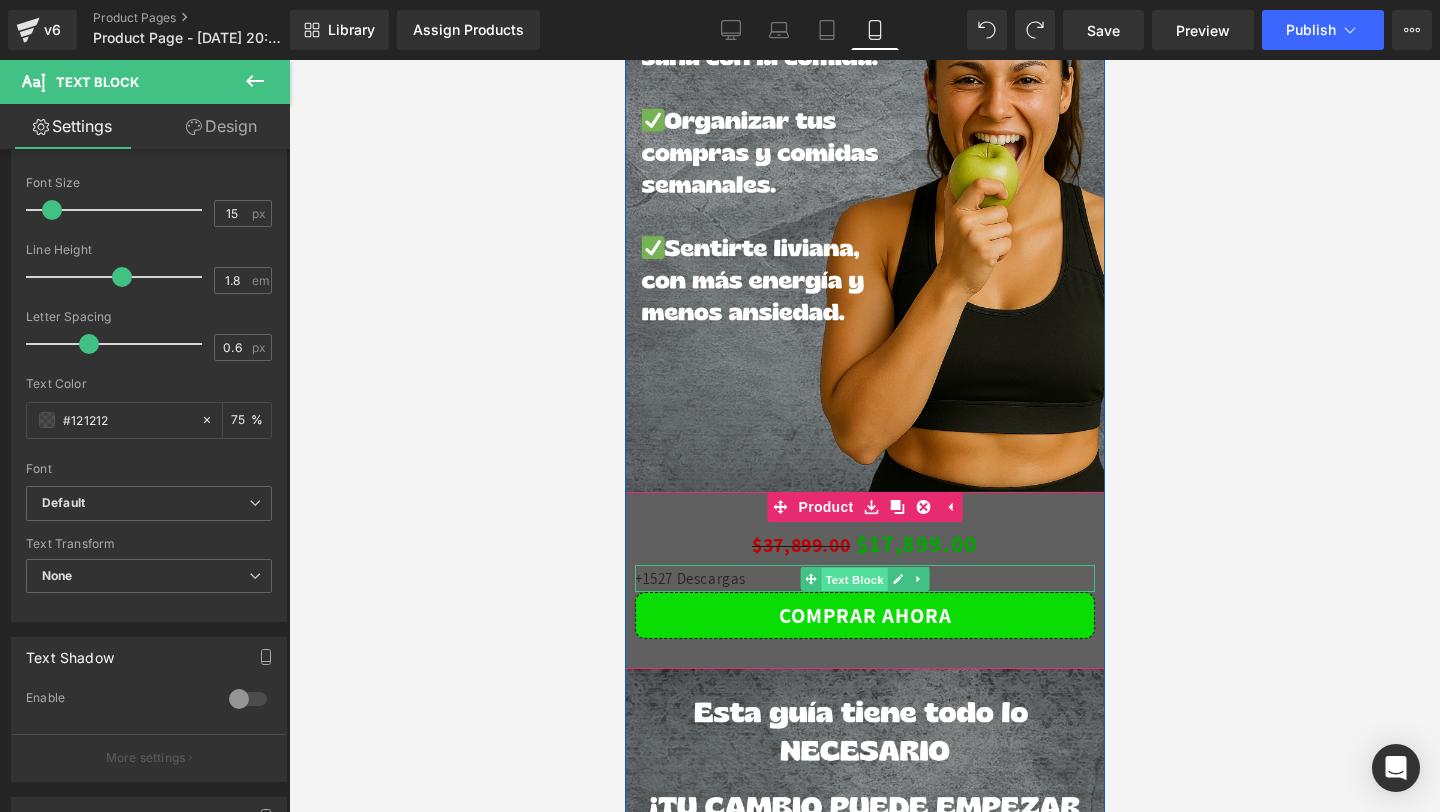 click on "Text Block" at bounding box center [853, 579] 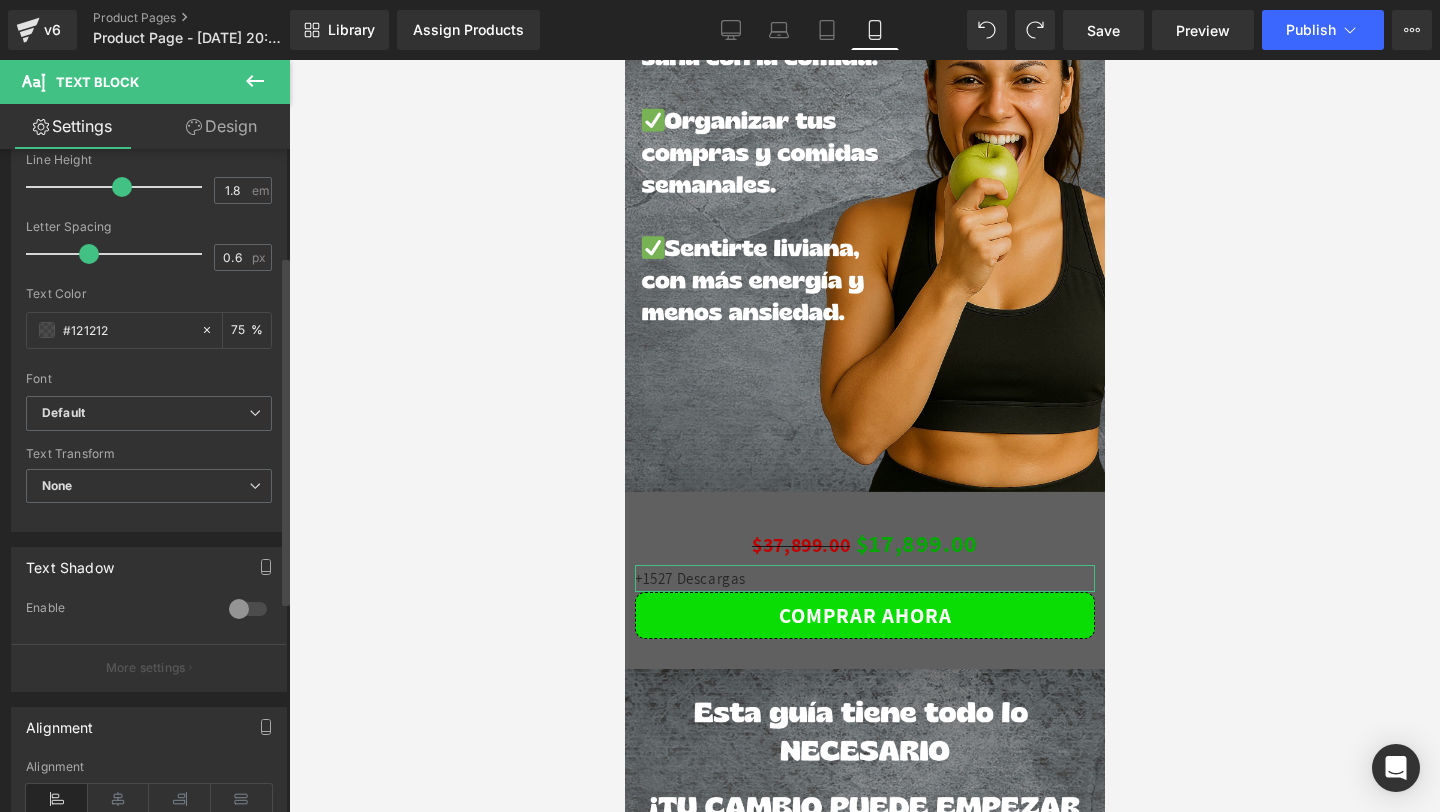 scroll, scrollTop: 0, scrollLeft: 0, axis: both 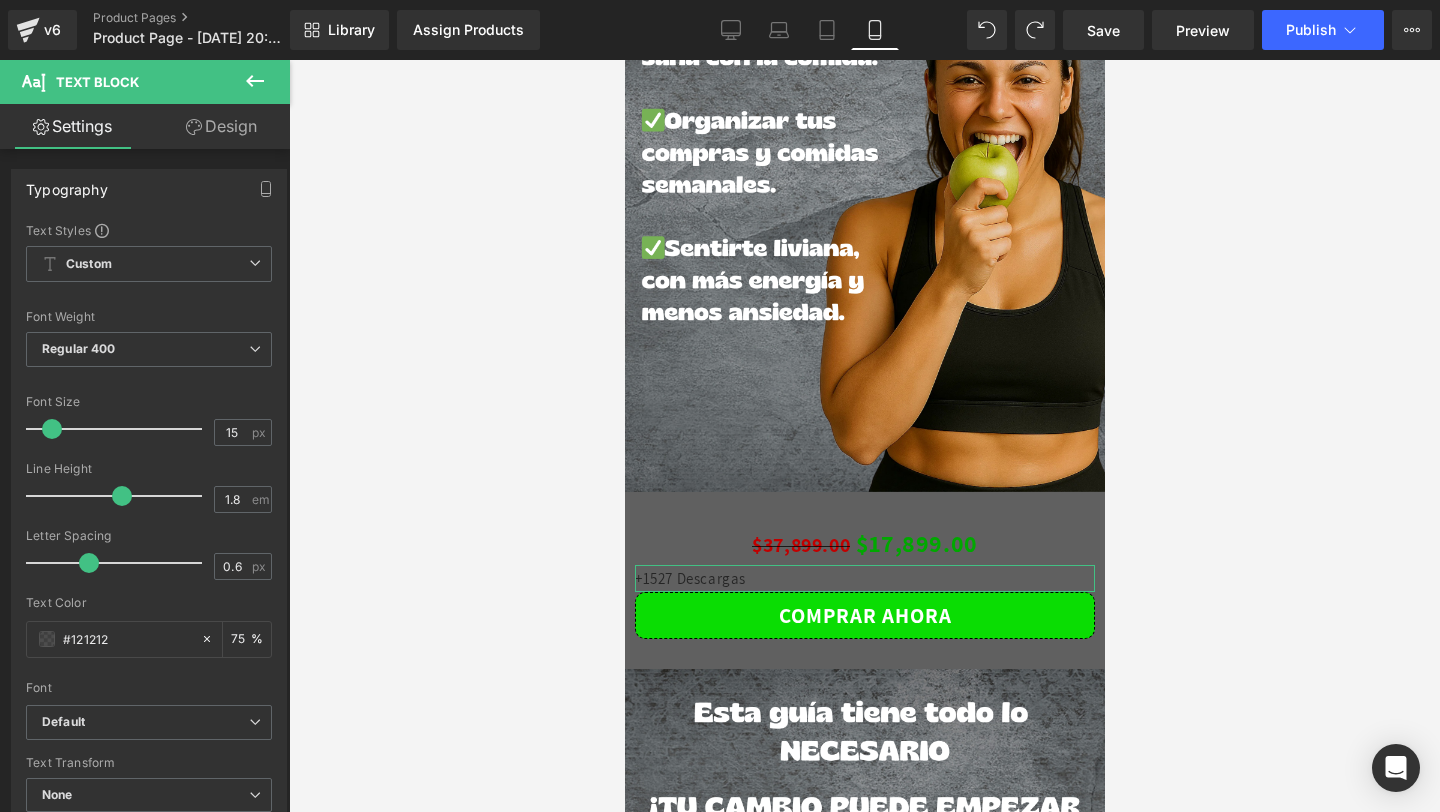 click on "Design" at bounding box center (221, 126) 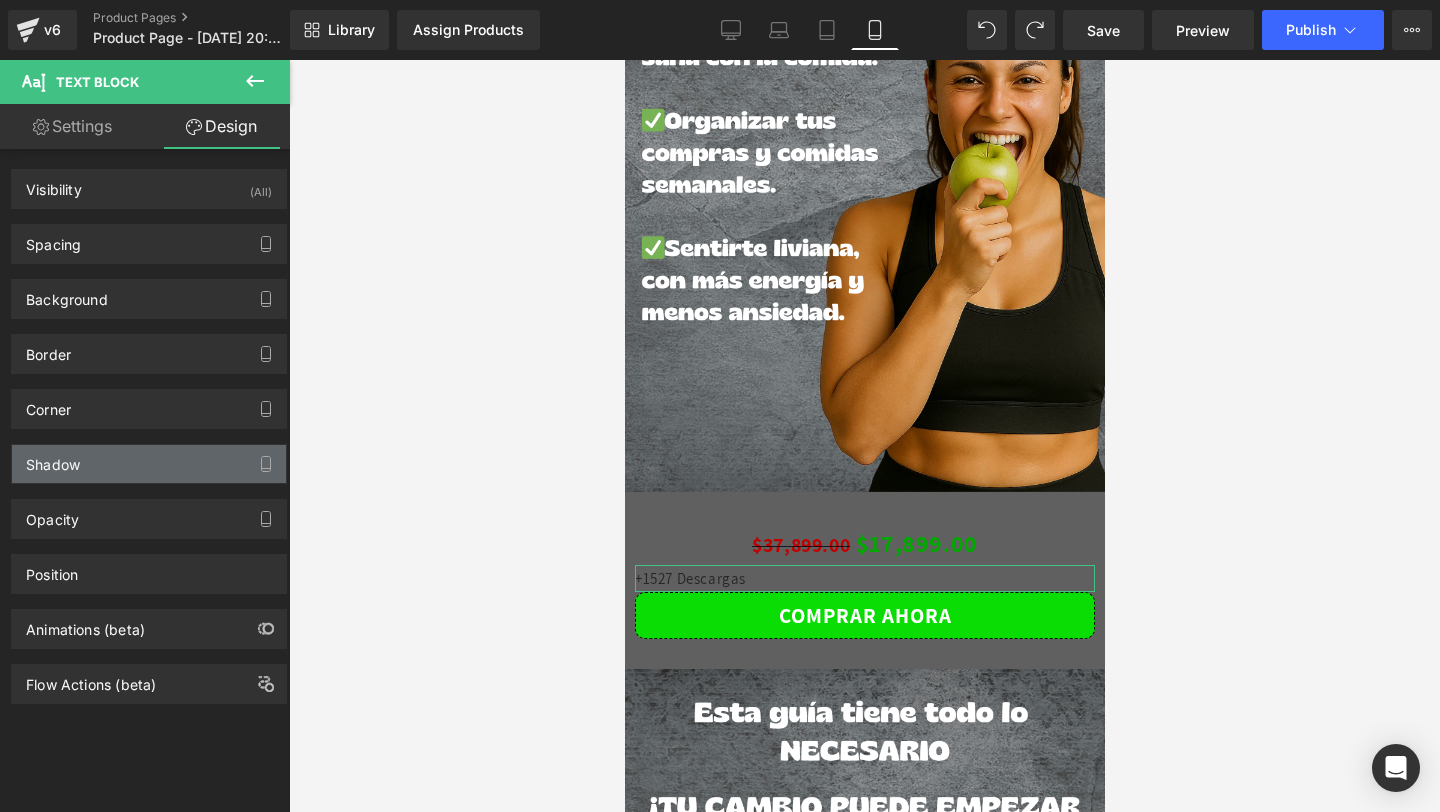 click on "Shadow" at bounding box center (149, 464) 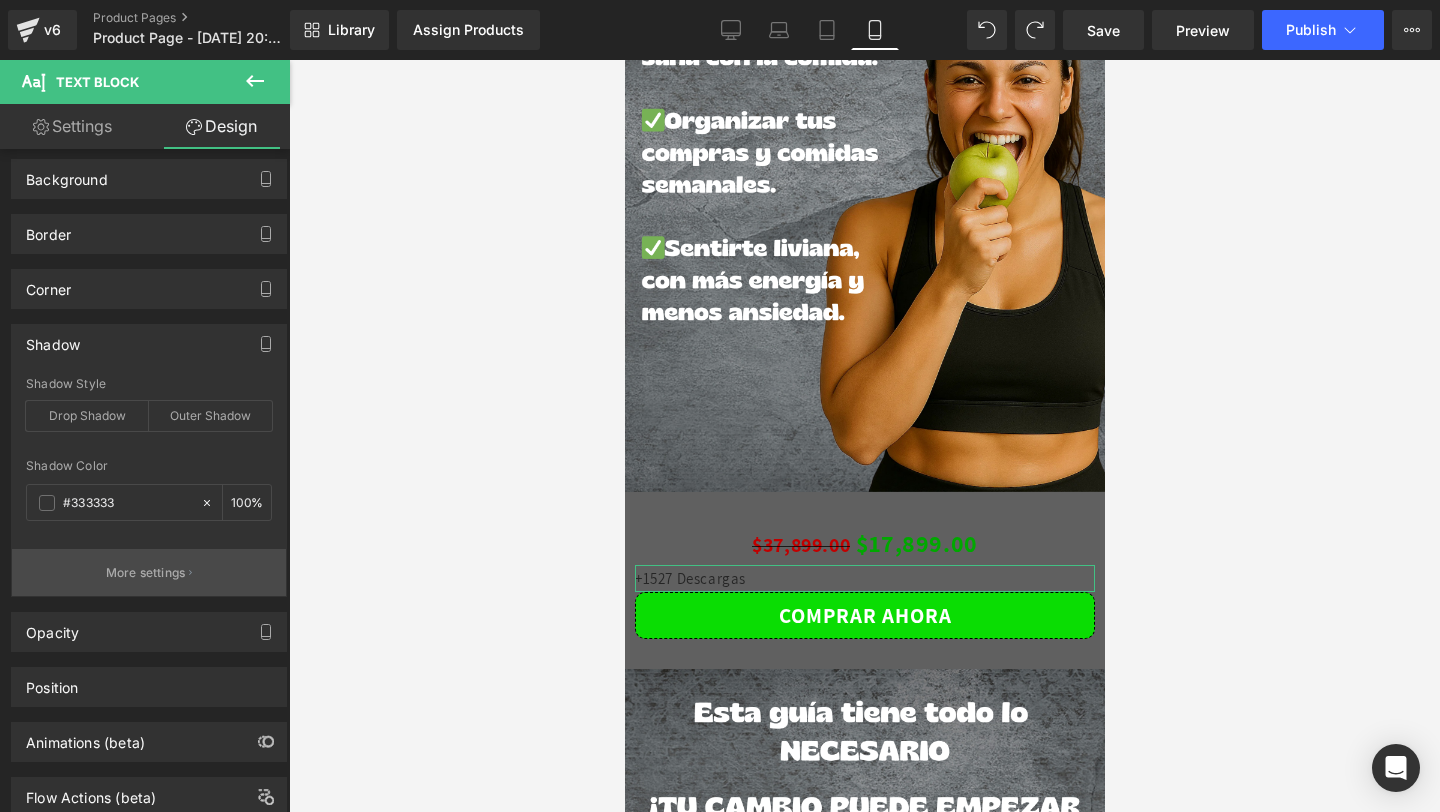 scroll, scrollTop: 182, scrollLeft: 0, axis: vertical 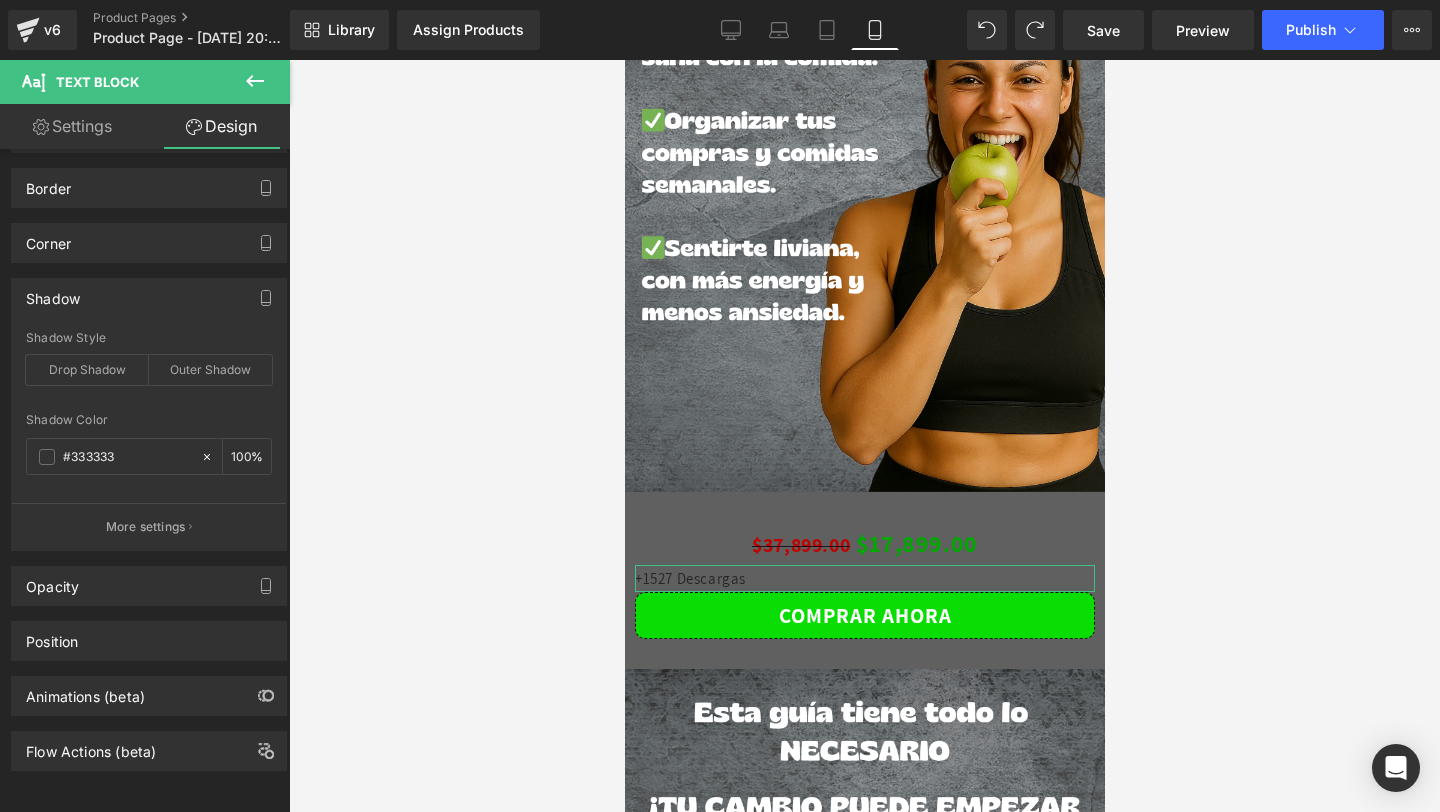 click on "Settings" at bounding box center (72, 126) 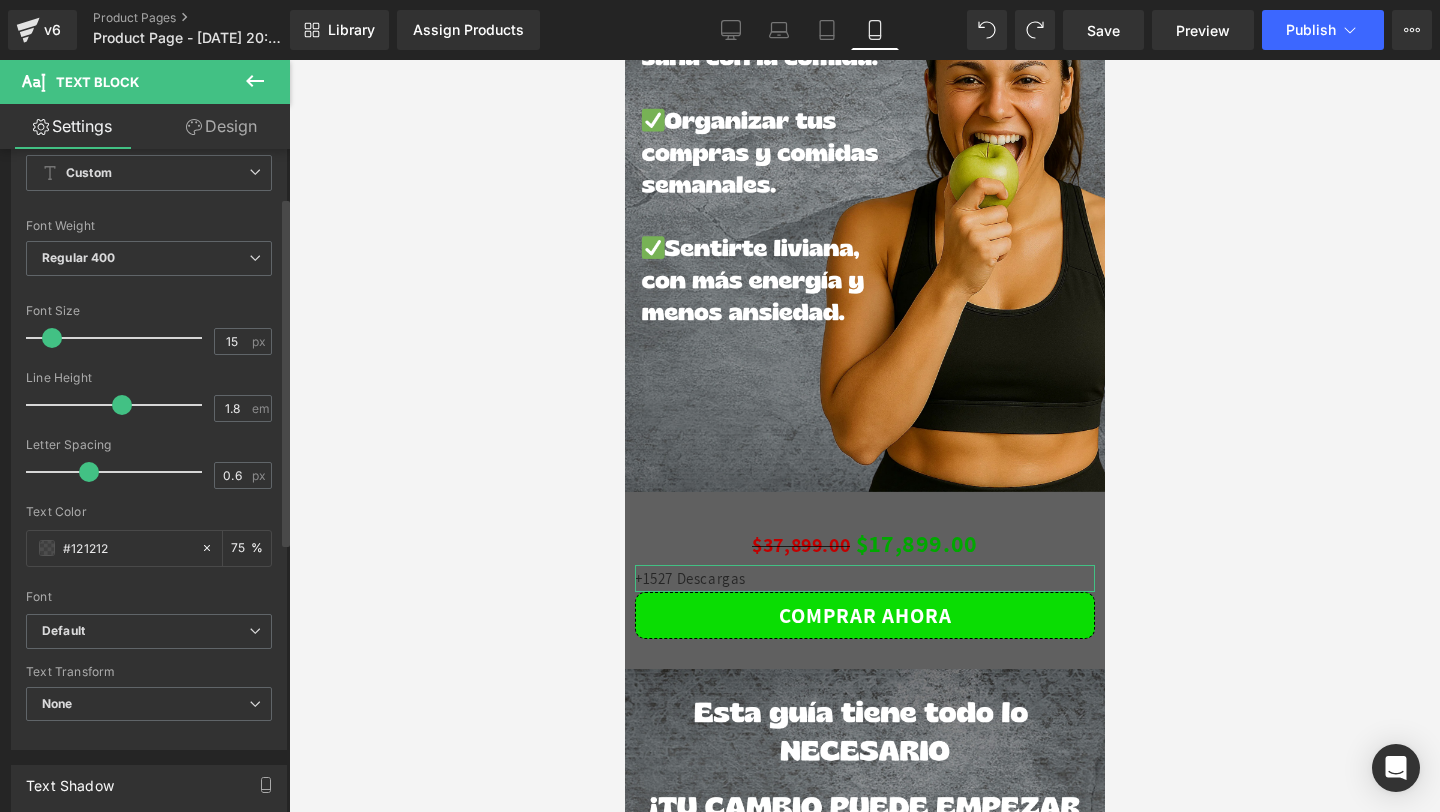 scroll, scrollTop: 0, scrollLeft: 0, axis: both 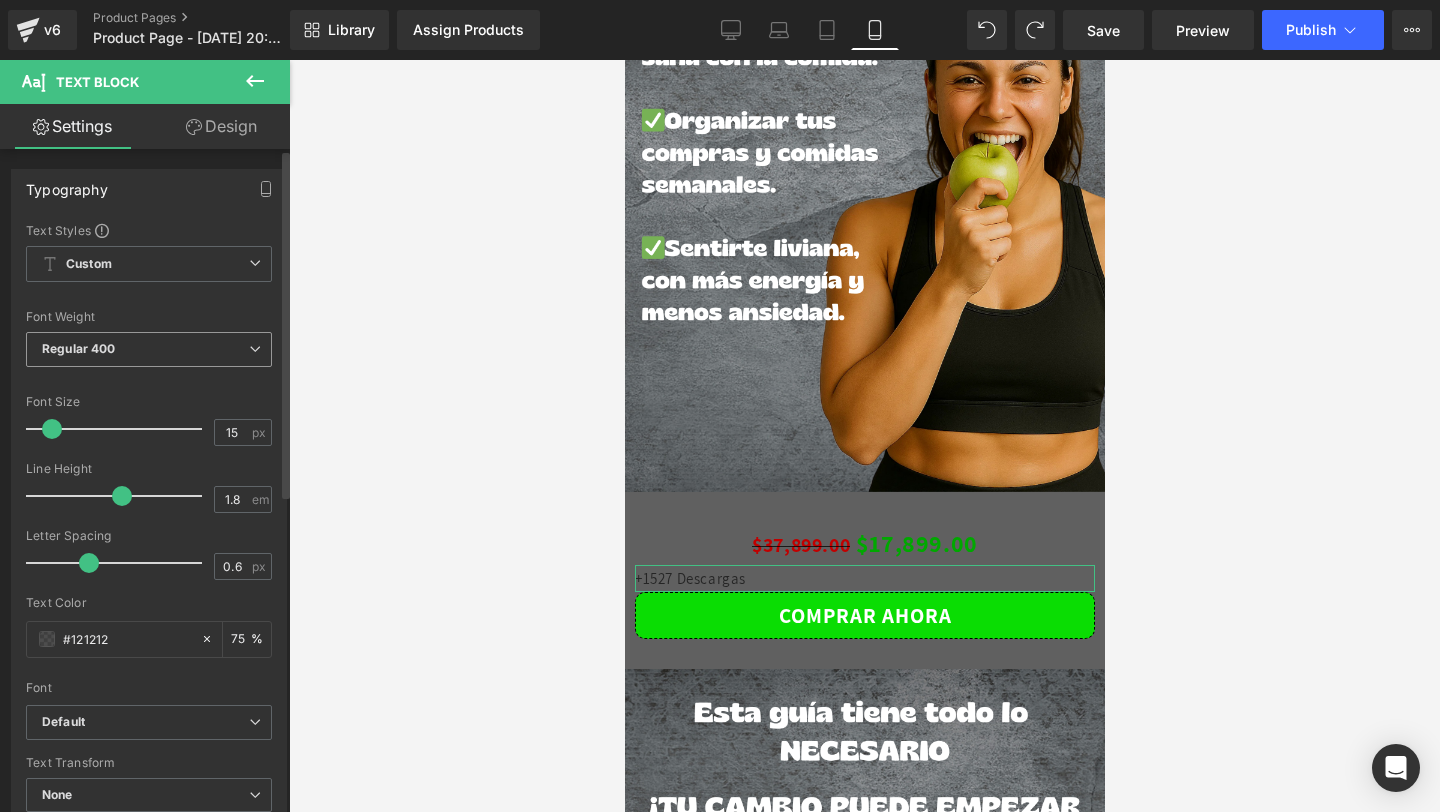 click on "Regular 400" at bounding box center [149, 349] 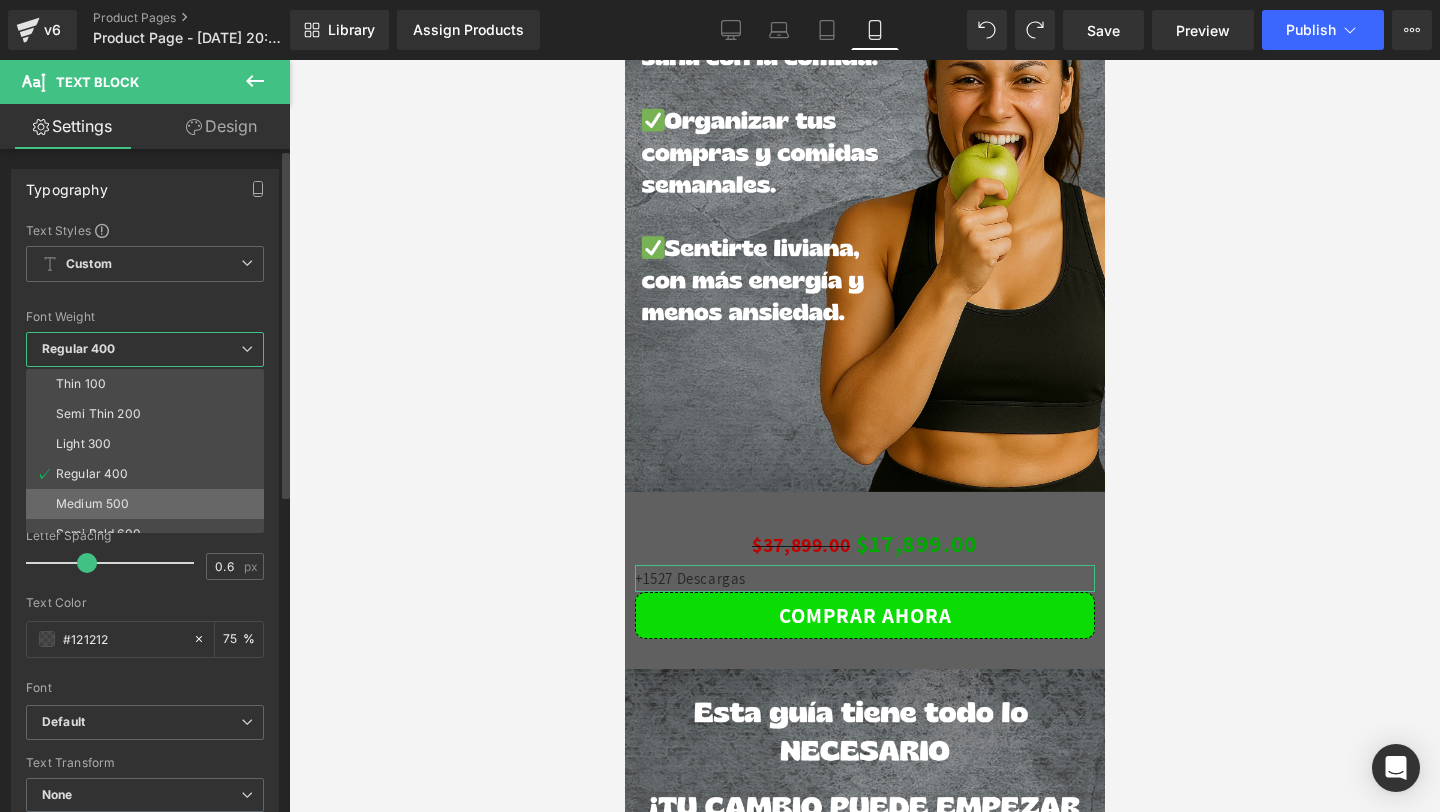 click on "Medium 500" at bounding box center [149, 504] 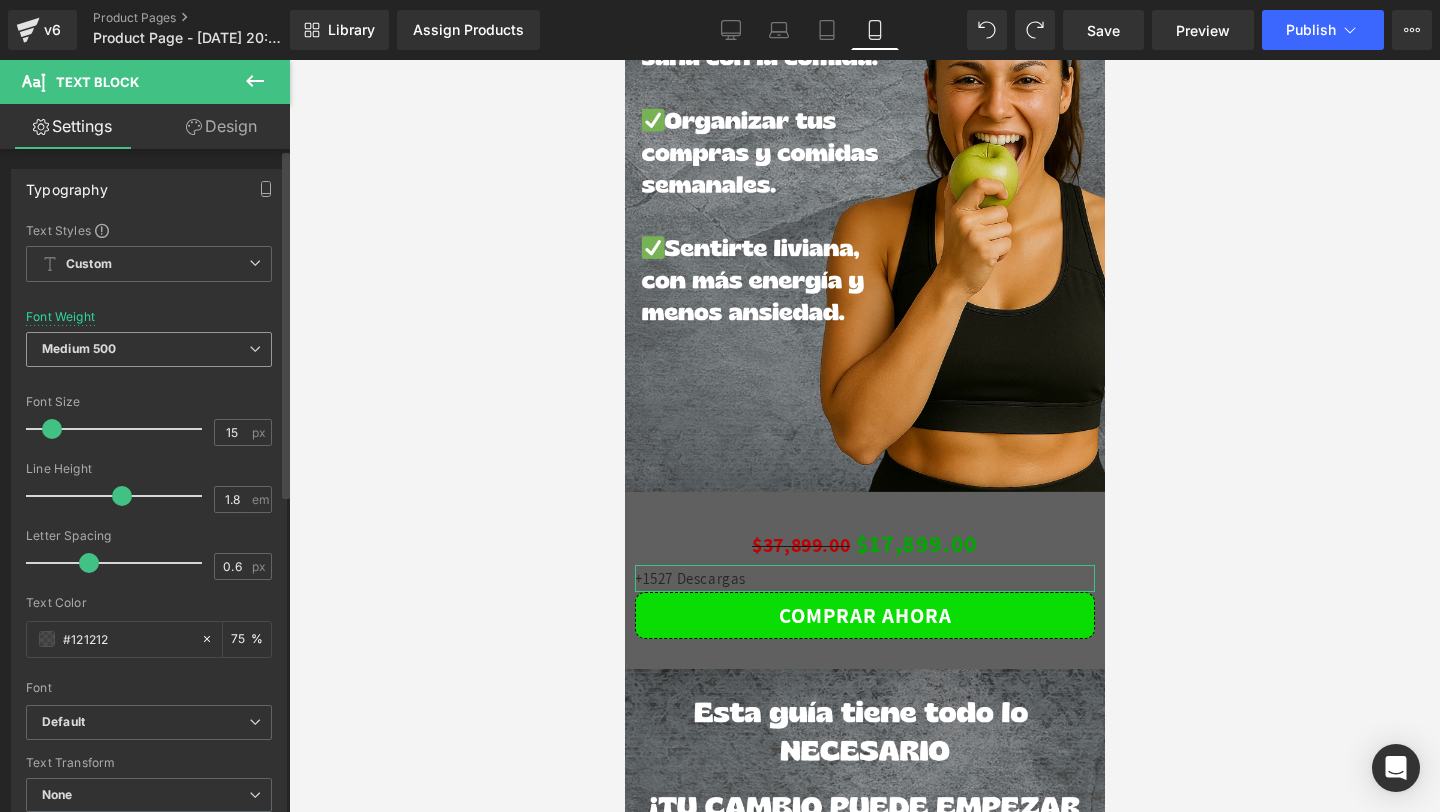 click on "Medium 500" at bounding box center [149, 349] 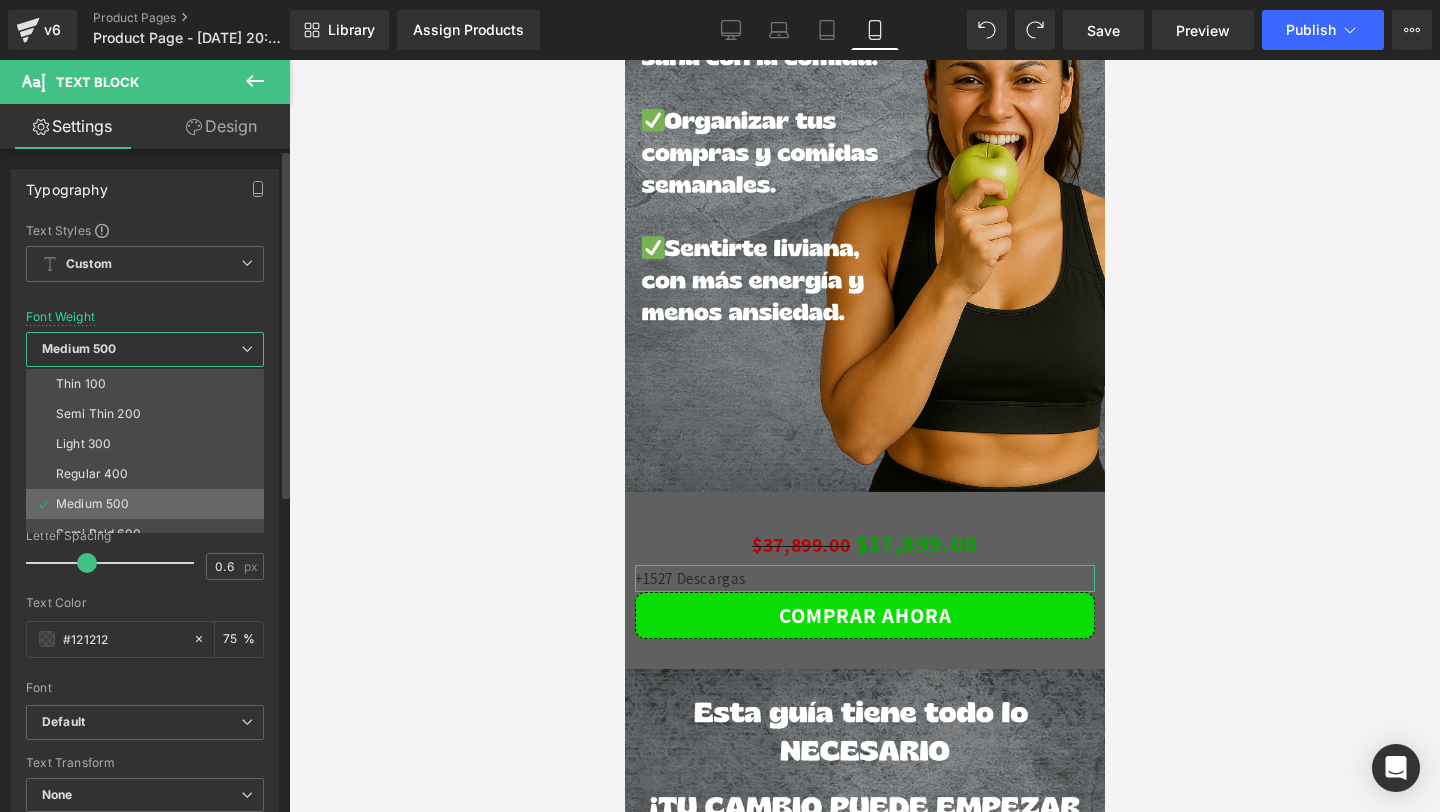 scroll, scrollTop: 166, scrollLeft: 0, axis: vertical 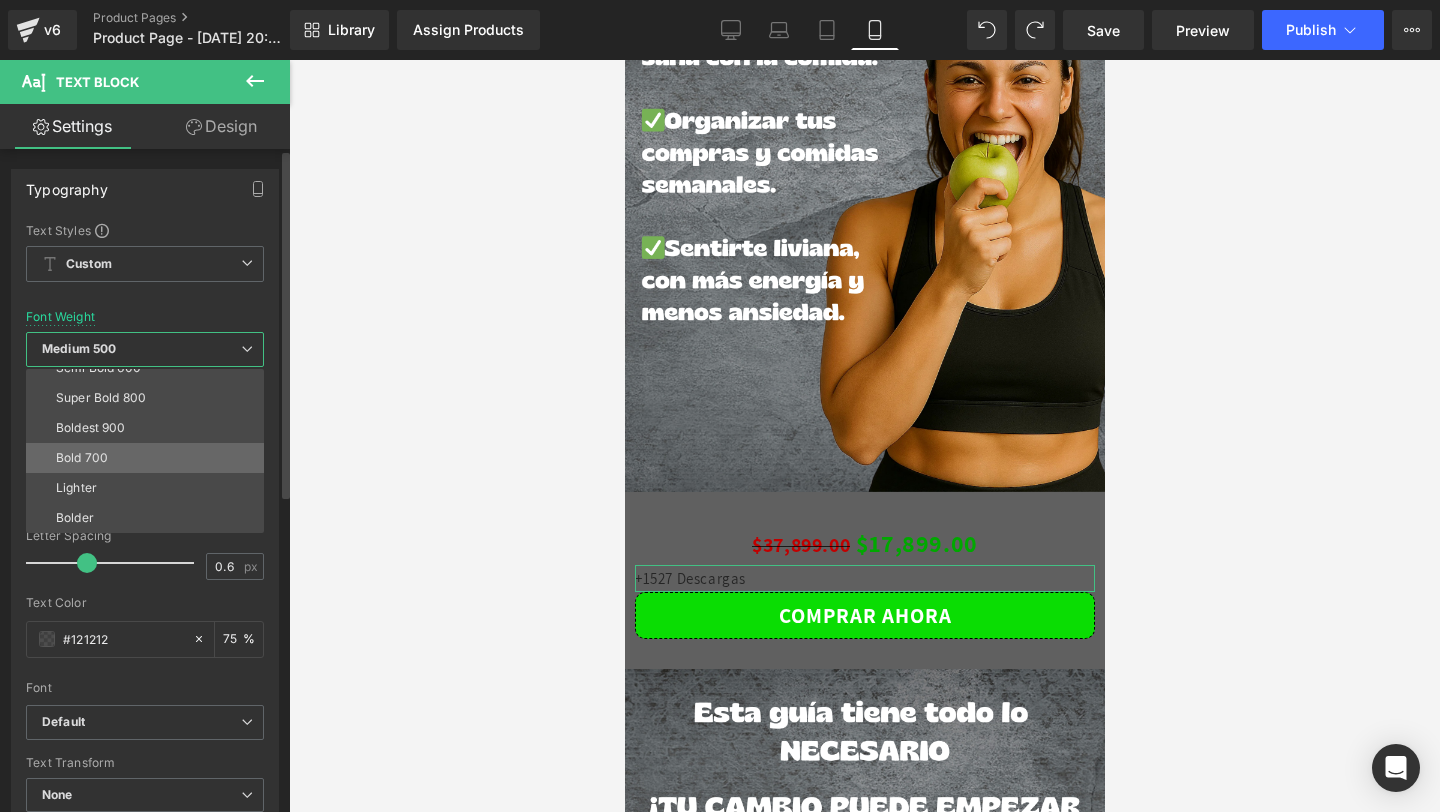 click on "Bold 700" at bounding box center [149, 458] 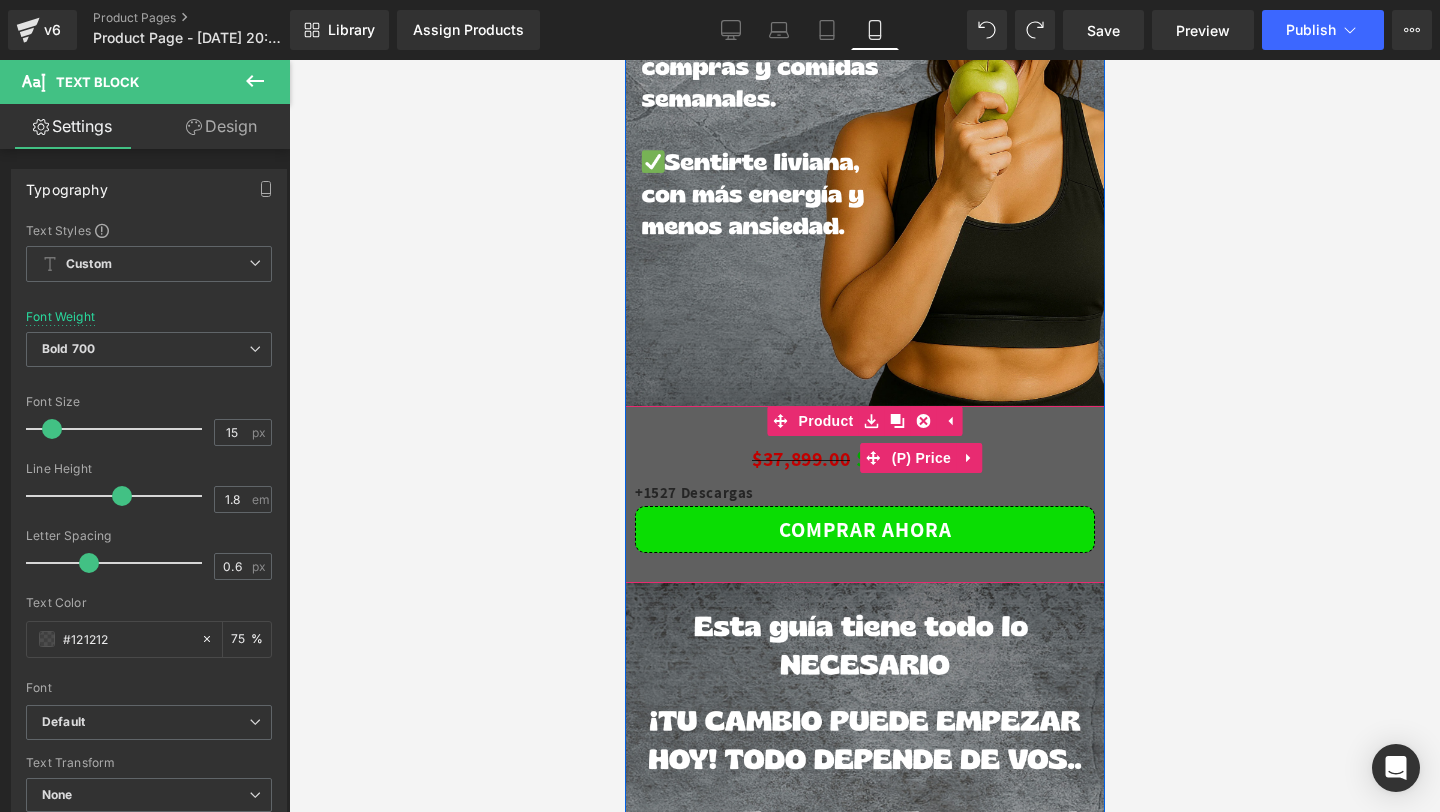 scroll, scrollTop: 1982, scrollLeft: 0, axis: vertical 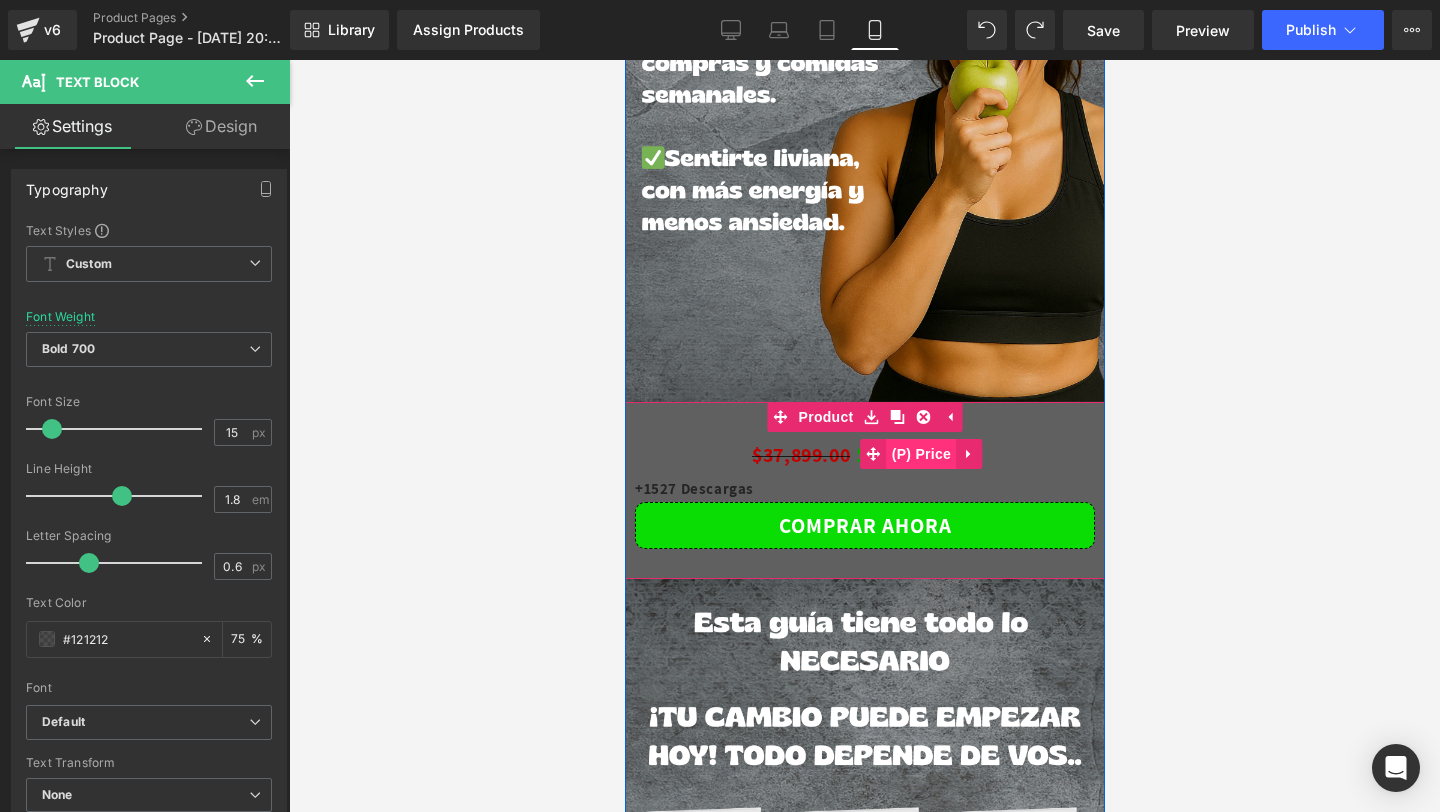 click on "(P) Price" at bounding box center (921, 454) 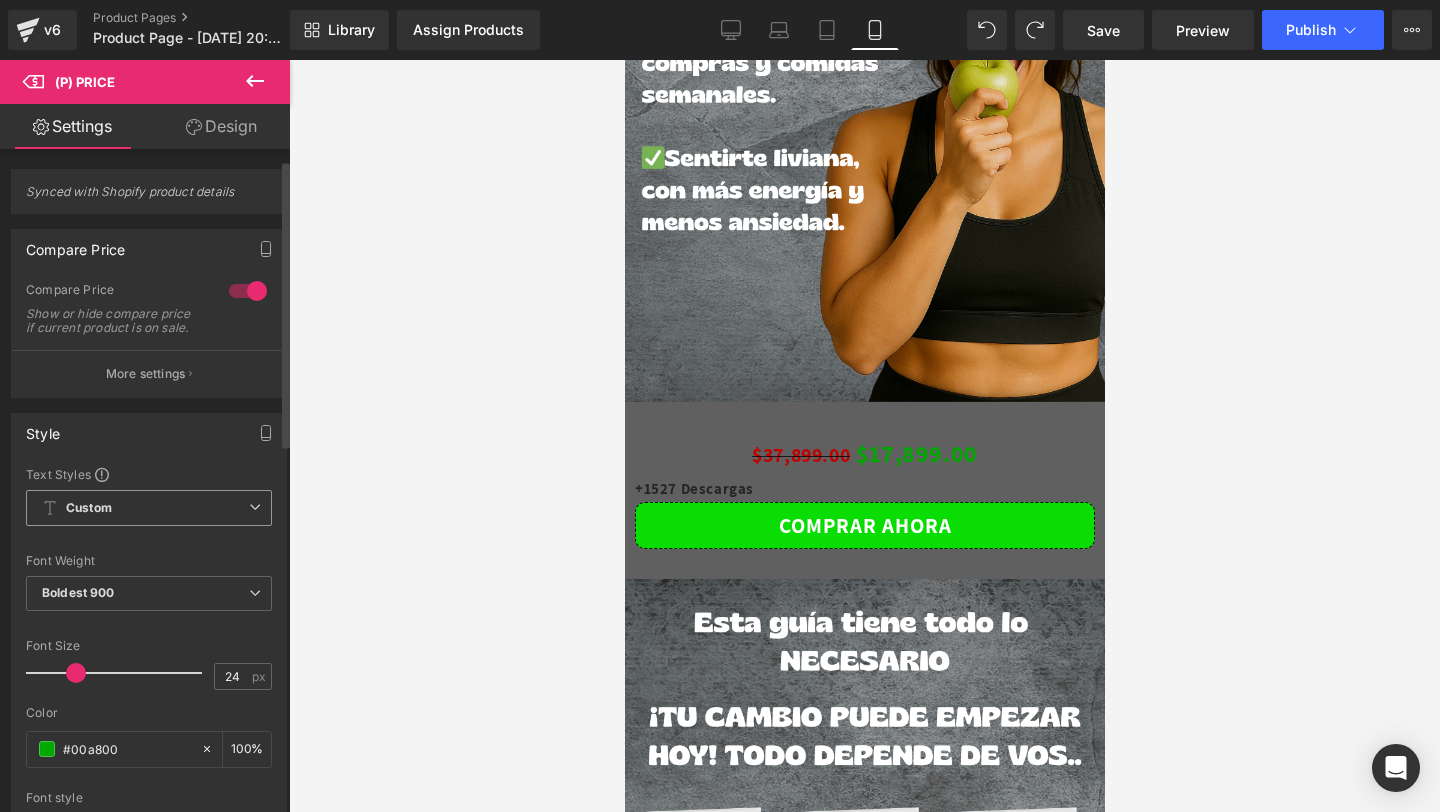 scroll, scrollTop: 46, scrollLeft: 0, axis: vertical 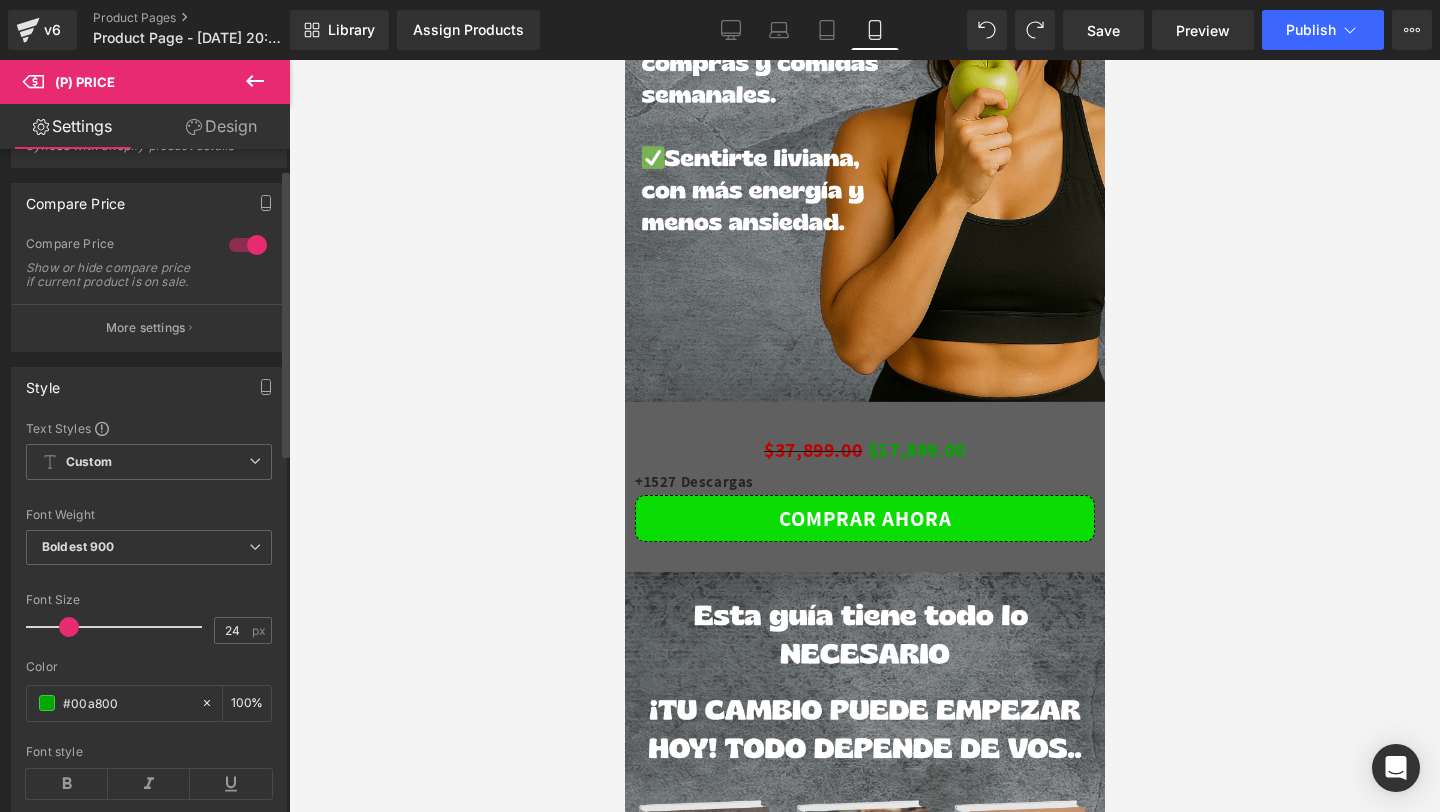 click at bounding box center (69, 627) 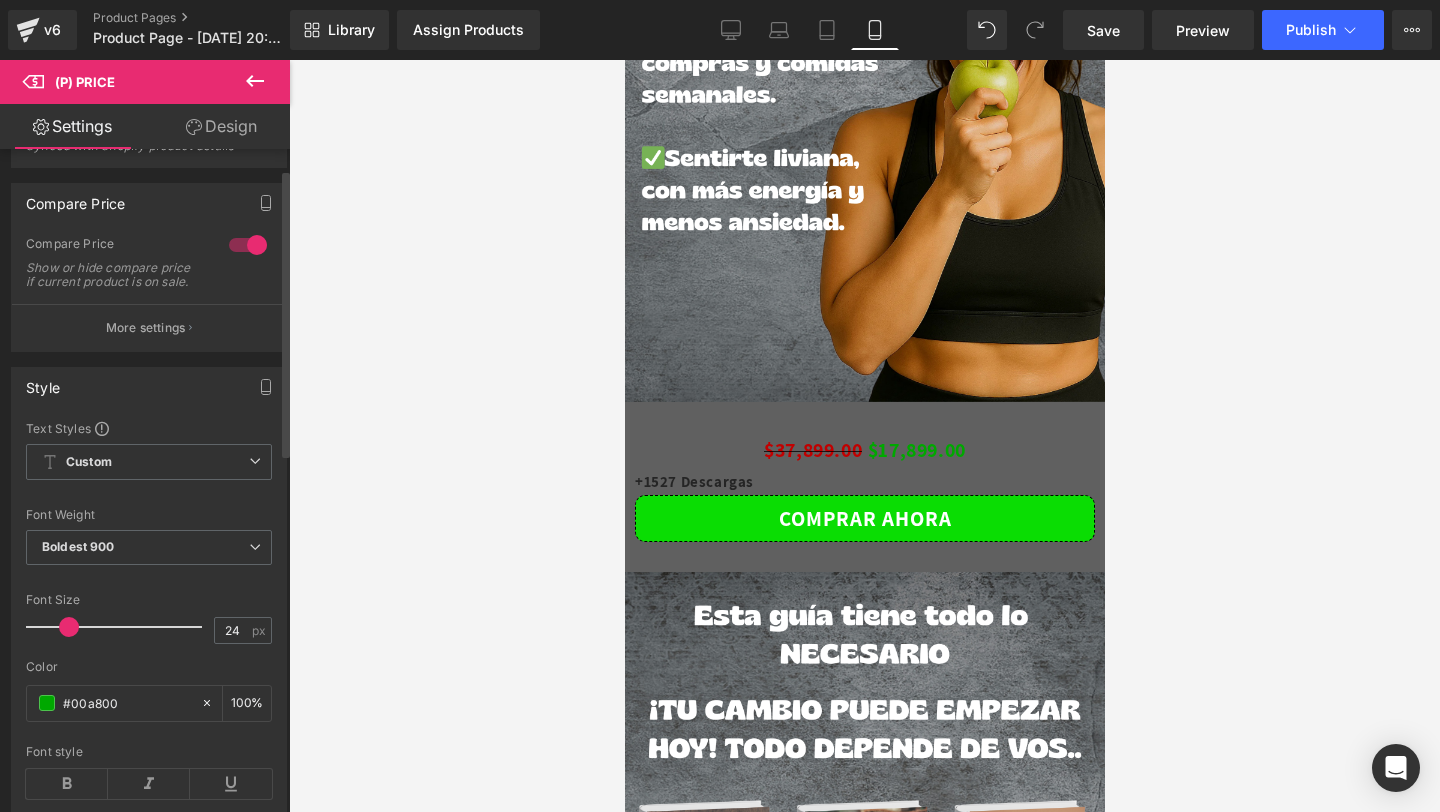 click at bounding box center [69, 627] 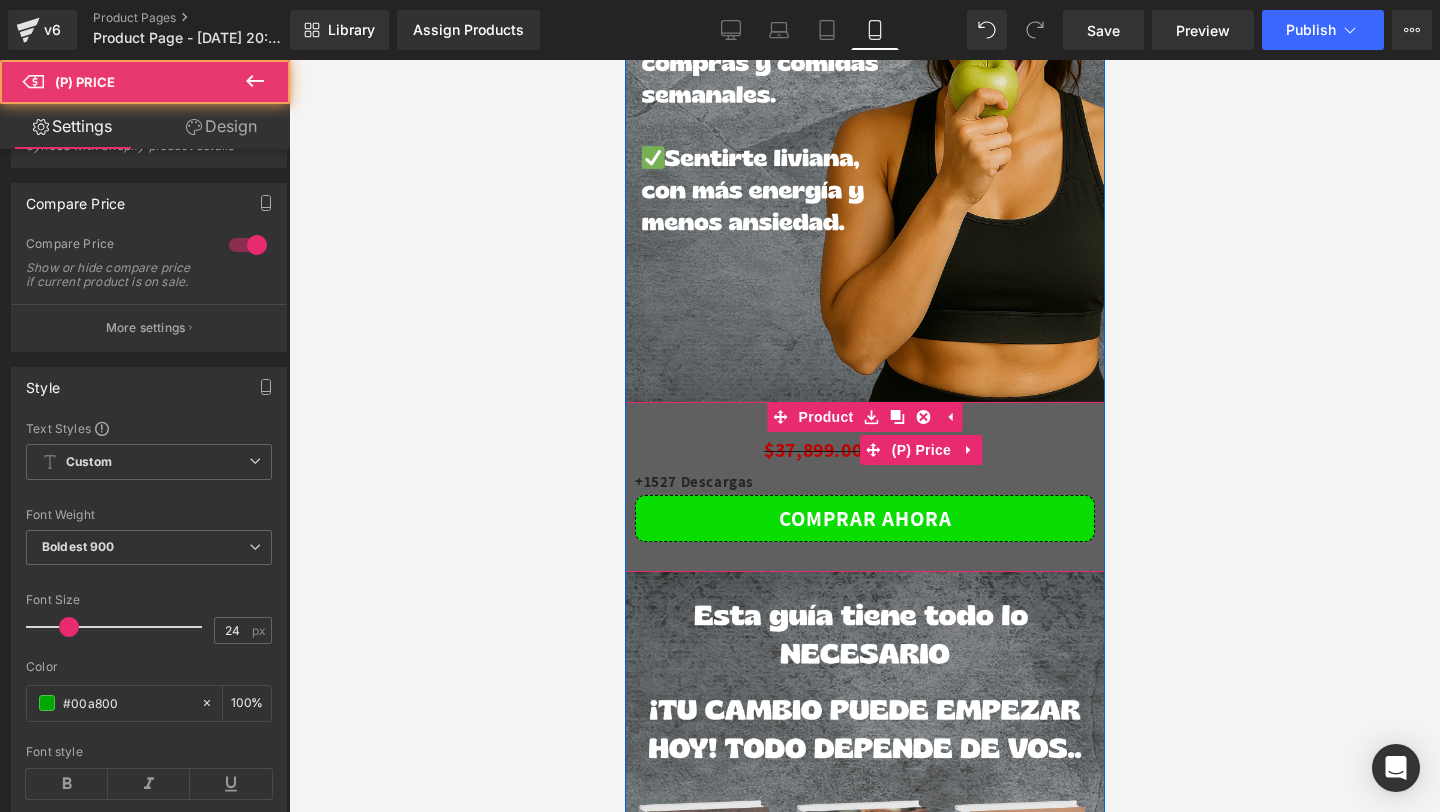 click on "$37,899.00" at bounding box center (812, 450) 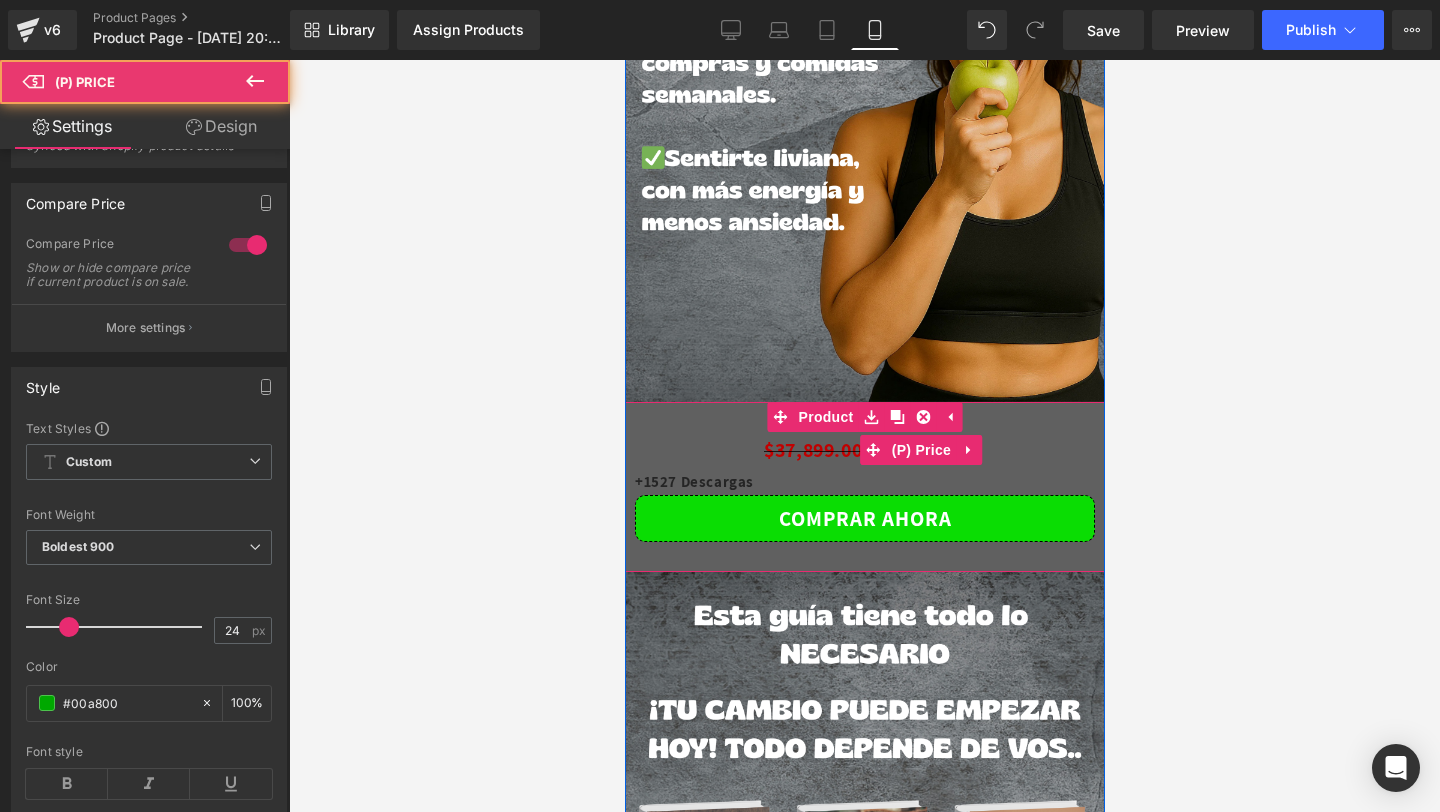 click on "$37,899.00" at bounding box center (812, 450) 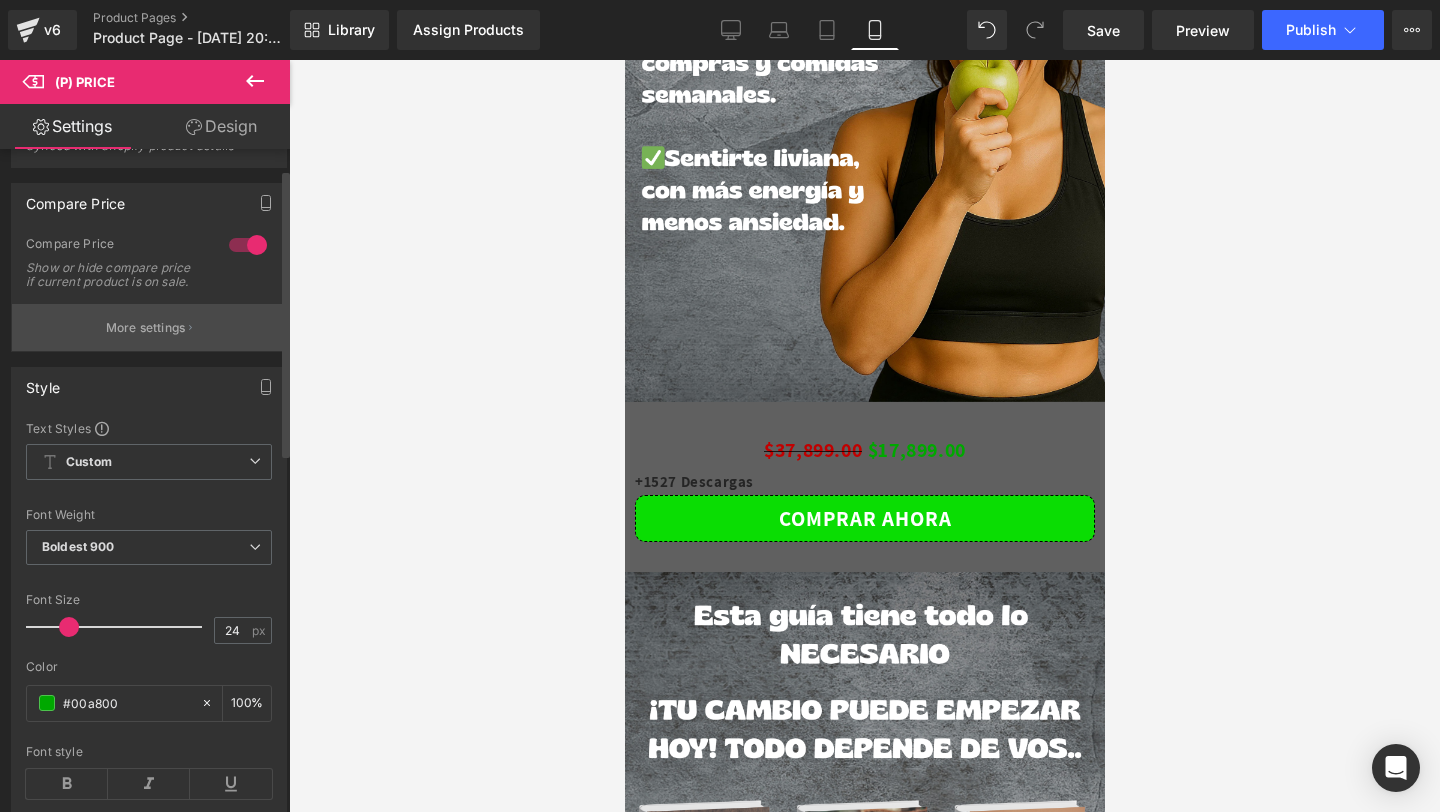click on "More settings" at bounding box center [149, 327] 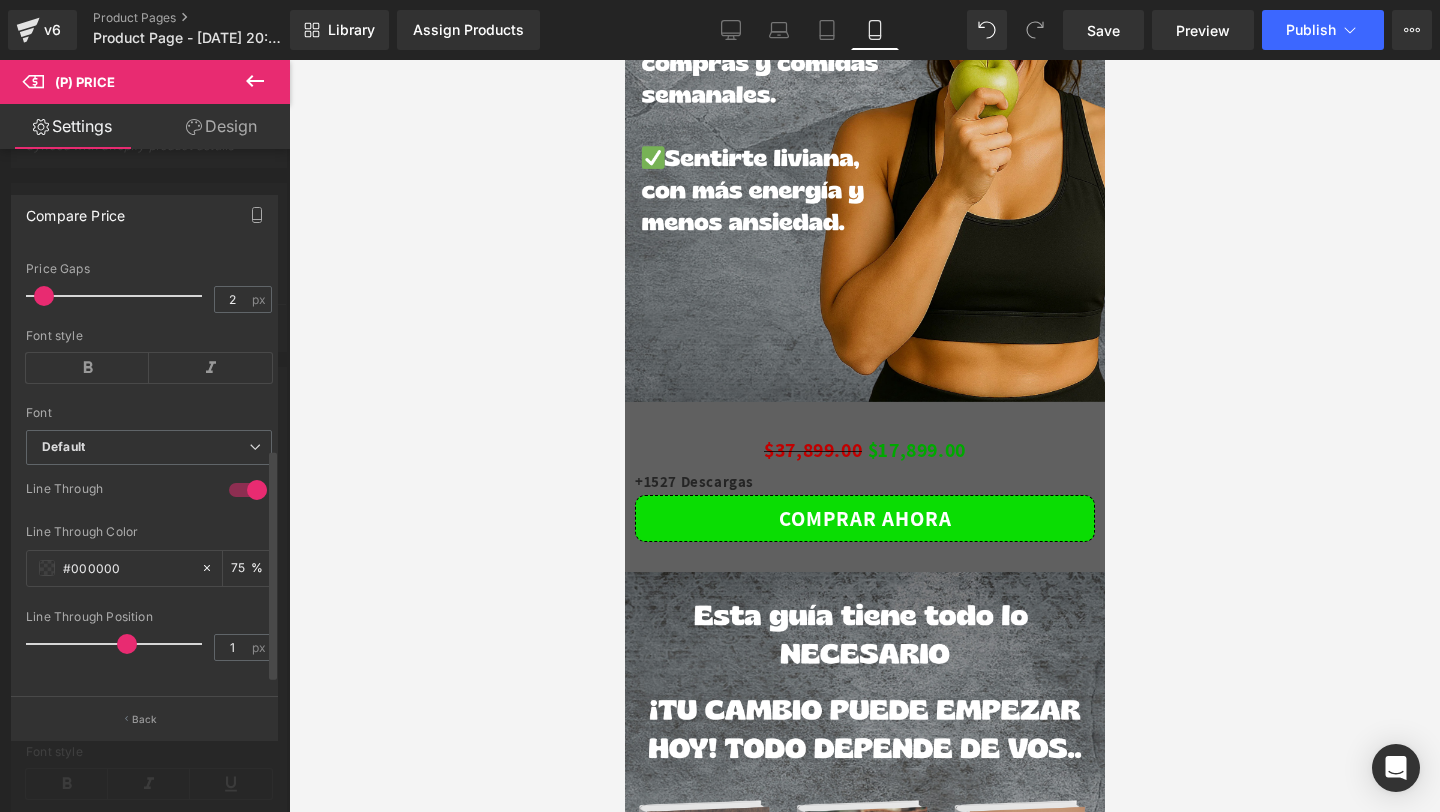 scroll, scrollTop: 383, scrollLeft: 0, axis: vertical 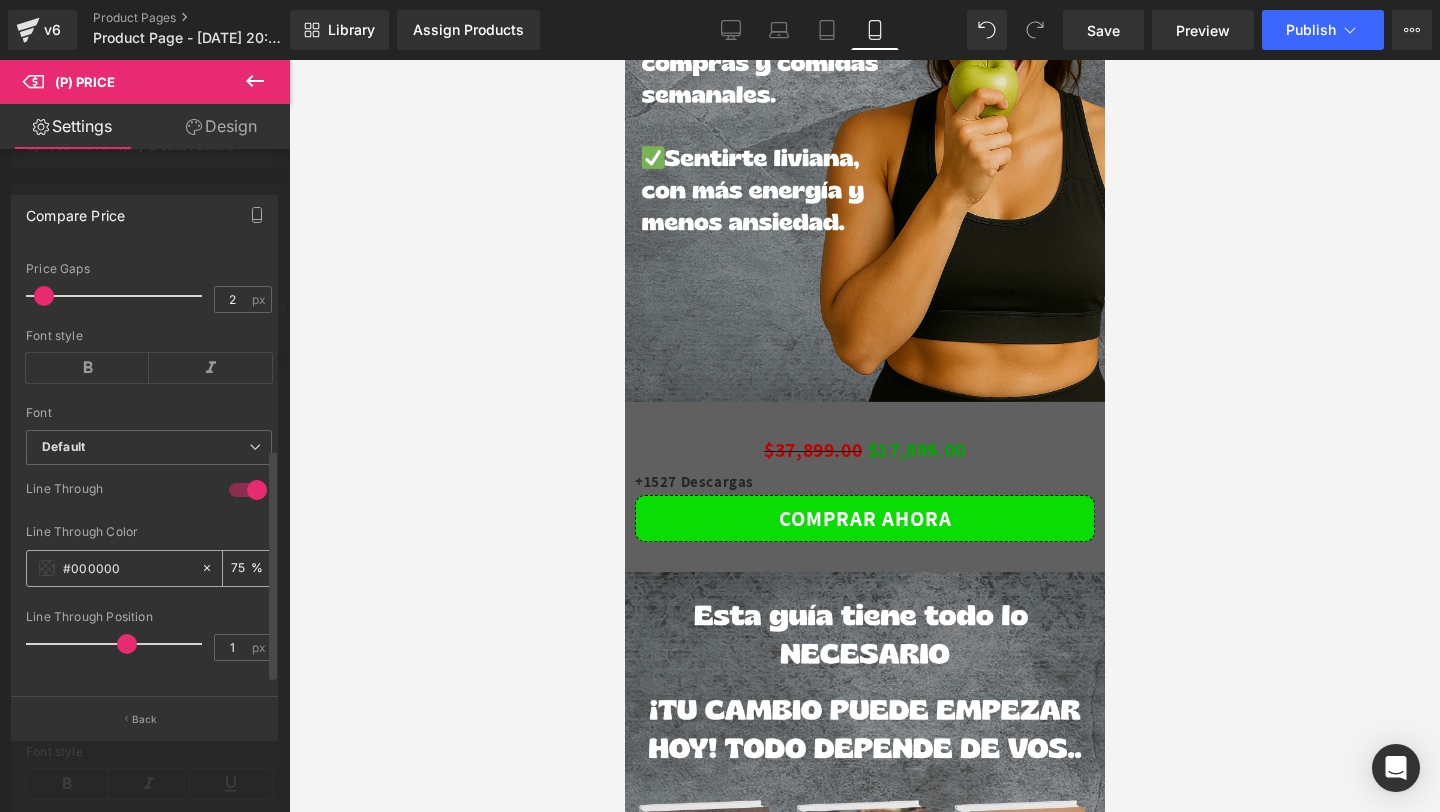 click at bounding box center (47, 568) 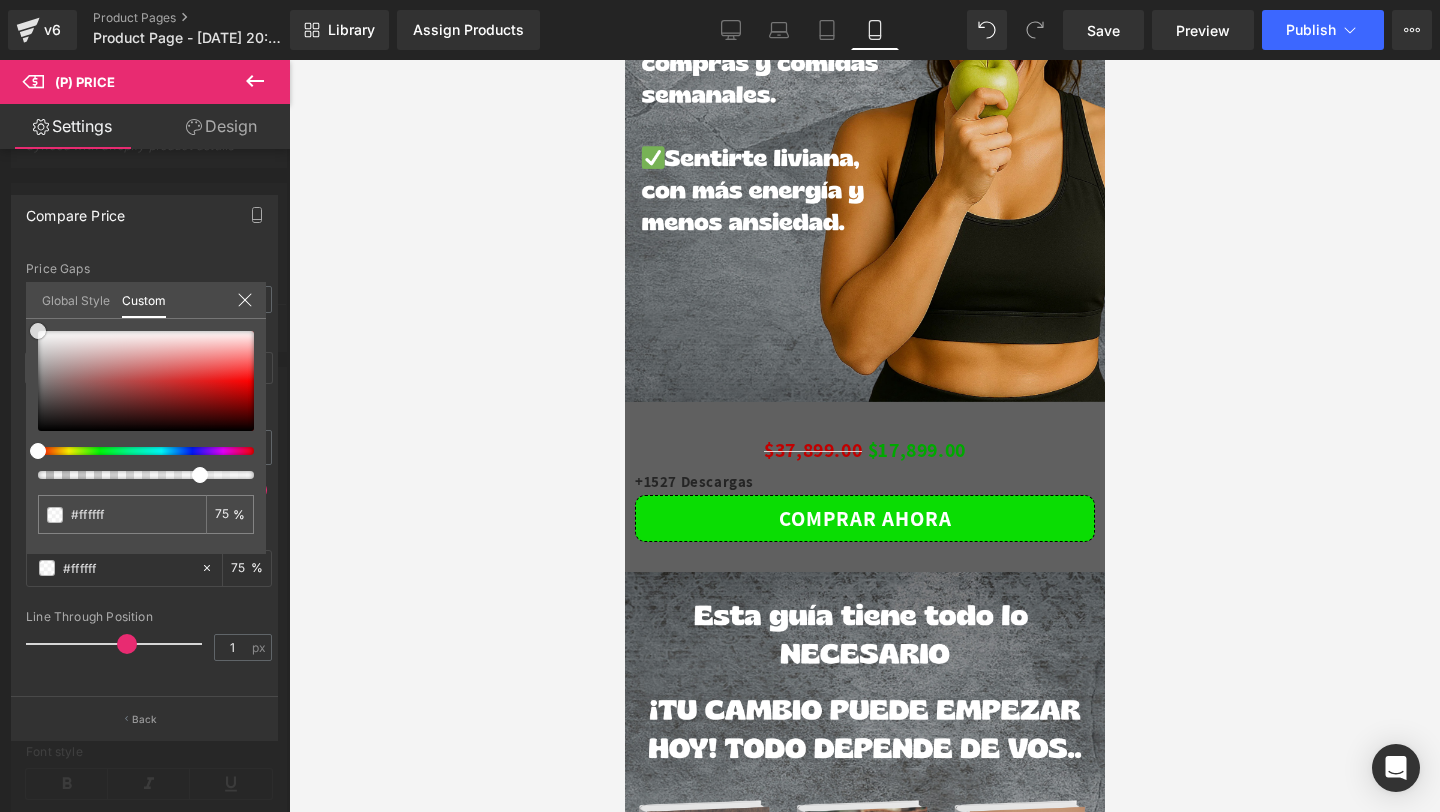 drag, startPoint x: 37, startPoint y: 429, endPoint x: 37, endPoint y: 283, distance: 146 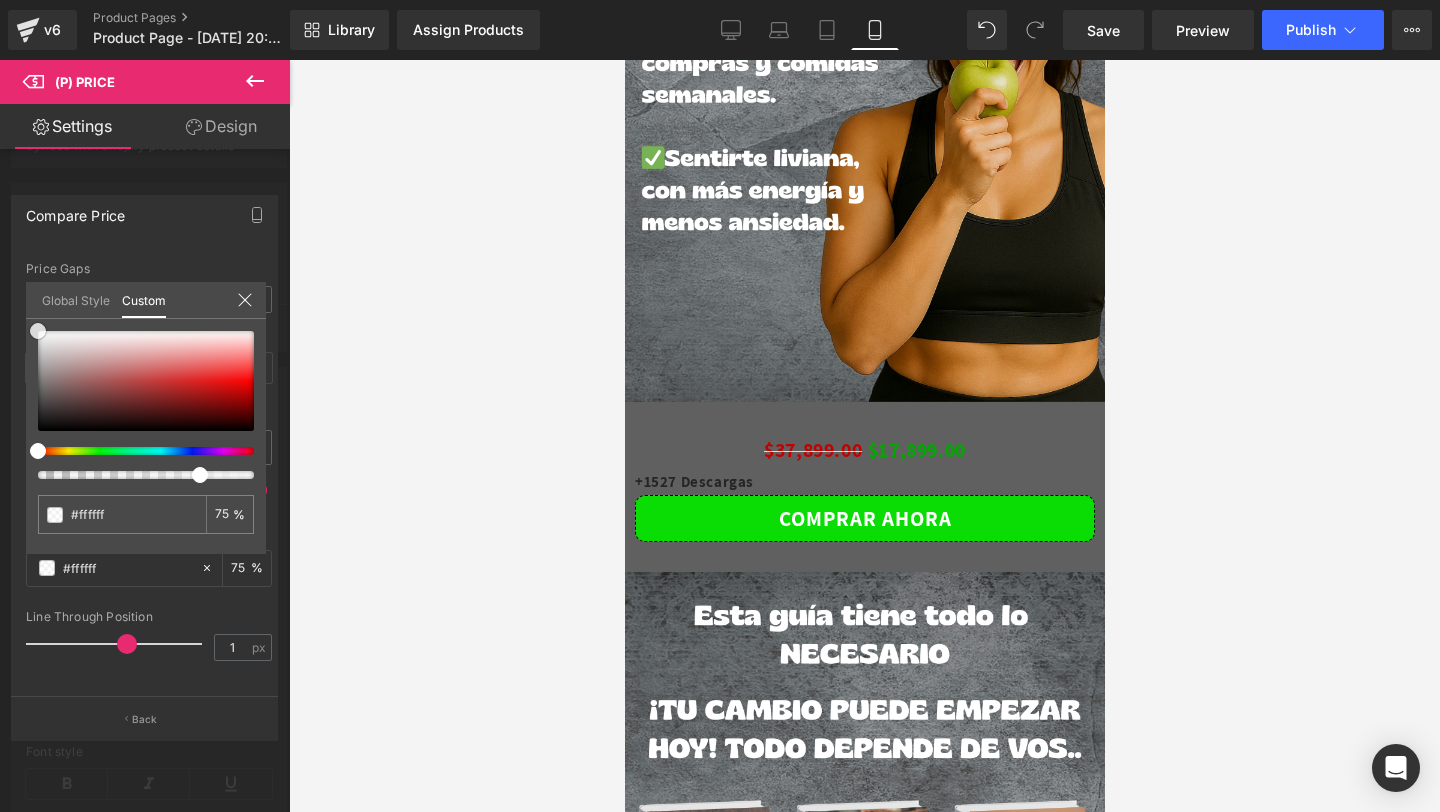 click on "Global Style Custom Setup Global Style #000000 75 %" at bounding box center [146, 312] 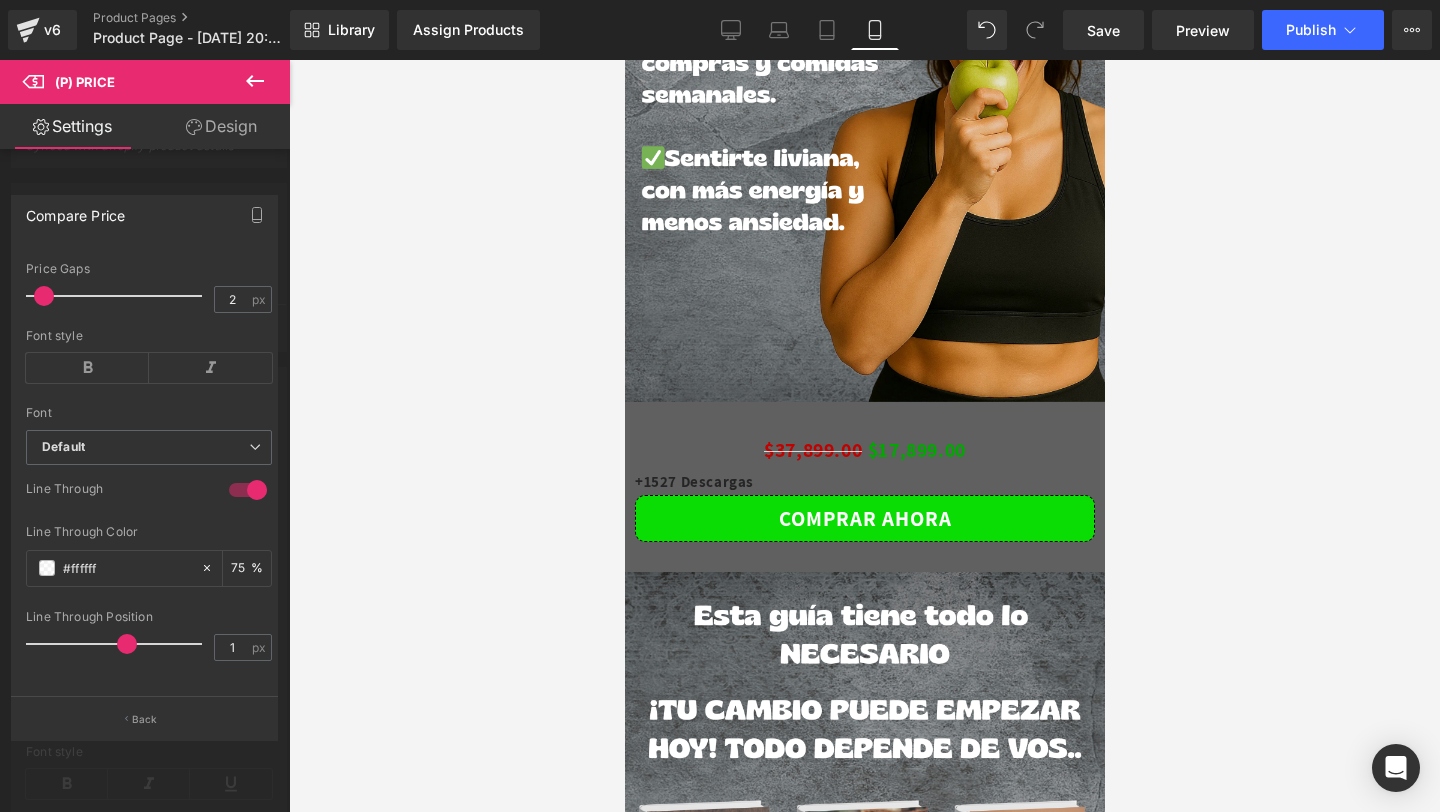 click at bounding box center [864, 436] 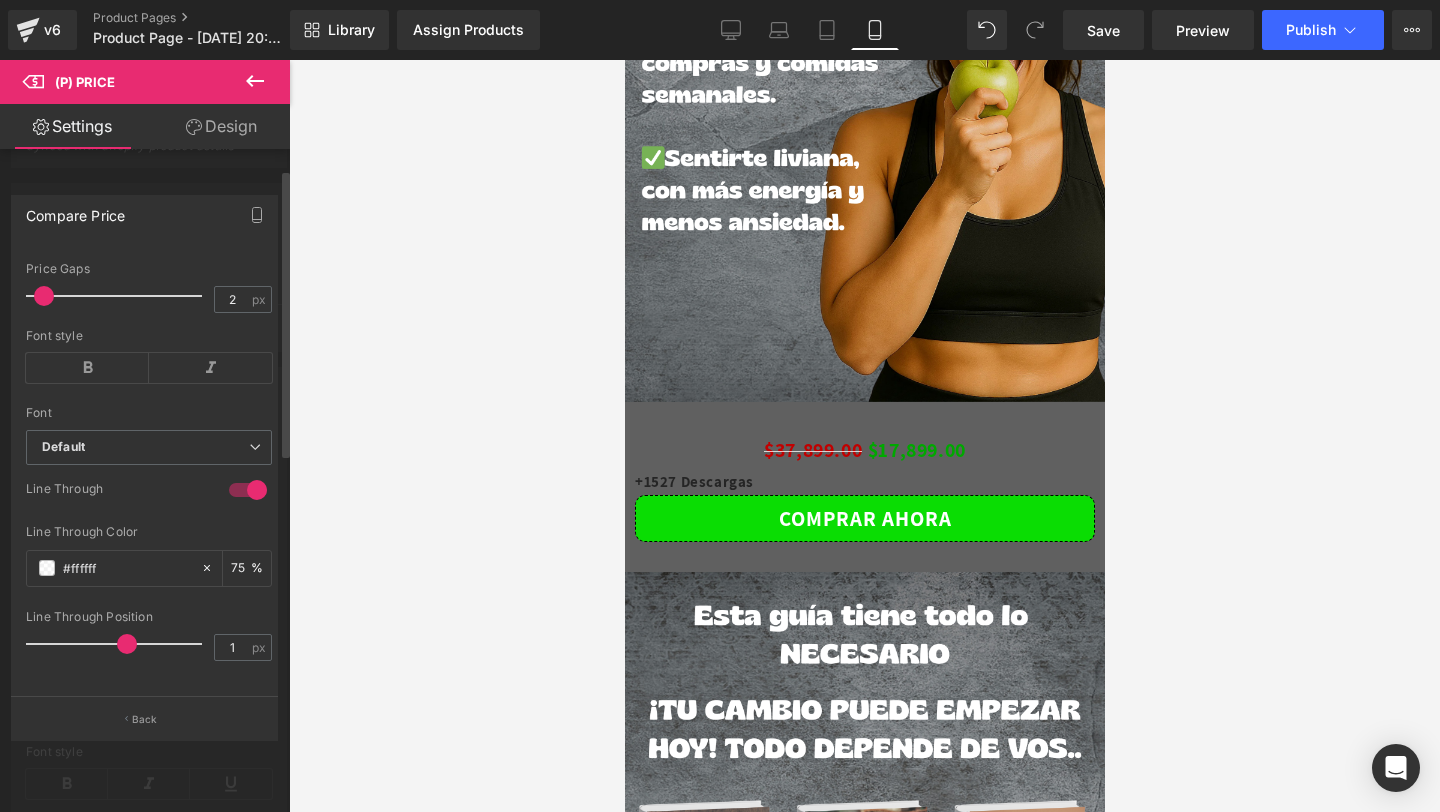click on "00 Hours
47 Minutes
29 Seconds
Countdown Timer         Row         Image         Image         Image
$37,899.00
$17,899.00
(P) Price
+1527 Descargas
Text Block
Comprar ahora
(P) Cart Button
Product         Image         Image         Image
Image
Image
Image" at bounding box center [864, 1673] 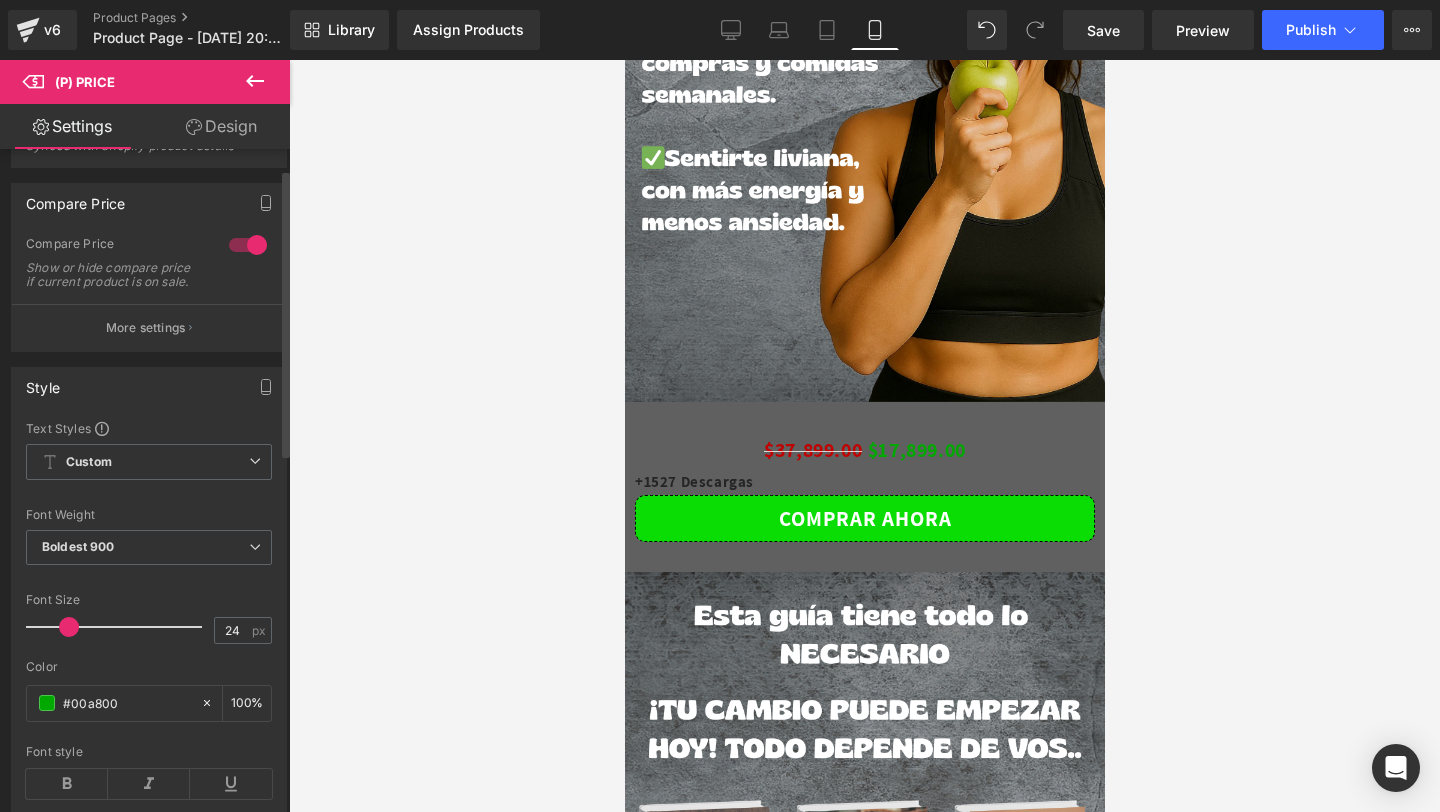 click 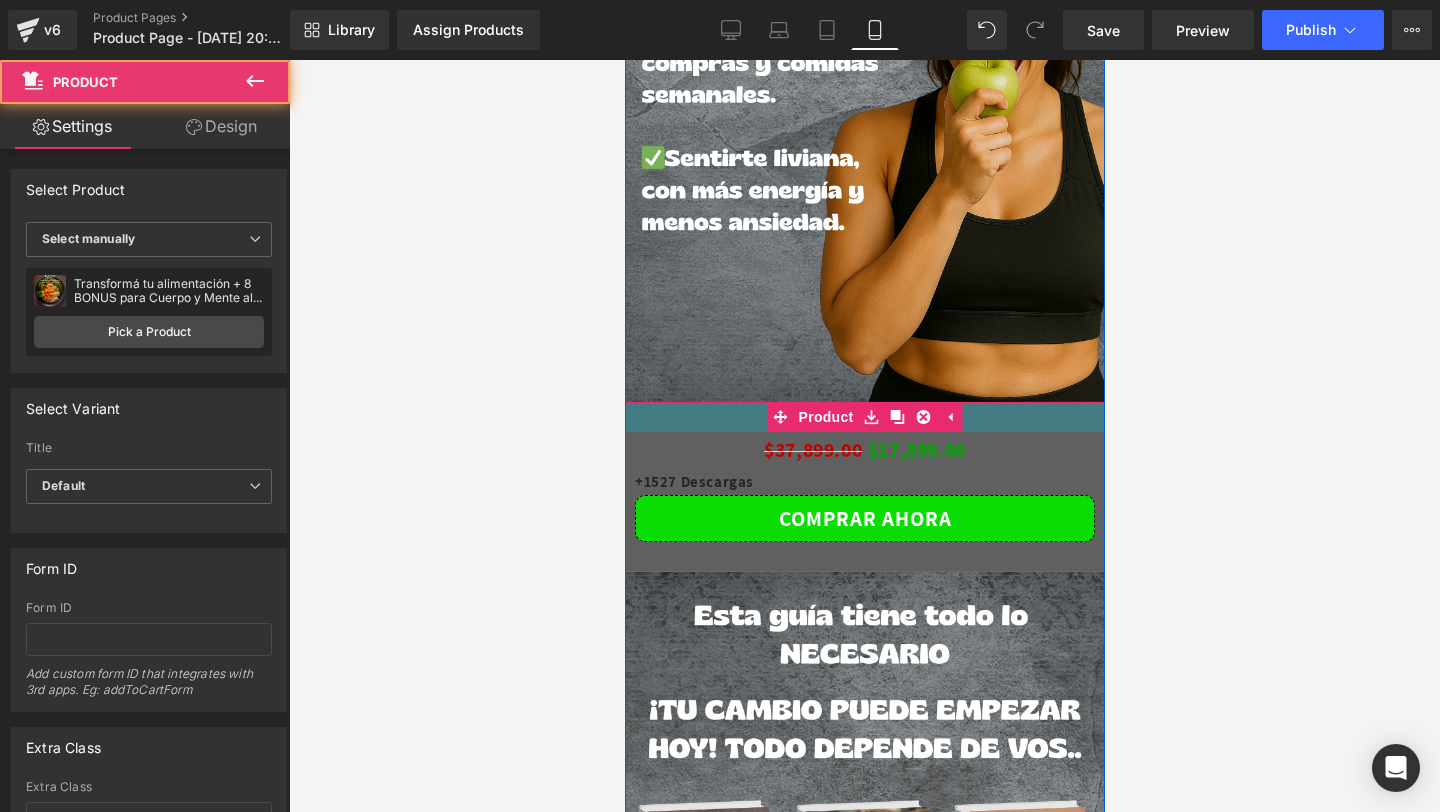 click at bounding box center (864, 417) 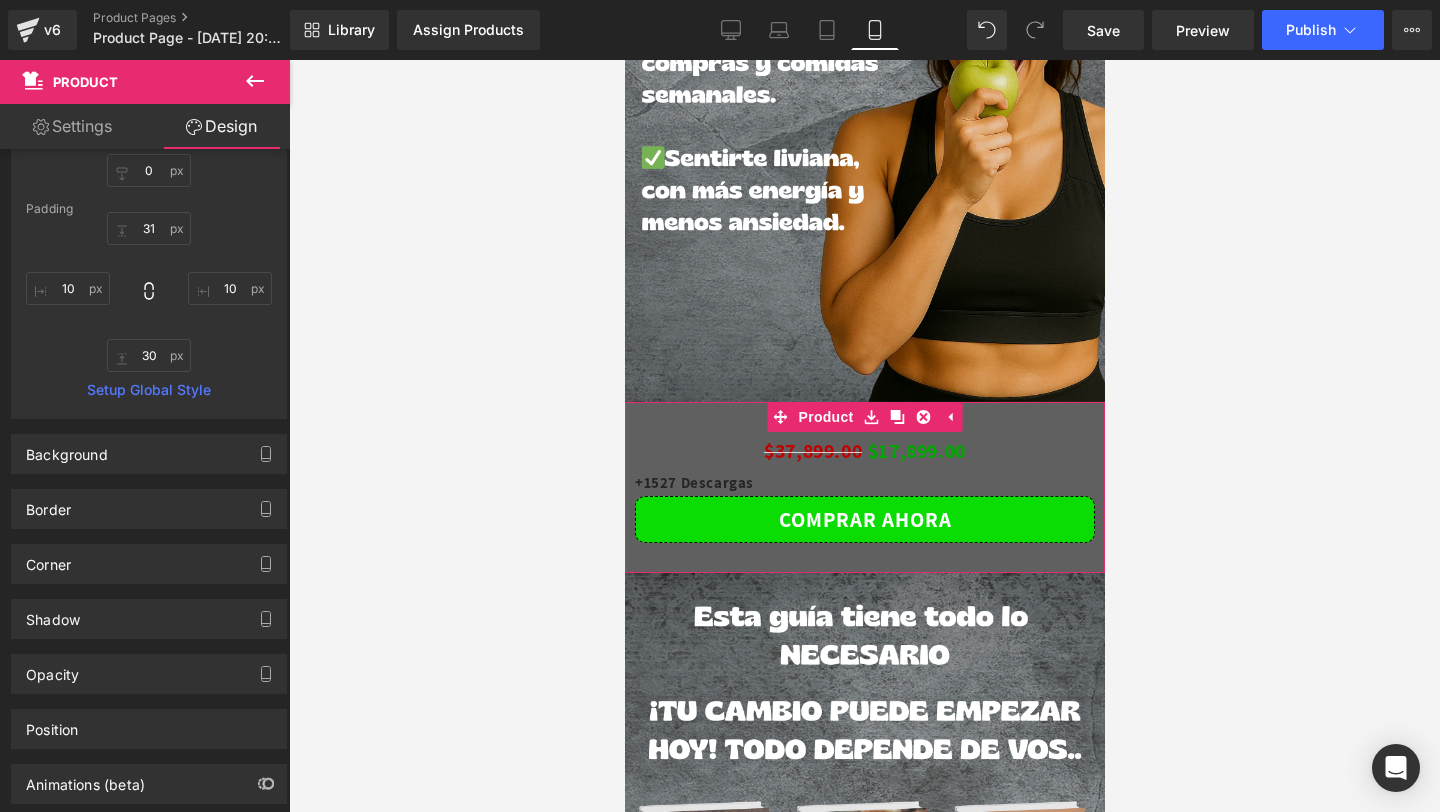 scroll, scrollTop: 279, scrollLeft: 0, axis: vertical 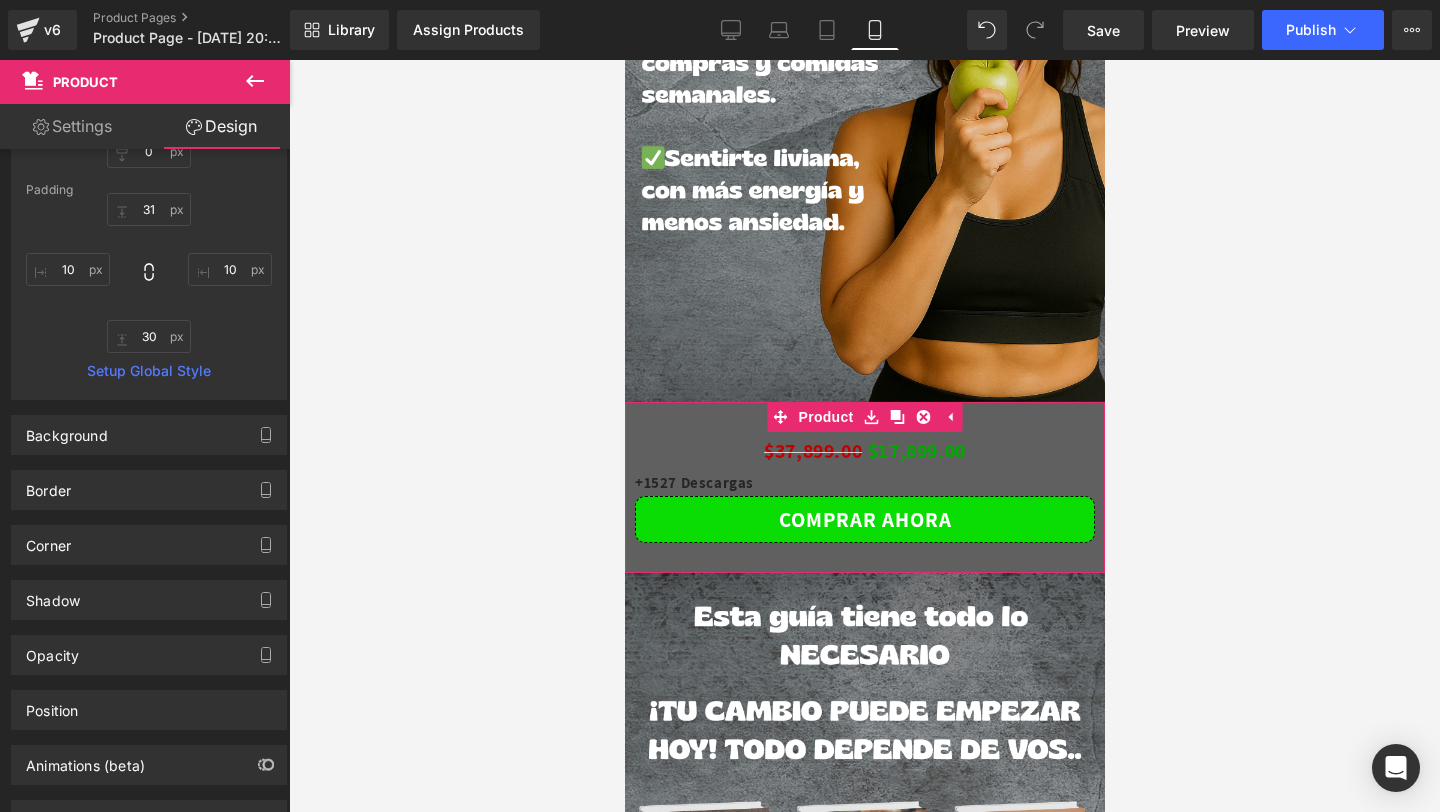 drag, startPoint x: 170, startPoint y: 471, endPoint x: 173, endPoint y: 461, distance: 10.440307 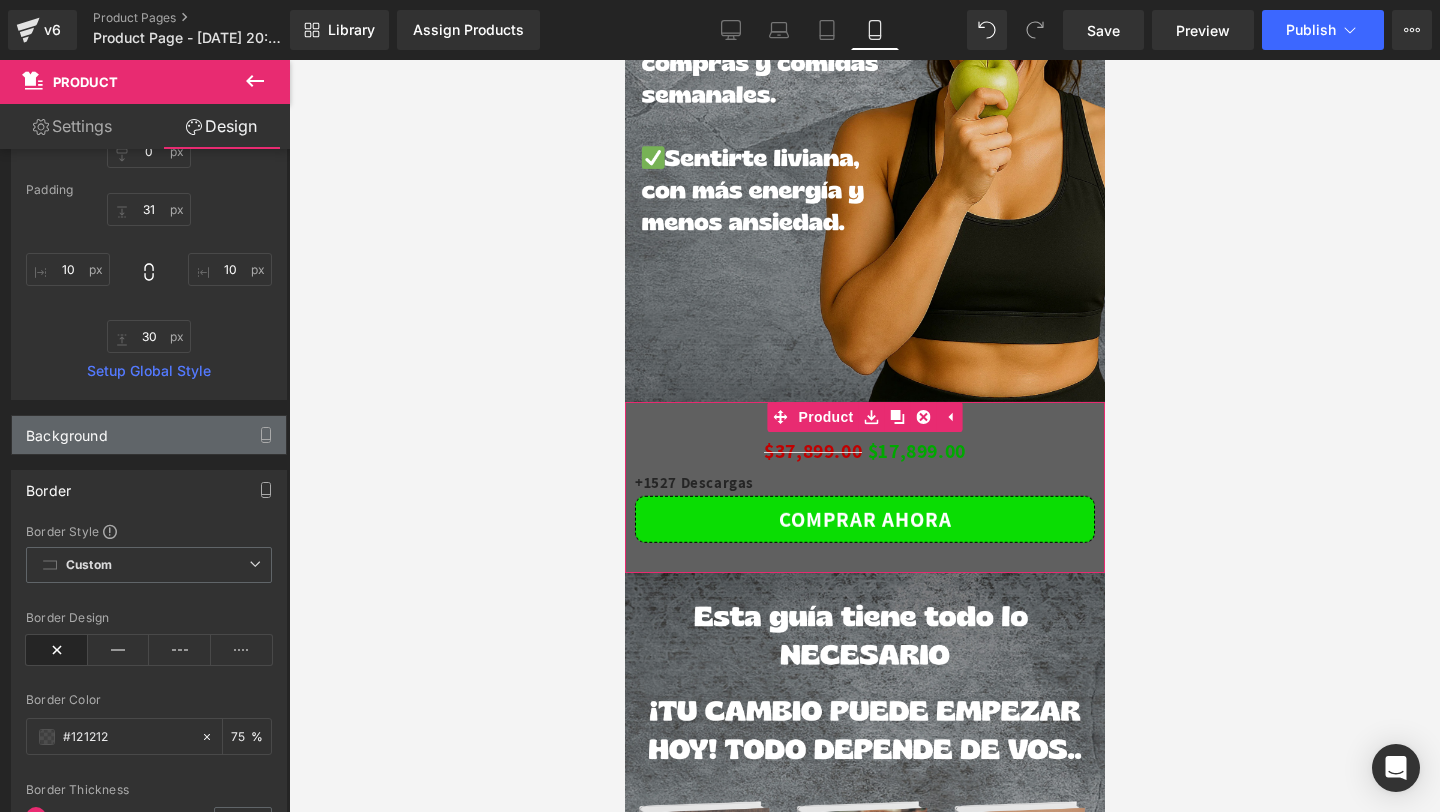 click on "Background" at bounding box center [149, 435] 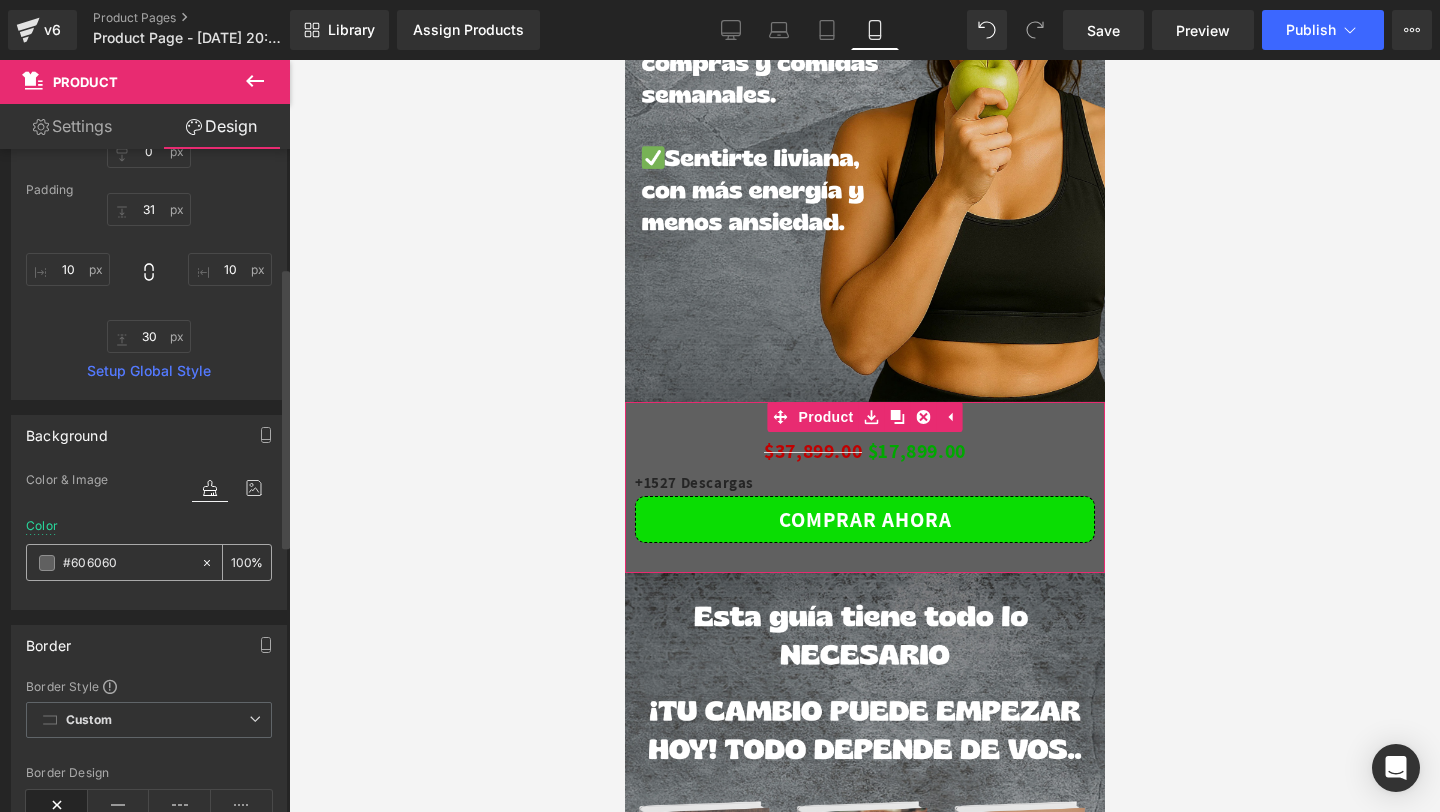 click at bounding box center (47, 563) 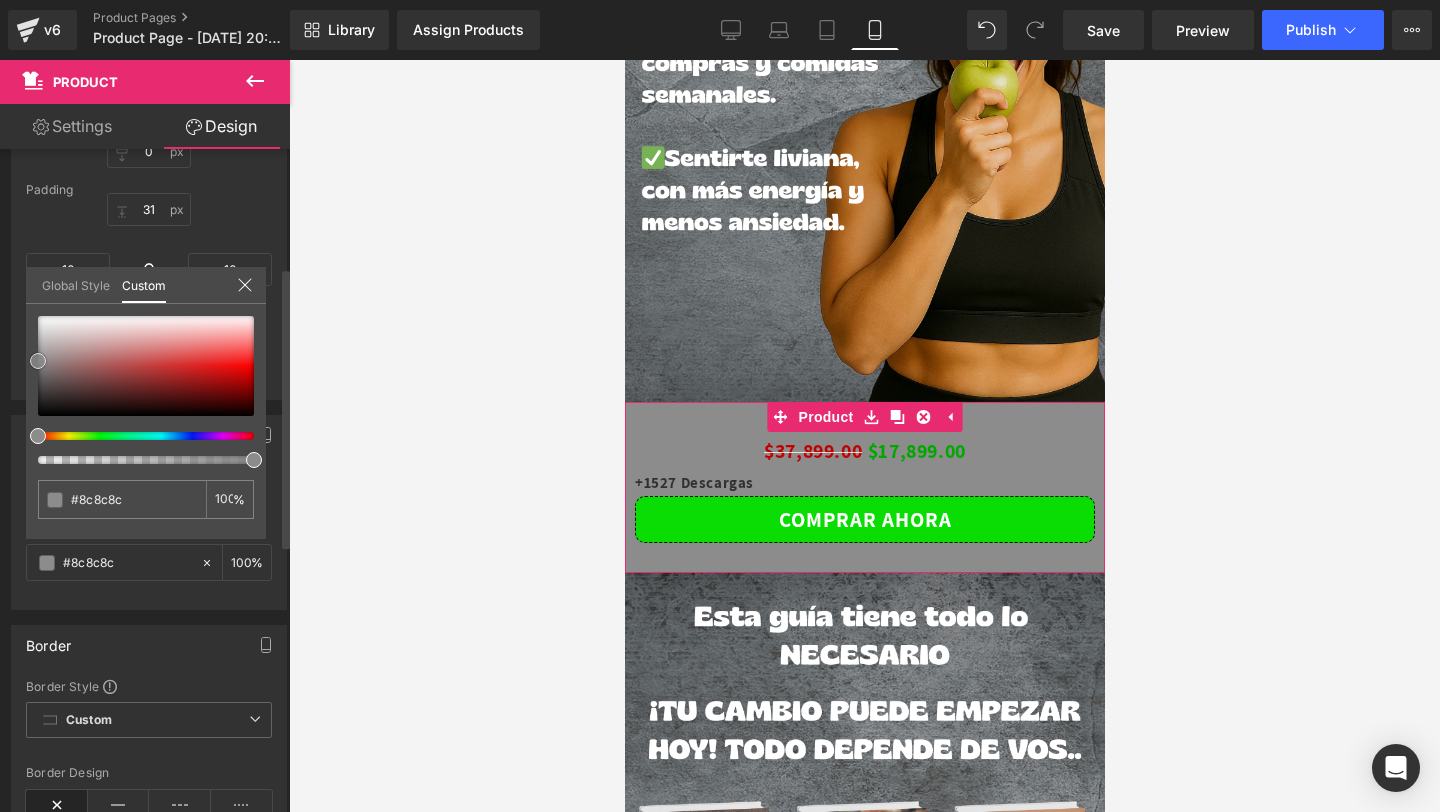 drag, startPoint x: 39, startPoint y: 374, endPoint x: 38, endPoint y: 357, distance: 17.029387 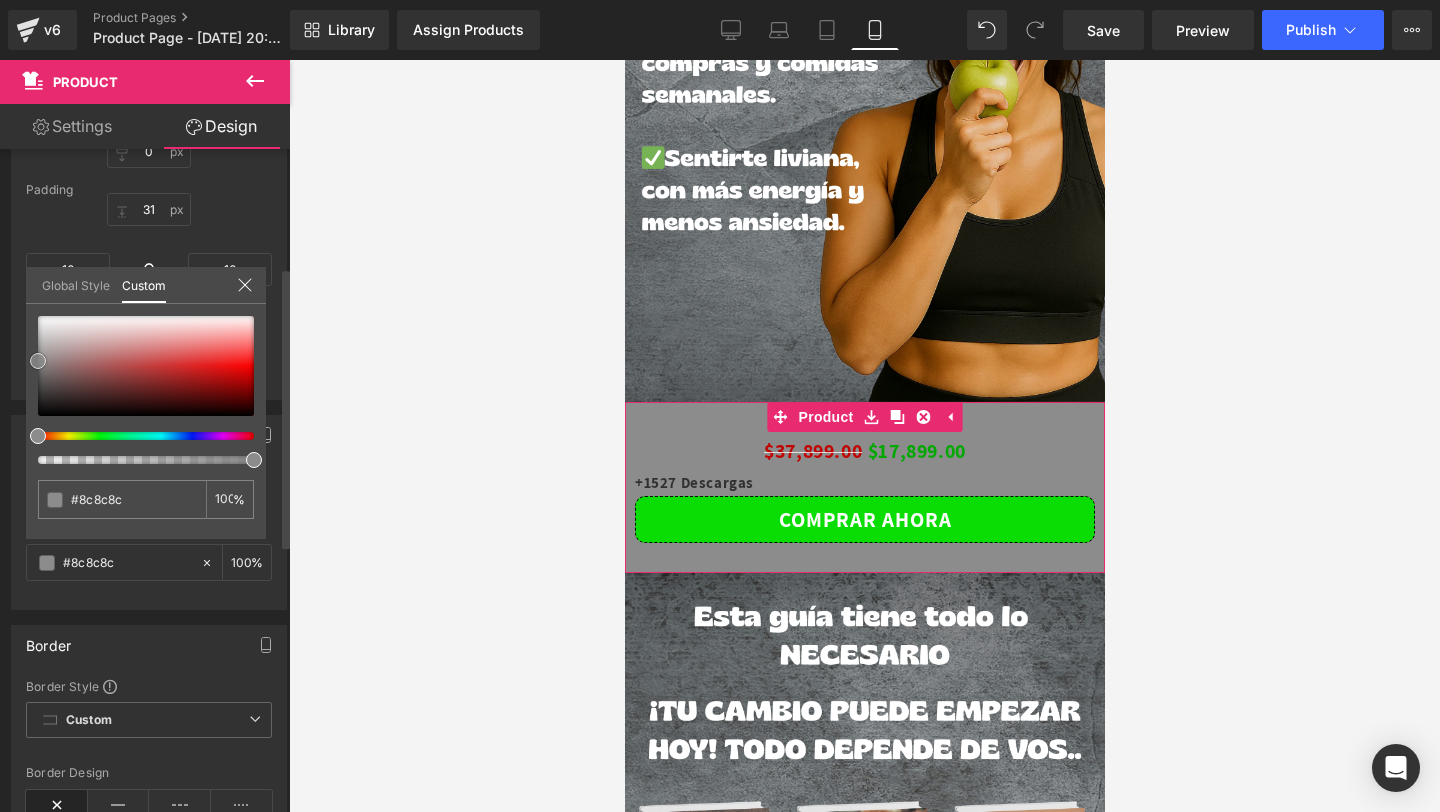 click at bounding box center [38, 361] 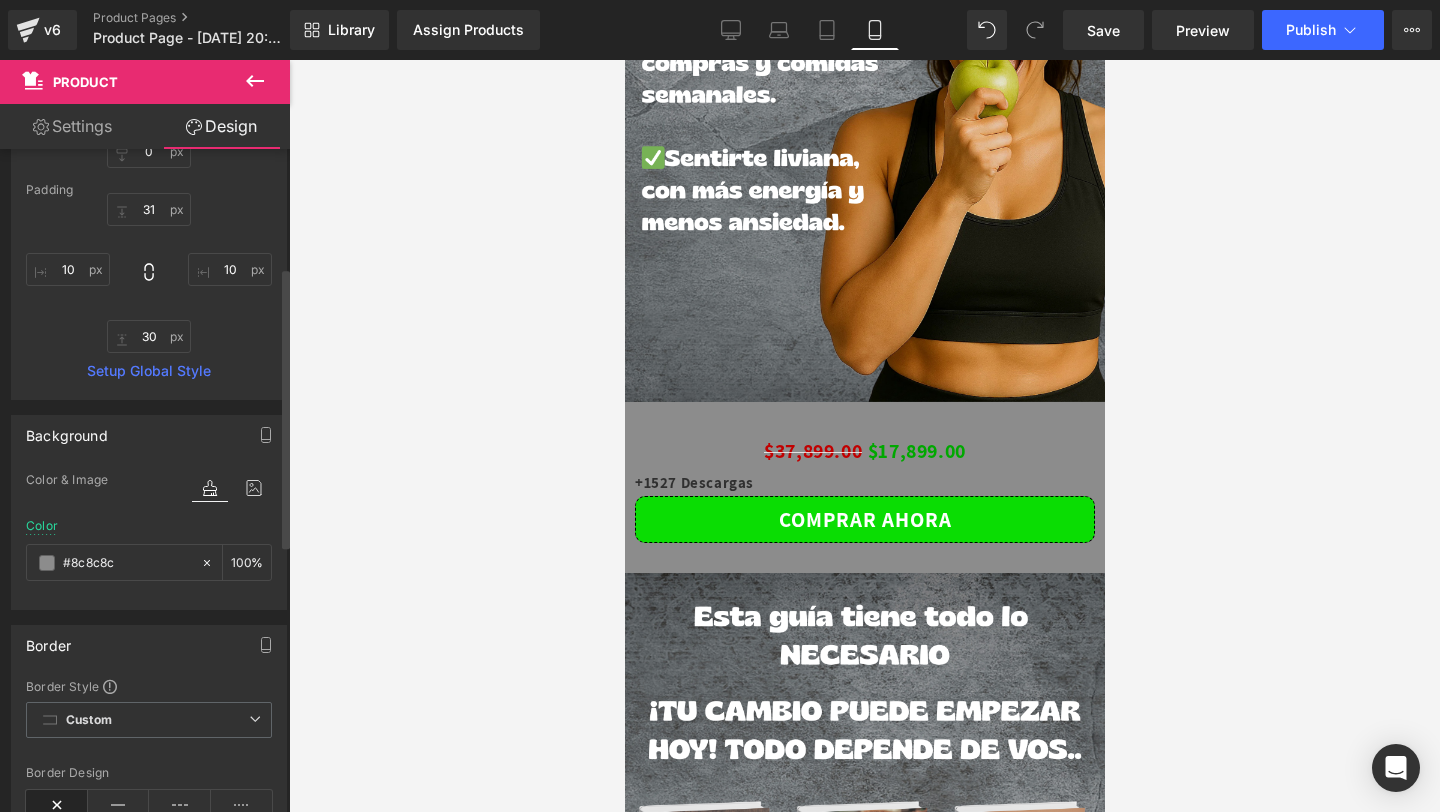 click on "00 Hours
47 Minutes
15 Seconds
Countdown Timer         Row         Image         Image         Image
$37,899.00
$17,899.00
(P) Price
+1527 Descargas
Text Block
Comprar ahora
(P) Cart Button
Product   31px       Image         Image         Image
Image
Image
Image" at bounding box center [864, 1674] 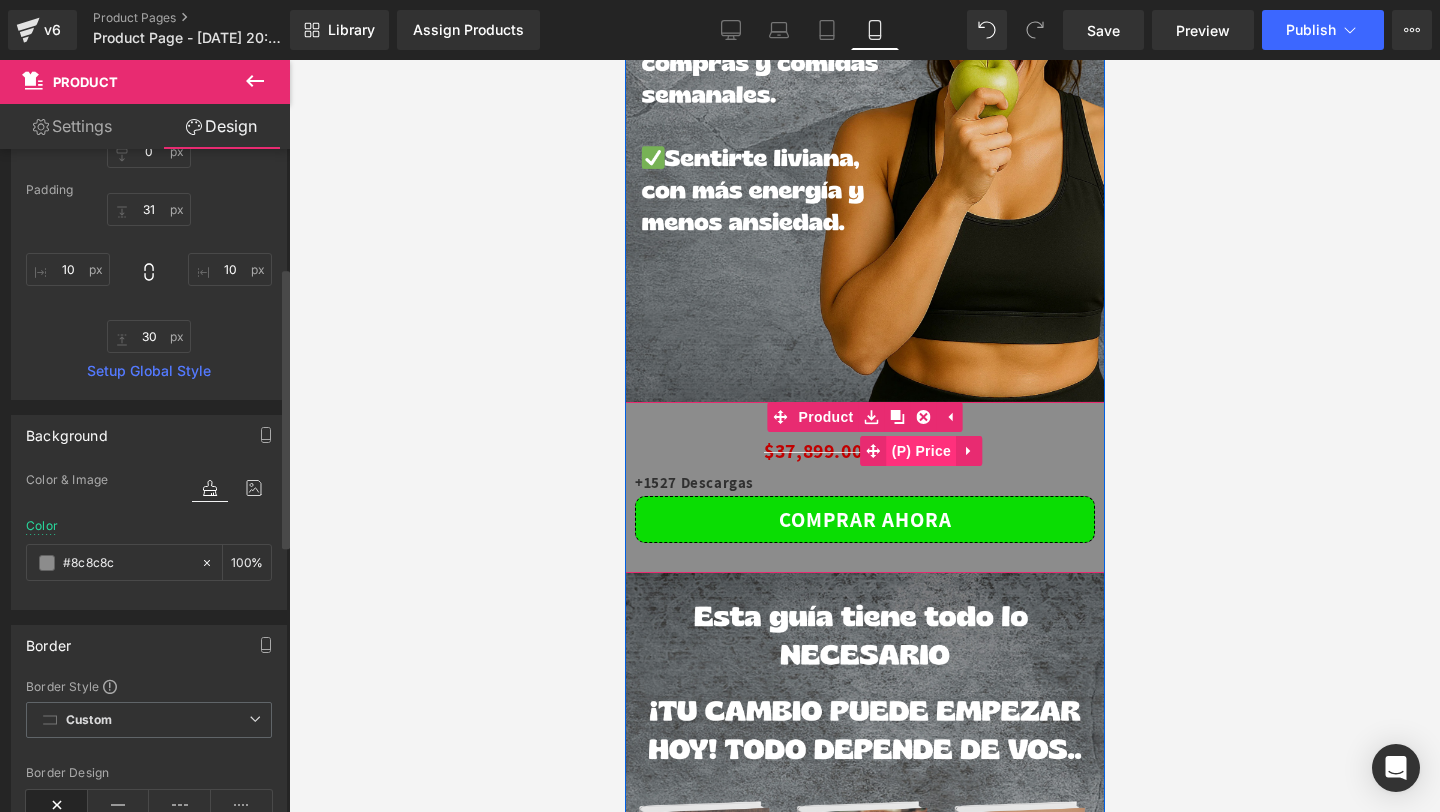 click on "(P) Price" at bounding box center [921, 451] 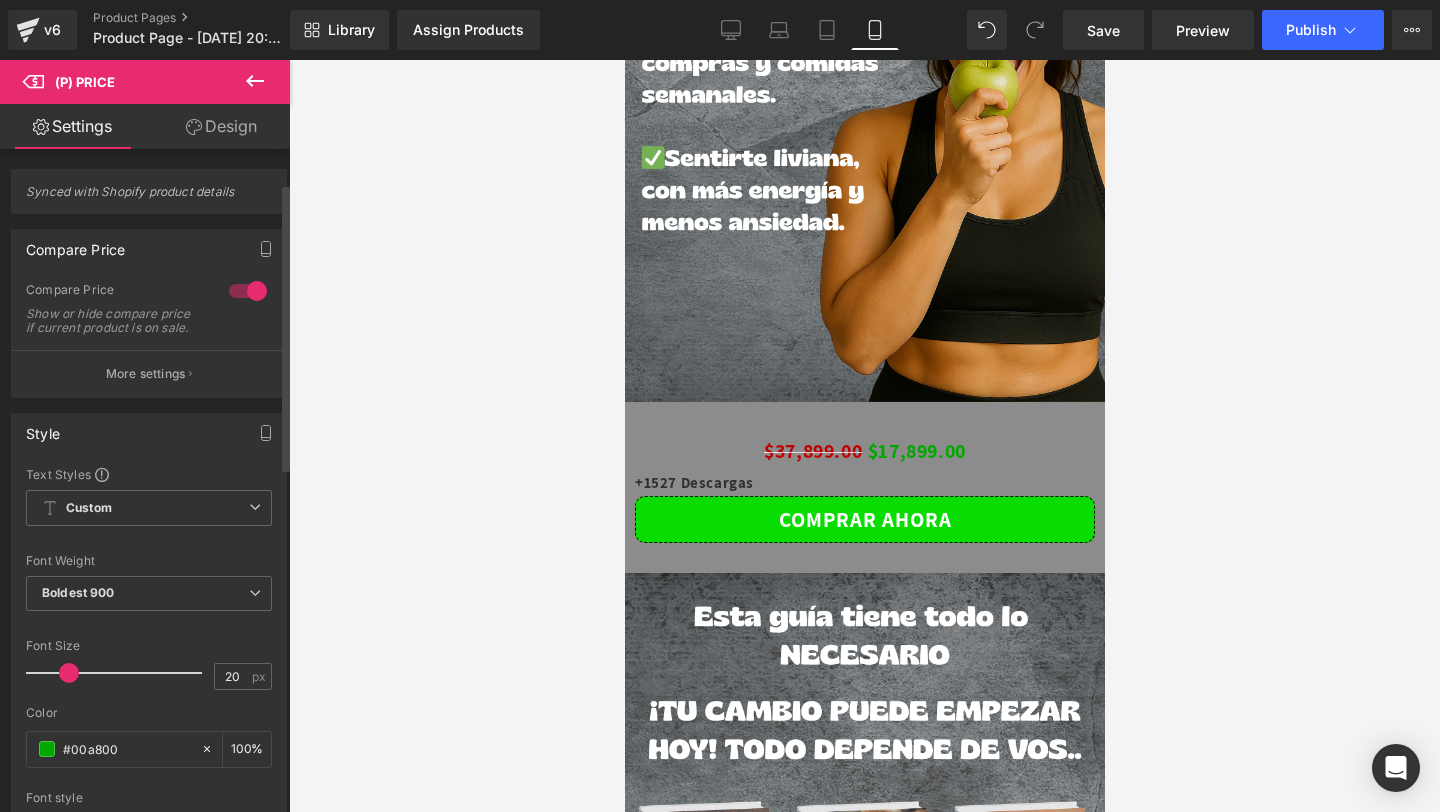 scroll, scrollTop: 192, scrollLeft: 0, axis: vertical 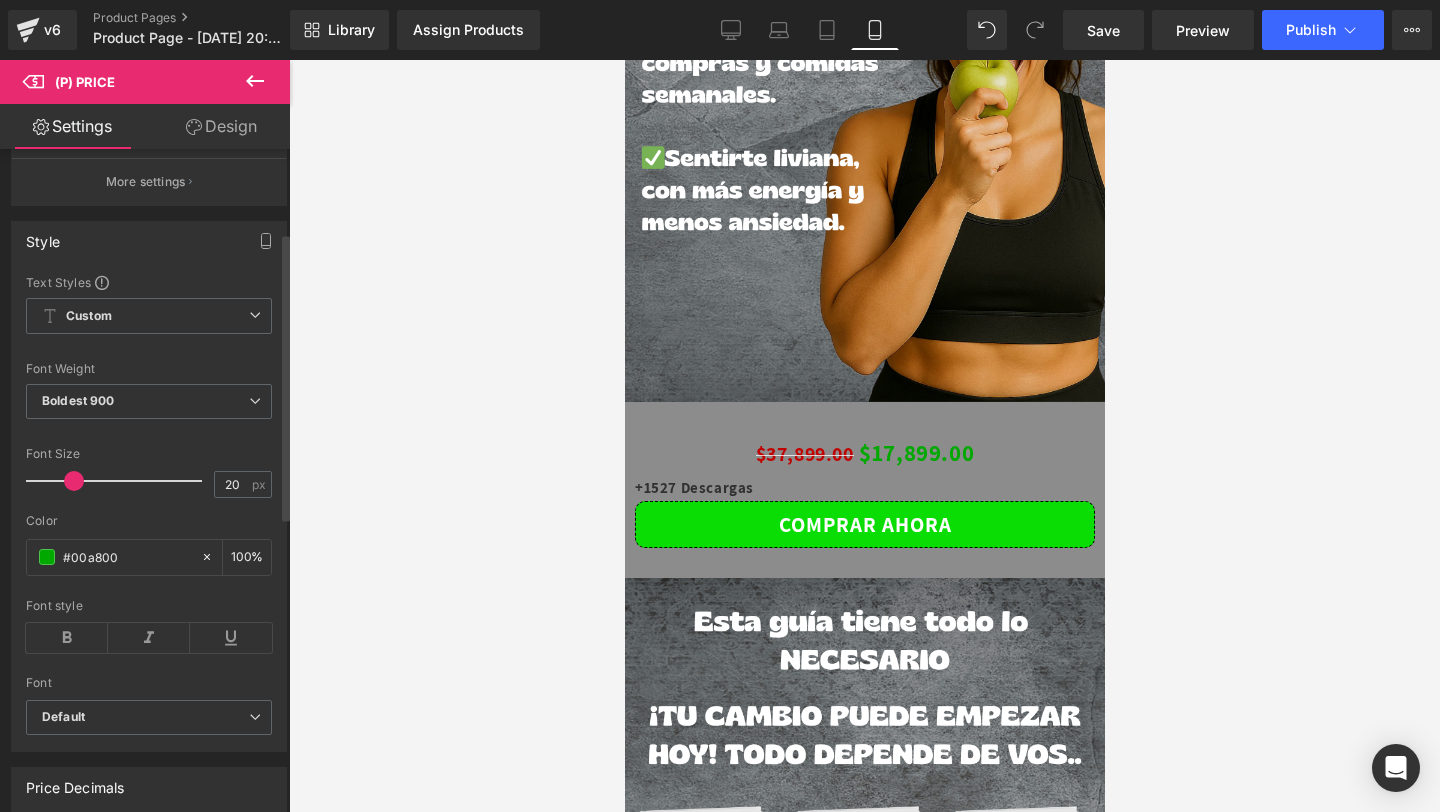 click at bounding box center [74, 481] 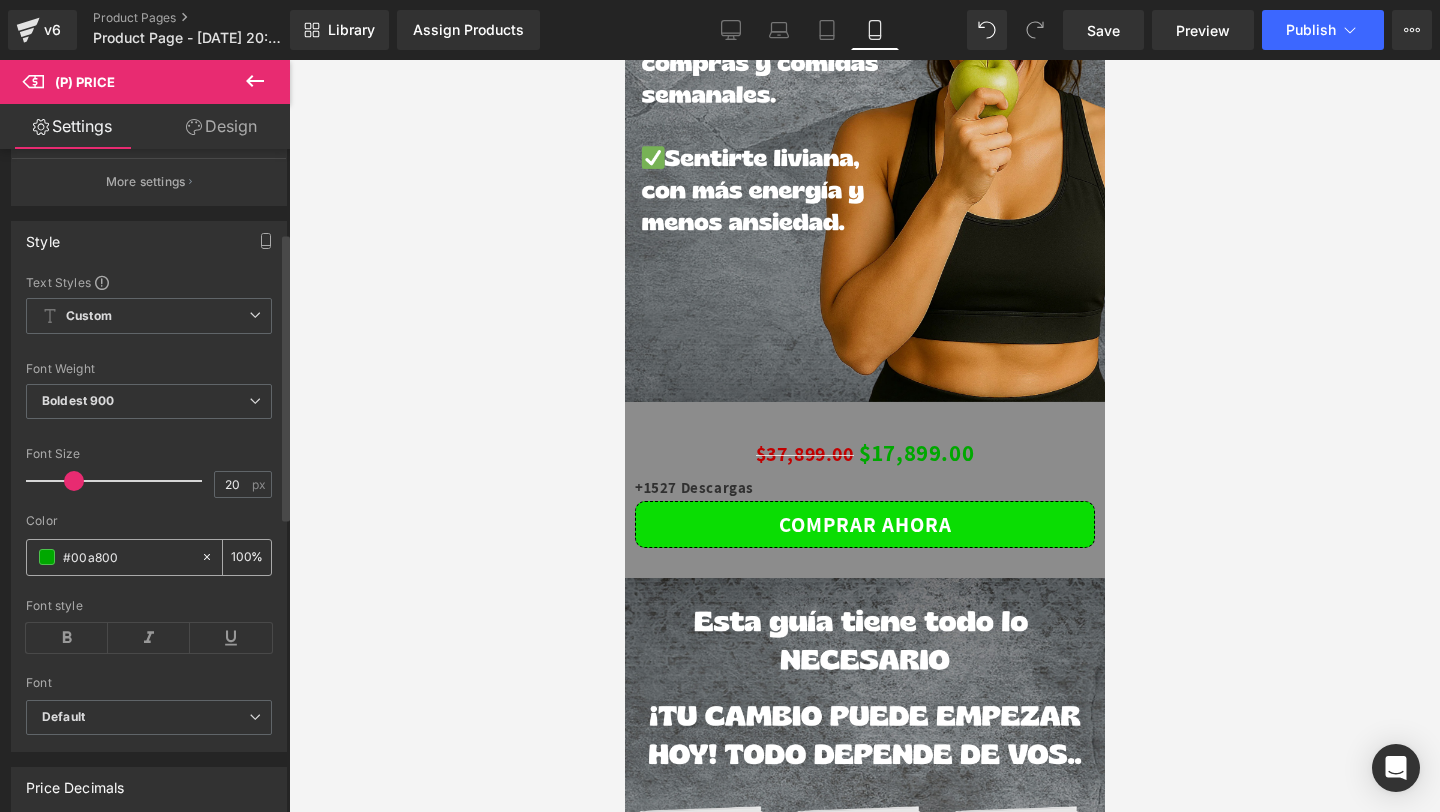 click at bounding box center (47, 557) 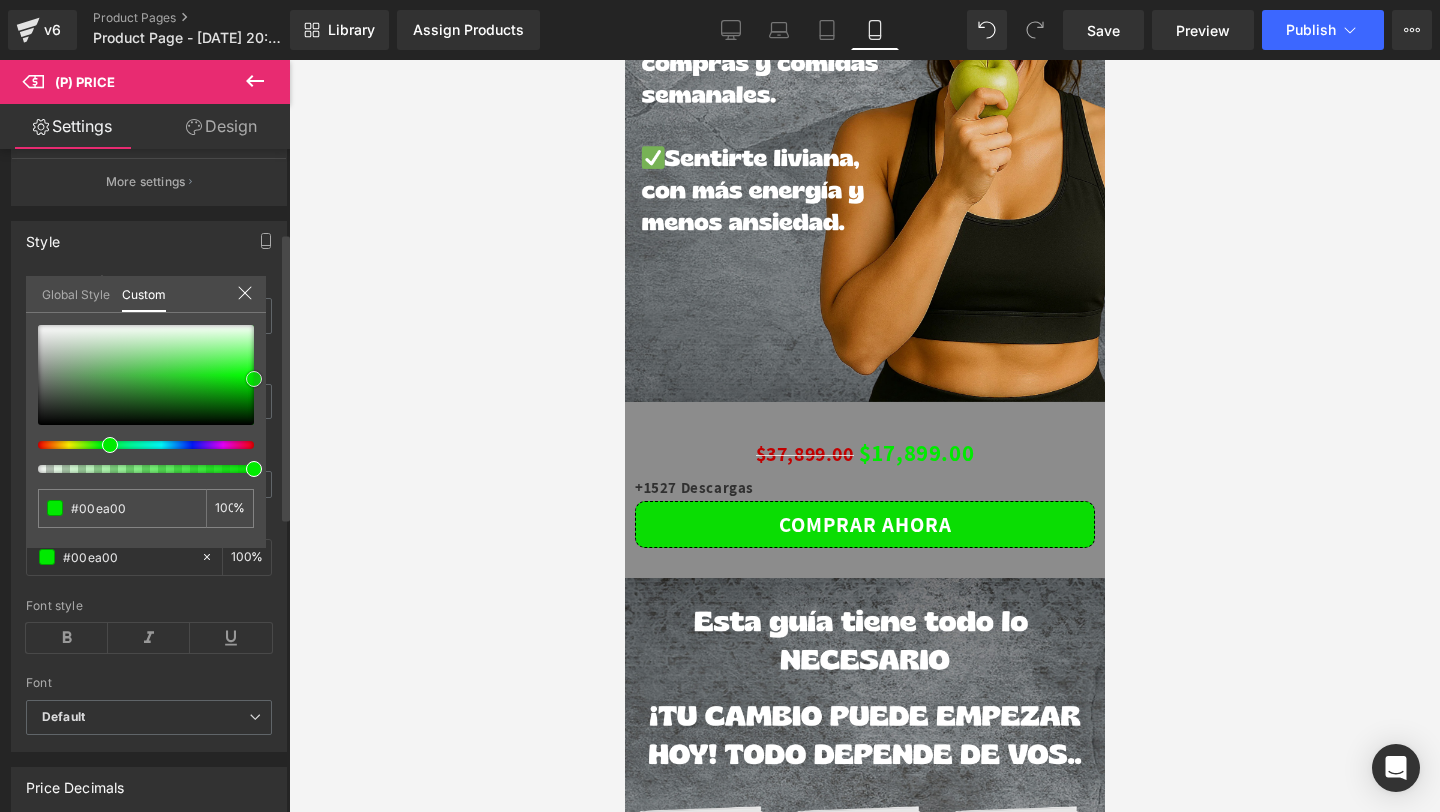 drag, startPoint x: 259, startPoint y: 388, endPoint x: 261, endPoint y: 375, distance: 13.152946 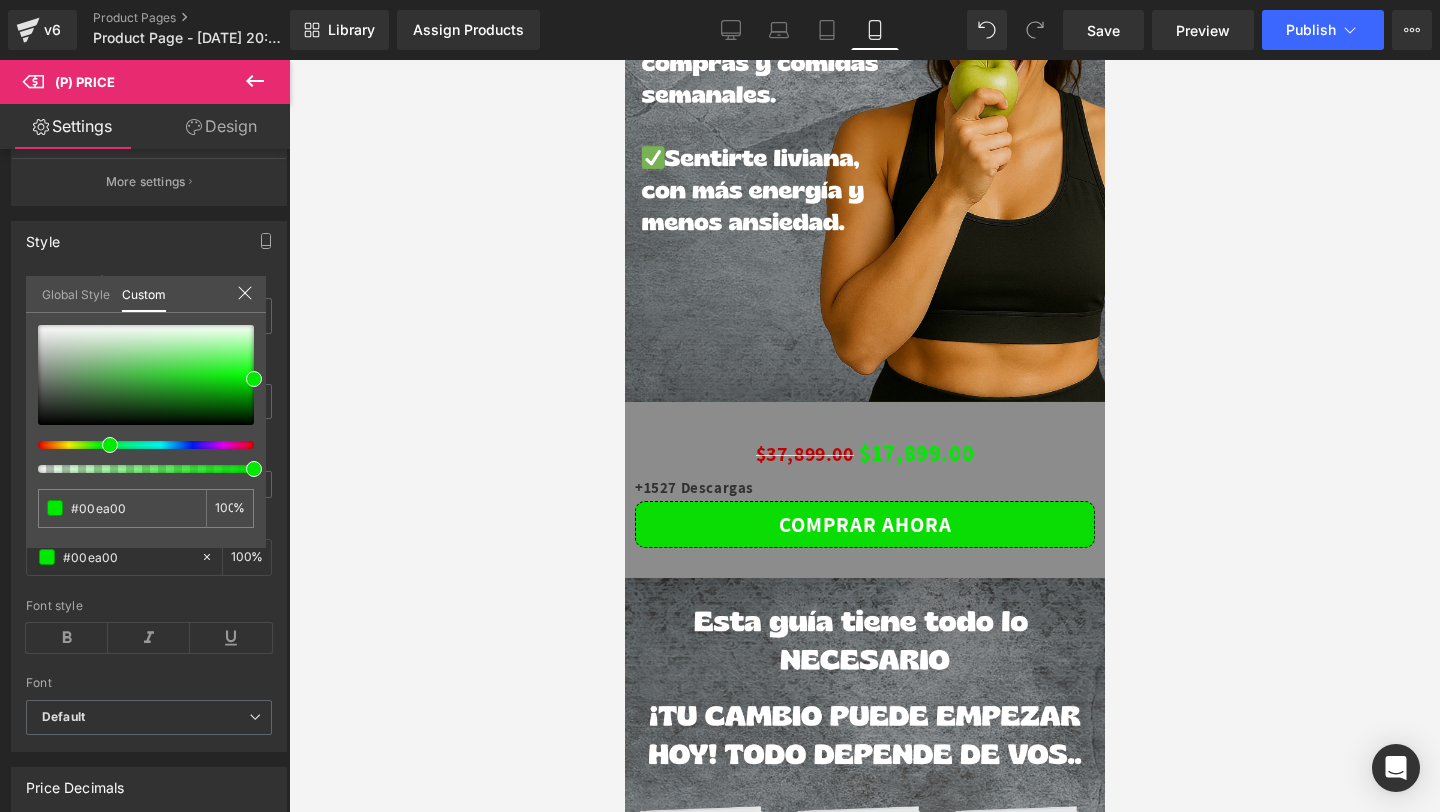 click on "00 Hours
47 Minutes
02 Seconds
Countdown Timer         Row         Image         Image         Image
$37,899.00
$17,899.00
(P) Price
+1527 Descargas
Text Block
Comprar ahora
(P) Cart Button
Product   31px       Image         Image         Image
Image
Image
Image" at bounding box center (864, 1676) 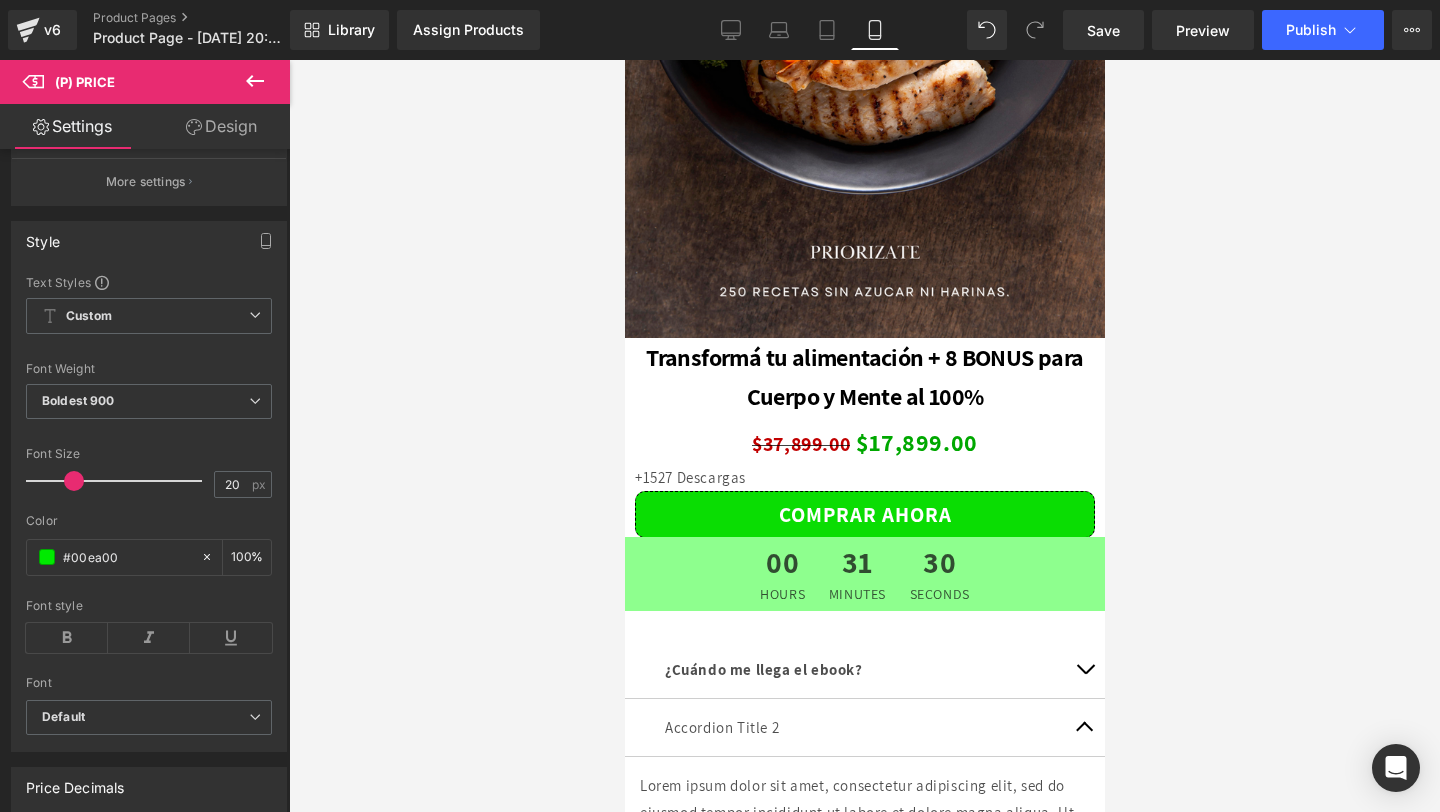 scroll, scrollTop: 5689, scrollLeft: 0, axis: vertical 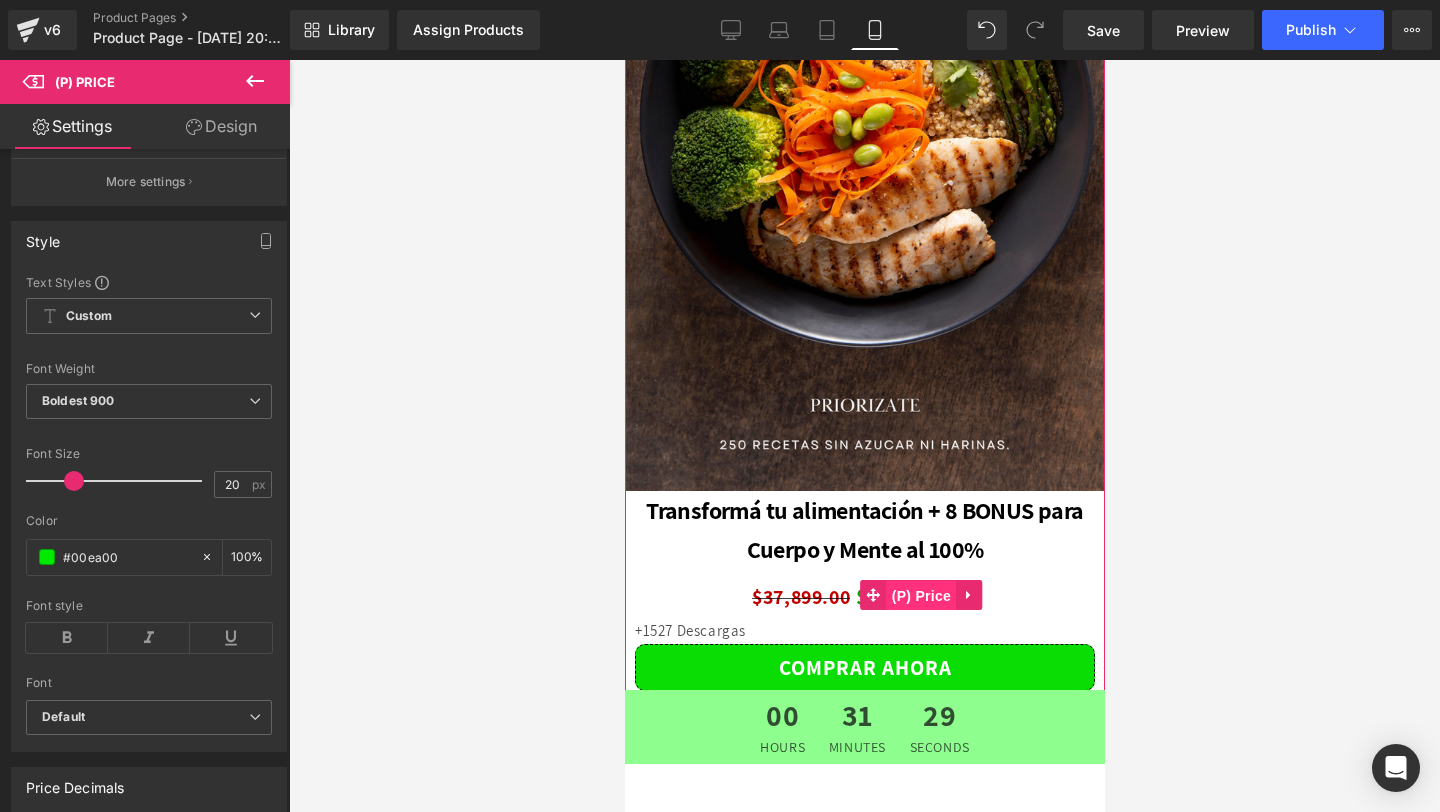 click on "(P) Price" at bounding box center (921, 596) 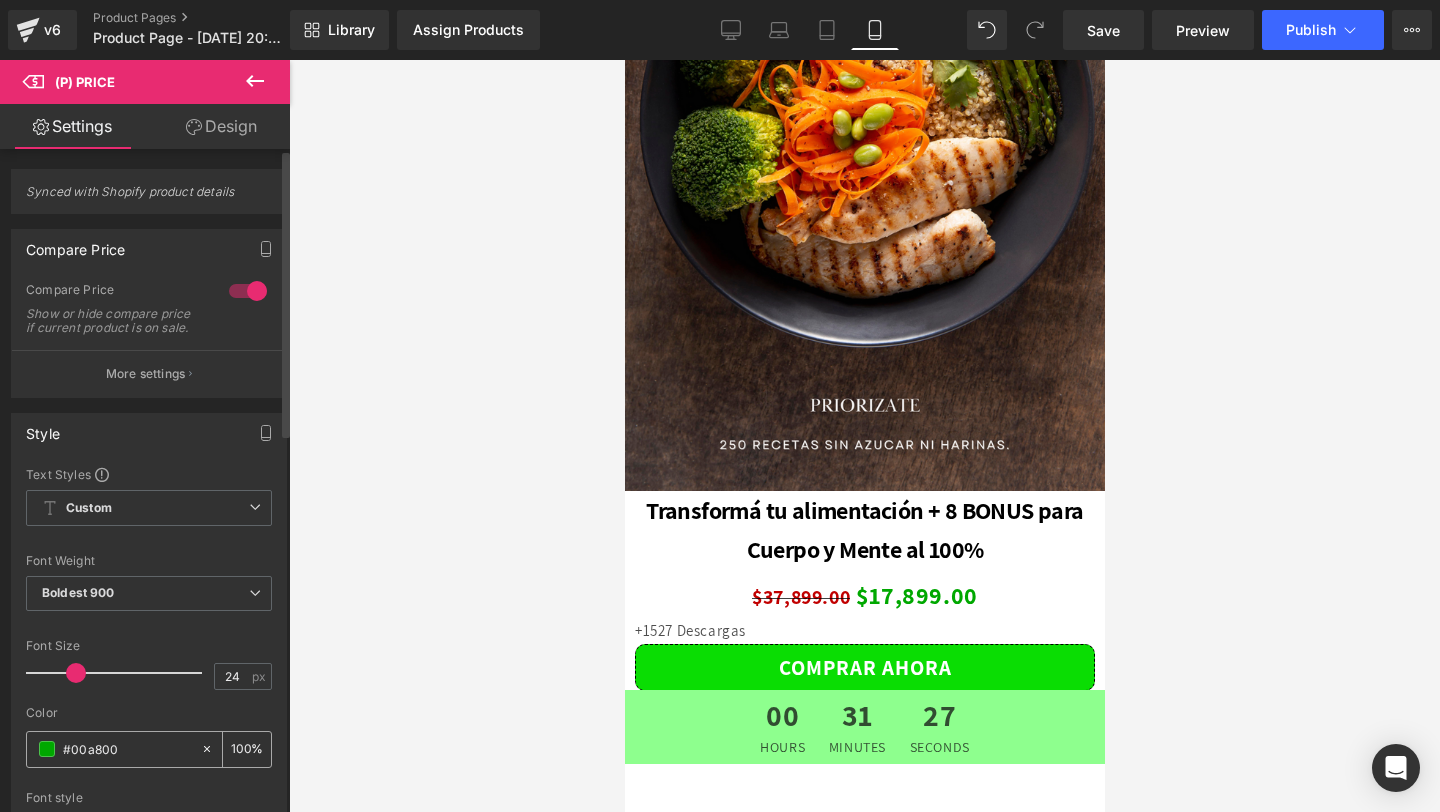 click on "#00a800" at bounding box center [113, 749] 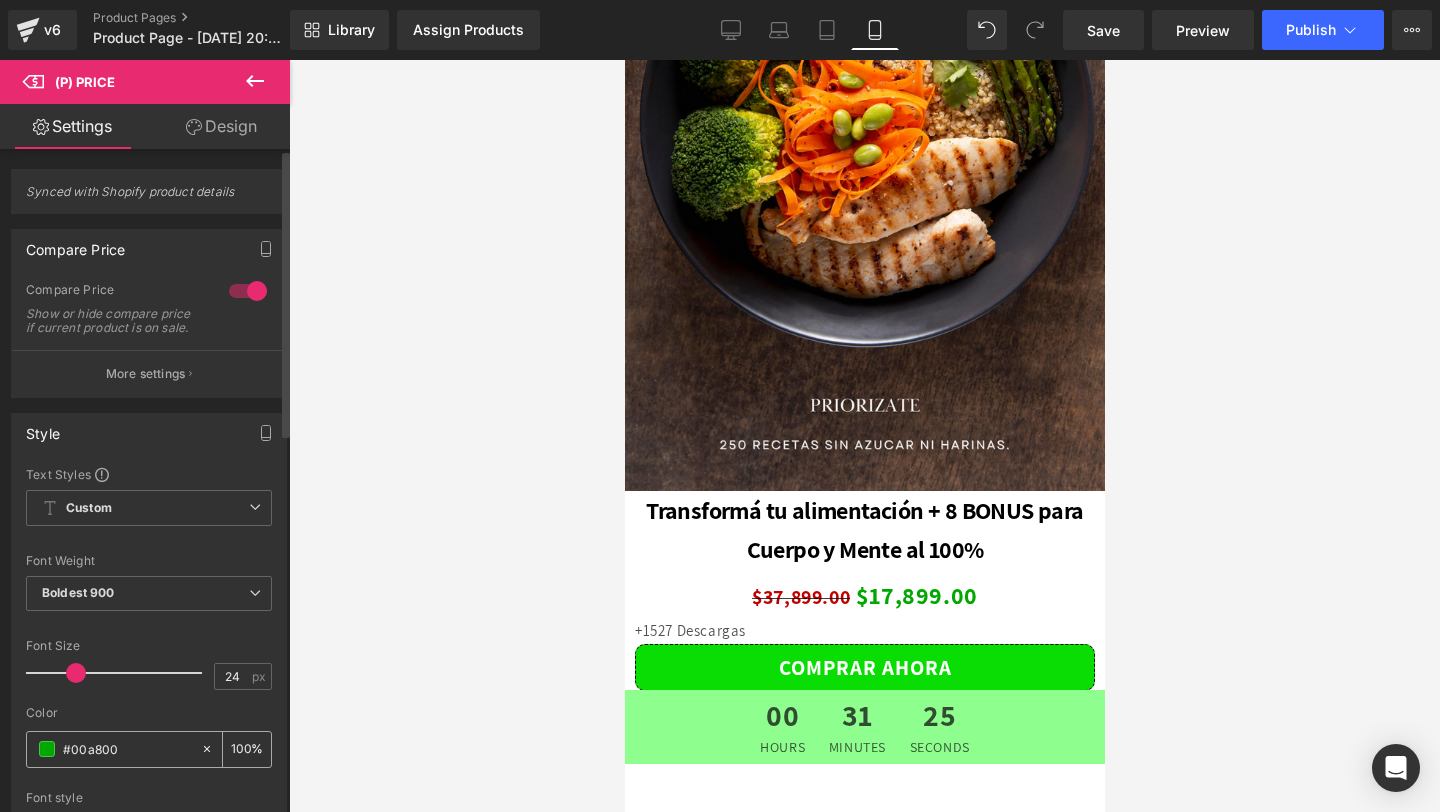 click at bounding box center [47, 749] 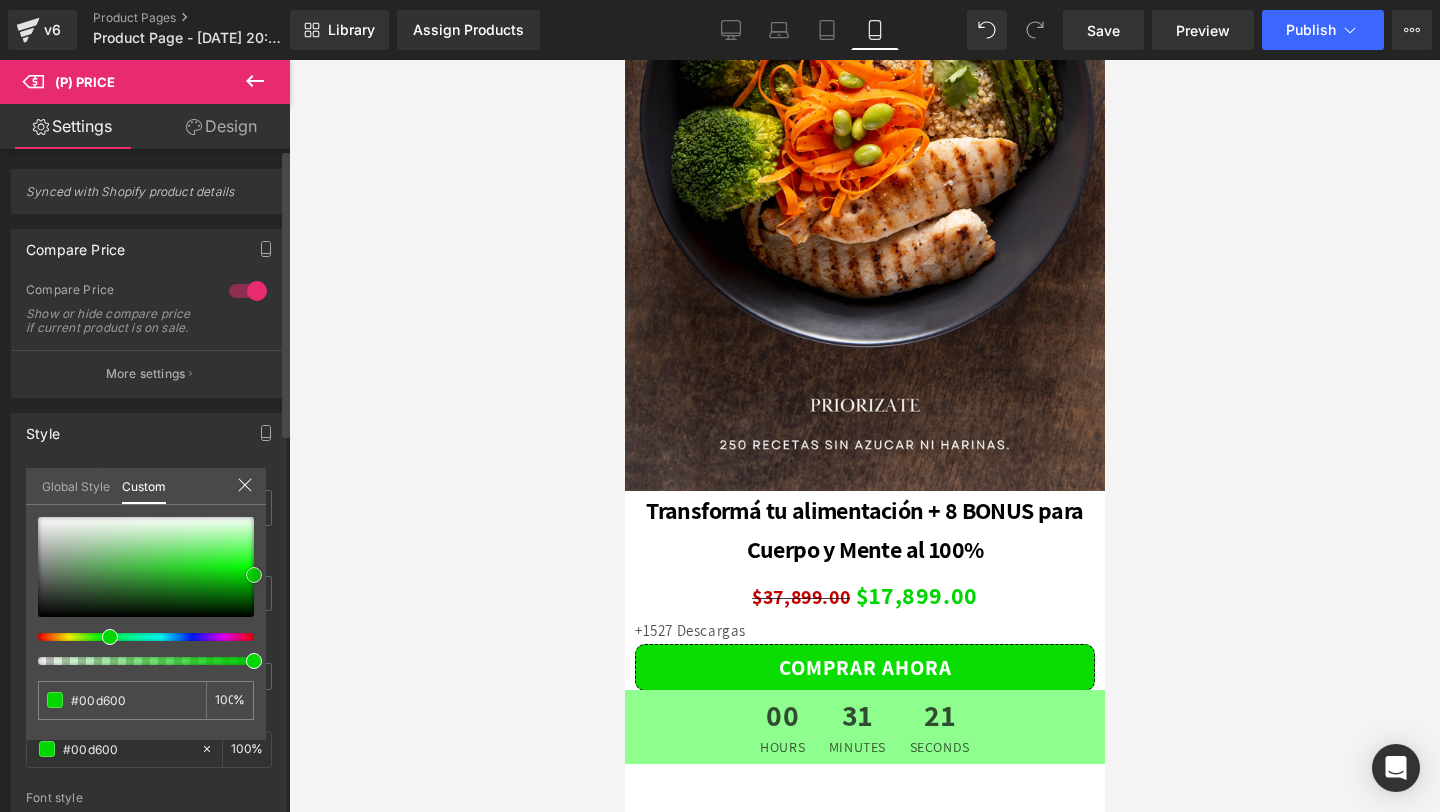 click at bounding box center [254, 575] 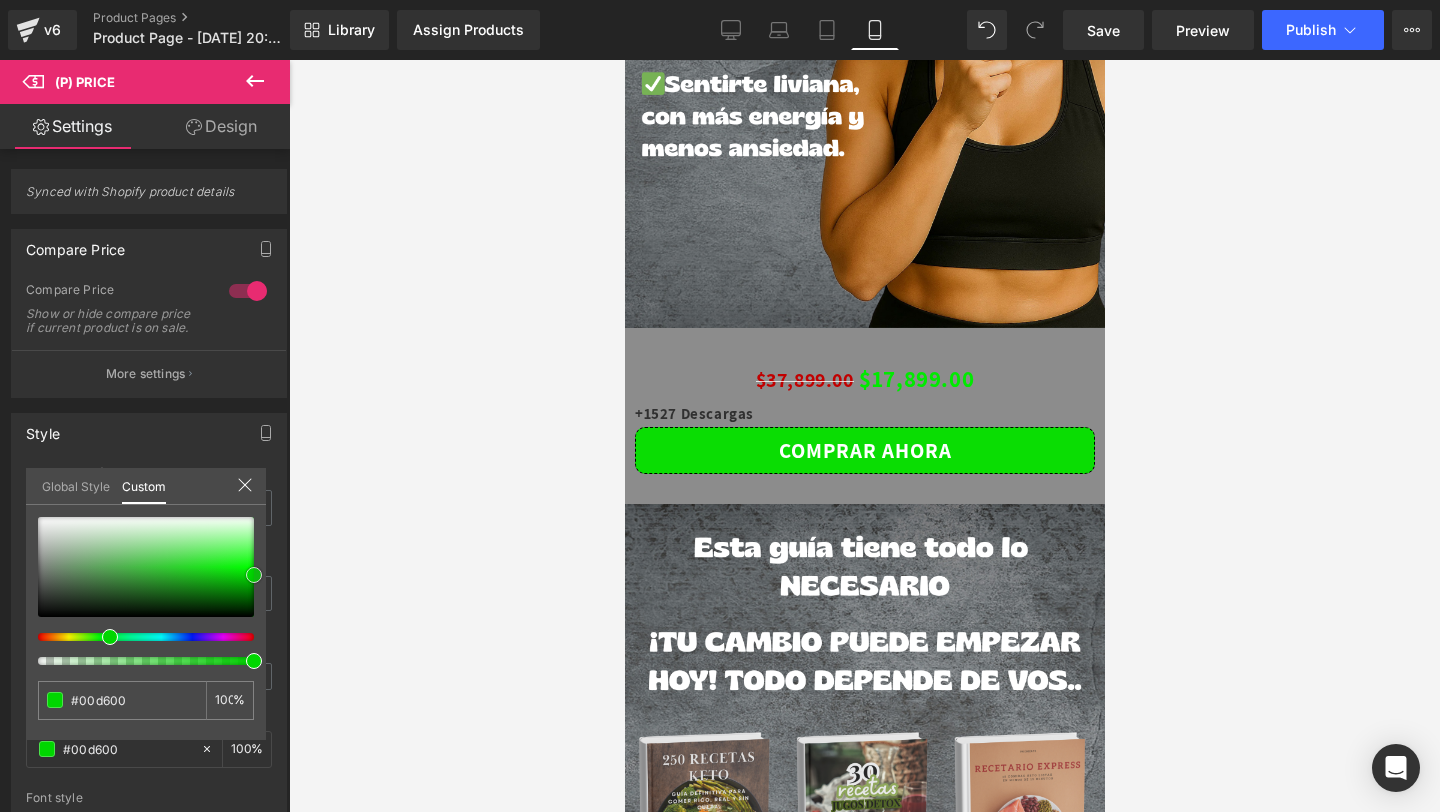 scroll, scrollTop: 2059, scrollLeft: 0, axis: vertical 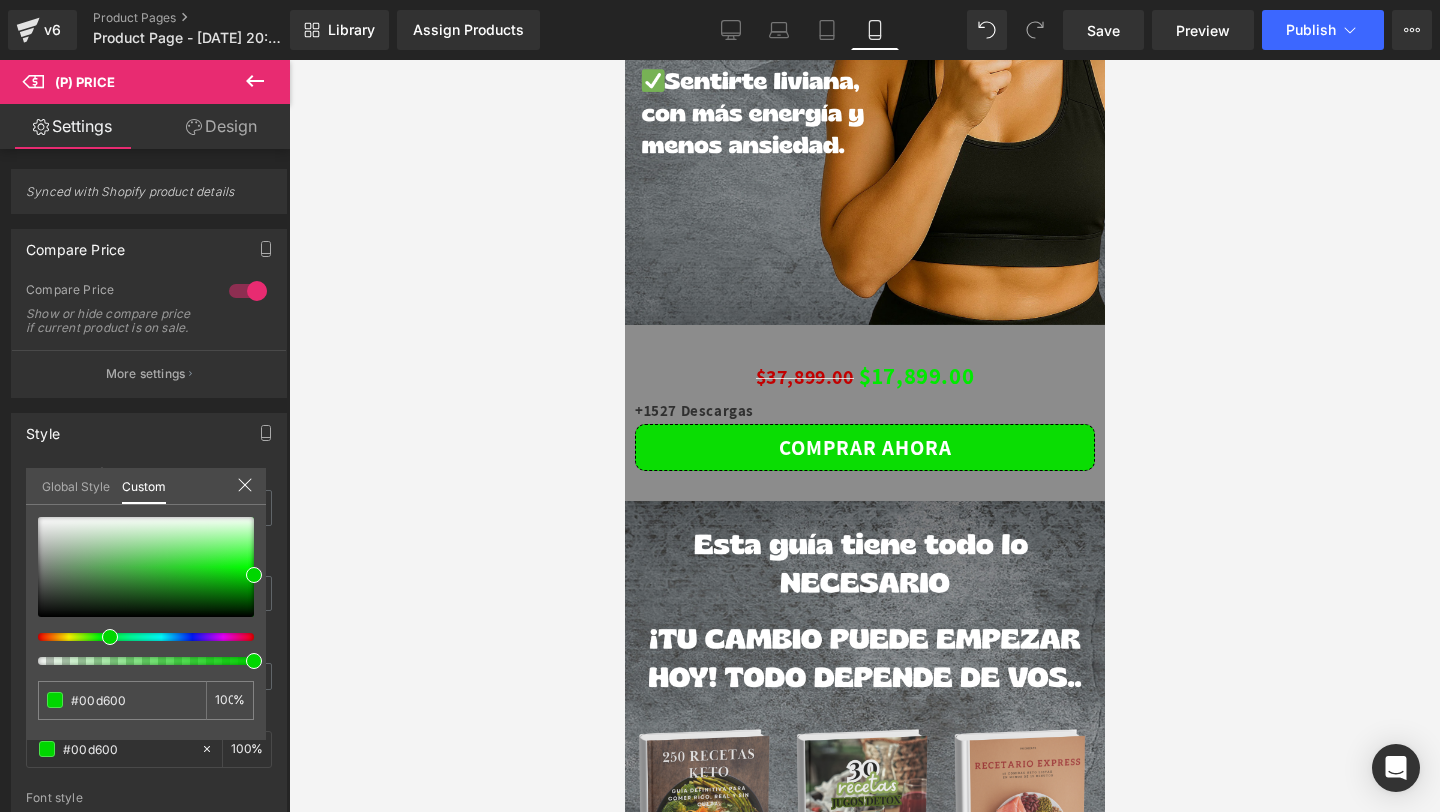 click on "00 Hours
46 Minutes
42 Seconds
Countdown Timer         Row         Image         Image         Image
$37,899.00
$17,899.00
(P) Price
+1527 Descargas
Text Block
Comprar ahora
(P) Cart Button
Product   31px       Image         Image         Image
Image
Image
Image" at bounding box center (864, 1599) 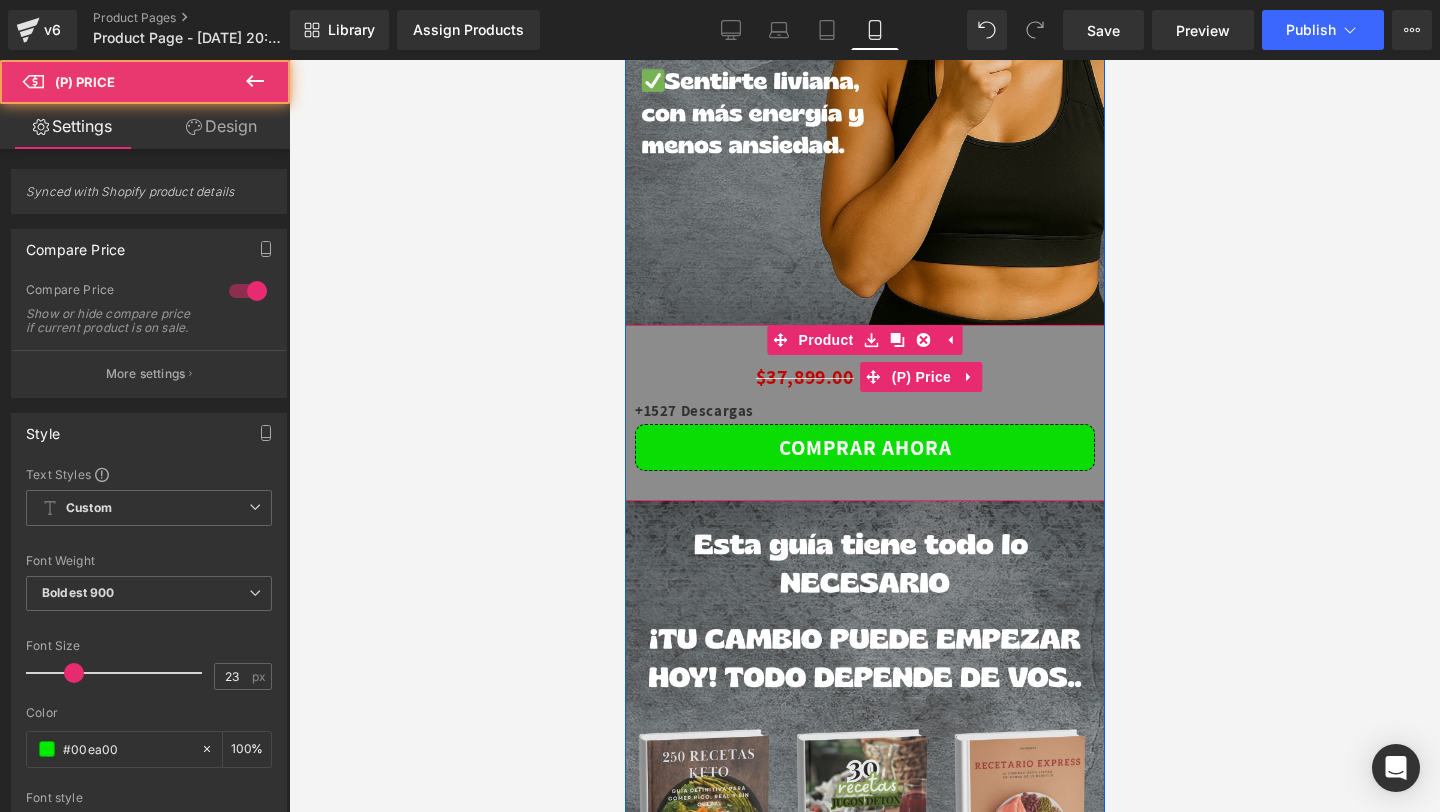 click on "$37,899.00
$17,899.00" at bounding box center [864, 376] 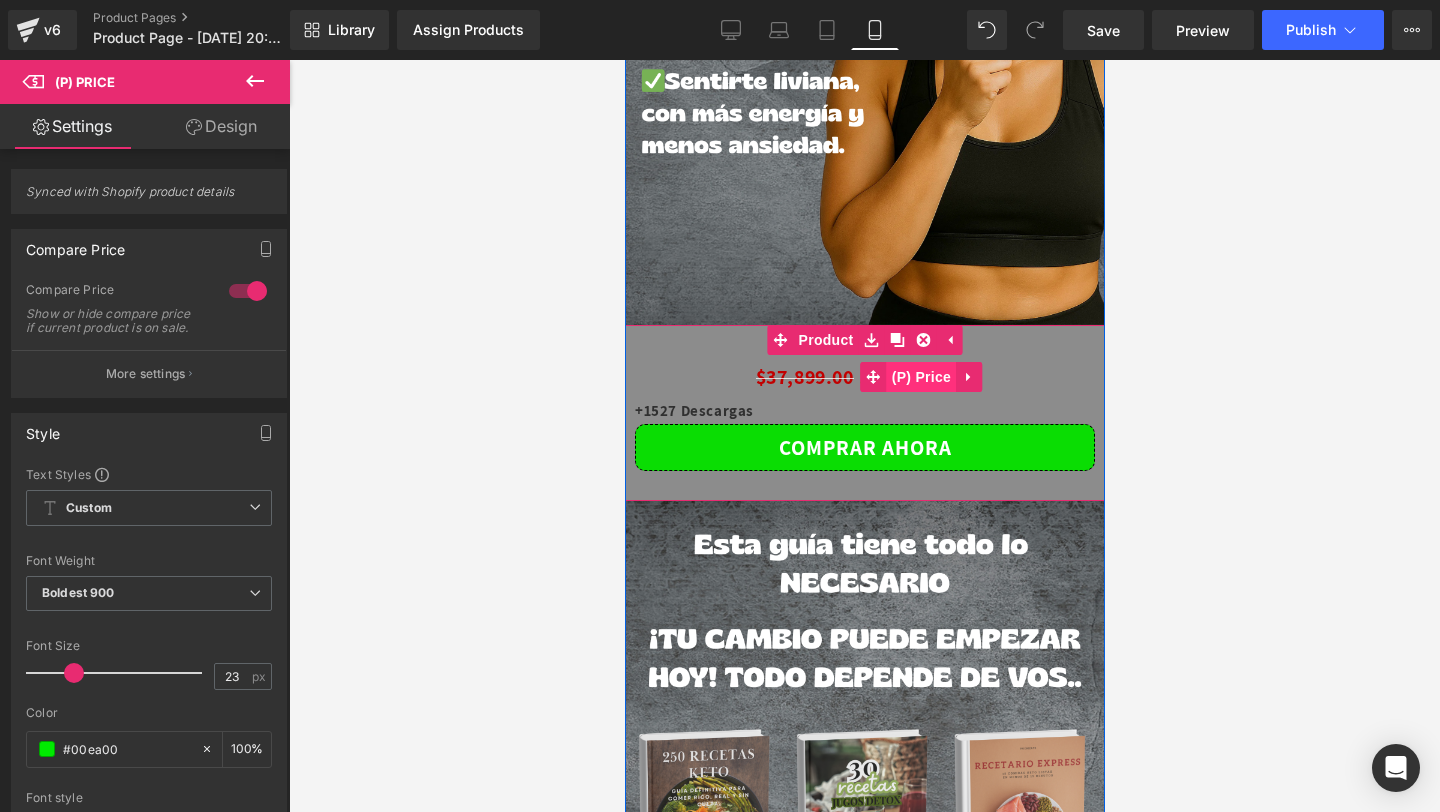 click on "(P) Price" at bounding box center (921, 377) 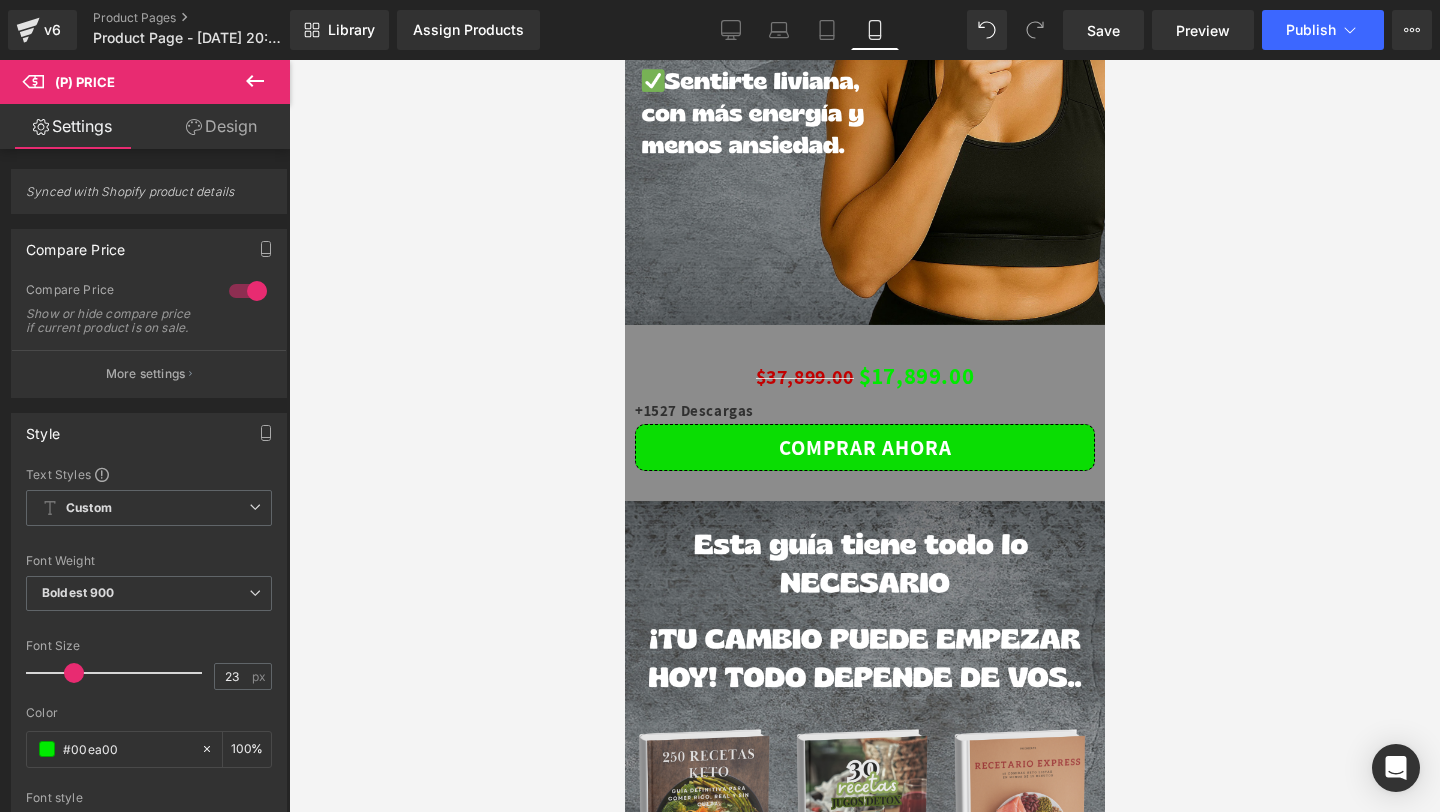 click 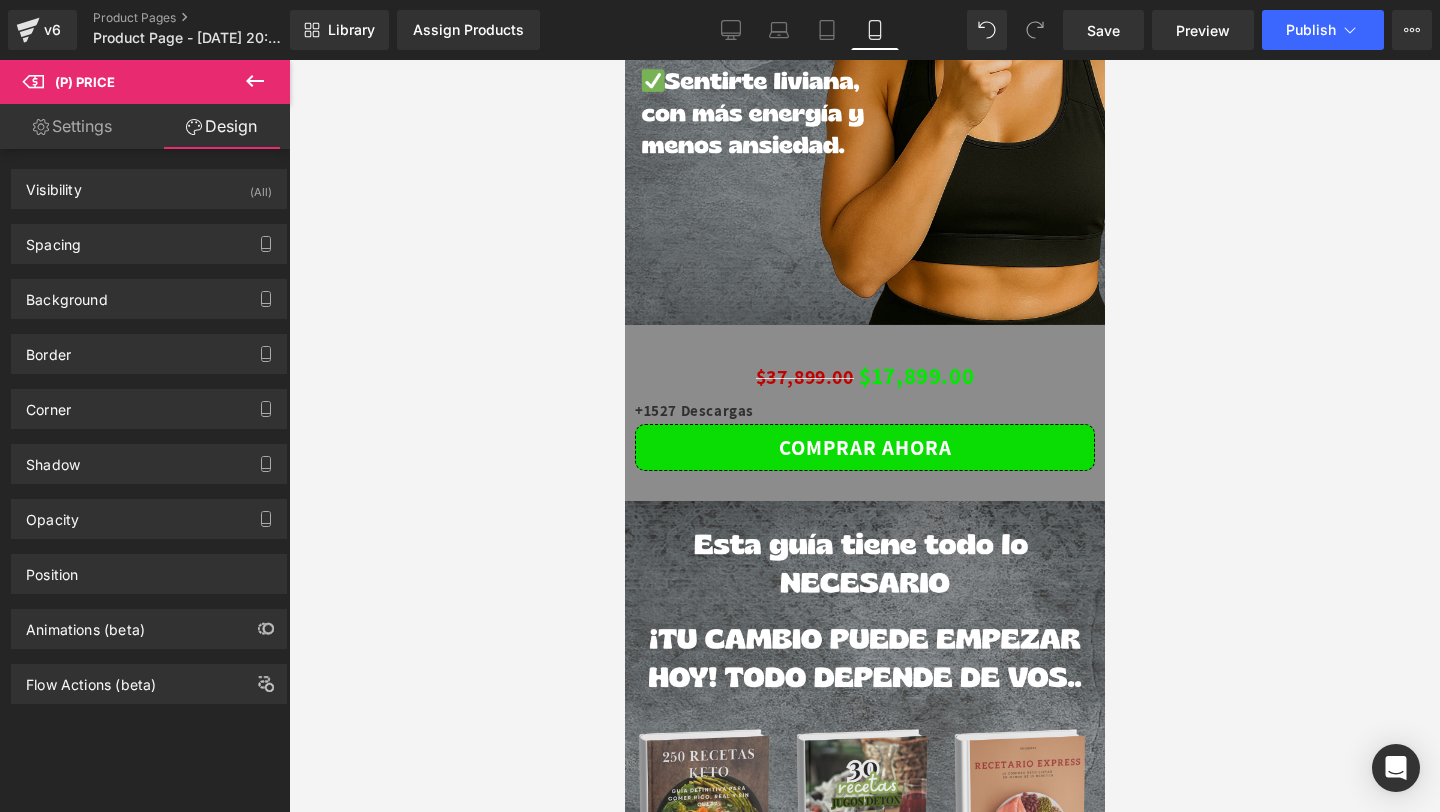 click on "Background
Color & Image color
Color transparent 0 %
Image  Replace Image  Upload image or  Browse gallery Image Src Image Quality Lighter Lightest
Lighter
Lighter Lightest Only support for UCare CDN
More settings" at bounding box center (149, 291) 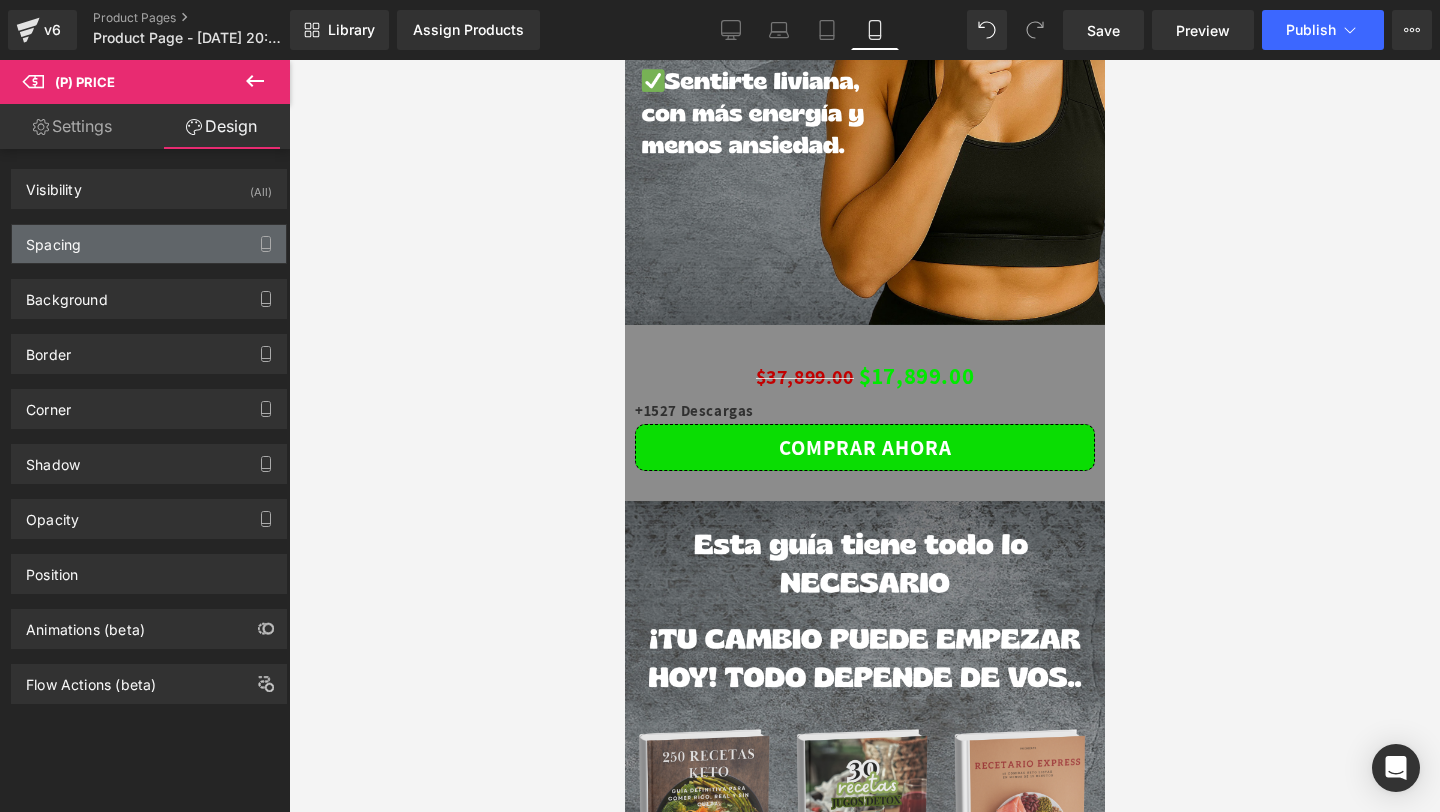 click on "Spacing" at bounding box center [149, 244] 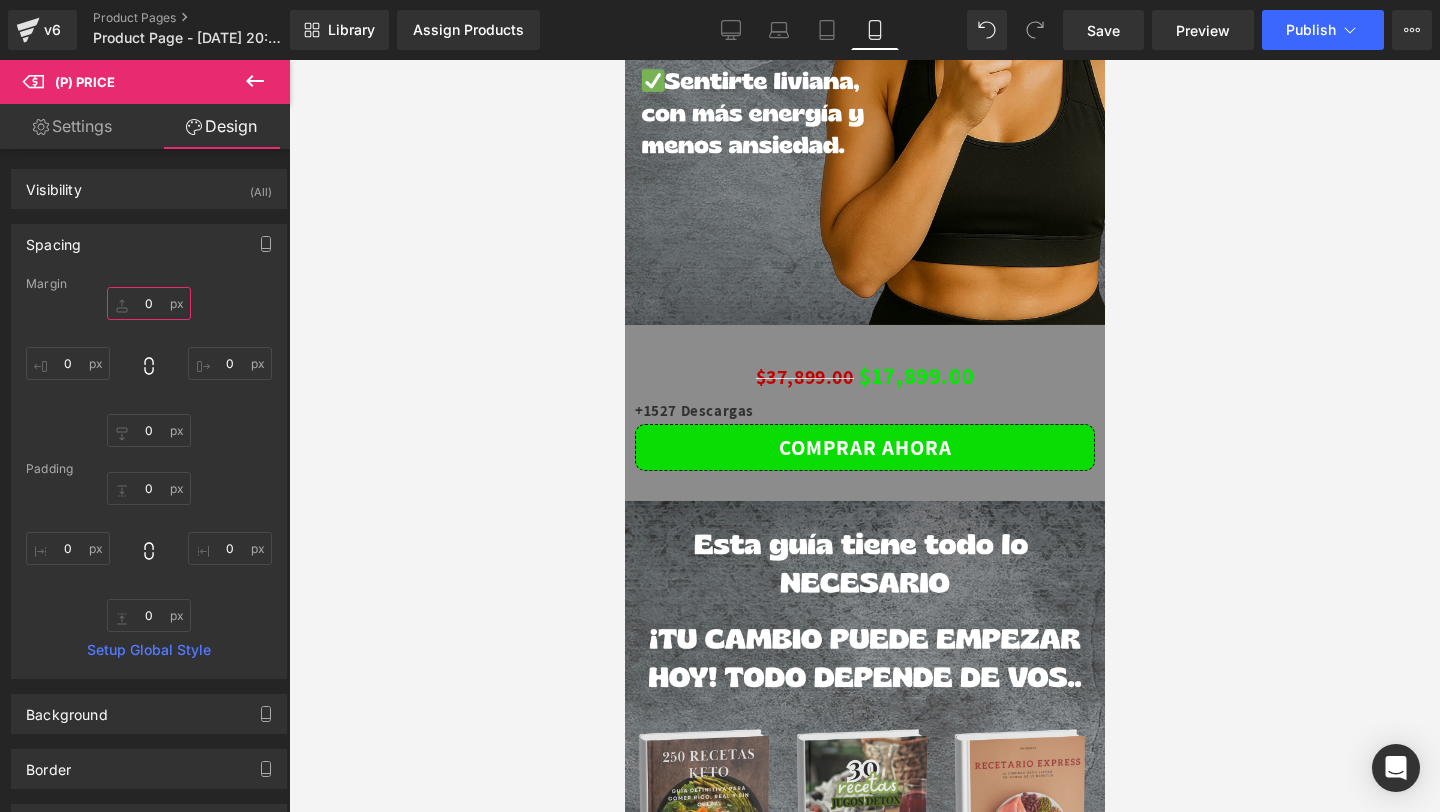 click on "0" at bounding box center [149, 303] 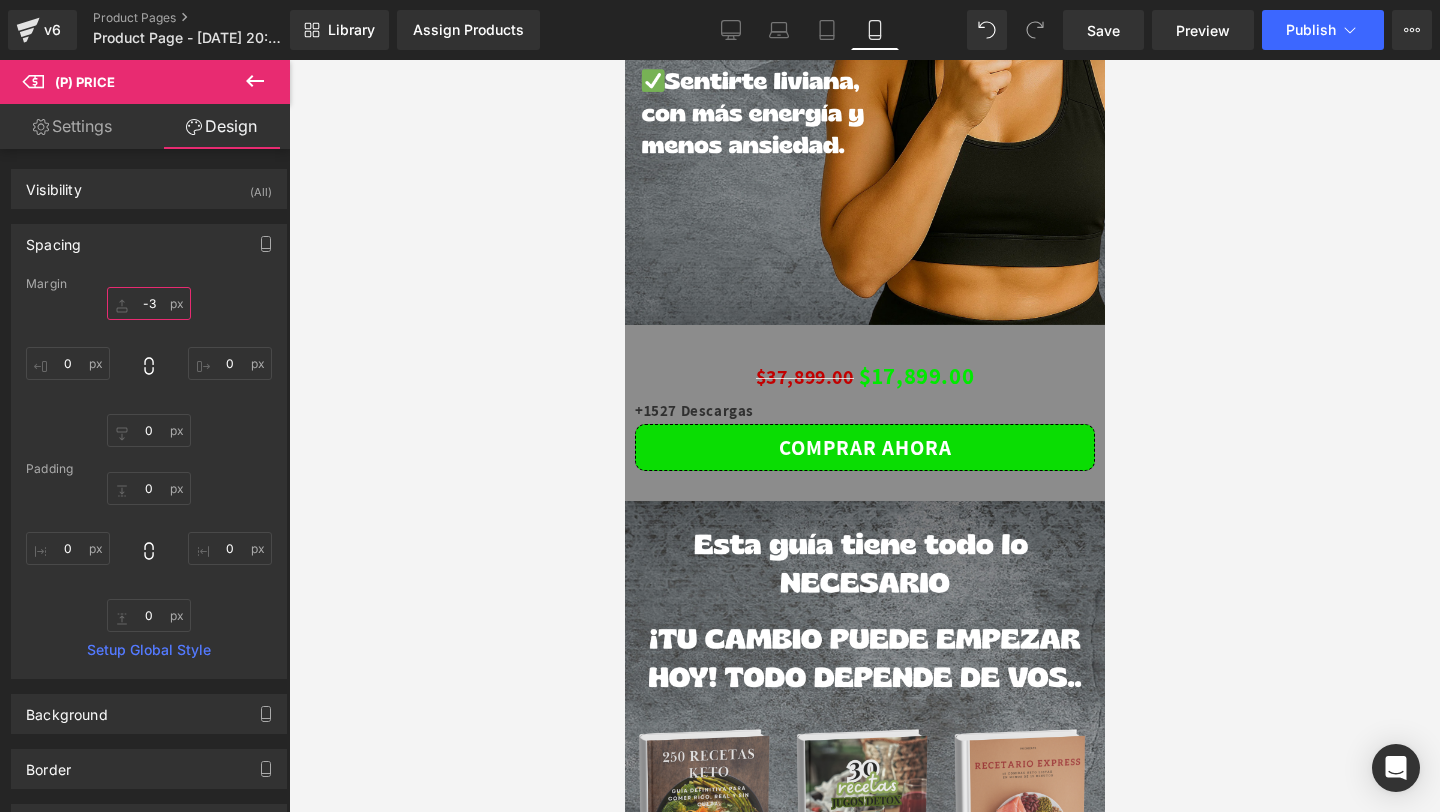 type on "-30" 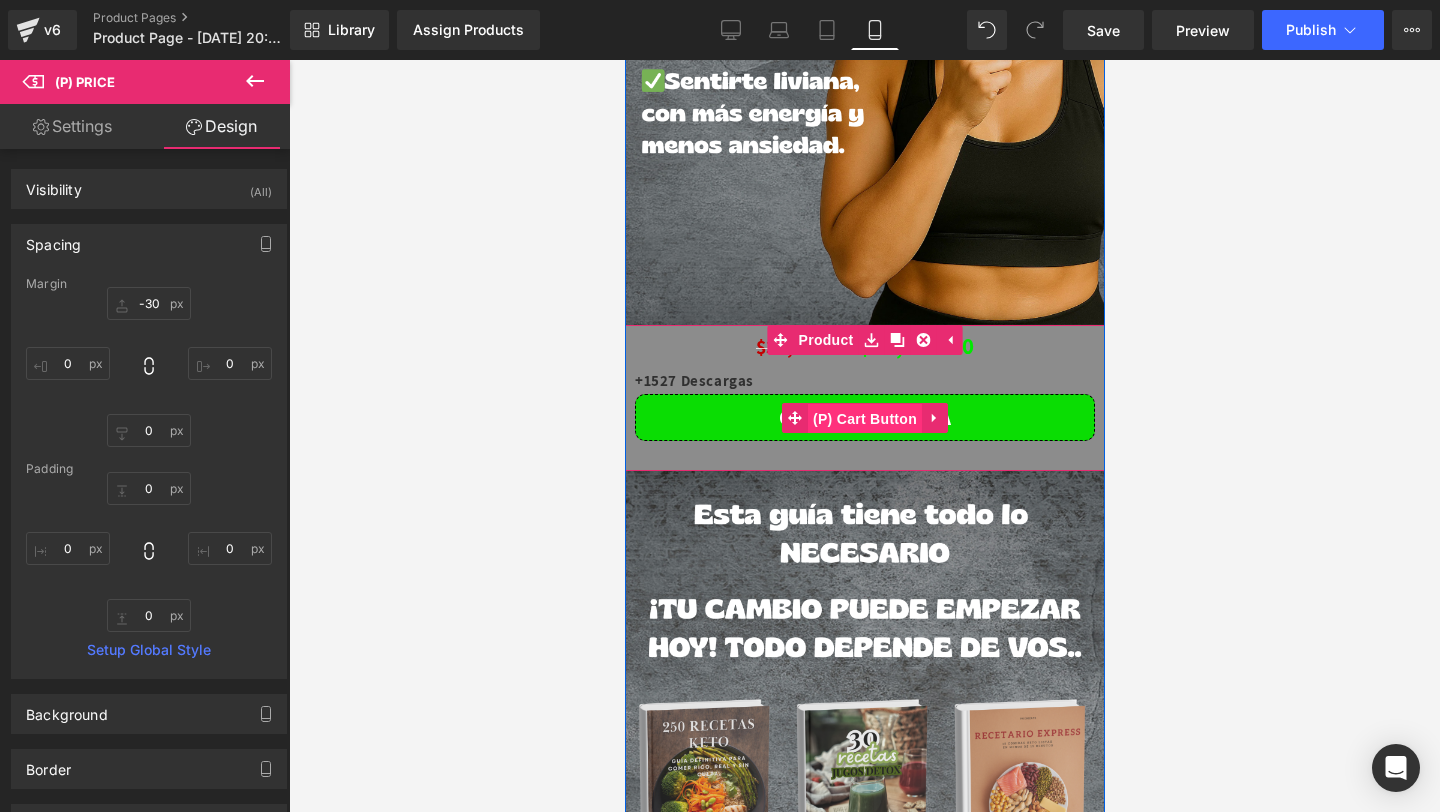 click on "(P) Cart Button" at bounding box center [864, 419] 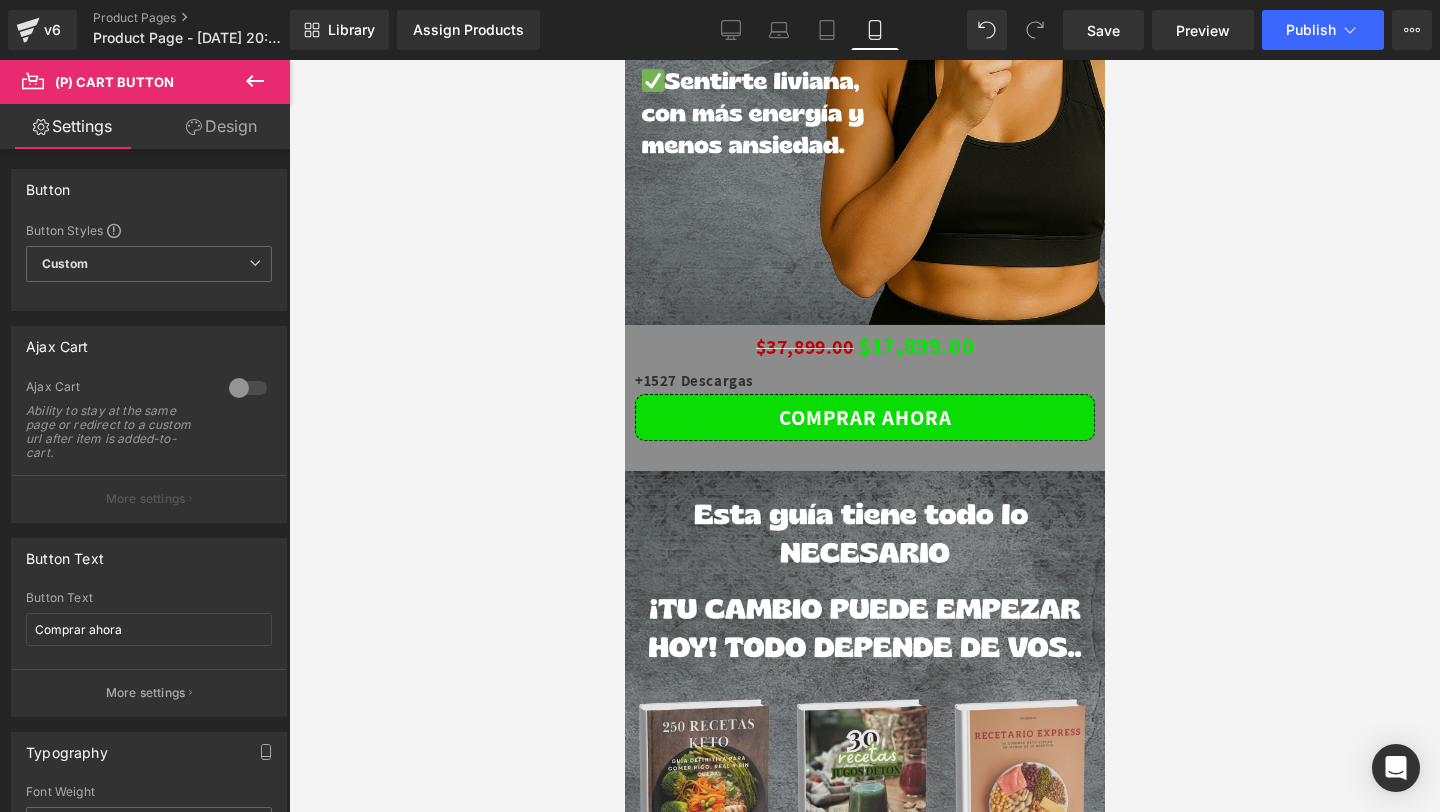 click 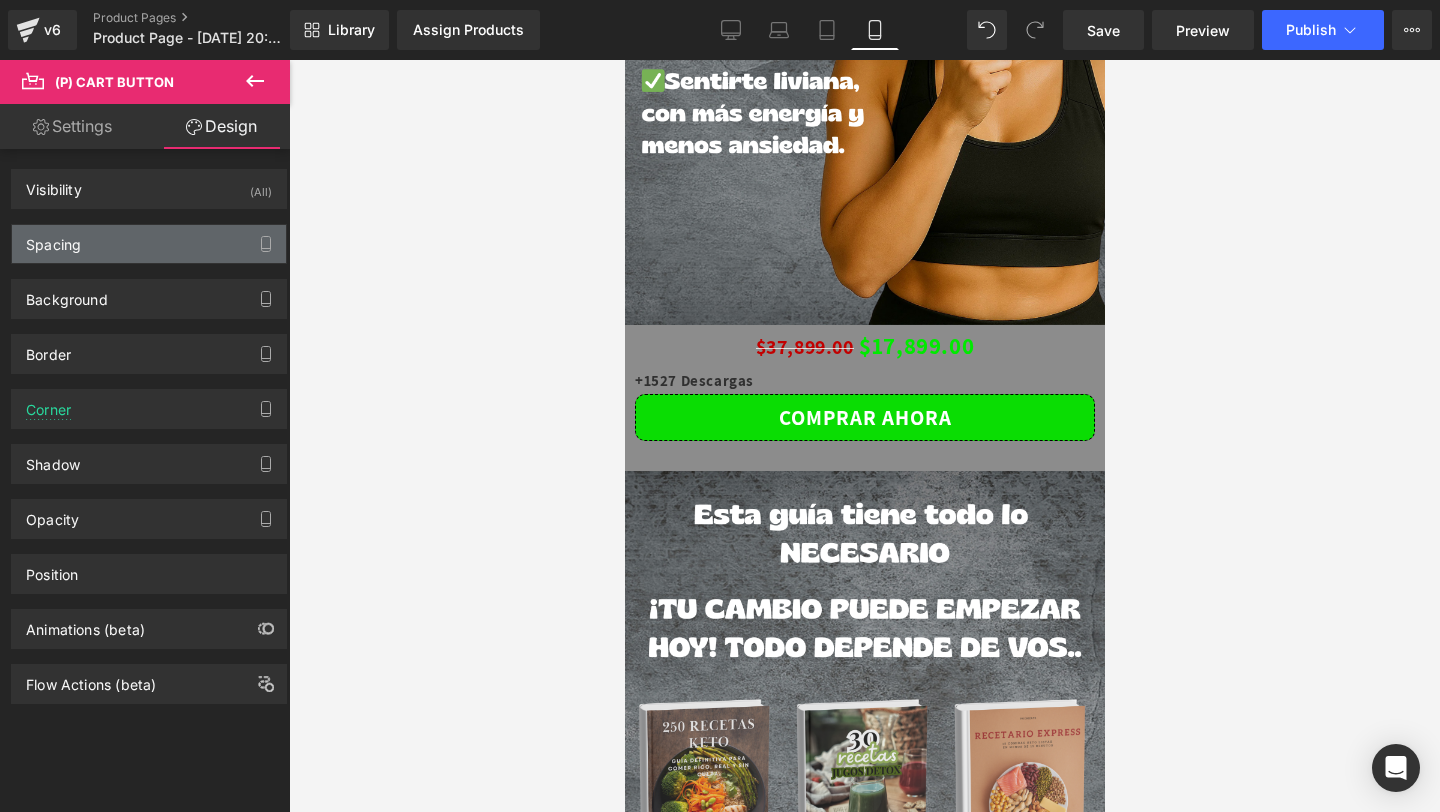 click on "Spacing" at bounding box center [149, 244] 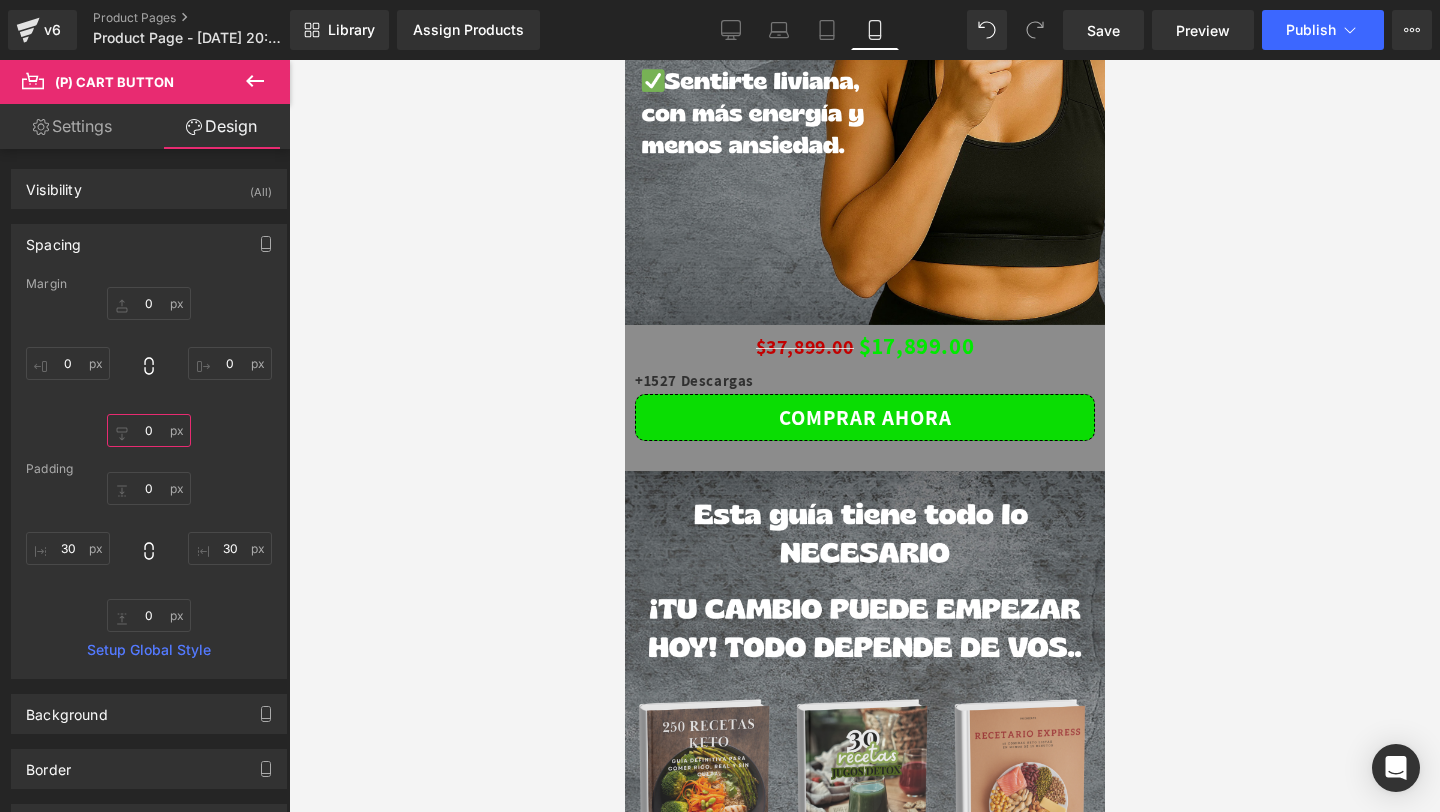 click on "0" at bounding box center [149, 430] 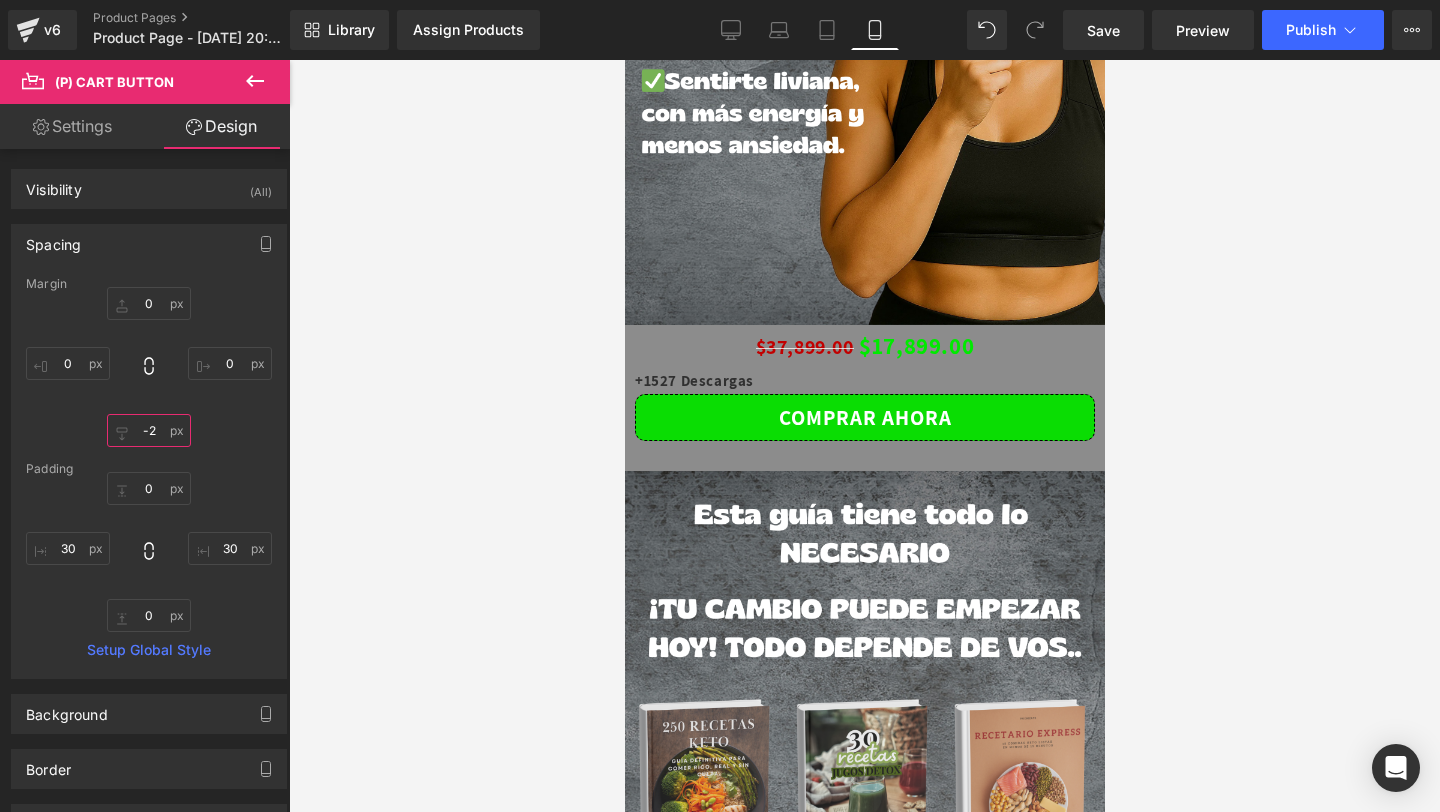 type on "-20" 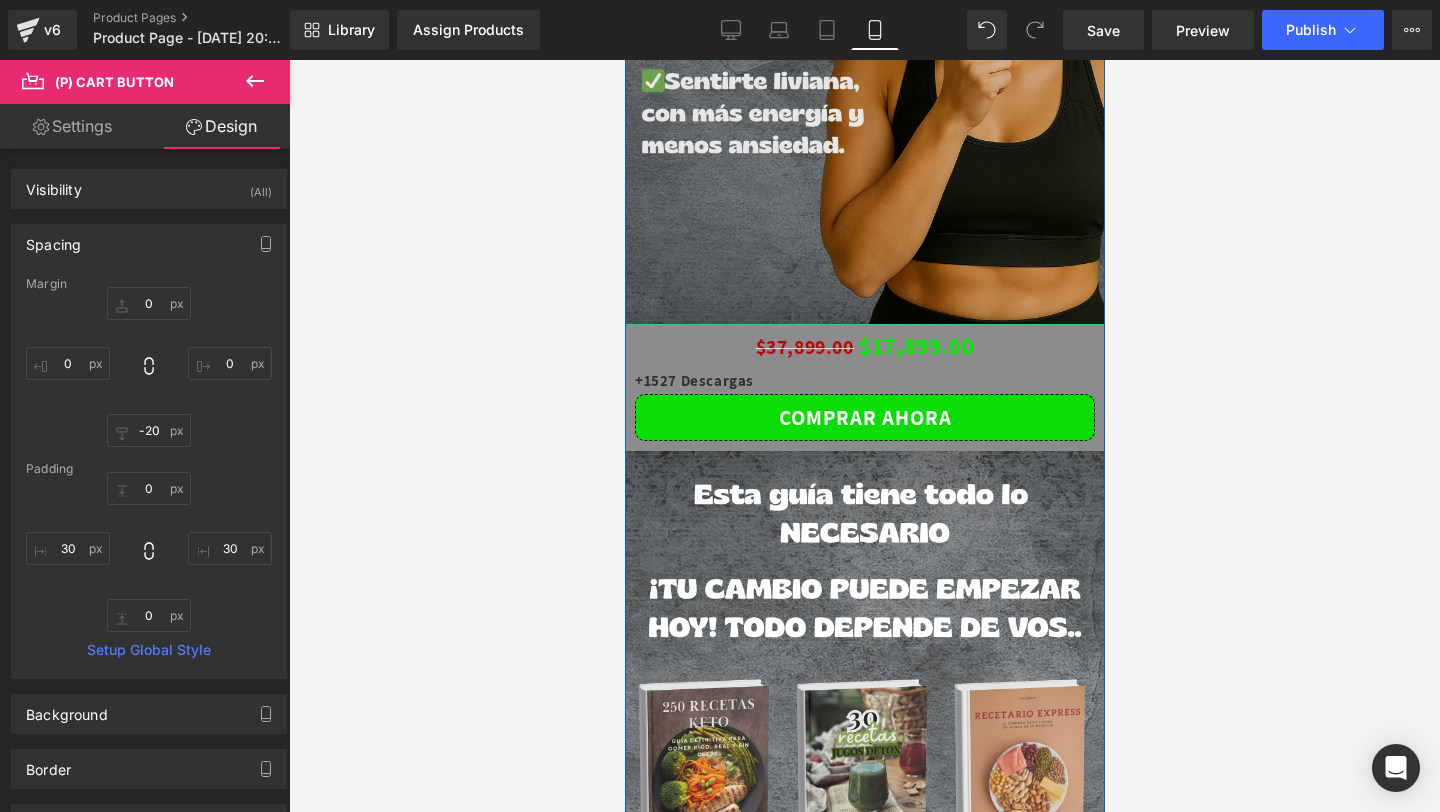 click at bounding box center (864, -50) 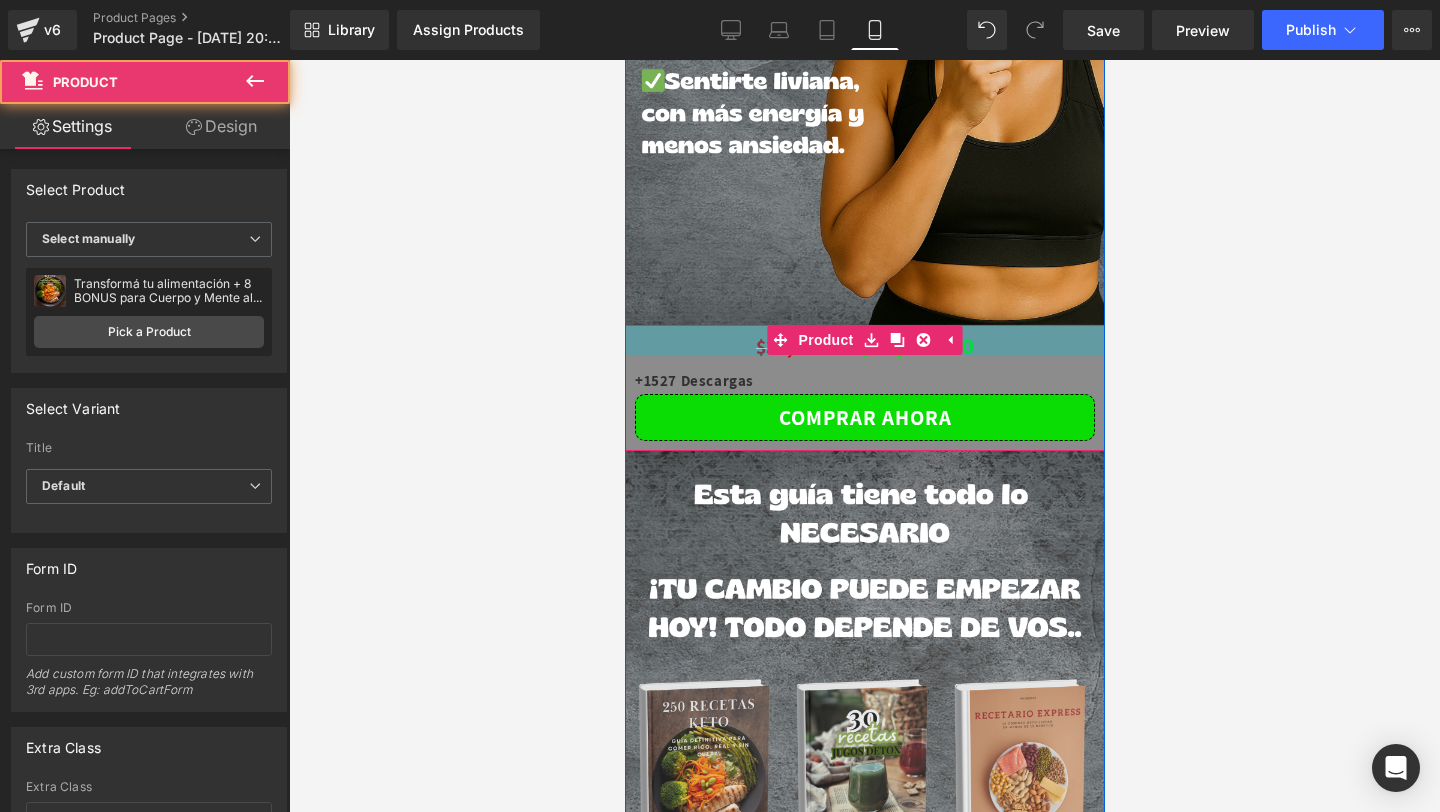click on "31px" at bounding box center (864, 340) 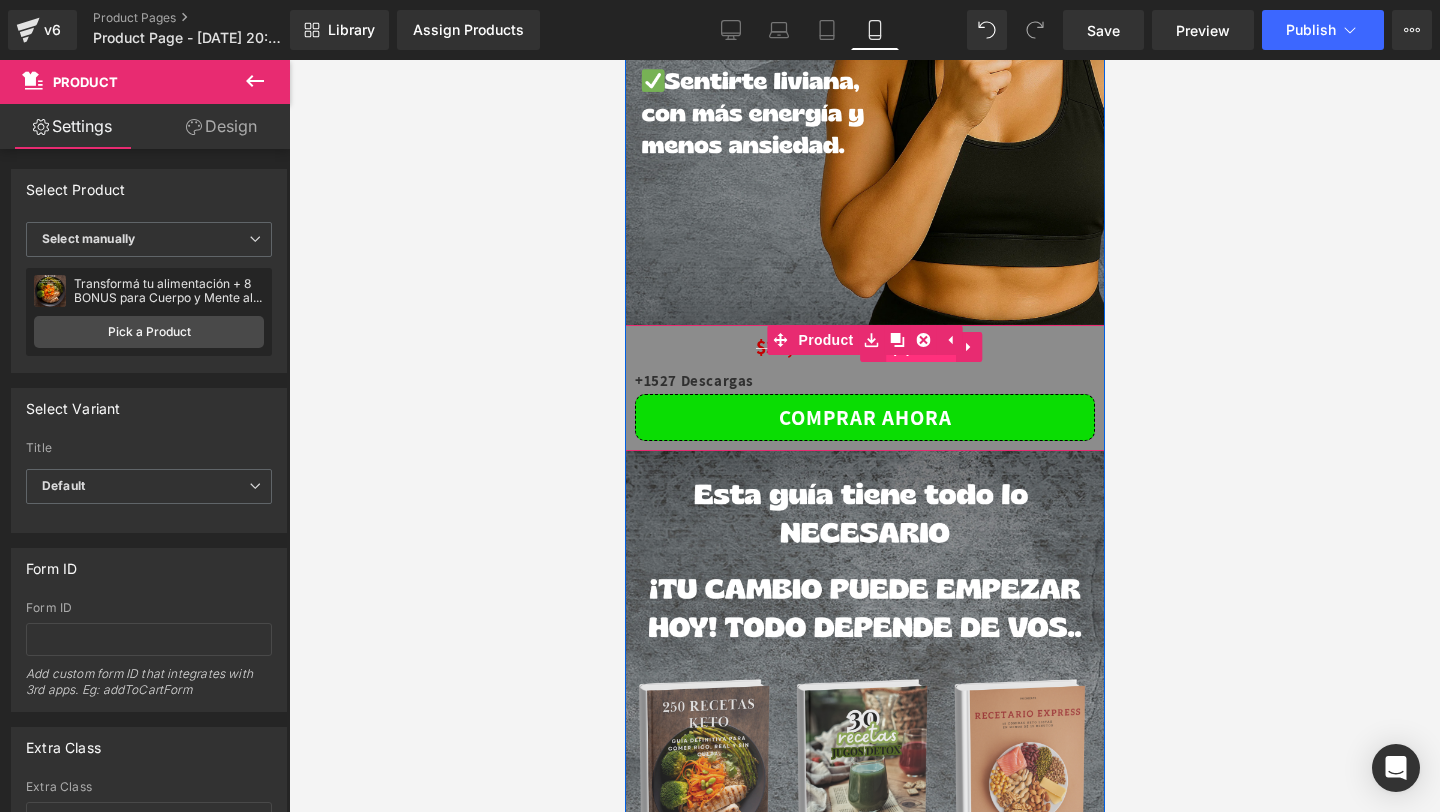 click on "(P) Price" at bounding box center [921, 348] 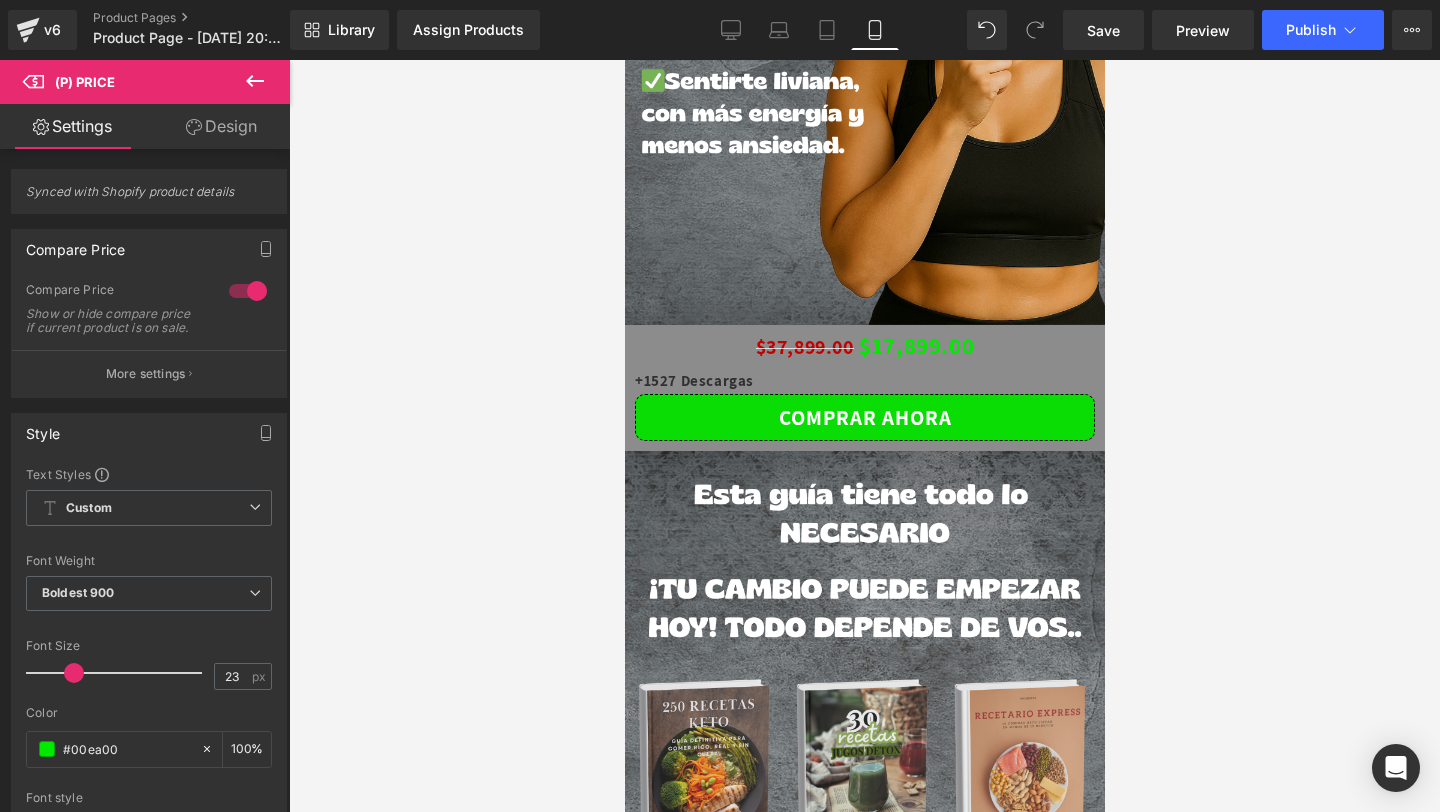 click on "Design" at bounding box center [221, 126] 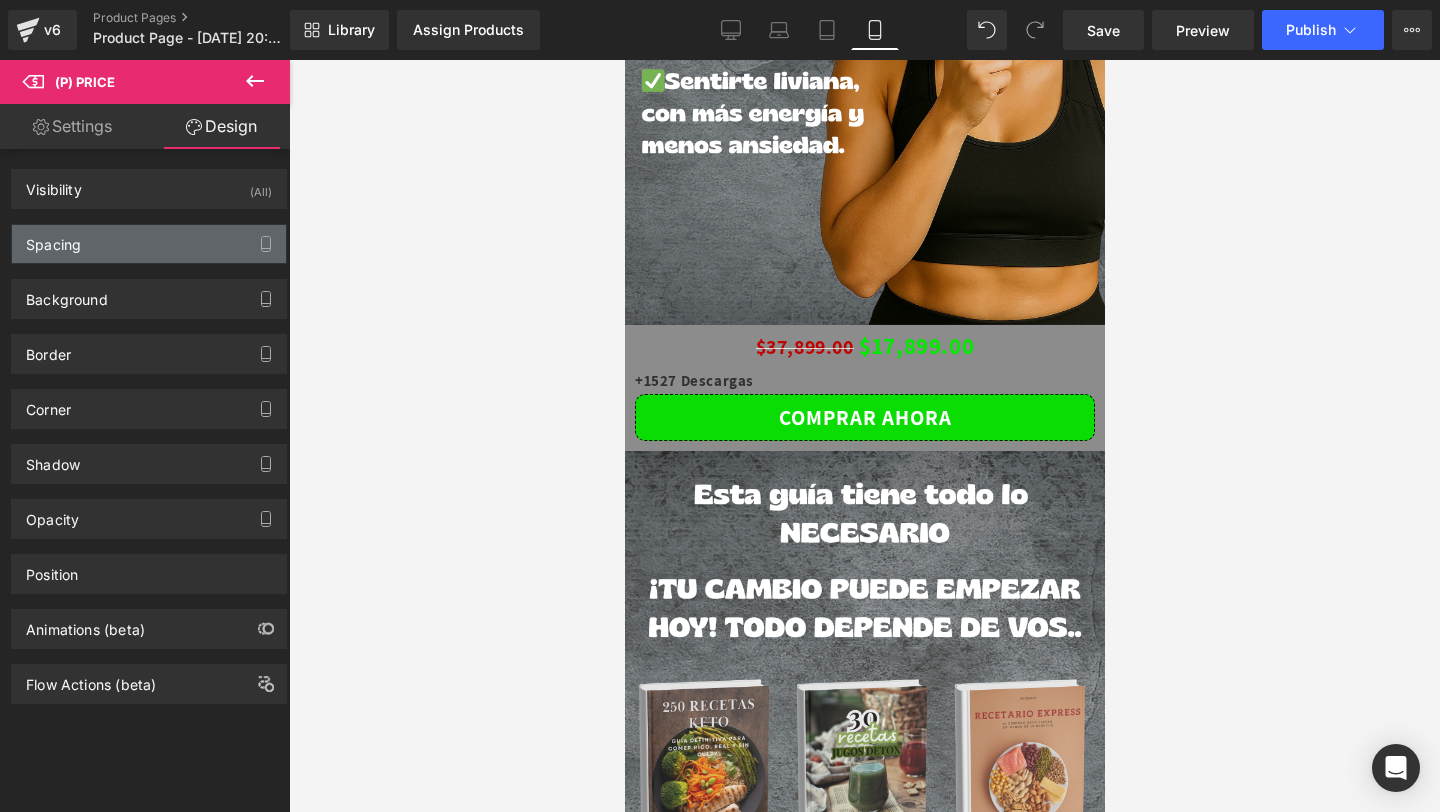 click on "Spacing" at bounding box center (53, 239) 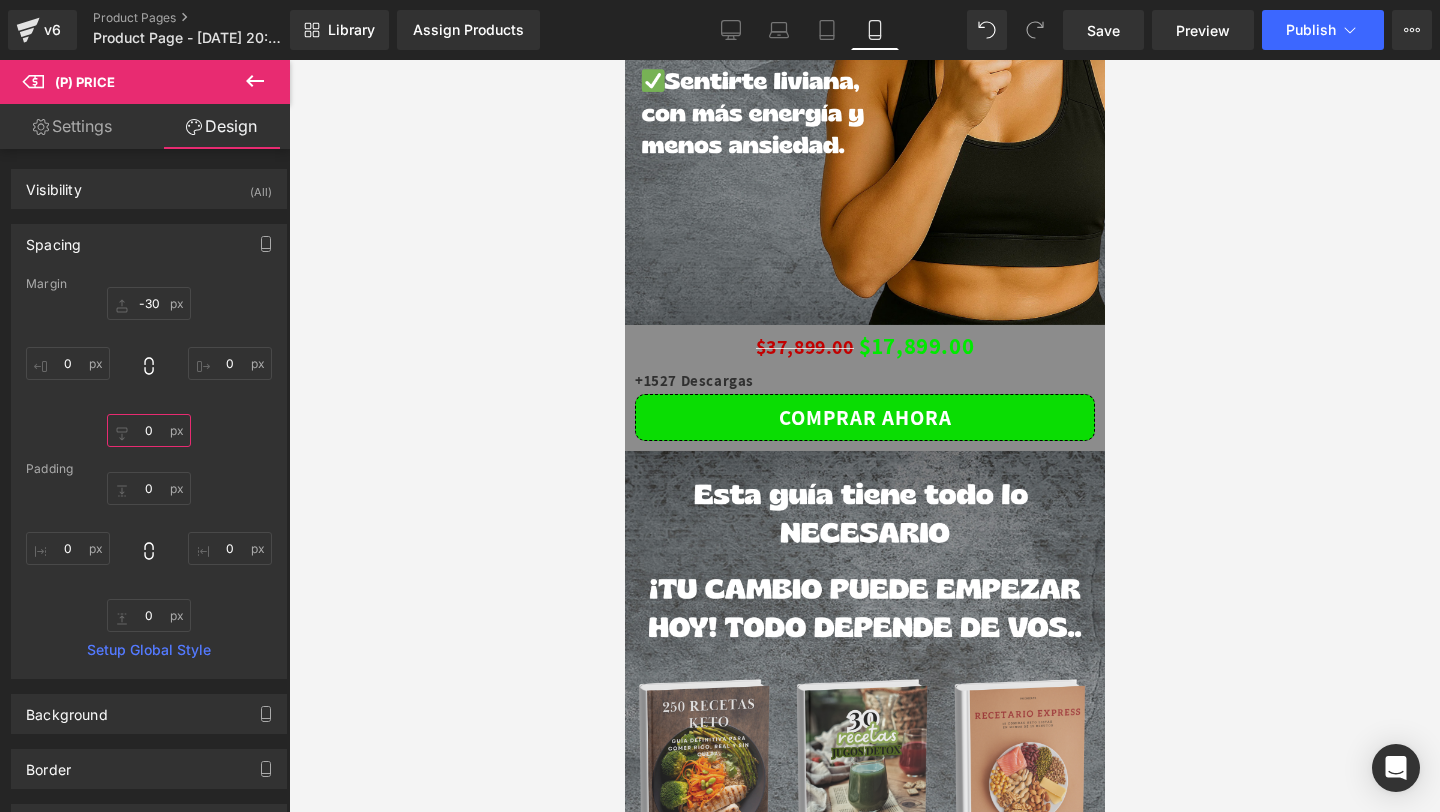 click at bounding box center (149, 430) 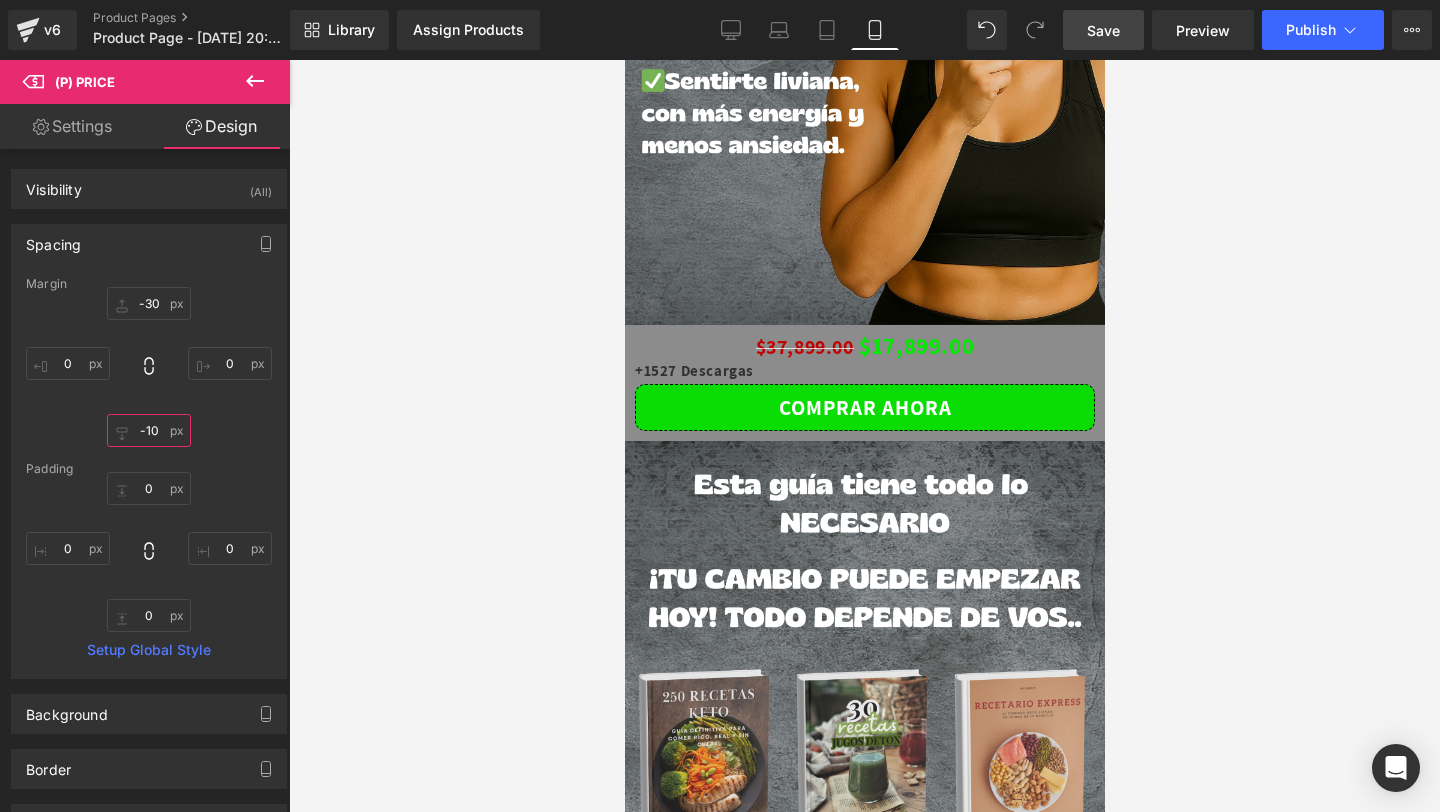 type on "-10" 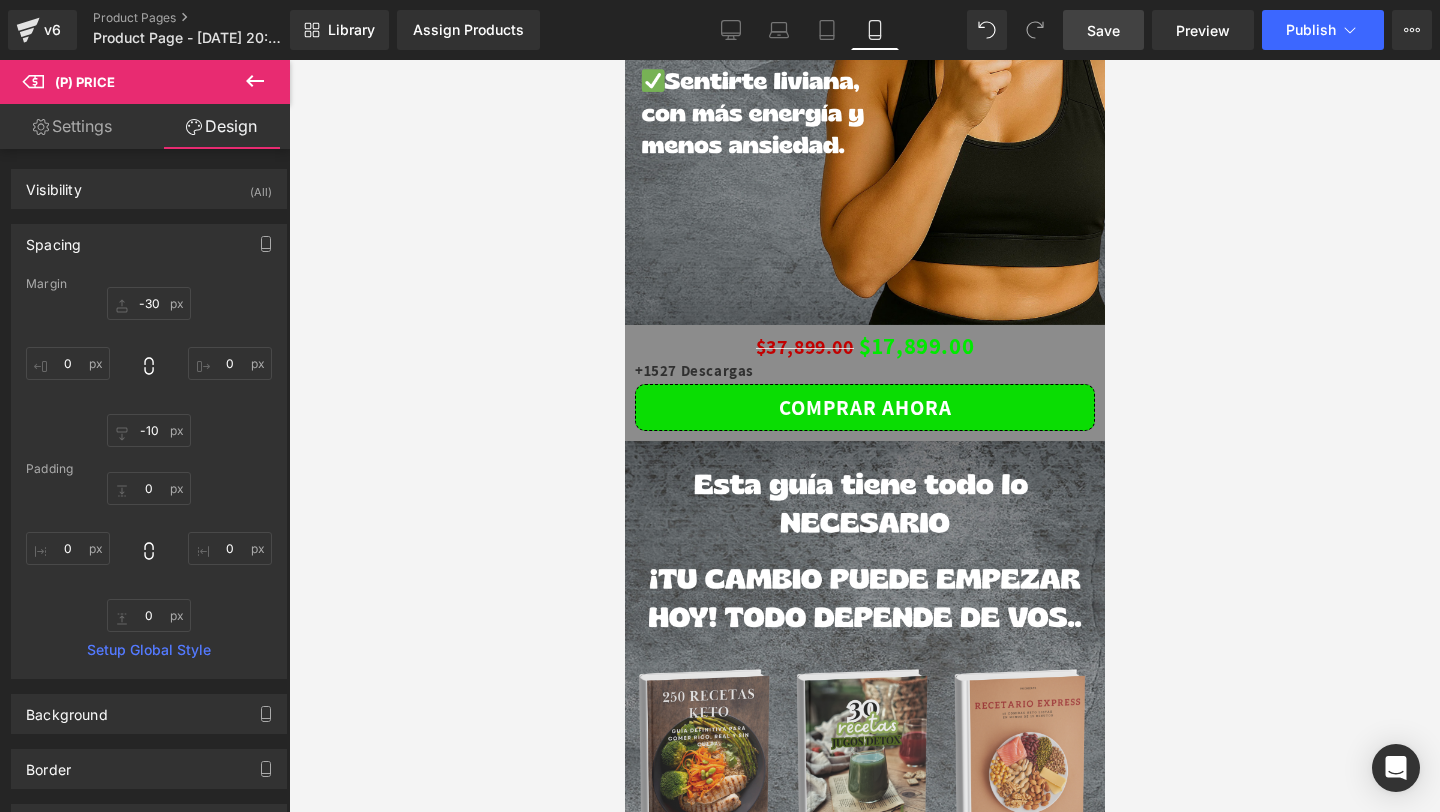 click on "Save" at bounding box center (1103, 30) 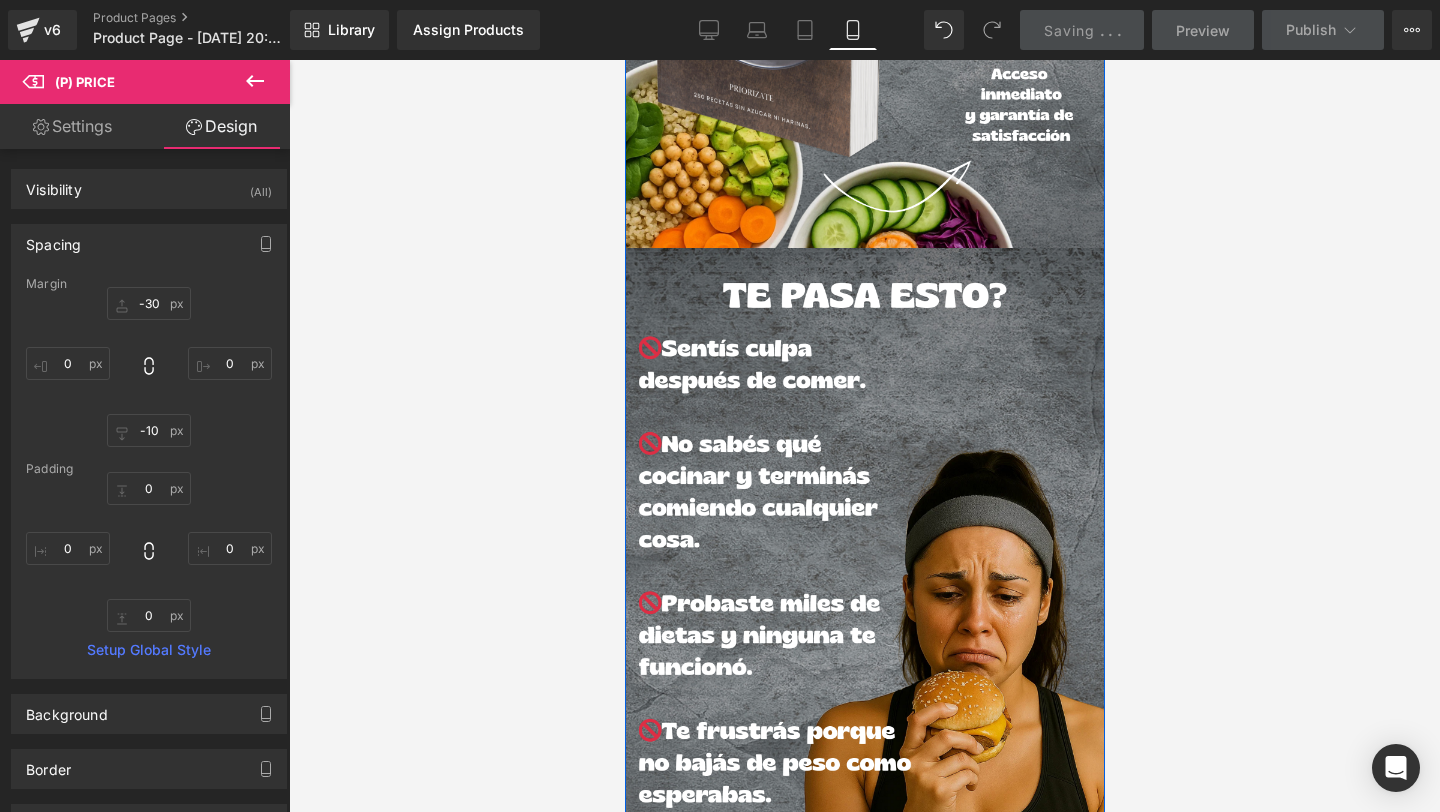 scroll, scrollTop: 0, scrollLeft: 0, axis: both 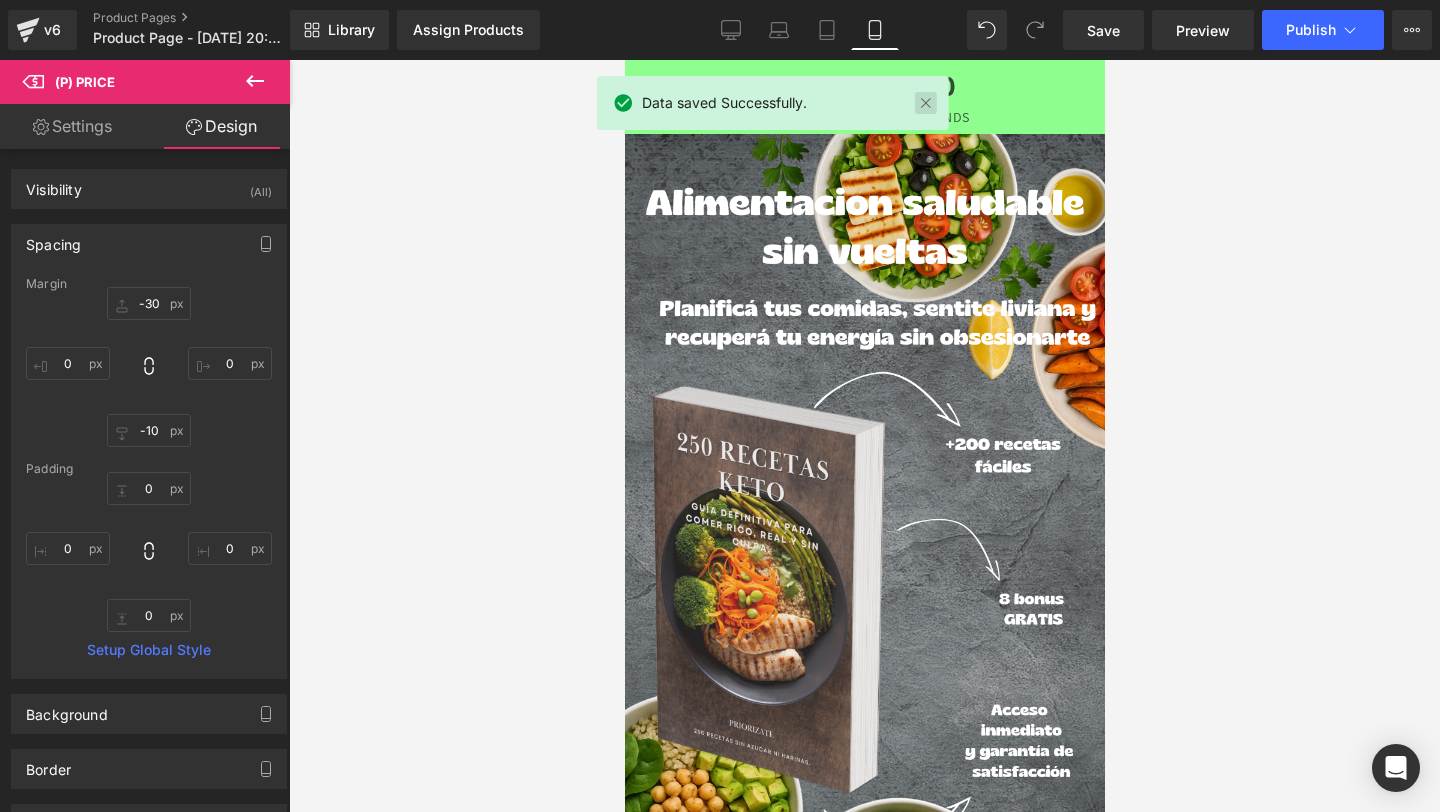 click at bounding box center (926, 103) 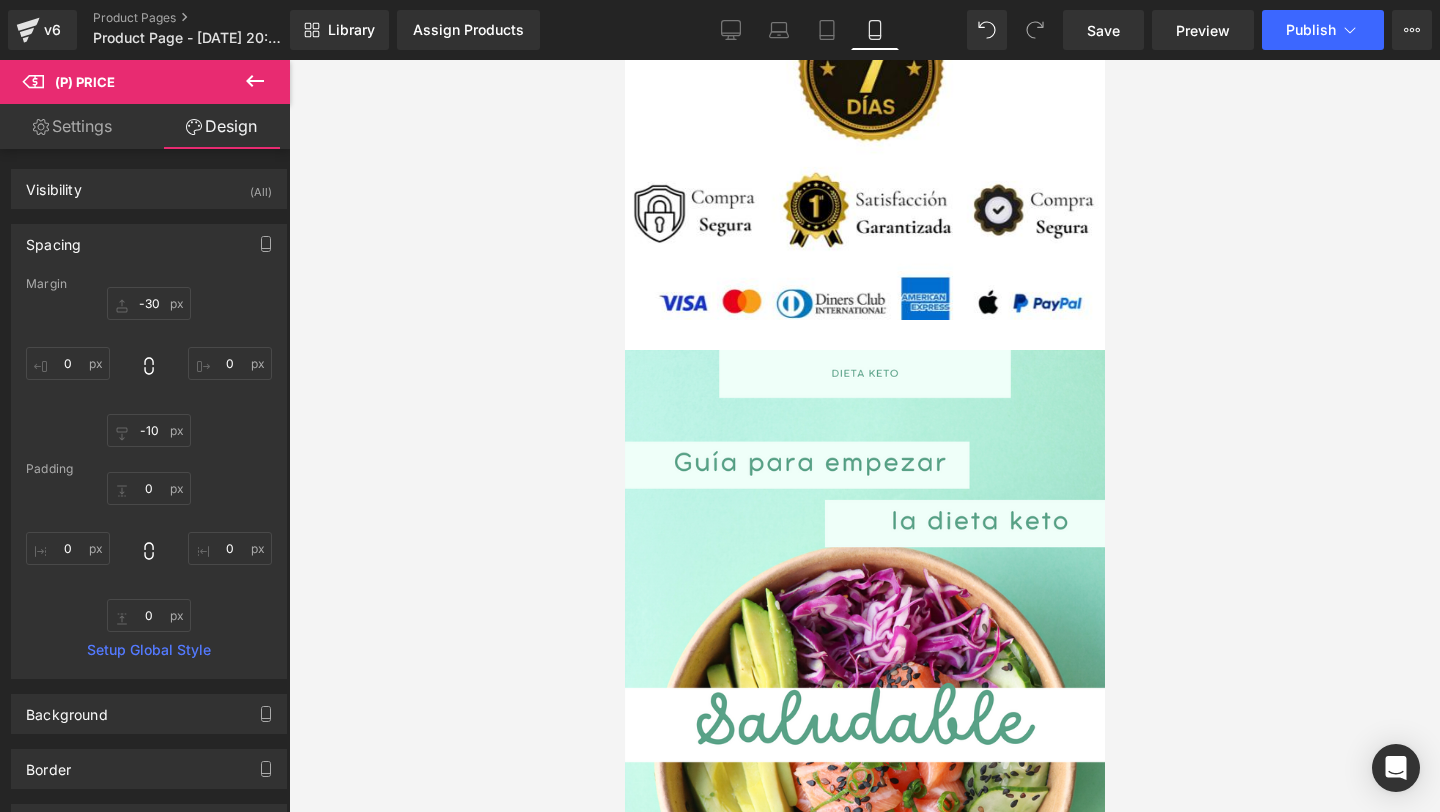 scroll, scrollTop: 5029, scrollLeft: 0, axis: vertical 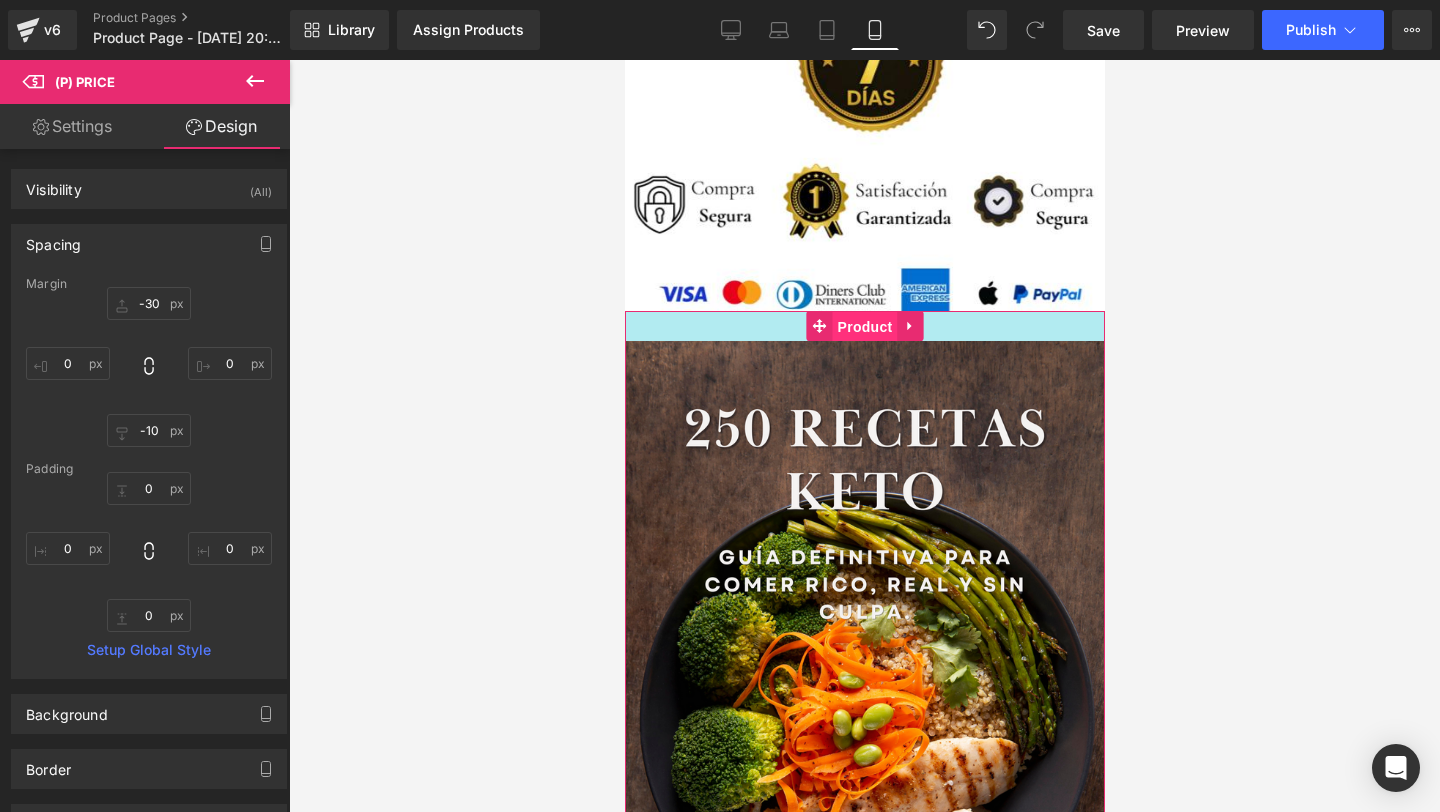 click on "Sale Off
(P) Image
Transformá tu alimentación + 8 BONUS para Cuerpo y Mente al 100%
(P) Title
$37,899.00
$17,899.00
(P) Price
+1527 Descargas
Text Block
Comprar ahora
(P) Cart Button
Product" at bounding box center [864, 816] 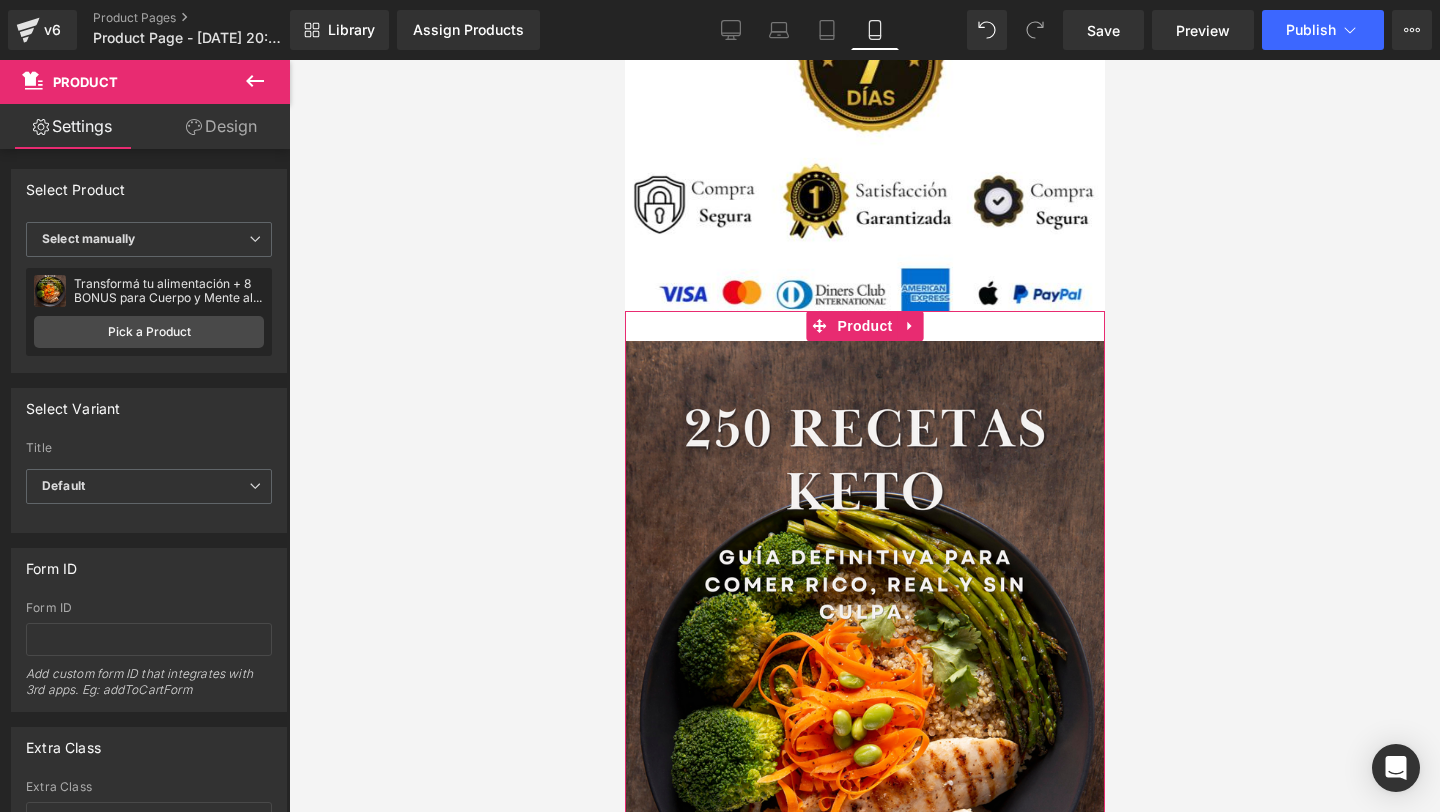 click 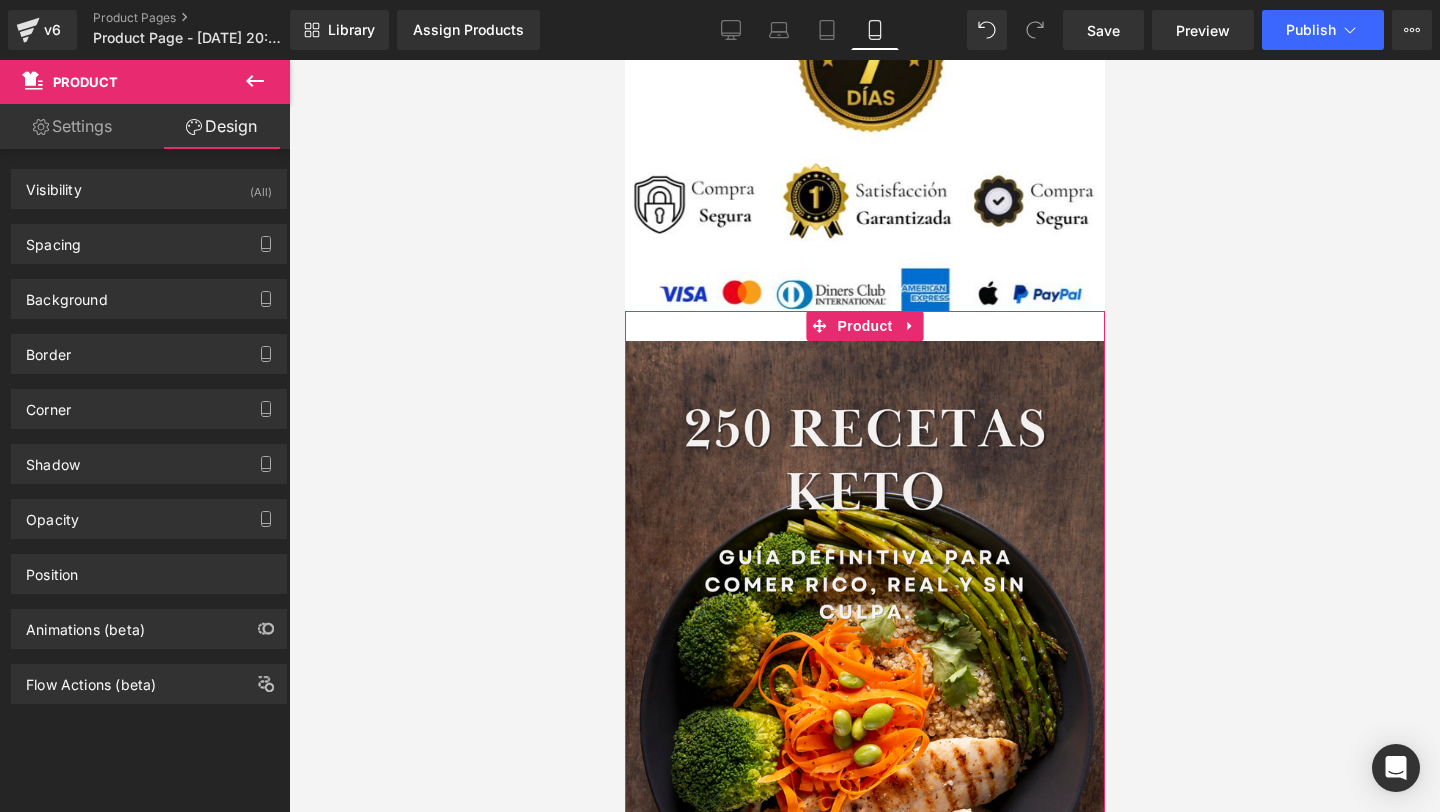 click on "Spacing
Margin
0
0
0
0
Padding
30
10
30
10
Setup Global Style" at bounding box center [149, 244] 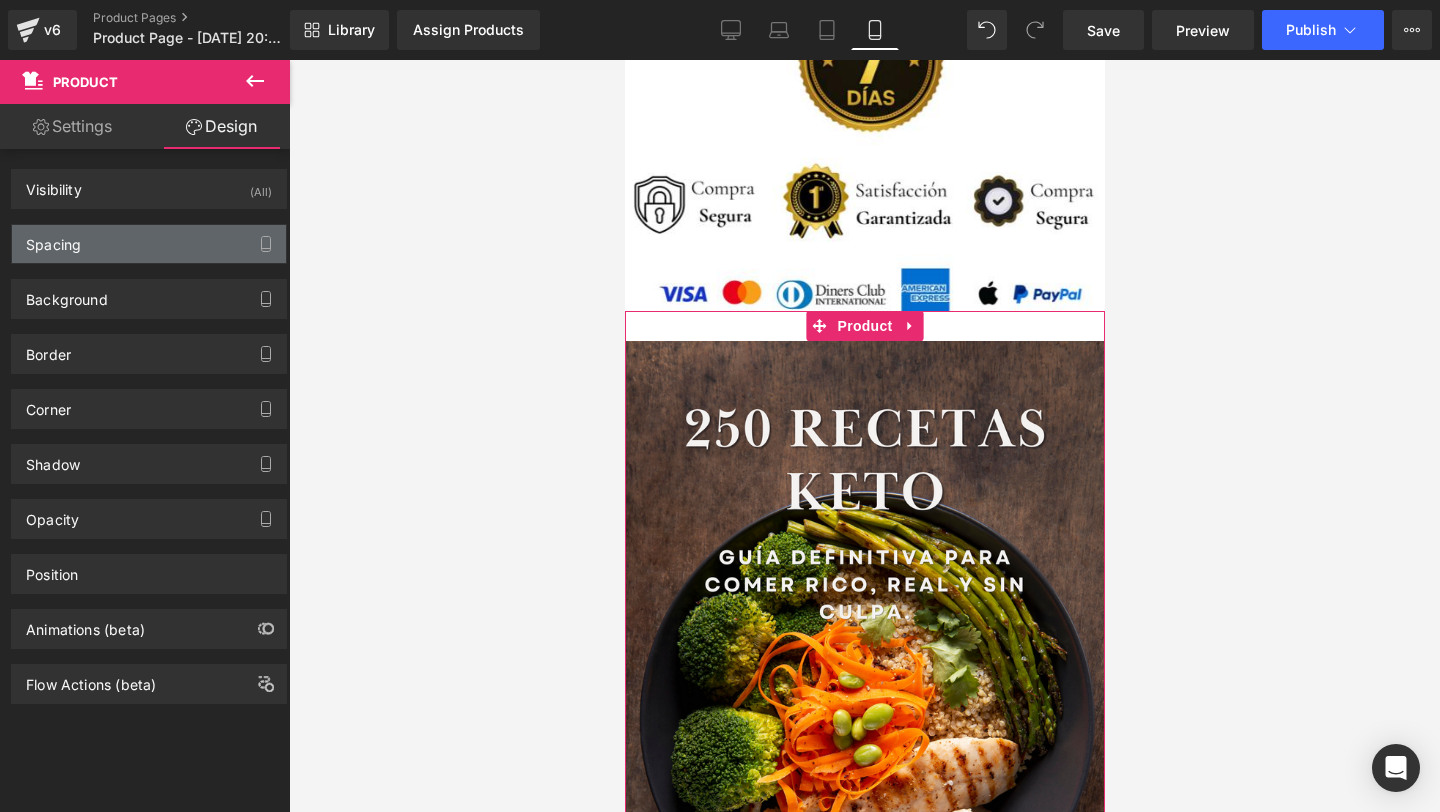 click on "Spacing" at bounding box center [149, 244] 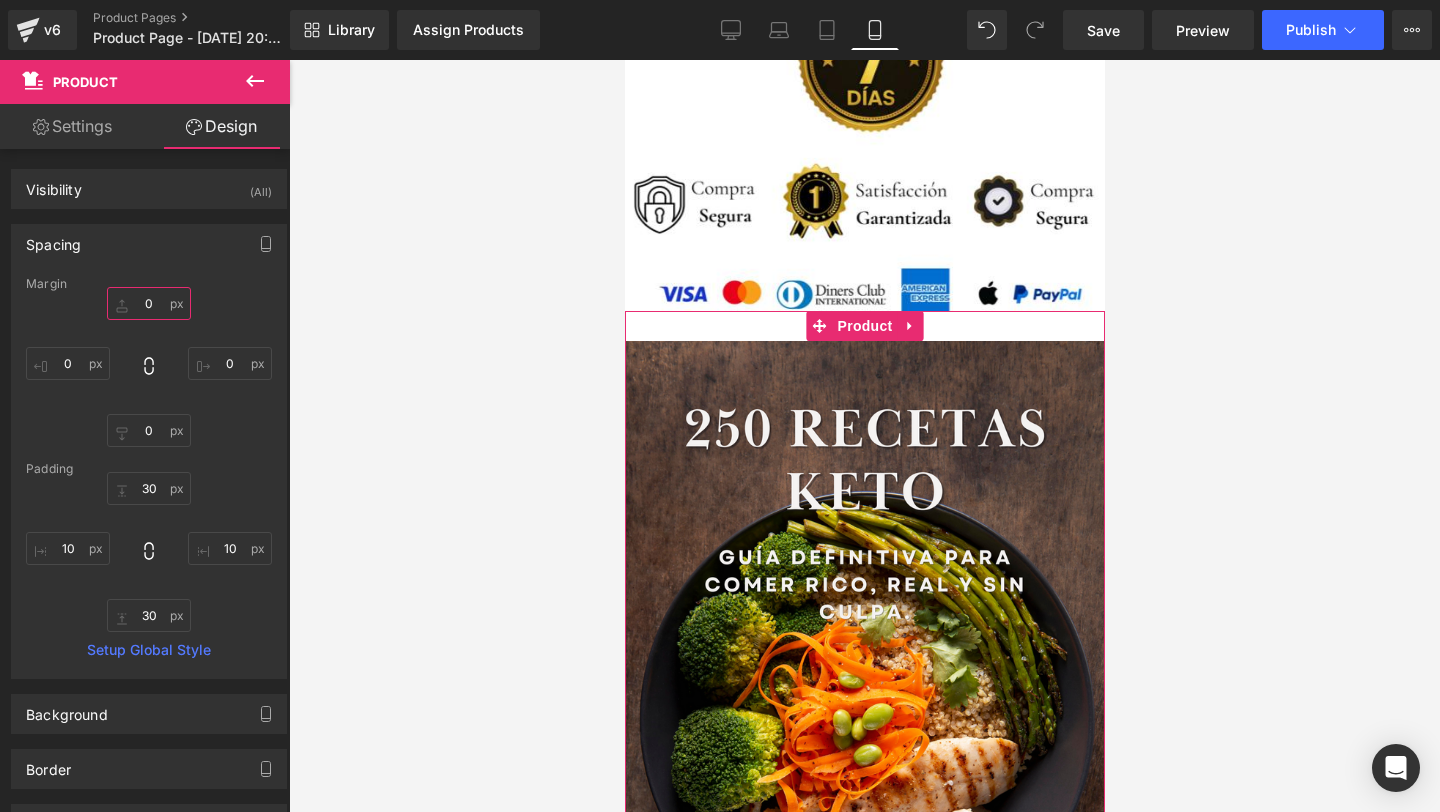 click on "0" at bounding box center [149, 303] 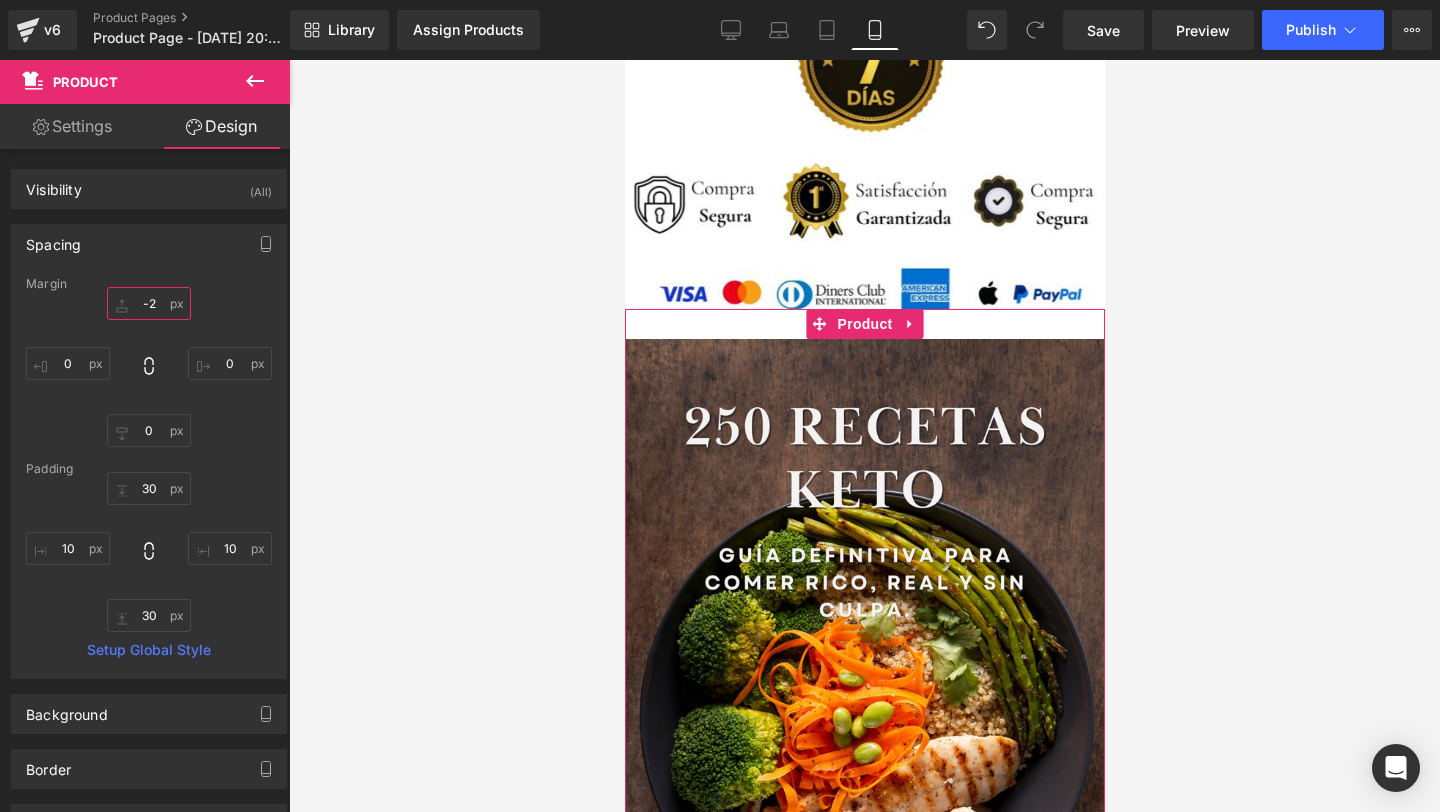type on "-" 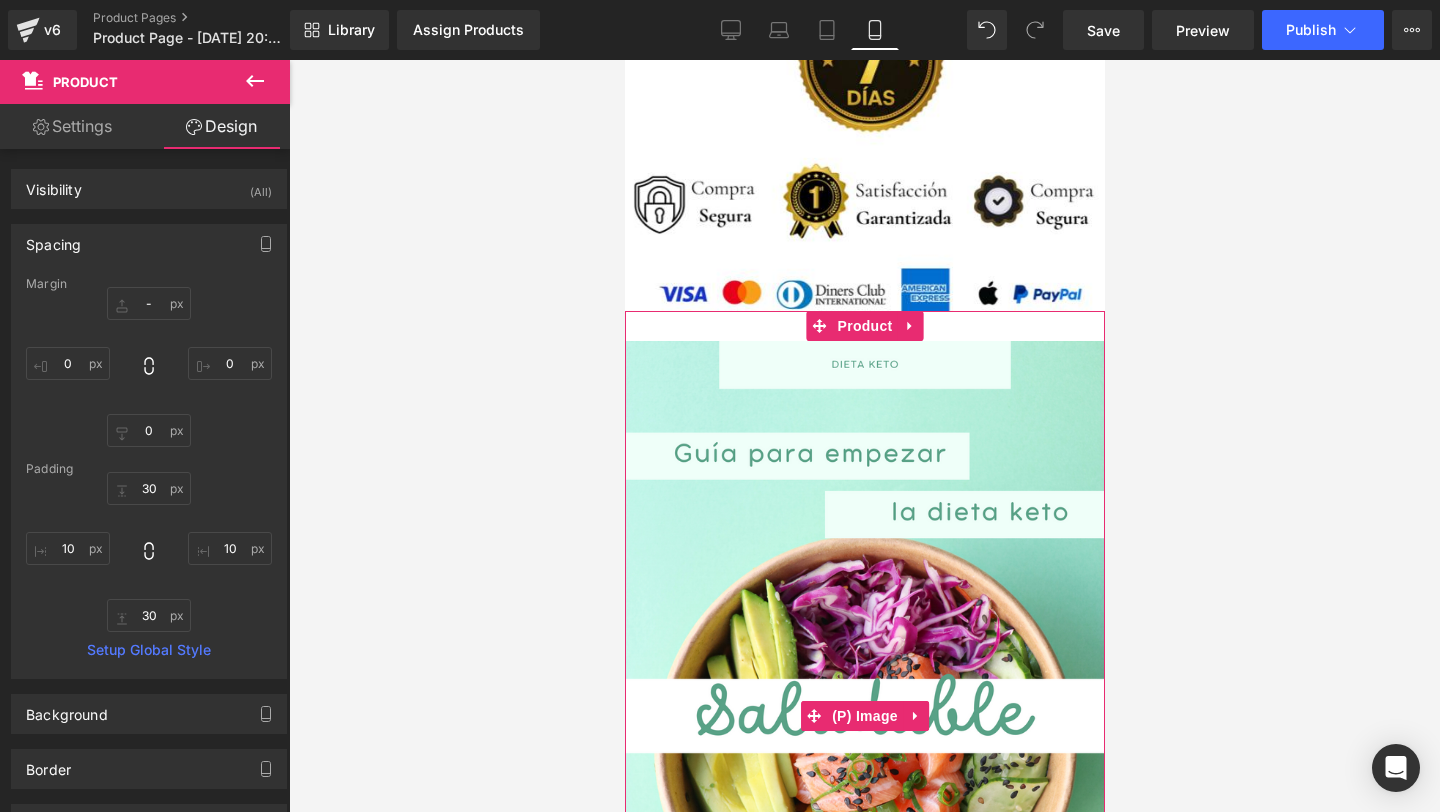 click at bounding box center (864, 716) 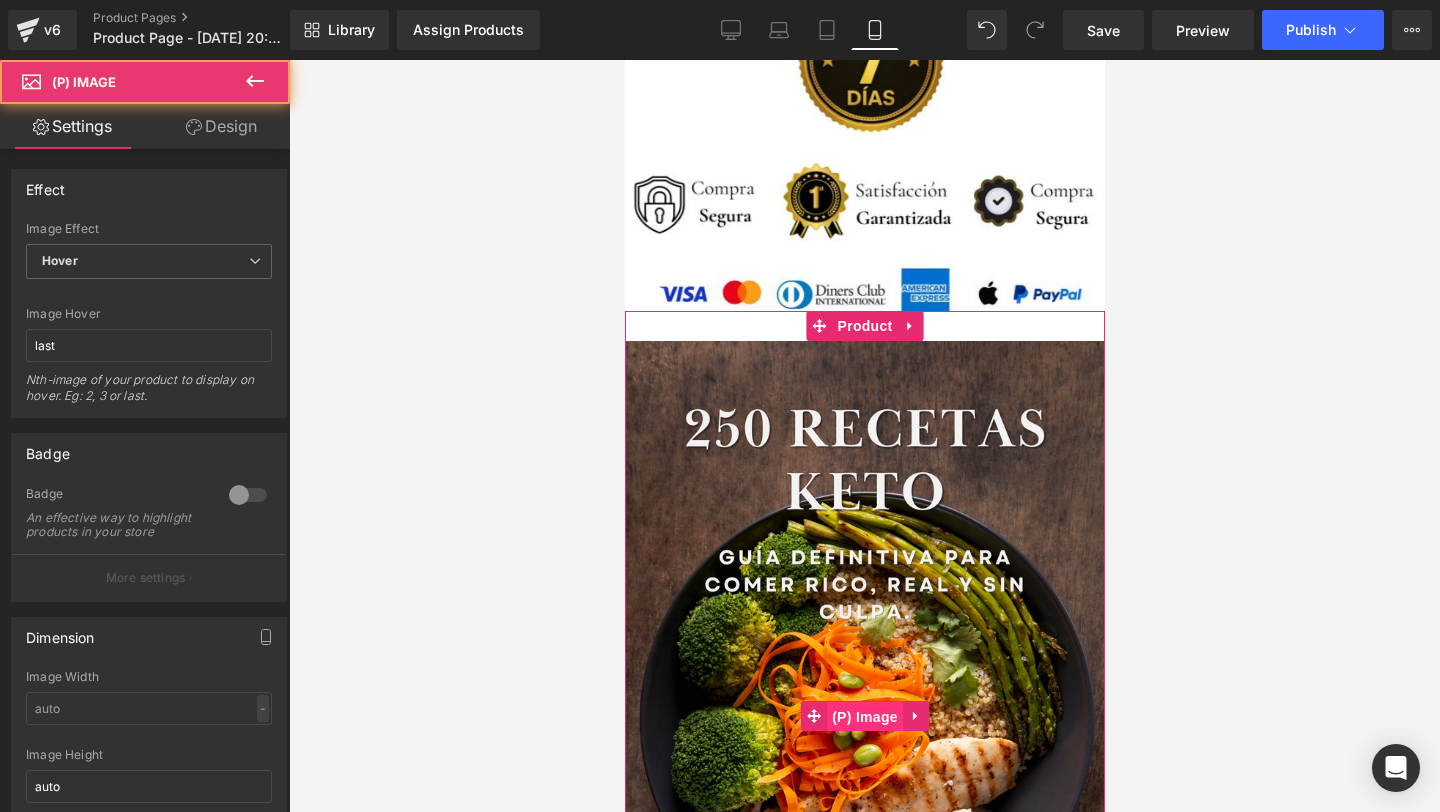 click on "(P) Image" at bounding box center [864, 717] 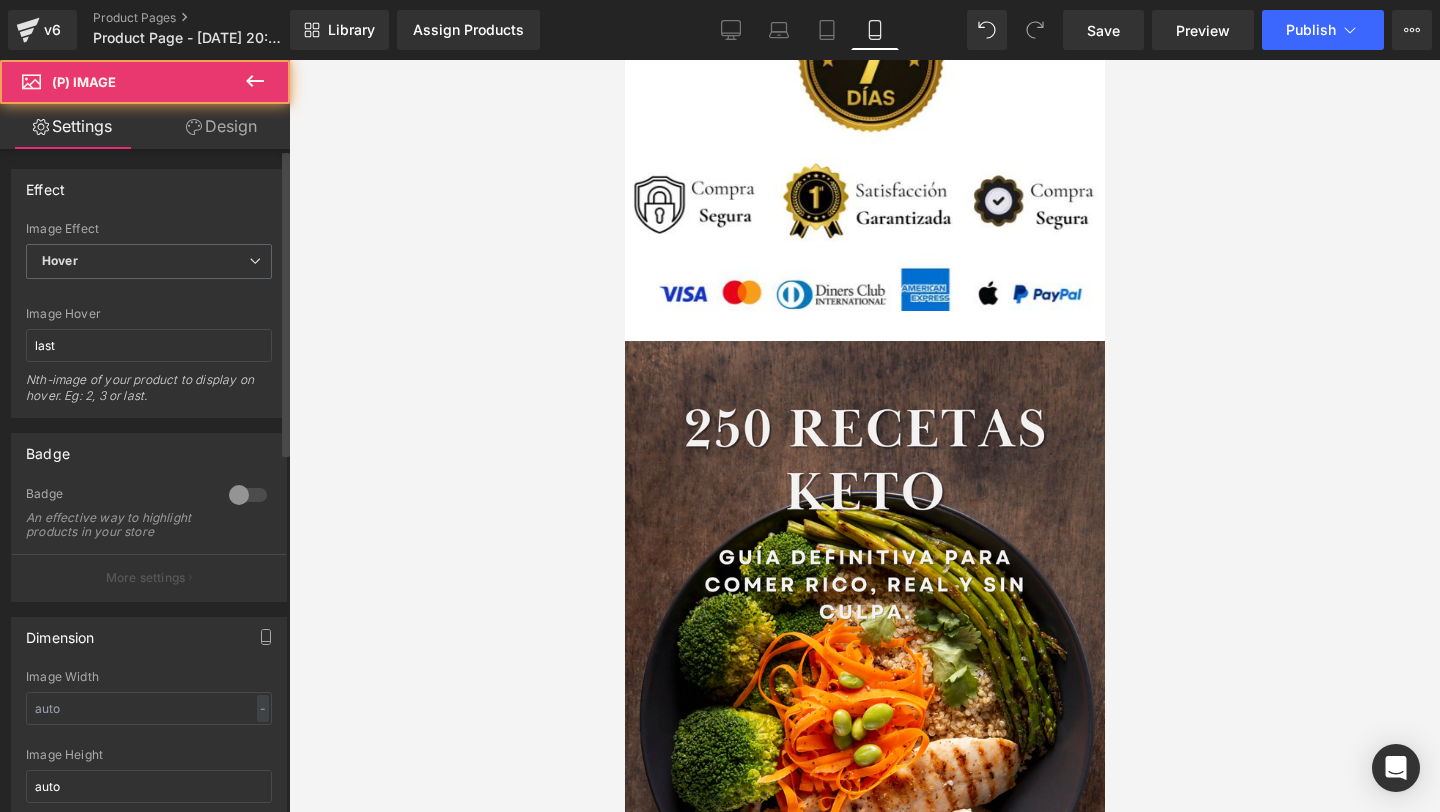 click on "Effect Default Zoom Hover Image Effect
Hover
Default Zoom Hover last Image Hover last Nth-image of your product to display on hover. Eg: 2, 3 or last. 1 Zoom Level Increments 1" at bounding box center (149, 286) 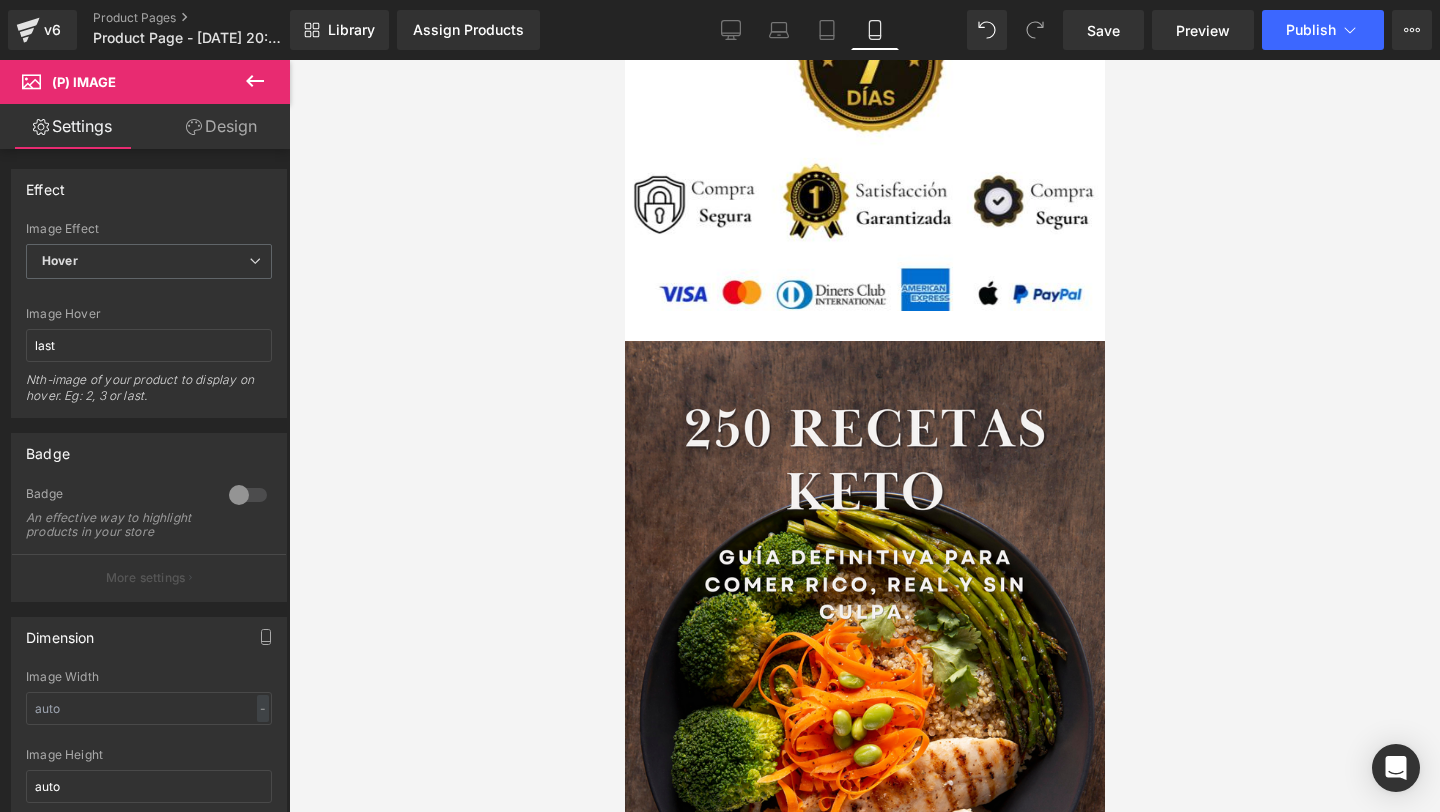 click on "Design" at bounding box center (221, 126) 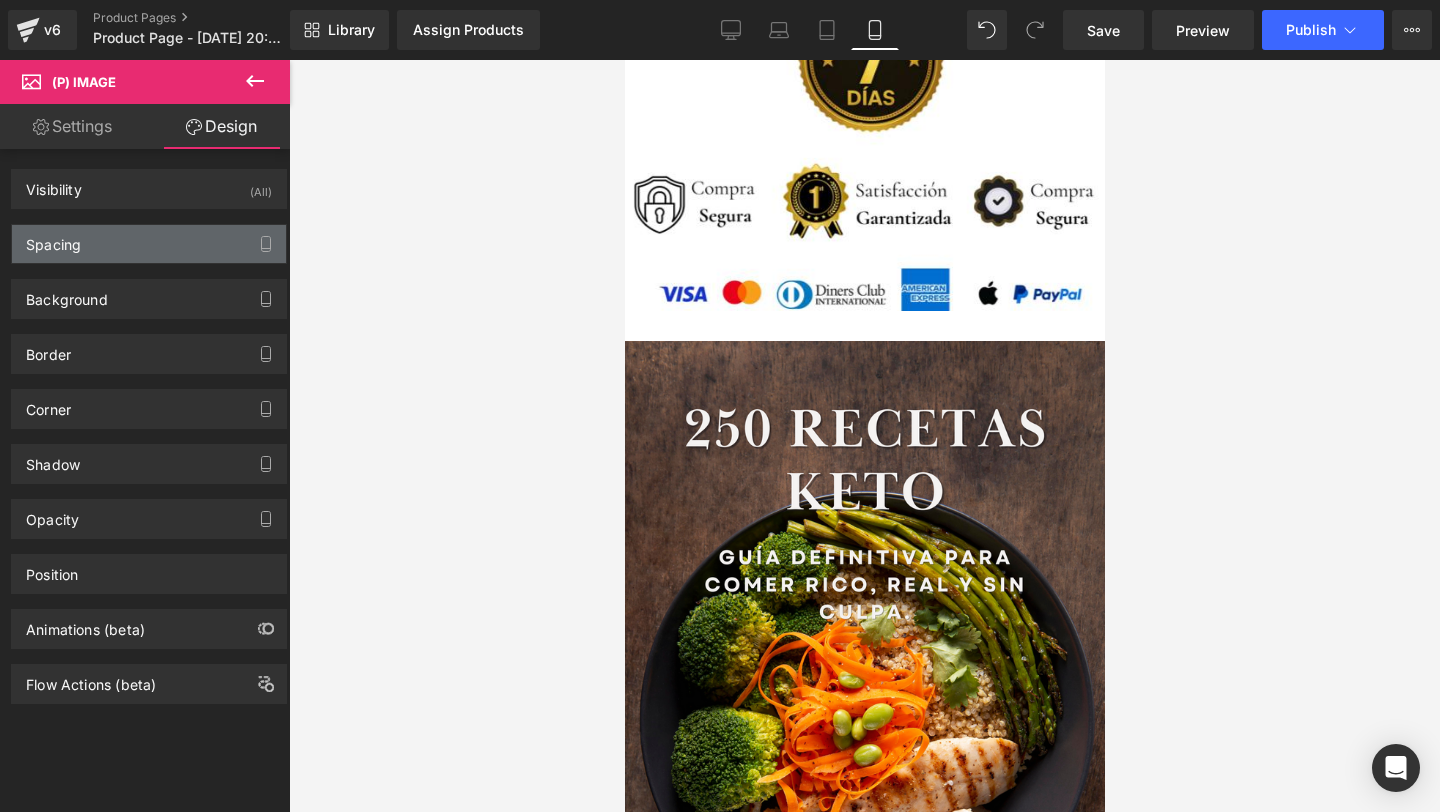 click on "Spacing" at bounding box center (149, 244) 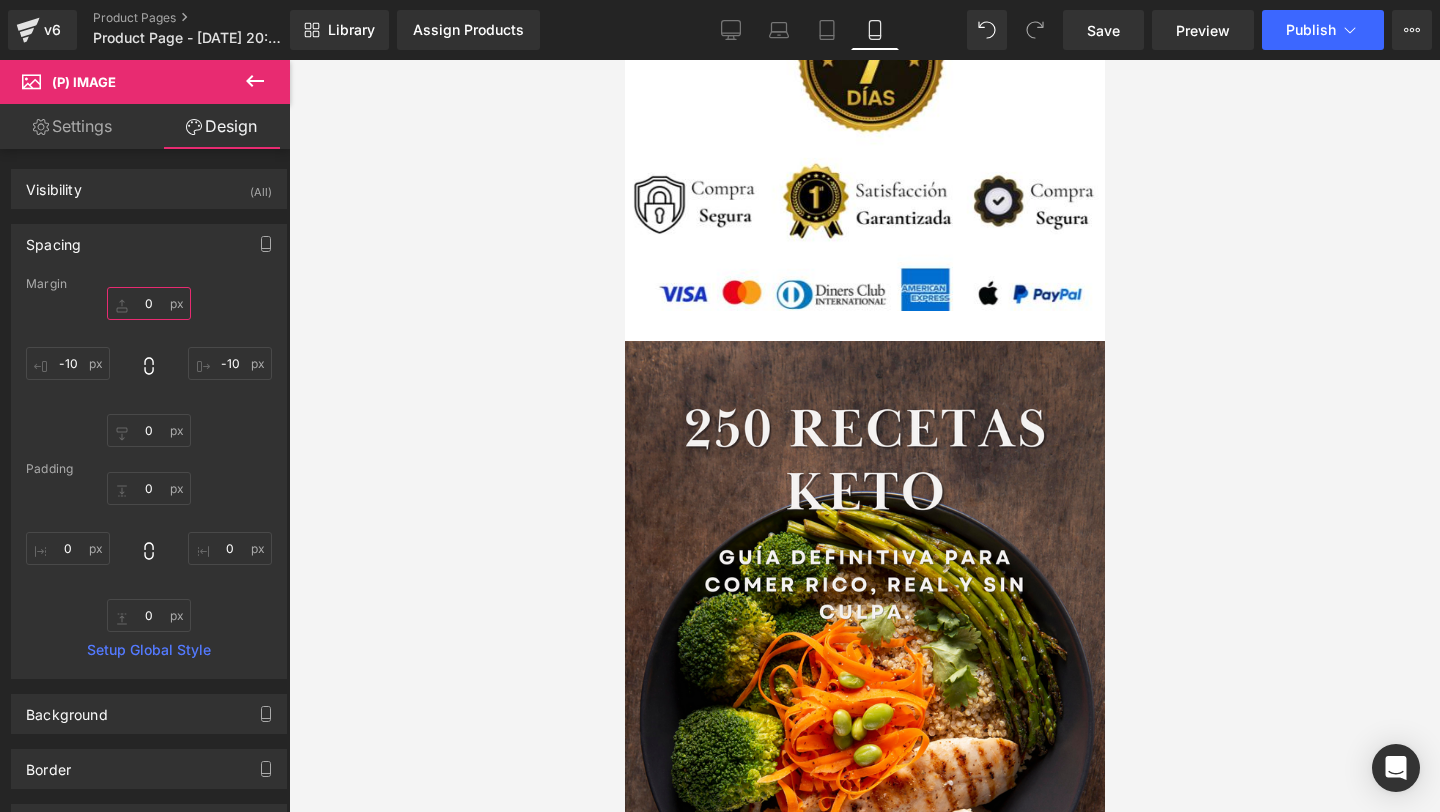 click on "0" at bounding box center [149, 303] 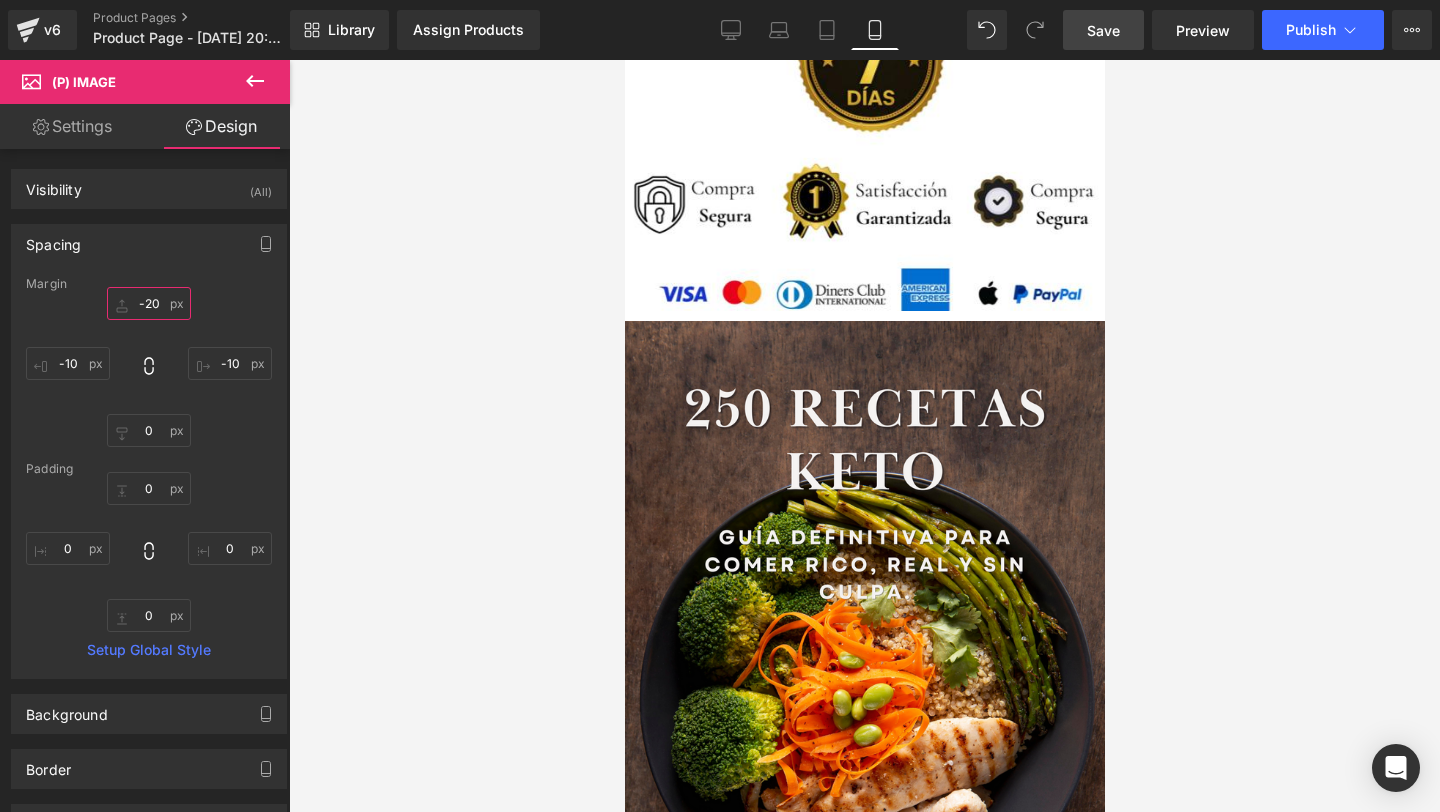 type on "-20" 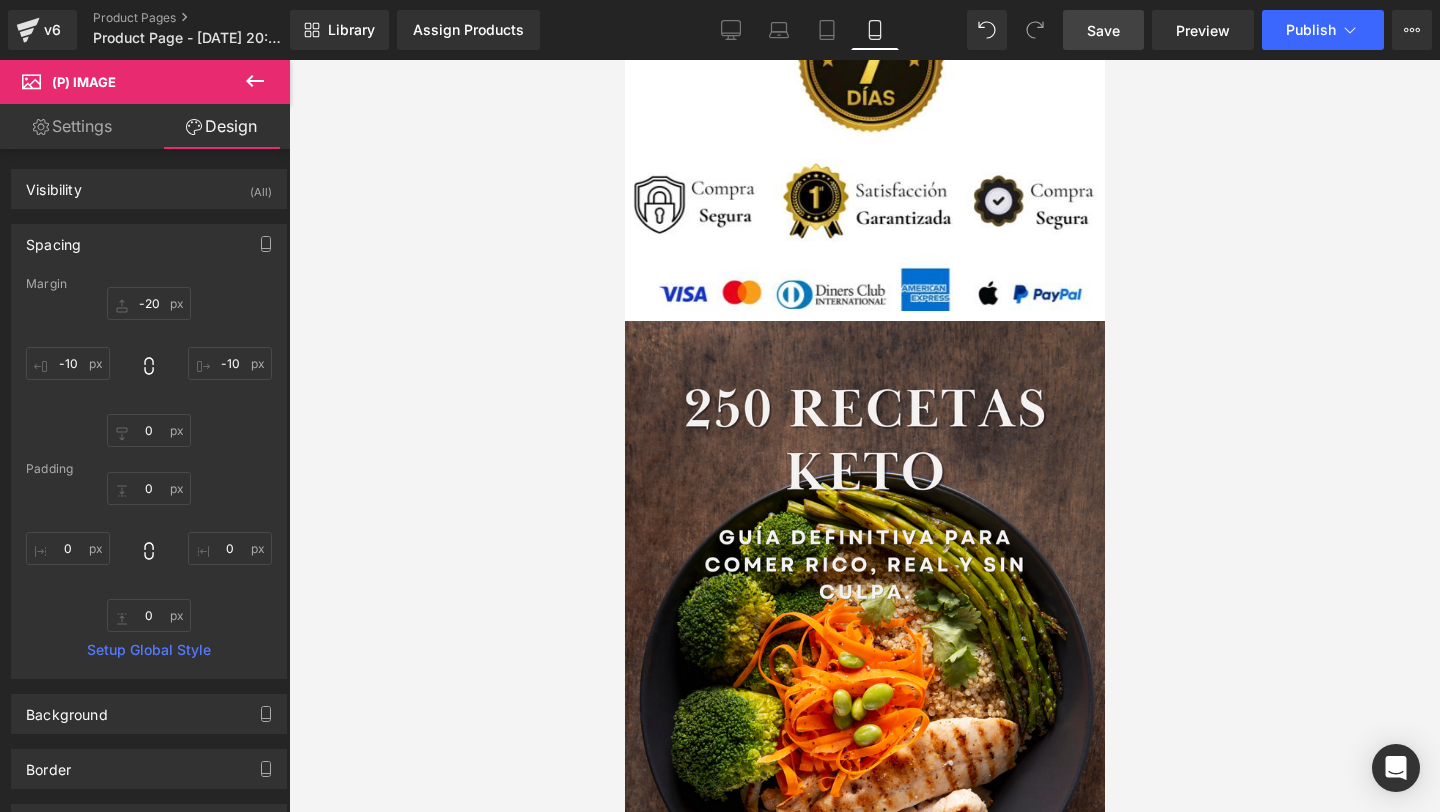 click on "Save" at bounding box center [1103, 30] 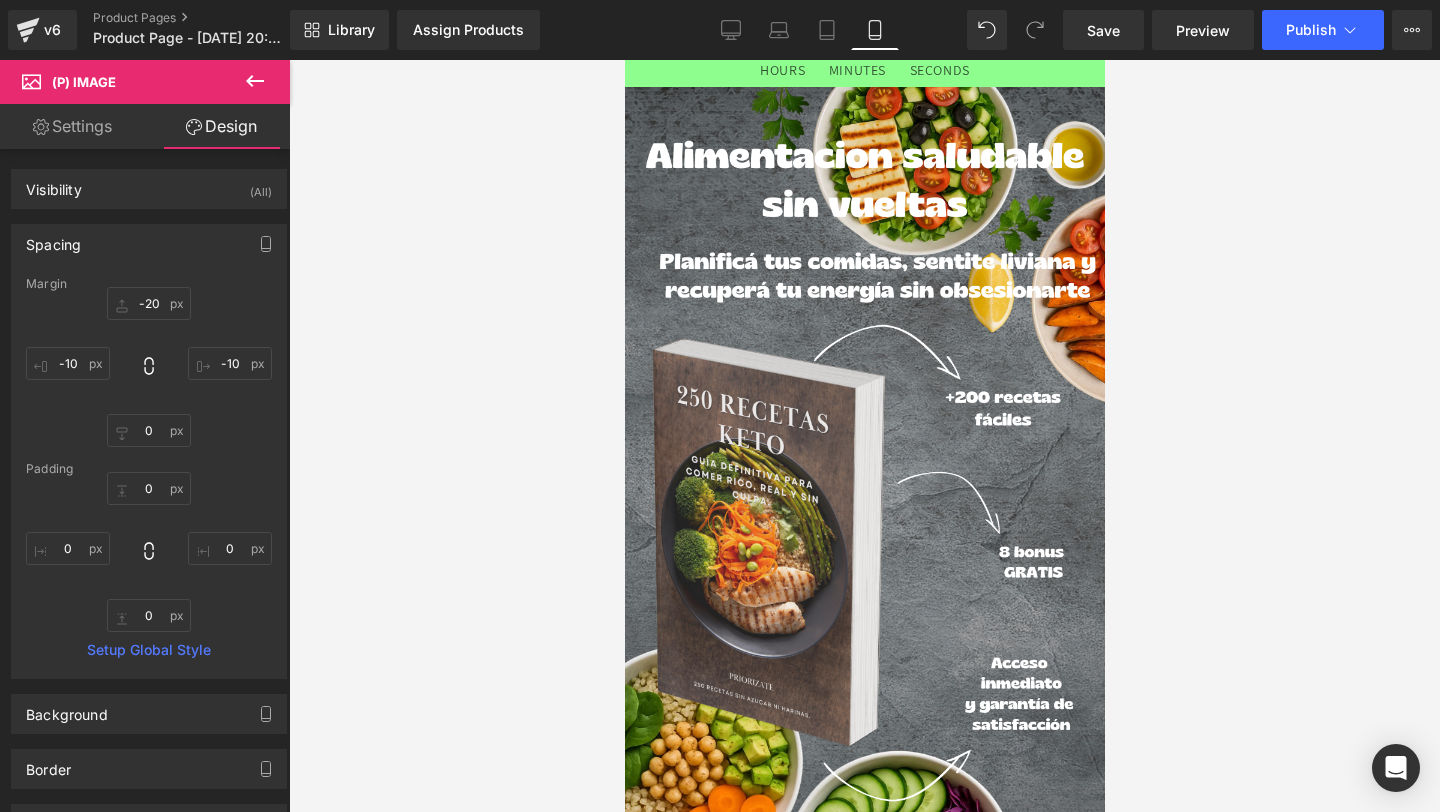 scroll, scrollTop: 0, scrollLeft: 0, axis: both 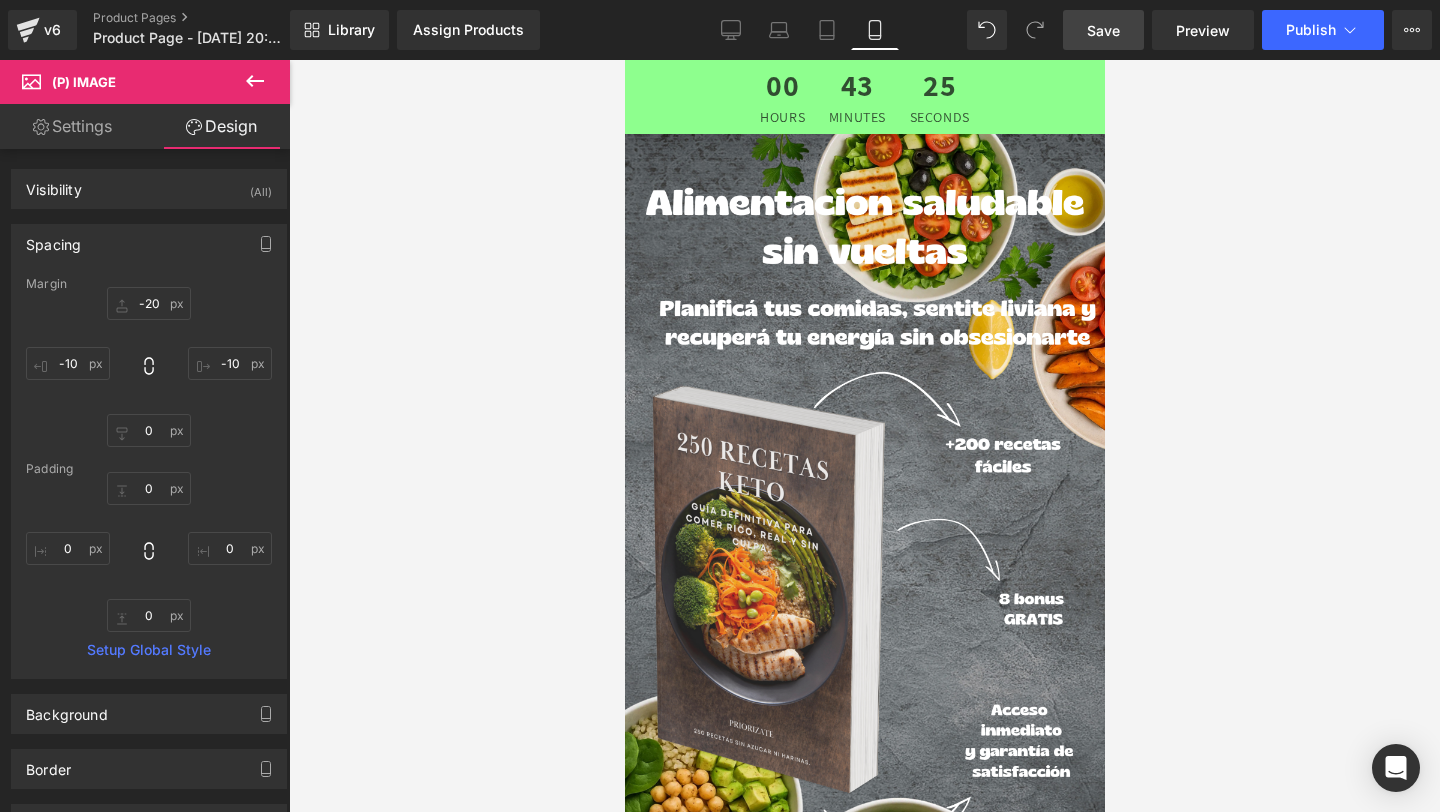 click on "Save" at bounding box center (1103, 30) 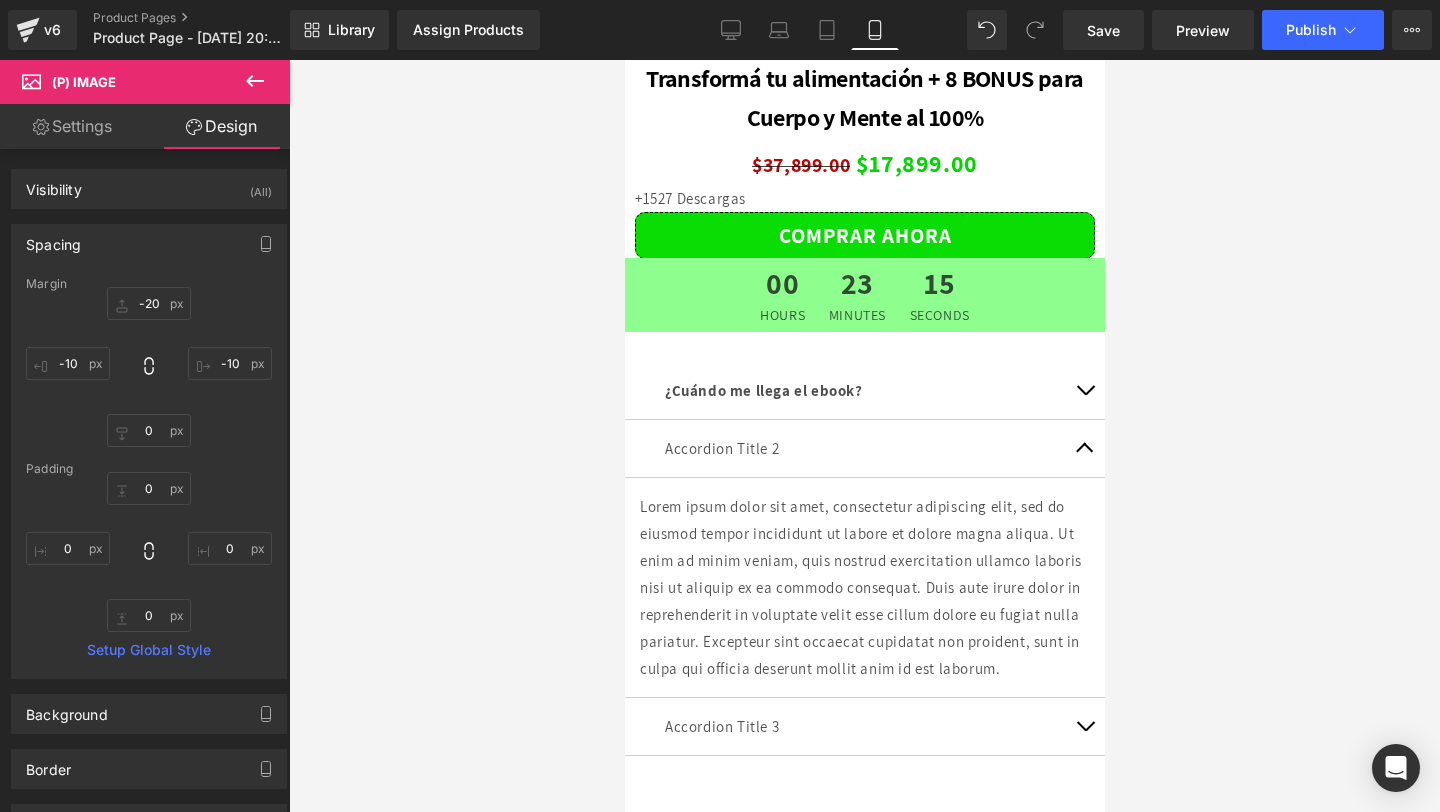 scroll, scrollTop: 6013, scrollLeft: 0, axis: vertical 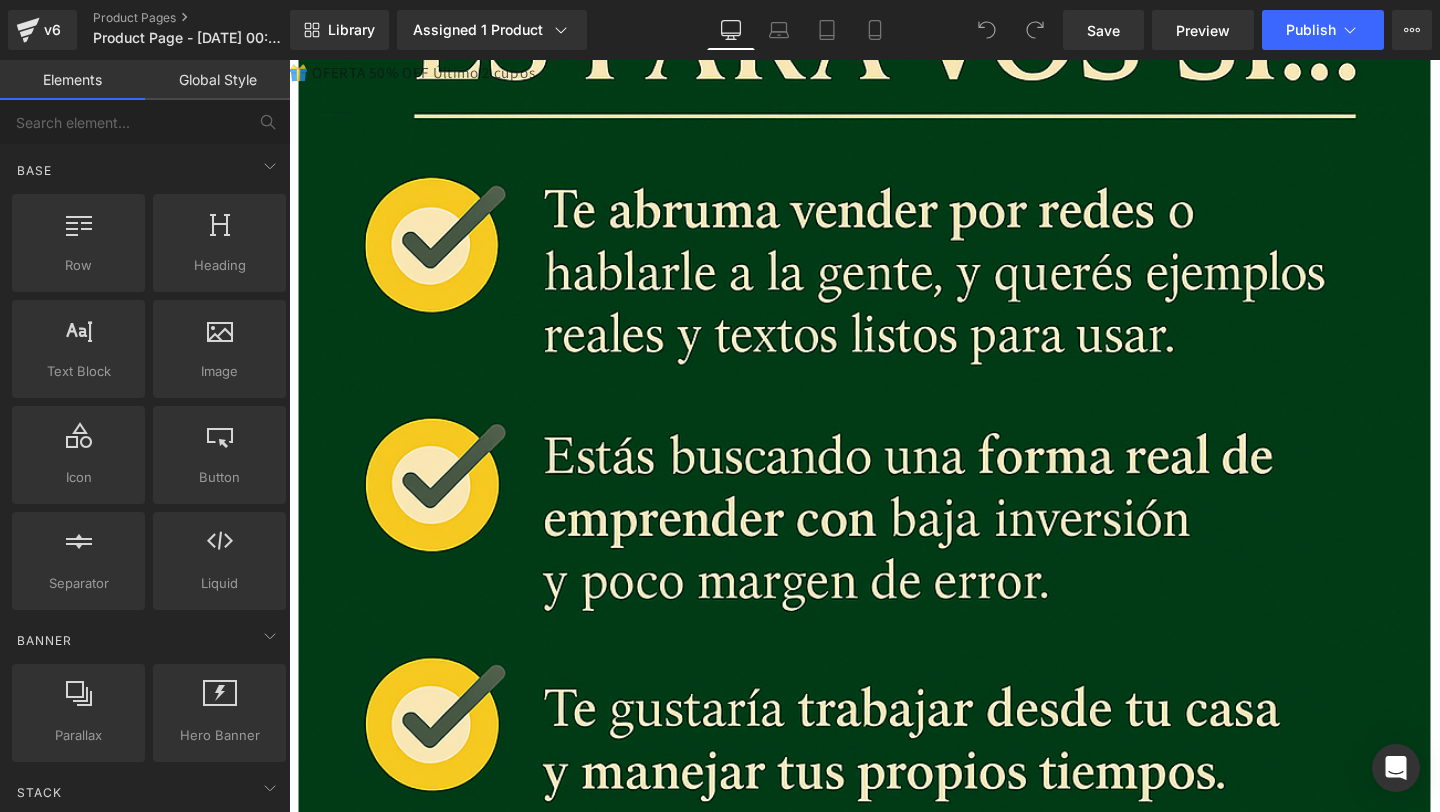 click on "Library Assigned 1 Product  Product Preview
Crea tu negocio de viandas en 7 dias + 12 bonus de regalo Manage assigned products Desktop Desktop Laptop Tablet Mobile Save Preview Publish Scheduled Upgrade Plan View Live Page View with current Template Save Template to Library Schedule Publish  Optimize  Publish Settings Shortcuts  Your page can’t be published   You've reached the maximum number of published pages on your plan  (1/1).  You need to upgrade your plan or unpublish all your pages to get 1 publish slot.   Unpublish pages   Upgrade plan" at bounding box center [865, 30] 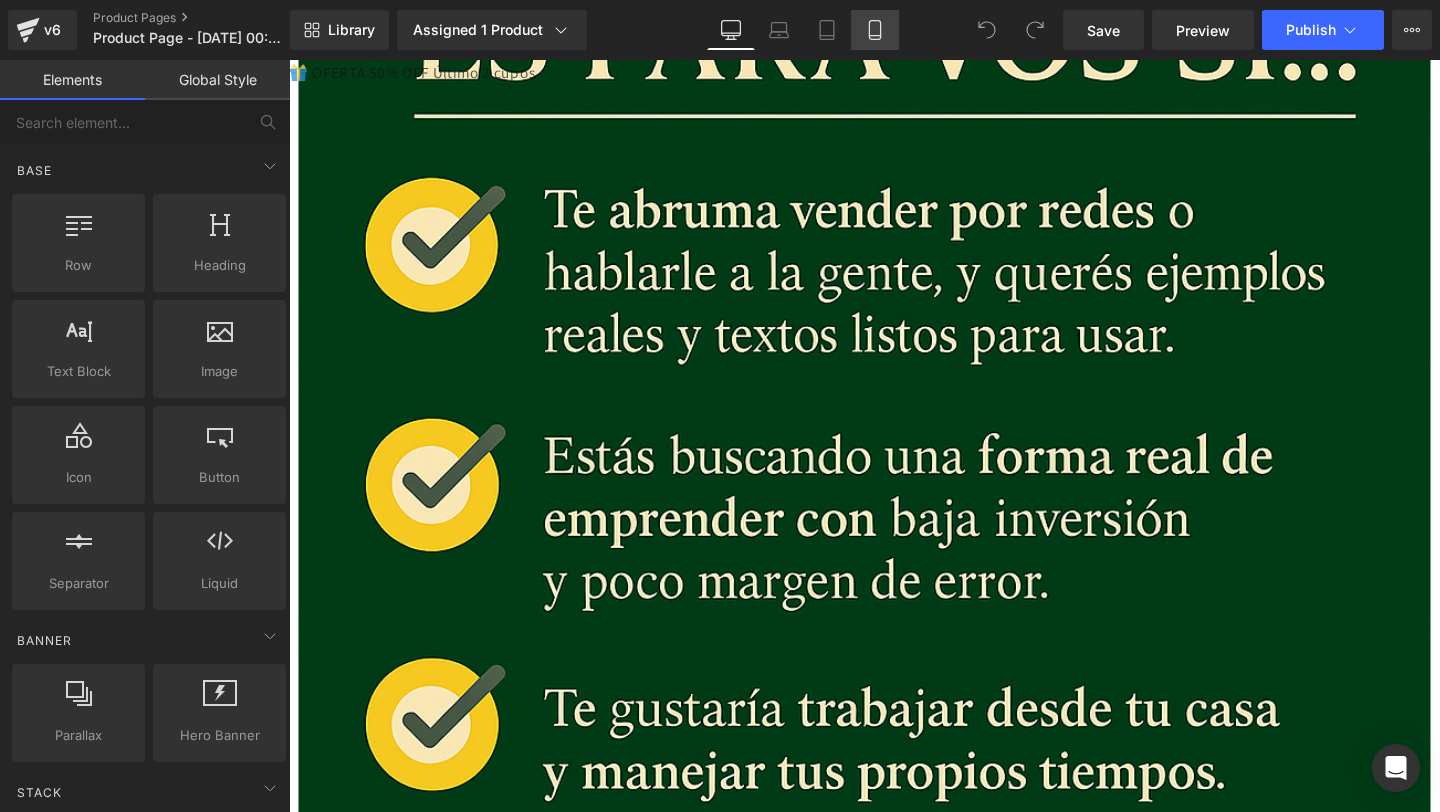 click on "Mobile" at bounding box center (875, 30) 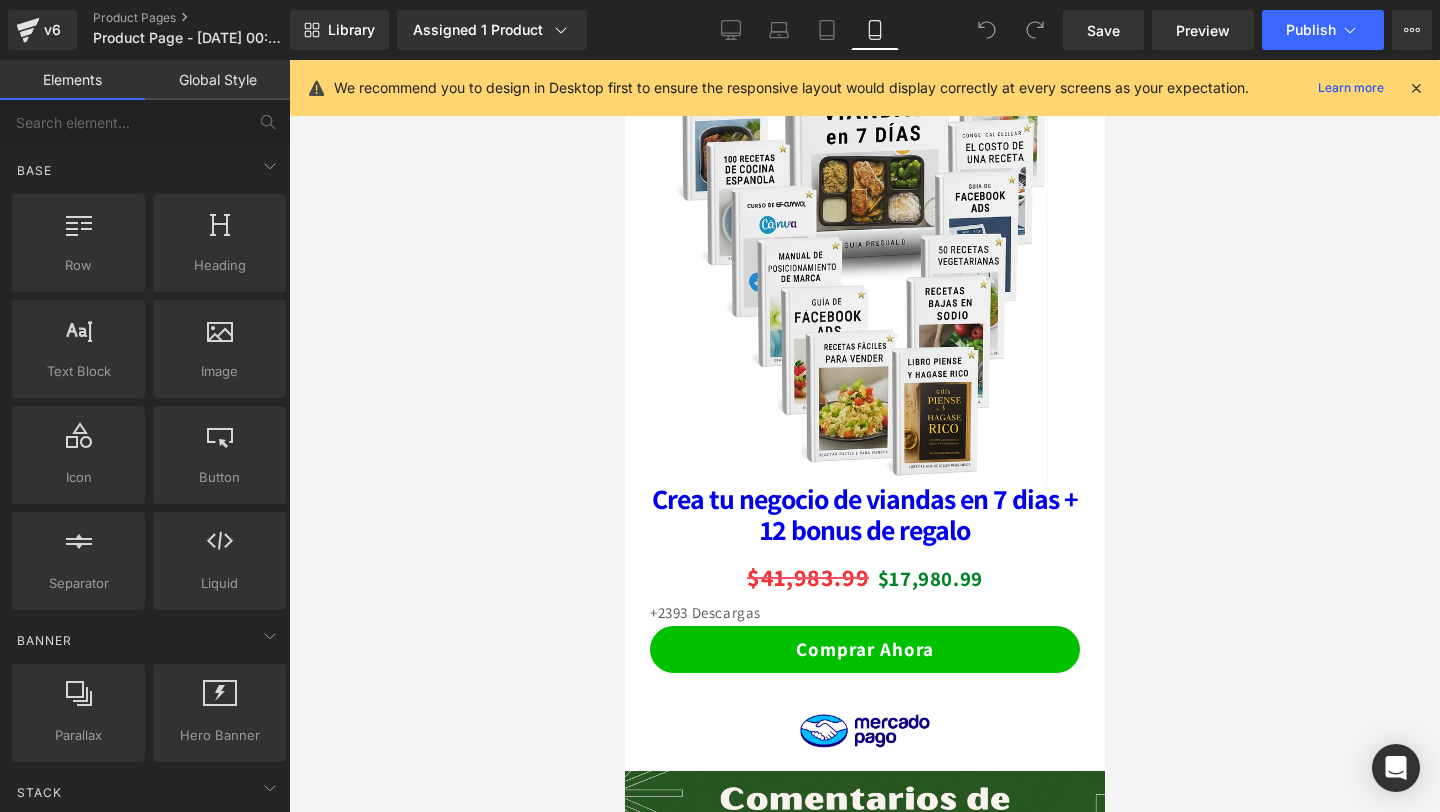 scroll, scrollTop: 3533, scrollLeft: 0, axis: vertical 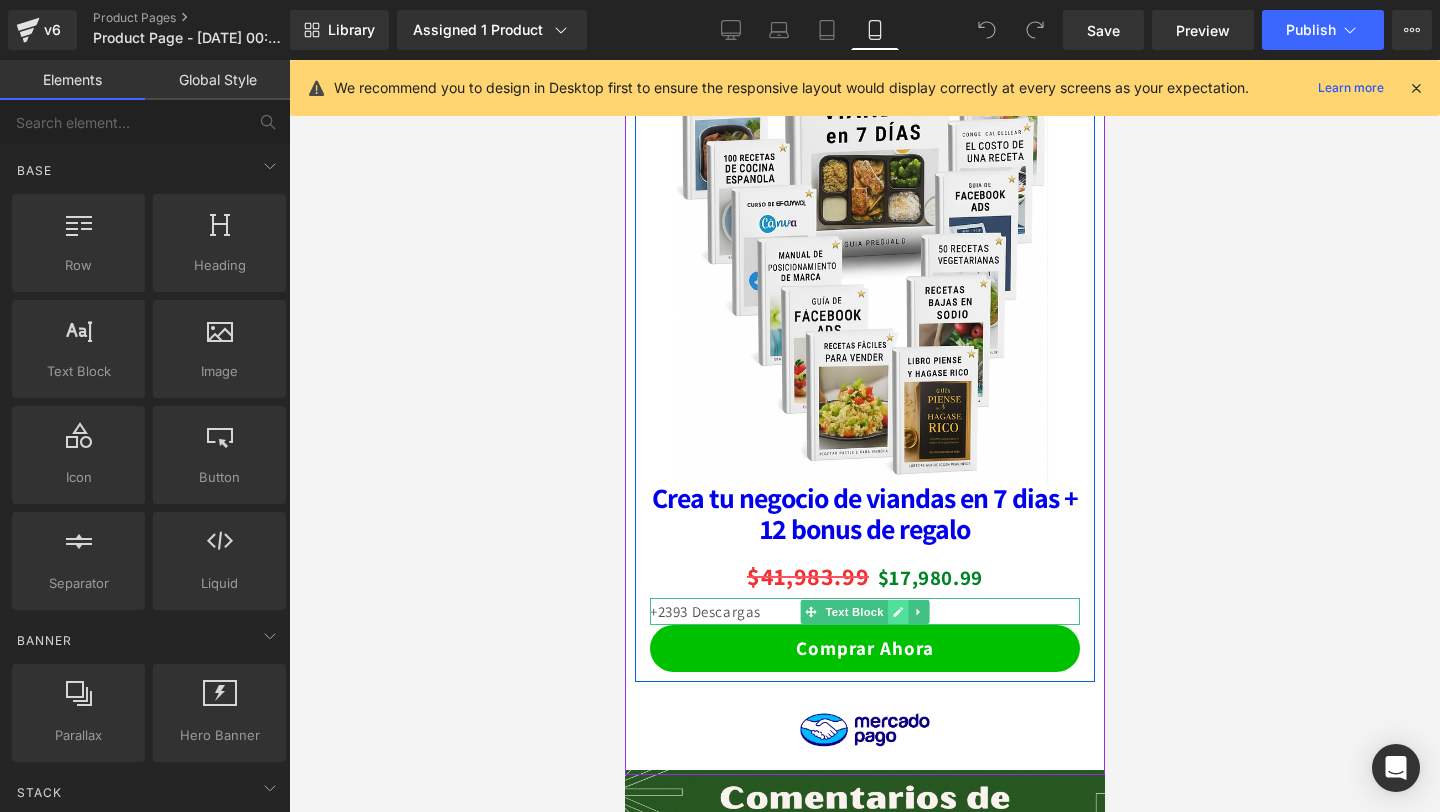 click 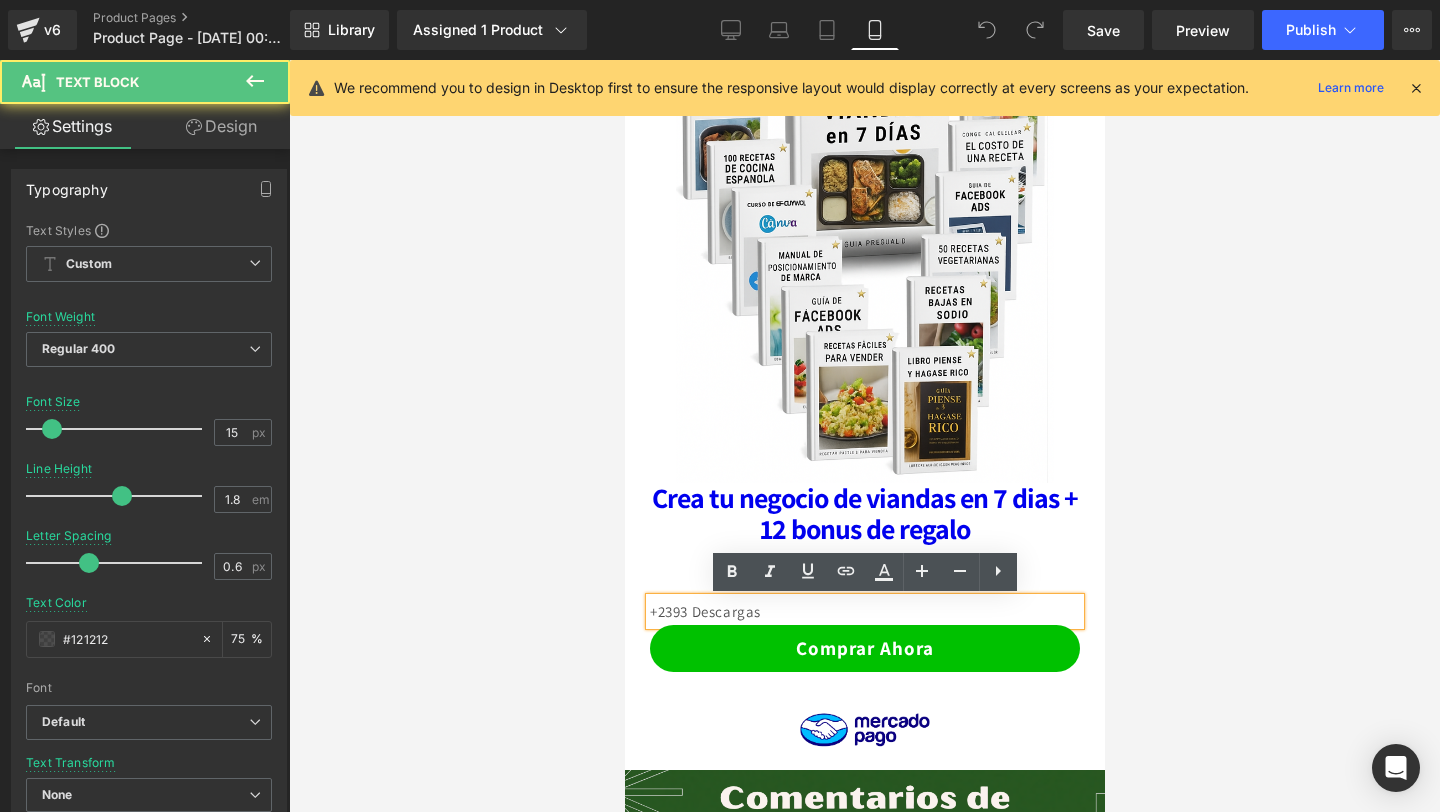 click on "+2393 Descargas" at bounding box center (864, 611) 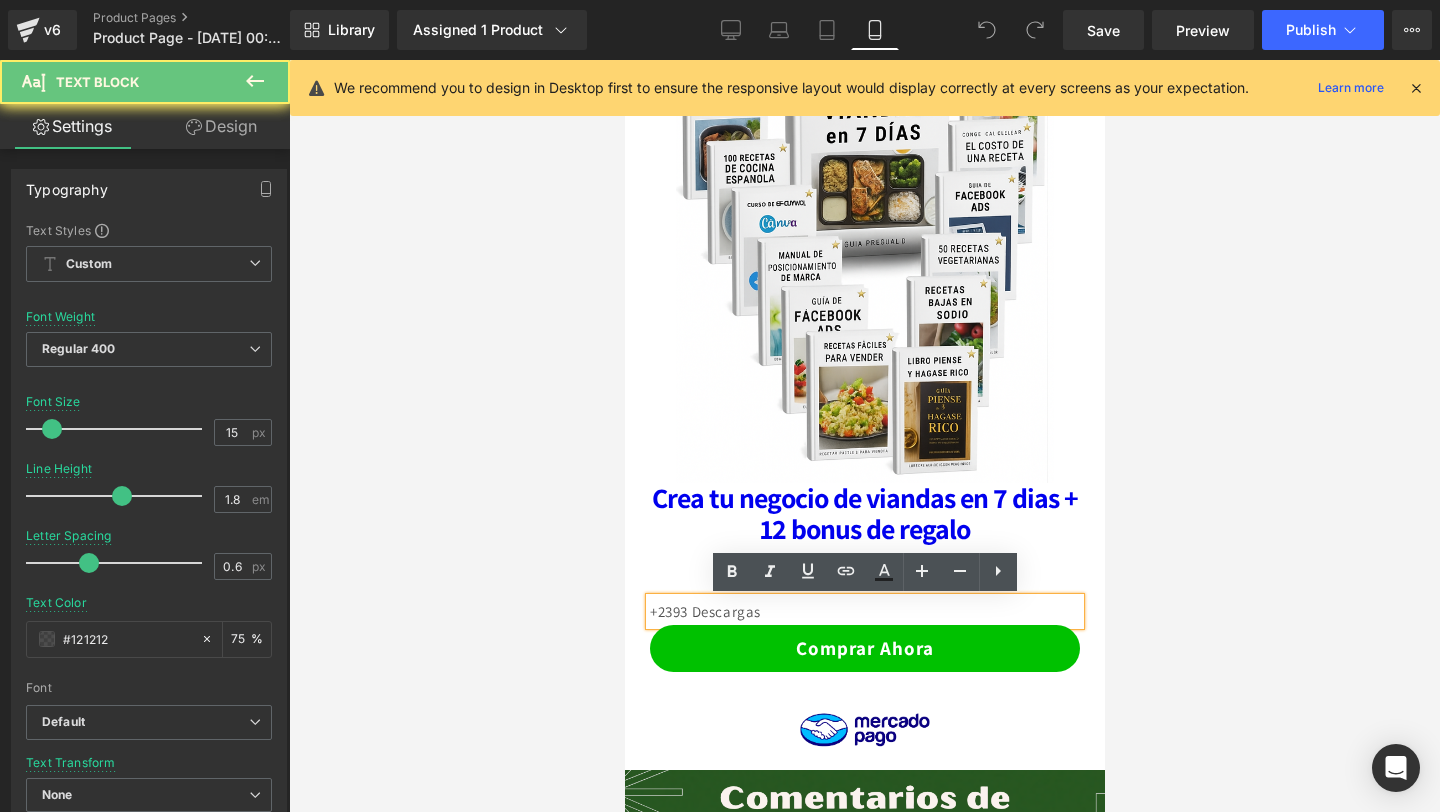 click on "+2393 Descargas" at bounding box center [864, 611] 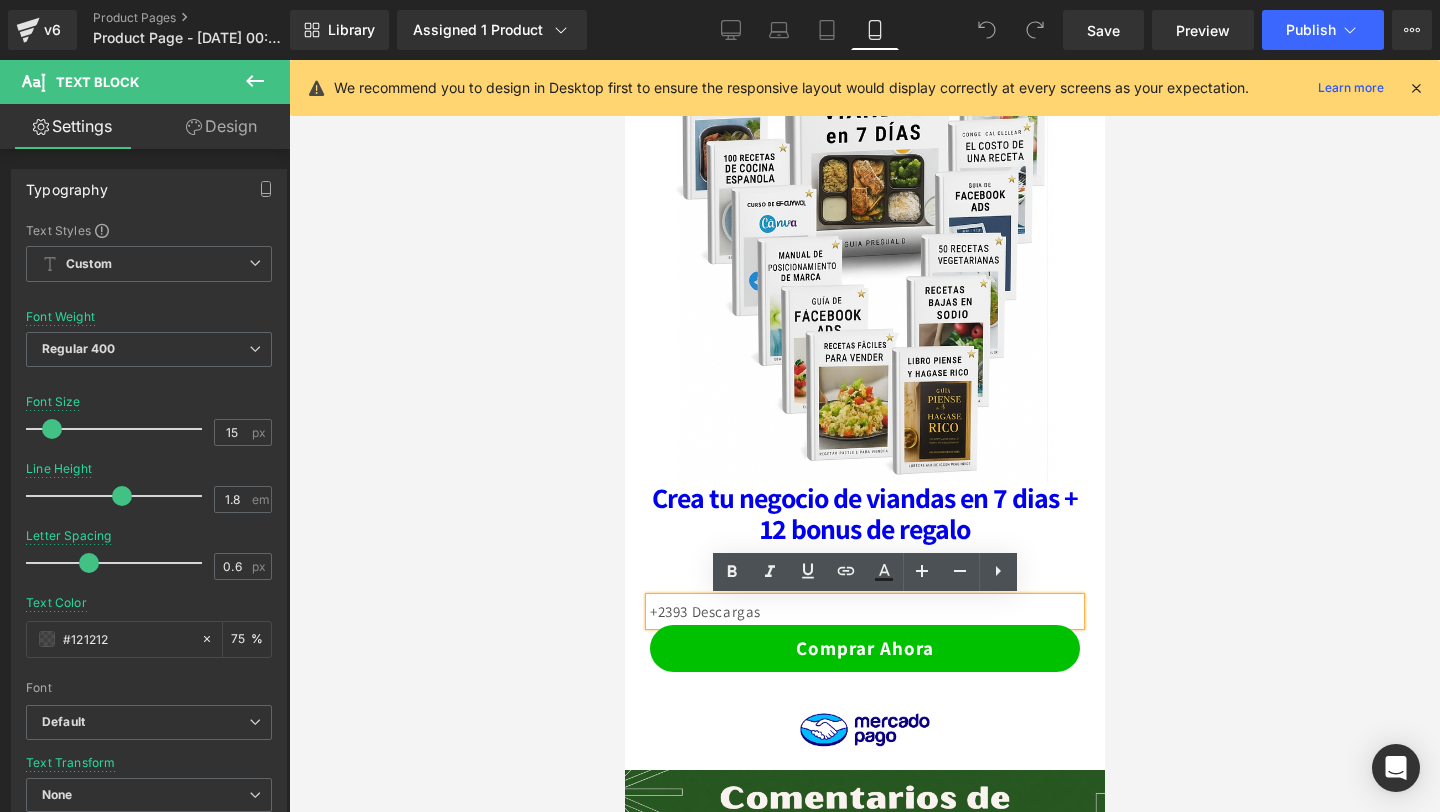 copy on "+2393 Descargas" 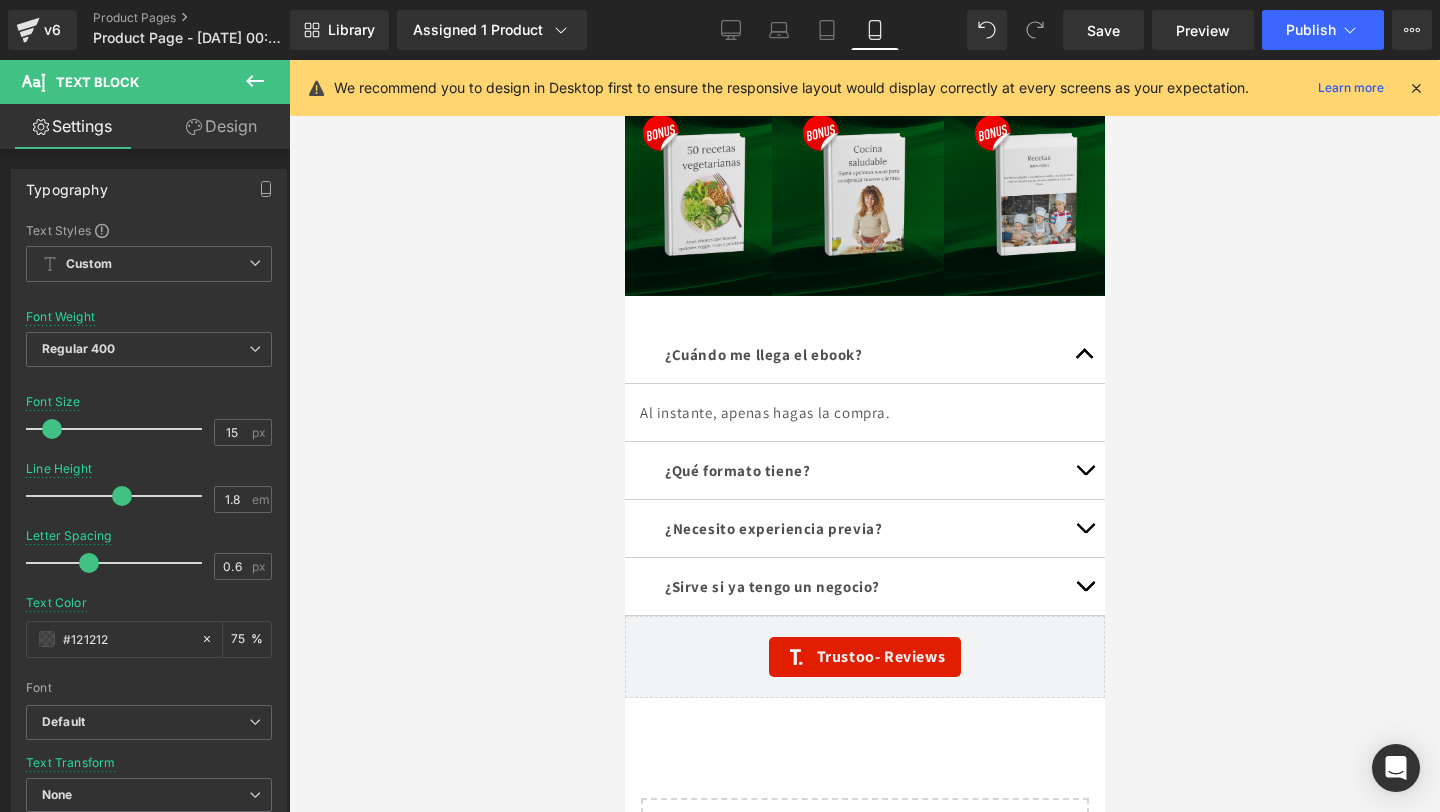 scroll, scrollTop: 5291, scrollLeft: 0, axis: vertical 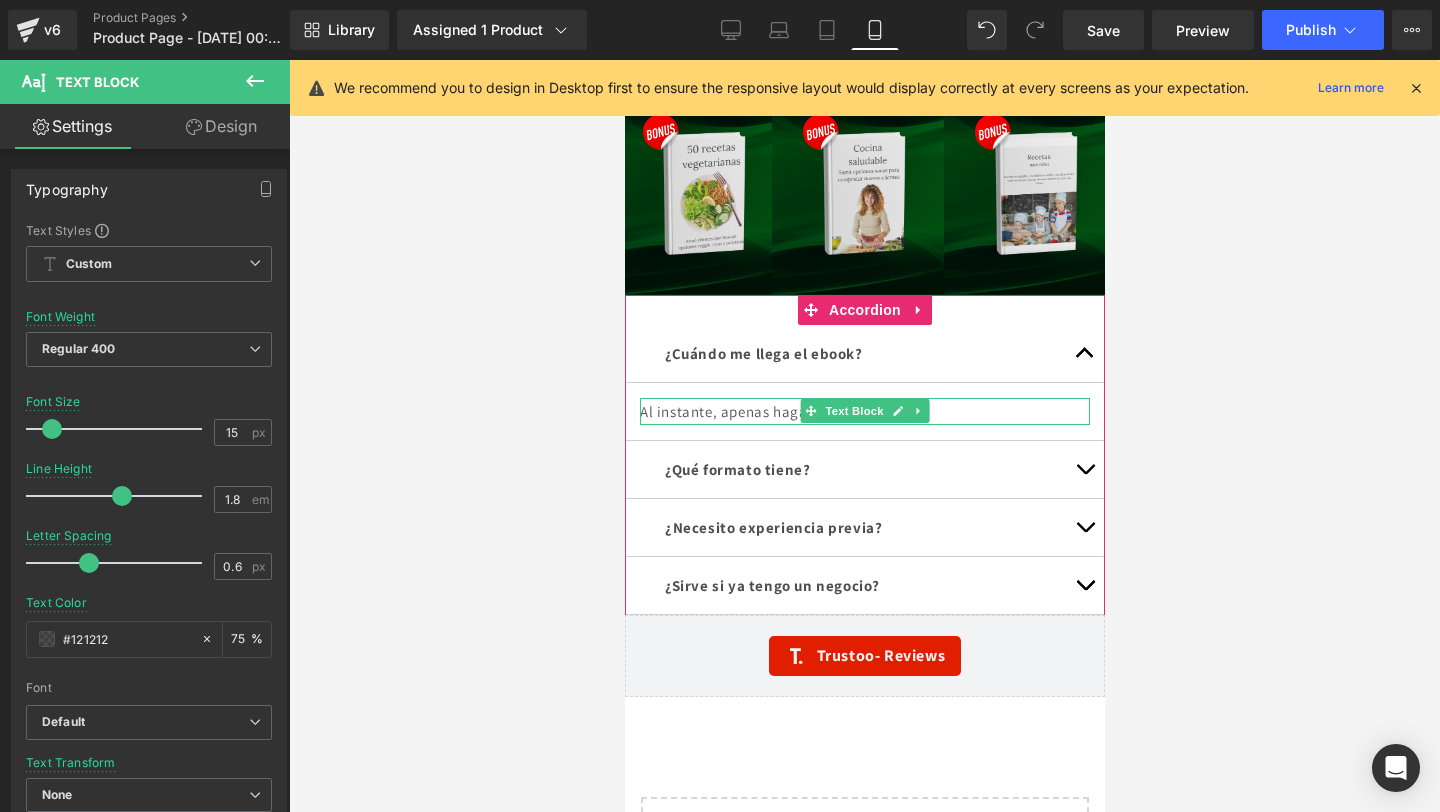 click on "Text Block" at bounding box center (853, 411) 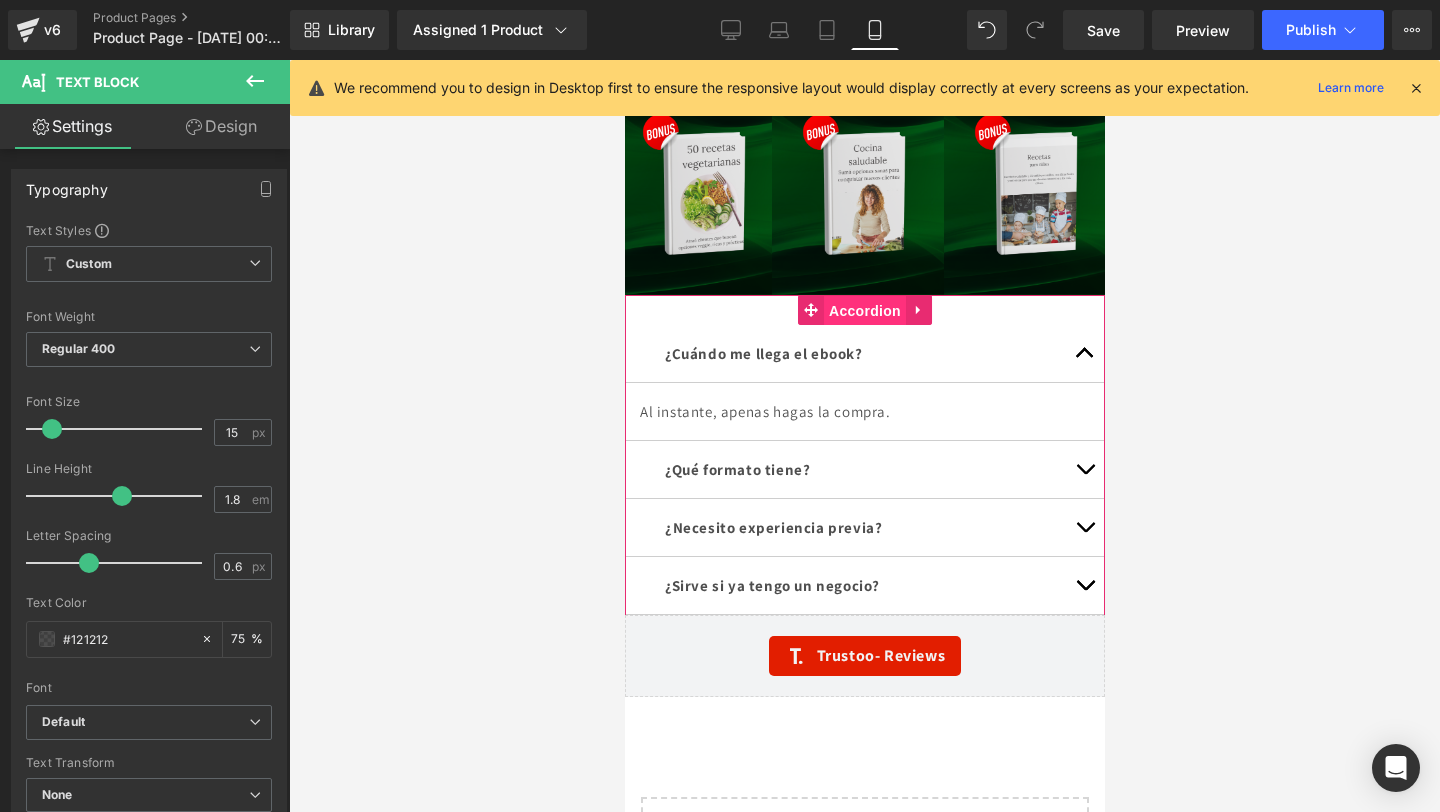 click on "Accordion" at bounding box center (864, 311) 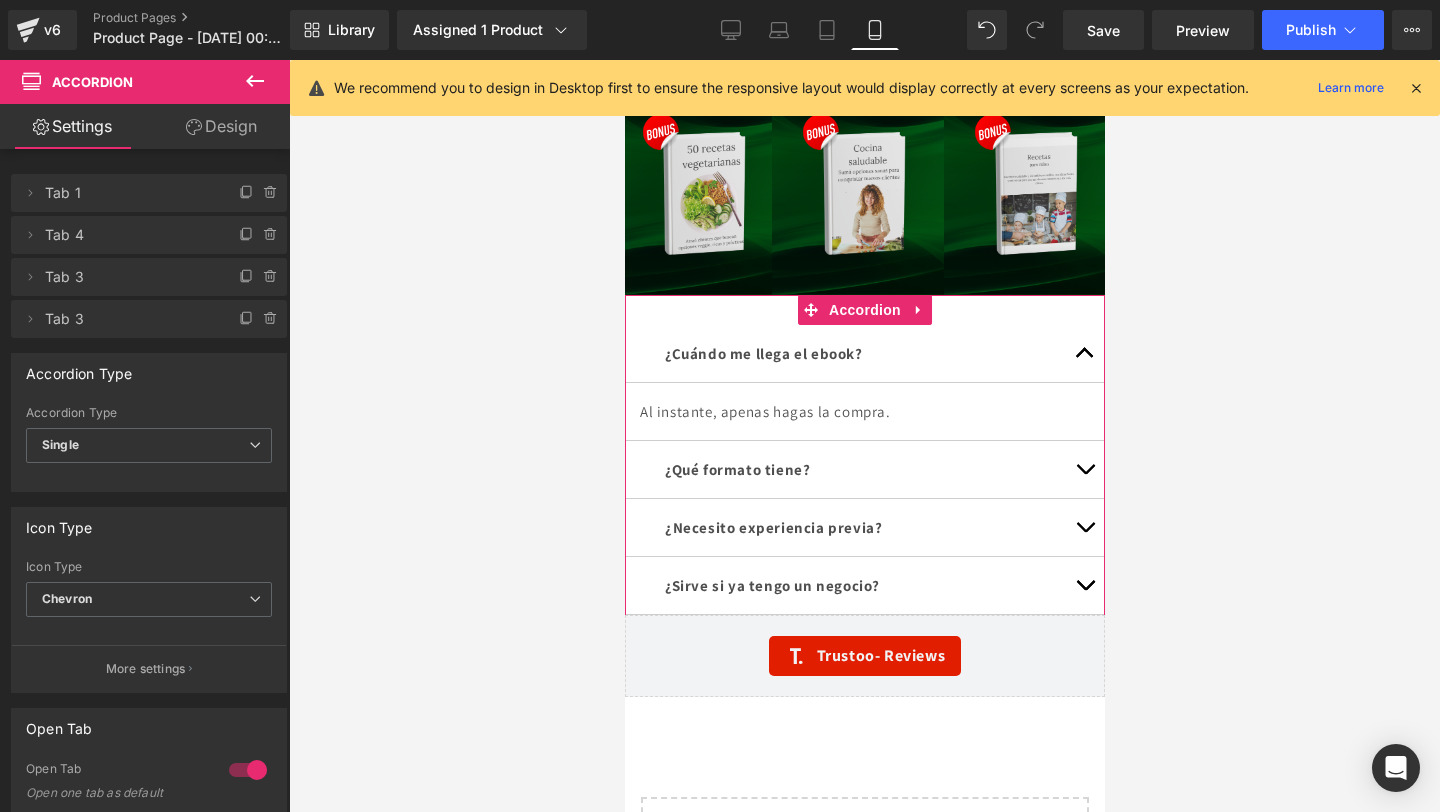 click on "¿Cuándo me llega el ebook?
Text Block
Al instante, apenas hagas la compra.
Text Block
¿Qué formato tiene? Text Block
PDFs descargables + acceso al curso de Canva en video.
Text Block
¿Necesito experiencia previa? Text Block
Text Block" at bounding box center (864, 470) 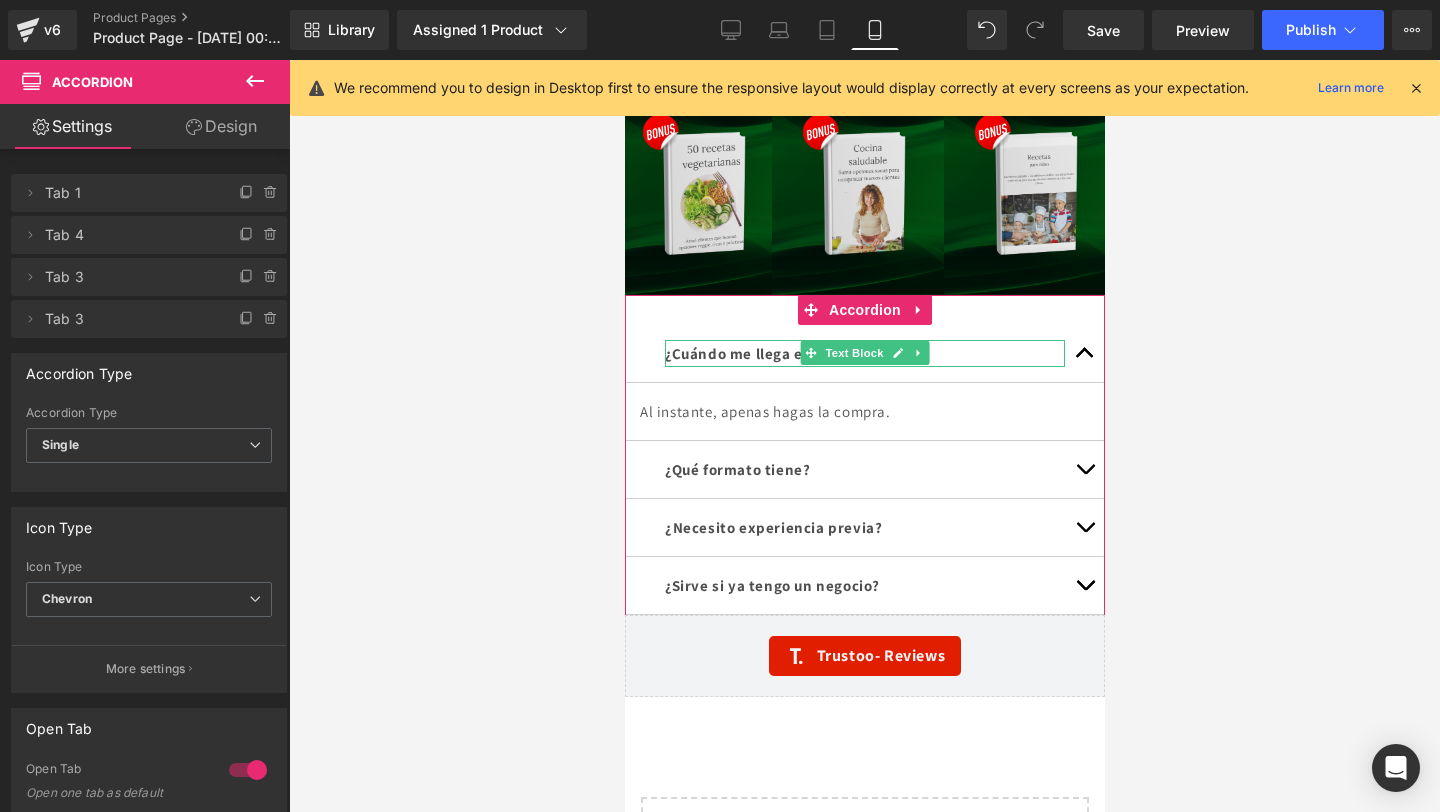 click on "¿Cuándo me llega el ebook?" at bounding box center (864, 353) 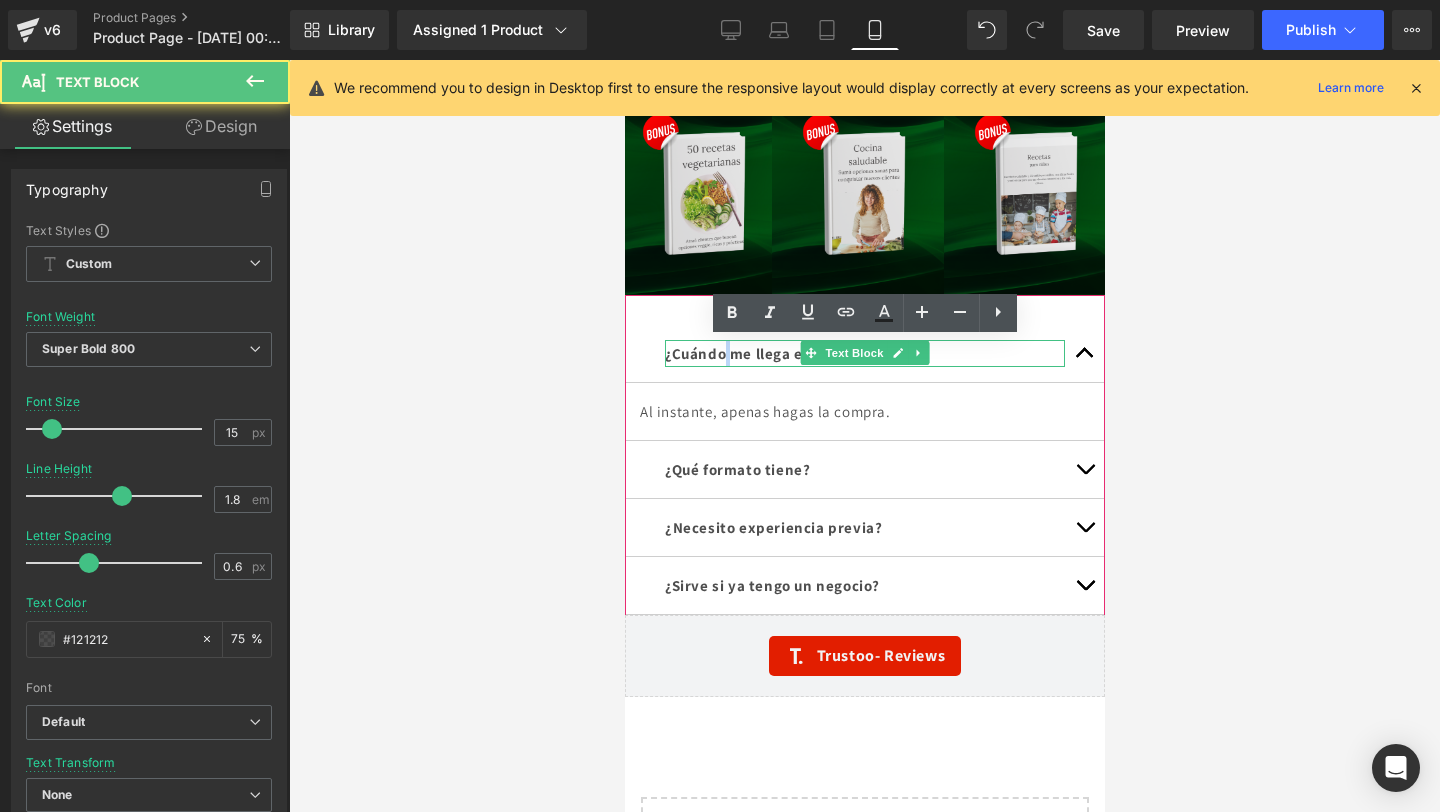 click on "¿Cuándo me llega el ebook?" at bounding box center (864, 353) 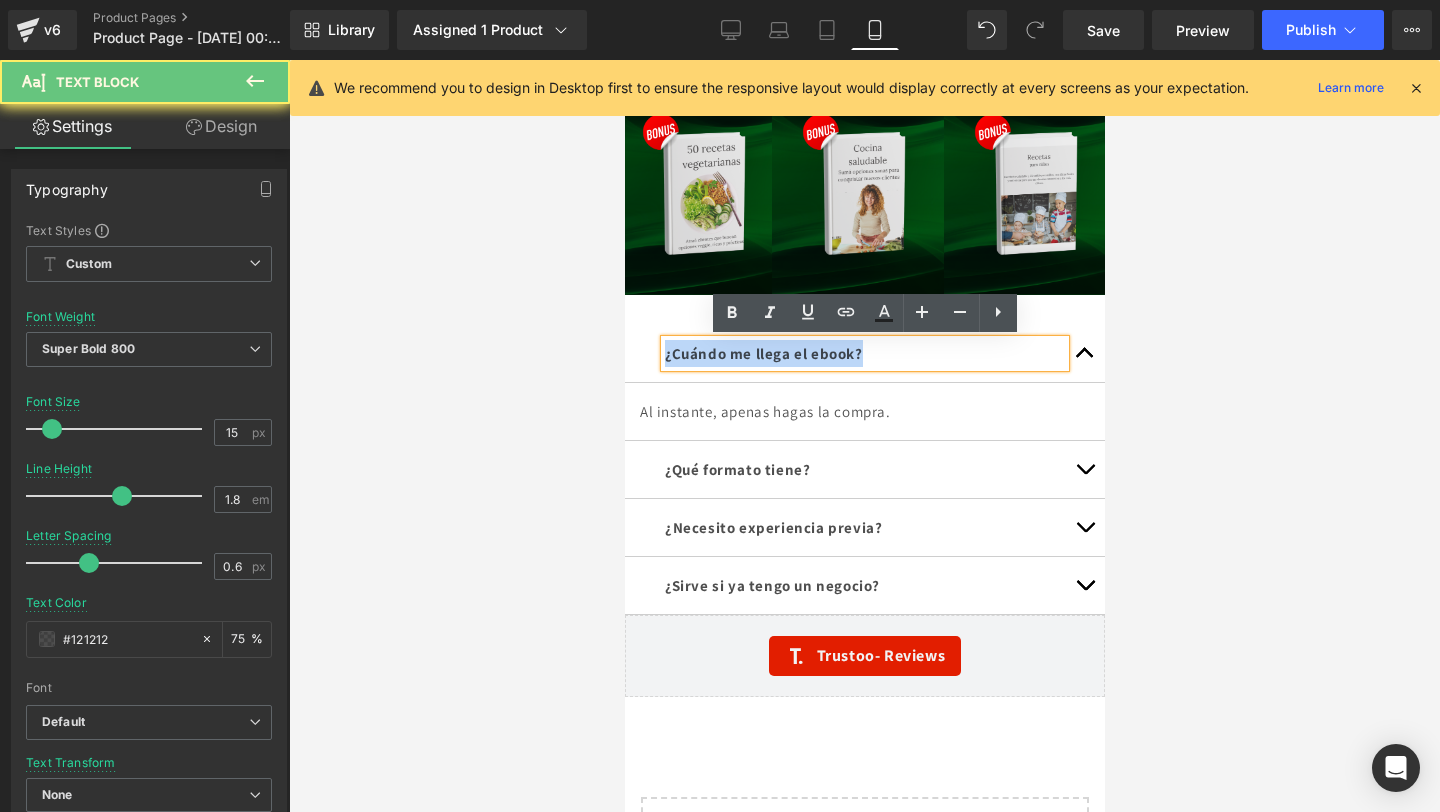 click on "¿Cuándo me llega el ebook?" at bounding box center (864, 353) 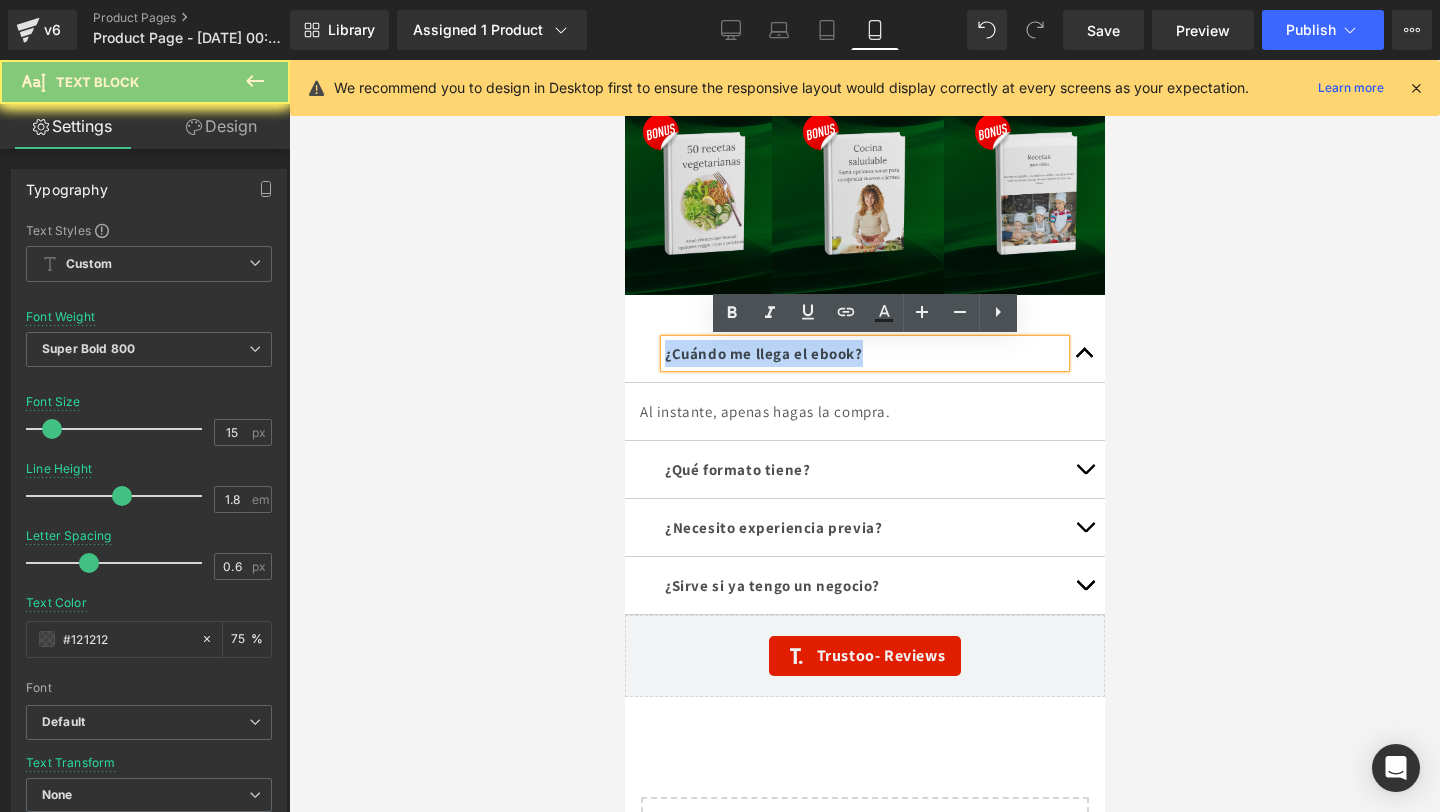 click on "¿Cuándo me llega el ebook?" at bounding box center (864, 353) 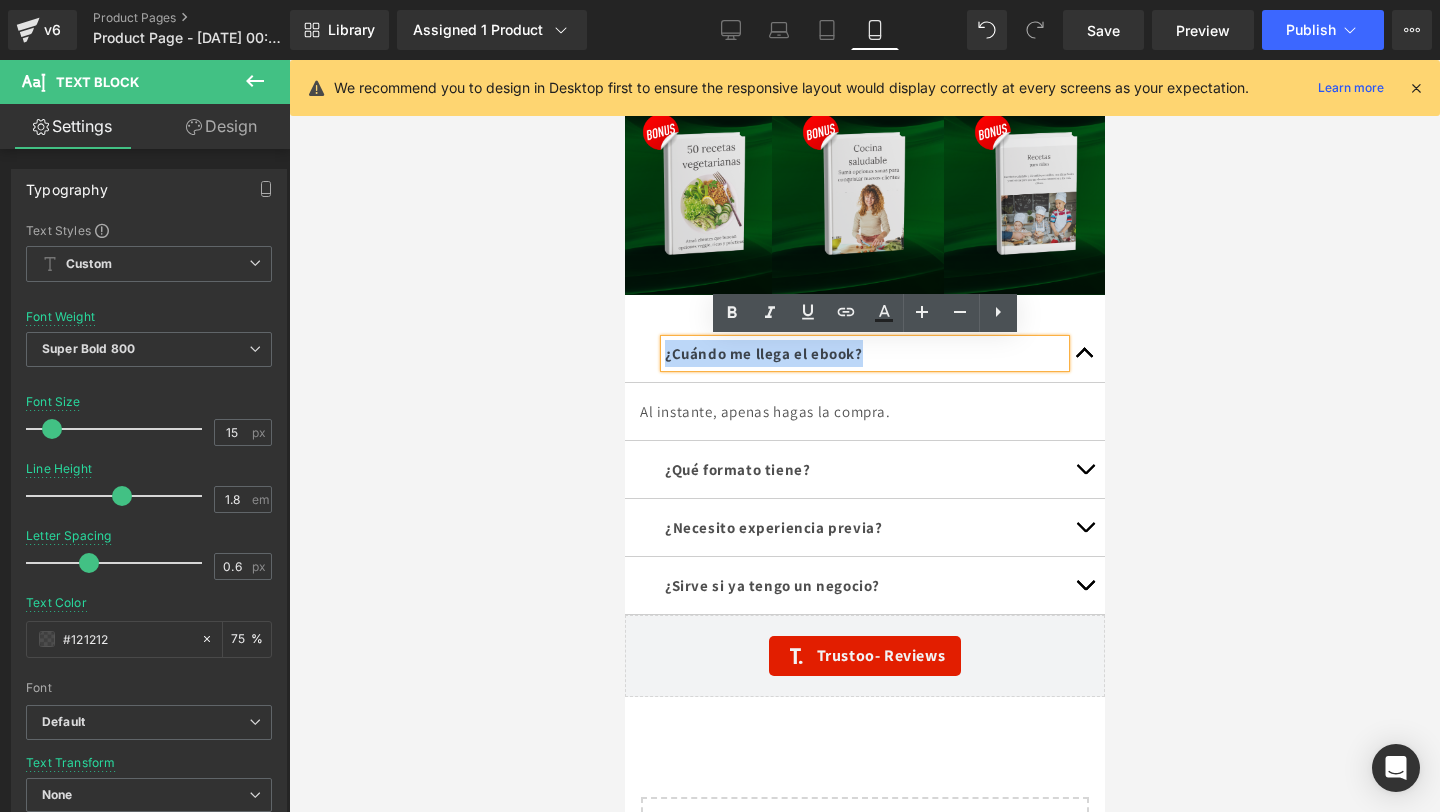 copy on "¿Cuándo me llega el ebook?" 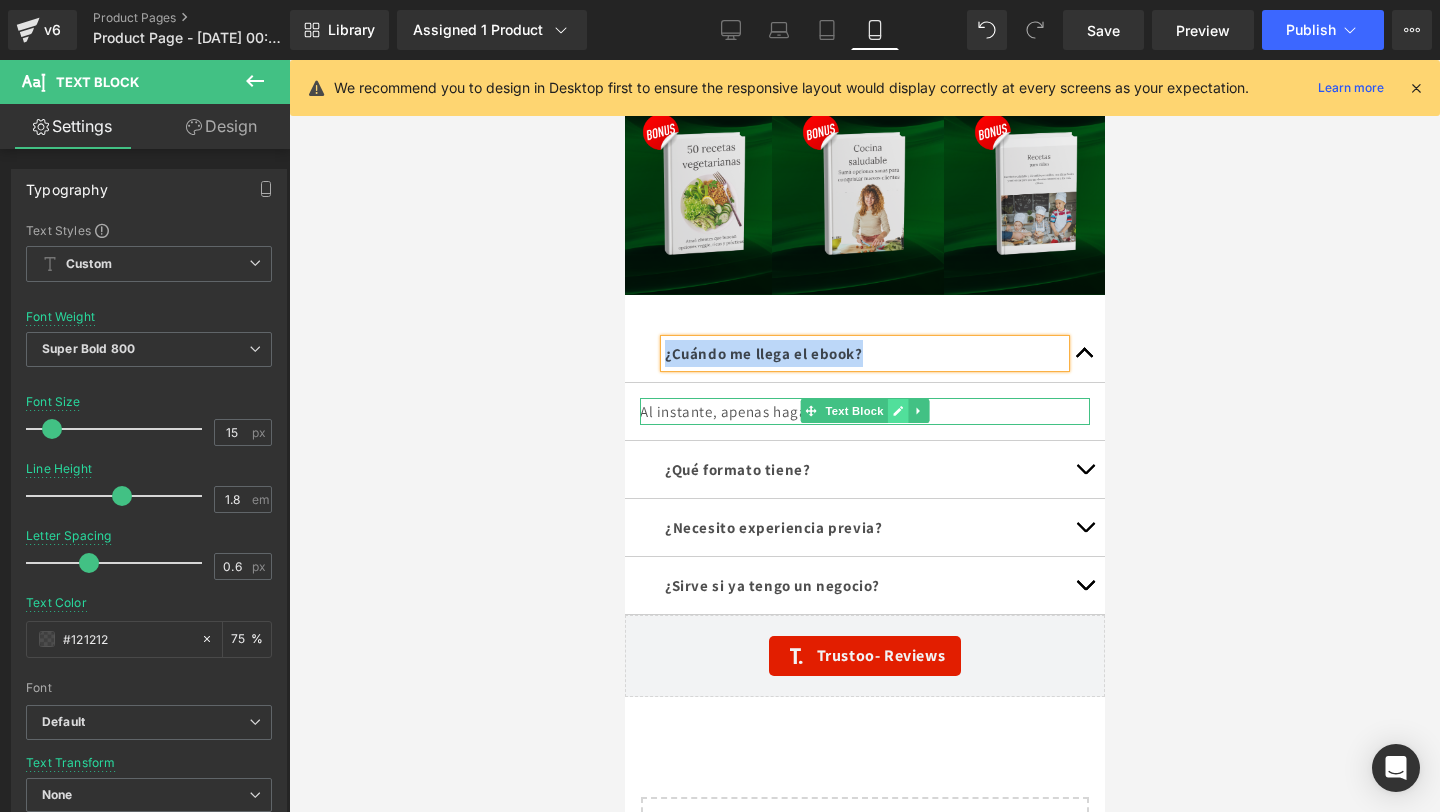 click at bounding box center (897, 411) 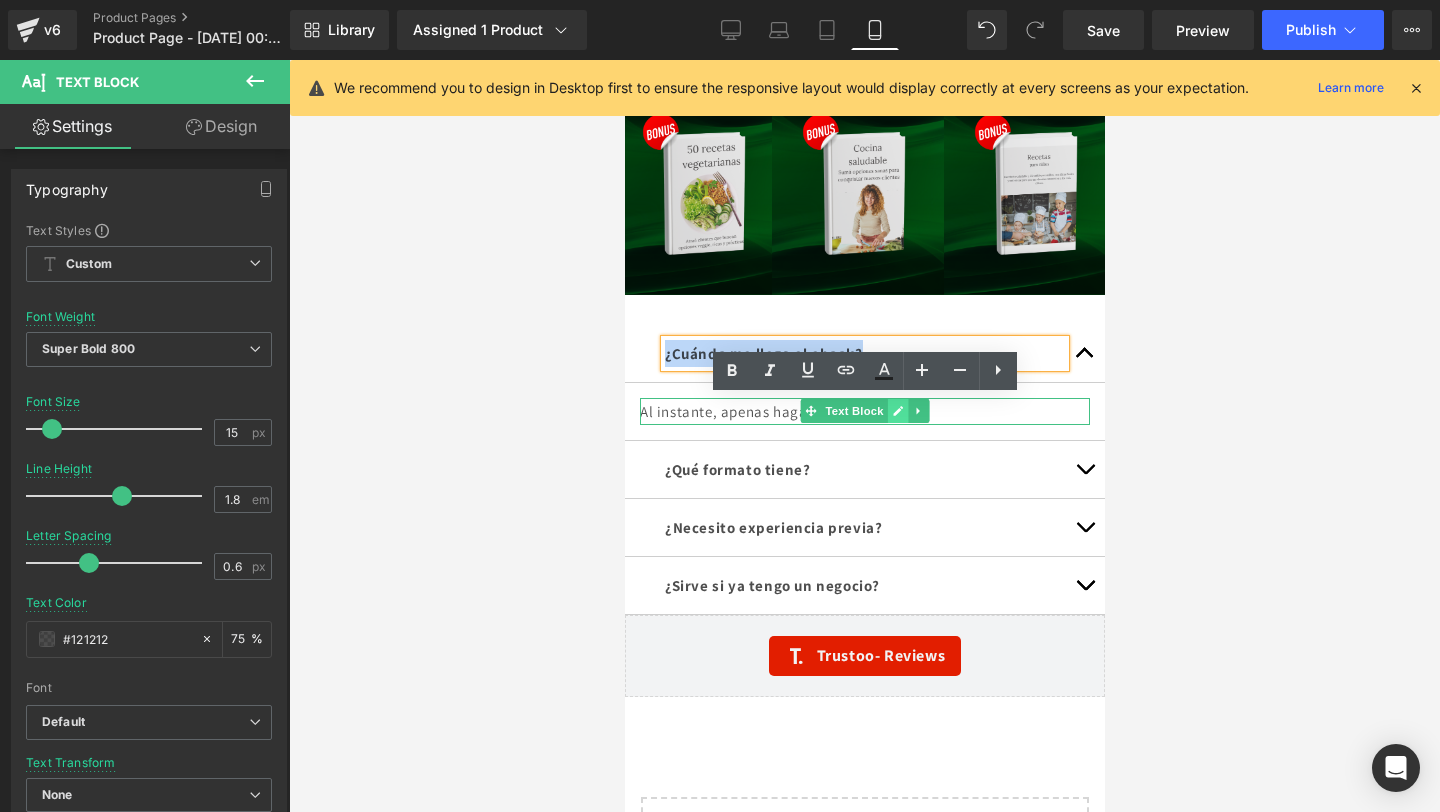 click on "Al instante, apenas hagas la compra." at bounding box center [864, 411] 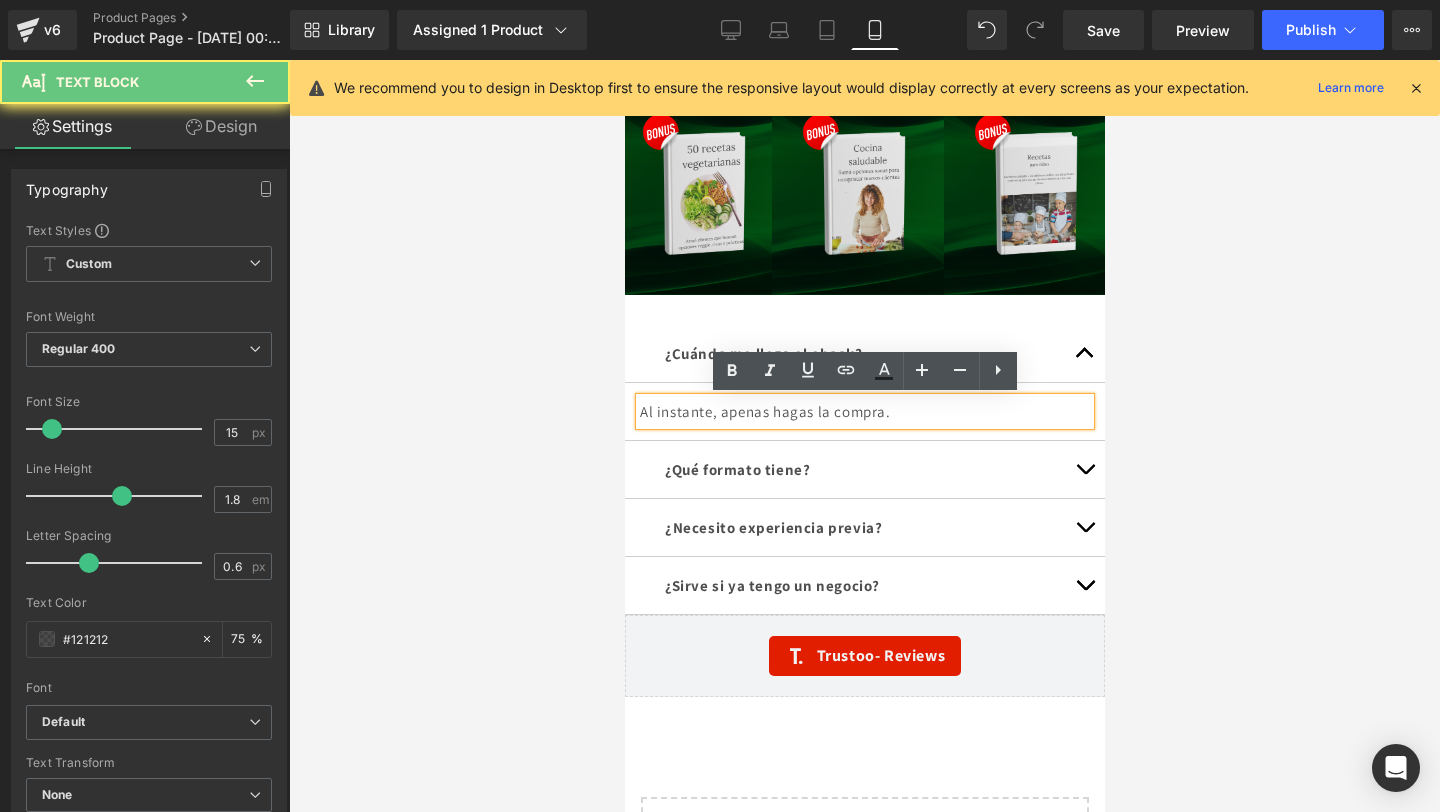 click on "Al instante, apenas hagas la compra." at bounding box center [864, 411] 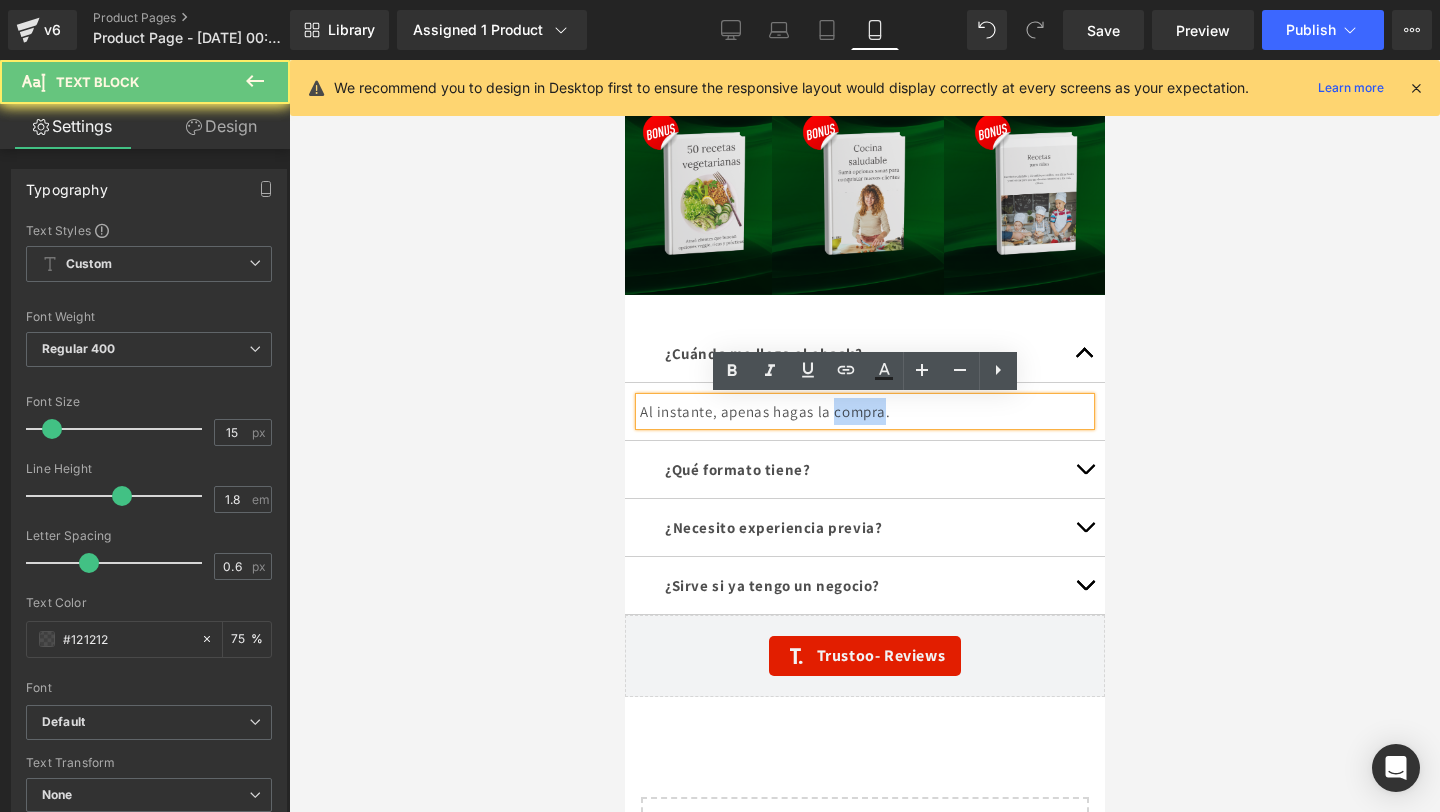 click on "Al instante, apenas hagas la compra." at bounding box center [864, 411] 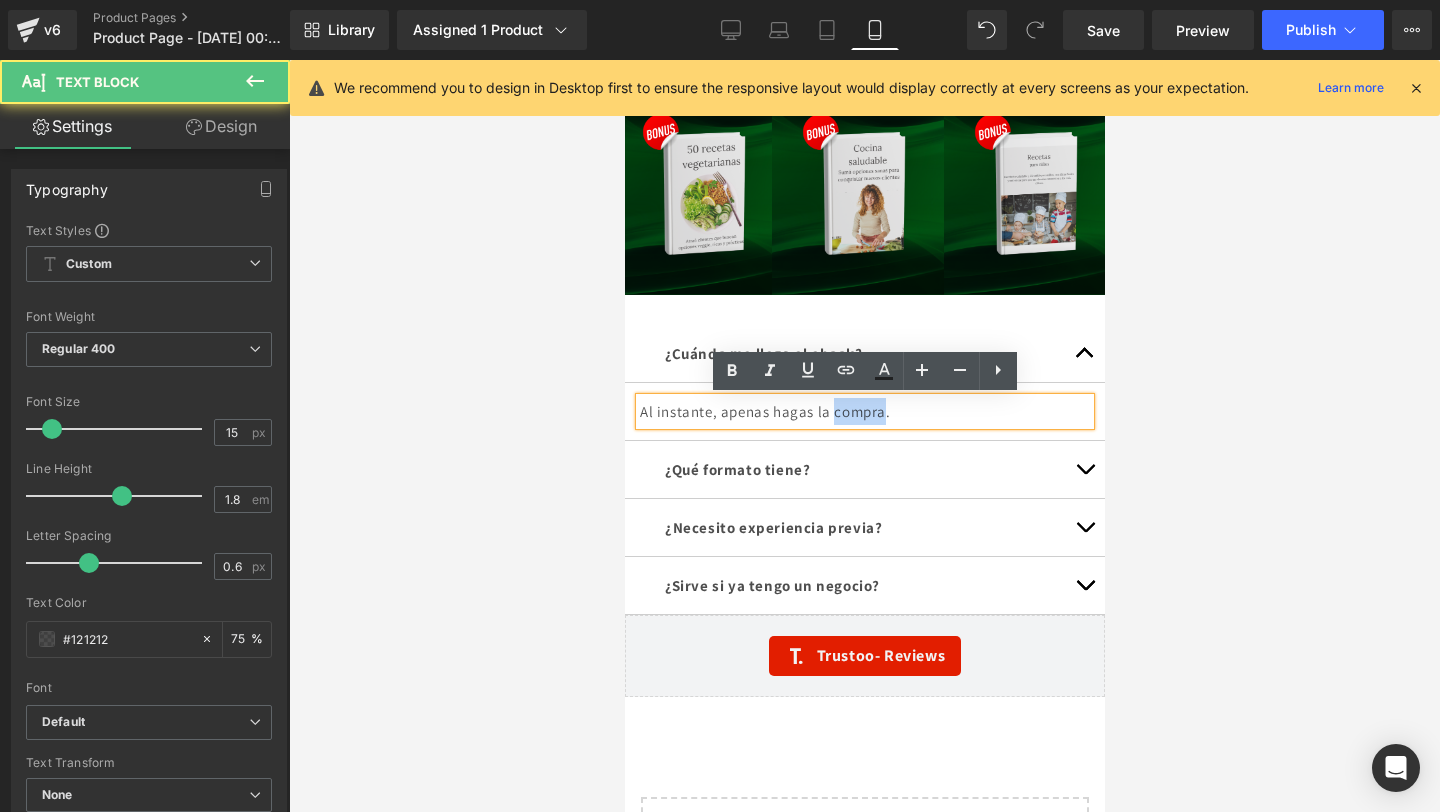 click on "Al instante, apenas hagas la compra." at bounding box center (864, 411) 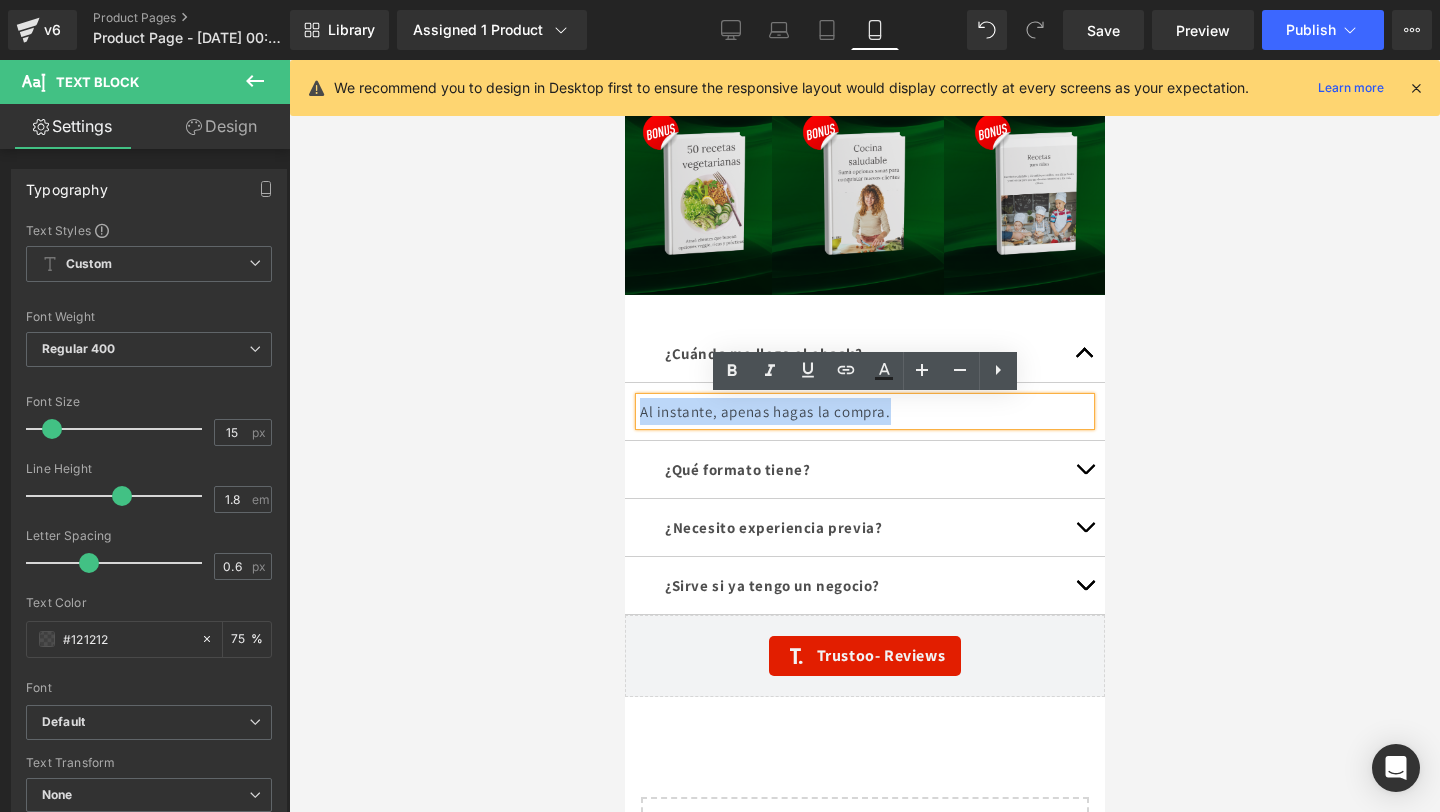 copy on "Al instante, apenas hagas la compra." 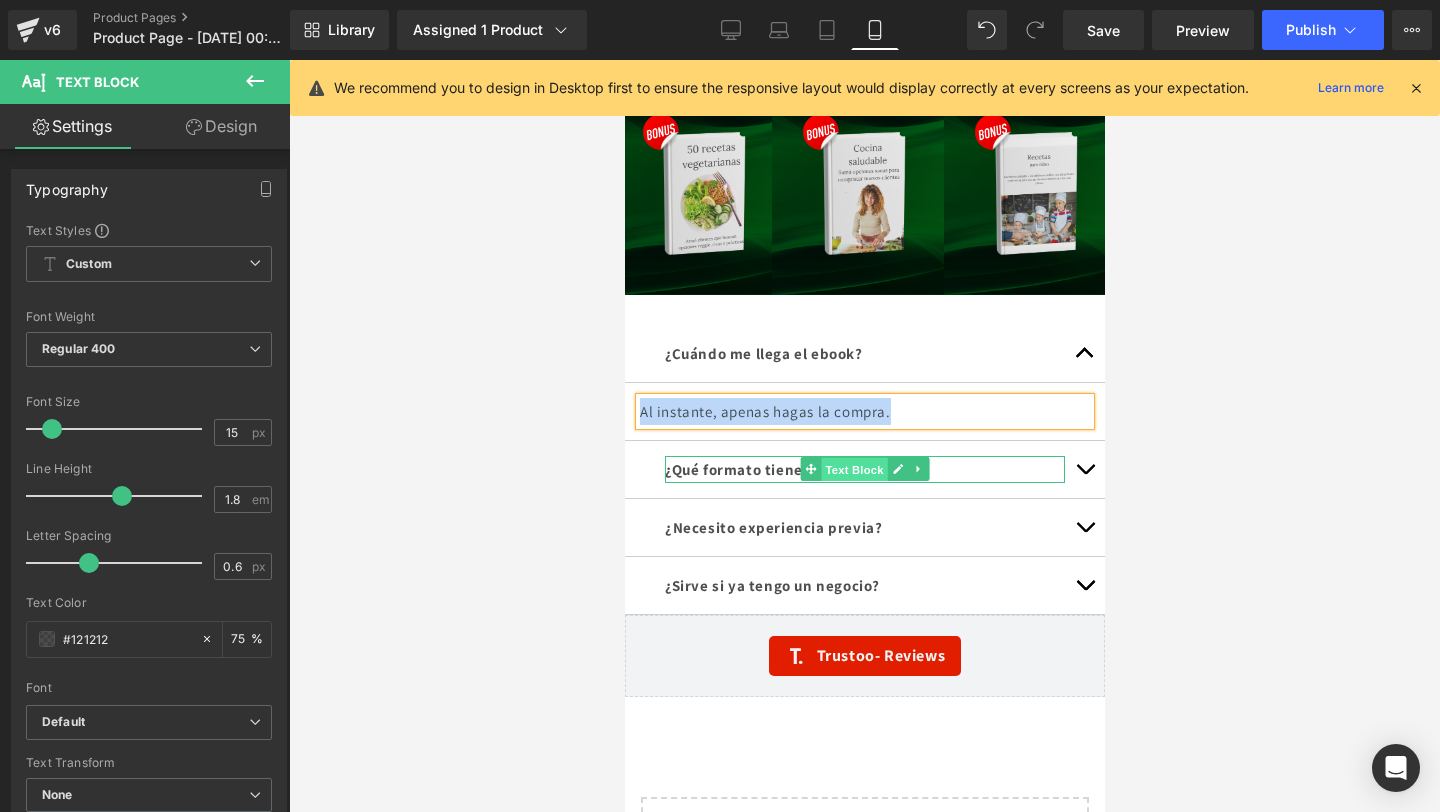 click on "Text Block" at bounding box center (853, 470) 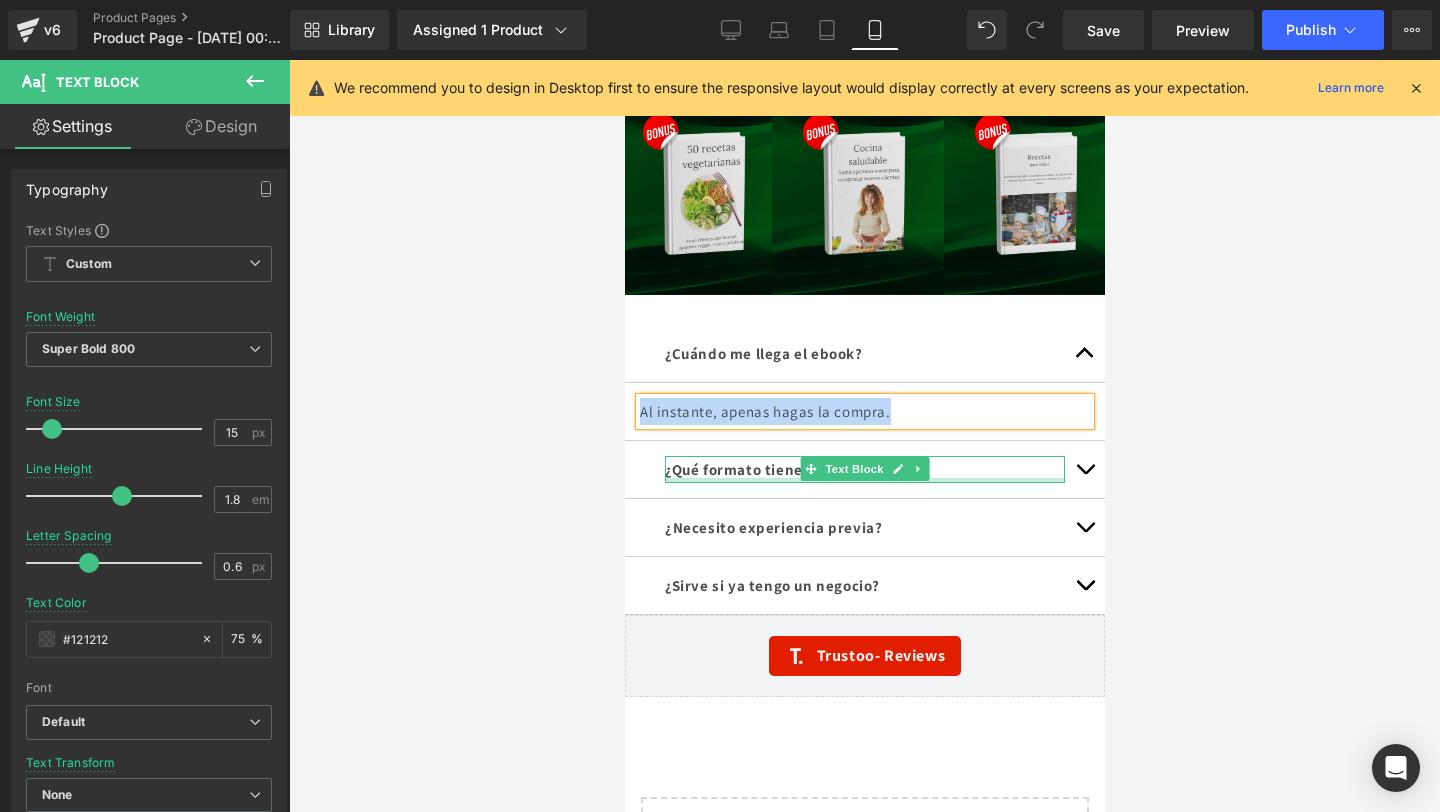 click at bounding box center [864, 480] 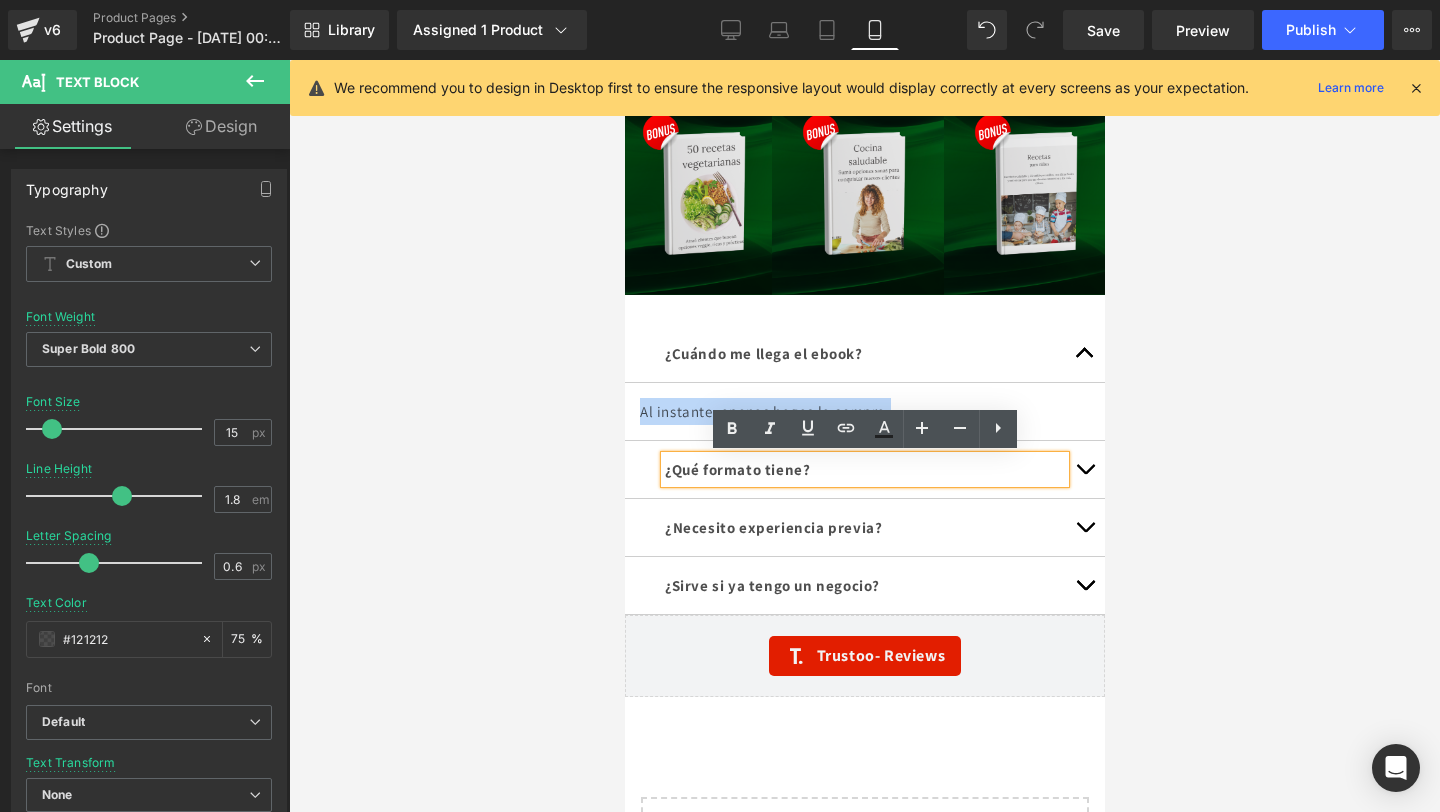click on "¿Qué formato tiene?" at bounding box center [864, 469] 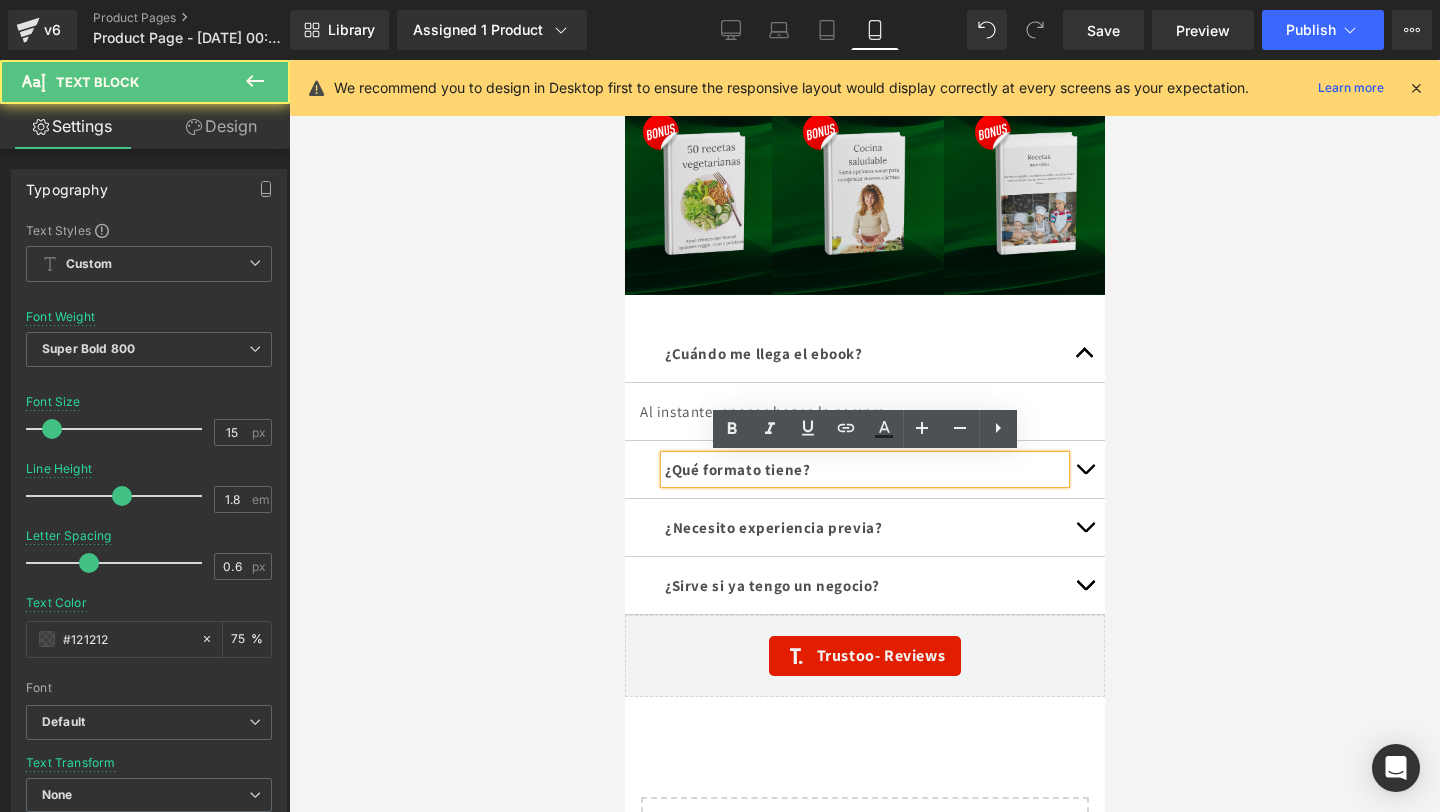 click on "¿Qué formato tiene?" at bounding box center (864, 469) 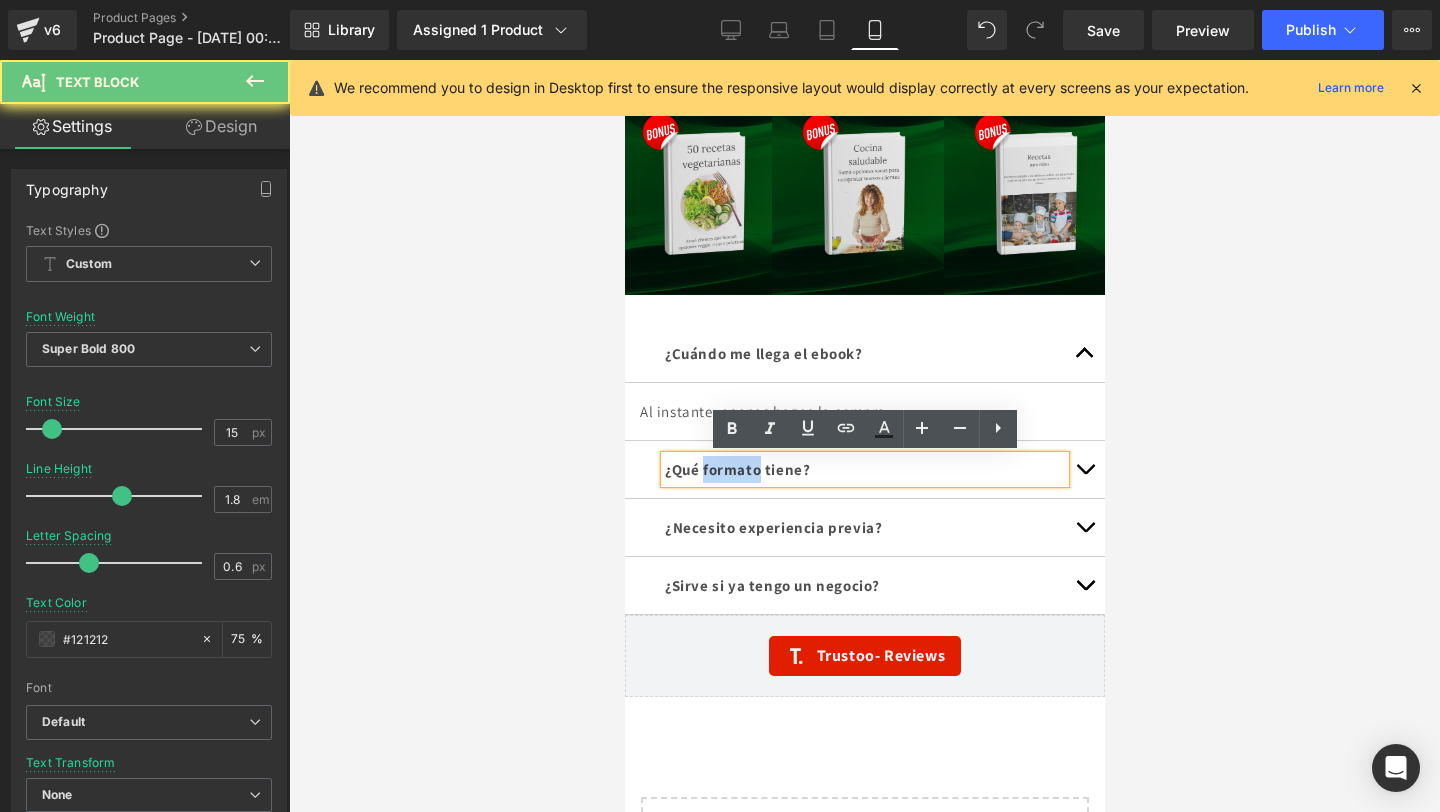 click on "¿Qué formato tiene?" at bounding box center [864, 469] 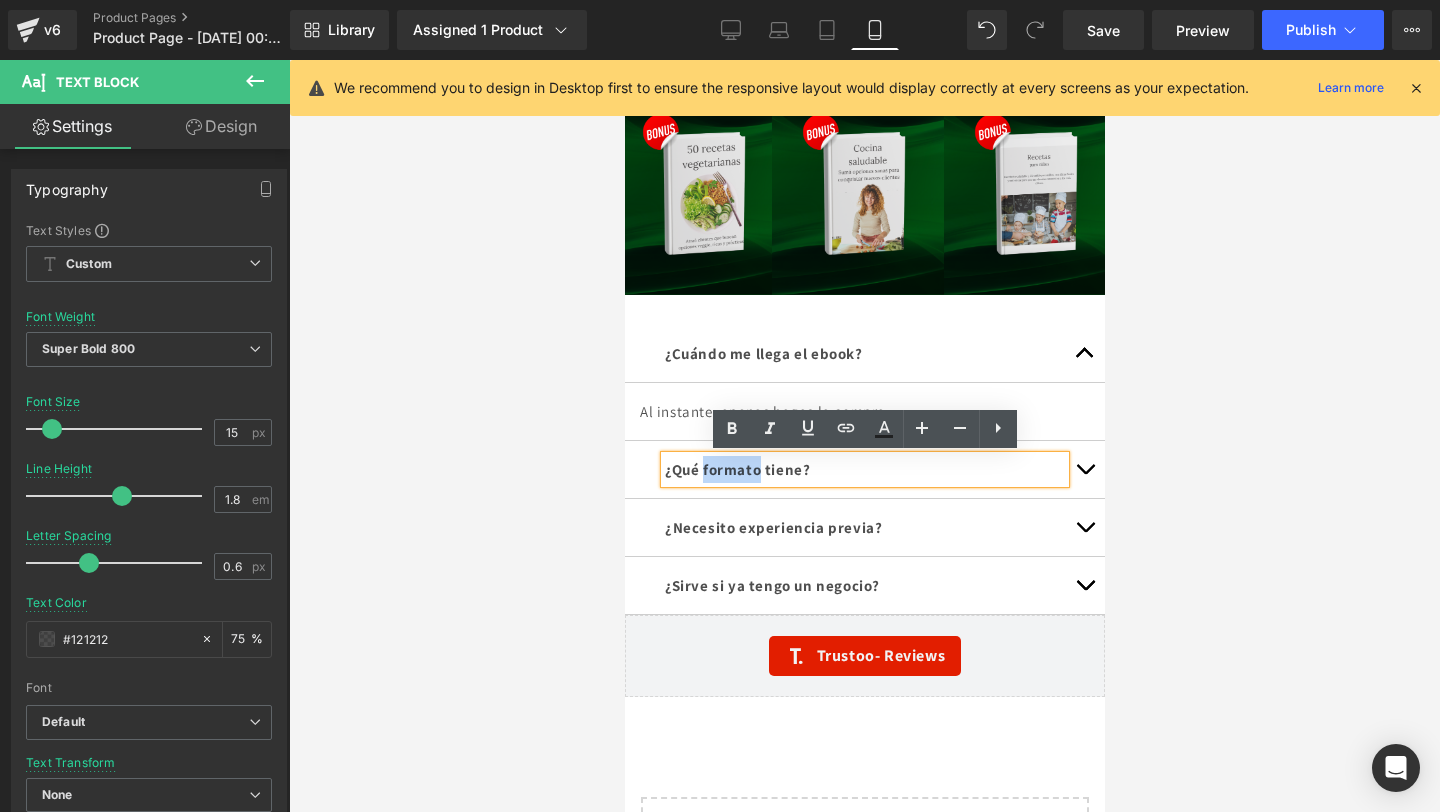 click on "¿Qué formato tiene?" at bounding box center [864, 469] 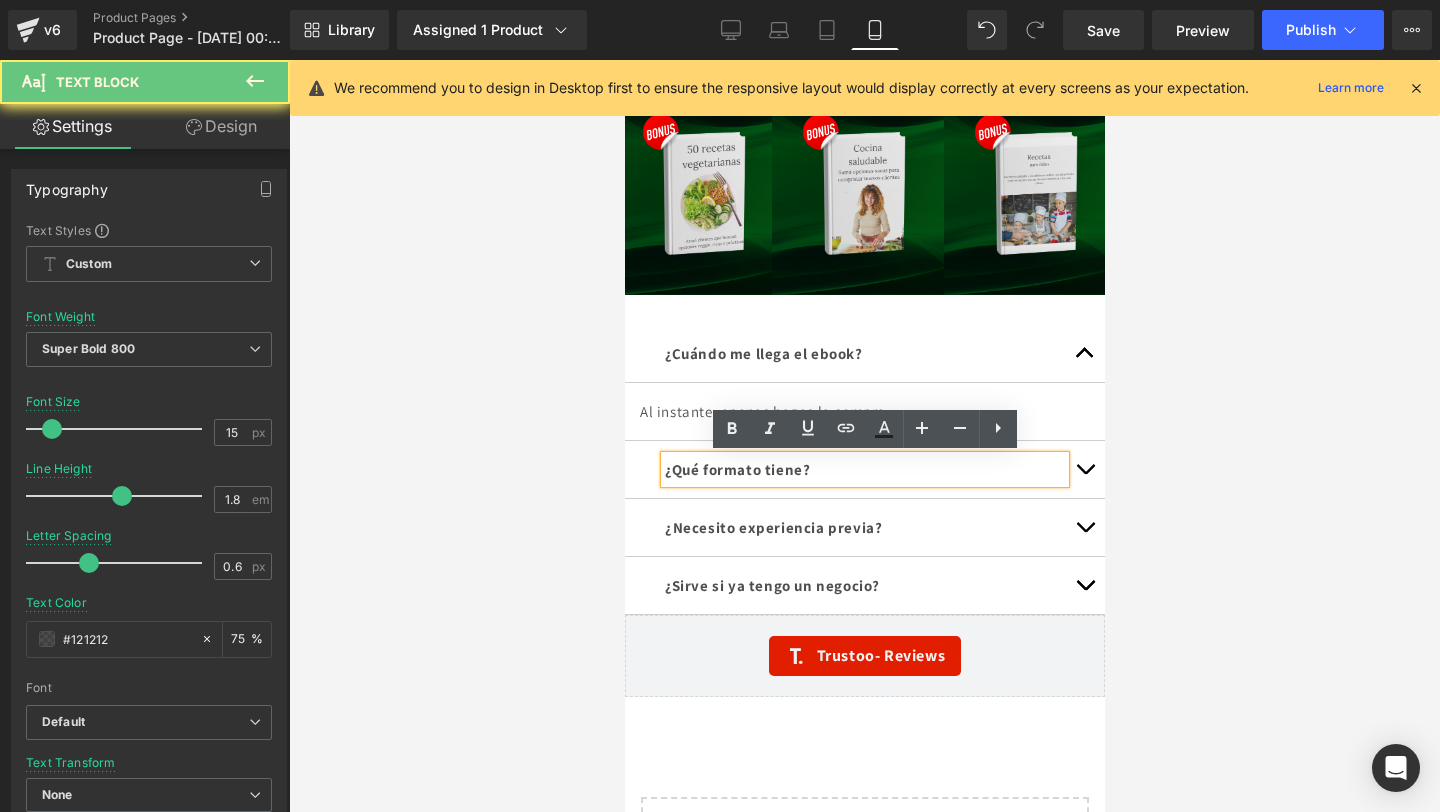 click on "¿Qué formato tiene?" at bounding box center (864, 469) 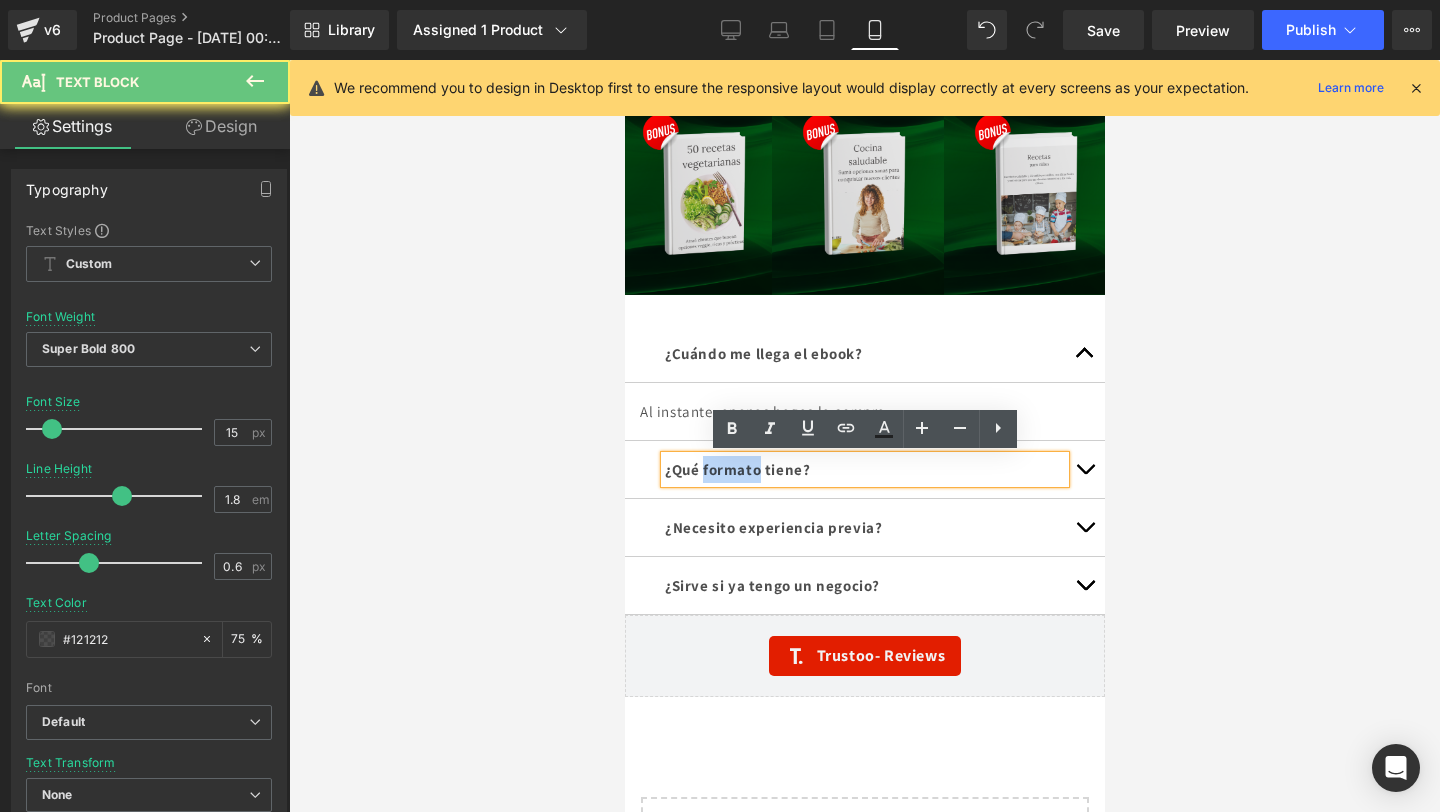 click on "¿Qué formato tiene?" at bounding box center [864, 469] 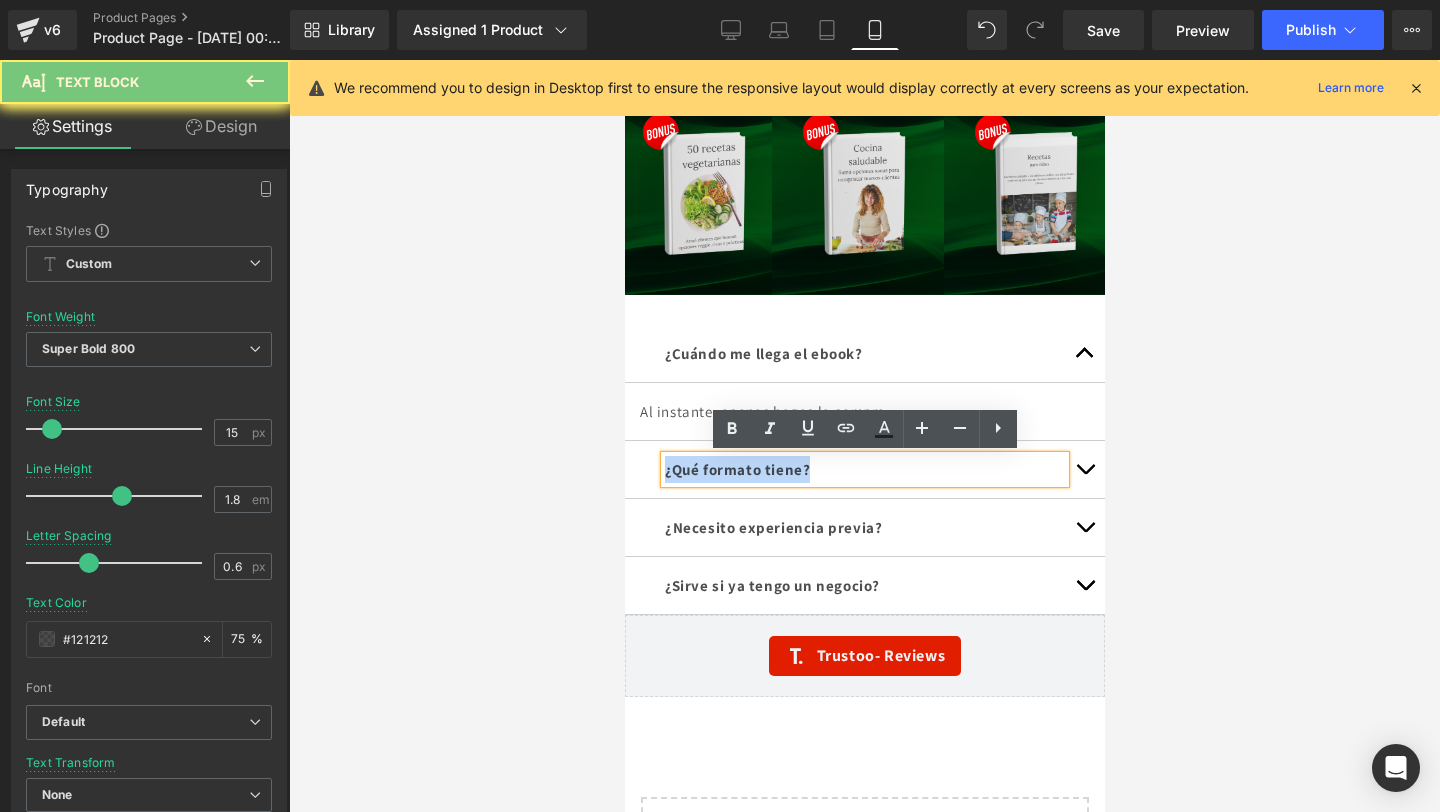 click on "¿Qué formato tiene?" at bounding box center [864, 469] 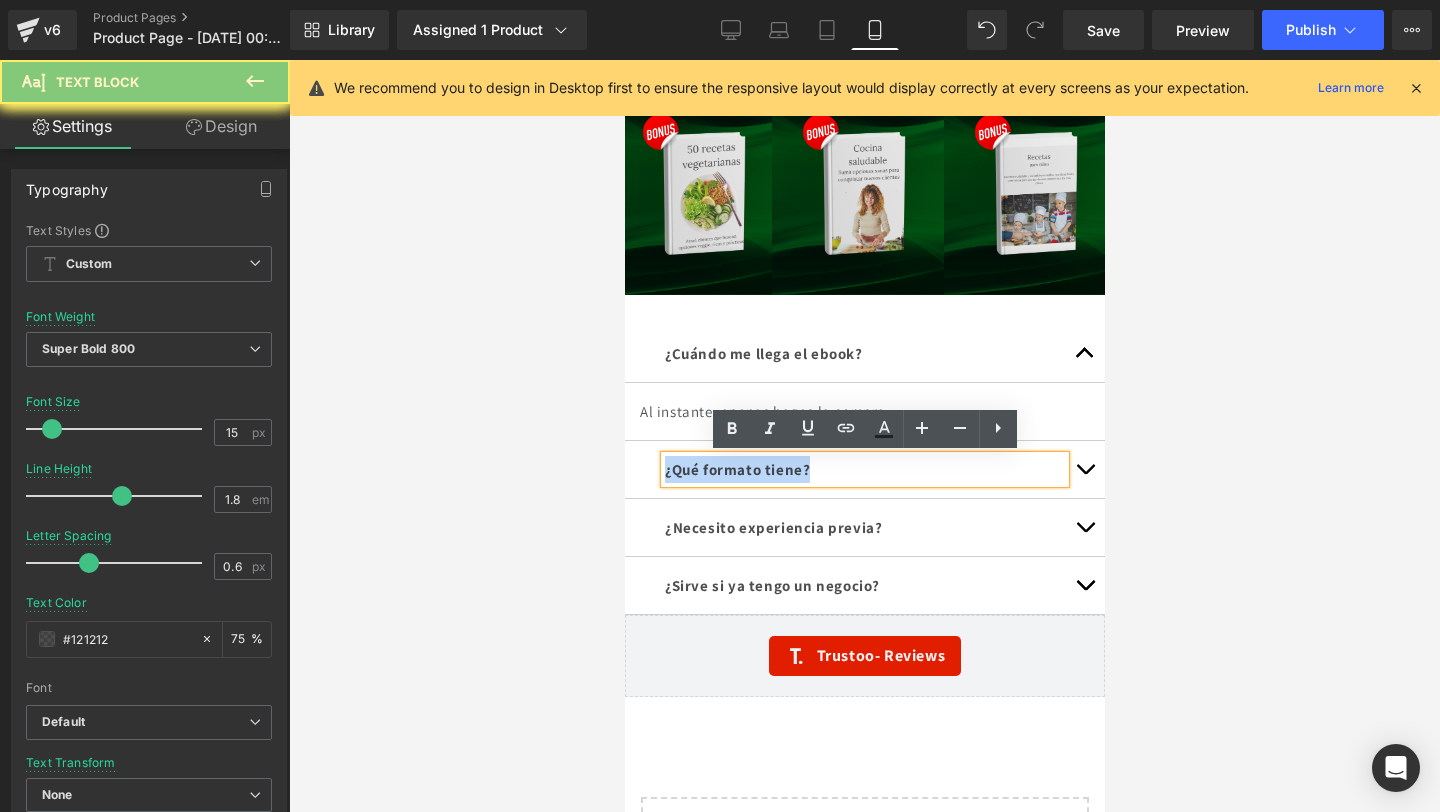click on "¿Qué formato tiene?" at bounding box center [864, 469] 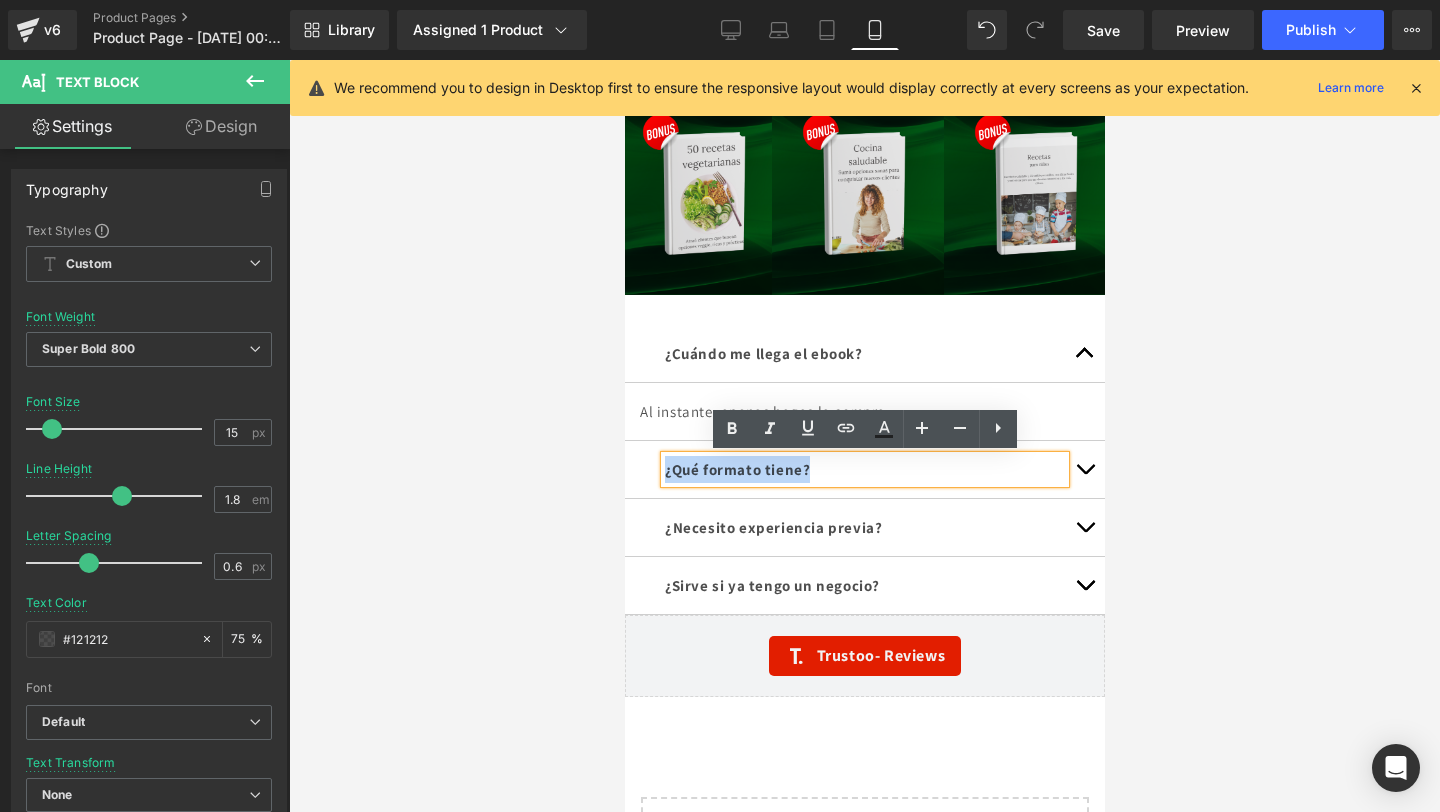 type 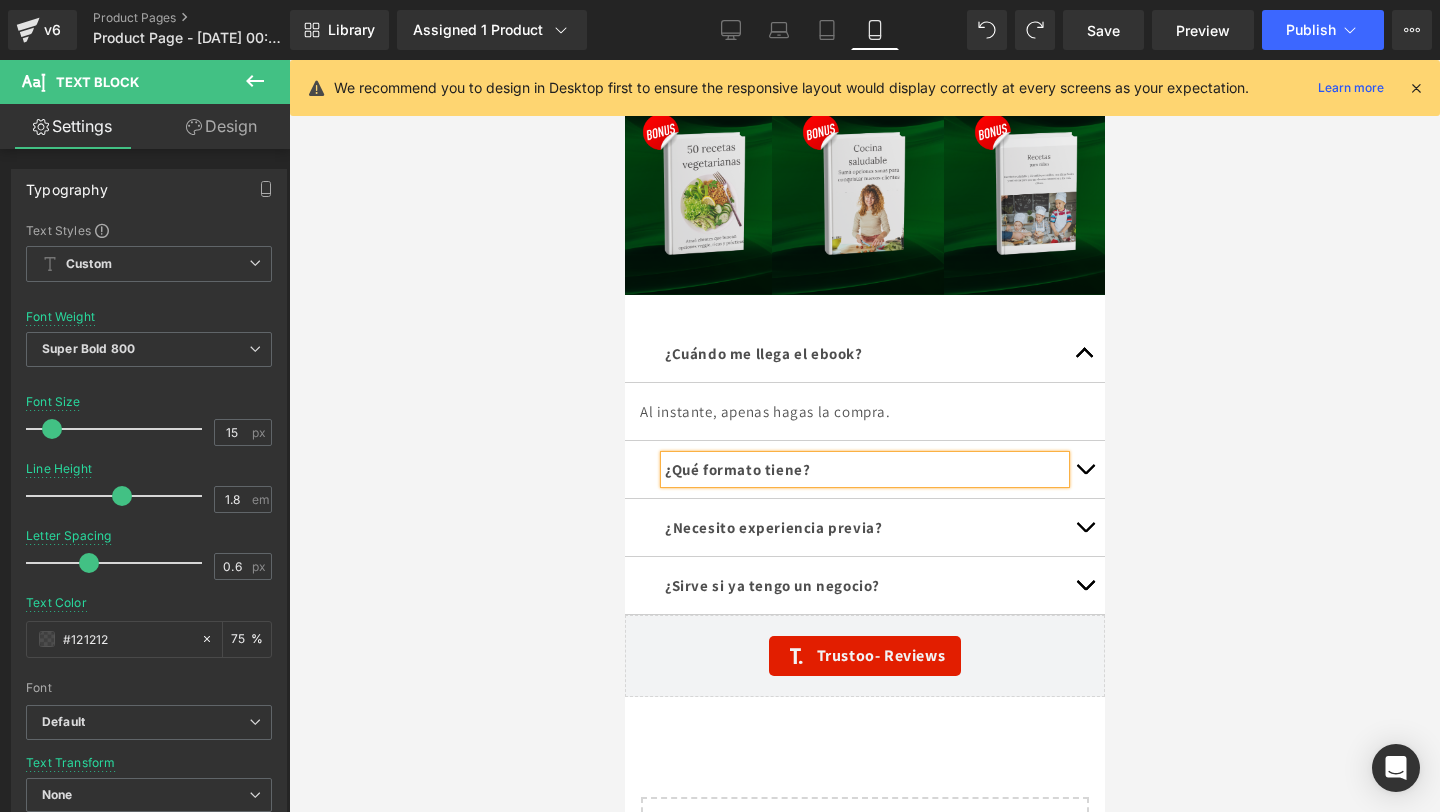 click on "¿Qué formato tiene?" at bounding box center [864, 469] 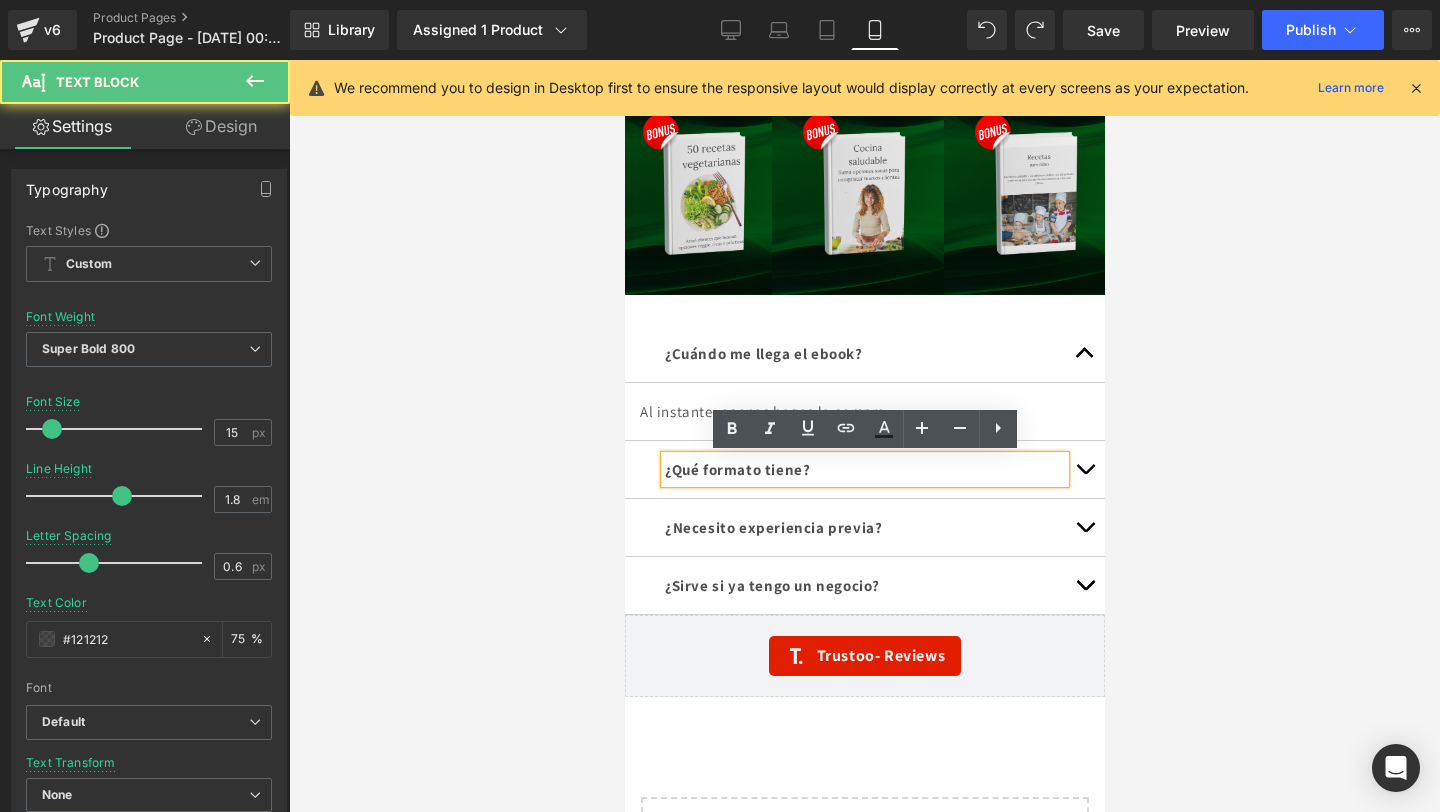 click on "¿Qué formato tiene?" at bounding box center [864, 469] 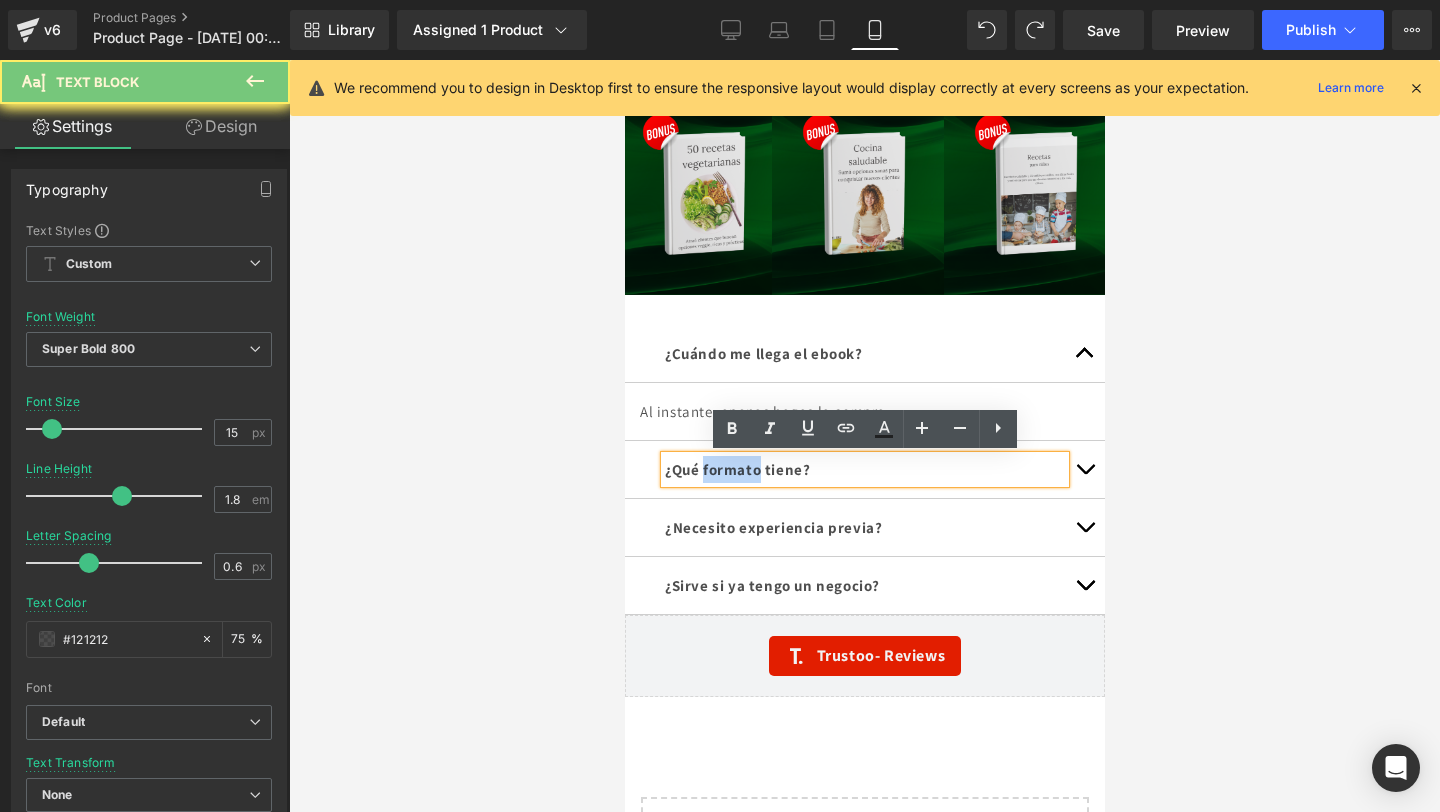 click on "¿Qué formato tiene?" at bounding box center (864, 469) 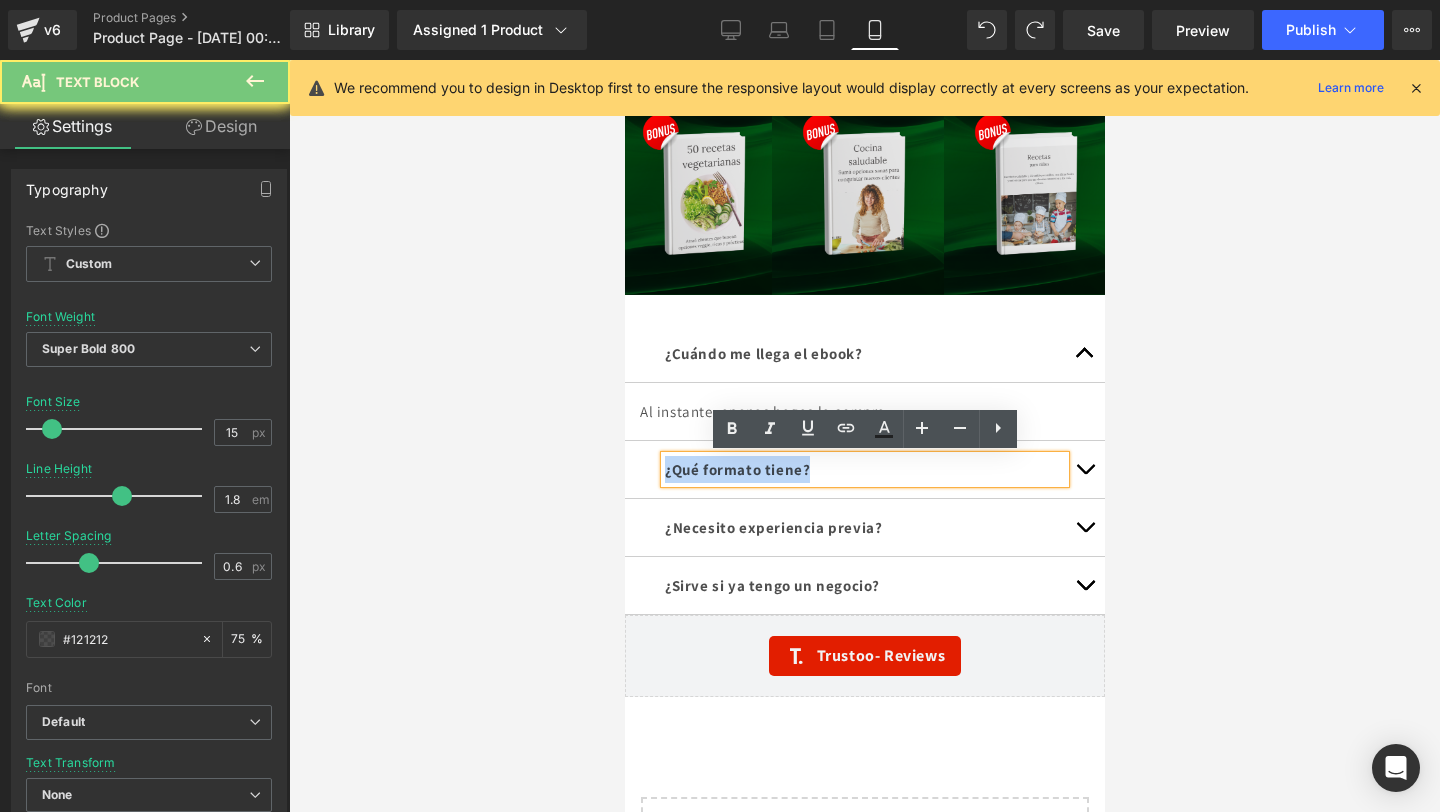 copy on "¿Qué formato tiene?" 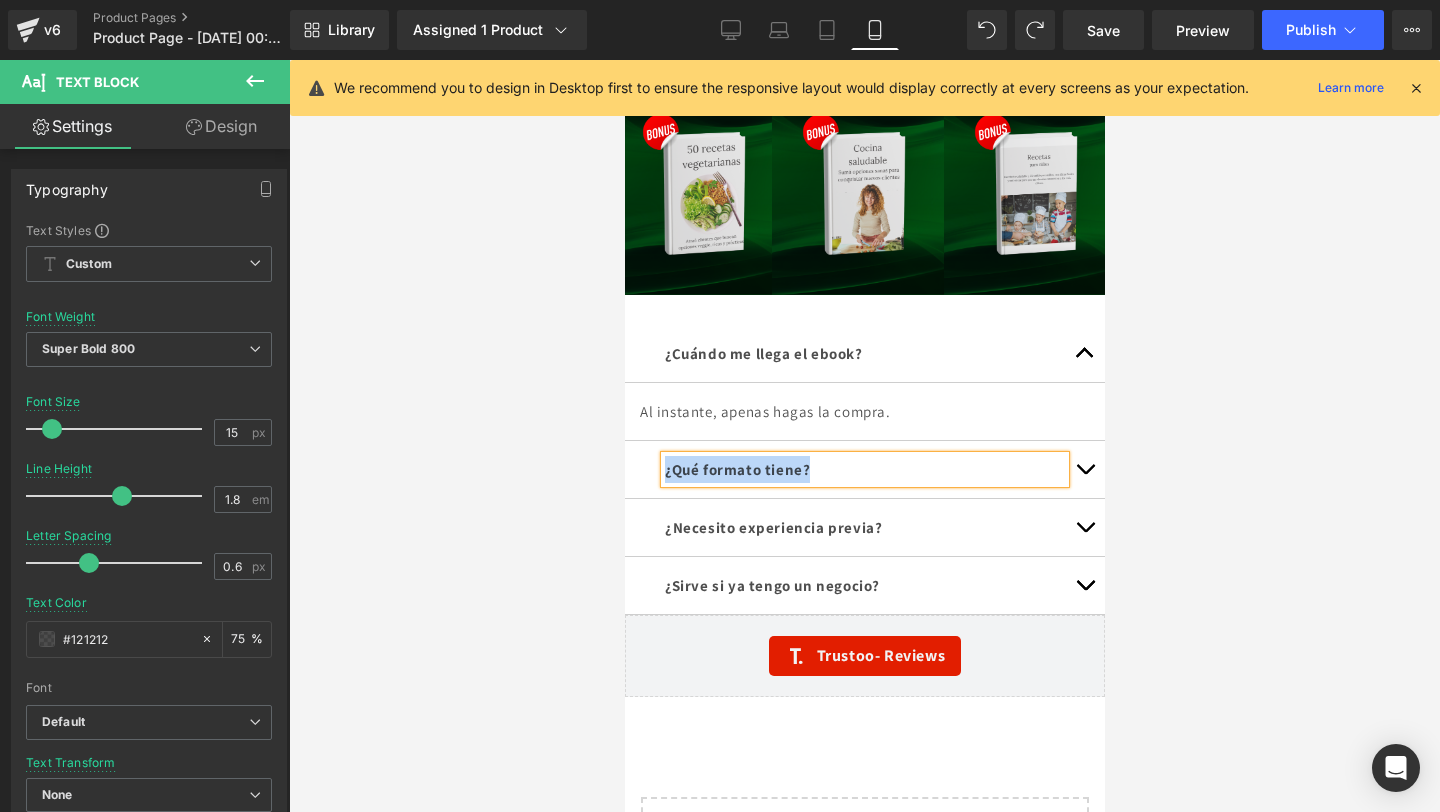 click at bounding box center [1084, 474] 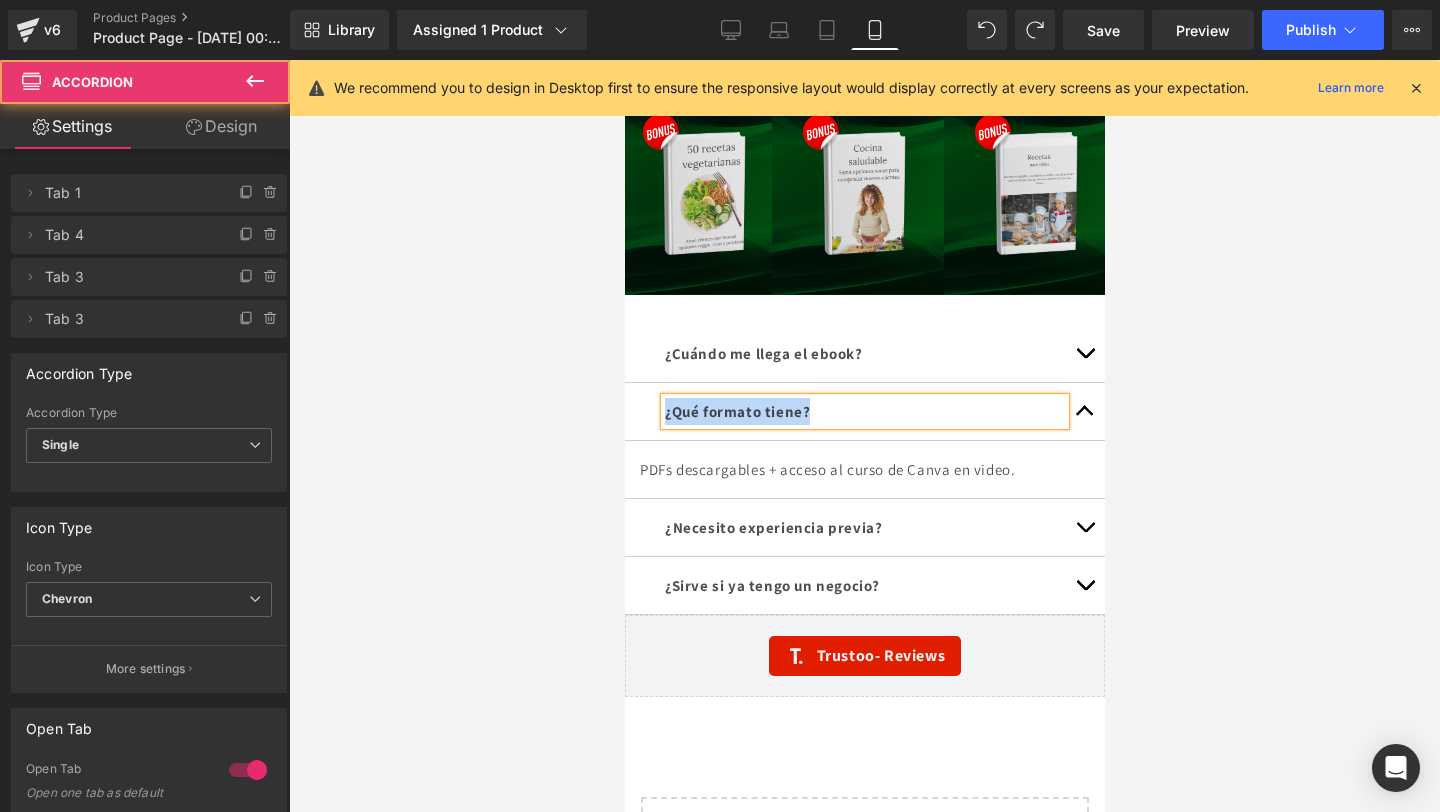 click on "Text Block" at bounding box center (853, 469) 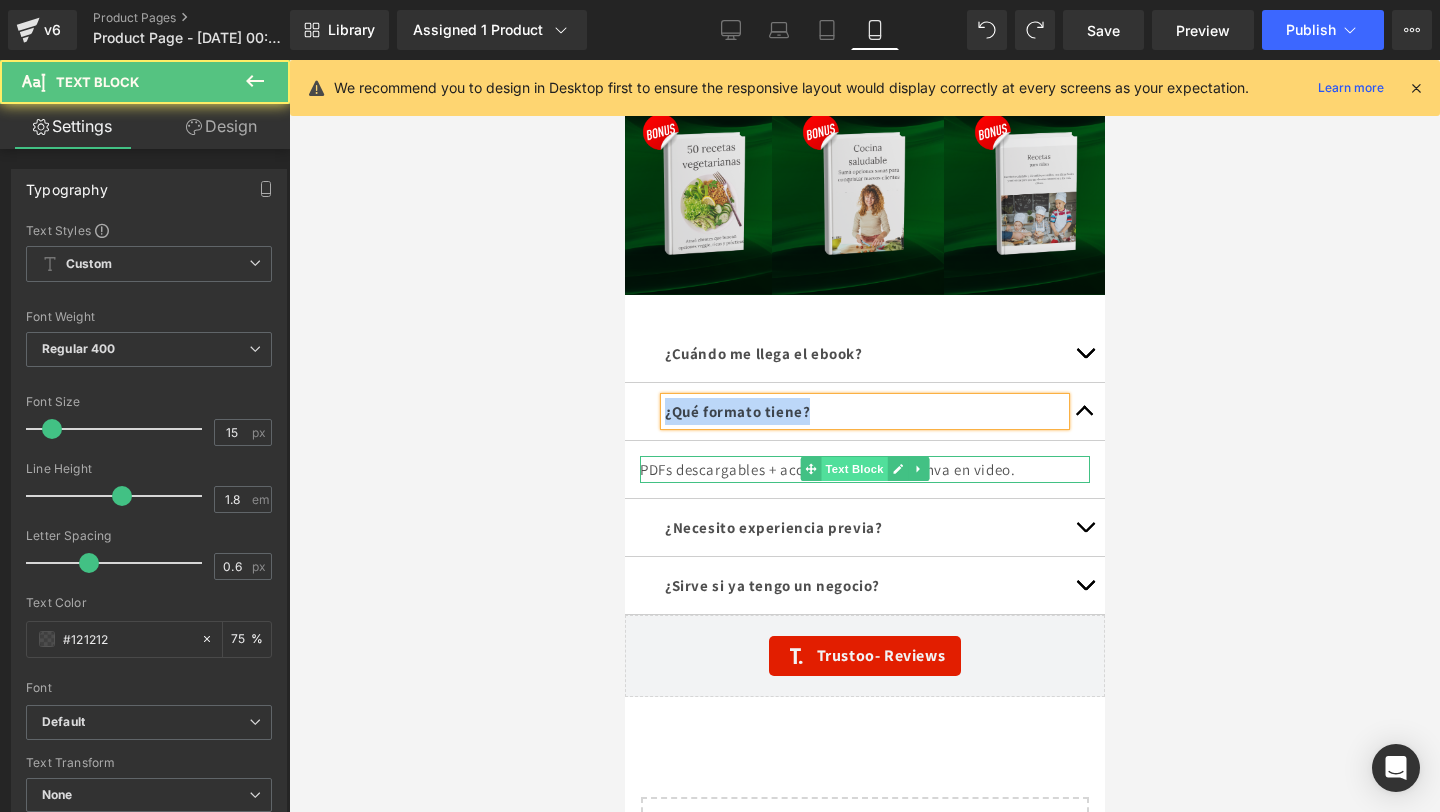click on "Text Block" at bounding box center (853, 469) 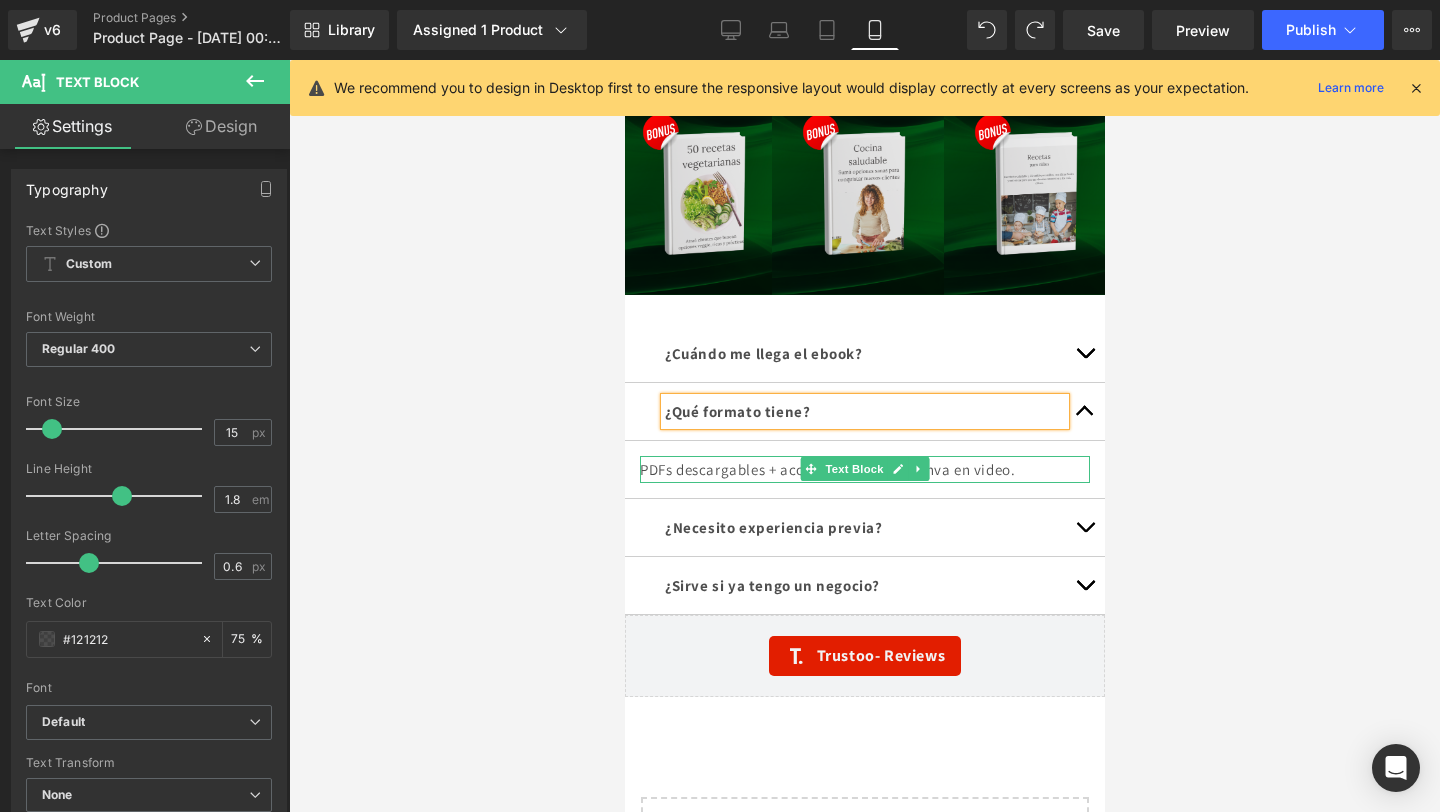 click on "PDFs descargables + acceso al curso de Canva en video." at bounding box center (864, 469) 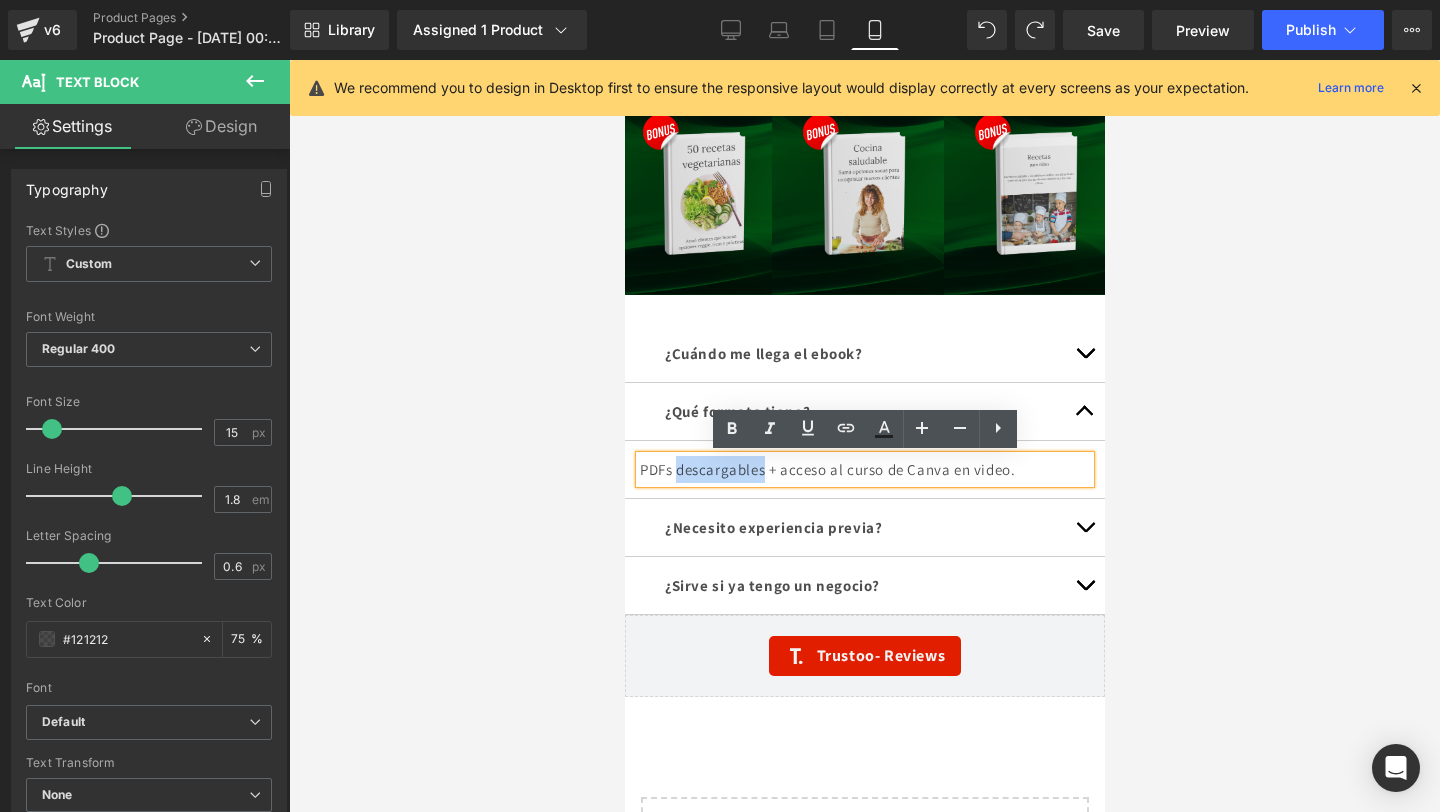 click on "PDFs descargables + acceso al curso de Canva en video." at bounding box center (864, 469) 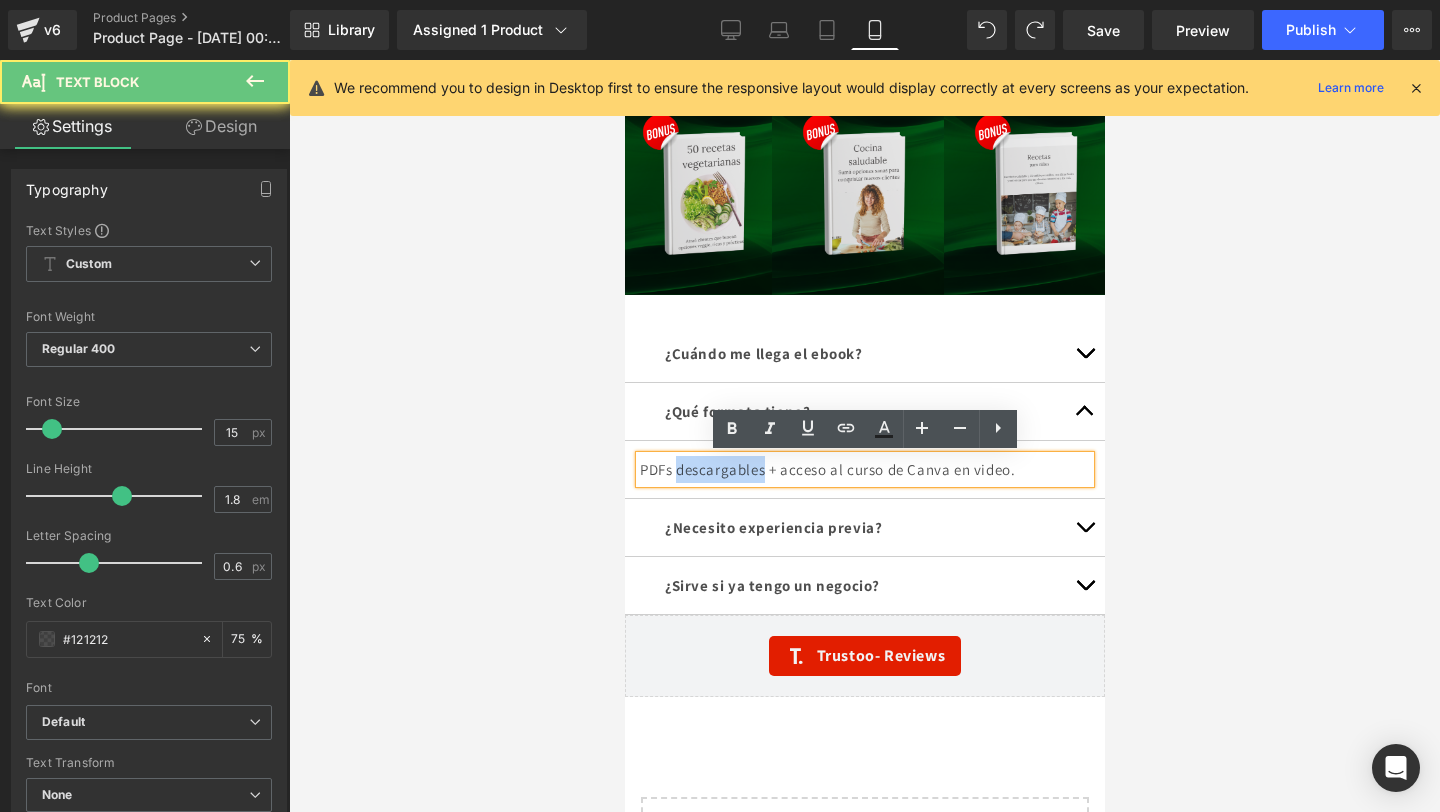 click on "PDFs descargables + acceso al curso de Canva en video." at bounding box center (864, 469) 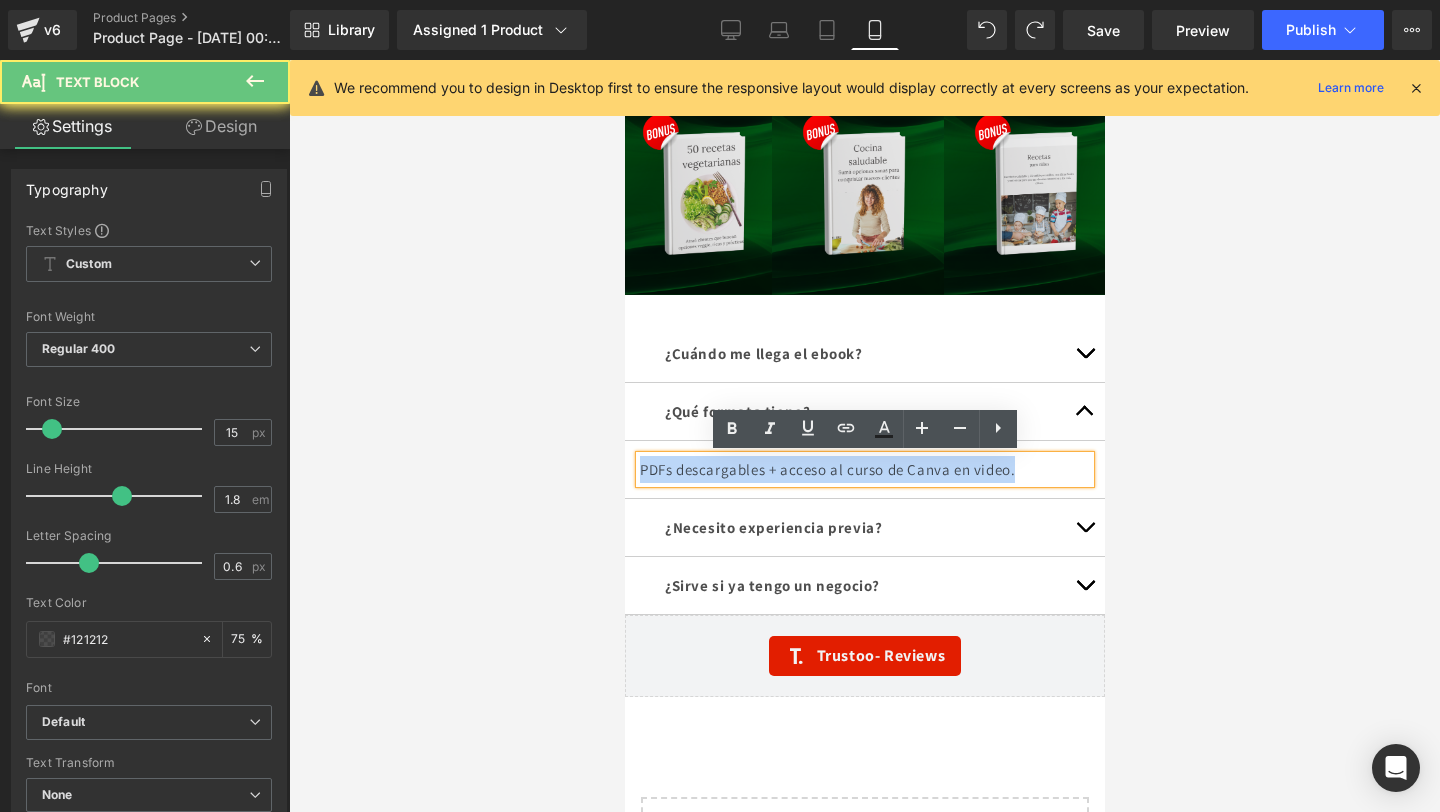 copy on "PDFs descargables + acceso al curso de Canva en video." 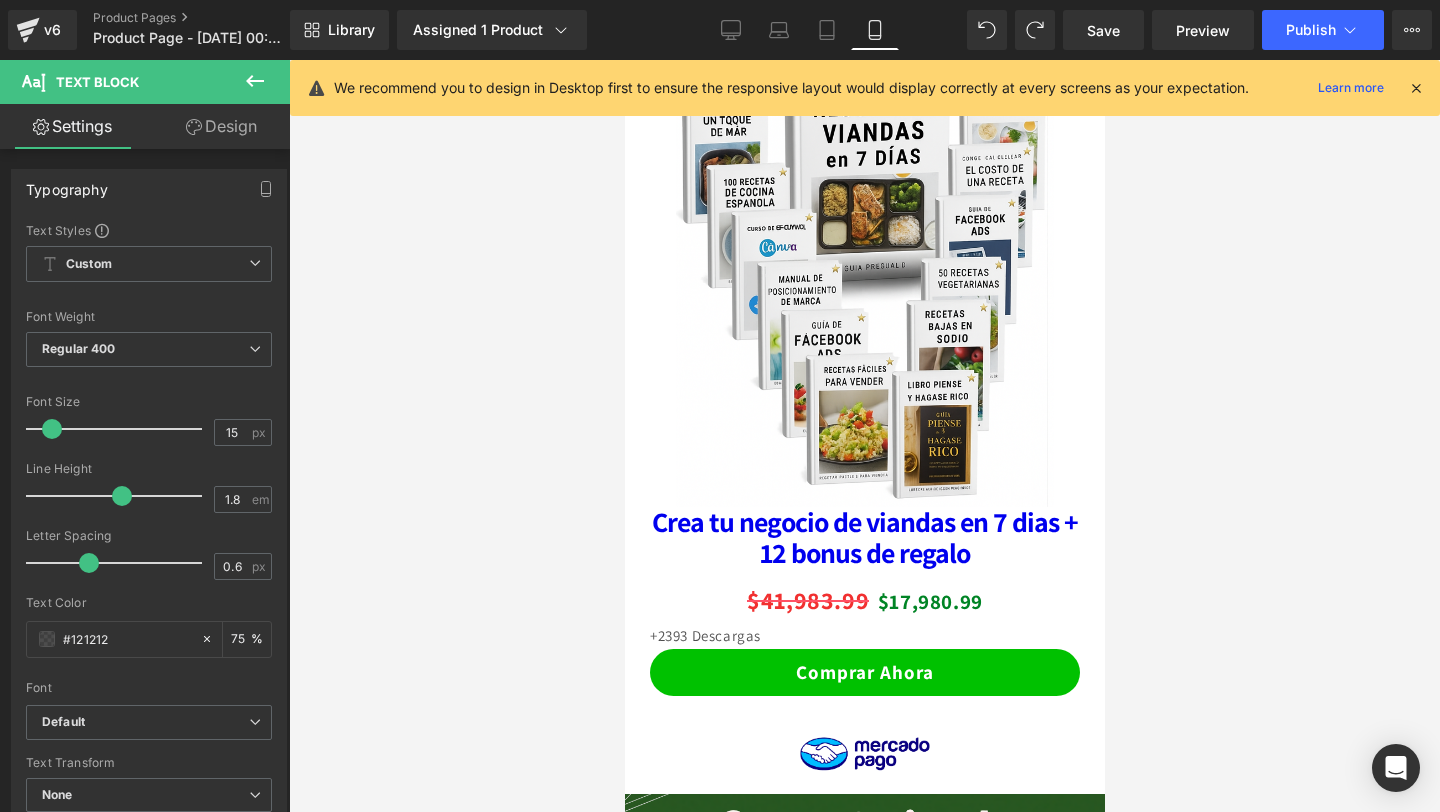 scroll, scrollTop: 3501, scrollLeft: 0, axis: vertical 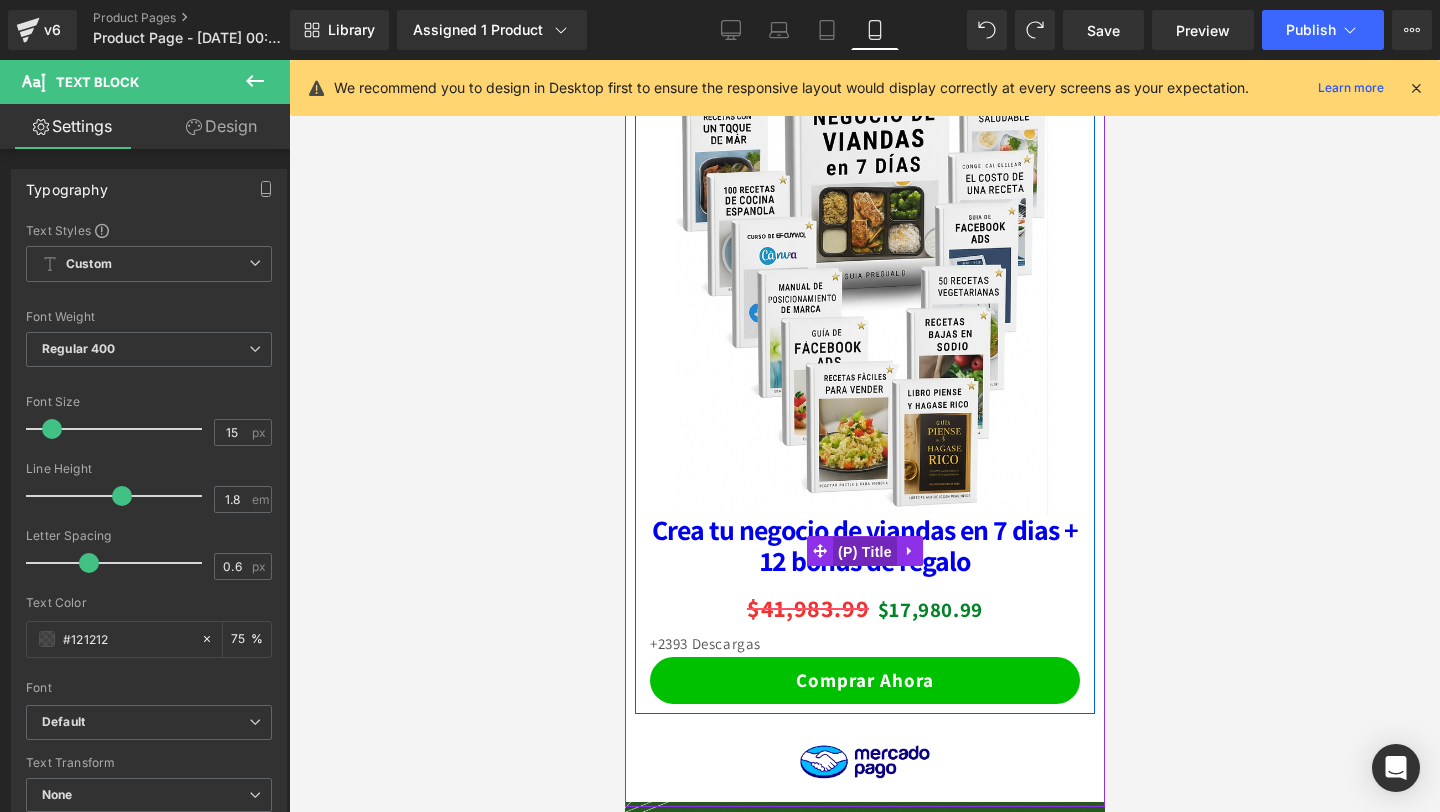 click on "(P) Title" at bounding box center [864, 552] 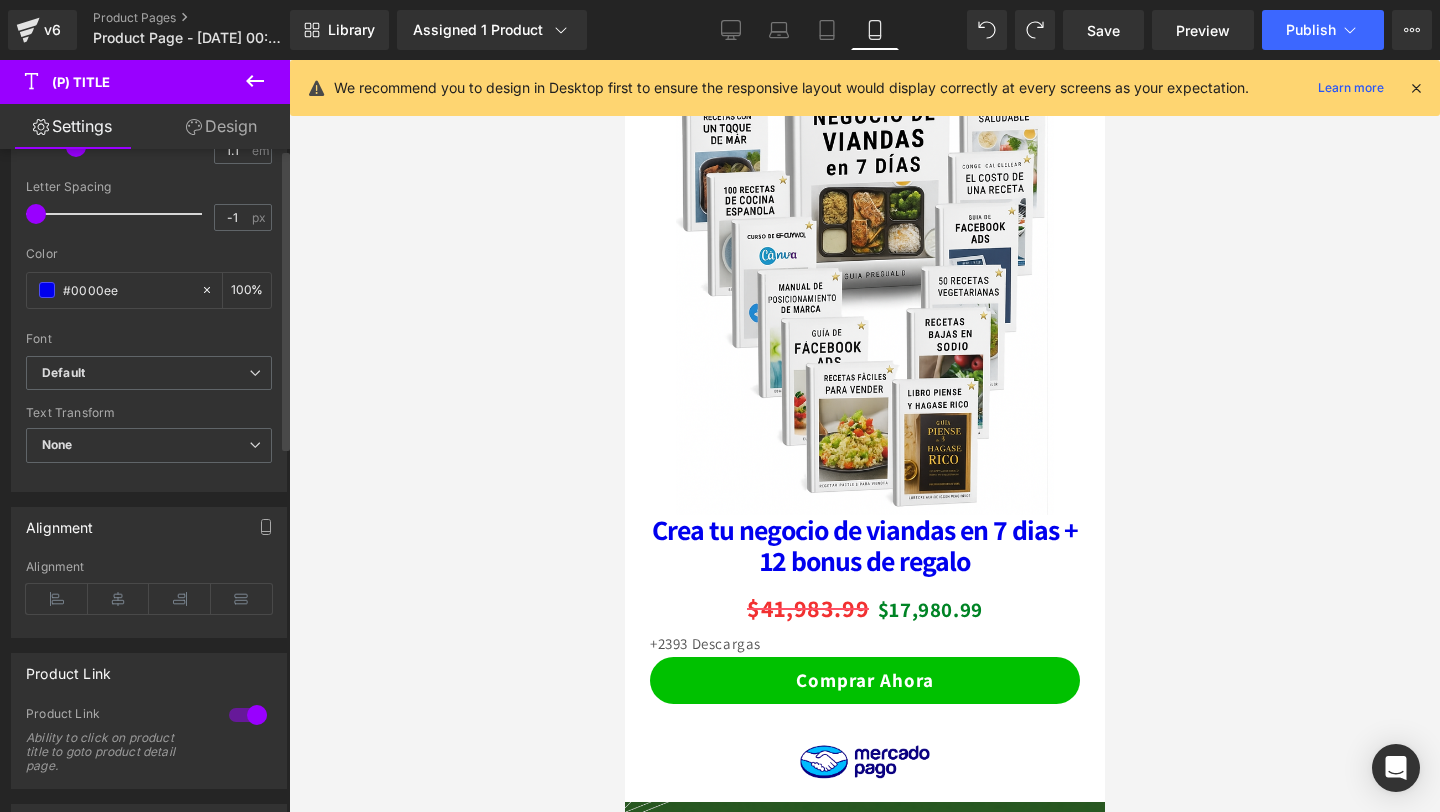 scroll, scrollTop: 0, scrollLeft: 0, axis: both 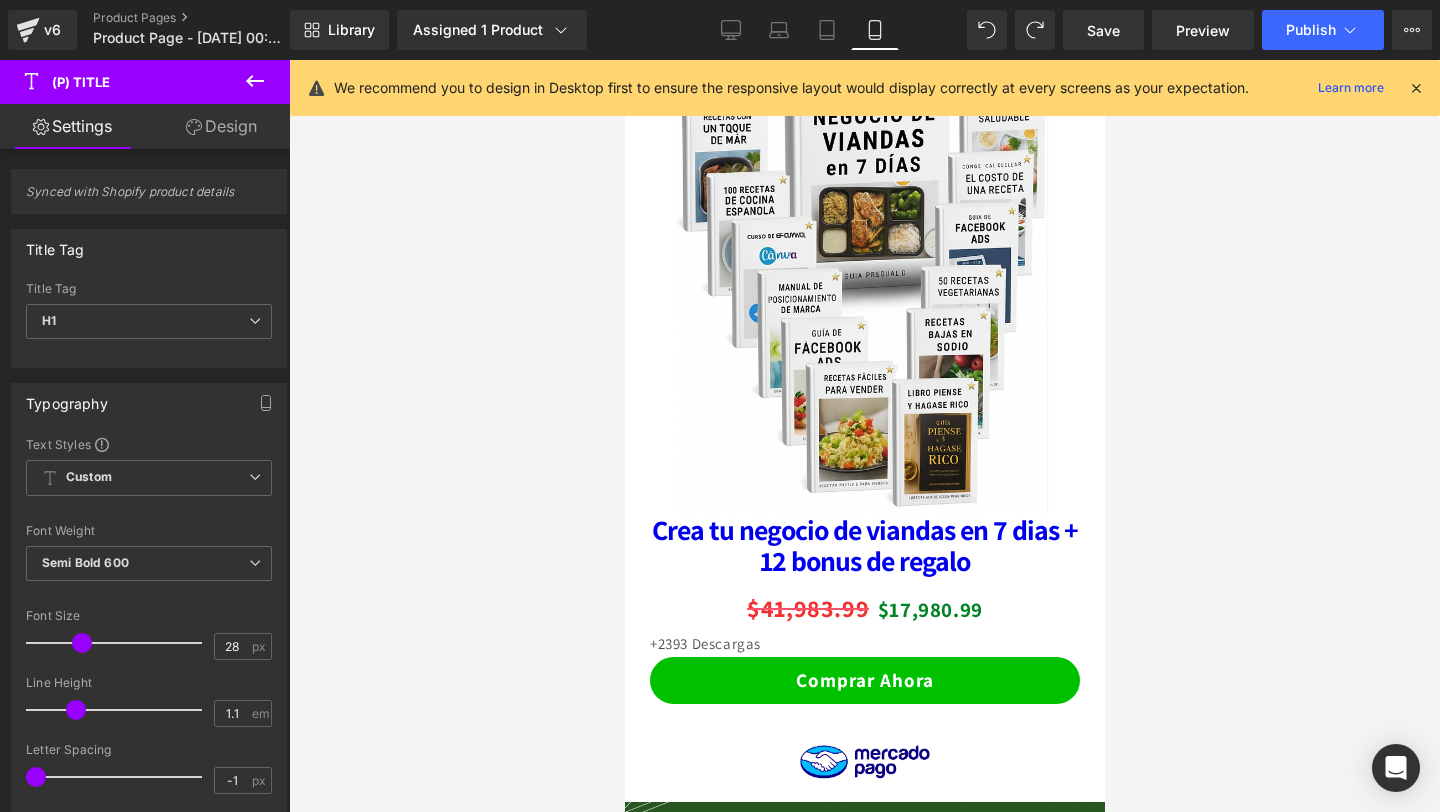 click on "Design" at bounding box center [221, 126] 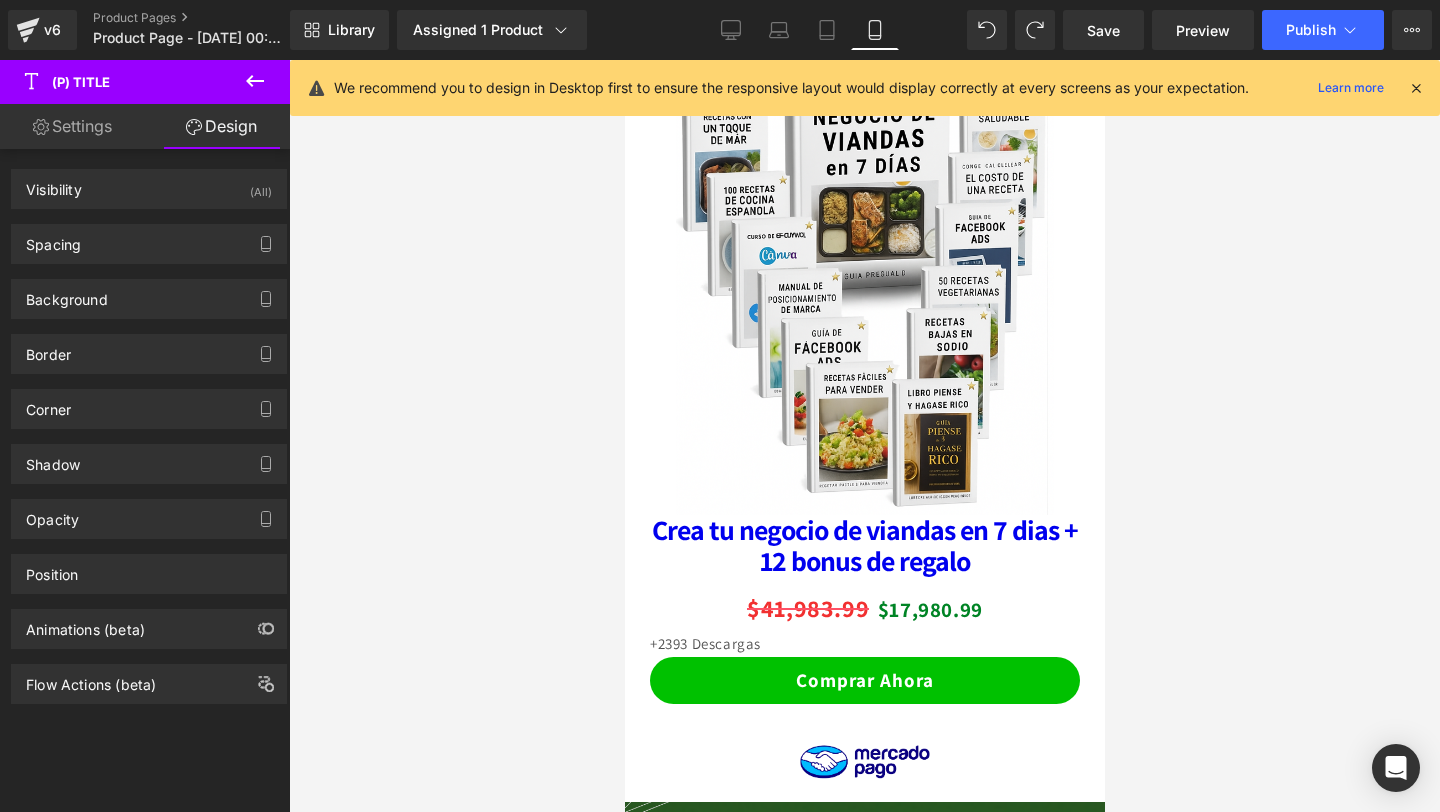 click on "Settings" at bounding box center (72, 126) 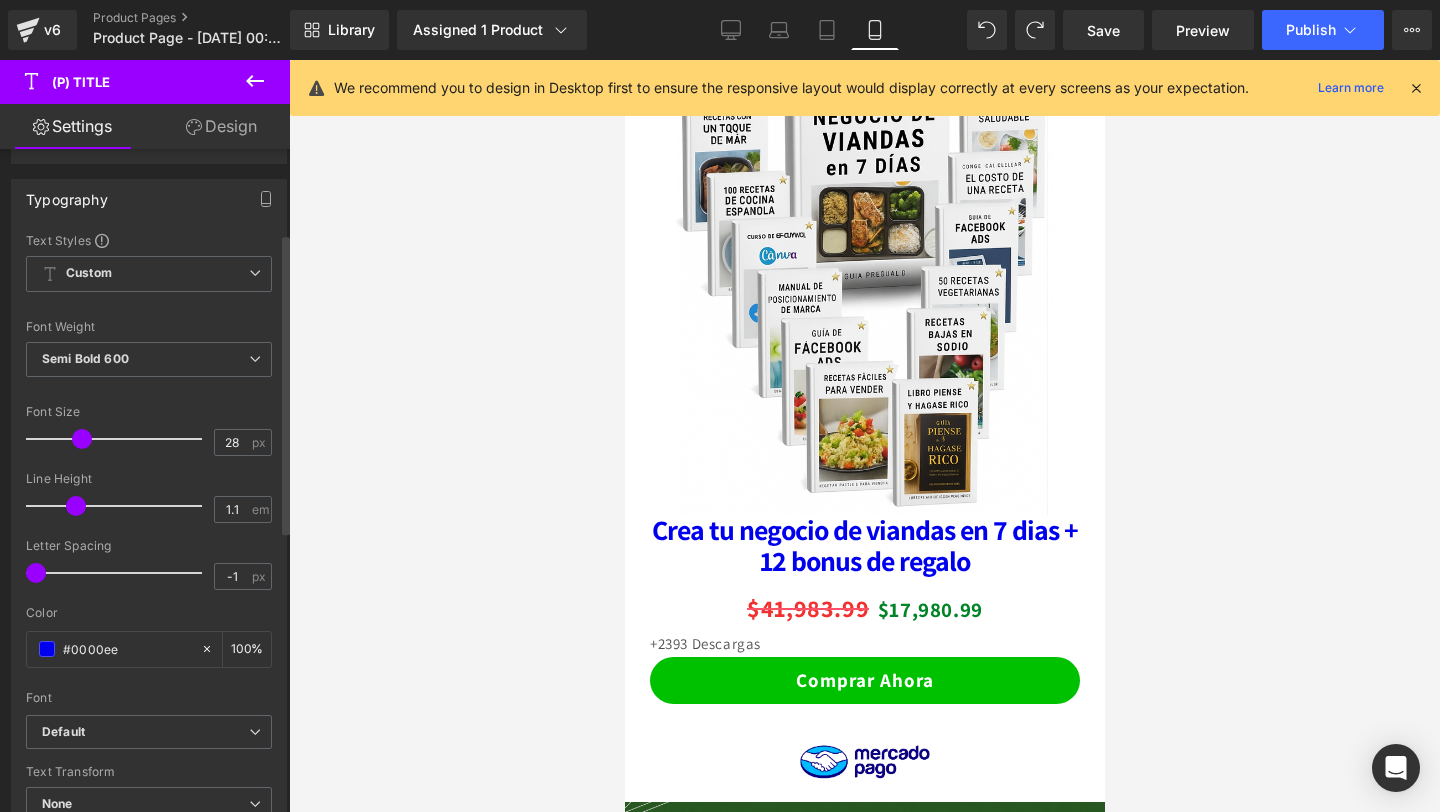 scroll, scrollTop: 168, scrollLeft: 0, axis: vertical 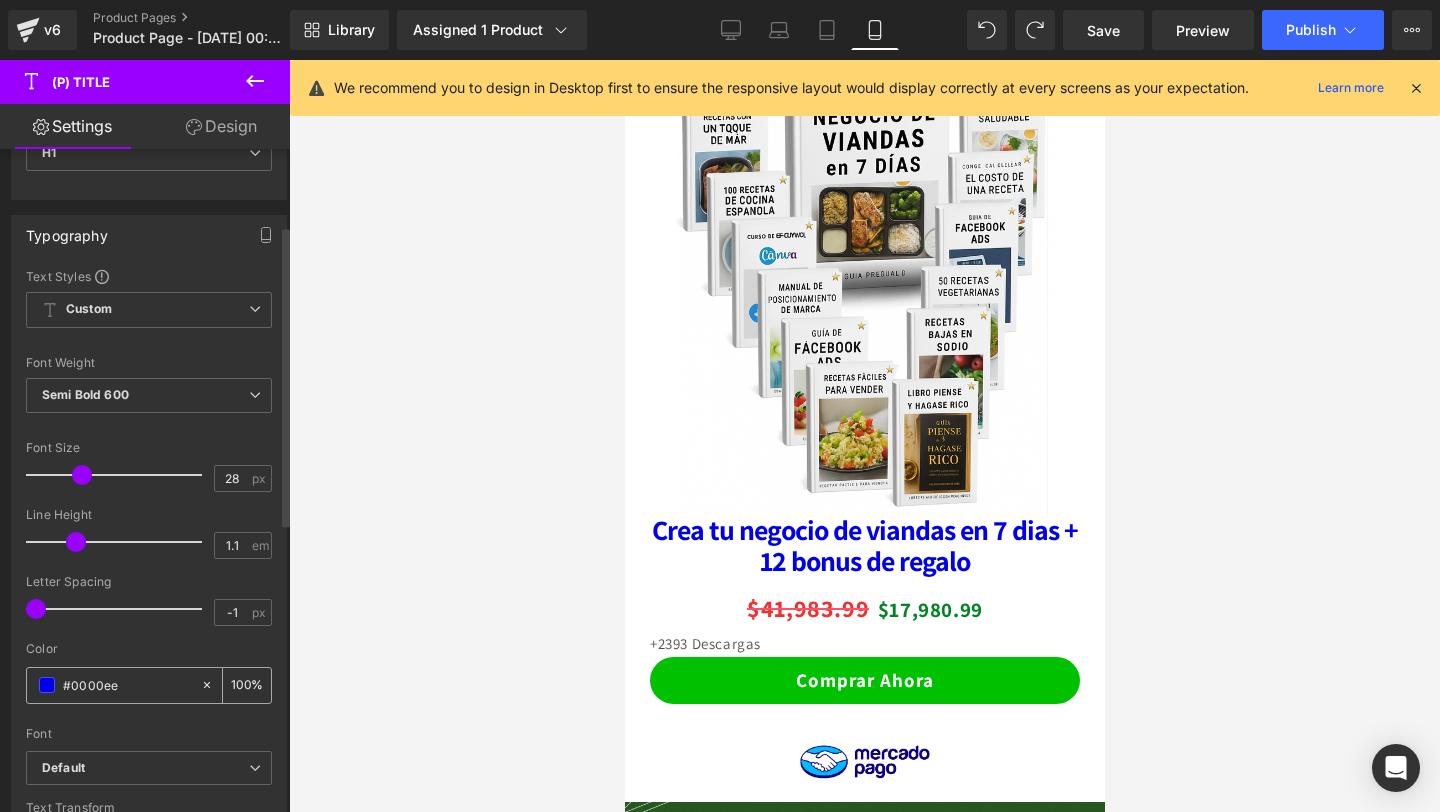 click at bounding box center (47, 685) 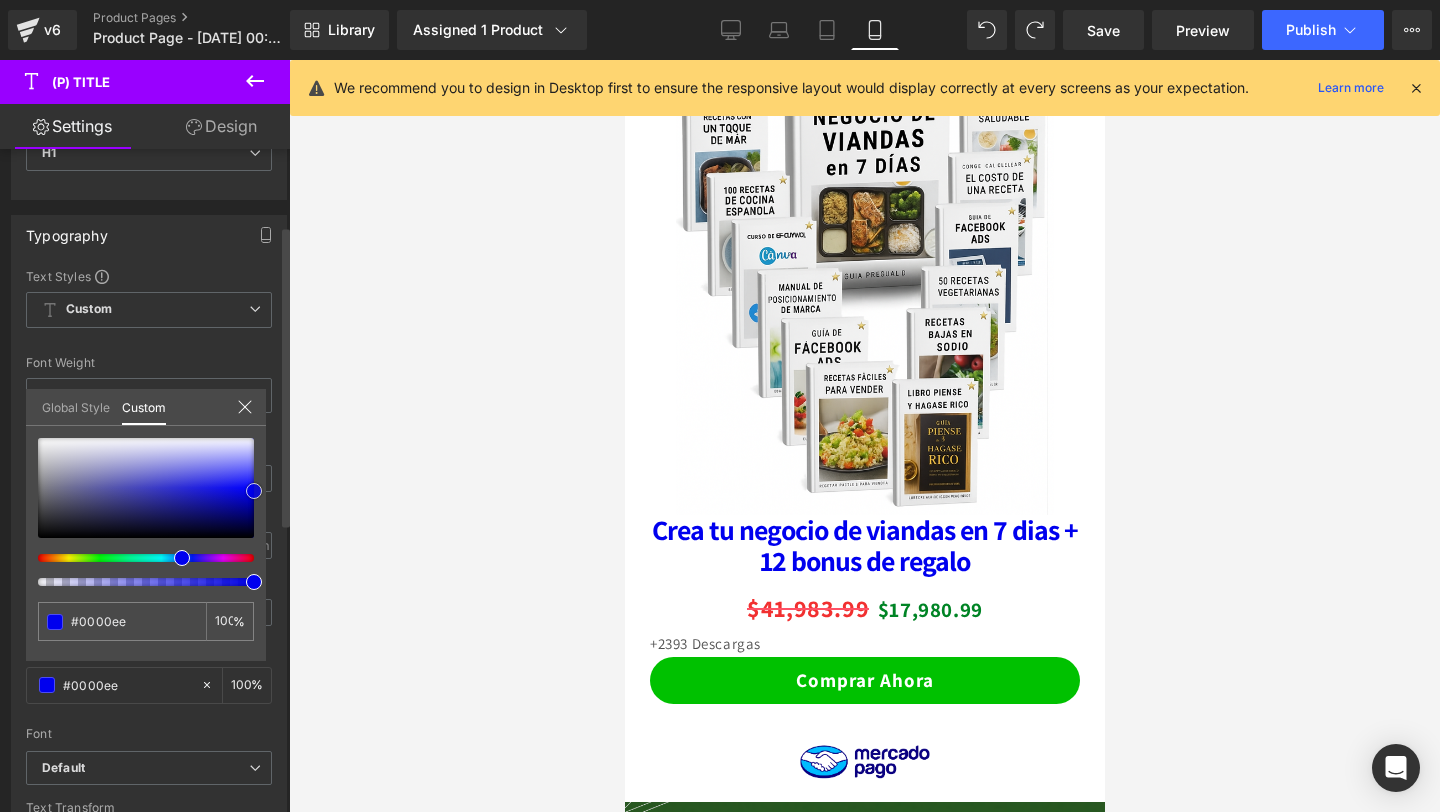 type on "#0000e5" 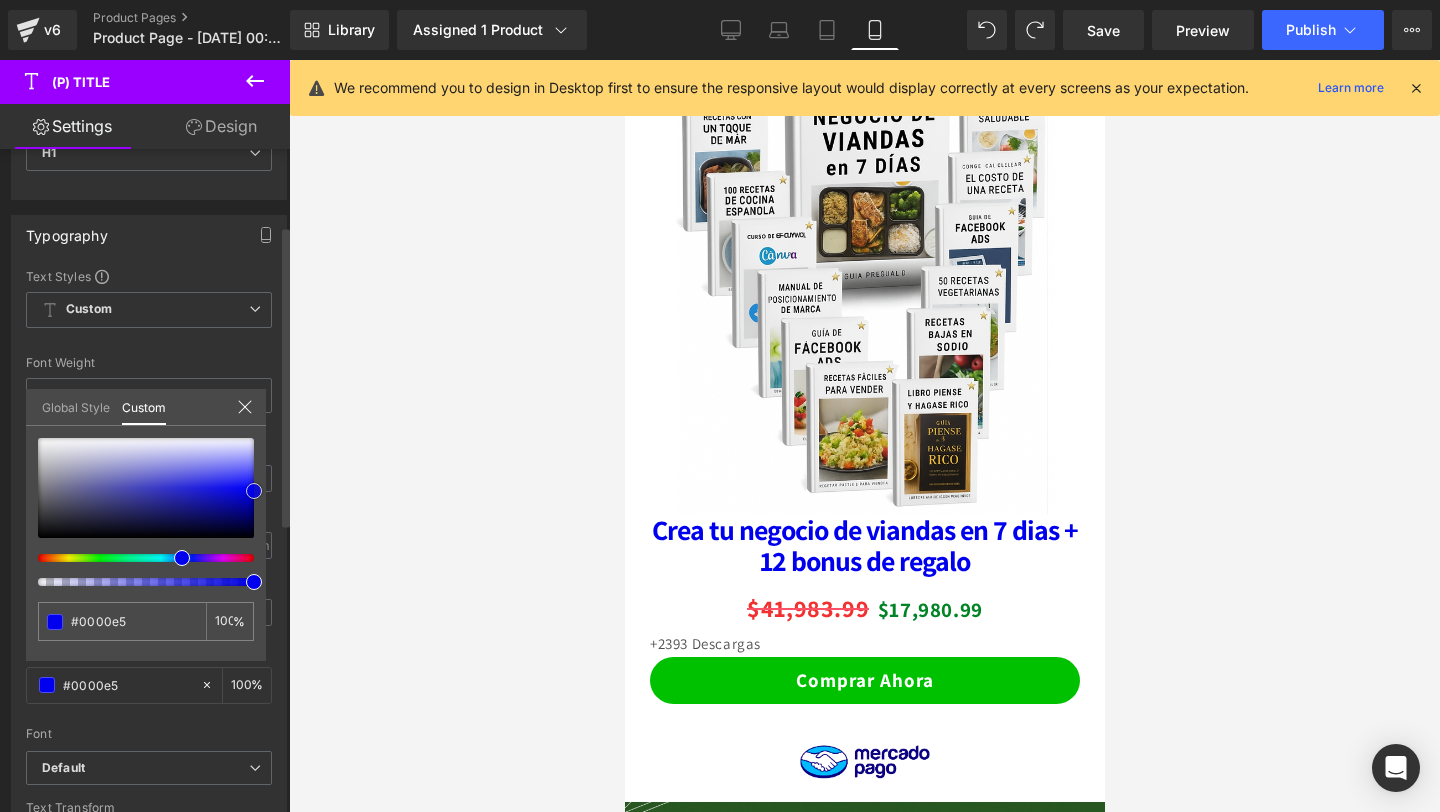type on "#000066" 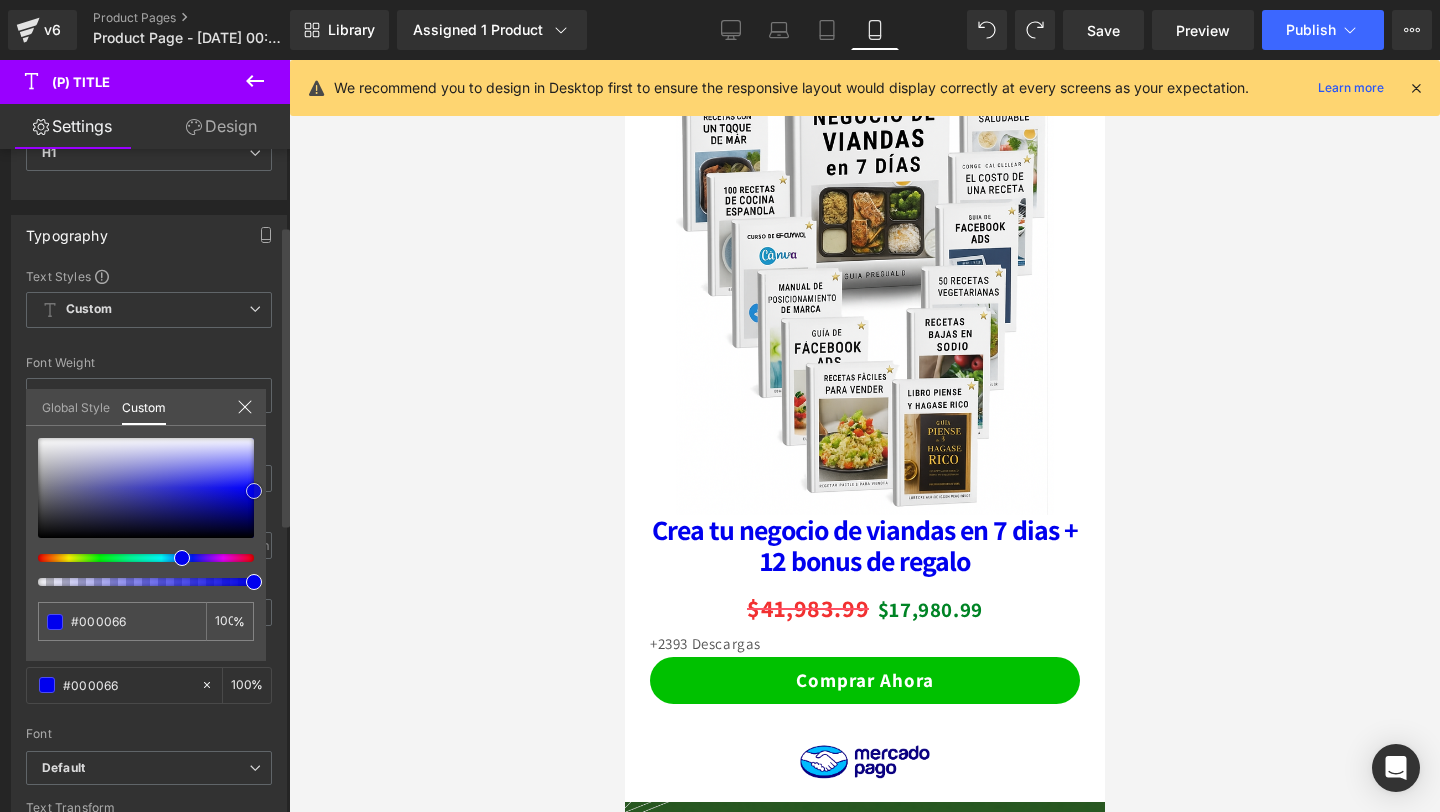 type on "#000000" 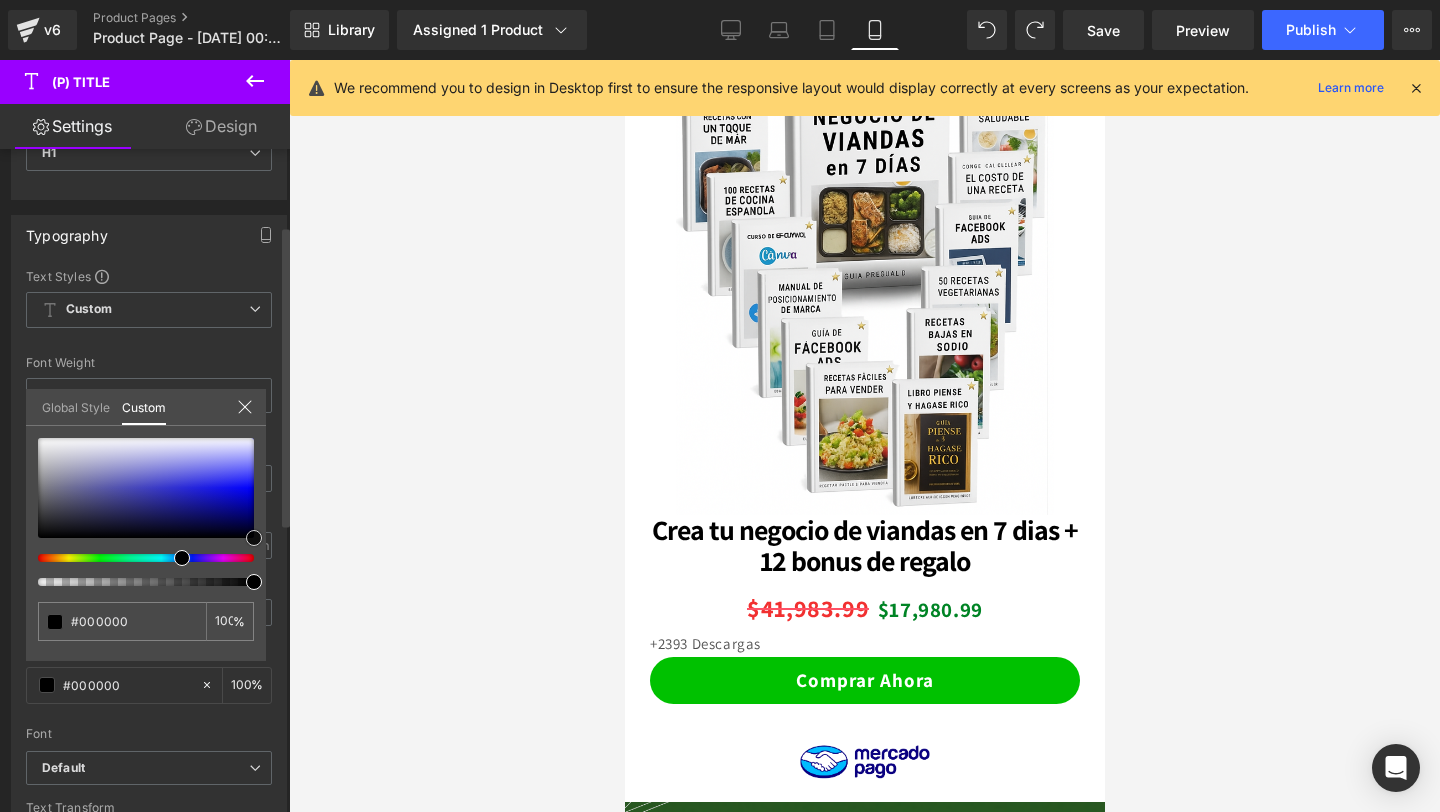 drag, startPoint x: 253, startPoint y: 490, endPoint x: 268, endPoint y: 622, distance: 132.84953 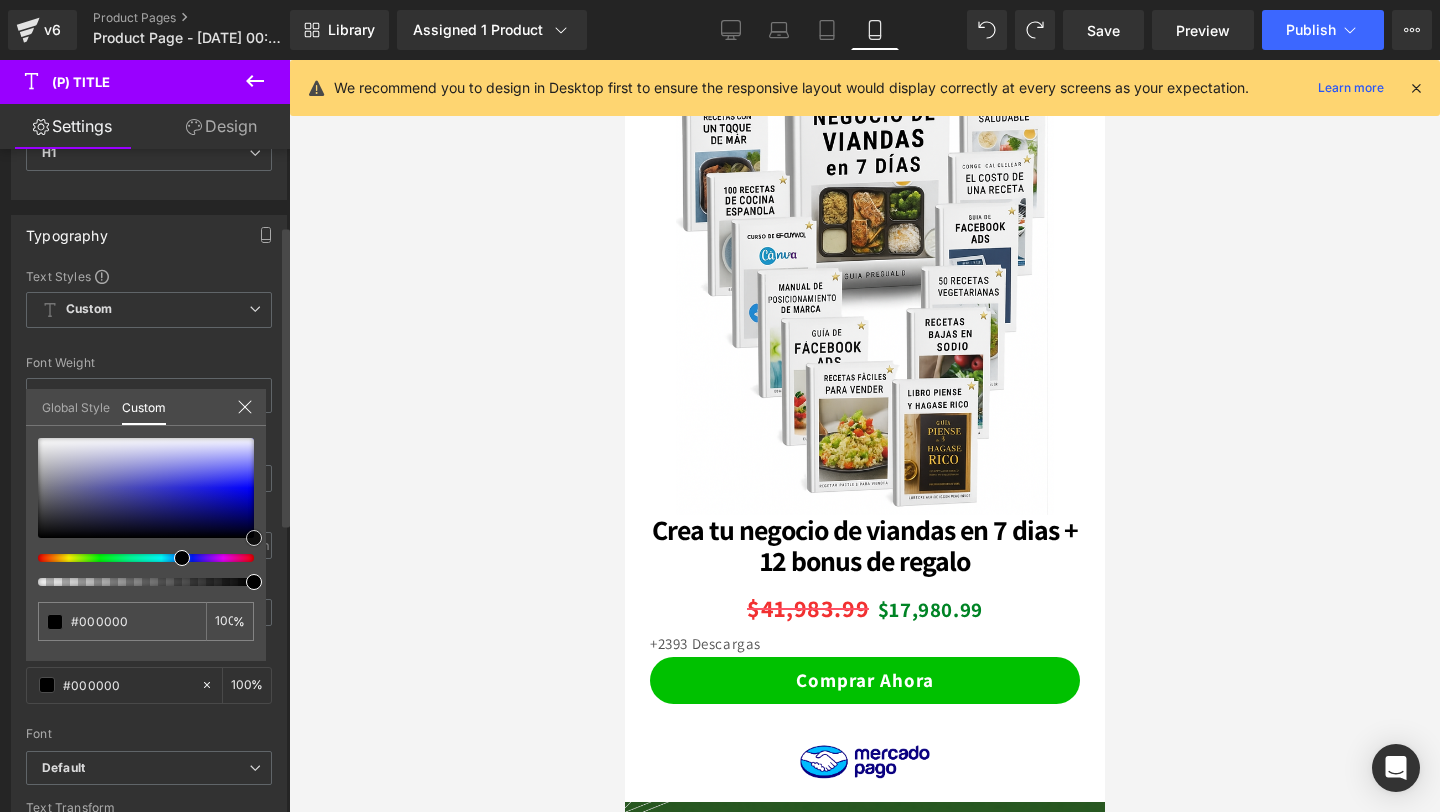 click on "Typography Text Styles Custom
Custom
Setup Global Style
Custom
Setup Global Style
Thin 100 Semi Thin 200 Light 300 Regular 400 Medium 500 Semi Bold 600 Super Bold 800 Boldest 900 Bold 700 Lighter Bolder Font Weight
Semi Bold 600
Thin 100 Semi Thin 200 Light 300 Regular 400 Medium 500 Semi Bold 600 Super Bold 800 Boldest 900 Bold 700 Lighter Bolder 28px Font Size 28 px 1.1em Line Height 1.1 em -1px Letter Spacing -1 px rgba(0, 0, 0, 1) Color #000000 100 %
Font
Default
Default
Default
None" at bounding box center (149, 543) 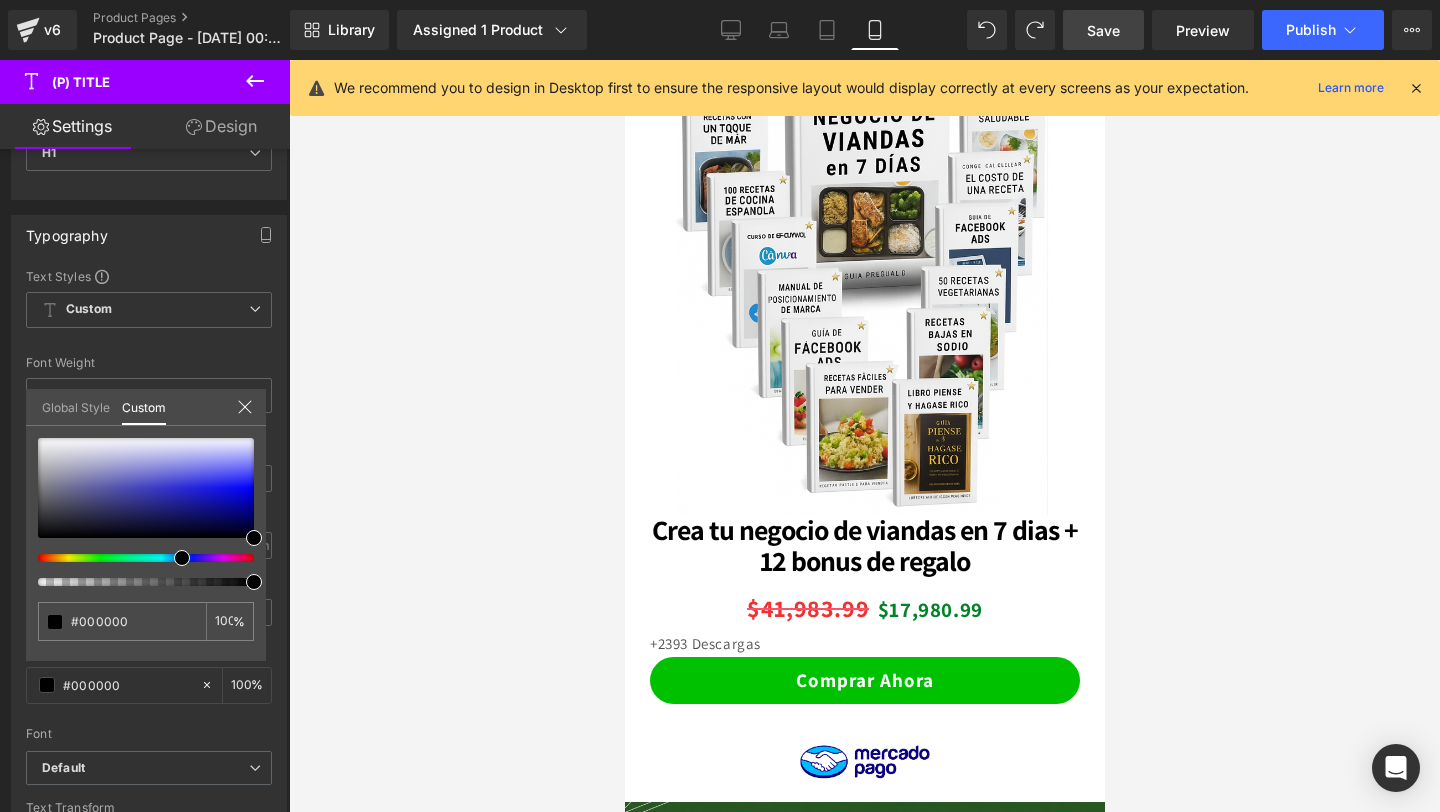 click on "Save" at bounding box center [1103, 30] 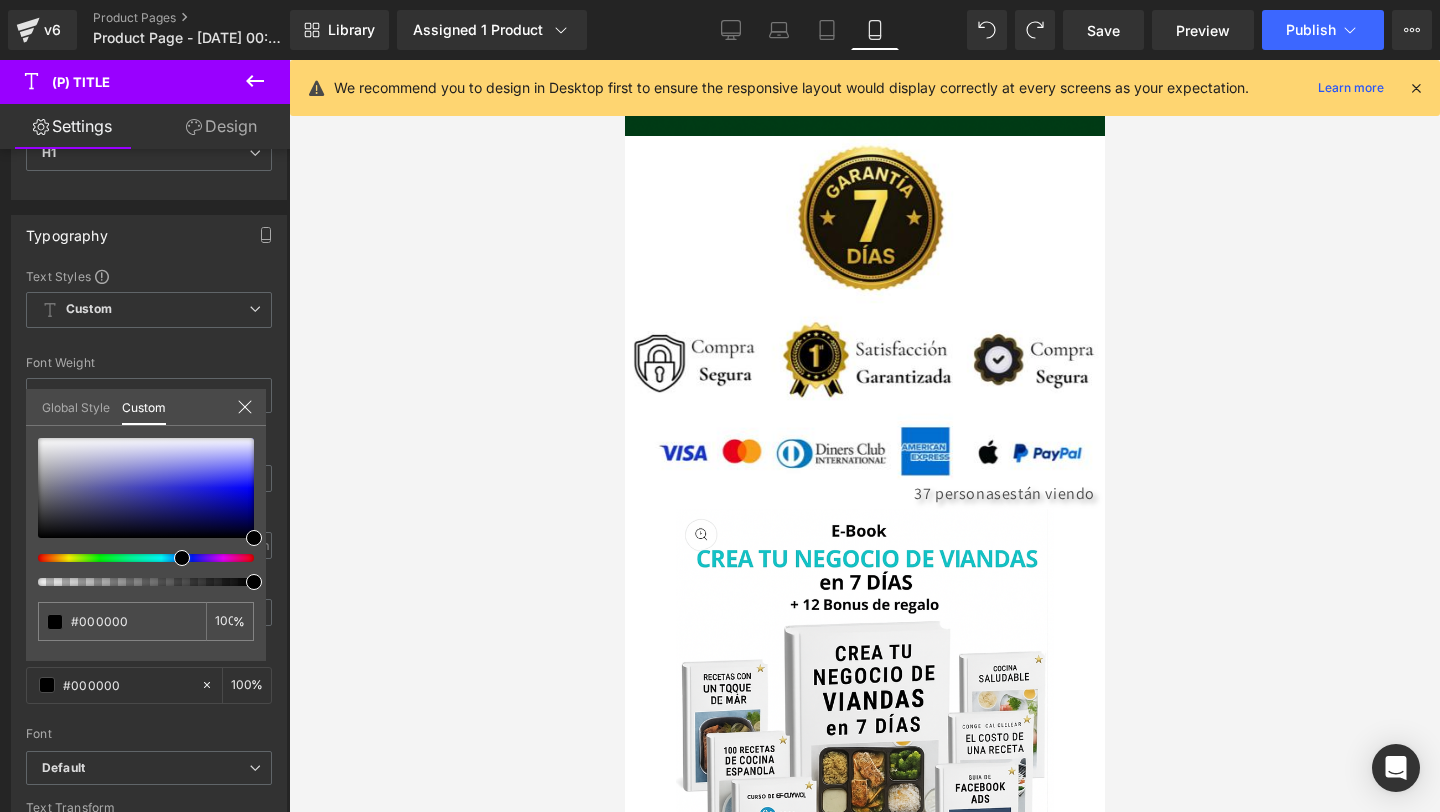scroll, scrollTop: 2940, scrollLeft: 0, axis: vertical 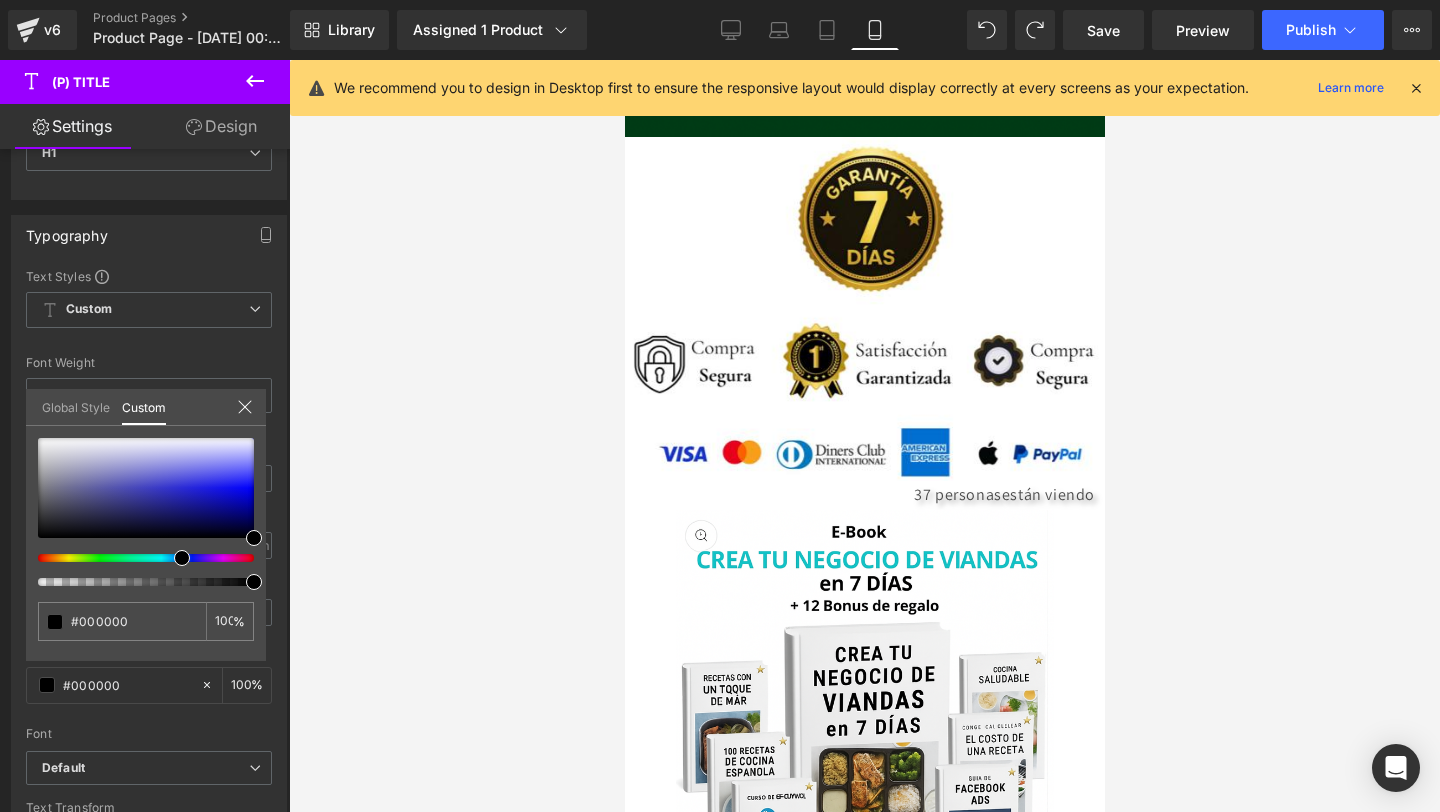 click on "Image         ÚLTIMA HORA CON 70% OFF Text Block
00 Days
00 Horas
40 Minutos
53 Segundos
Countdown Timer         Image
Image
Image         Image
Image
Row
37 personas  están viendo
Text Block
Sale Off
(P) Image
(P) Title
$41,983.99" at bounding box center [864, 259] 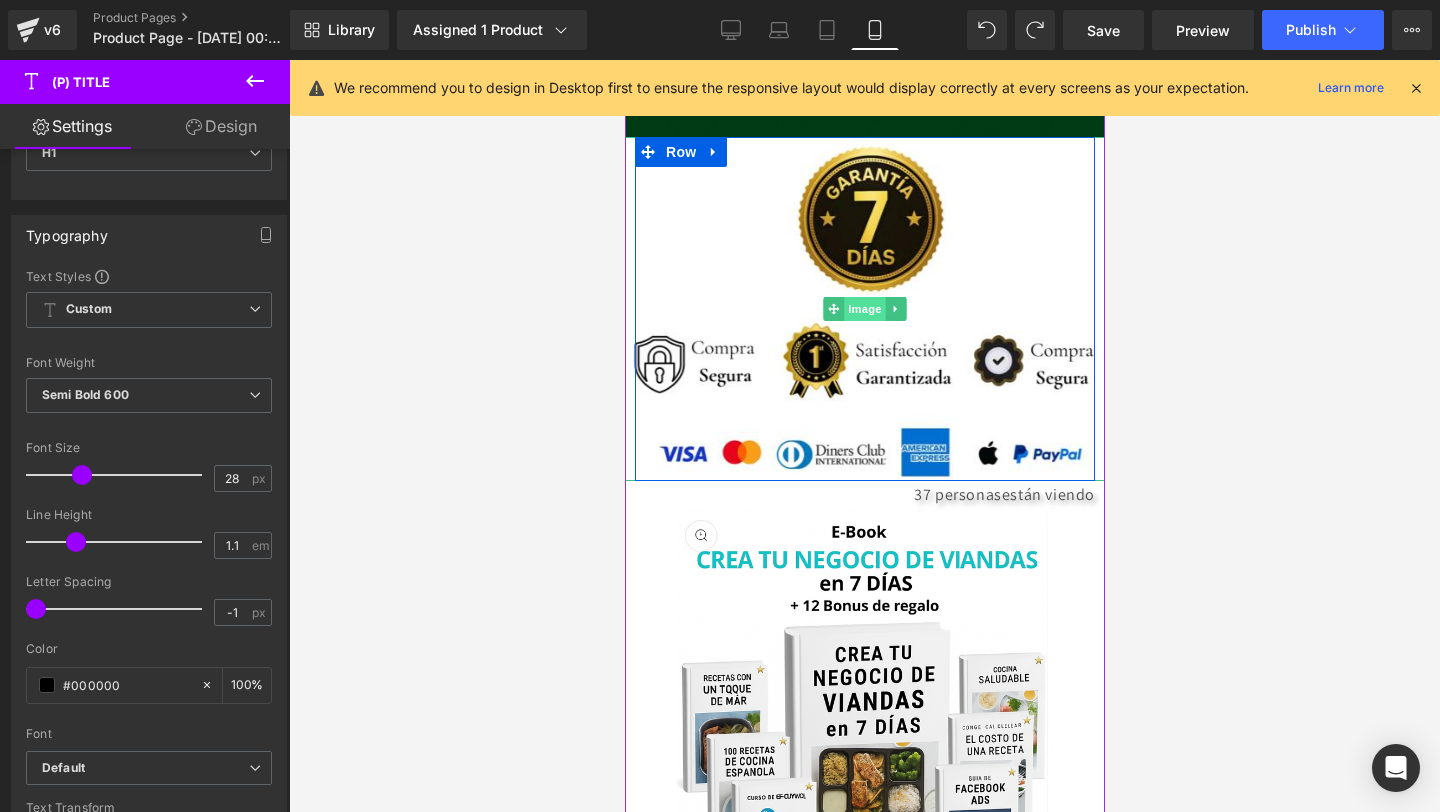 click on "Image" at bounding box center (864, 309) 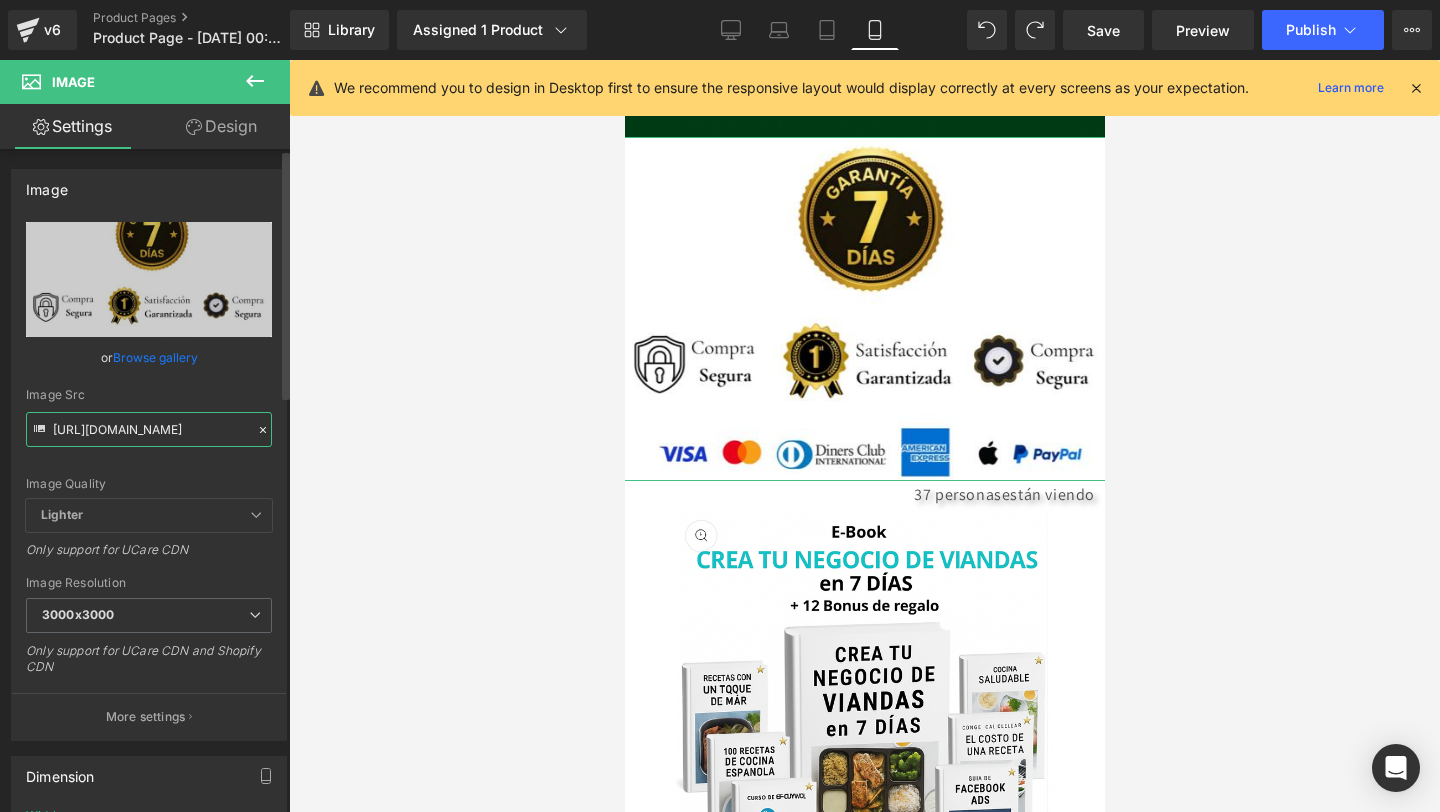 click on "https://i.ibb.co/0zQD7X8/Whats-App-Image-2025-06-23-at-19-21-05-1.jpg" at bounding box center (149, 429) 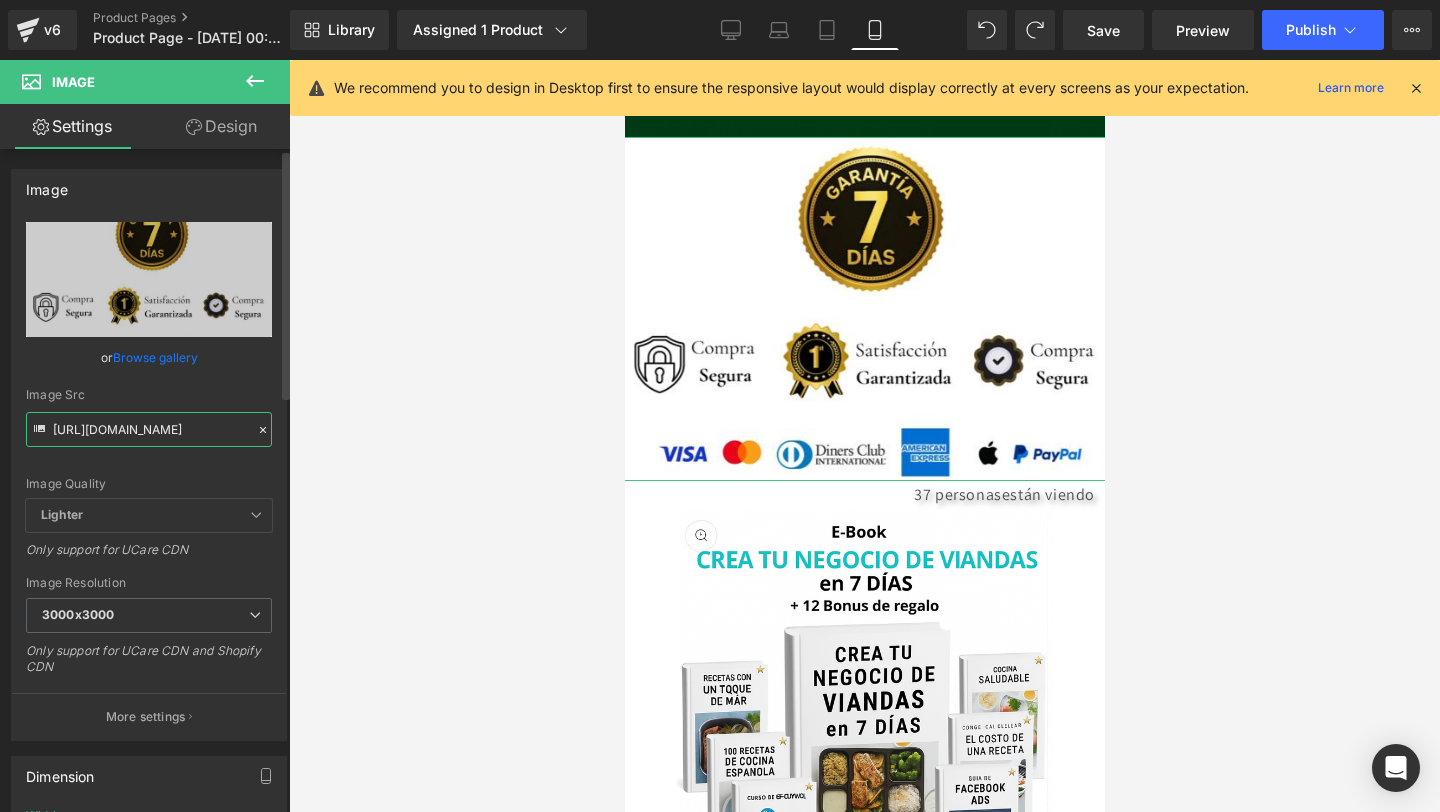 click on "https://i.ibb.co/0zQD7X8/Whats-App-Image-2025-06-23-at-19-21-05-1.jpg" at bounding box center [149, 429] 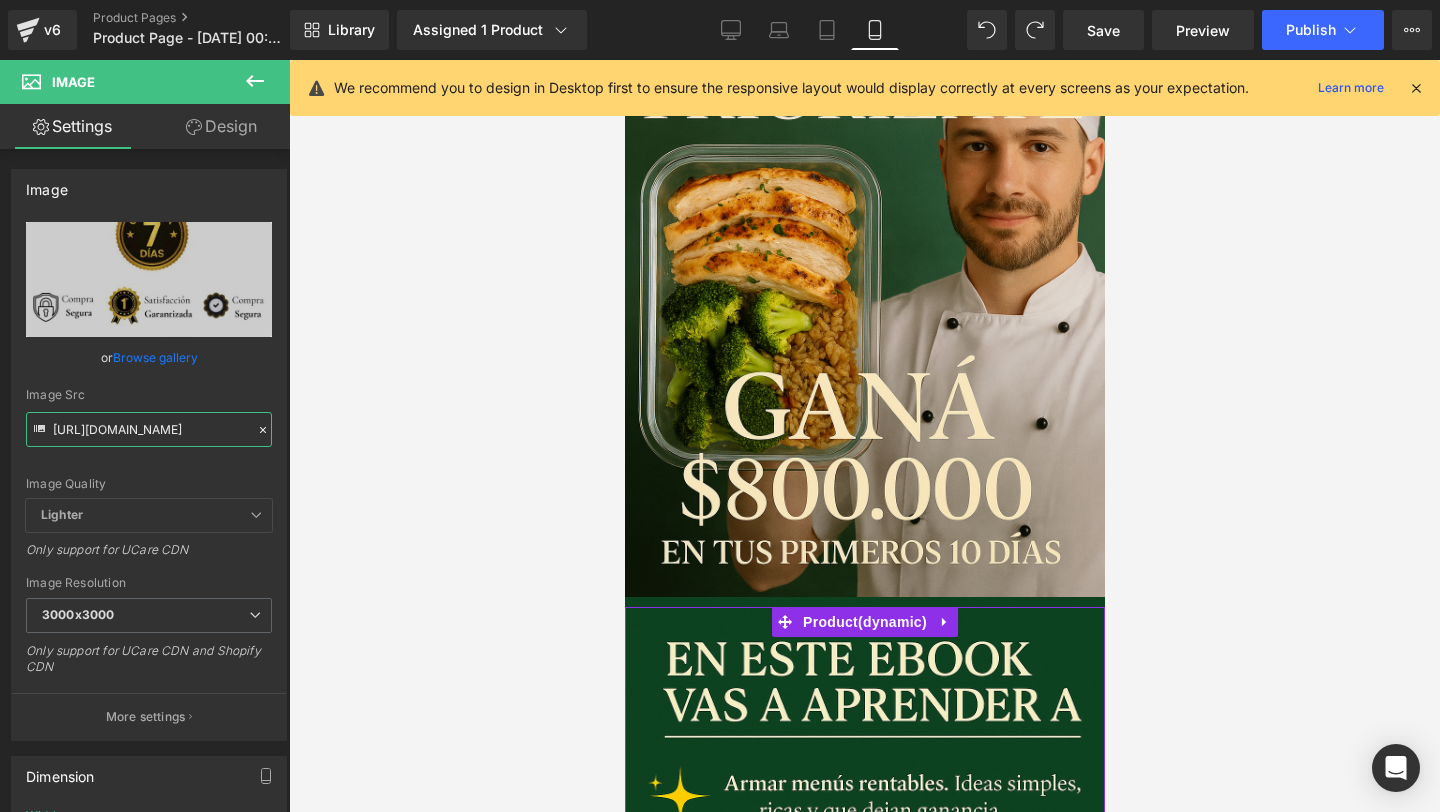 scroll, scrollTop: 0, scrollLeft: 0, axis: both 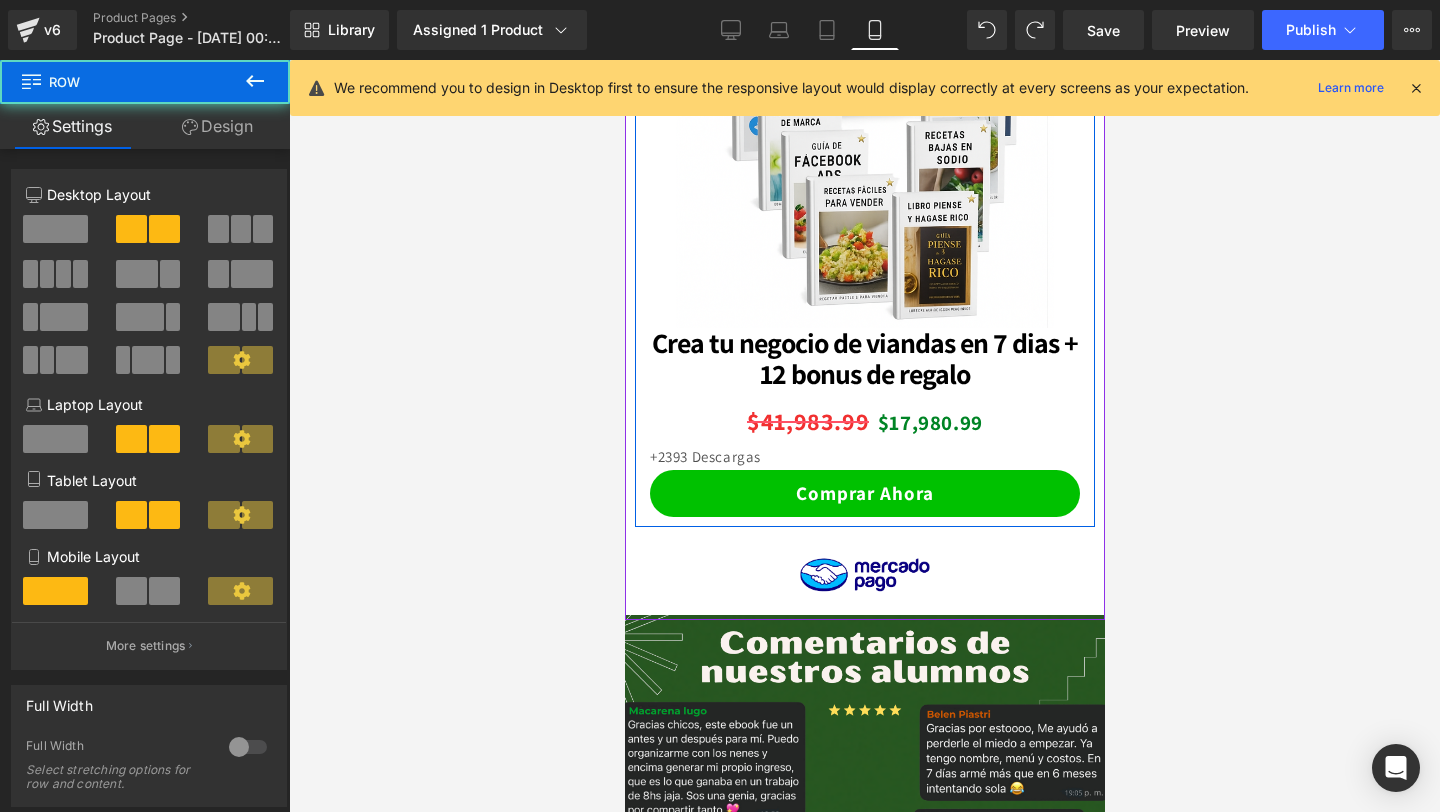 click on "Sale Off
(P) Image
Crea tu negocio de viandas en 7 dias + 12 bonus de regalo
(P) Title
$41,983.99
$17,980.99
(P) Price
+2393 Descargas
Text Block
Comprar ahora
(P) Cart Button
Row" at bounding box center [864, 145] 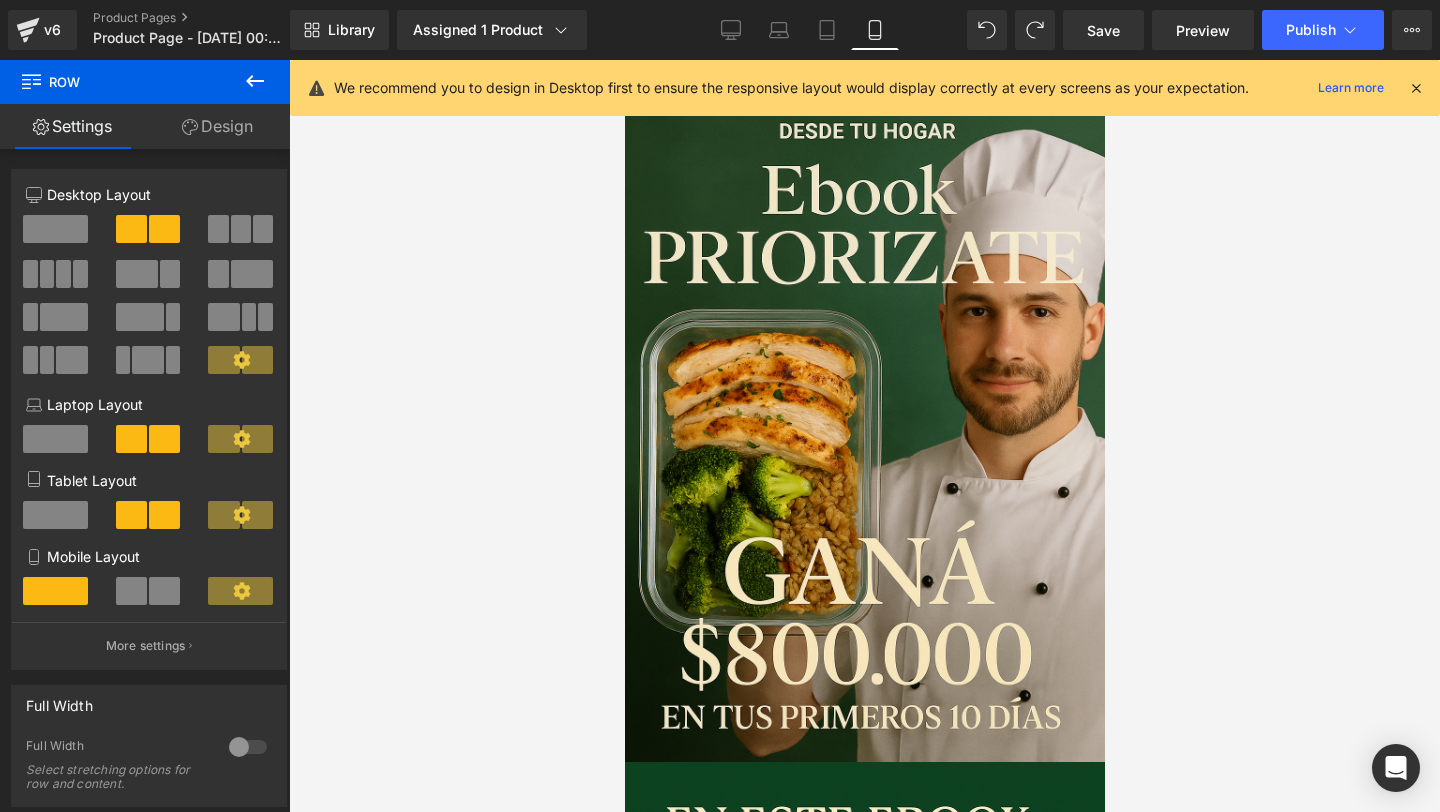scroll, scrollTop: 0, scrollLeft: 0, axis: both 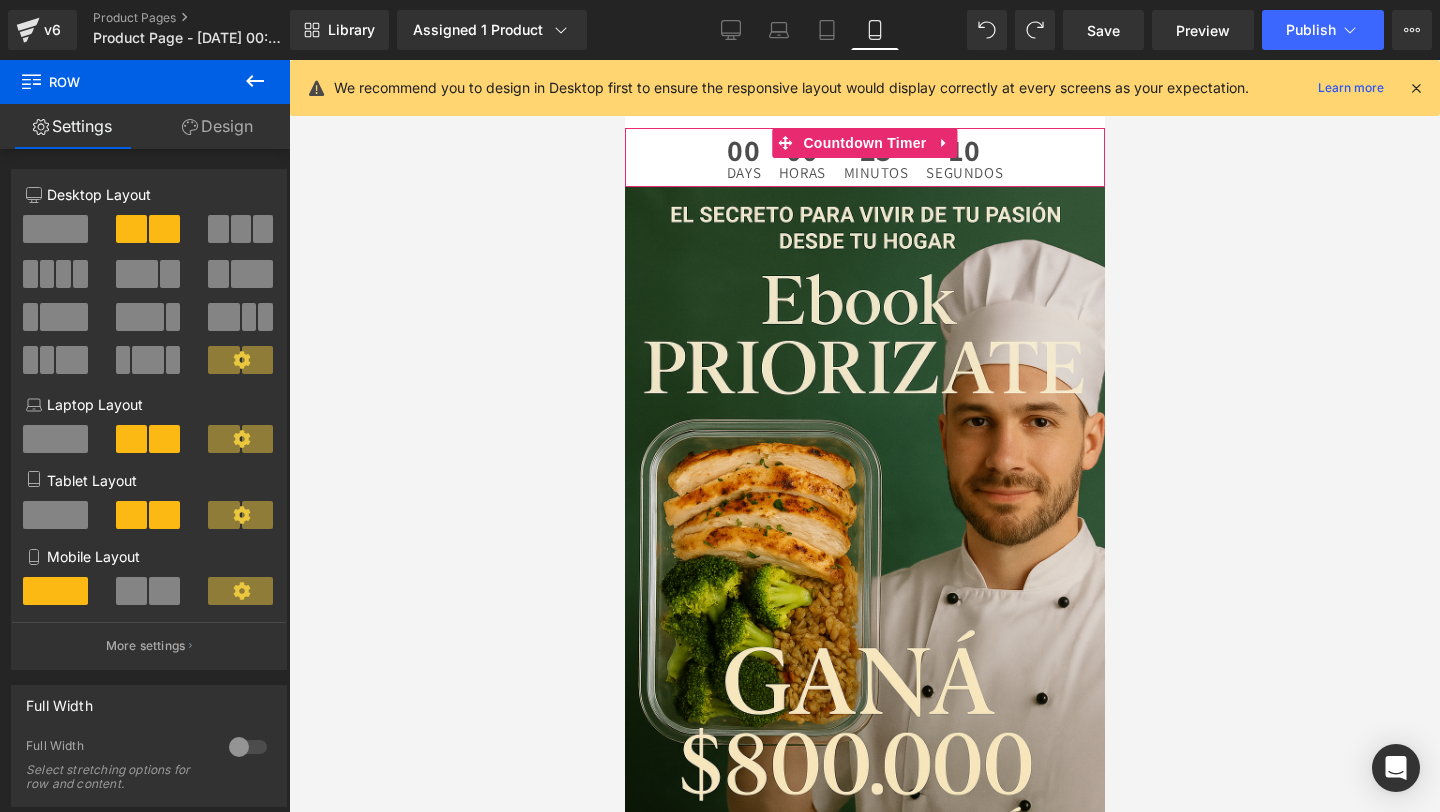 click on "00 Days
00 Horas
25 Minutos
10 Segundos" at bounding box center (864, 157) 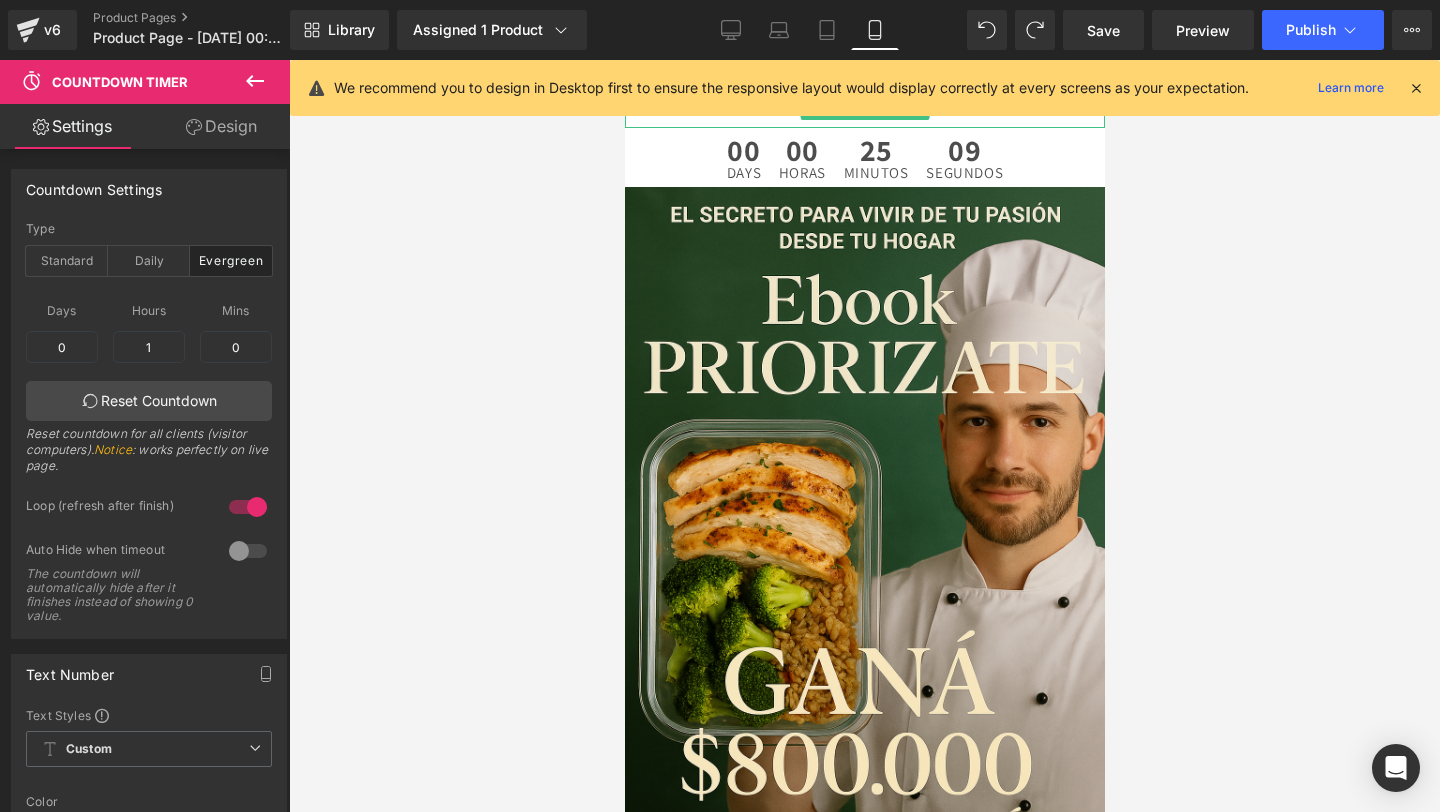 click on "ÚLTIMA HORA CON 70% OFF Text Block" at bounding box center [864, 107] 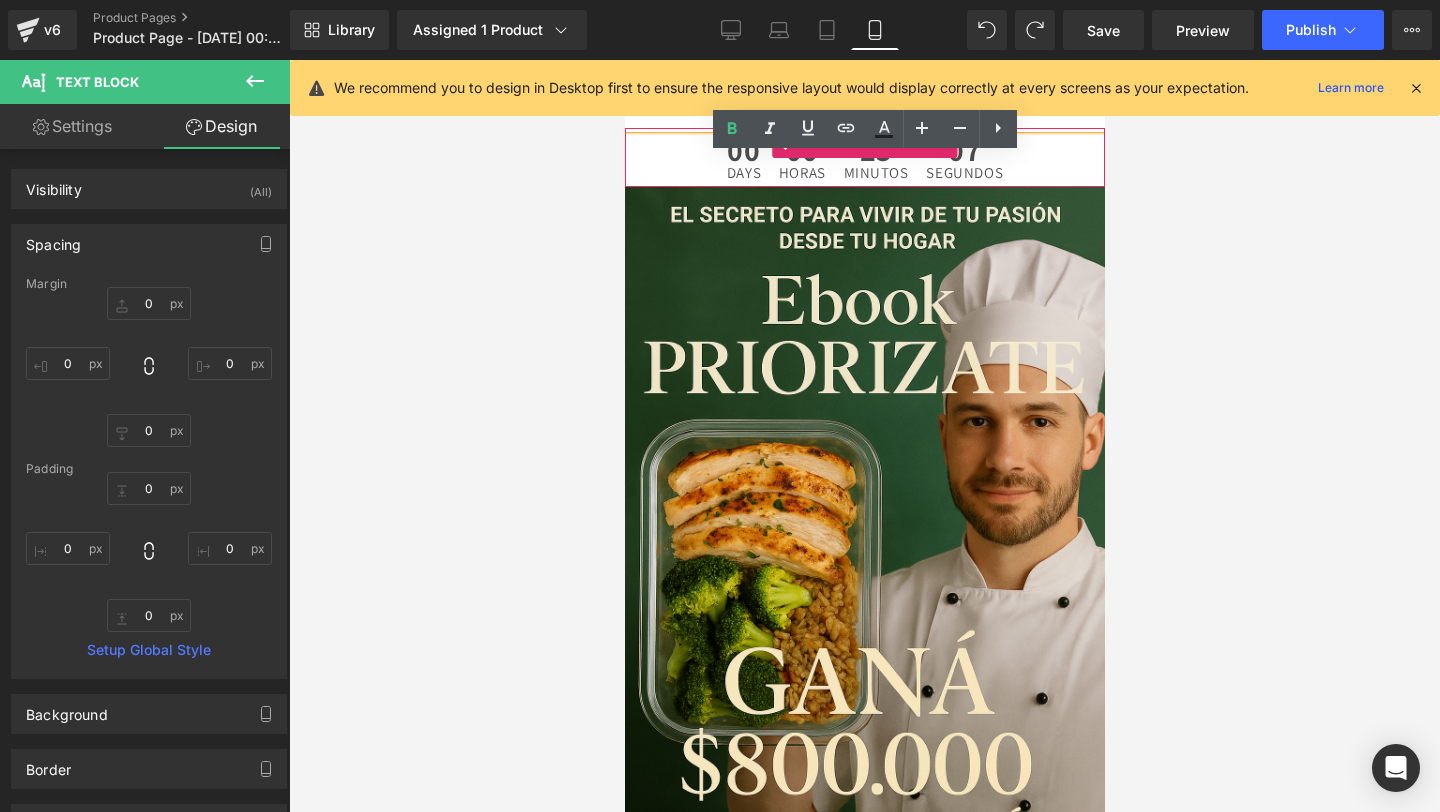 click on "00 Days
00 Horas
25 Minutos
07 Segundos" at bounding box center [864, 157] 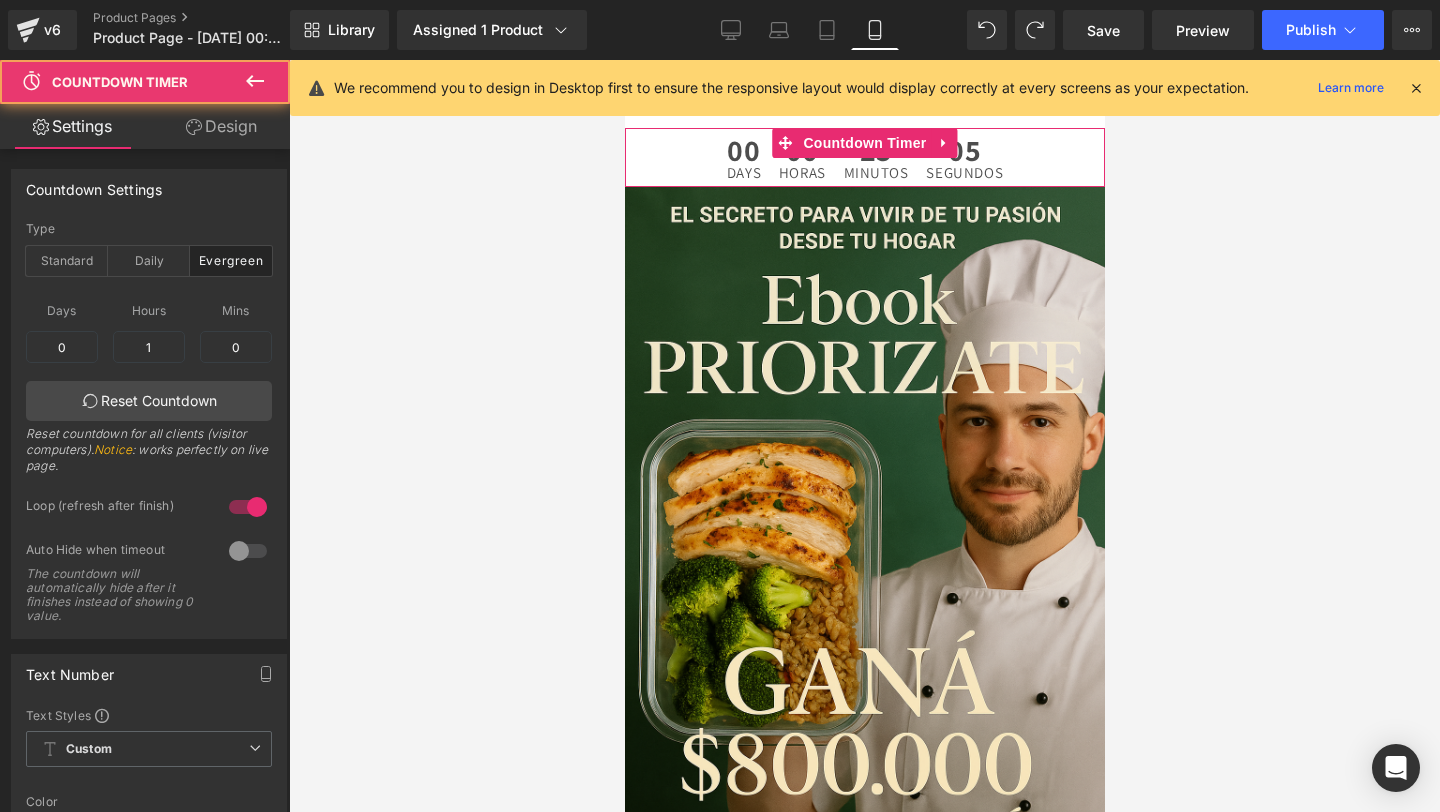 click on "00 Days
00 Horas
25 Minutos
05 Segundos" at bounding box center (864, 157) 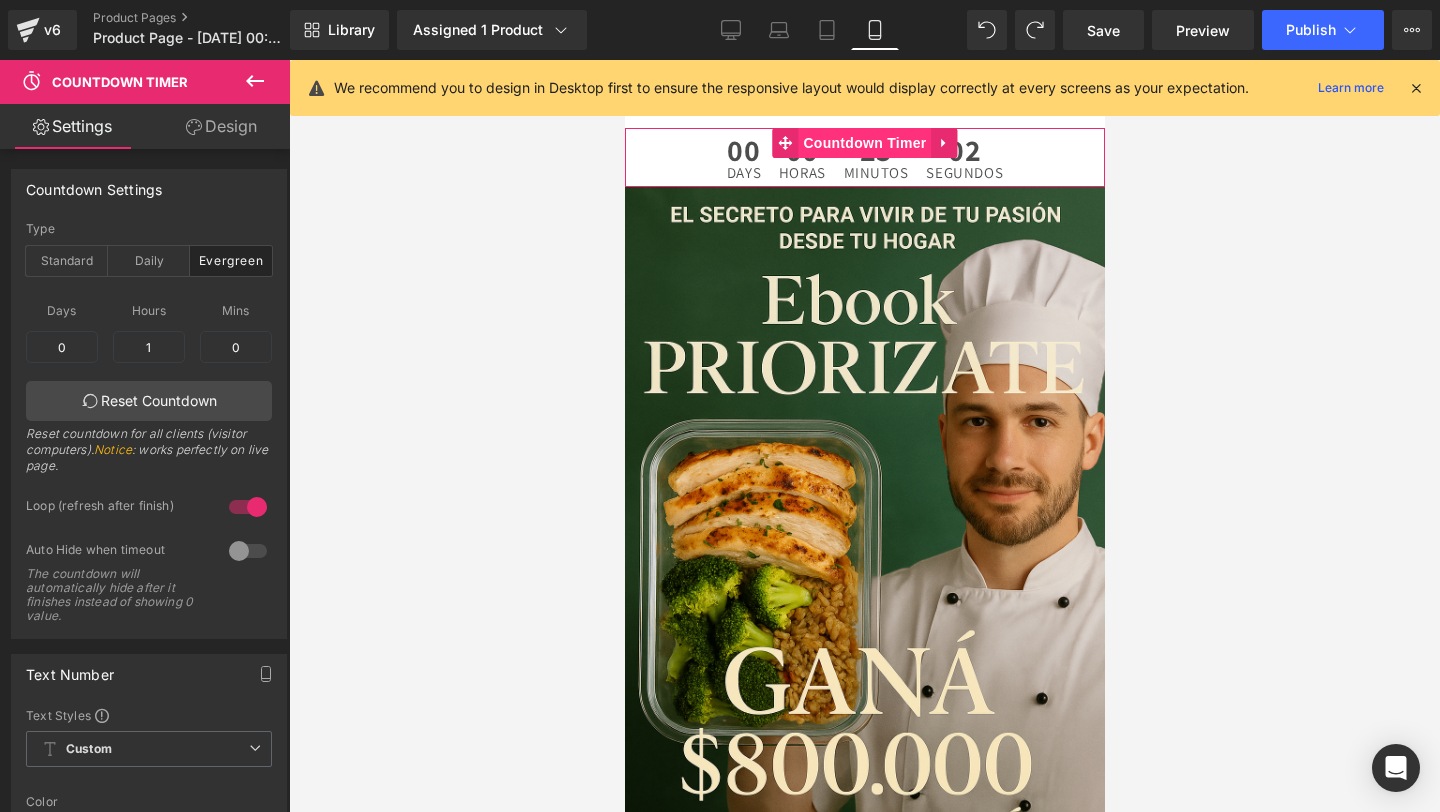 click on "Countdown Timer" at bounding box center (863, 143) 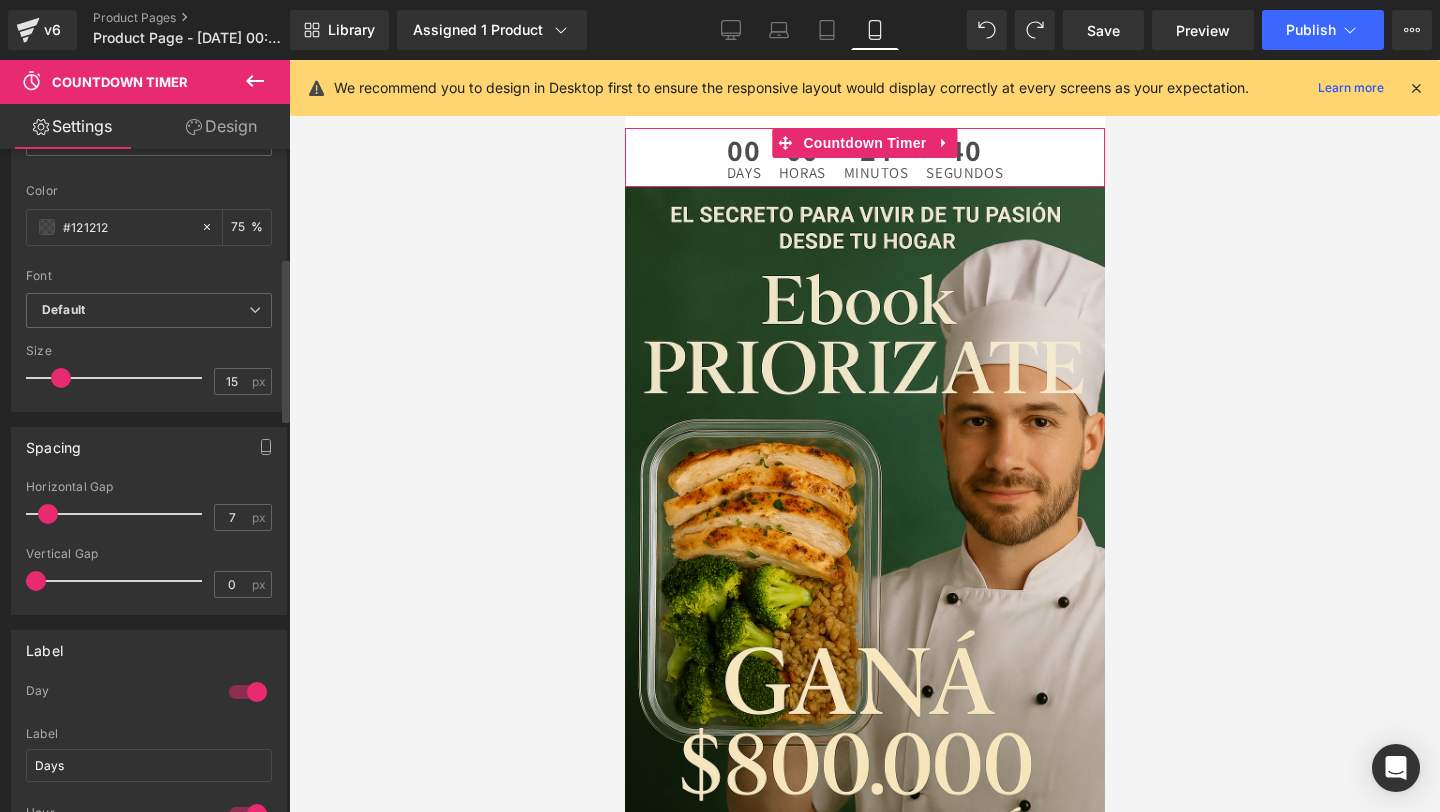 scroll, scrollTop: 335, scrollLeft: 0, axis: vertical 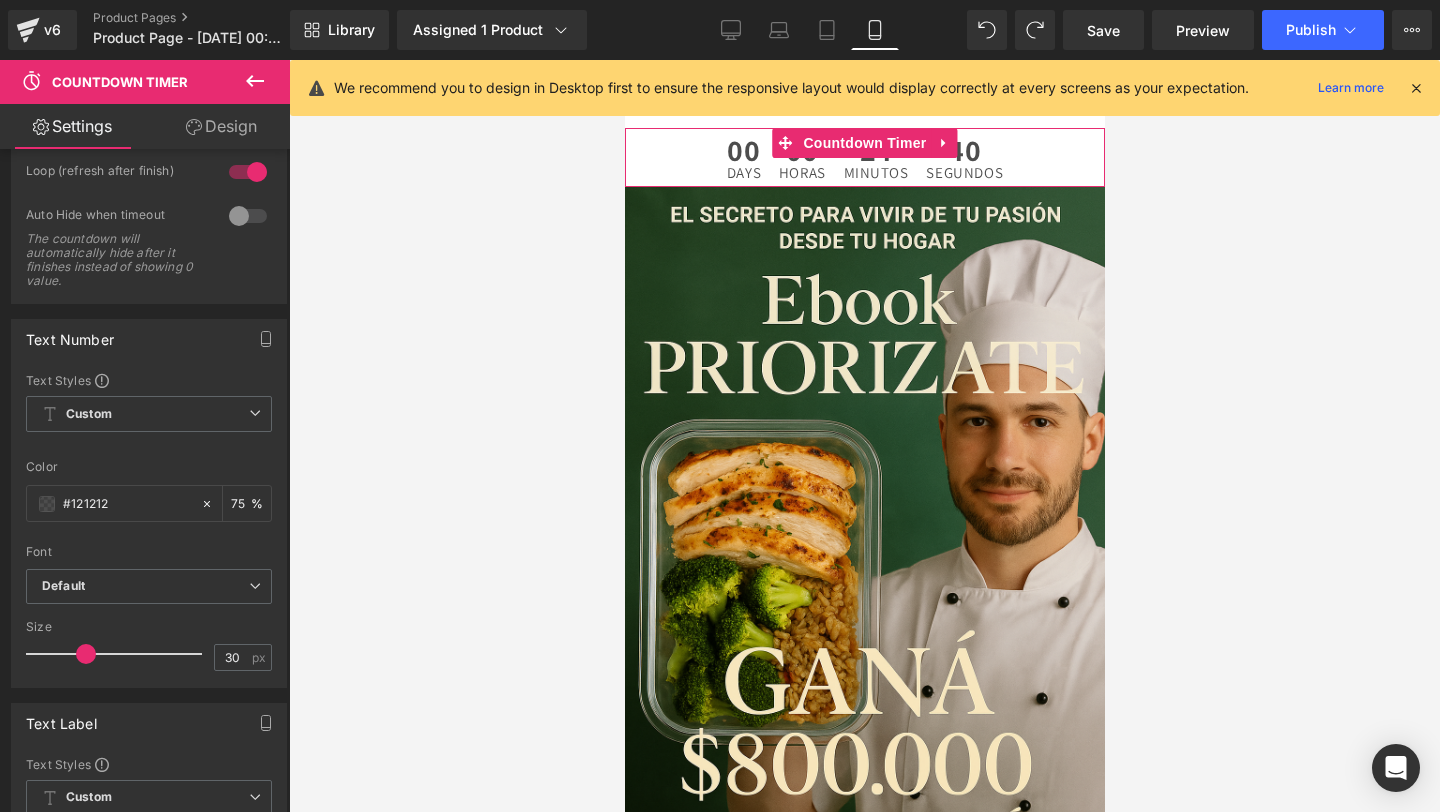 click on "Design" at bounding box center [221, 126] 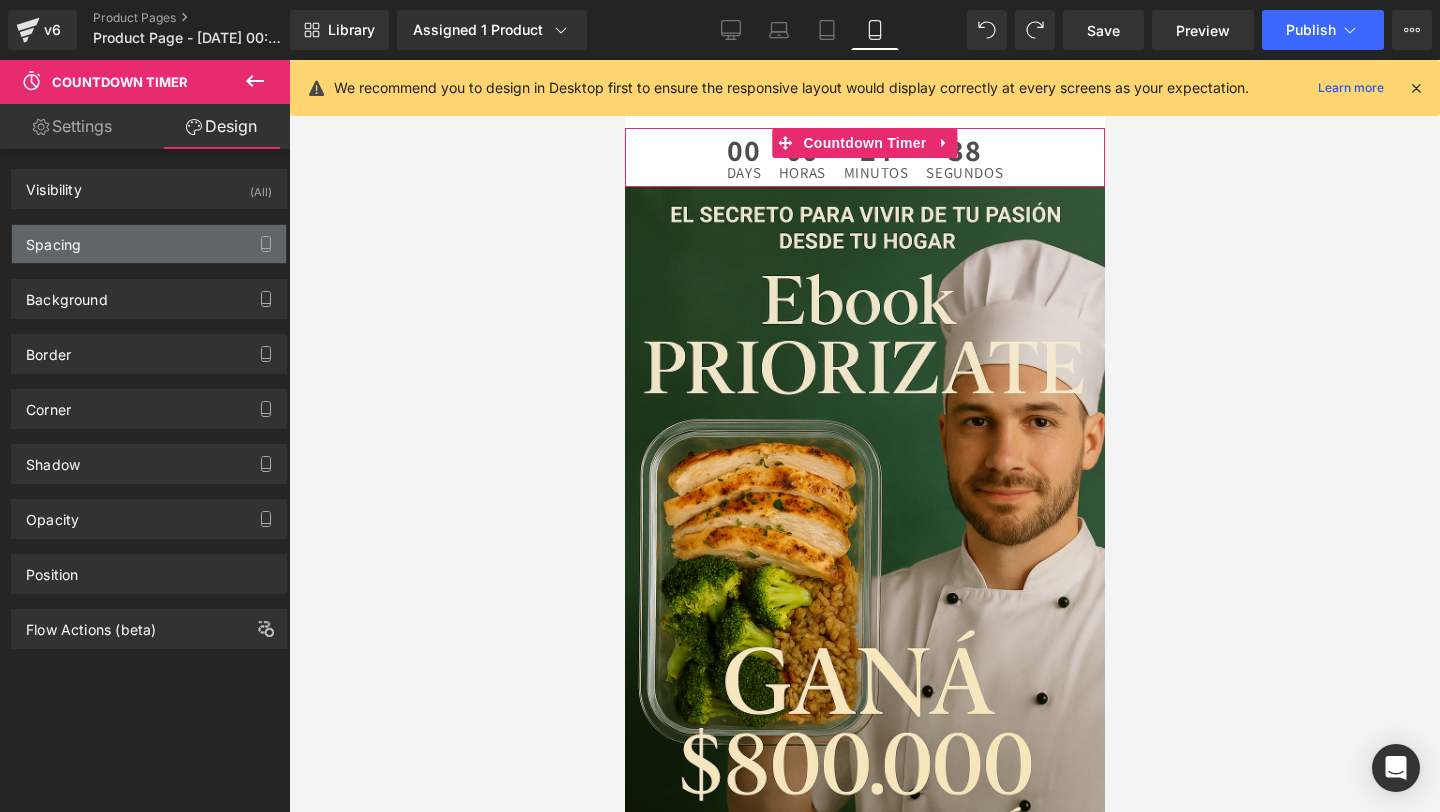 click on "Spacing" at bounding box center (149, 244) 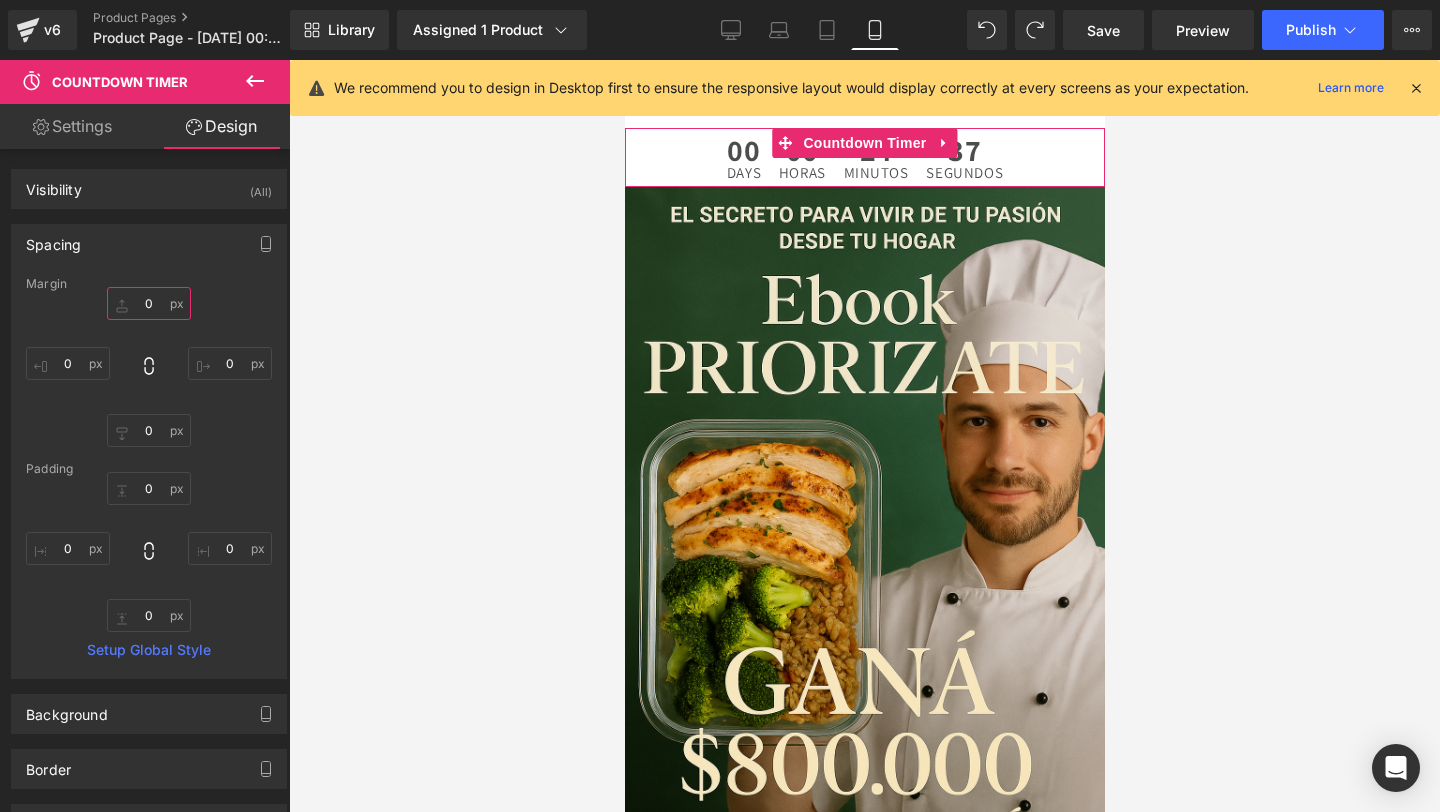 click on "0" at bounding box center [149, 303] 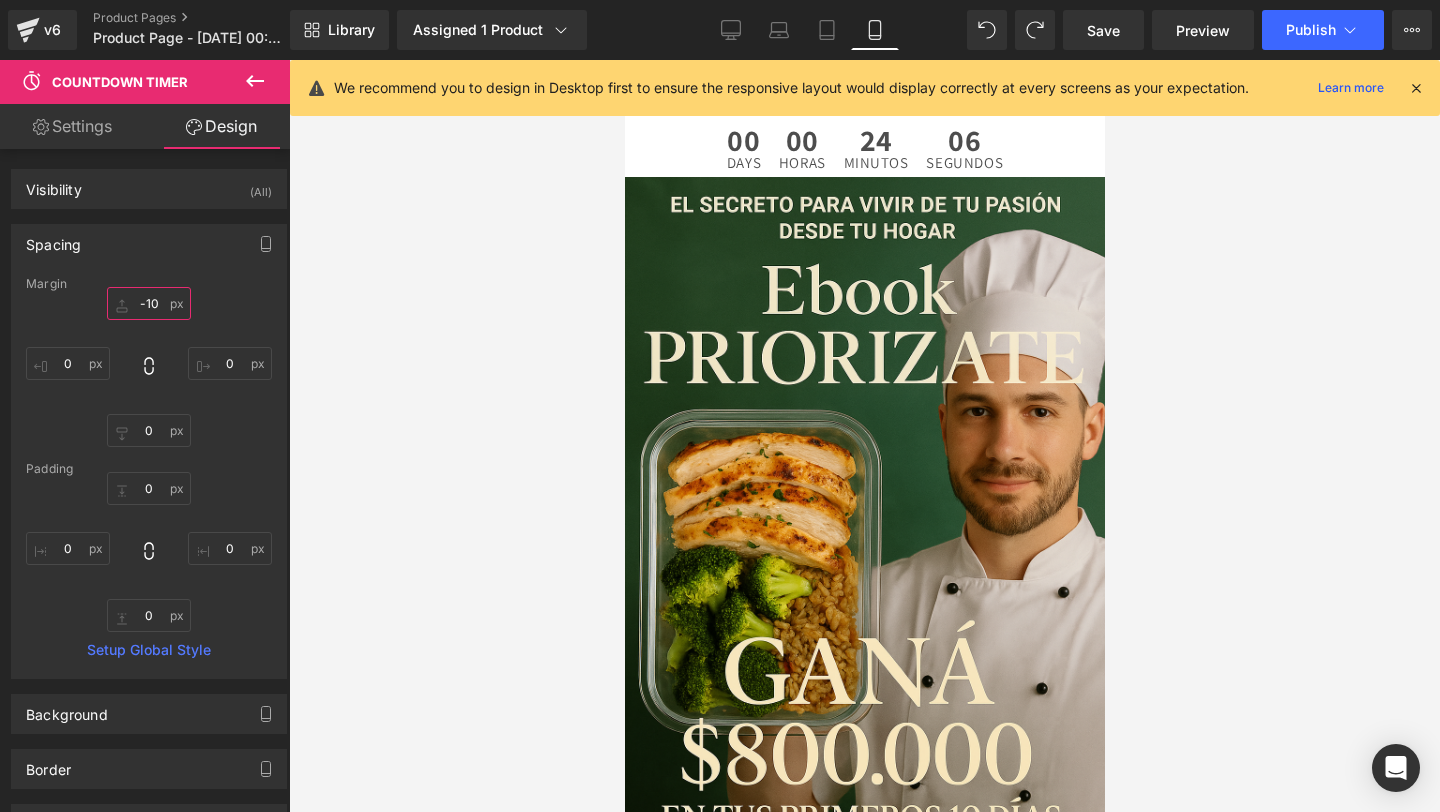 type on "-10" 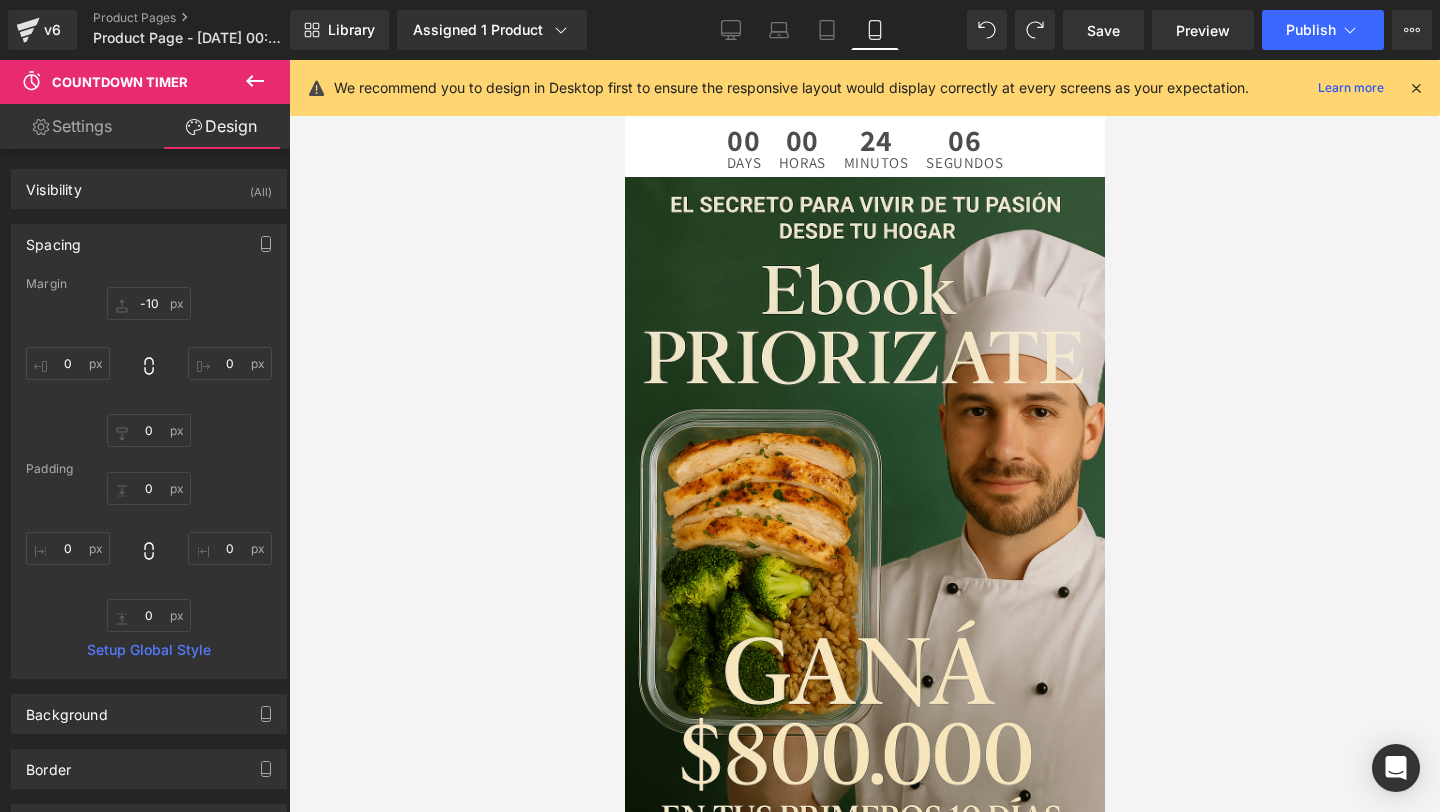 click at bounding box center [1416, 88] 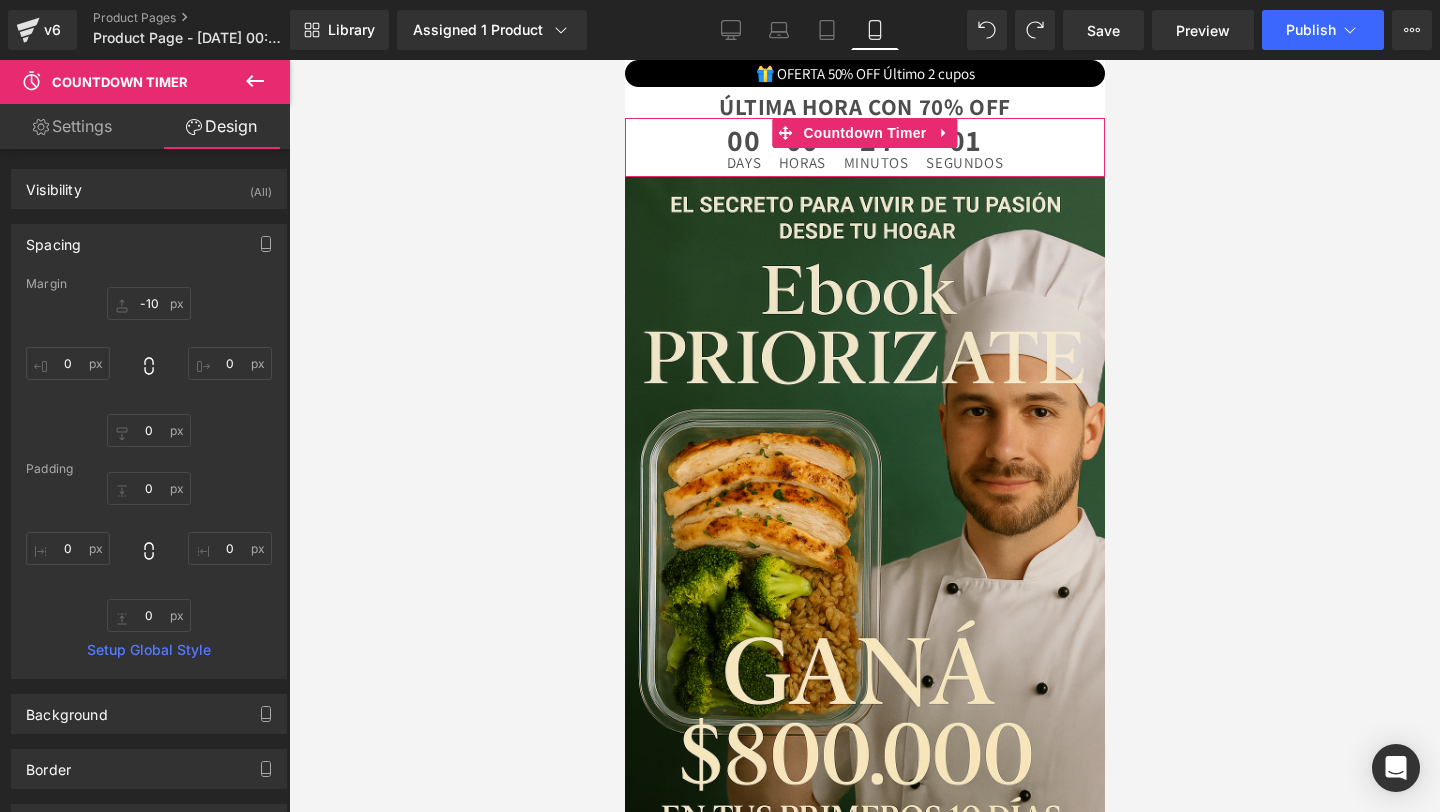 click on "00 Days
00 Horas
24 Minutos
01 Segundos" at bounding box center (864, 147) 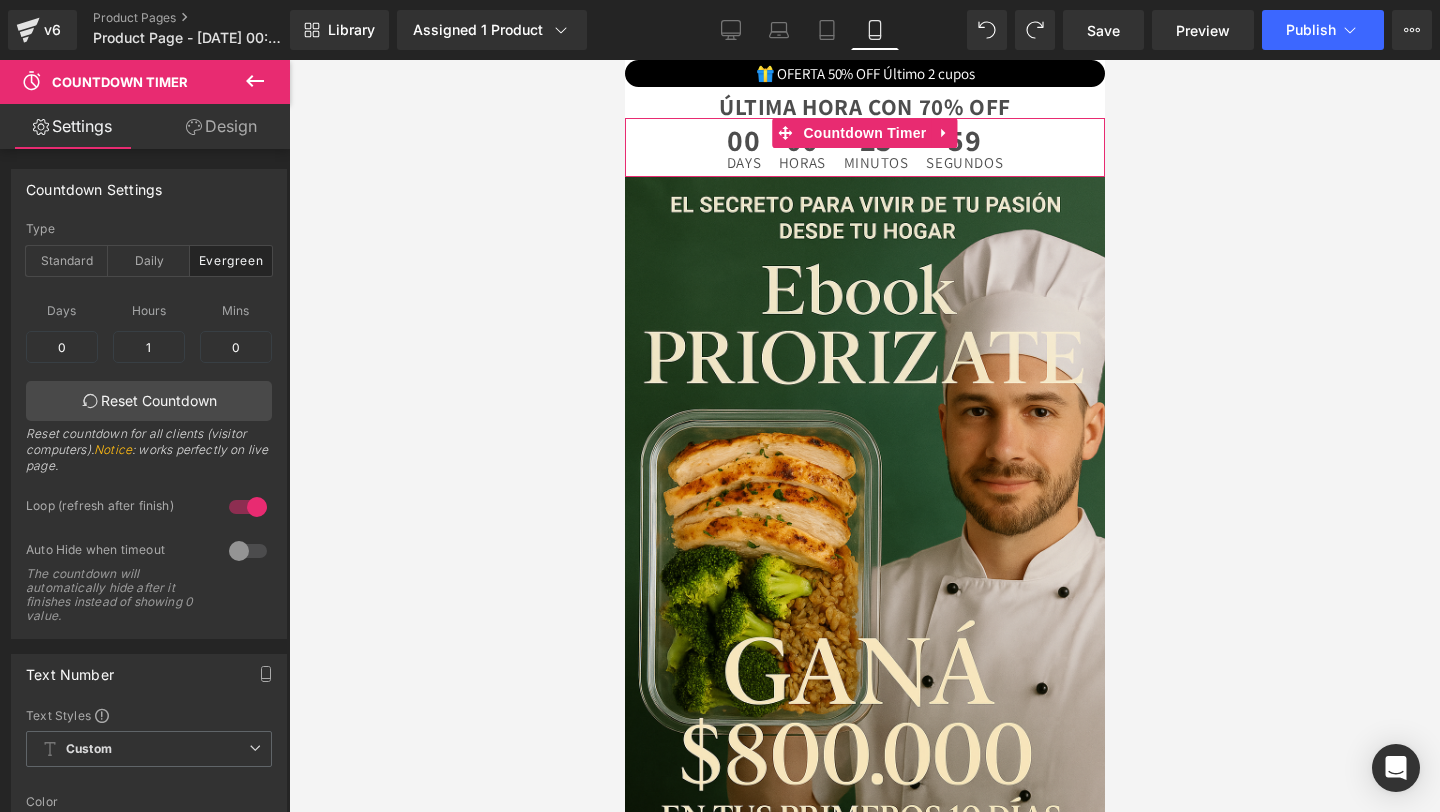 click on "Design" at bounding box center (221, 126) 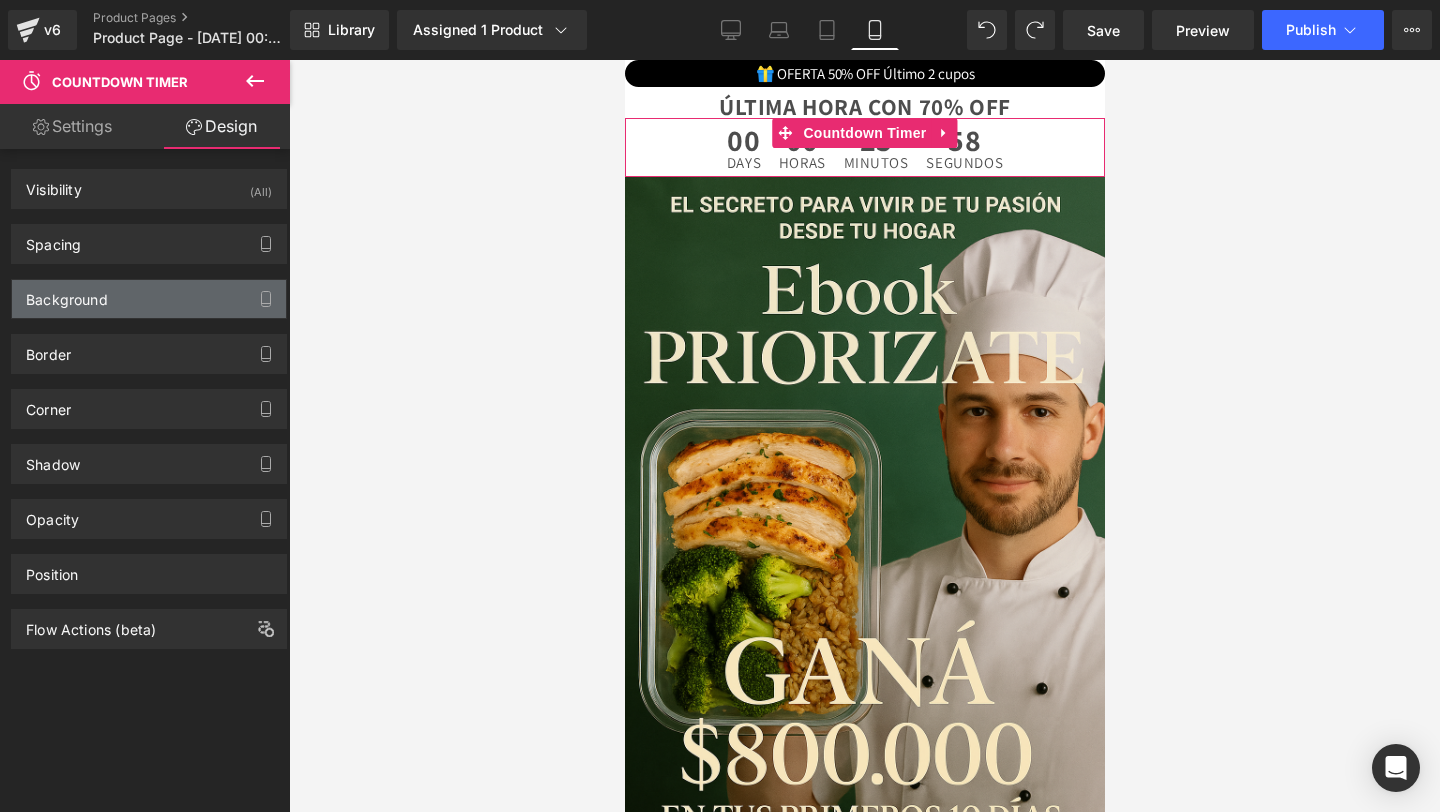click on "Background" at bounding box center (67, 294) 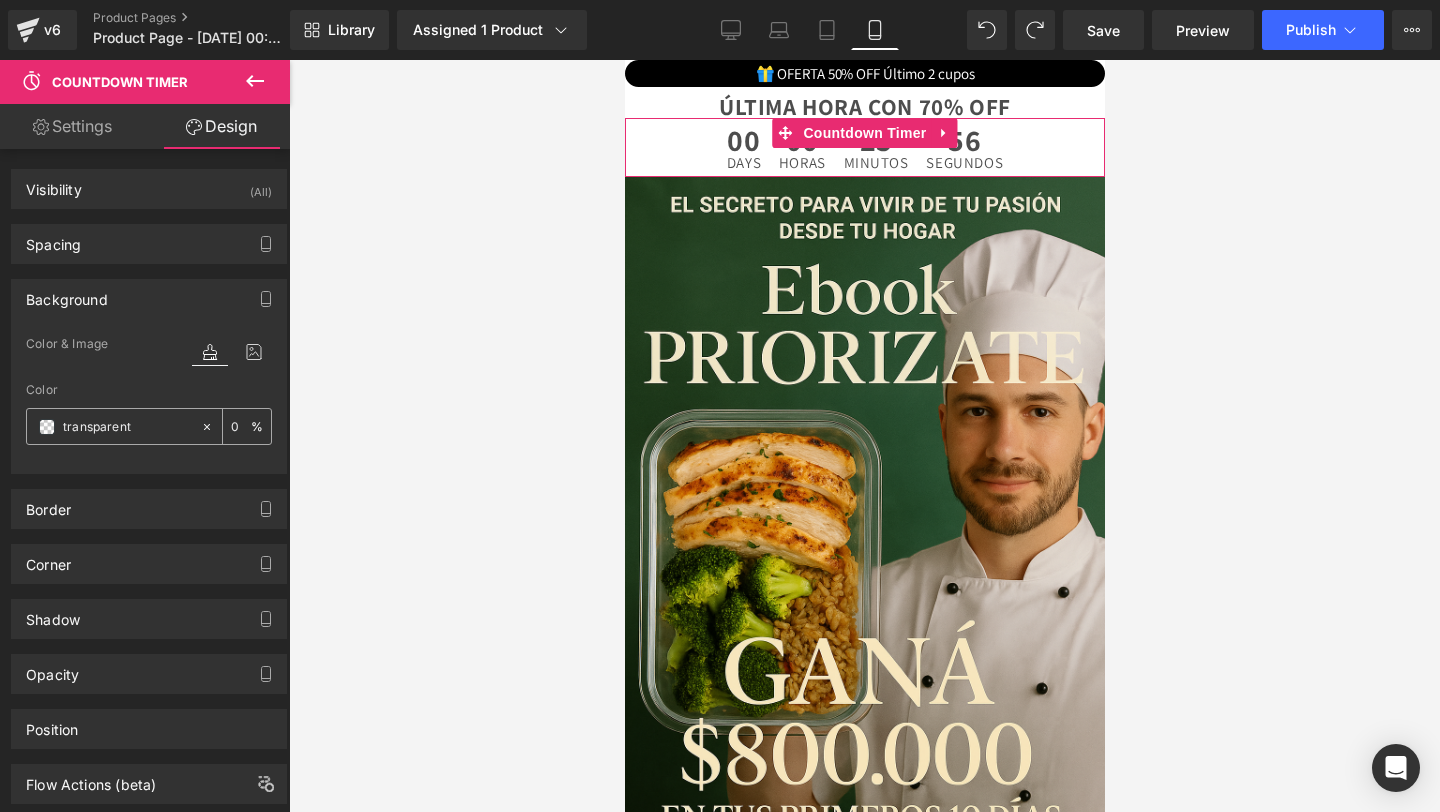 click on "transparent" at bounding box center [113, 426] 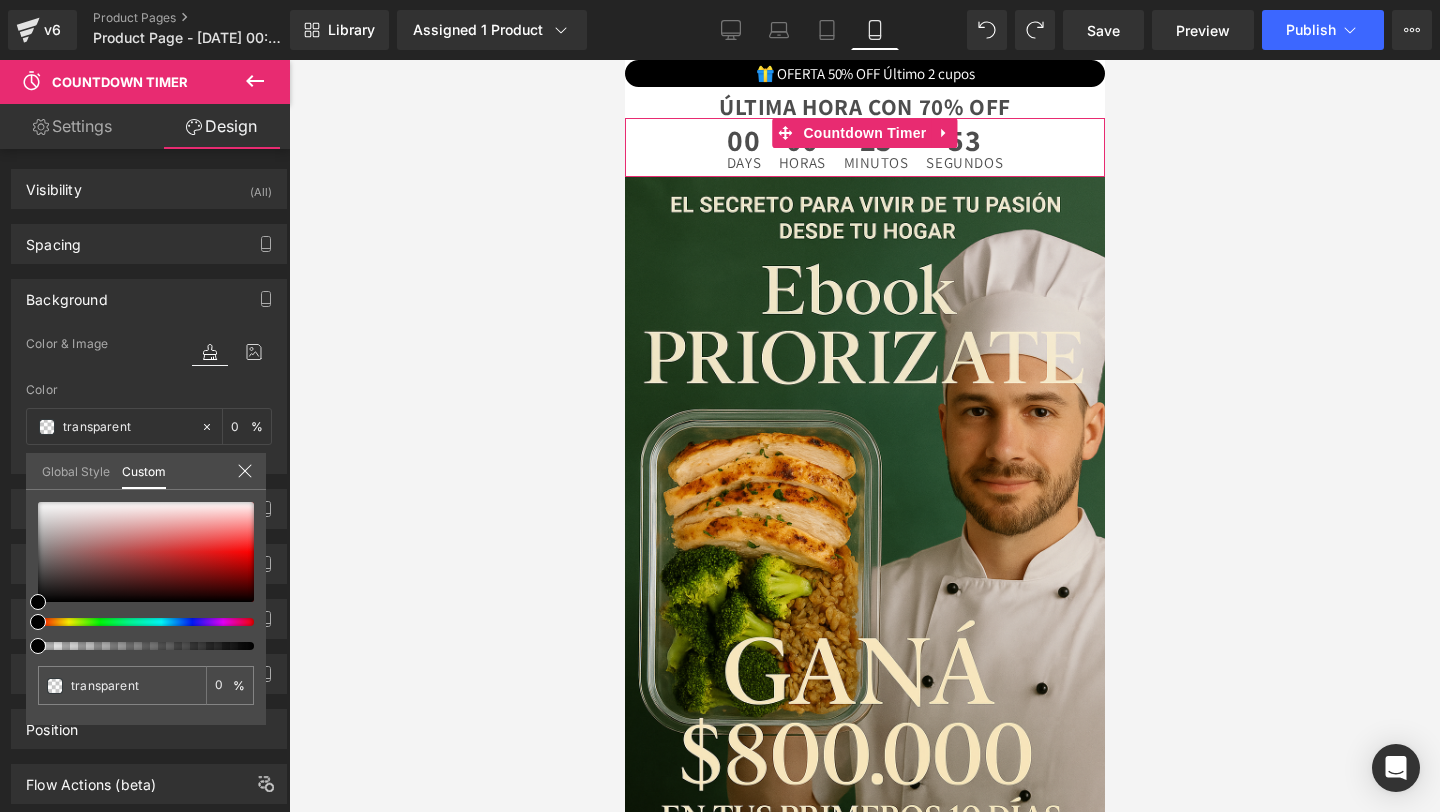 type on "#000000" 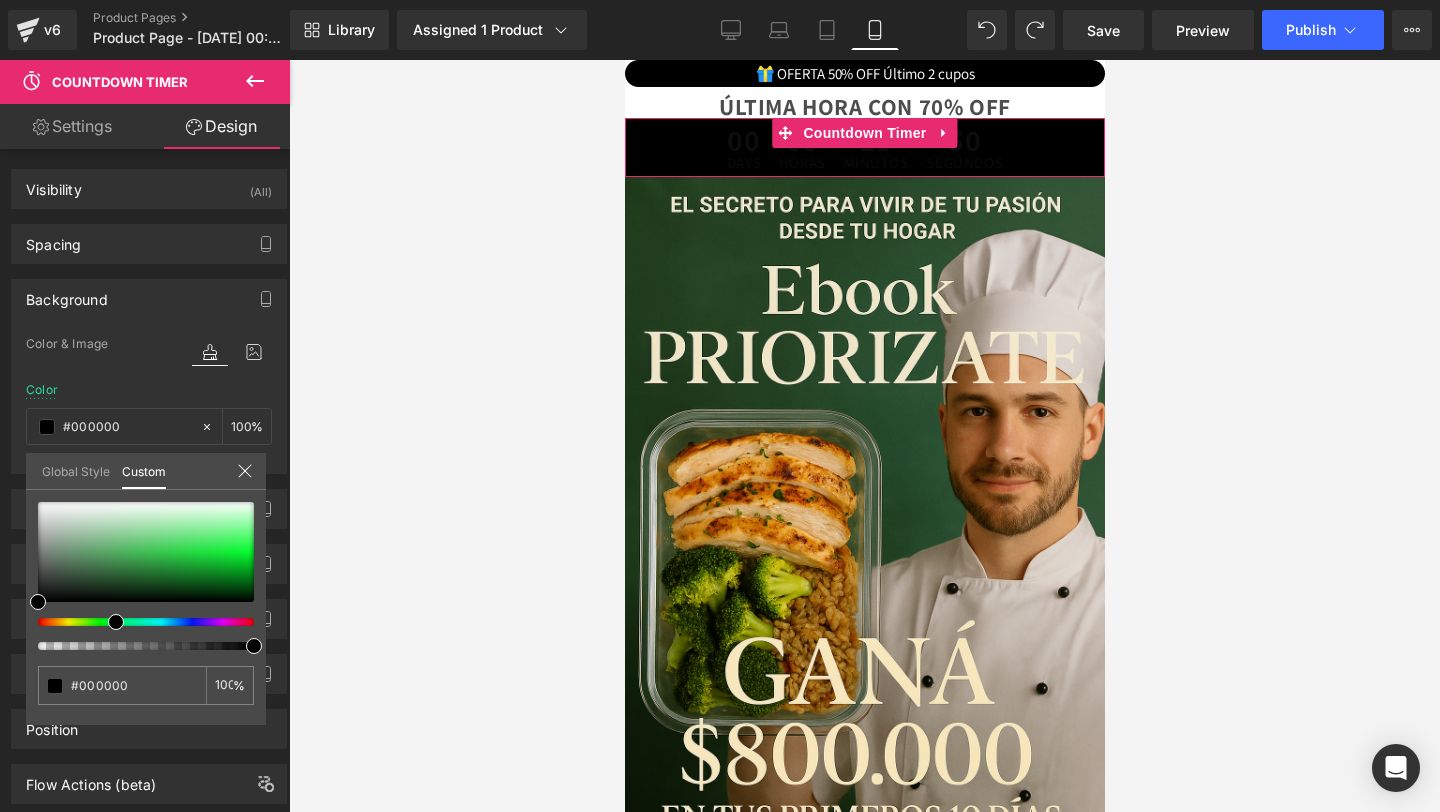 drag, startPoint x: 38, startPoint y: 628, endPoint x: 109, endPoint y: 614, distance: 72.36712 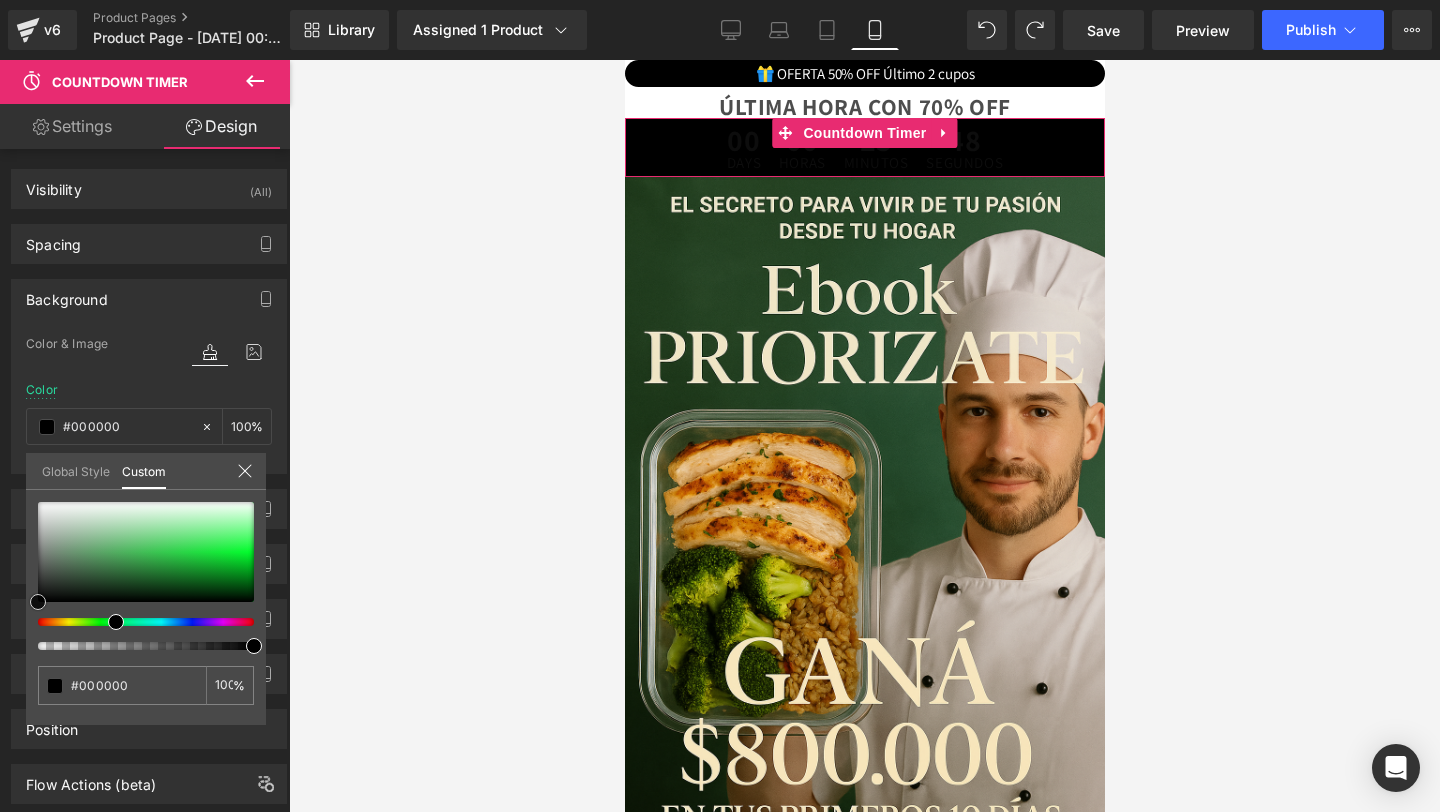 type on "#0e100e" 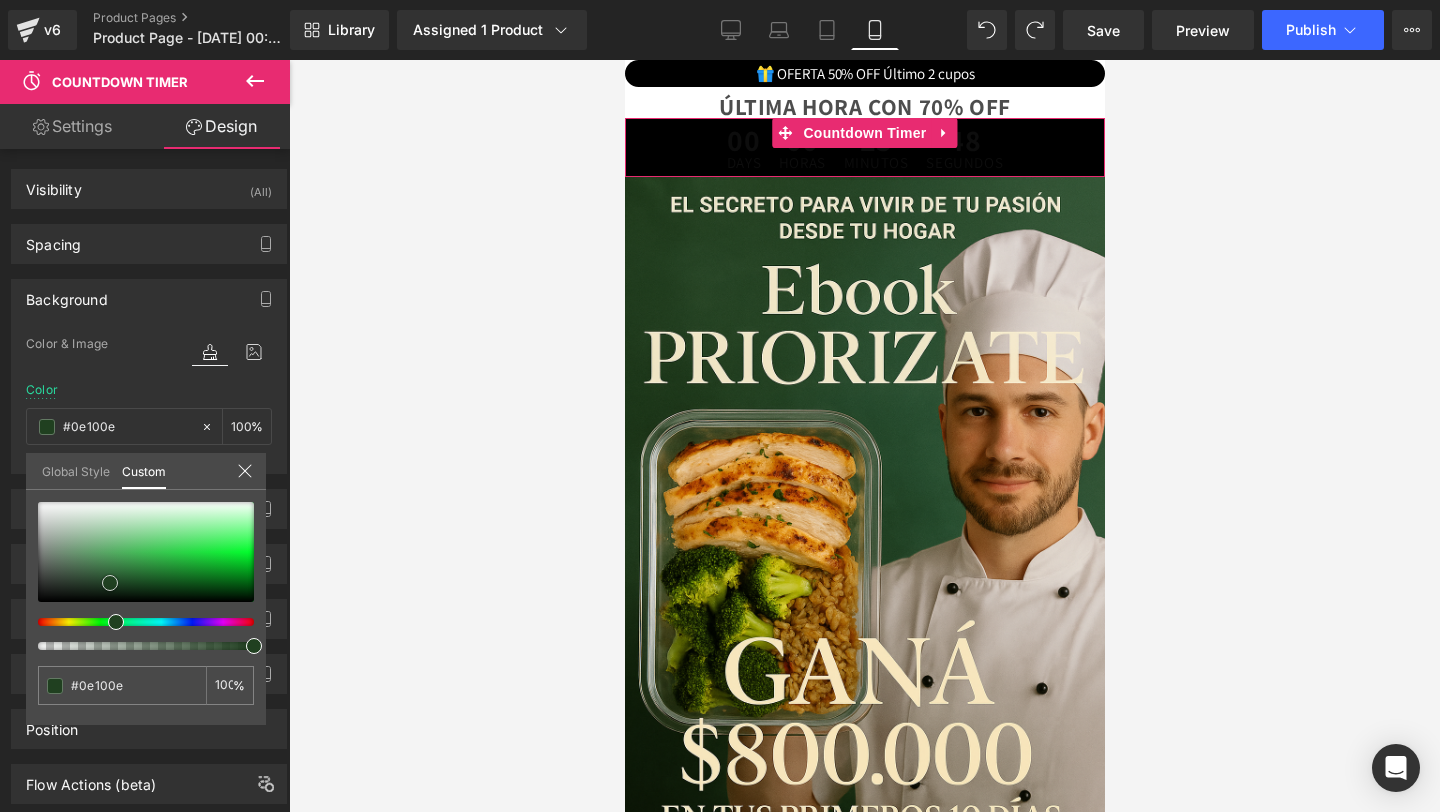 type on "#204020" 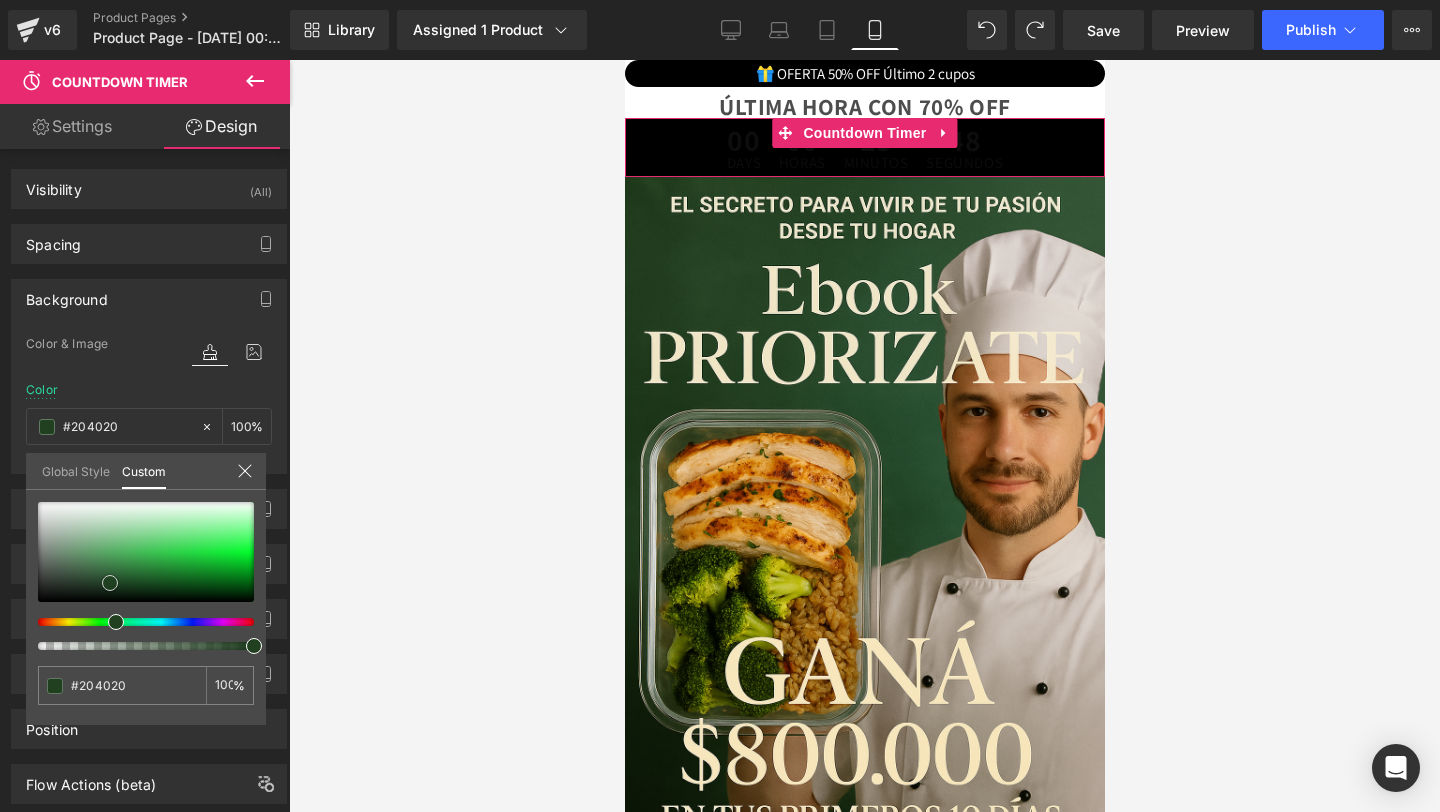 type on "#187118" 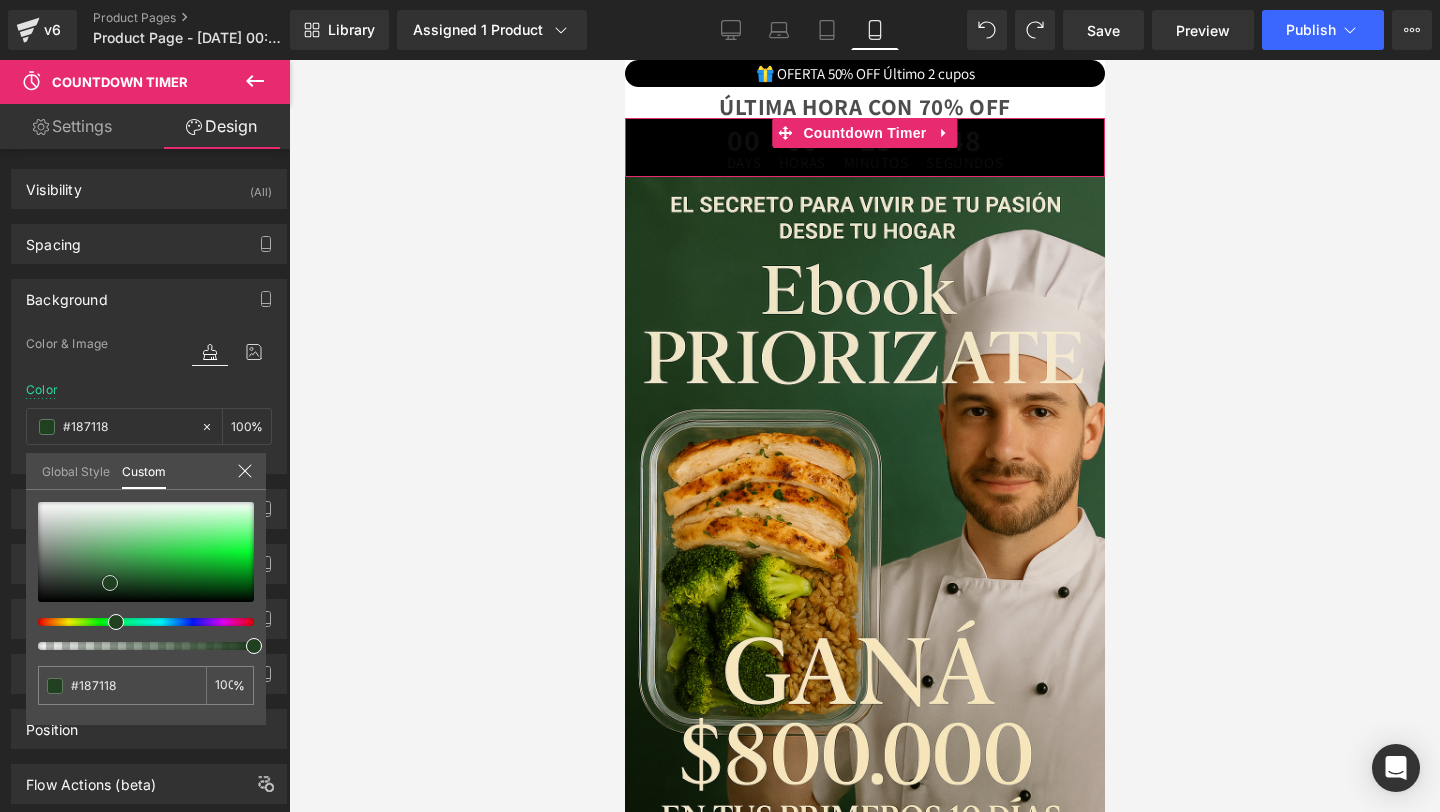 type on "#098509" 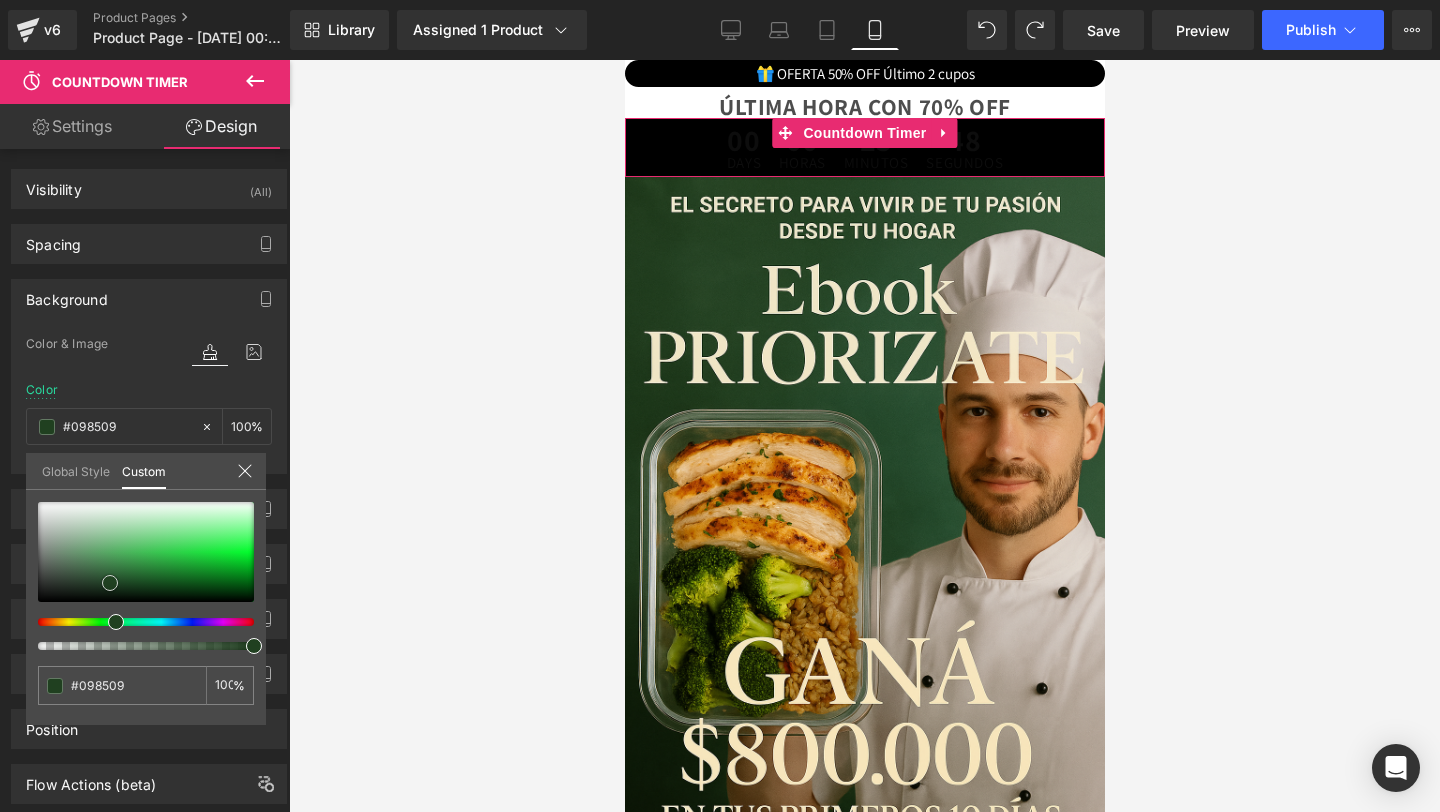 type on "#028702" 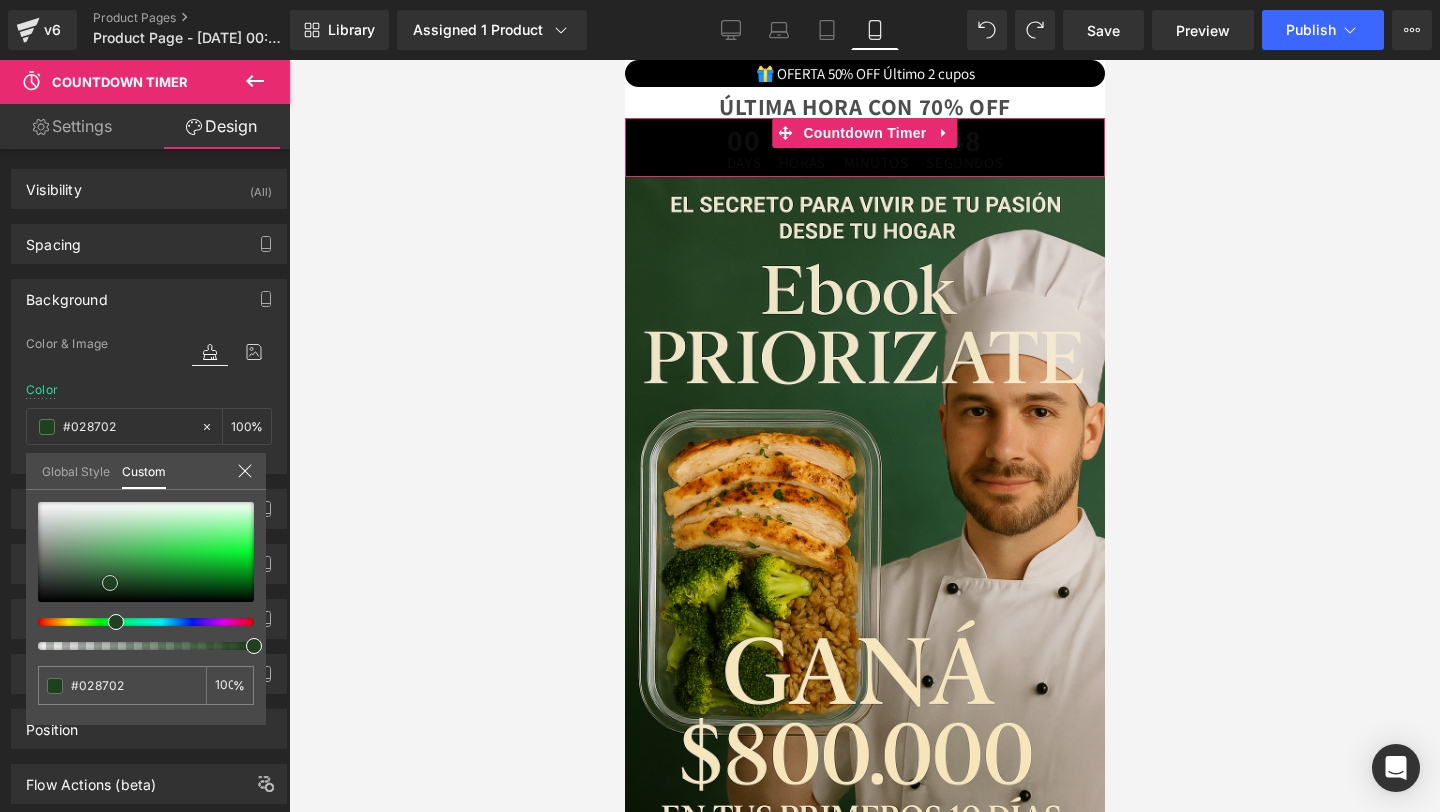 type on "#007500" 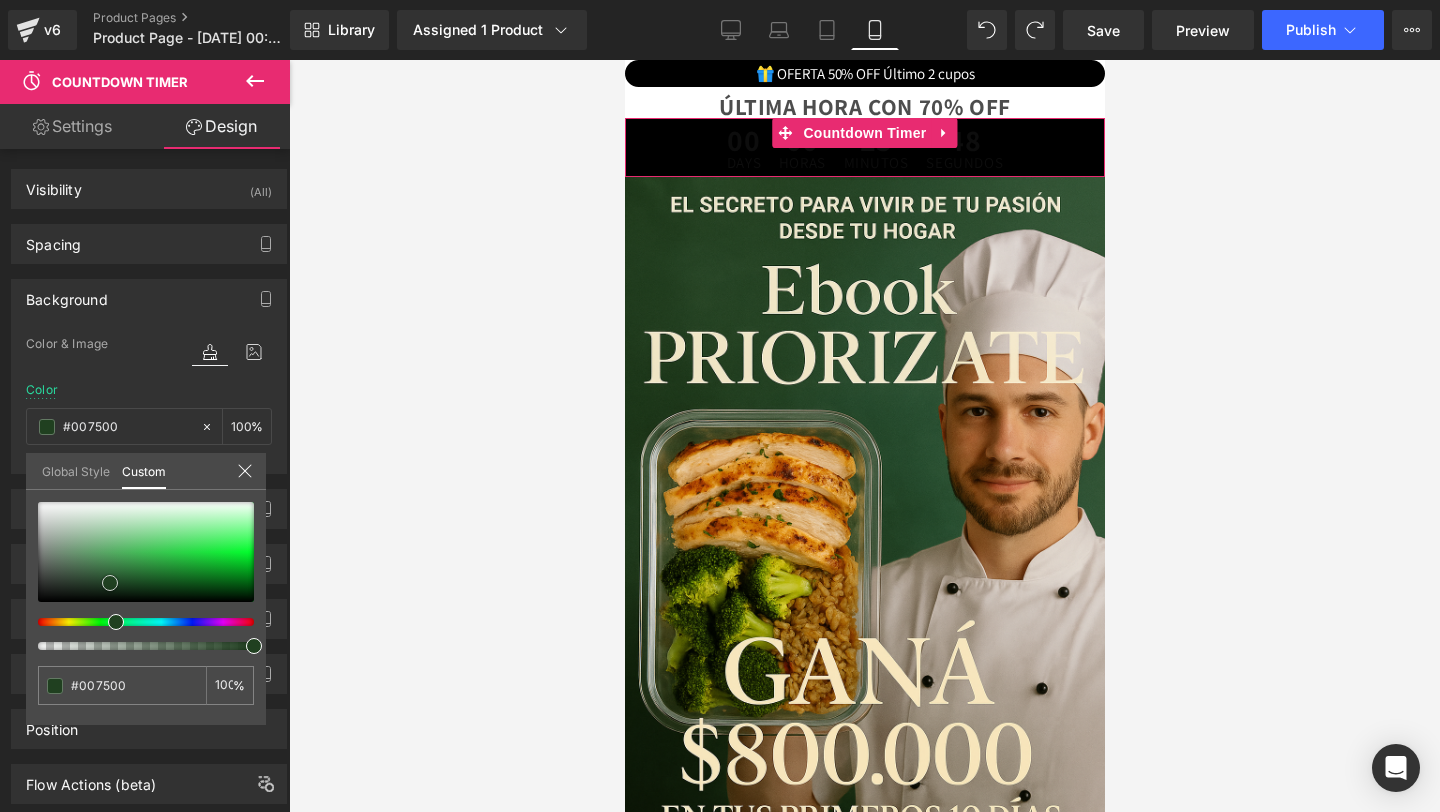 type on "#006000" 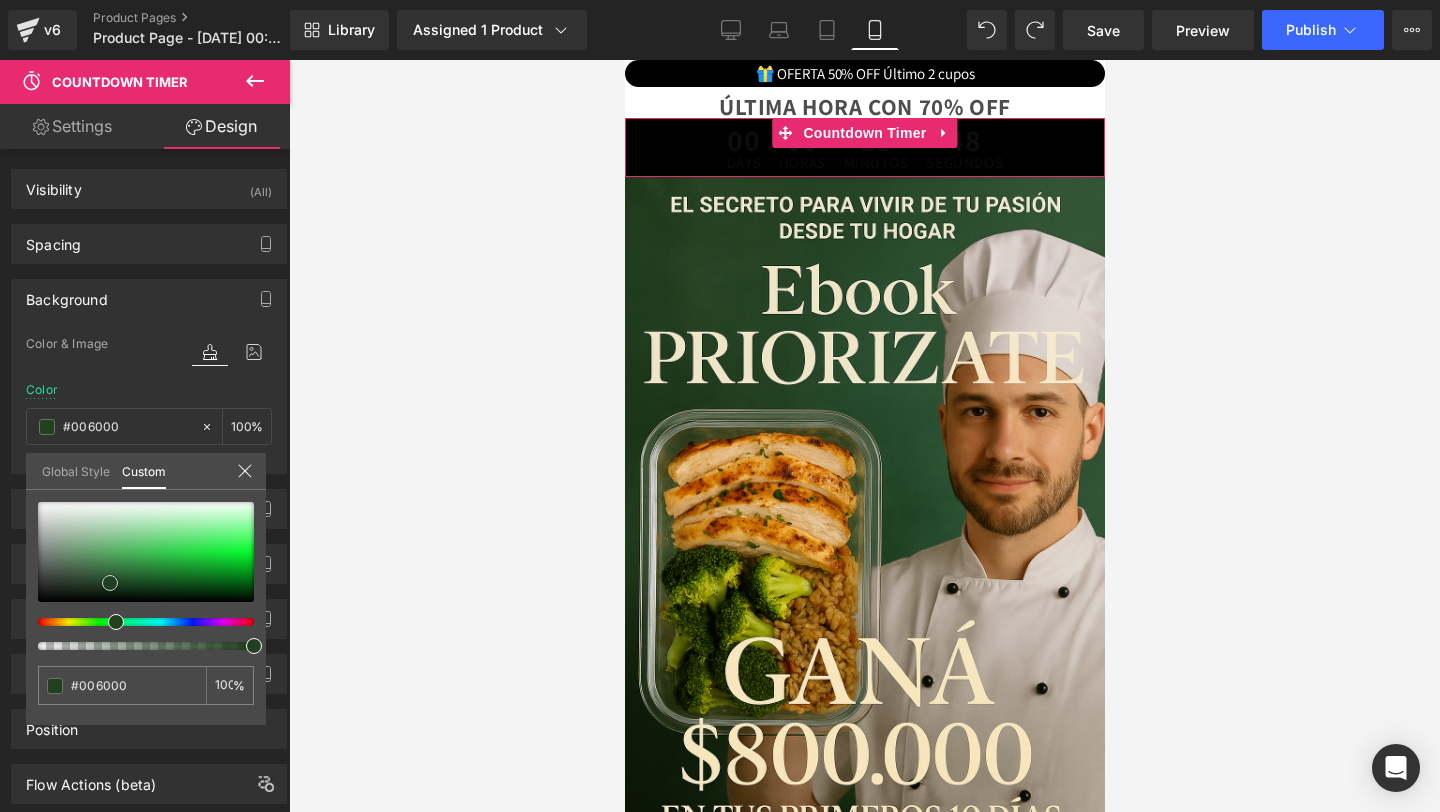type on "#005600" 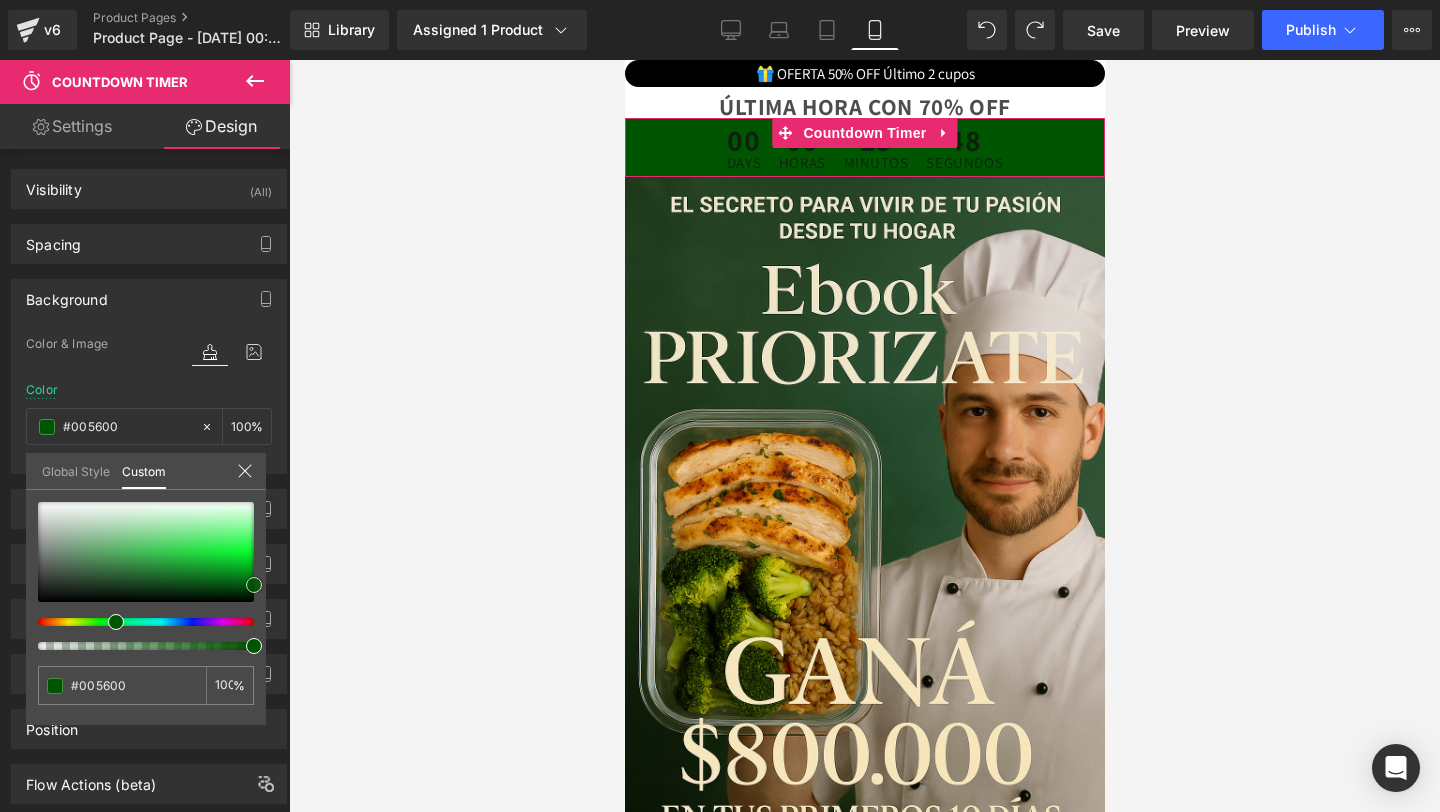 type on "#005b00" 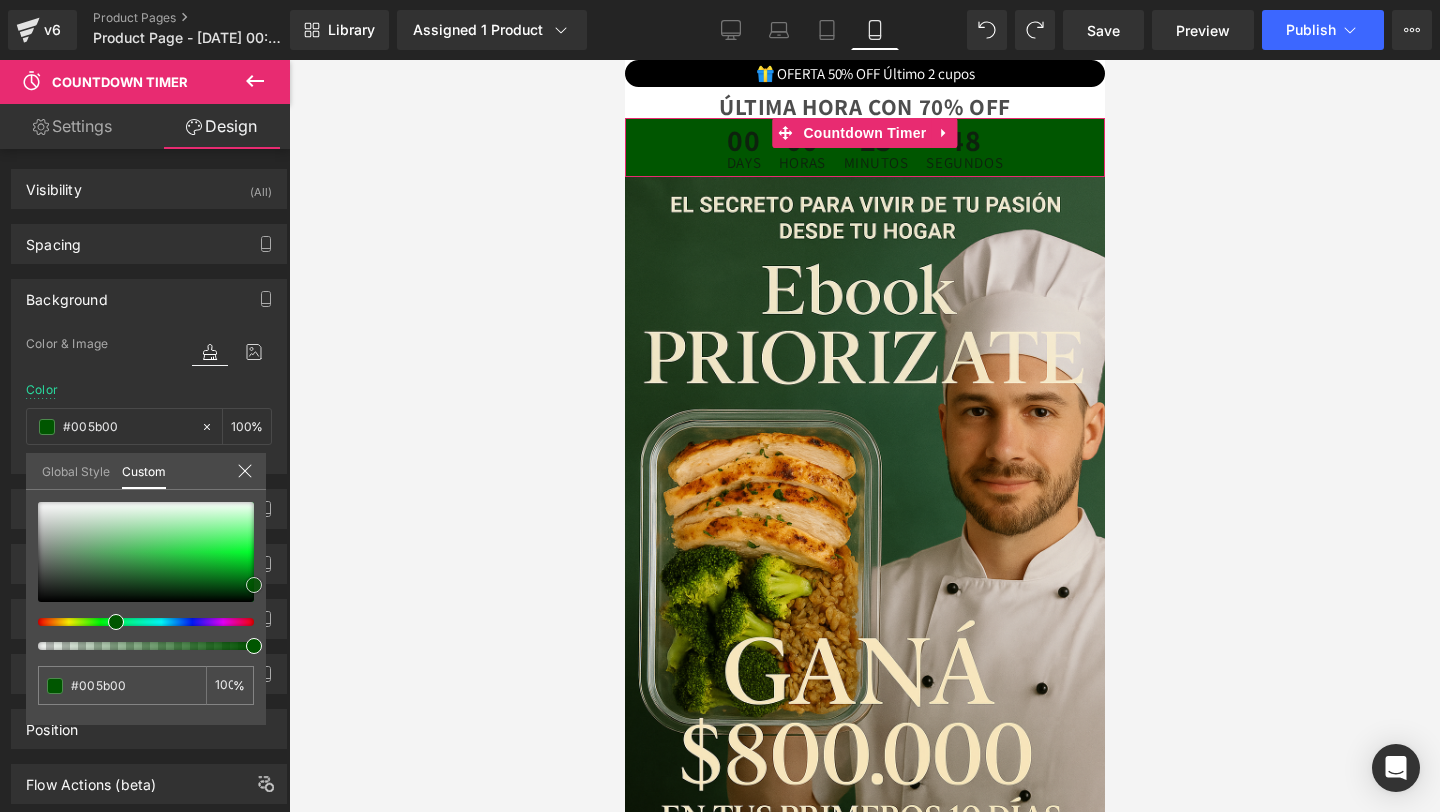 type on "#007000" 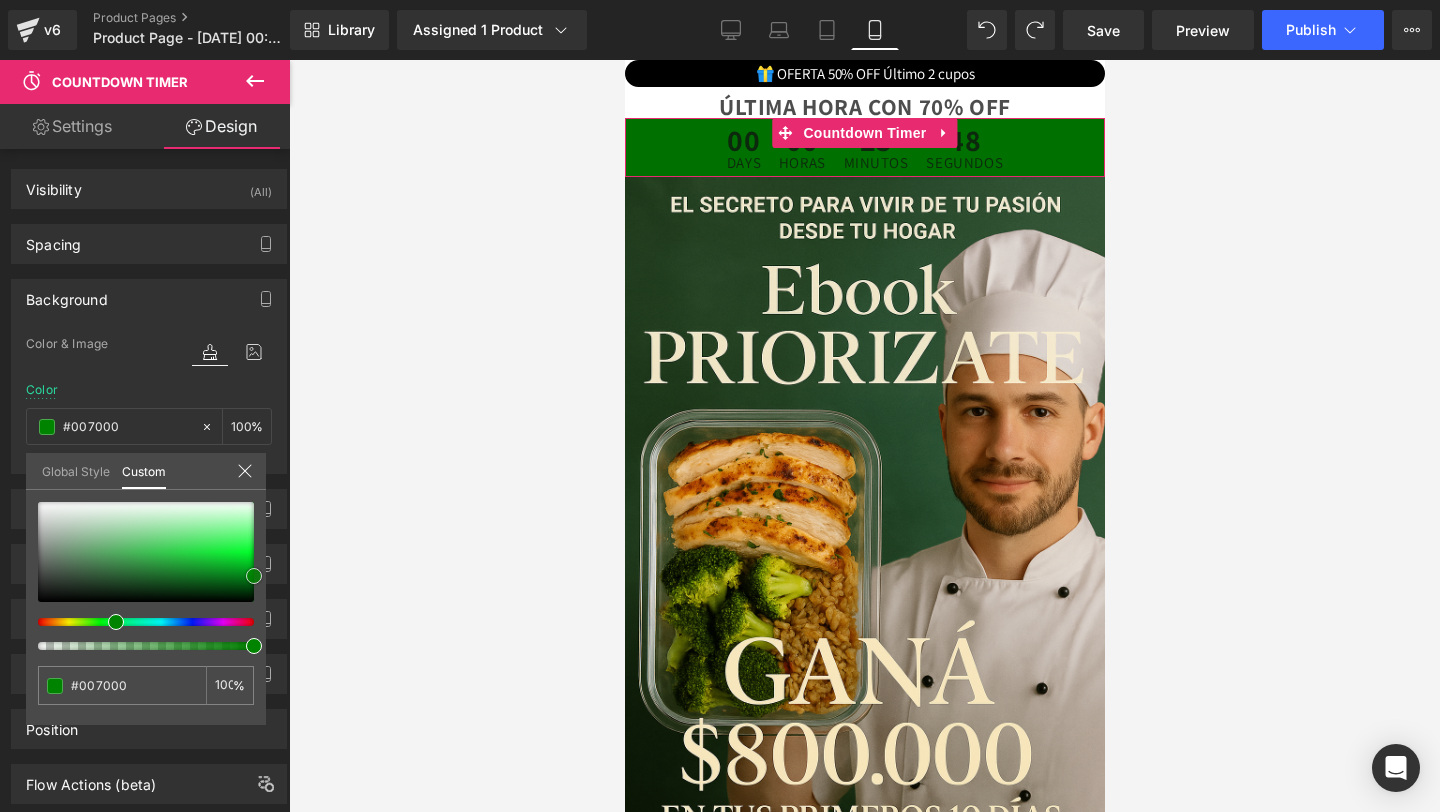 type on "#008400" 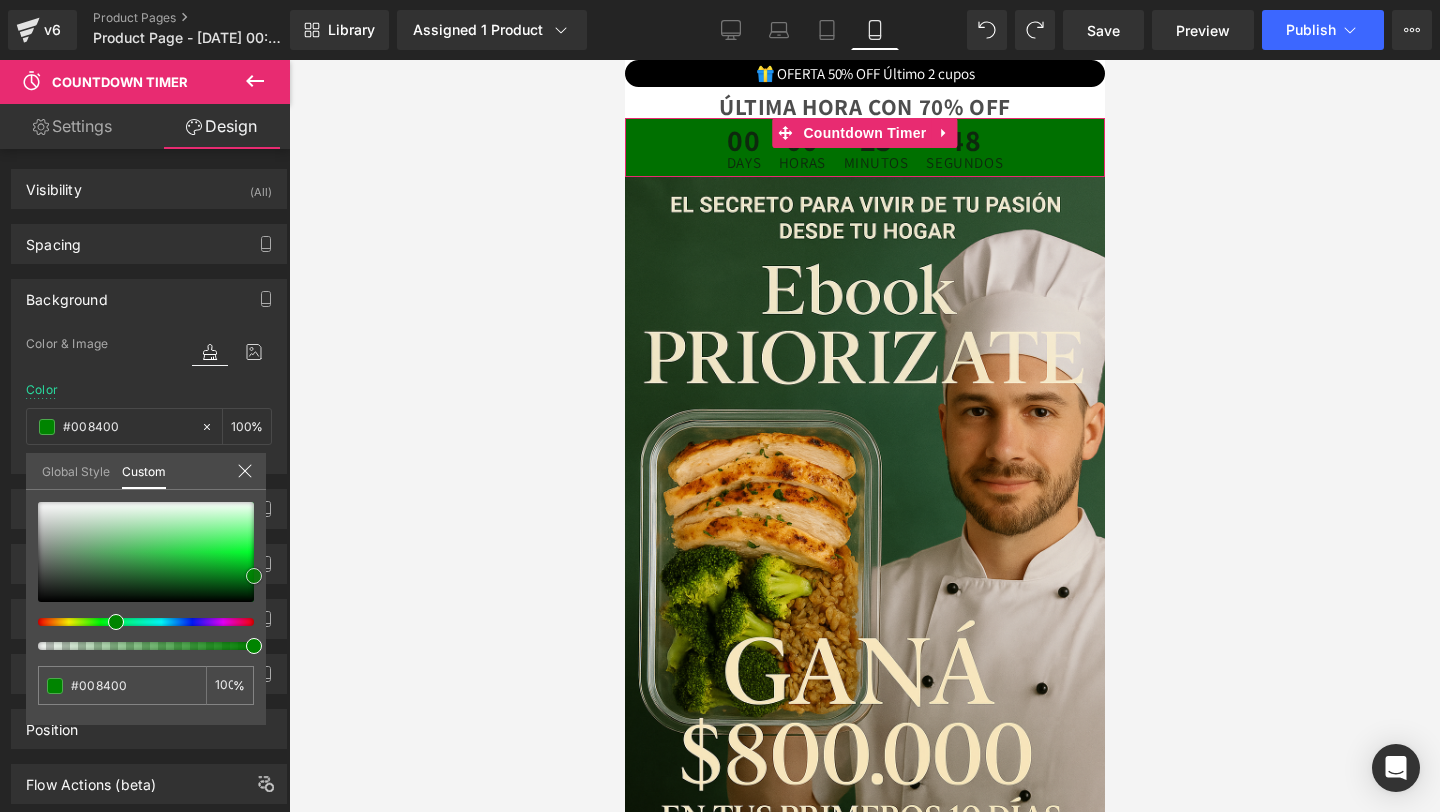 type on "#009300" 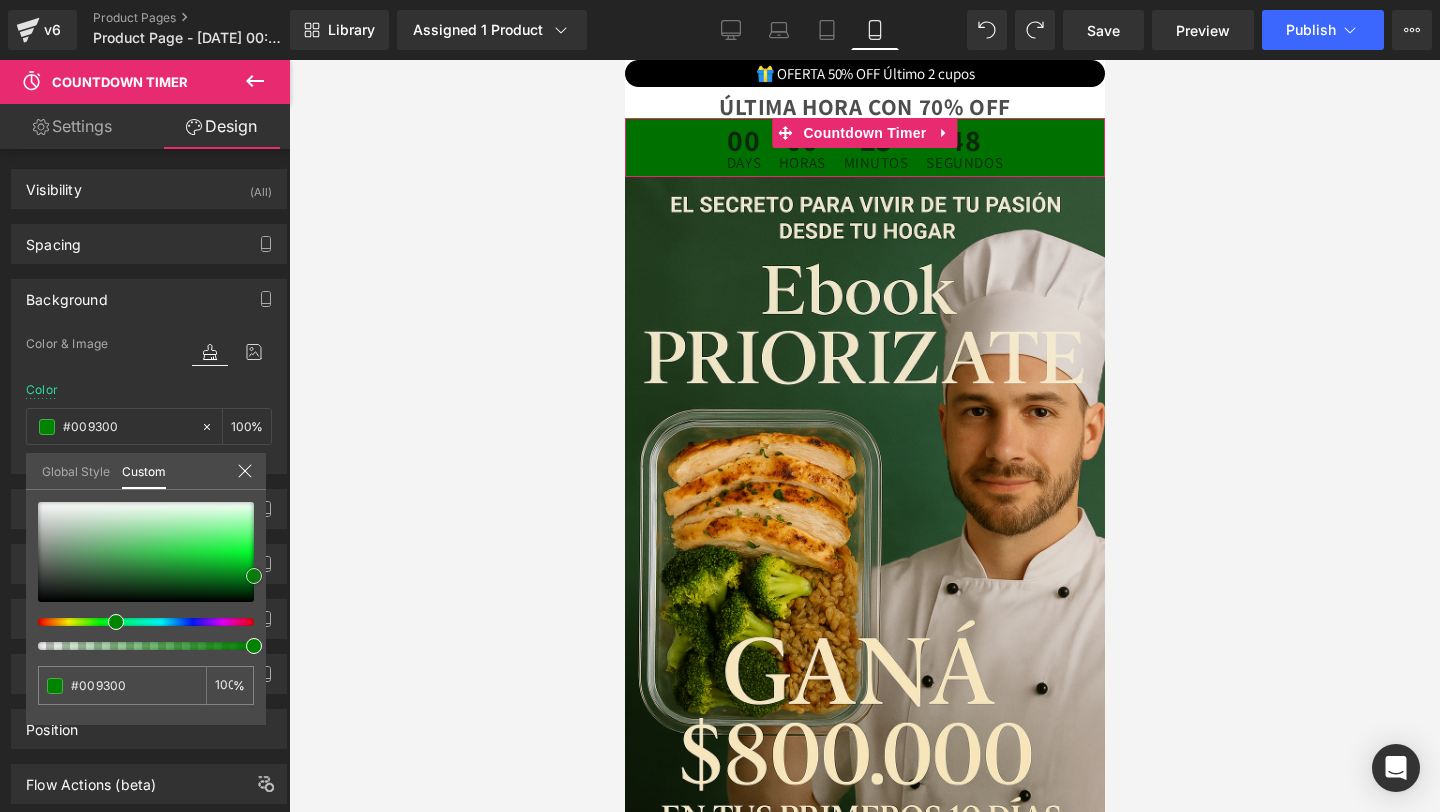 type on "#009900" 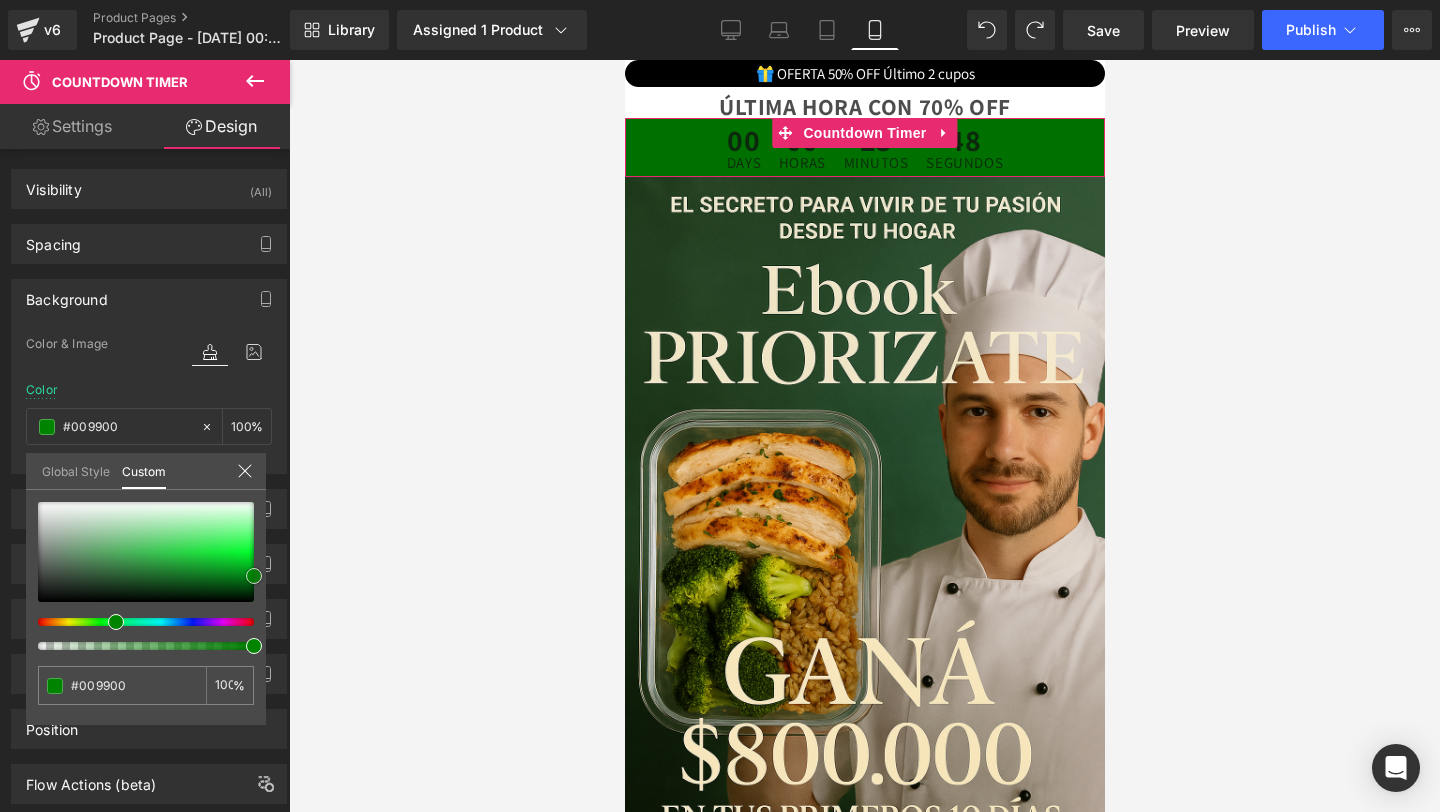 type on "#009e00" 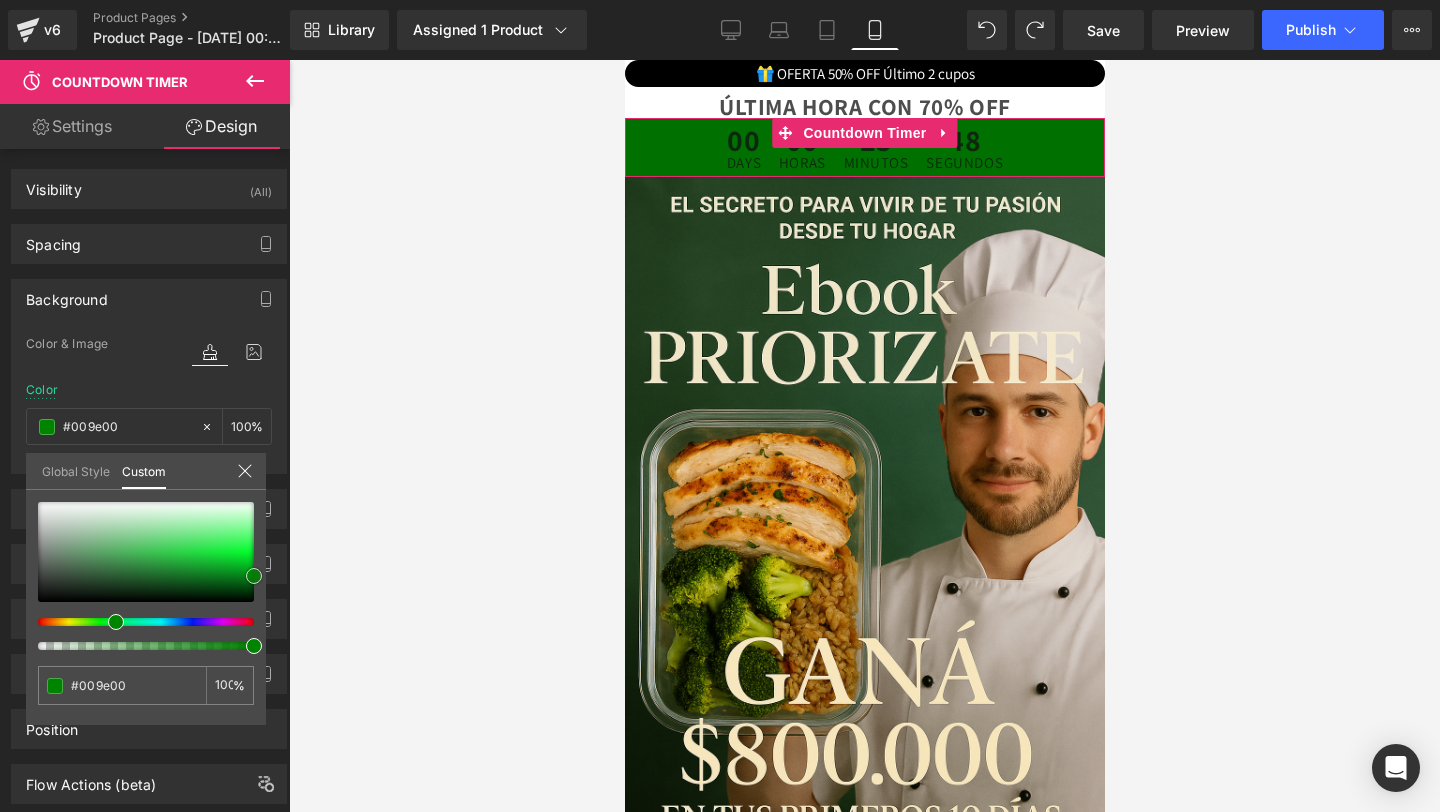 type on "#00a300" 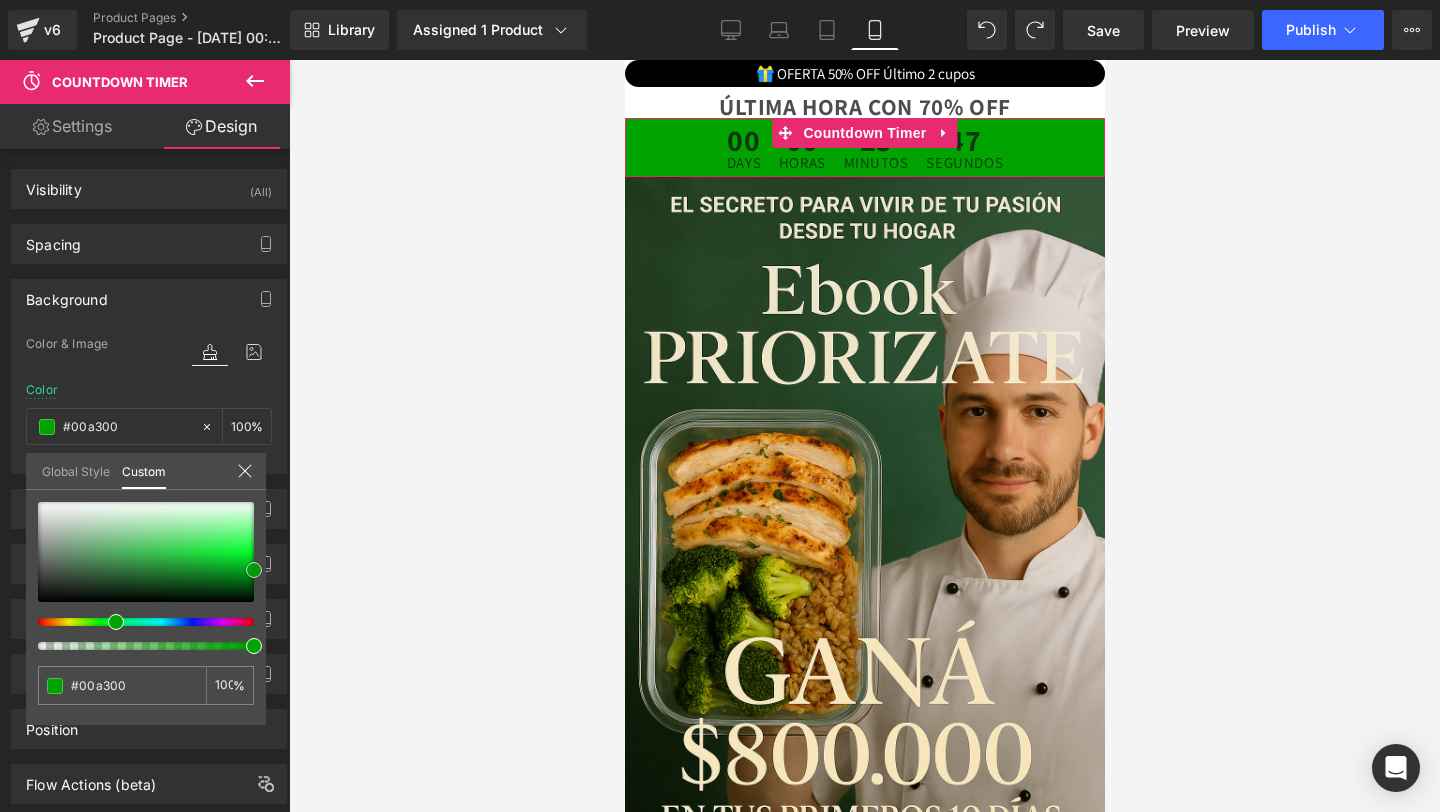 type on "#00a800" 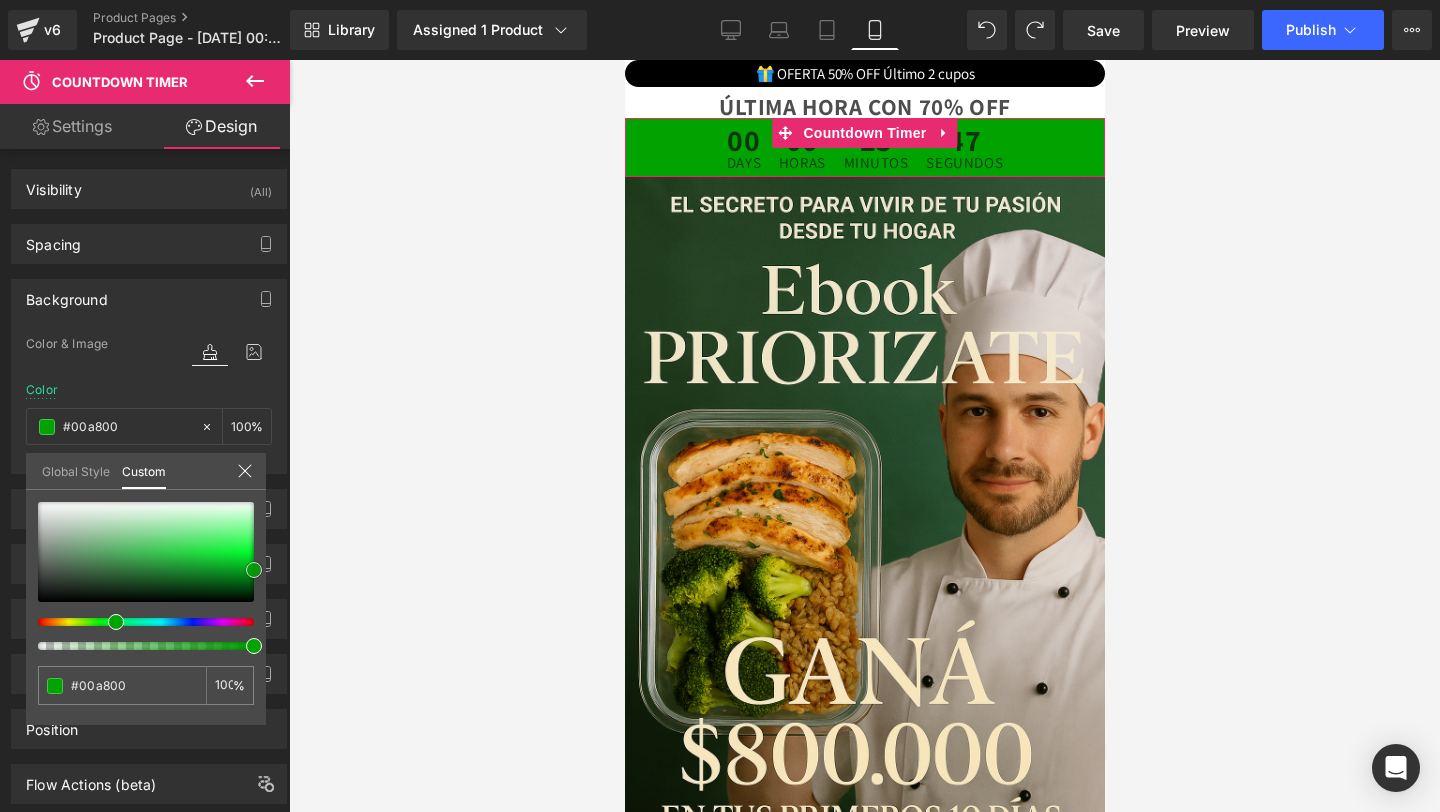 type on "#00ad00" 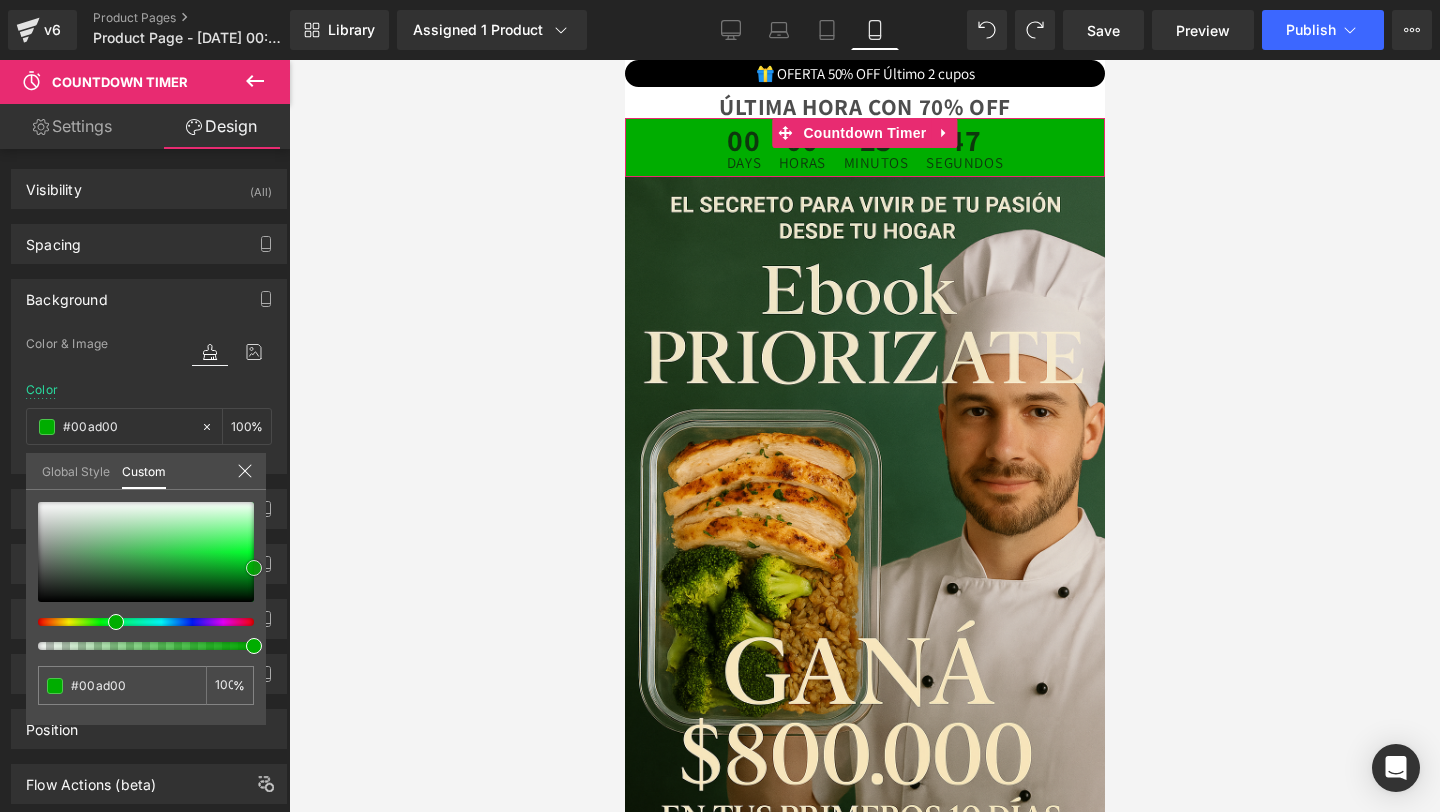 type on "#00a800" 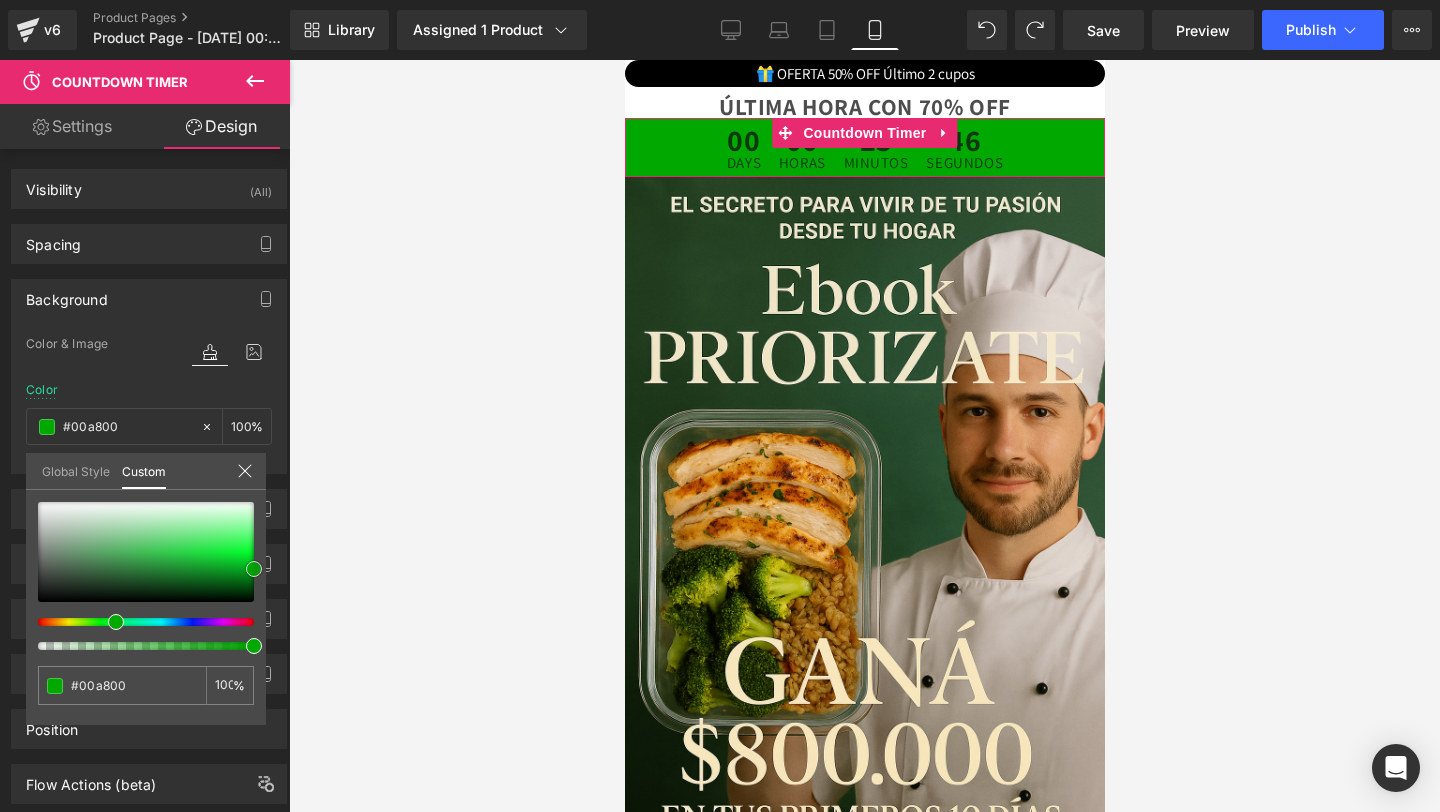 type on "#00ad00" 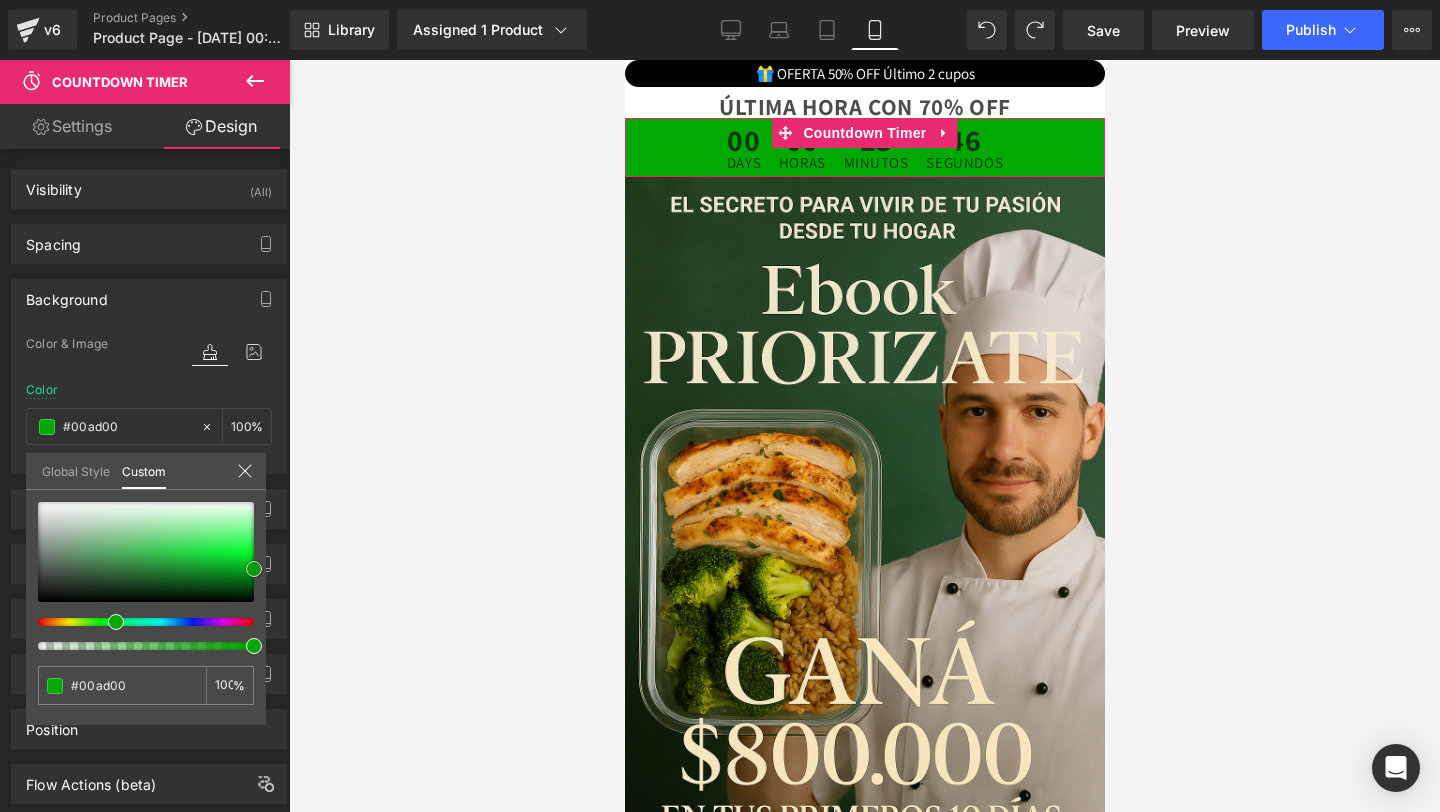 type on "#00b200" 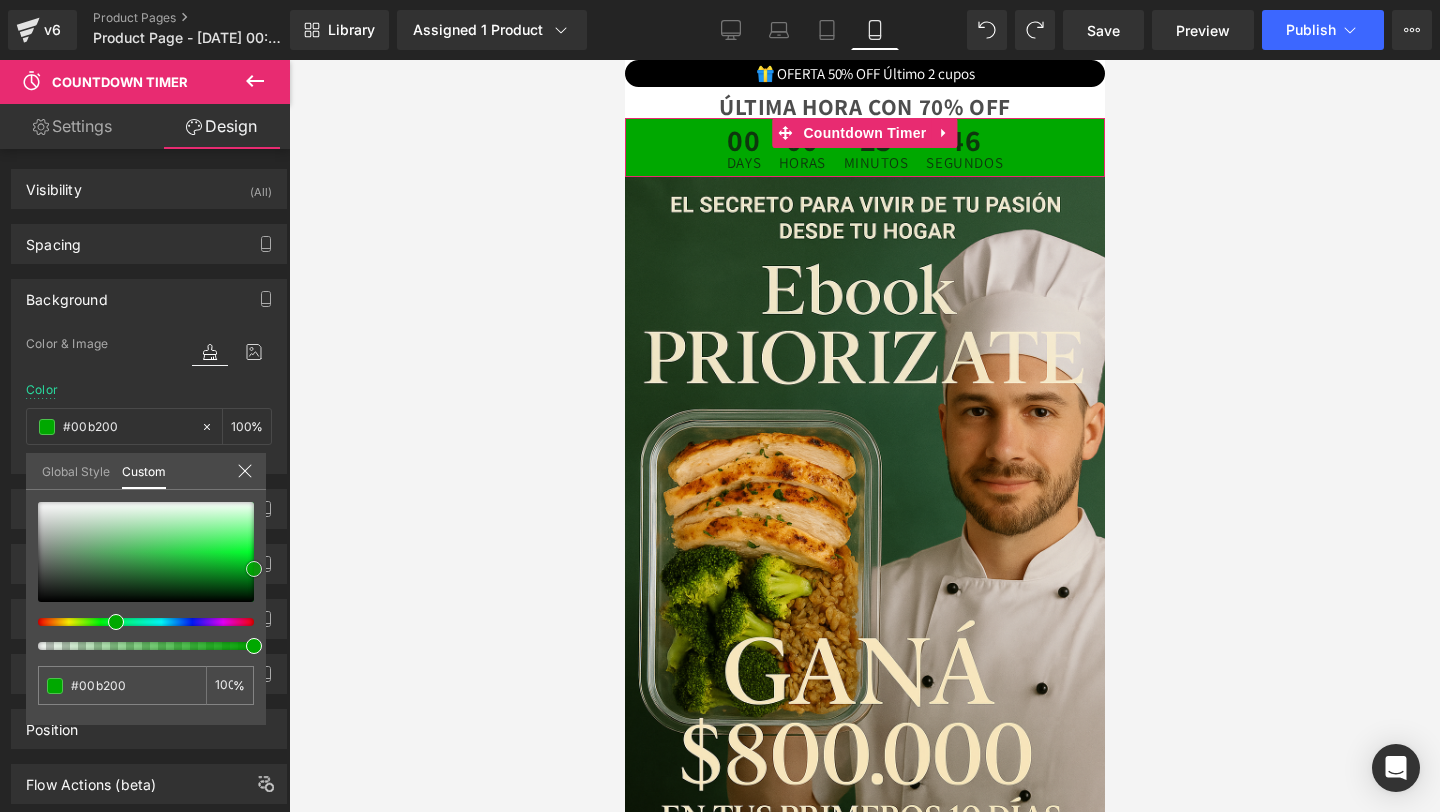 type on "#00b700" 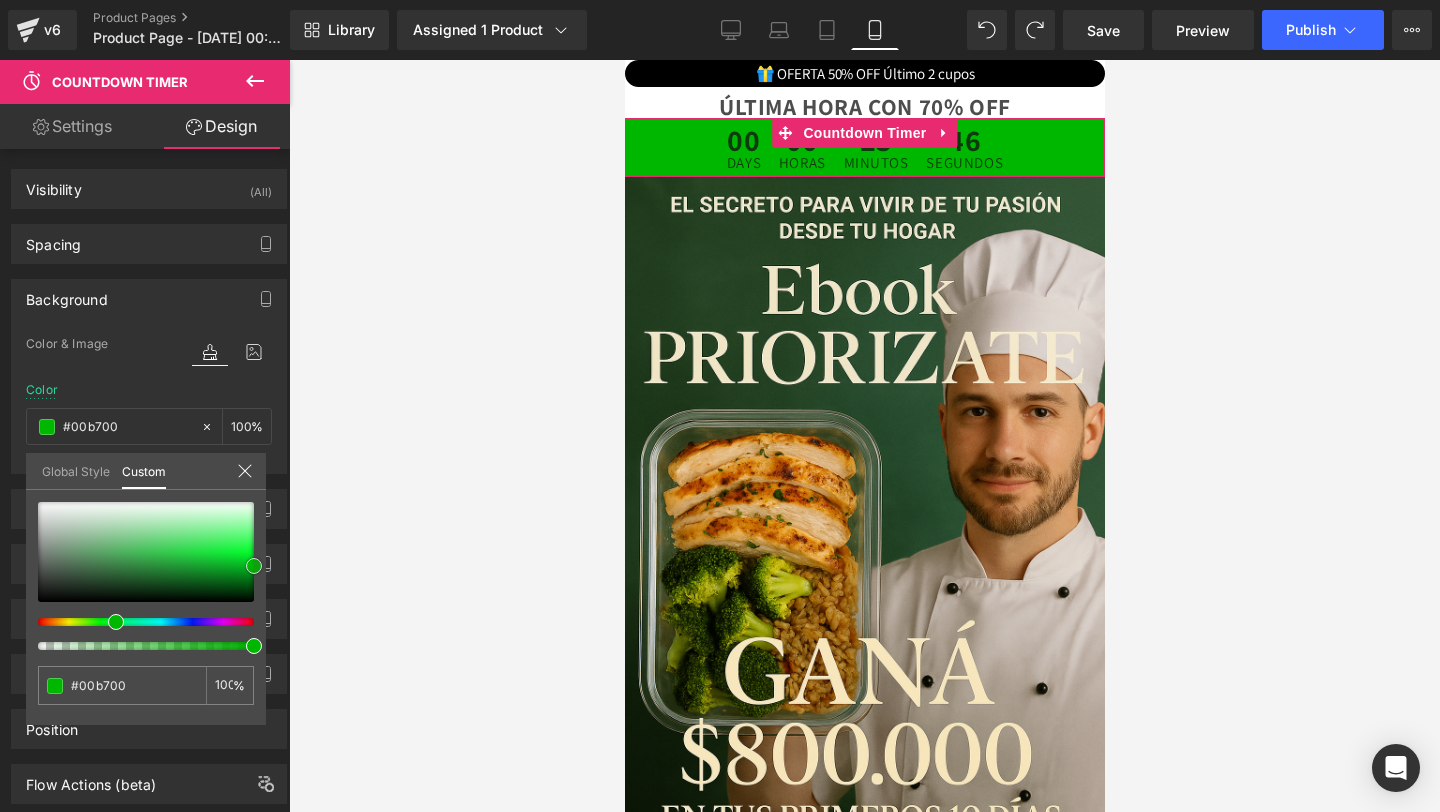 type on "#00bc00" 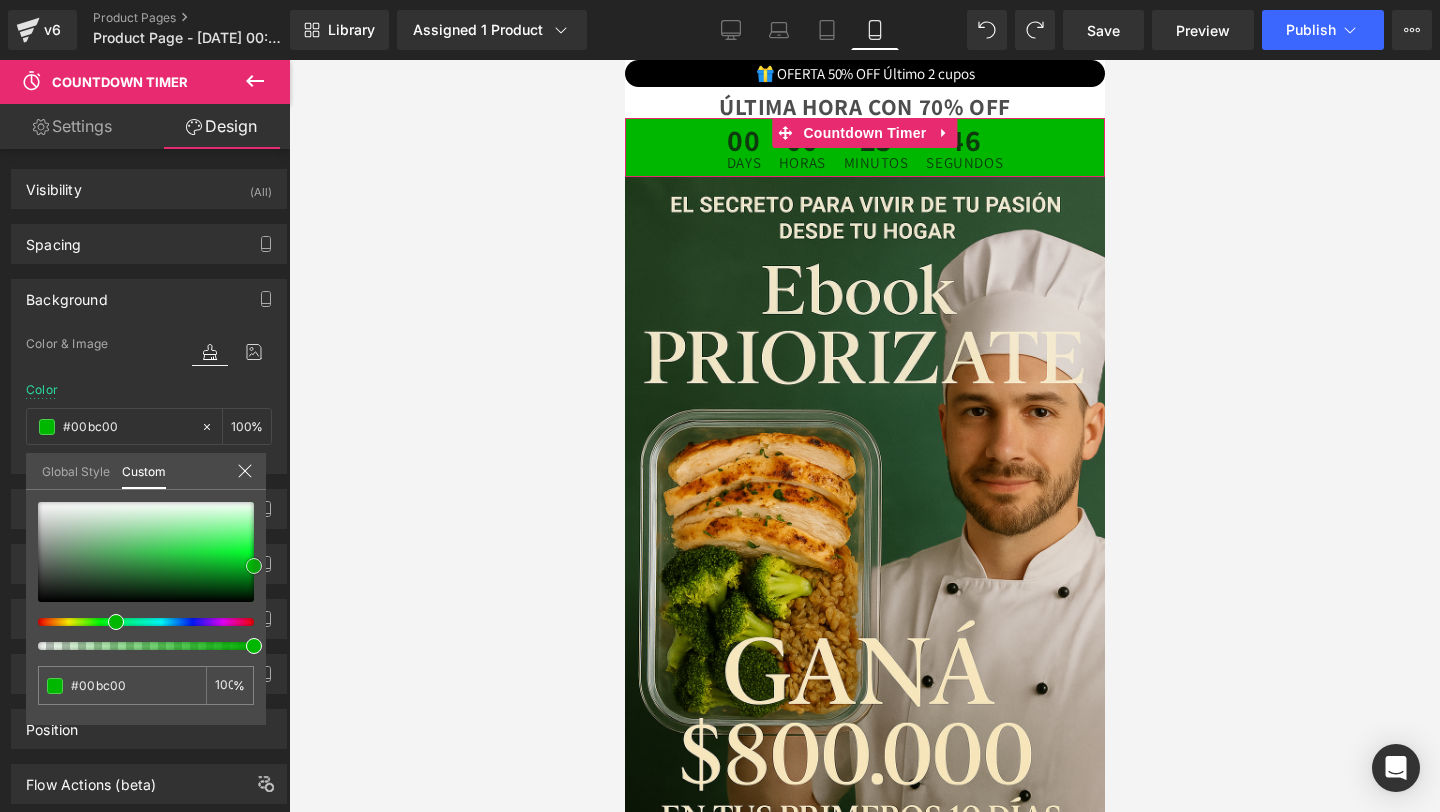 type on "#00c100" 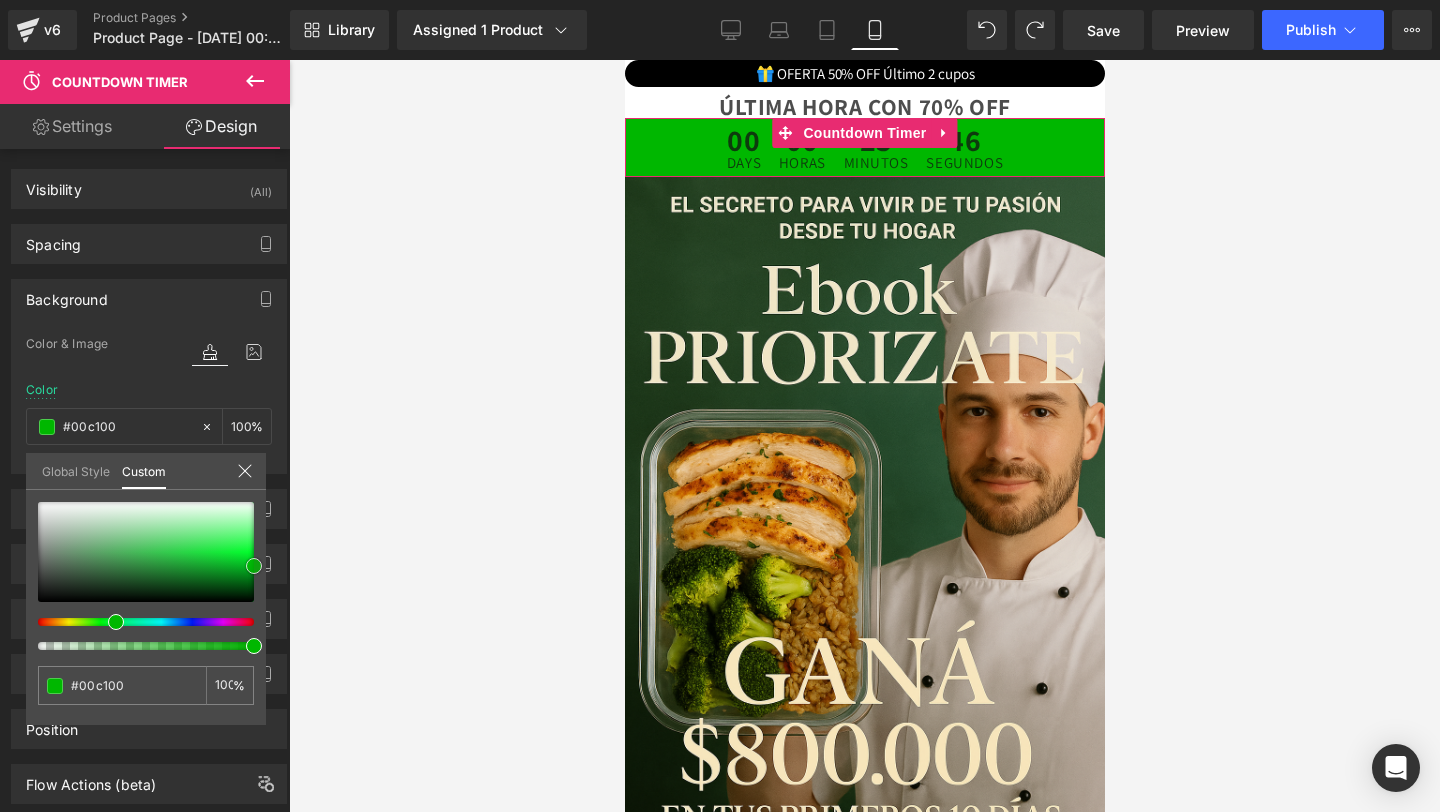 type on "#00c600" 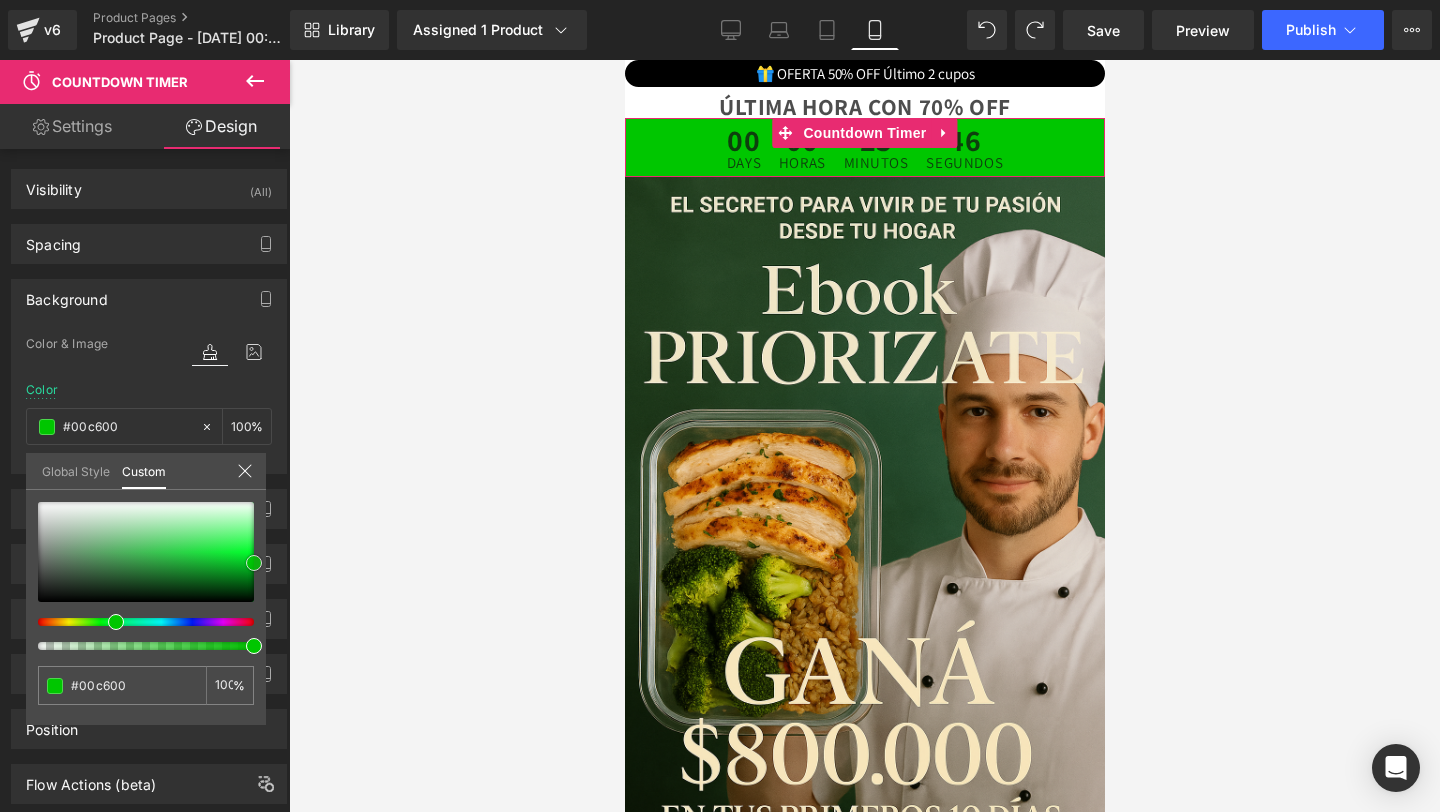 type on "#00cc00" 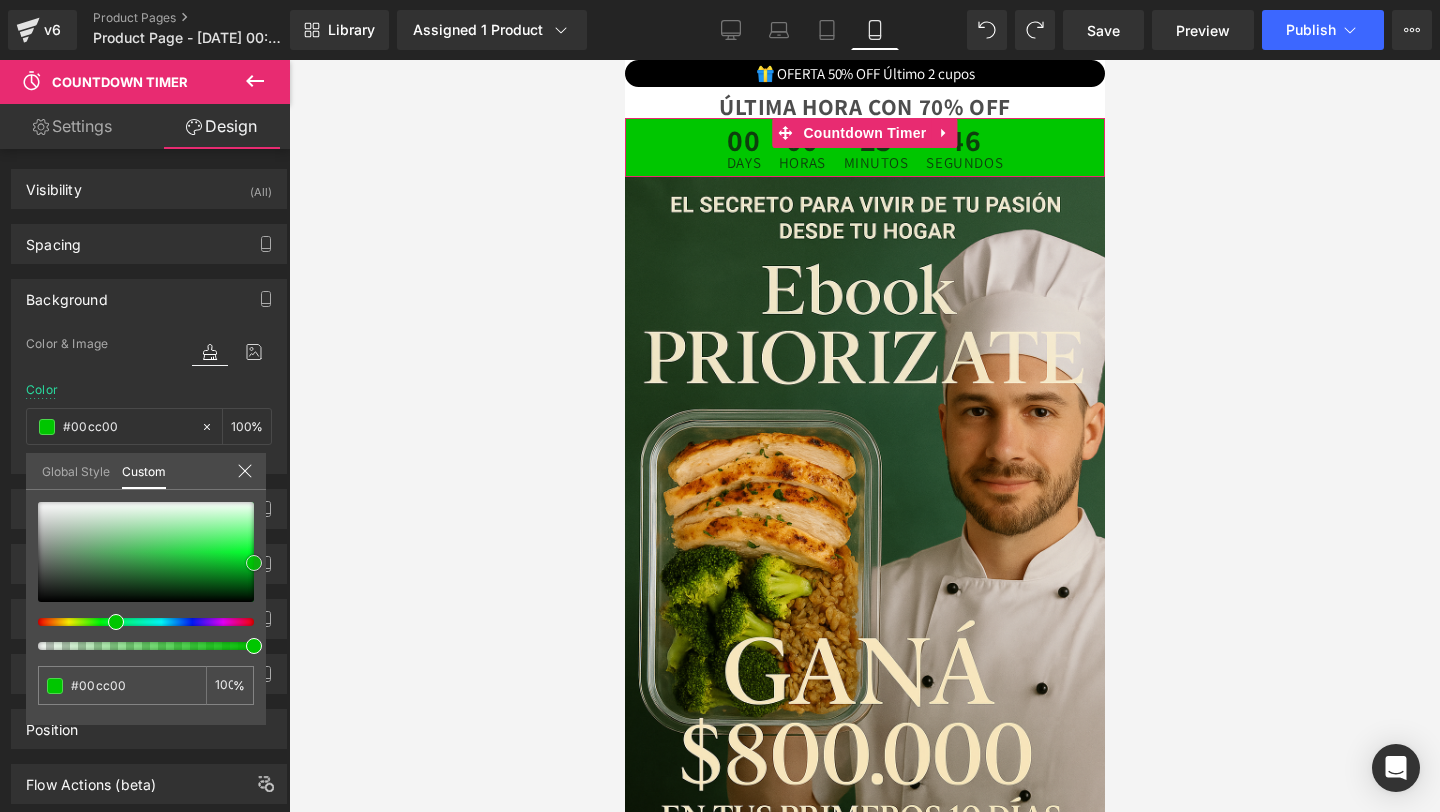 type on "#00d100" 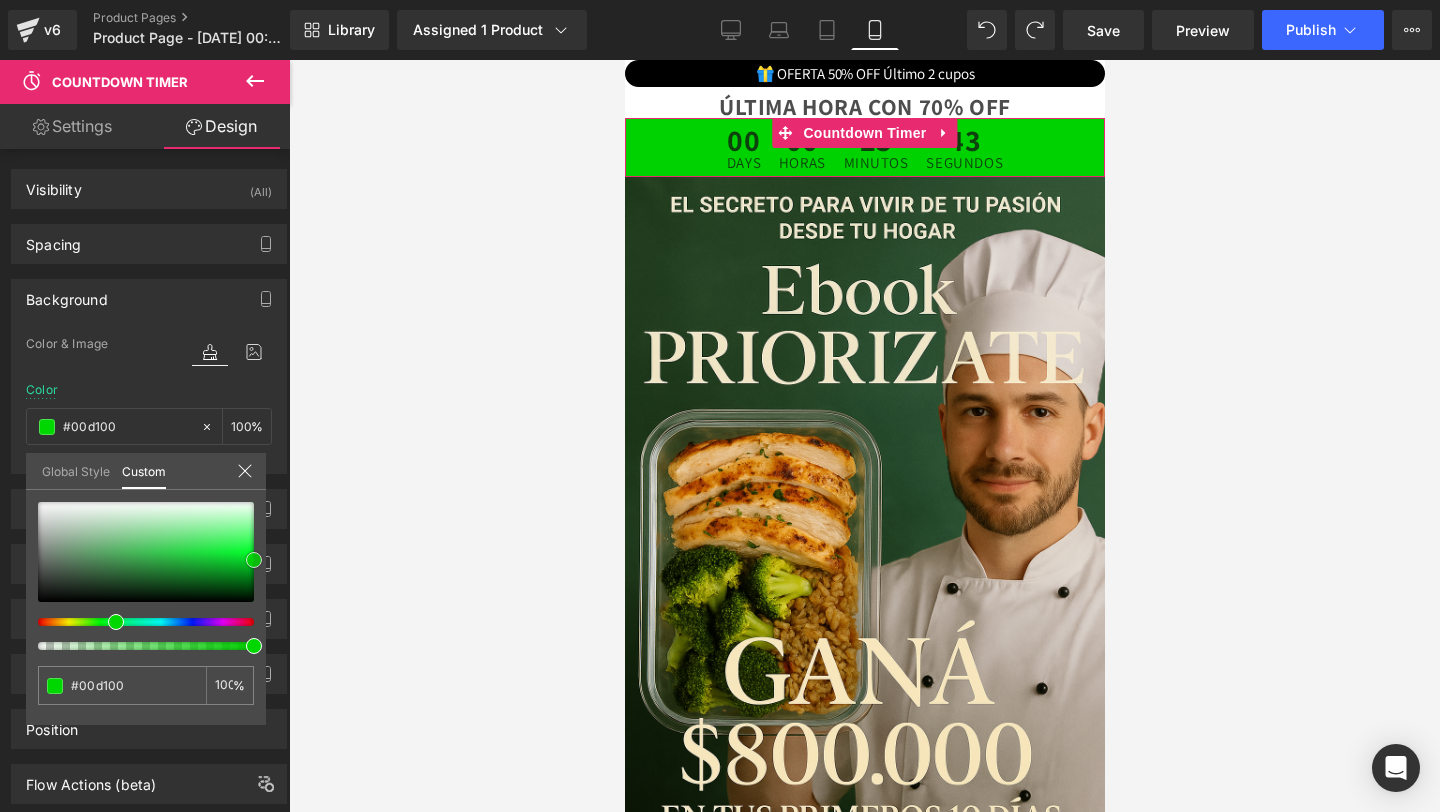 type on "#00d600" 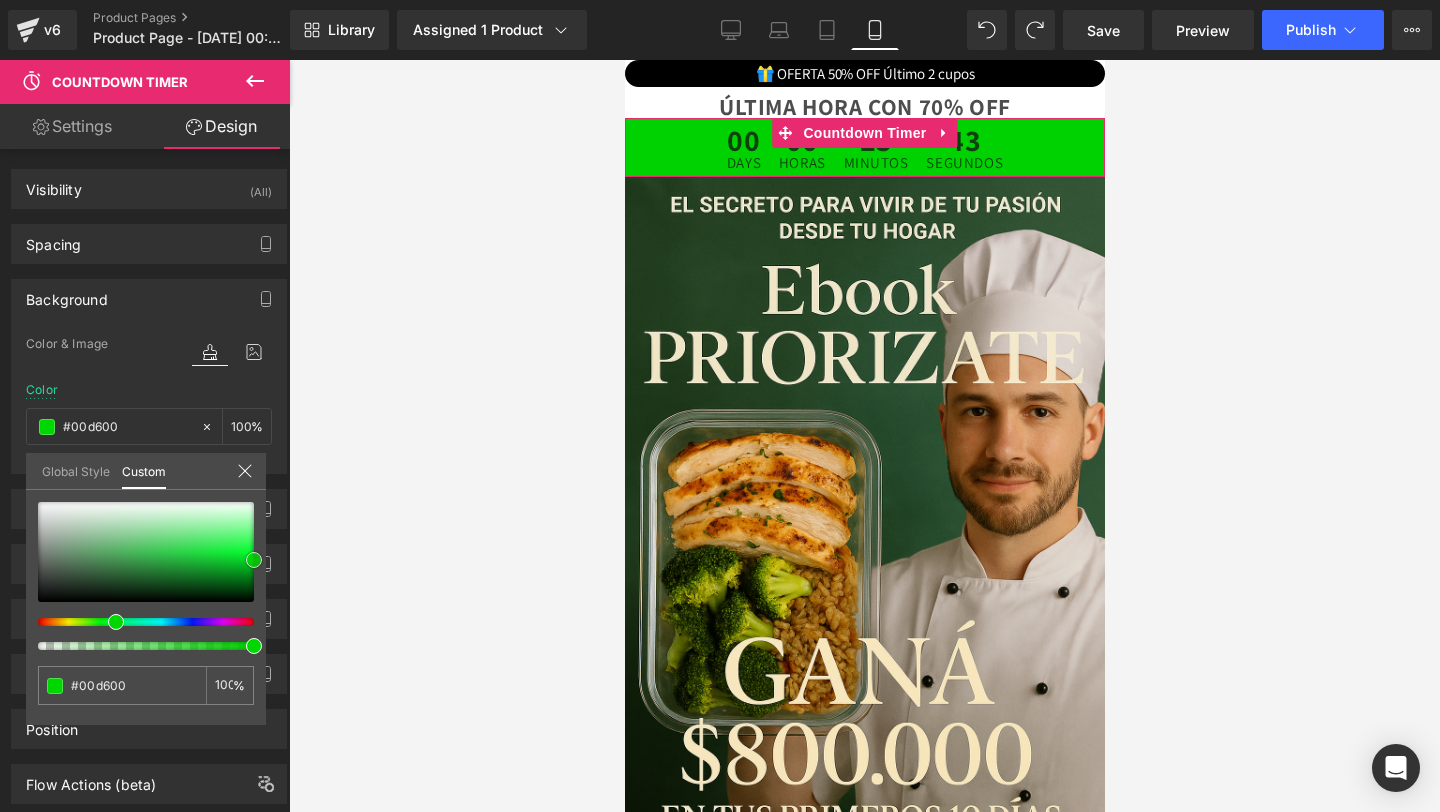 type on "#00db00" 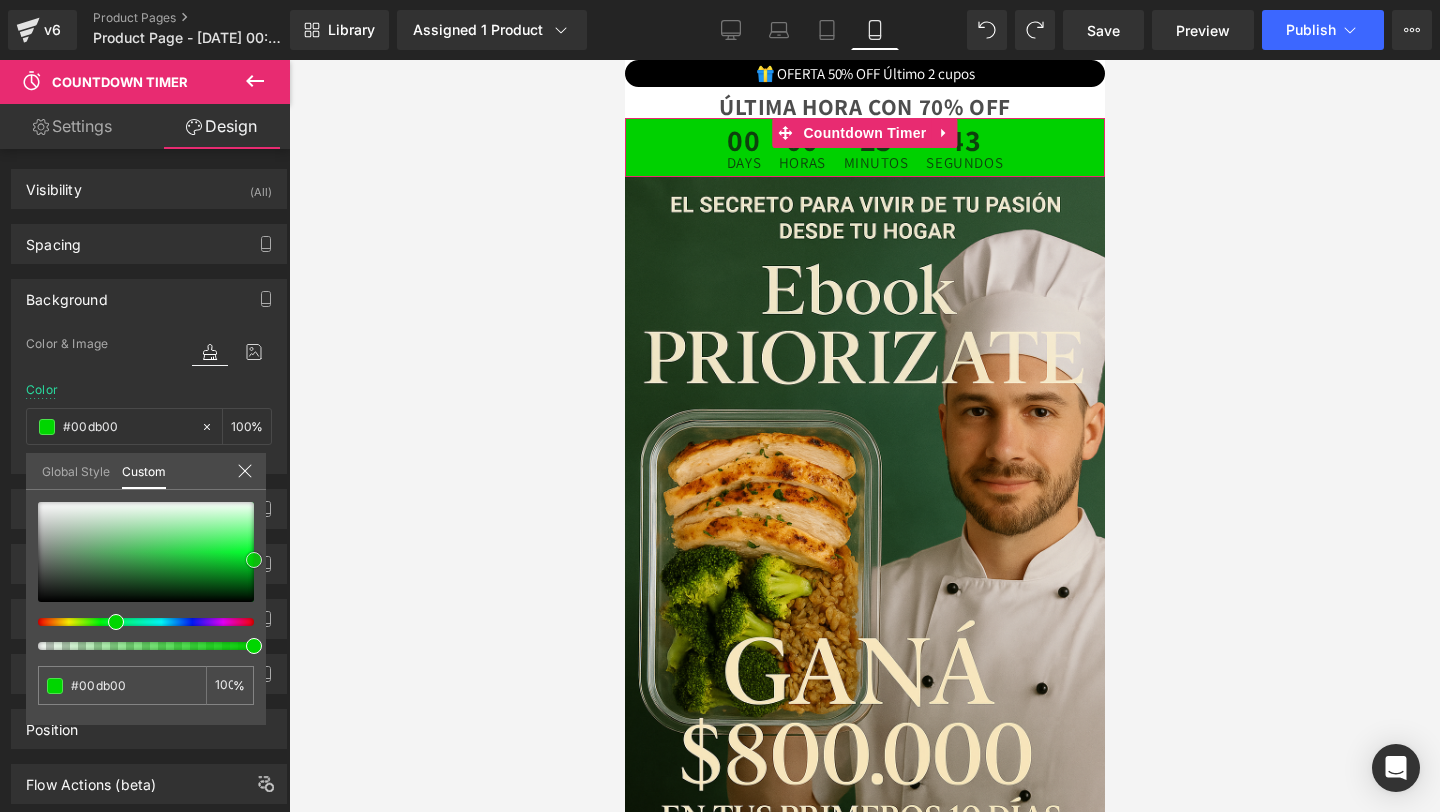type on "#00e000" 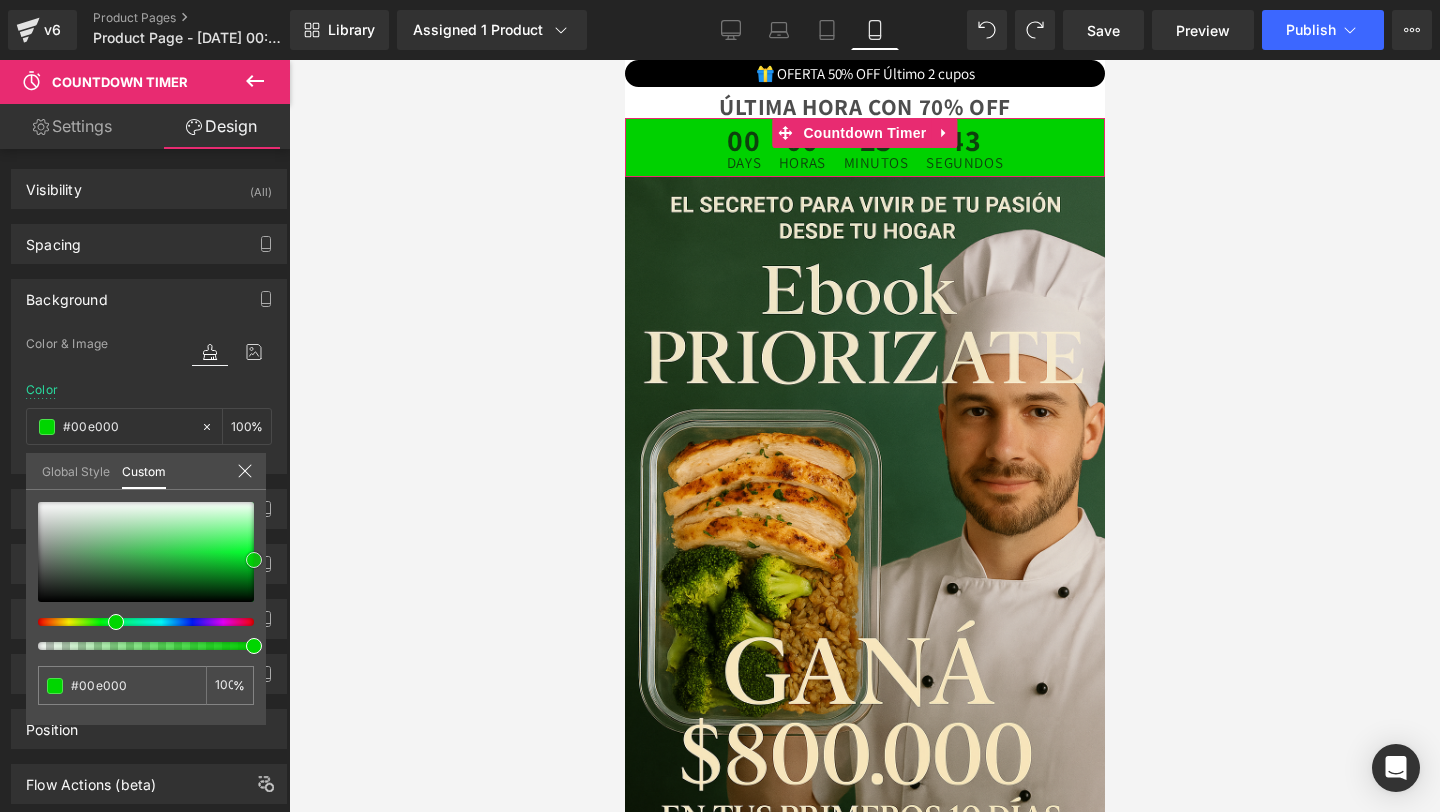 type on "#00e500" 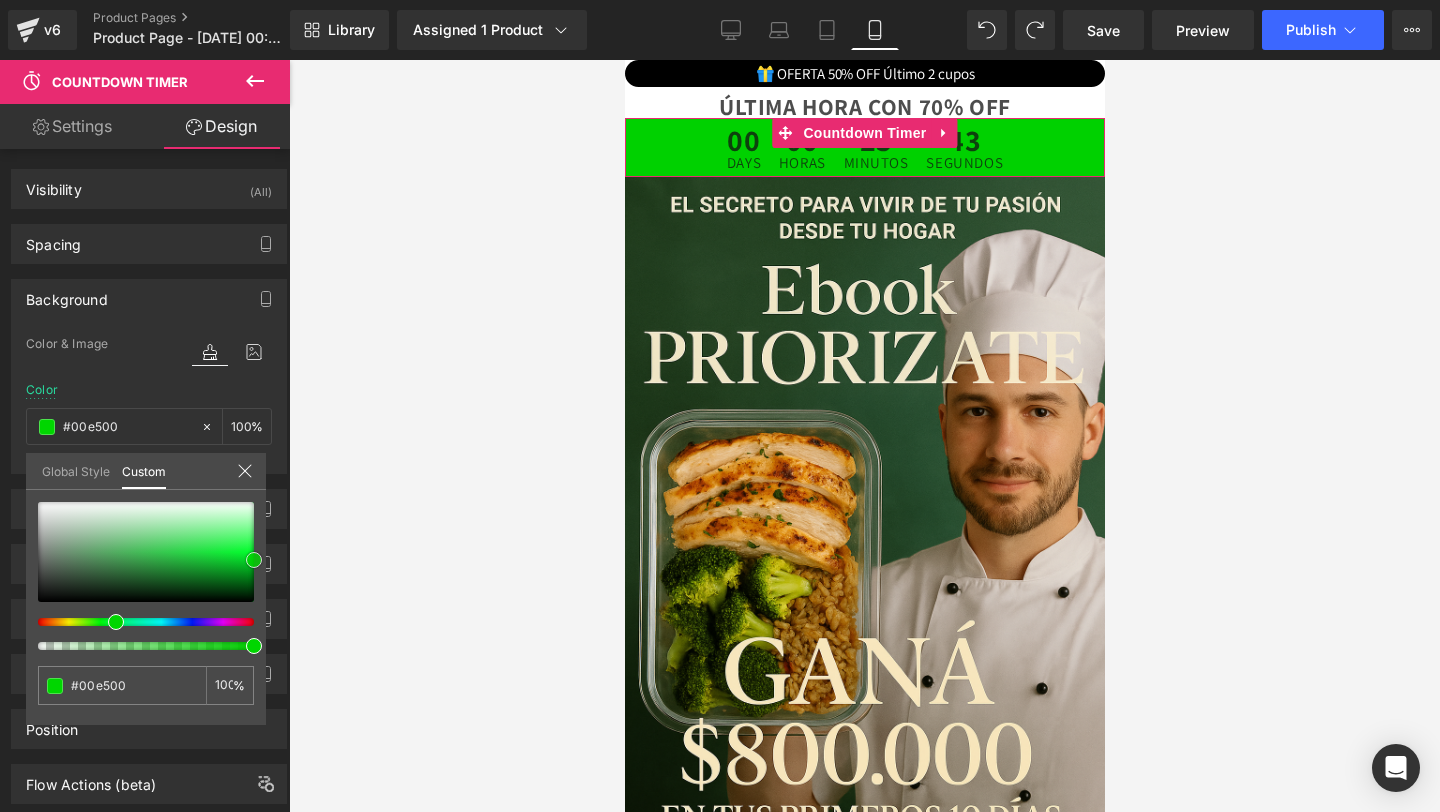 type on "#00ea00" 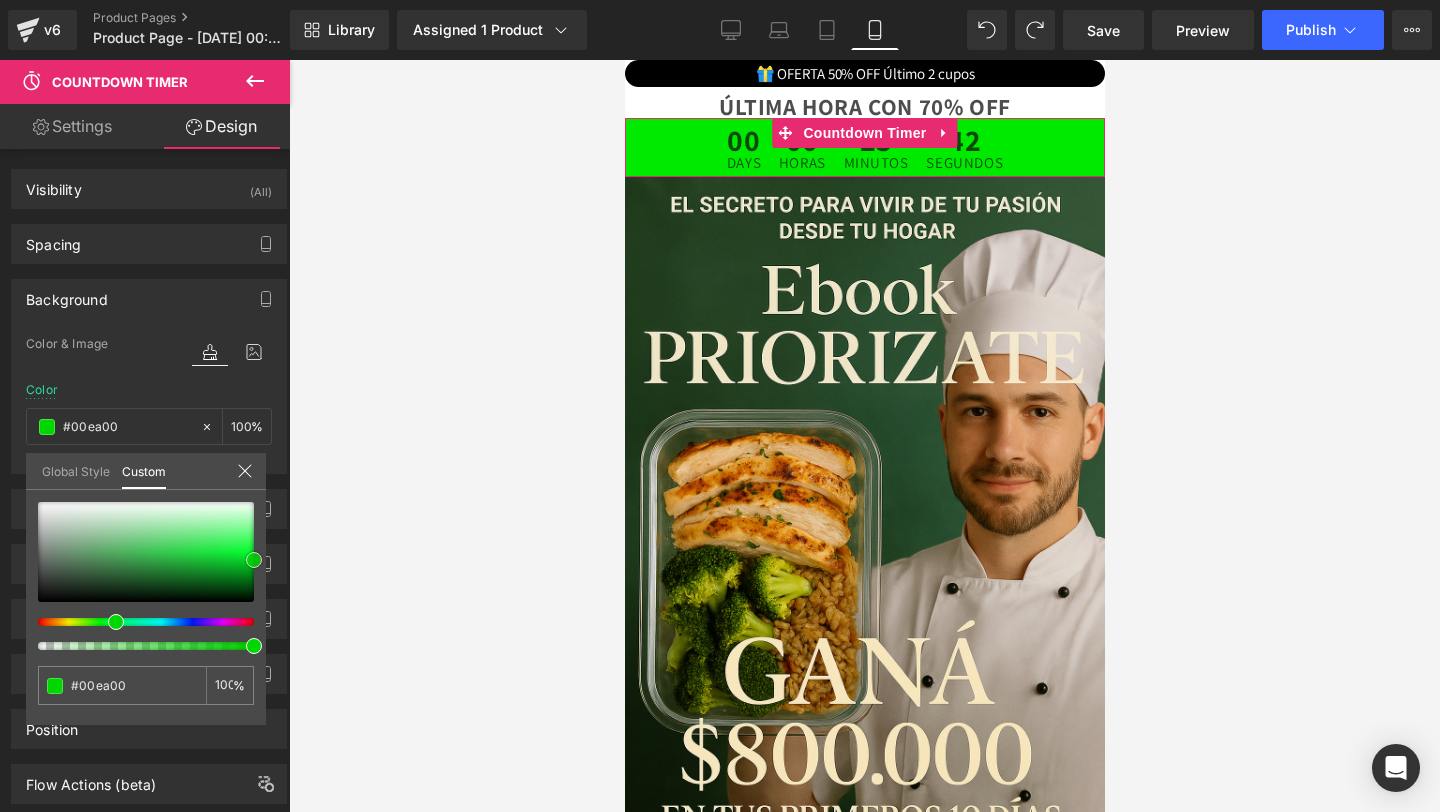 type on "#00ef00" 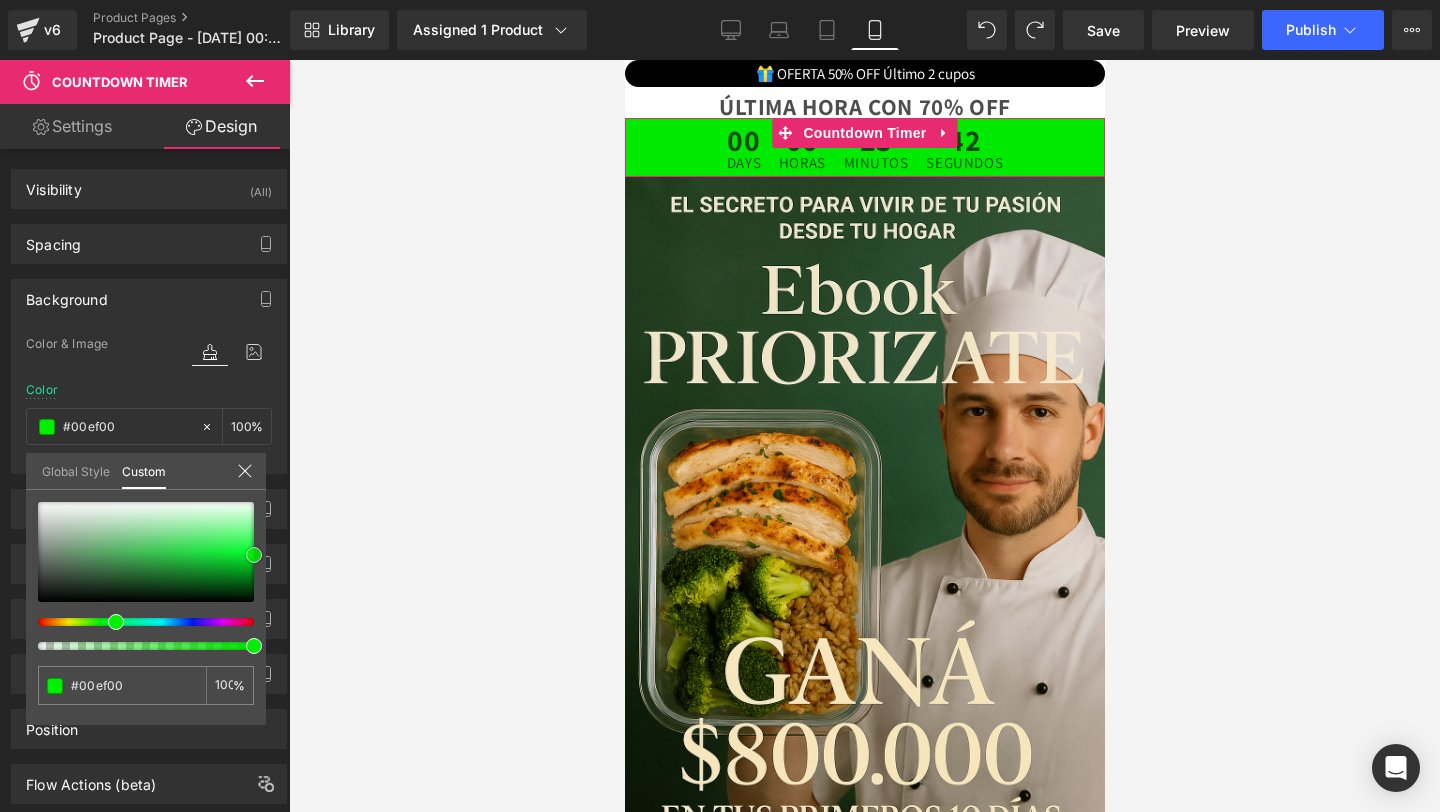 type on "#00f400" 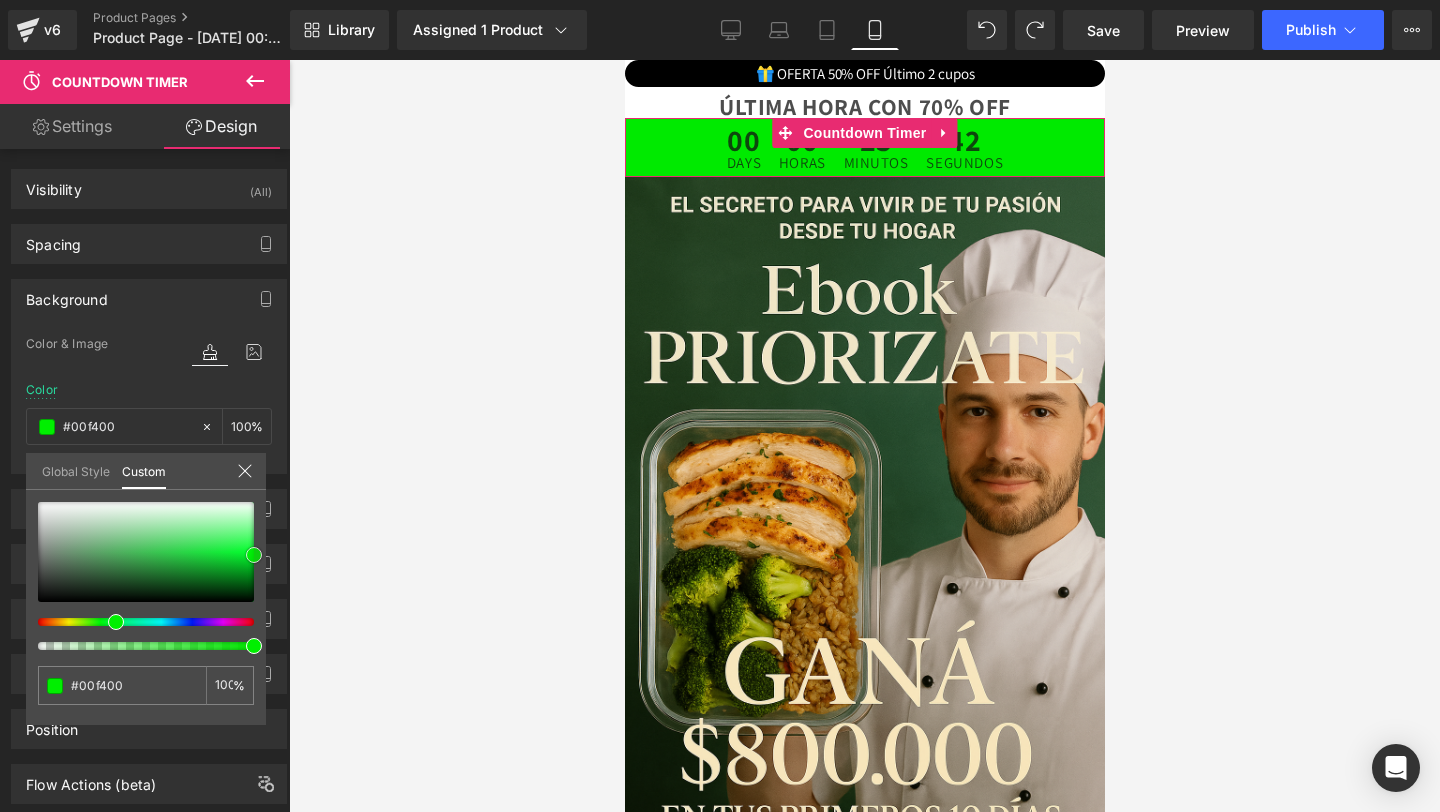 type on "#00f900" 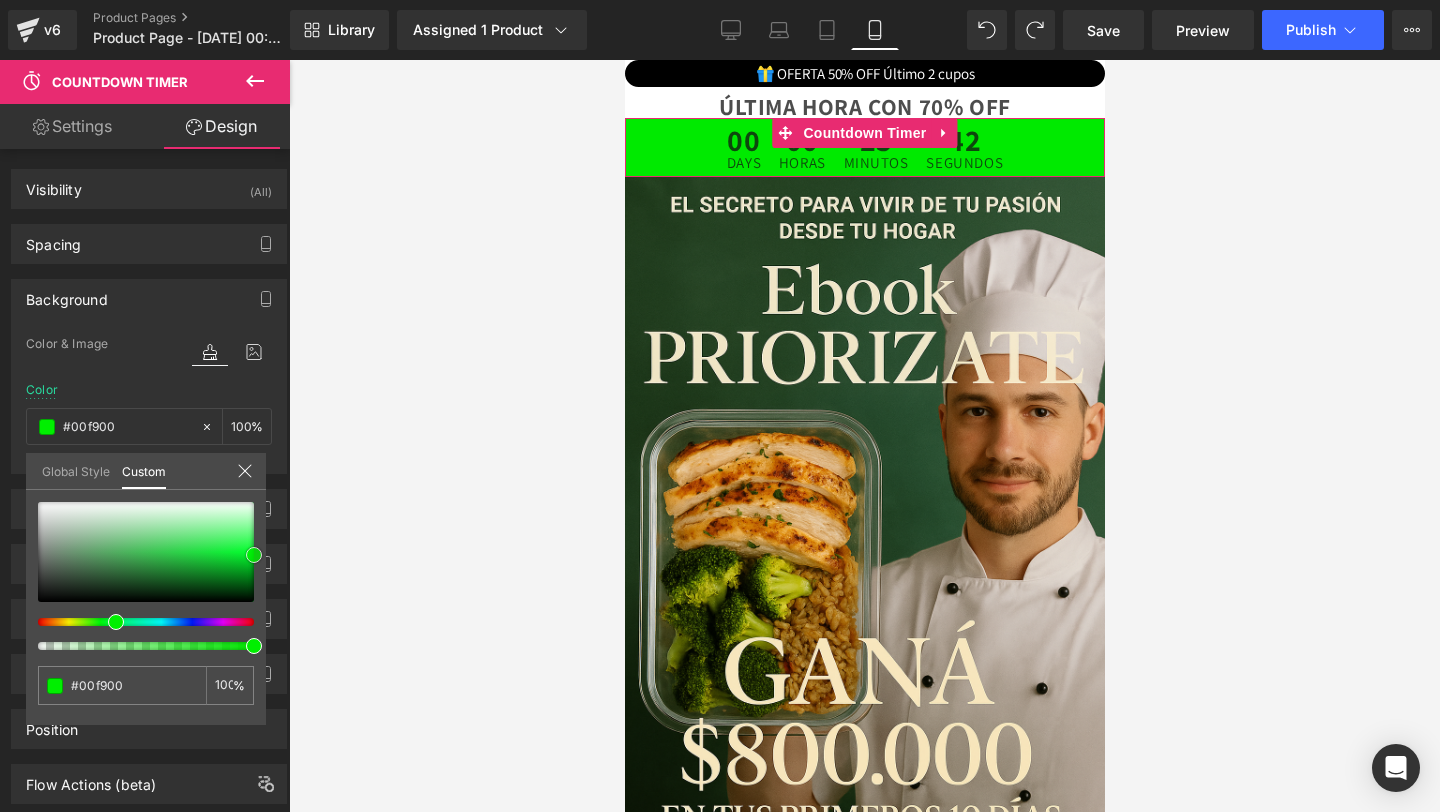 type on "#00ff00" 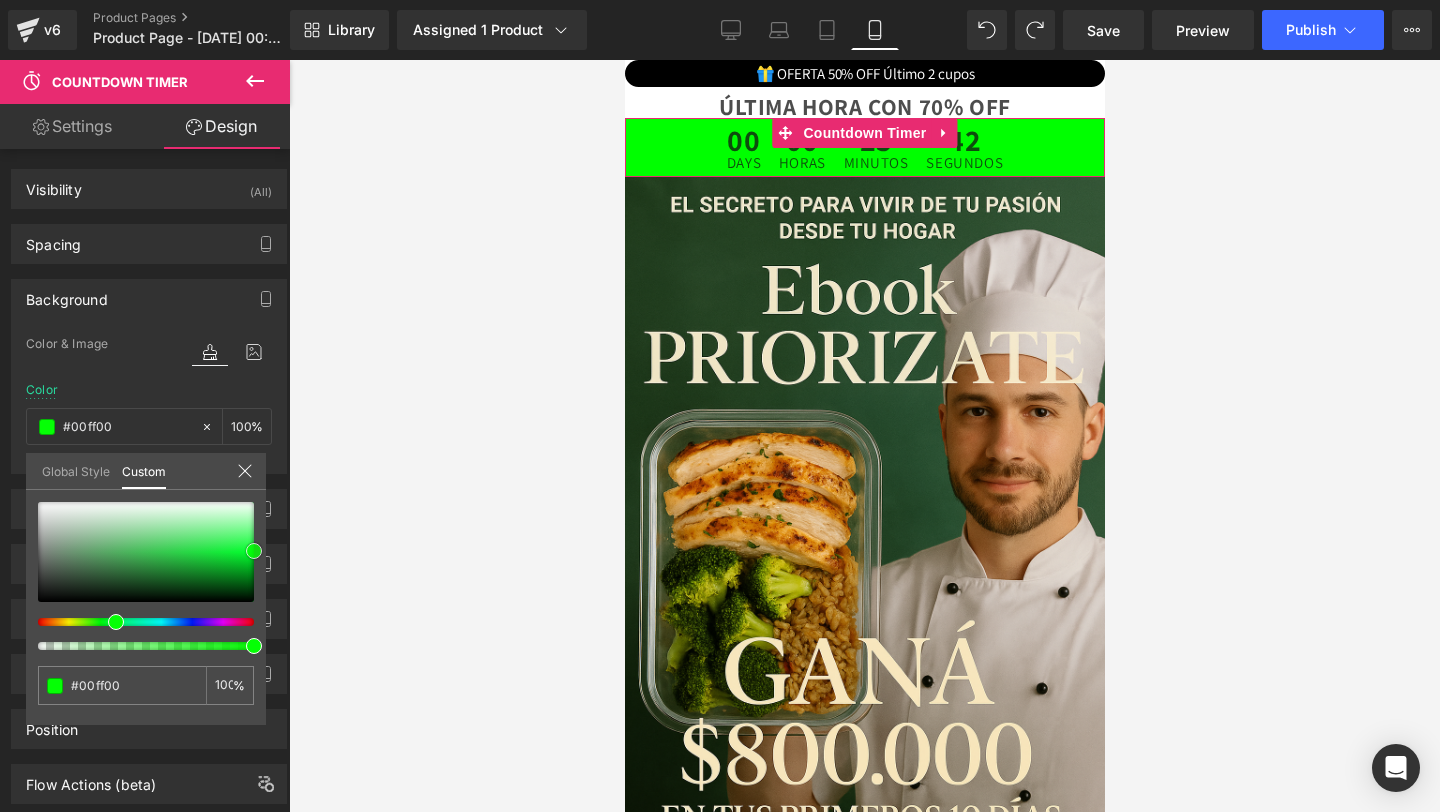 type on "#05ff05" 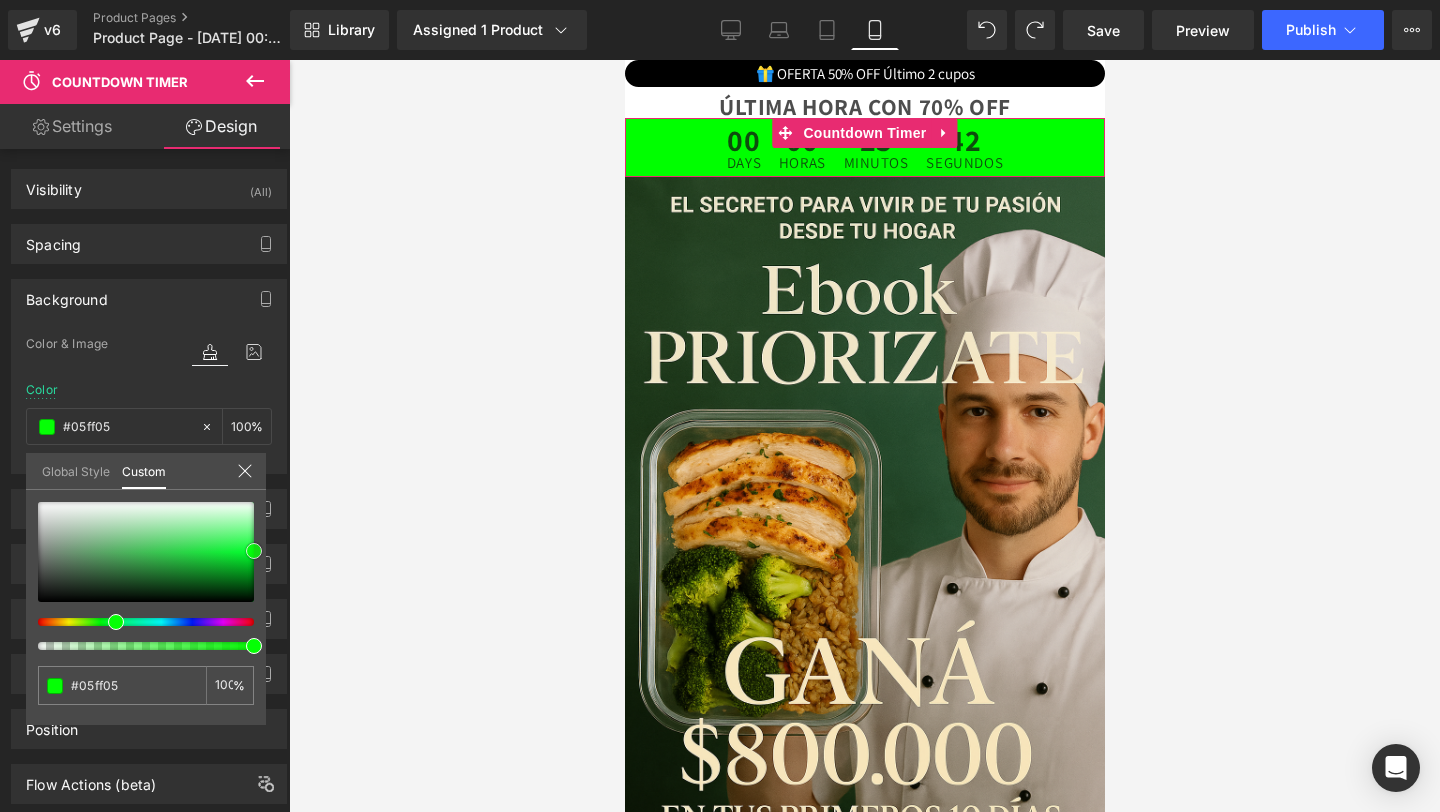 type on "#0aff0a" 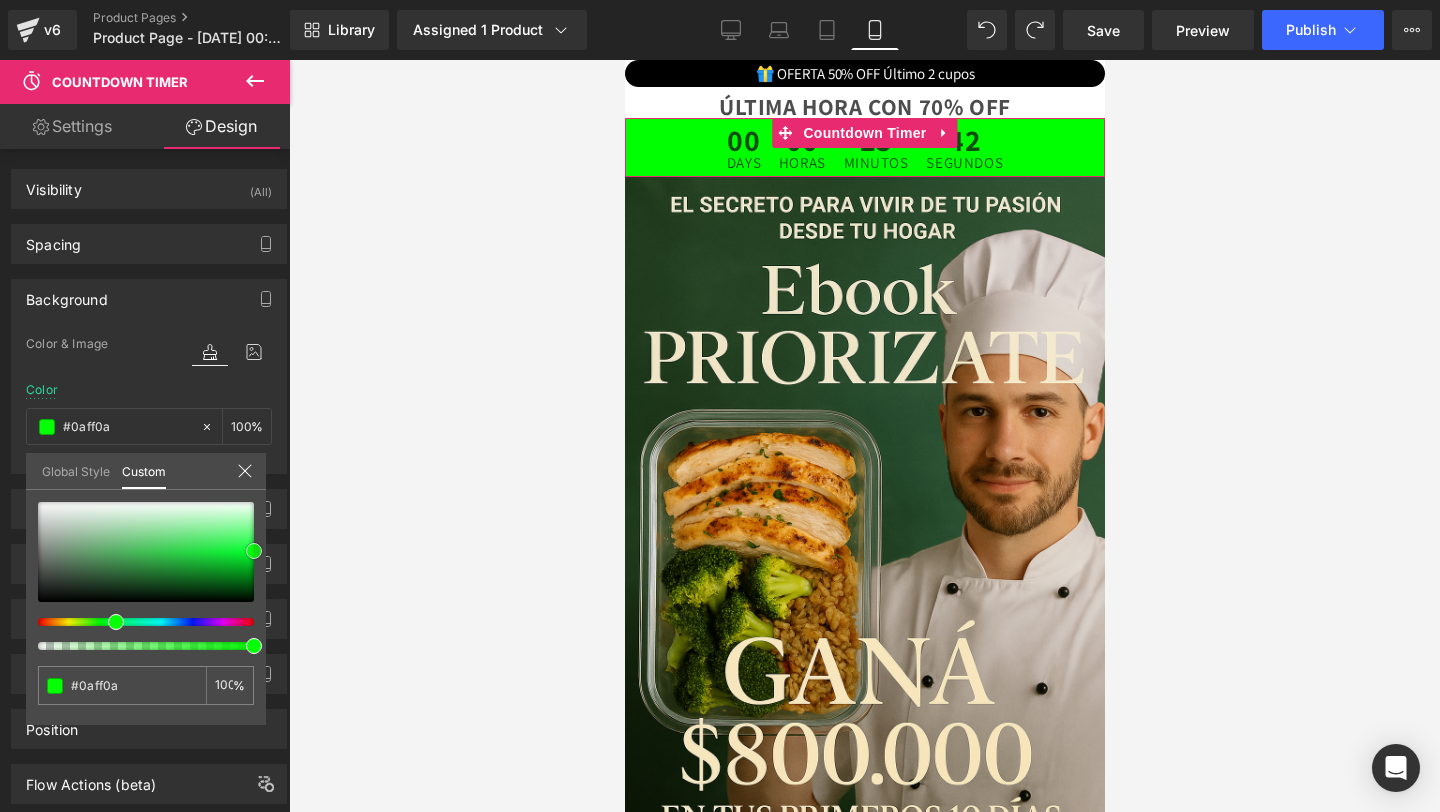 type on "#0fff0f" 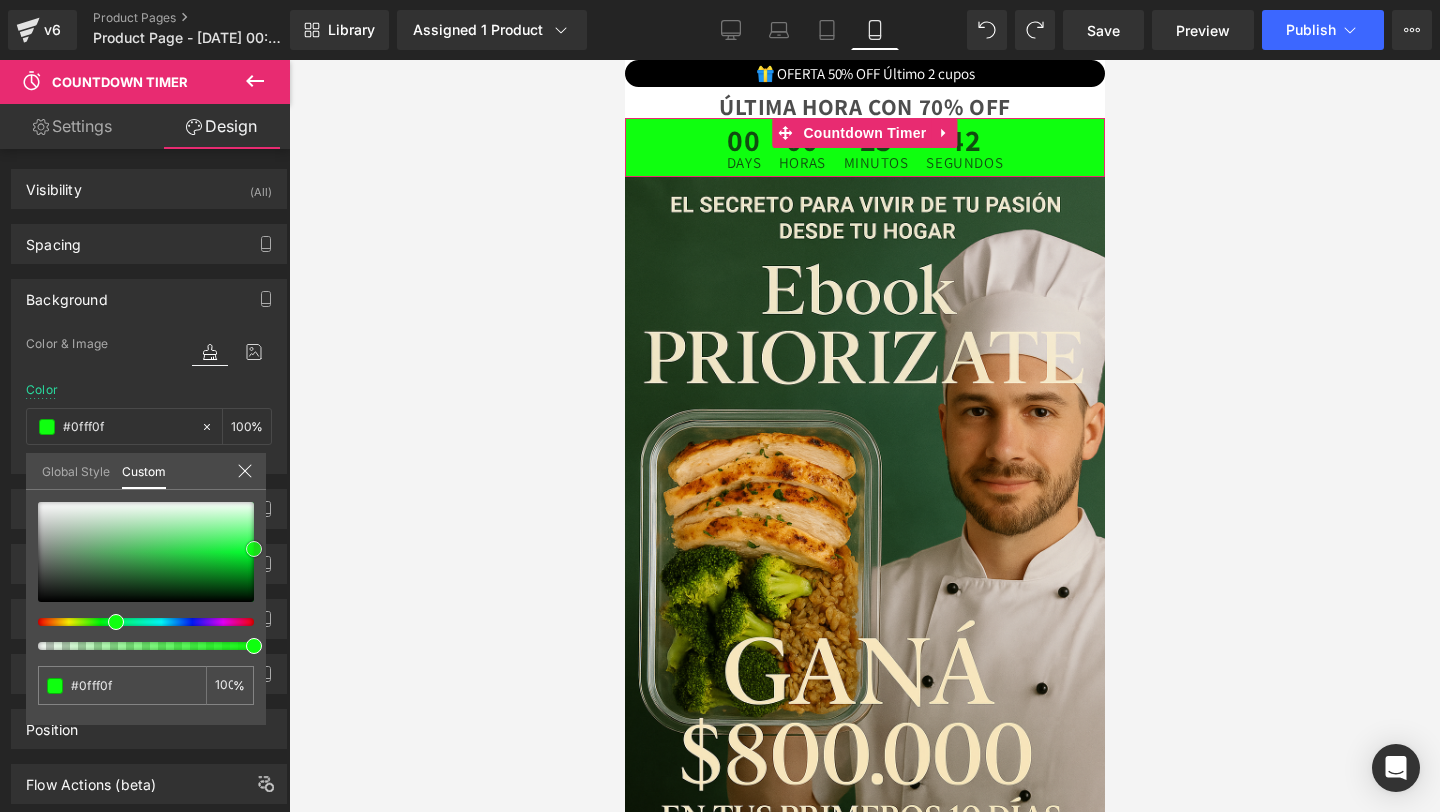 drag, startPoint x: 37, startPoint y: 597, endPoint x: 285, endPoint y: 544, distance: 253.60008 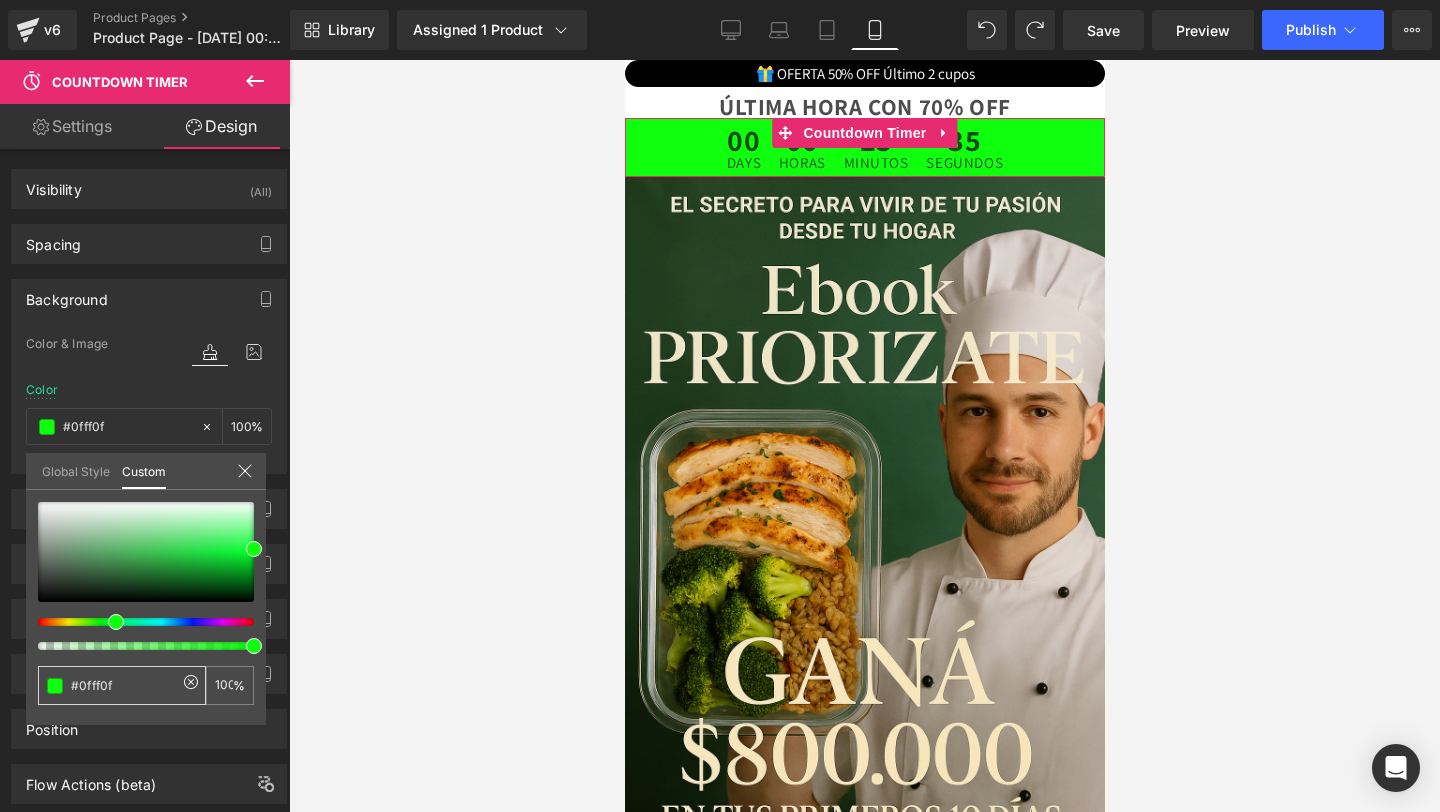 click on "#0fff0f" at bounding box center (124, 685) 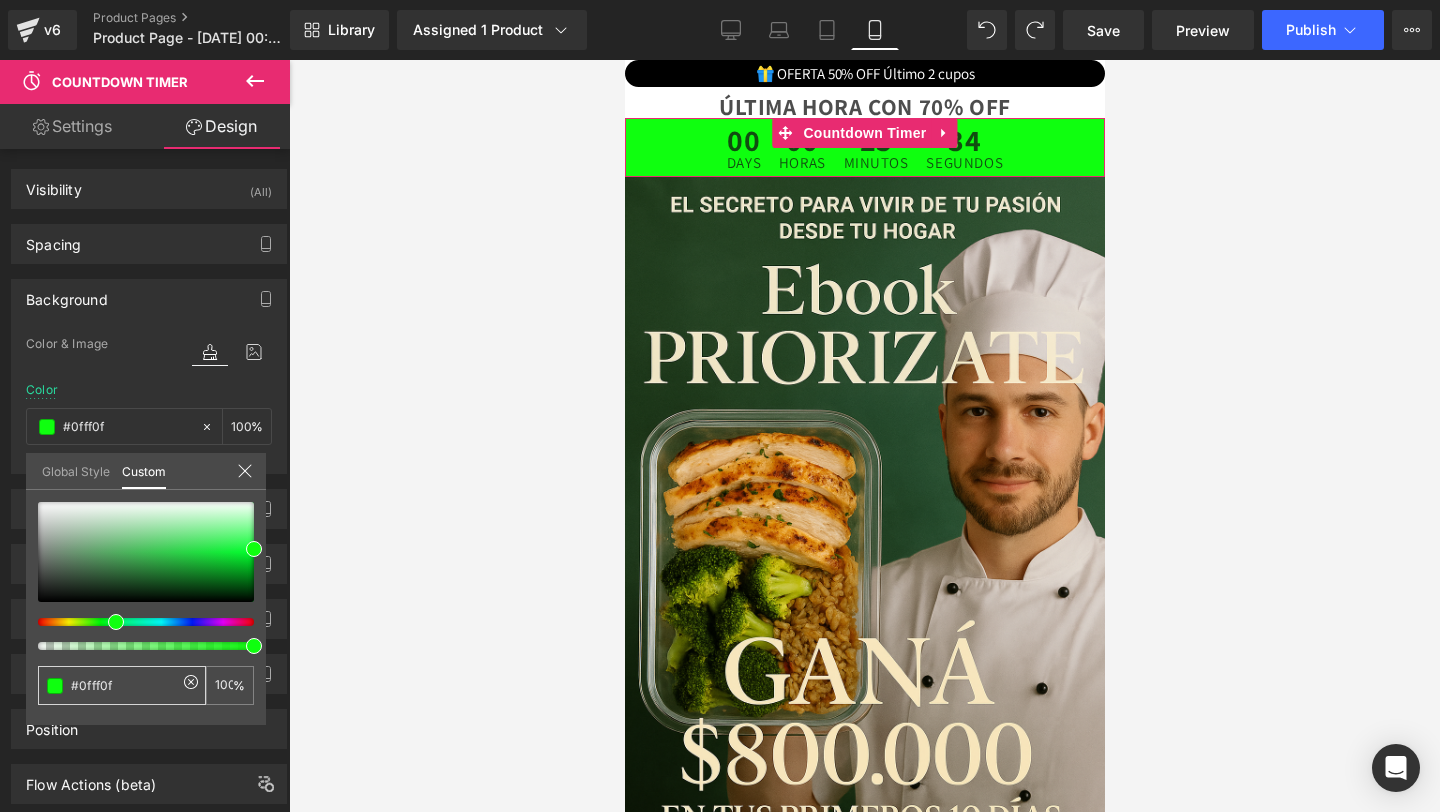 click on "#0fff0f" at bounding box center (124, 685) 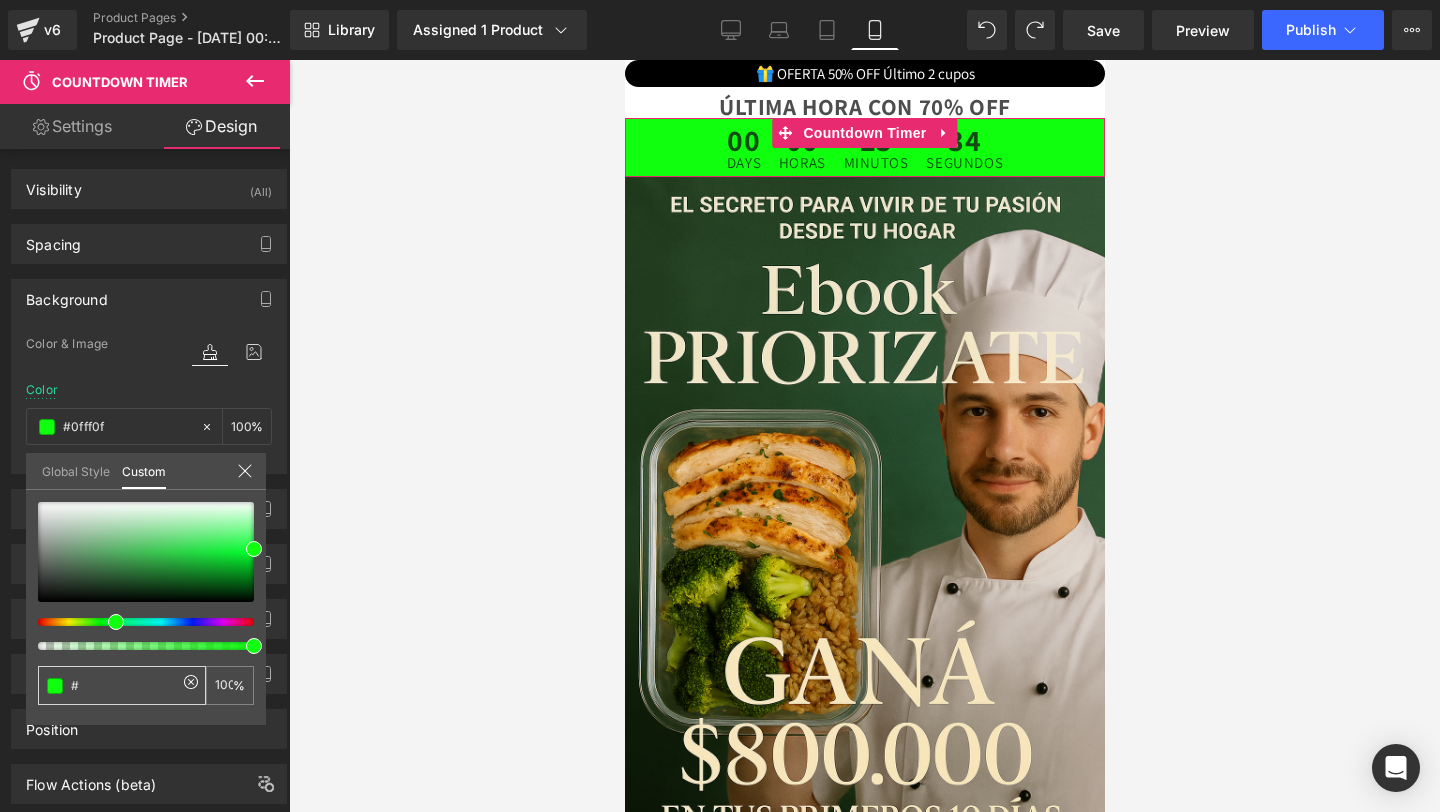 type on "#" 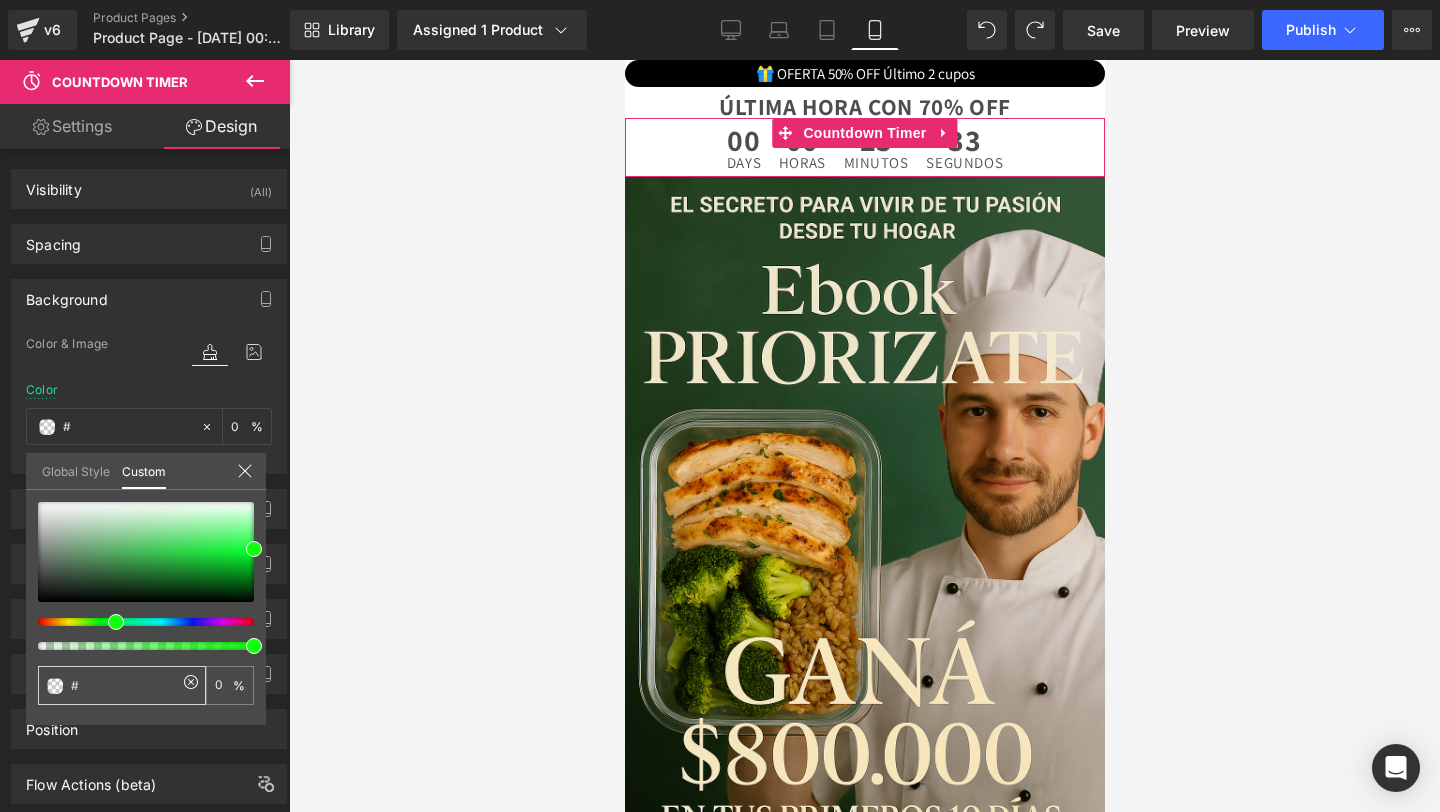 type 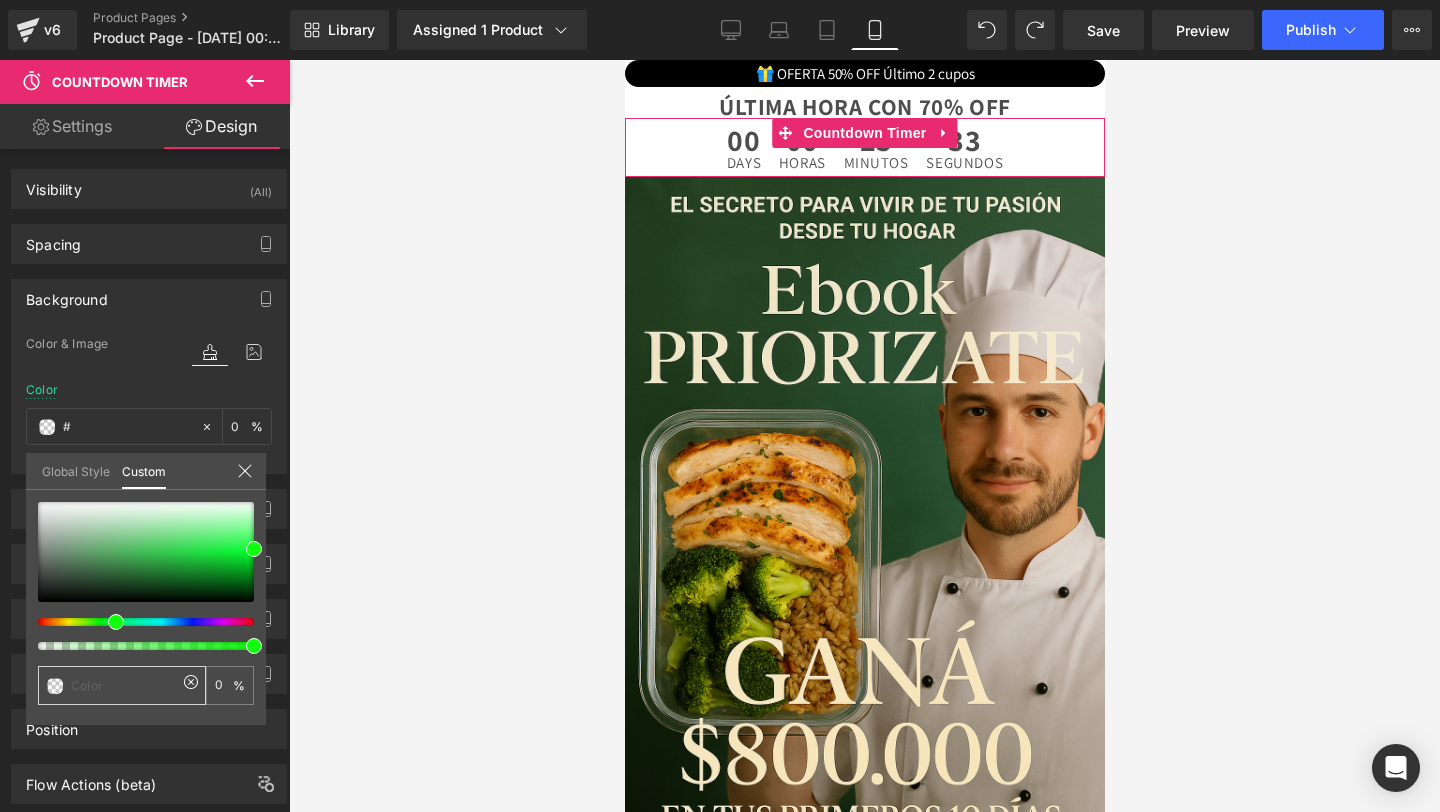 type 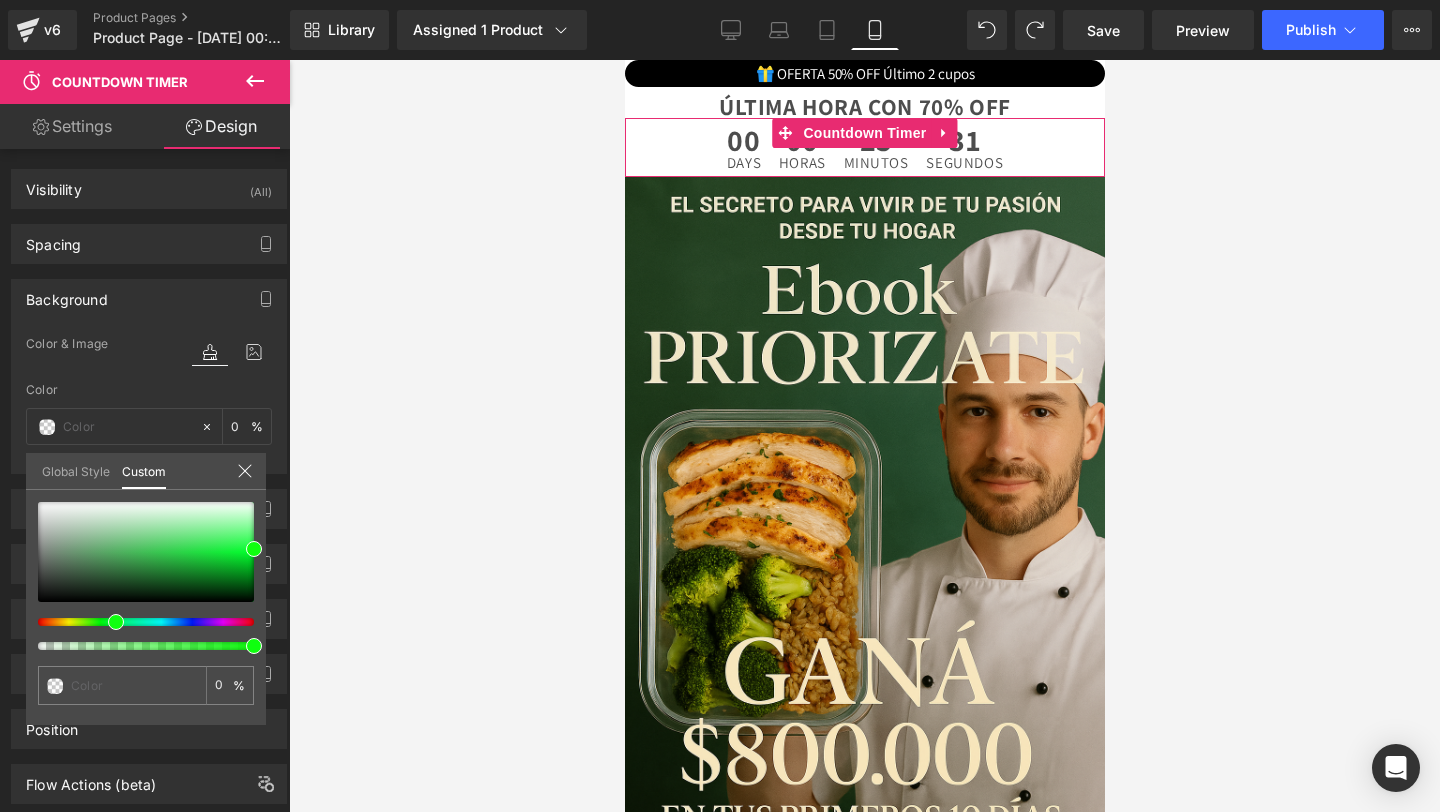 type 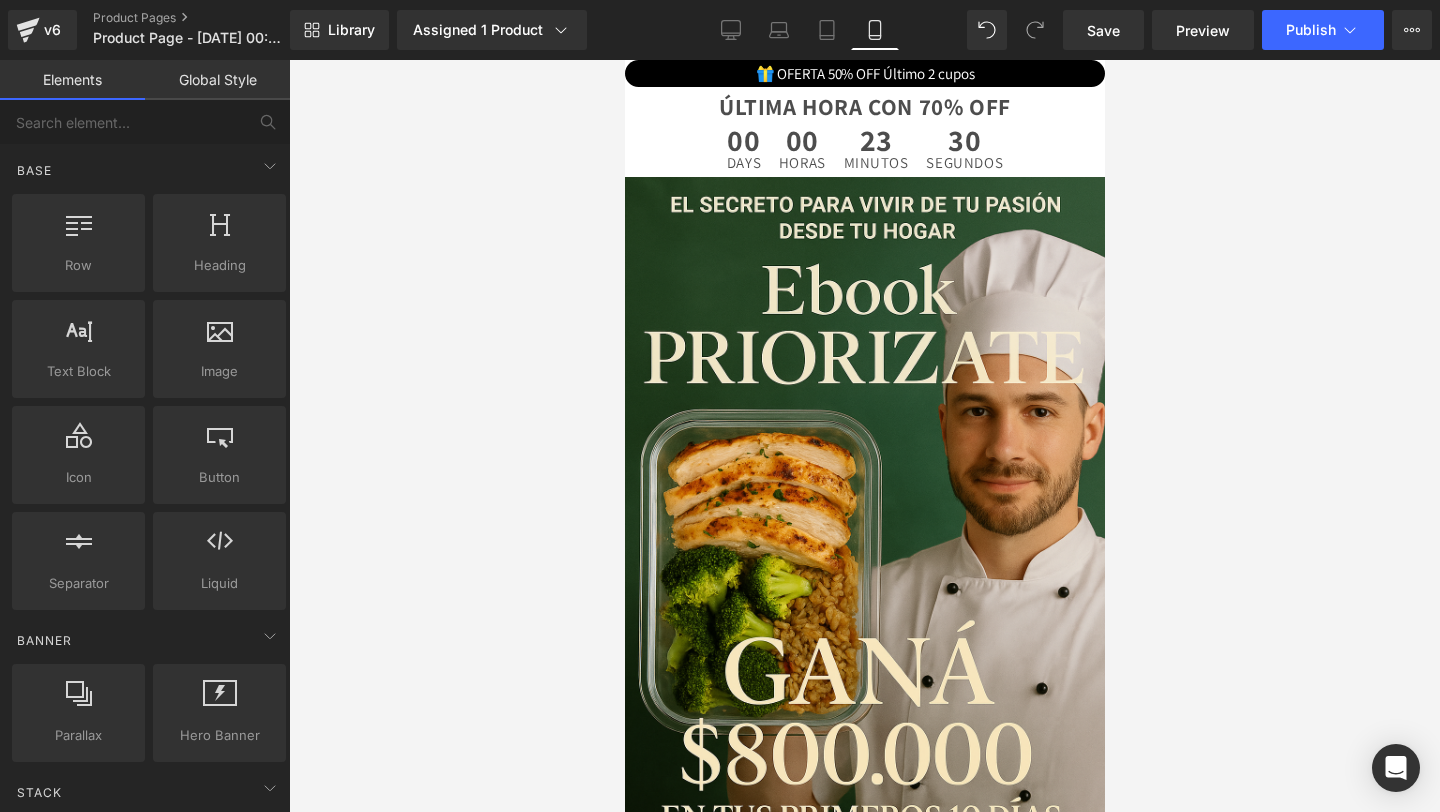 click at bounding box center (864, 436) 